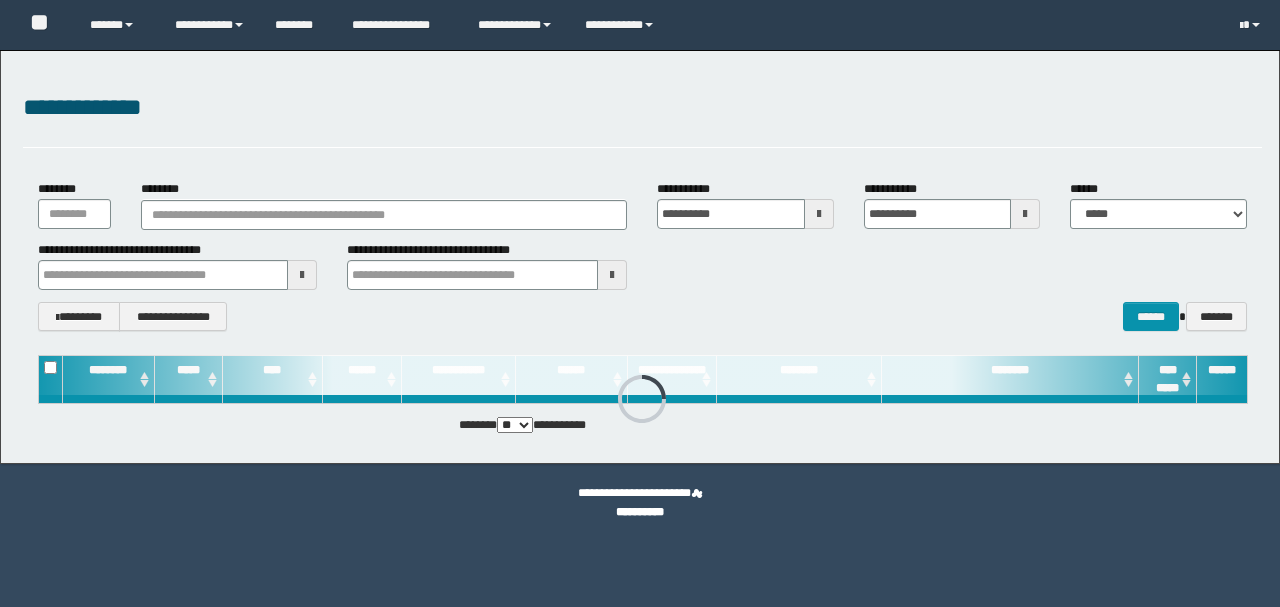 scroll, scrollTop: 0, scrollLeft: 0, axis: both 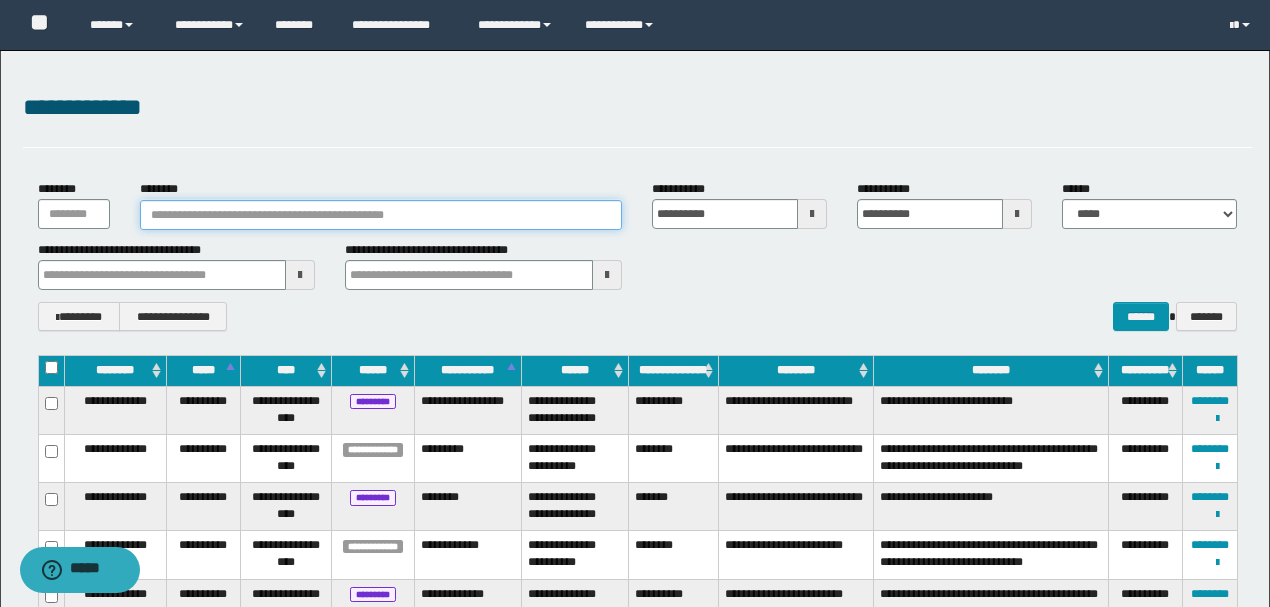click on "********" at bounding box center [381, 215] 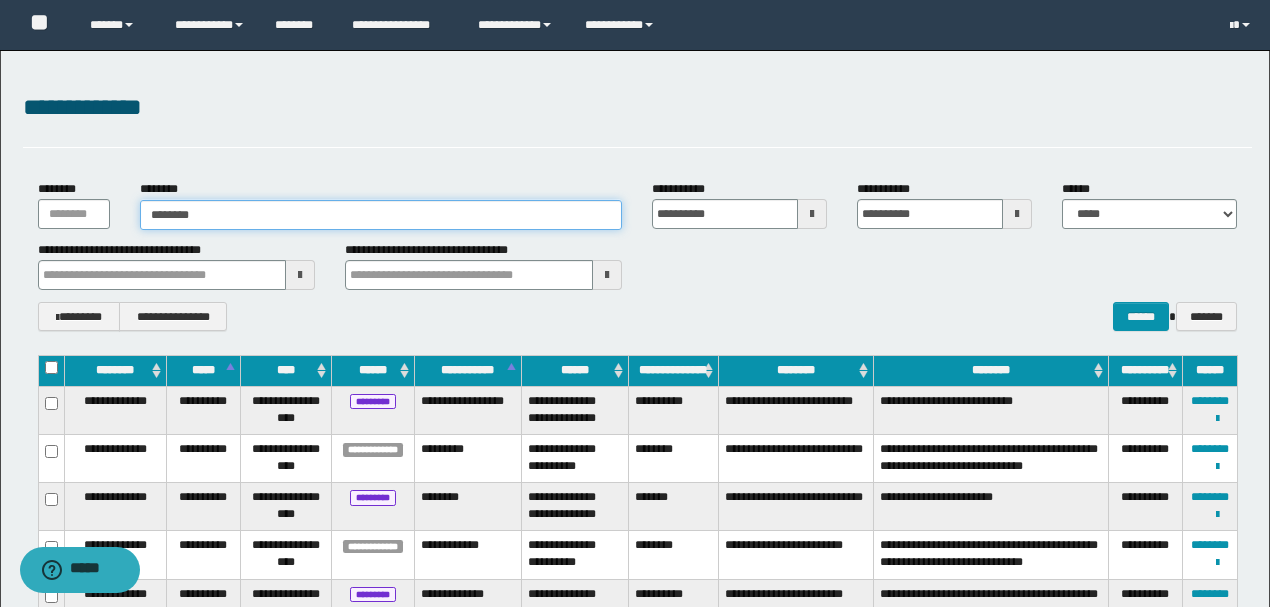 type on "********" 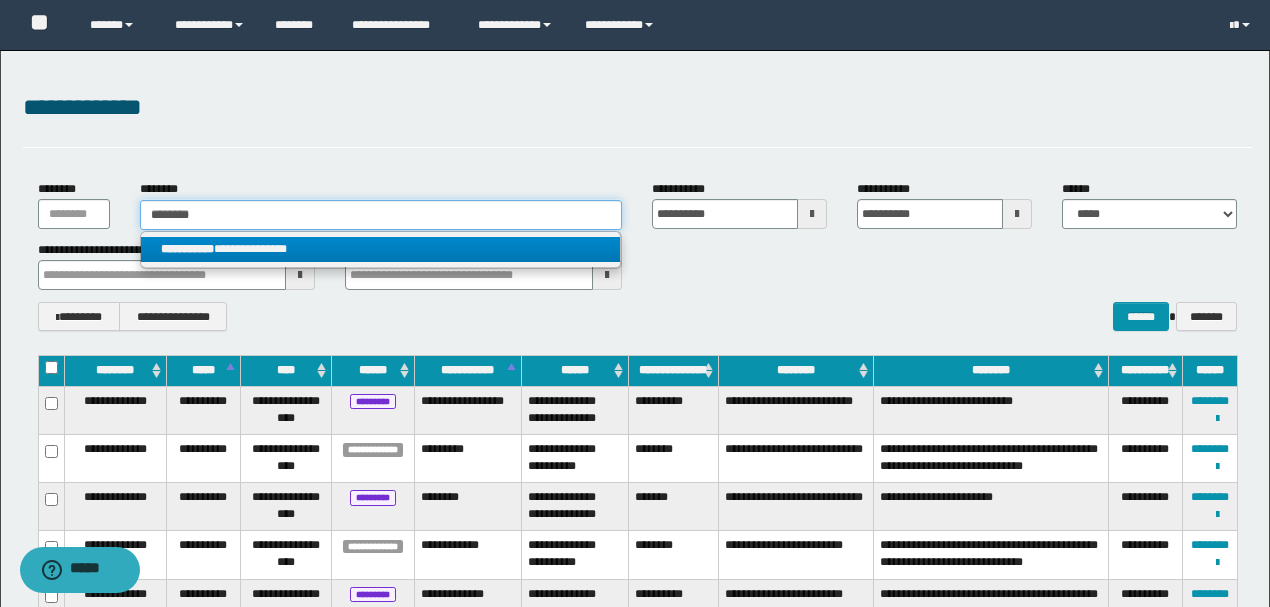 type on "********" 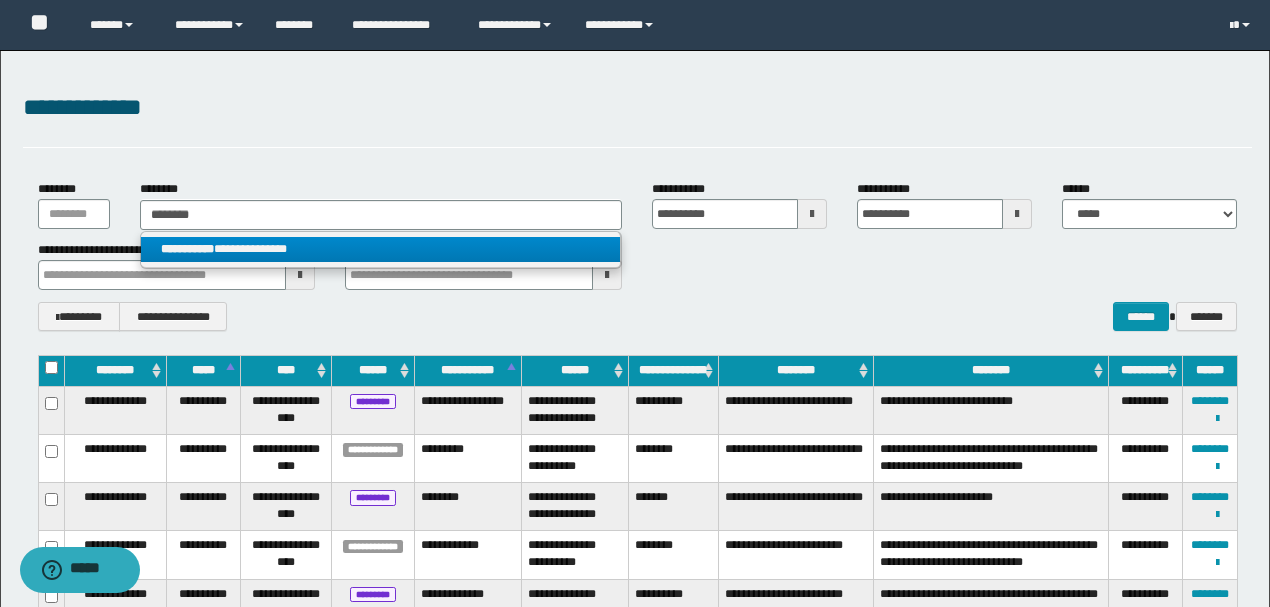click on "**********" at bounding box center (380, 249) 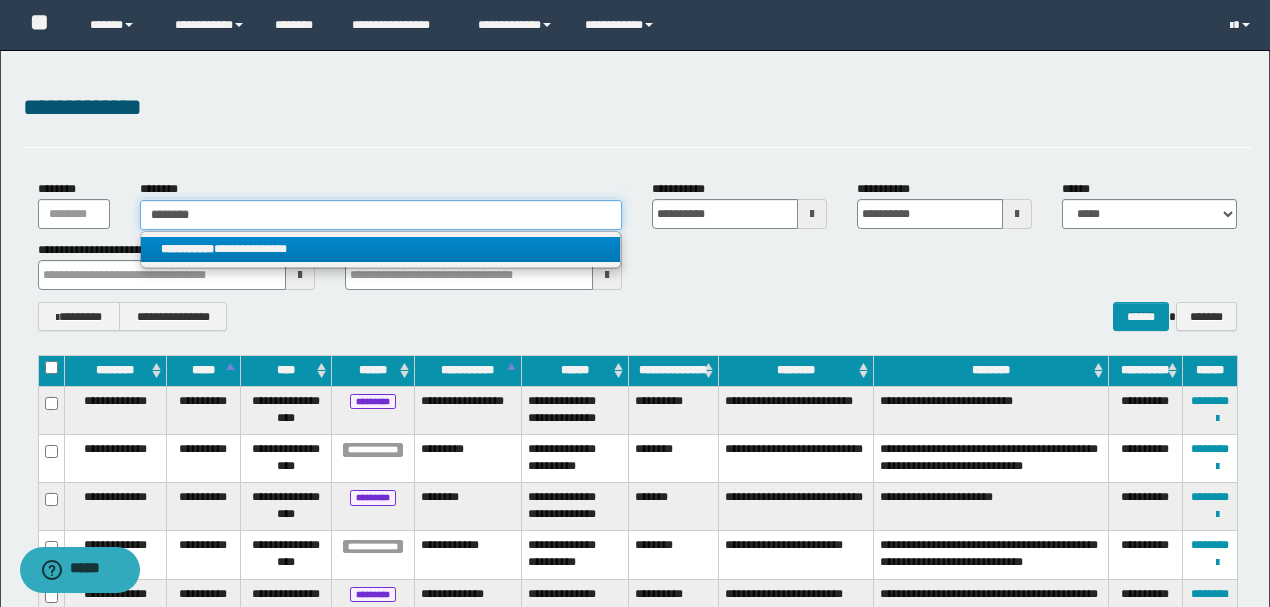 type 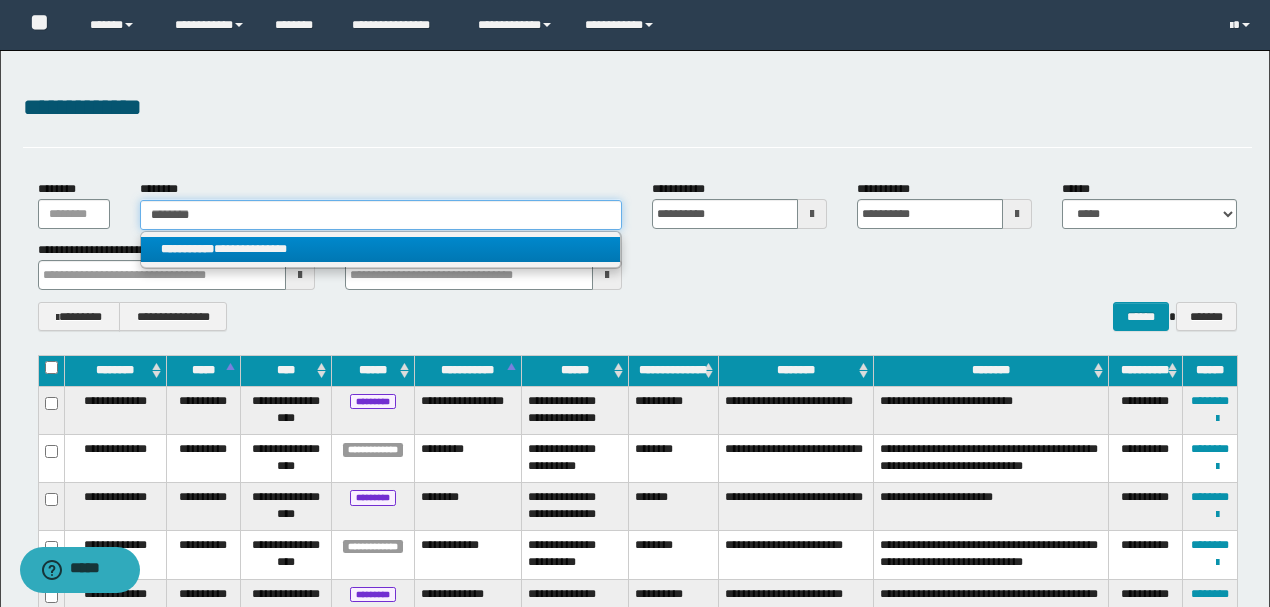 type on "**********" 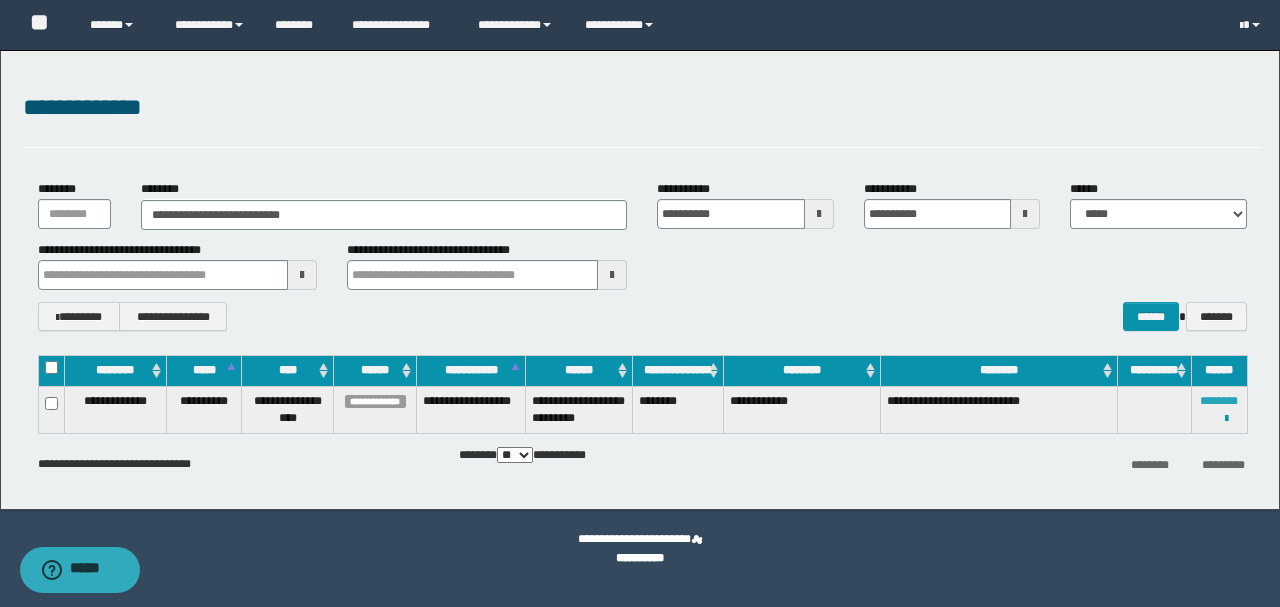 click on "********" at bounding box center [1219, 401] 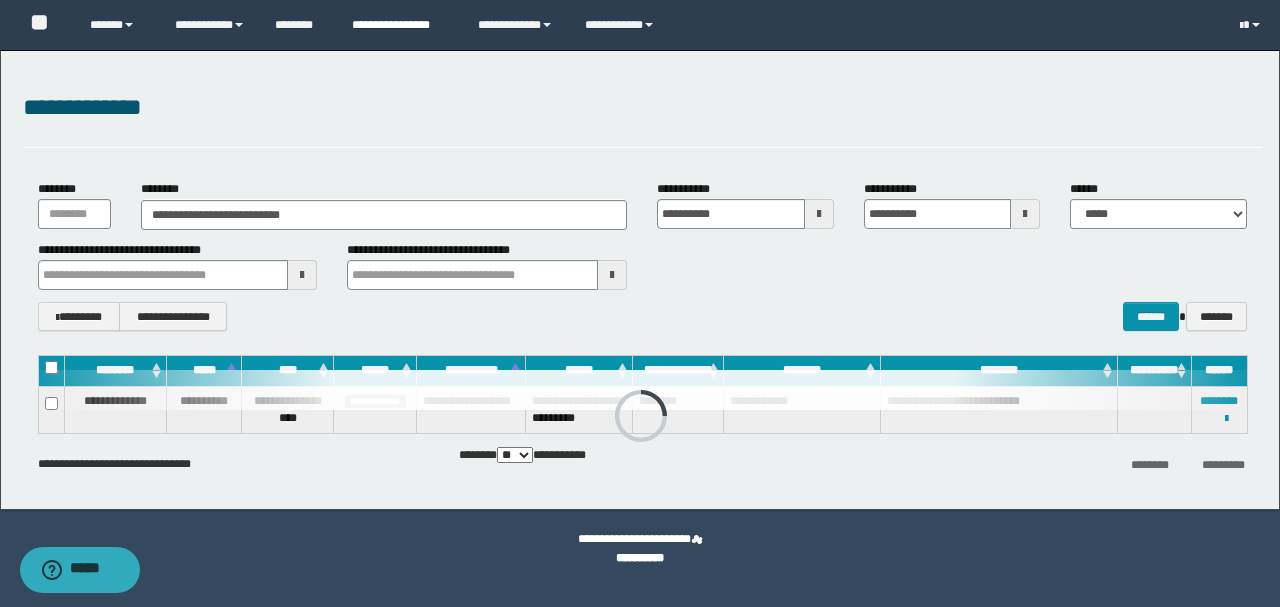 click on "**********" at bounding box center [400, 25] 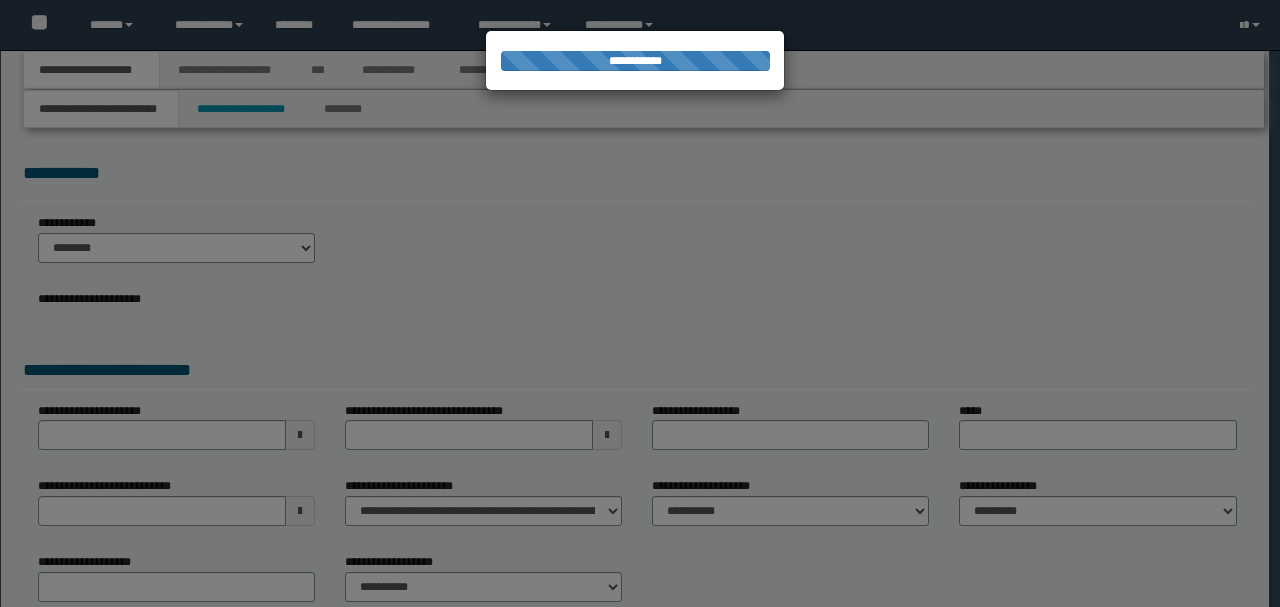 scroll, scrollTop: 0, scrollLeft: 0, axis: both 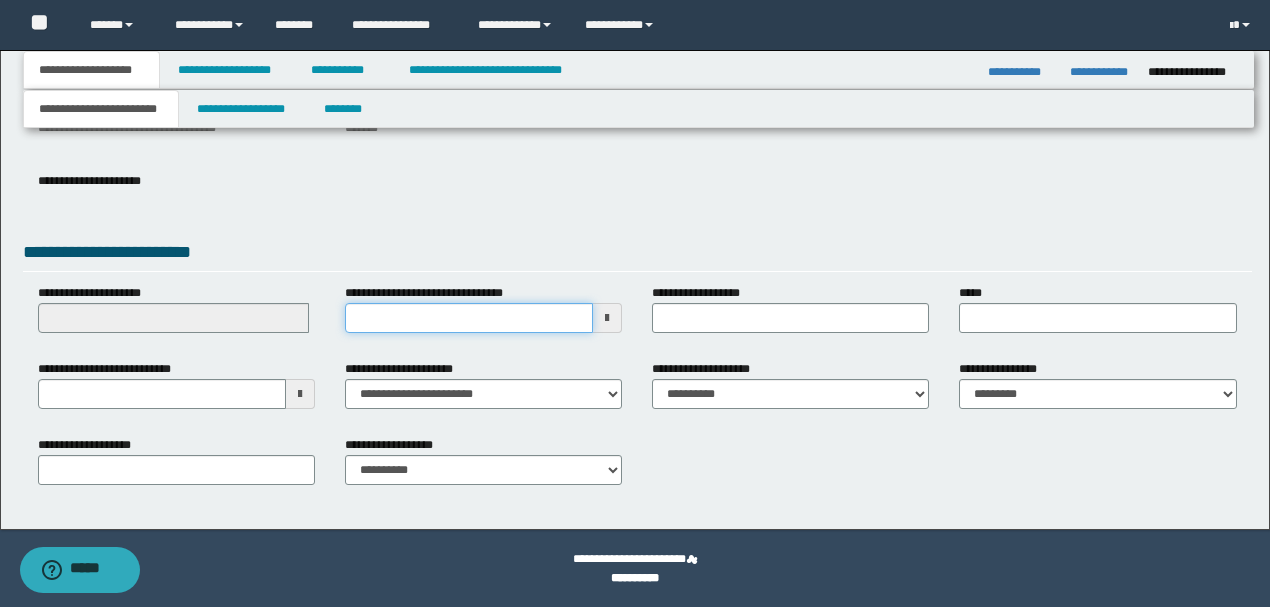click on "**********" at bounding box center (469, 318) 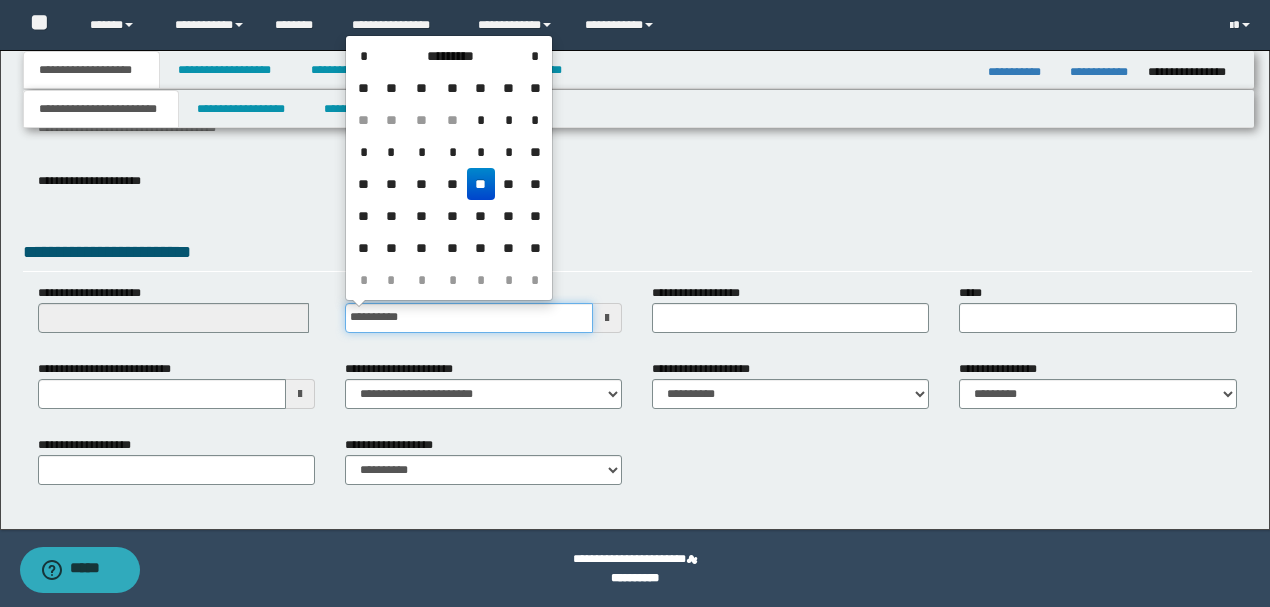 type on "**********" 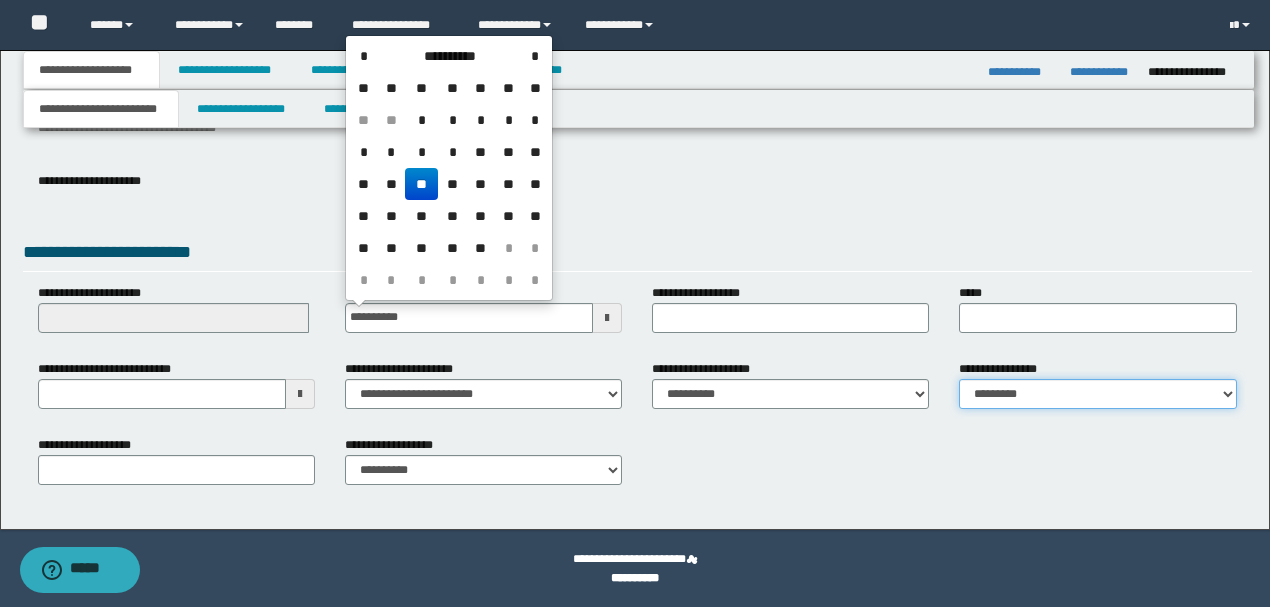 click on "**********" at bounding box center (1097, 394) 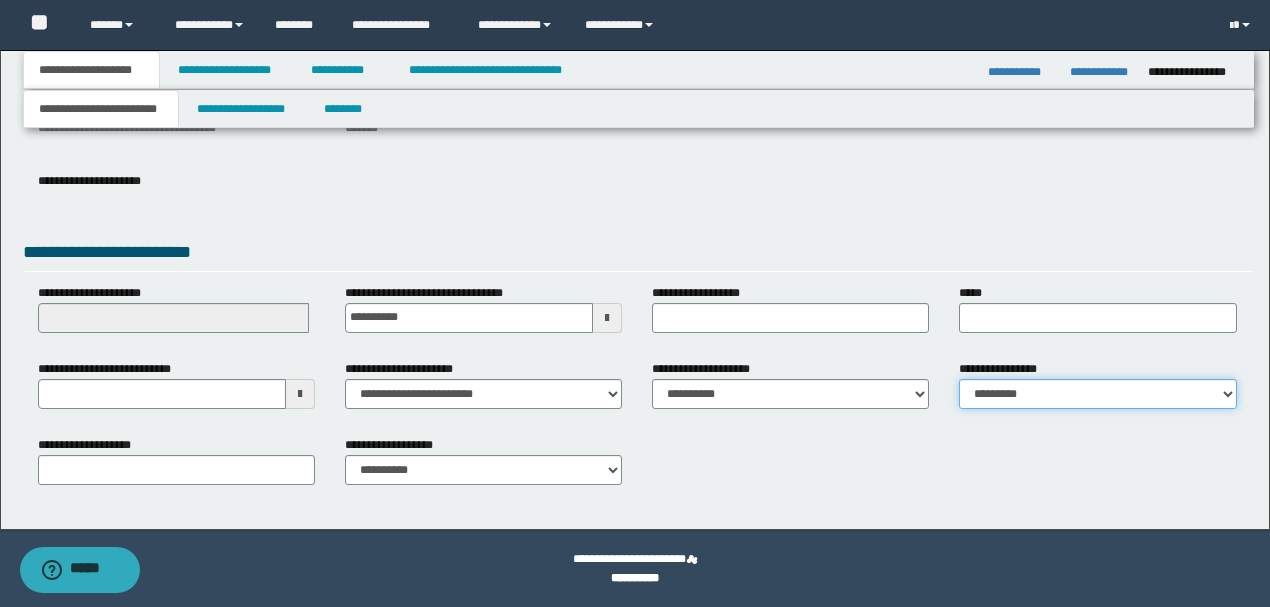 select on "*" 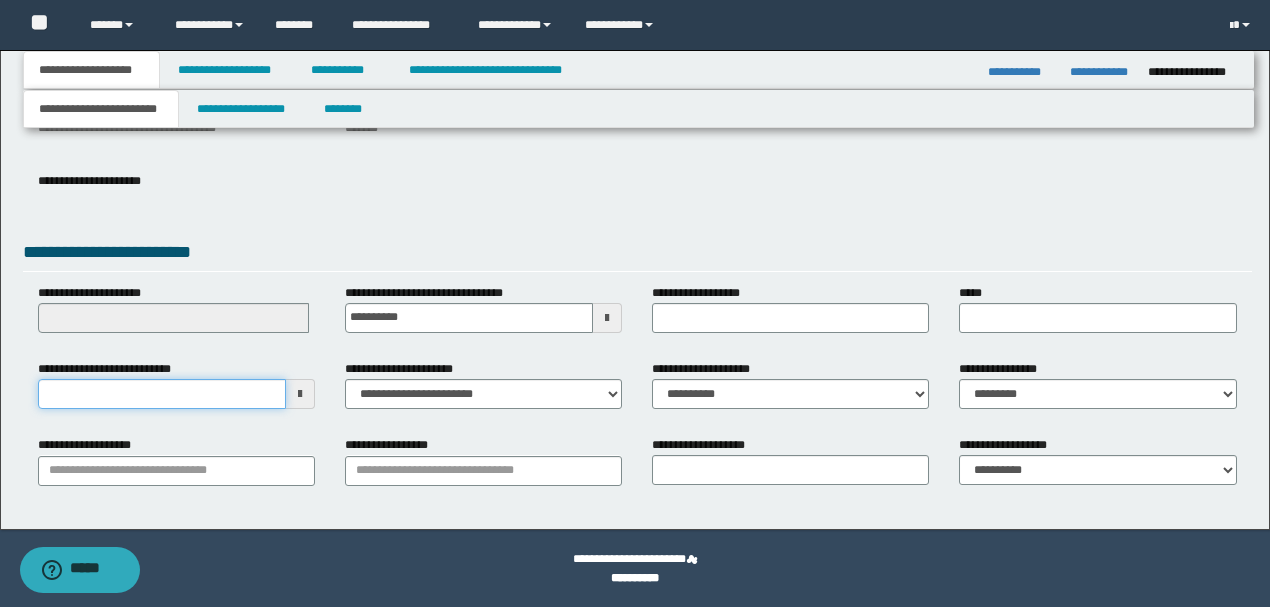 click on "**********" at bounding box center (162, 394) 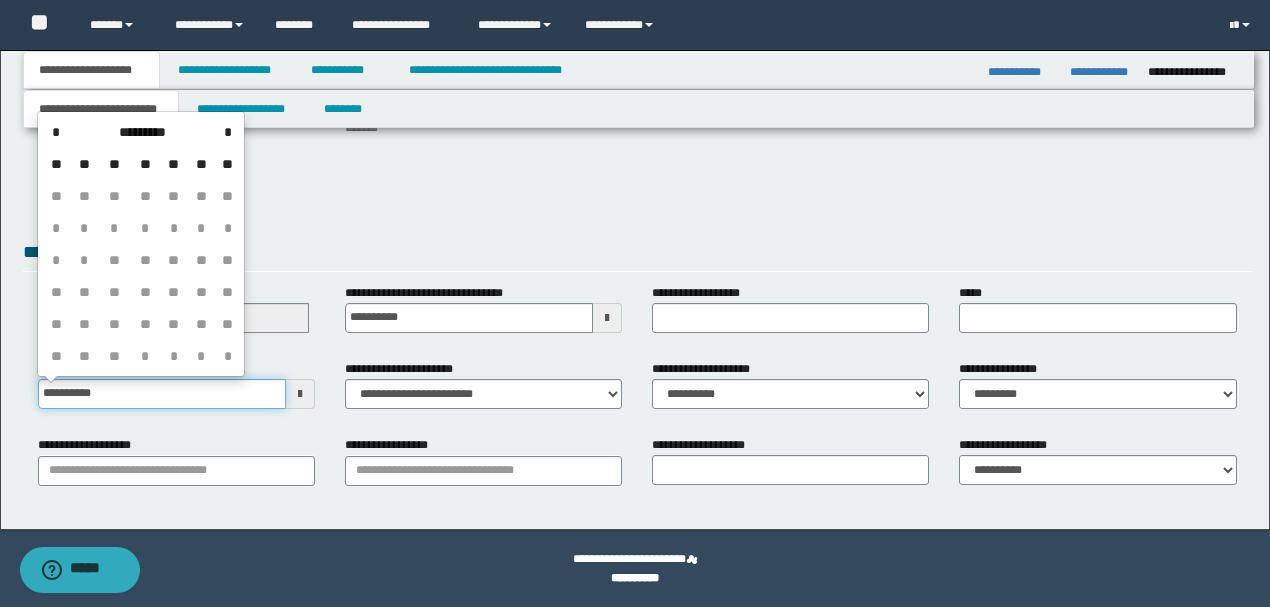type on "**********" 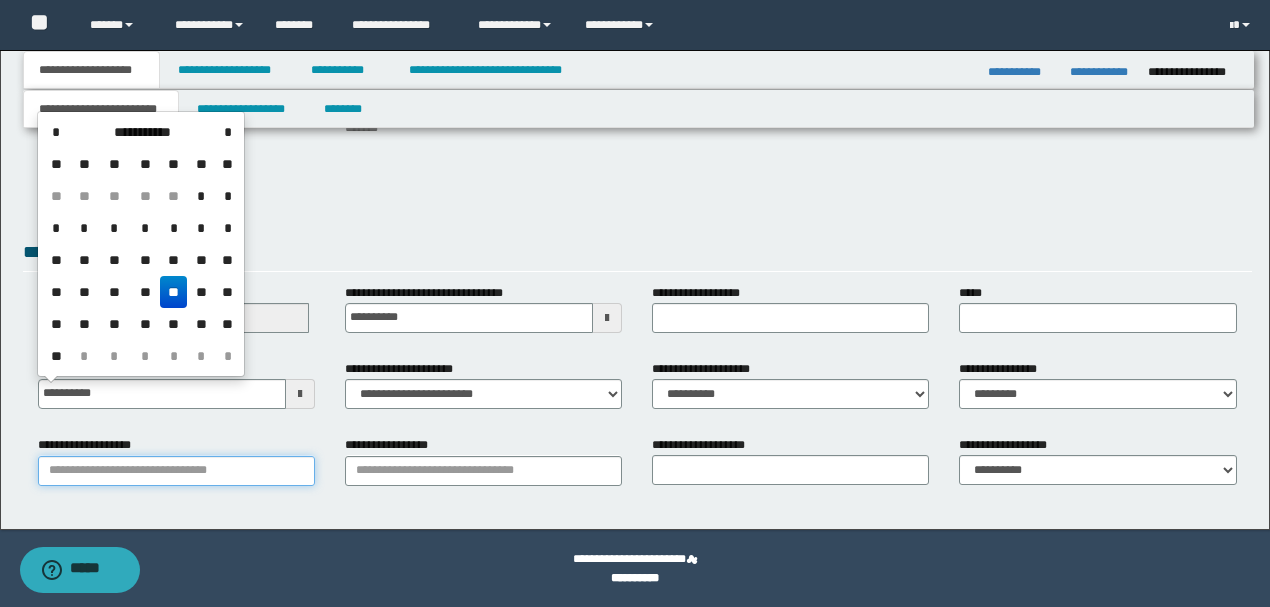 click on "**********" at bounding box center (176, 471) 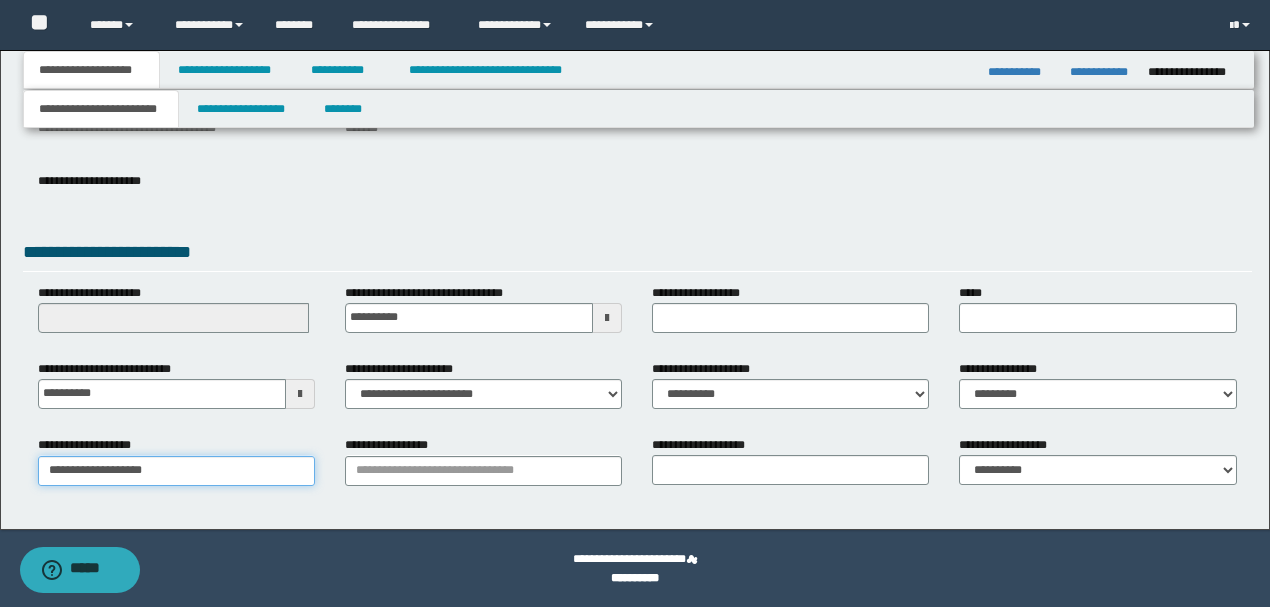 type on "**********" 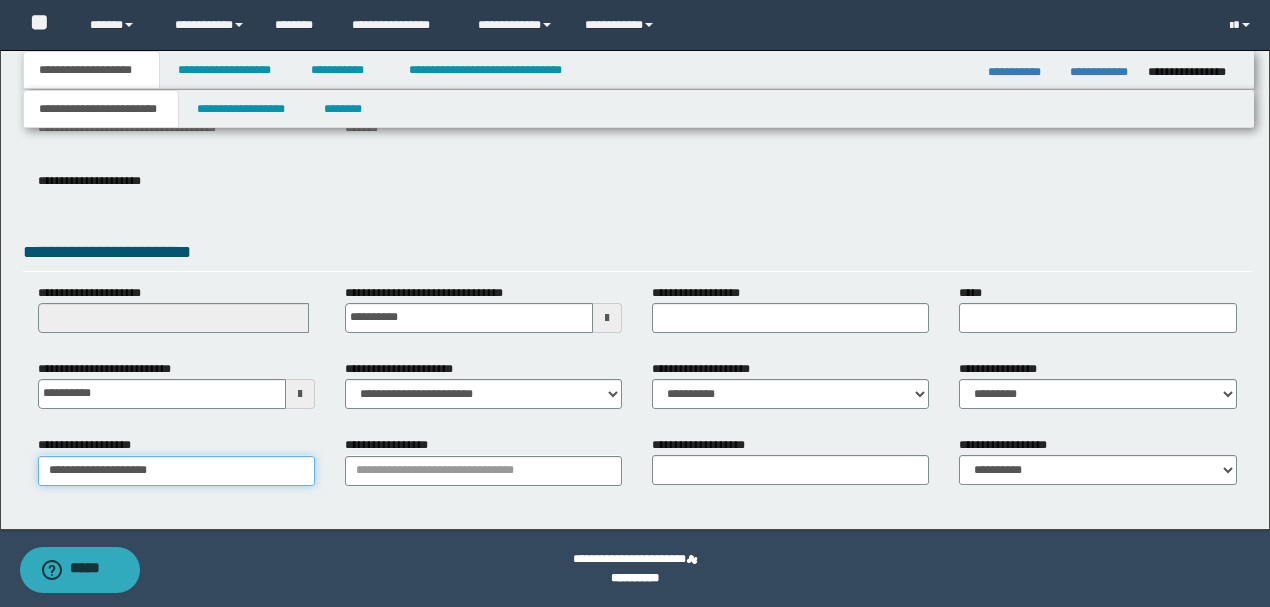 type on "**********" 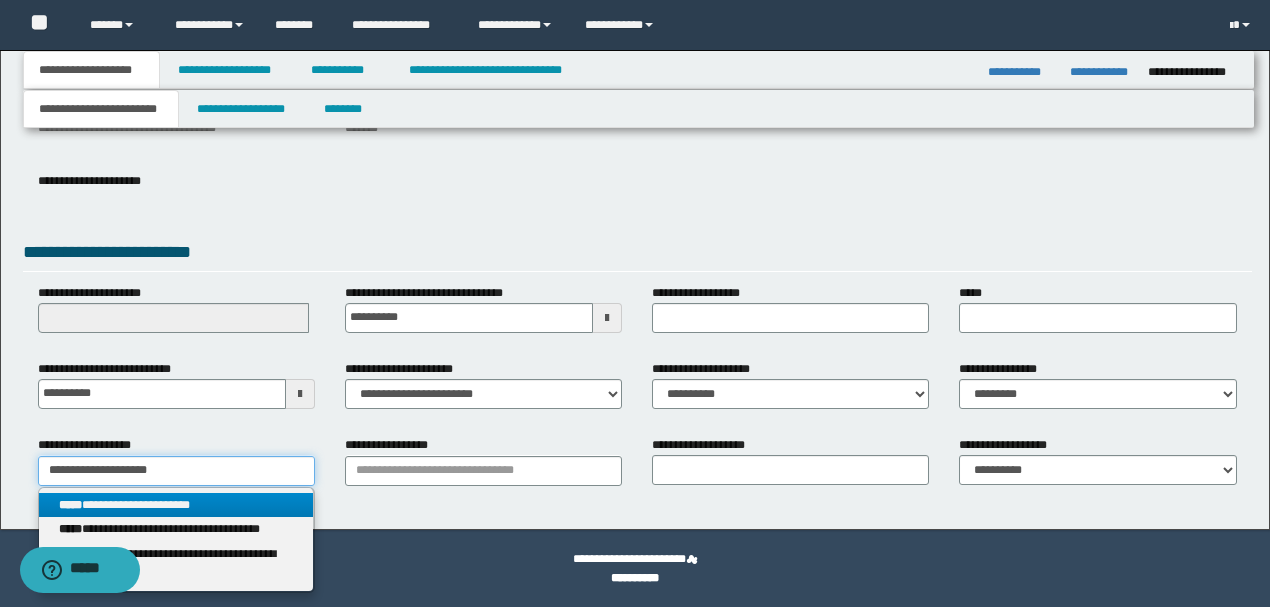 type on "**********" 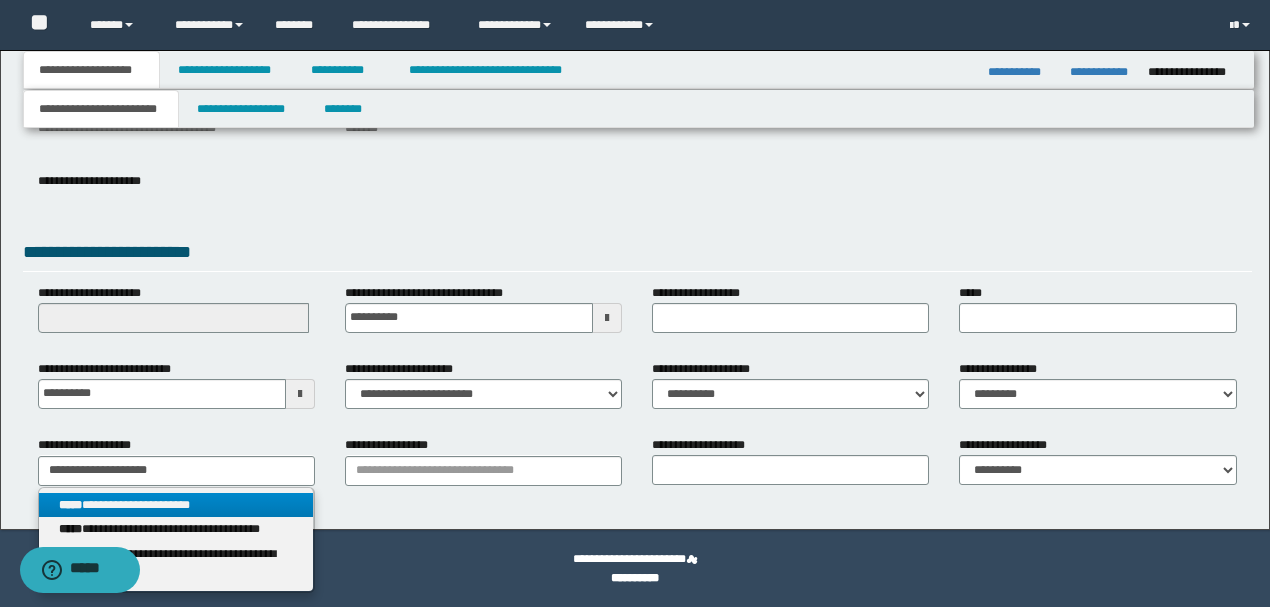 click on "**********" at bounding box center [176, 505] 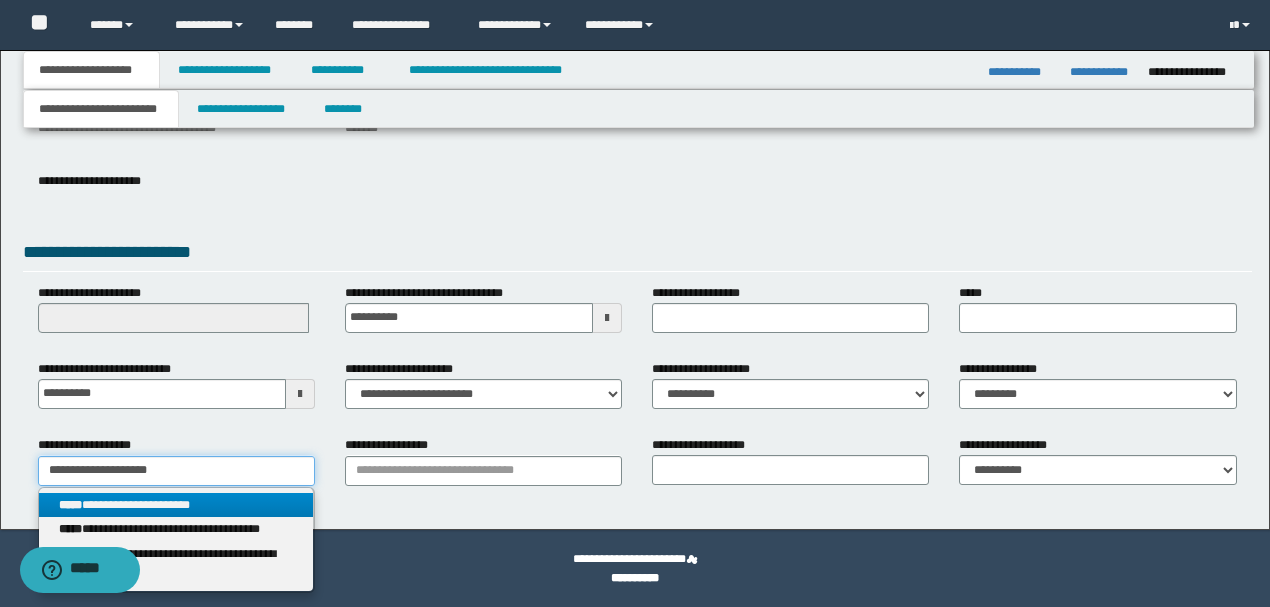 type 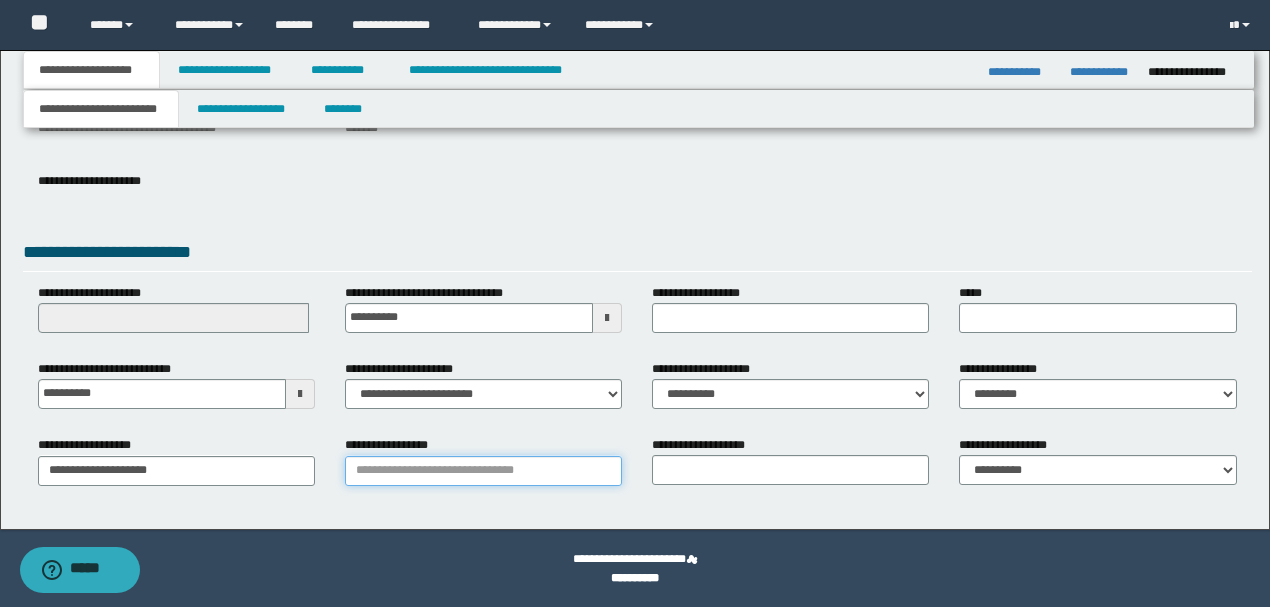 click on "**********" at bounding box center (483, 471) 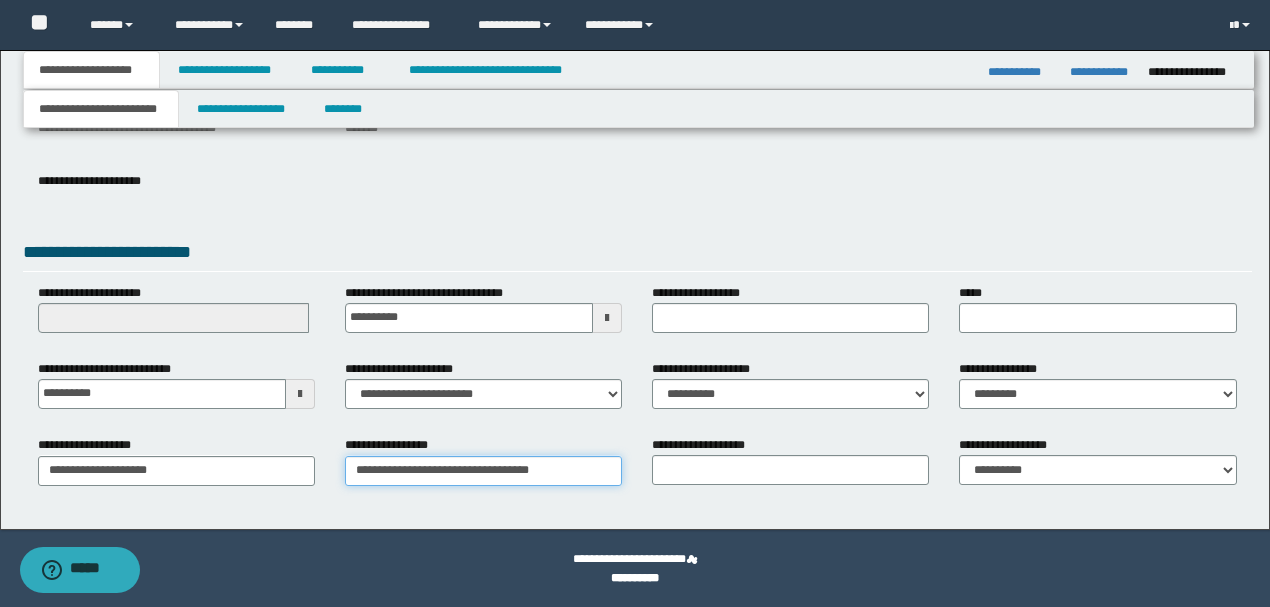type on "**********" 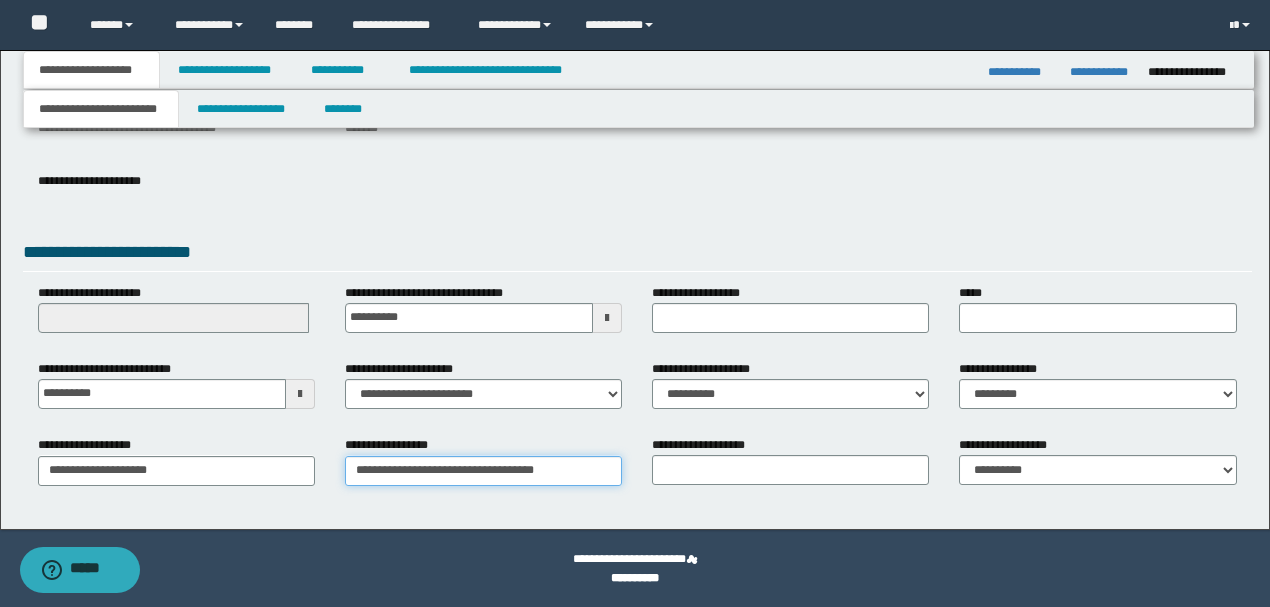 type on "**********" 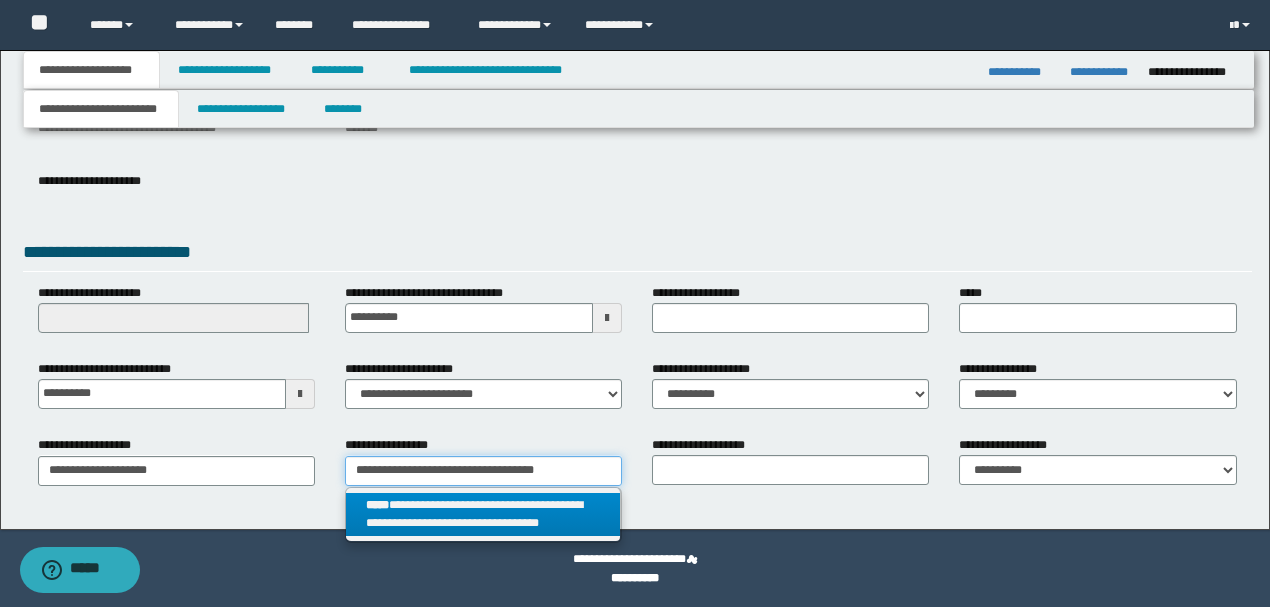 type on "**********" 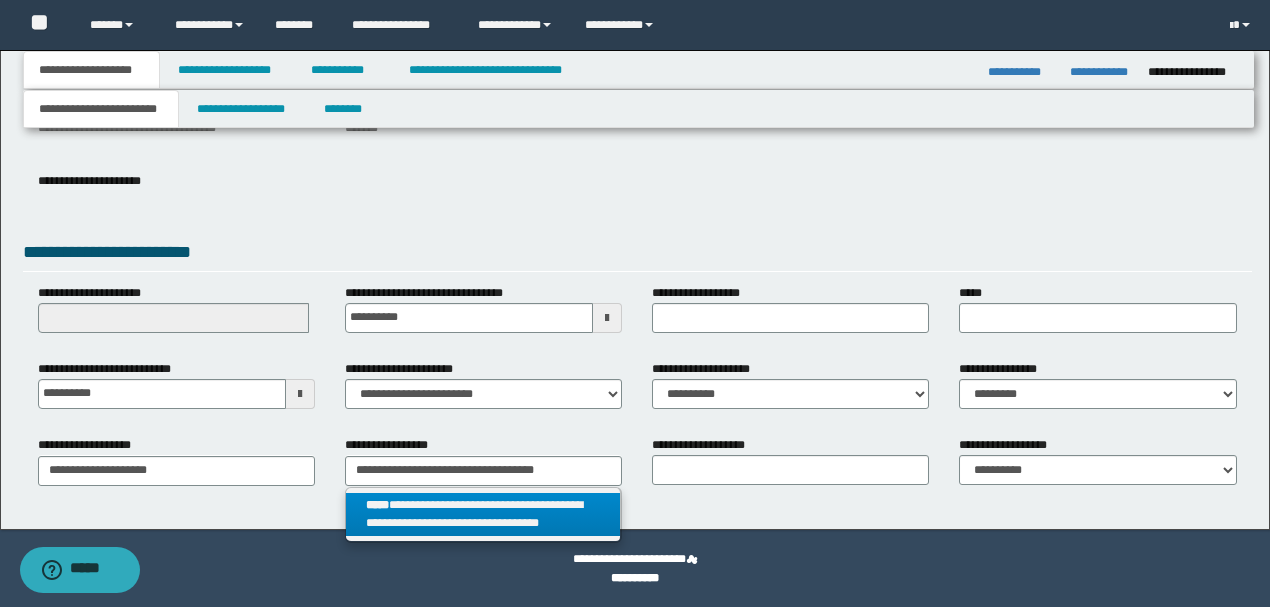 click on "**********" at bounding box center [483, 515] 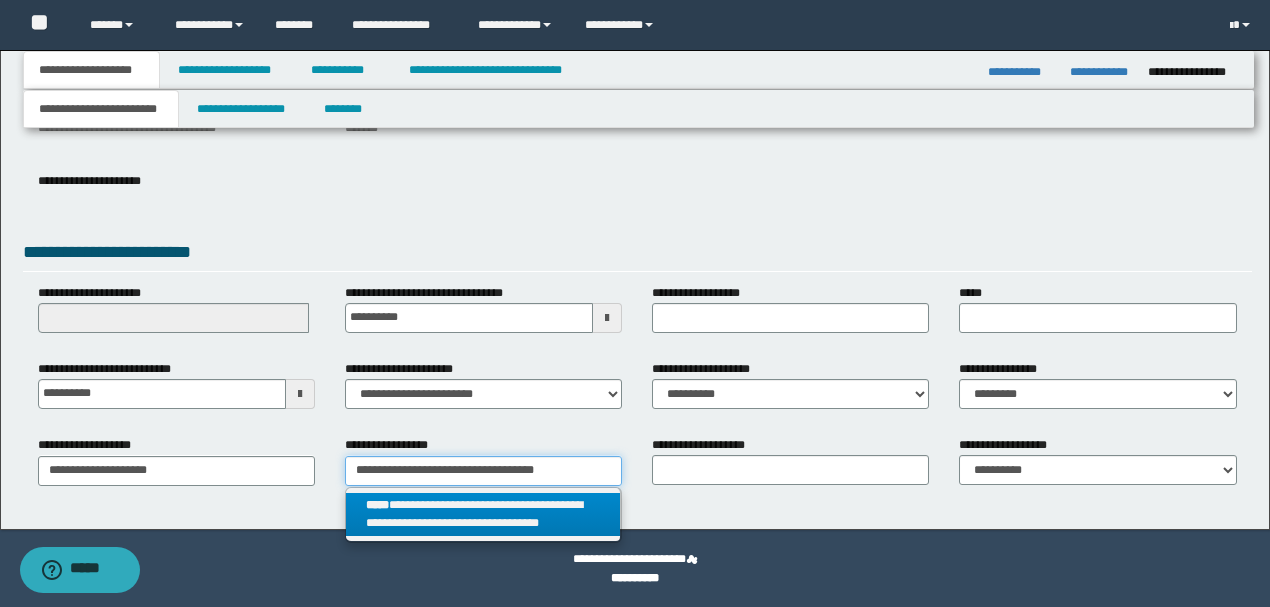 type 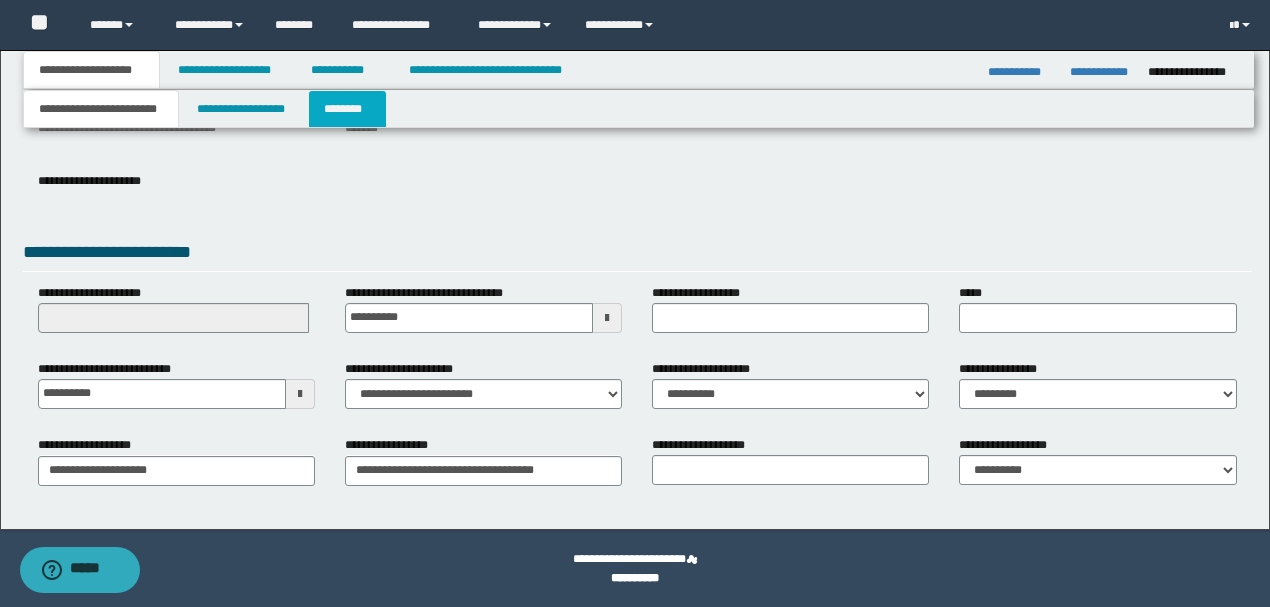 click on "********" at bounding box center (347, 109) 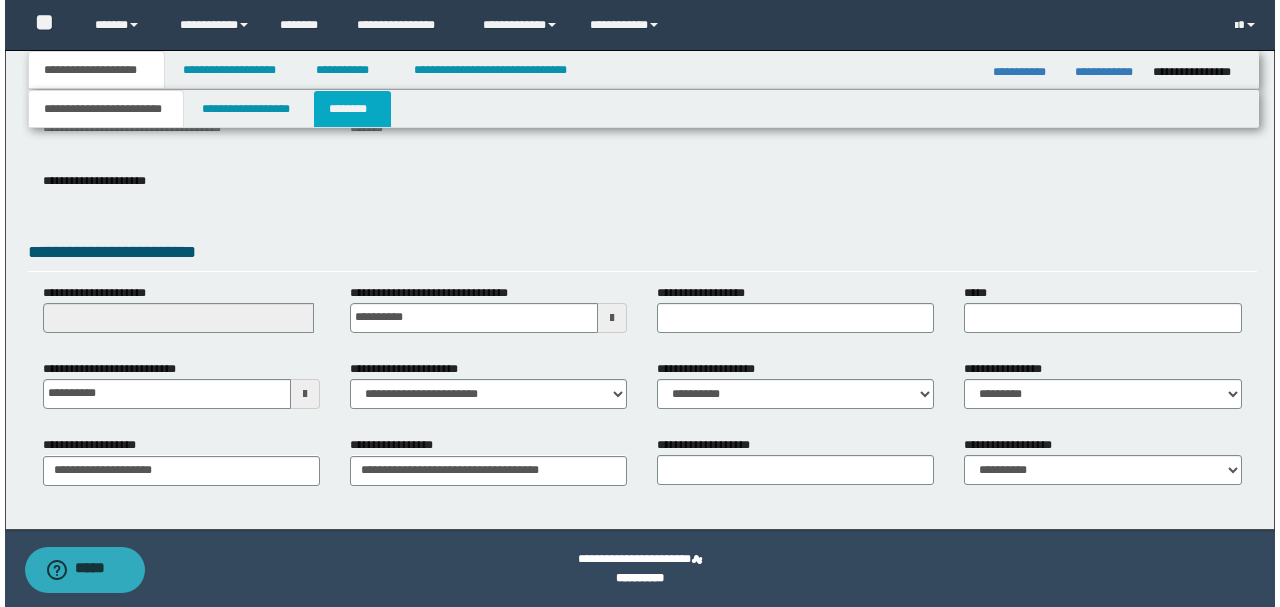 scroll, scrollTop: 0, scrollLeft: 0, axis: both 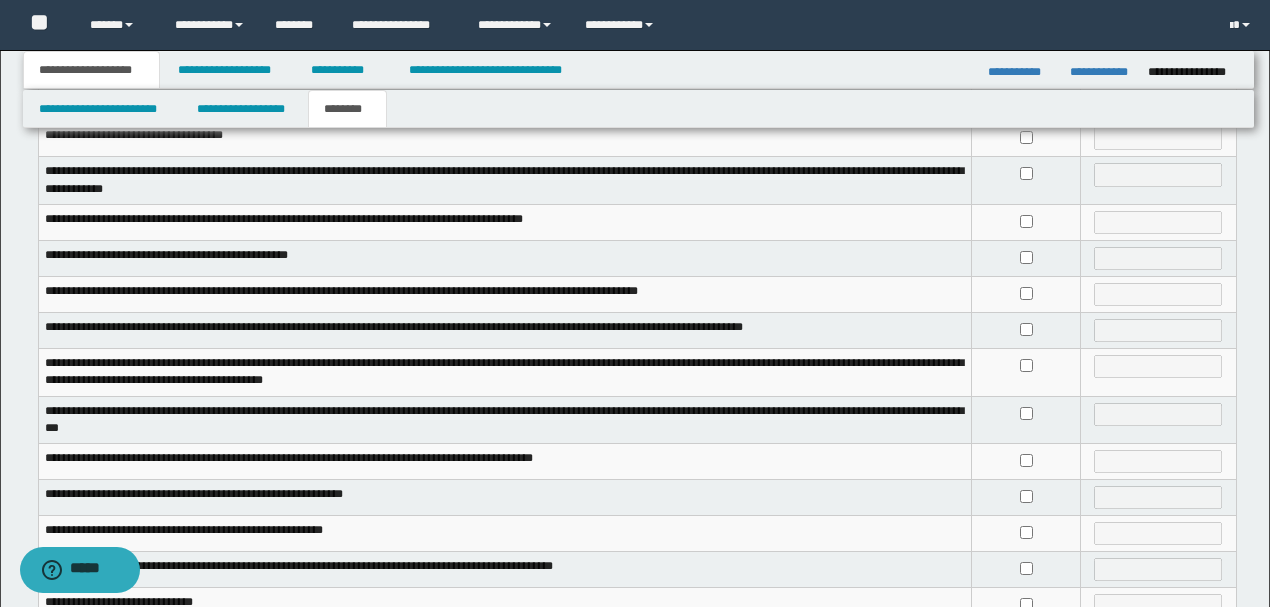 click at bounding box center [1026, 419] 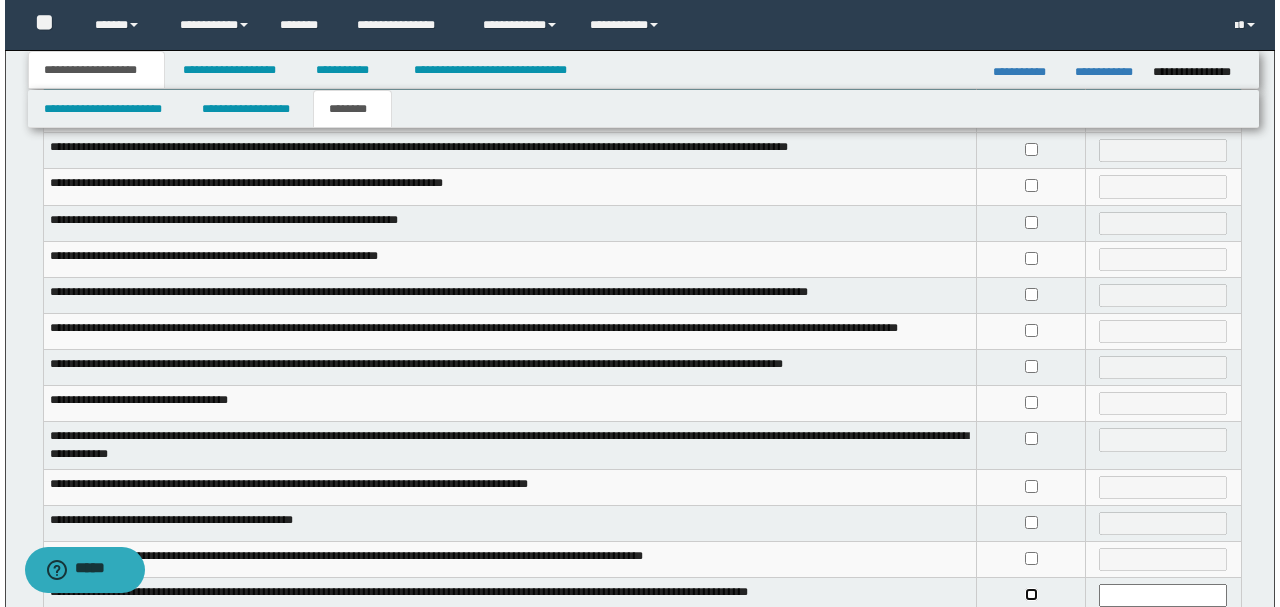 scroll, scrollTop: 0, scrollLeft: 0, axis: both 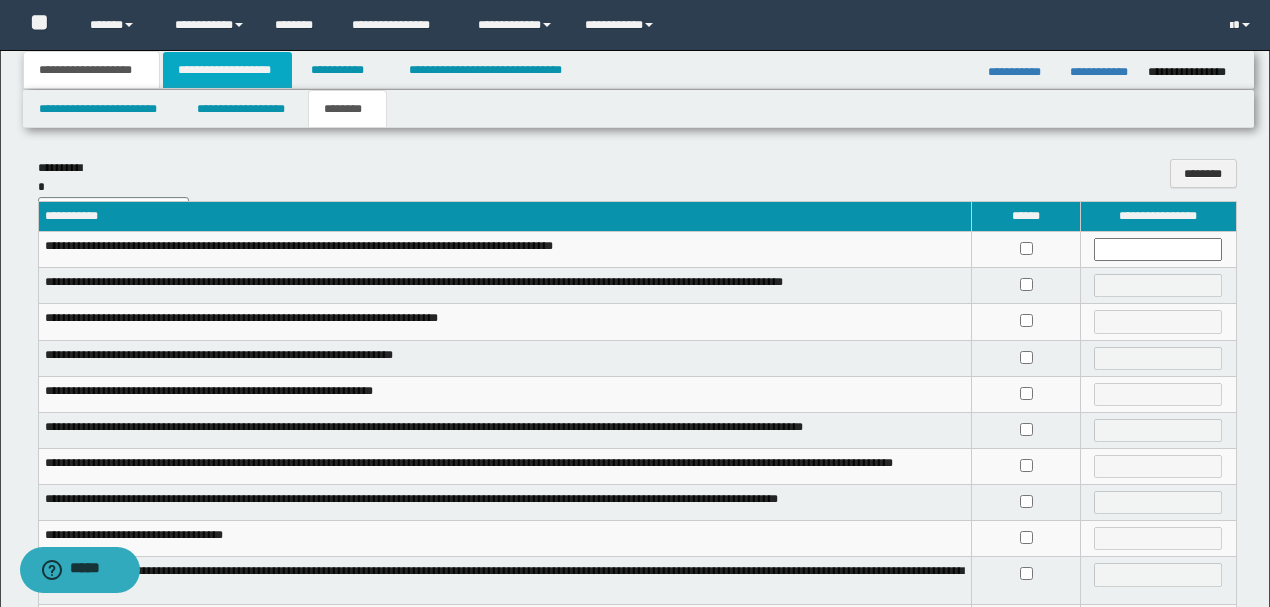 click on "**********" at bounding box center [227, 70] 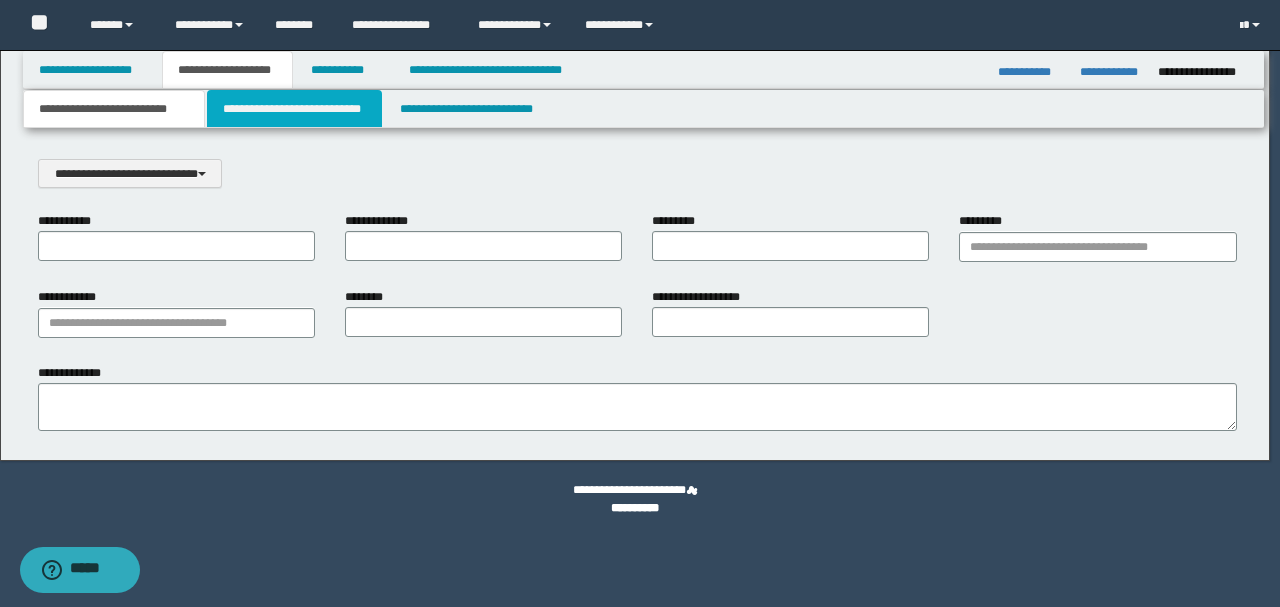 click on "**********" at bounding box center (294, 109) 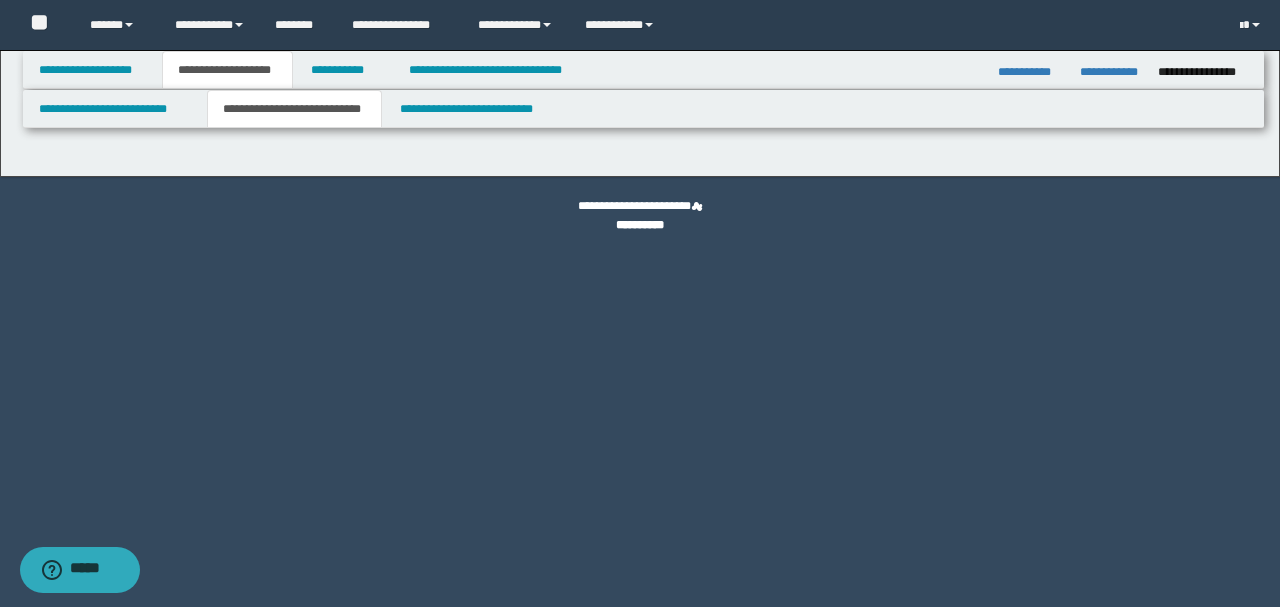 scroll, scrollTop: 0, scrollLeft: 0, axis: both 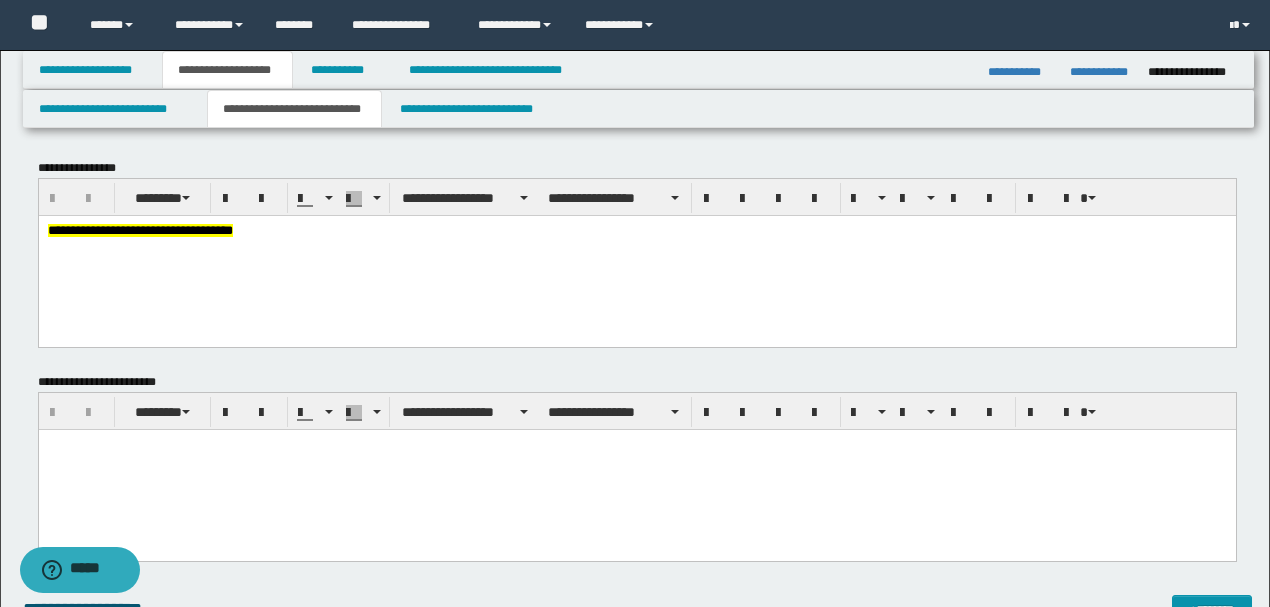 click at bounding box center [636, 445] 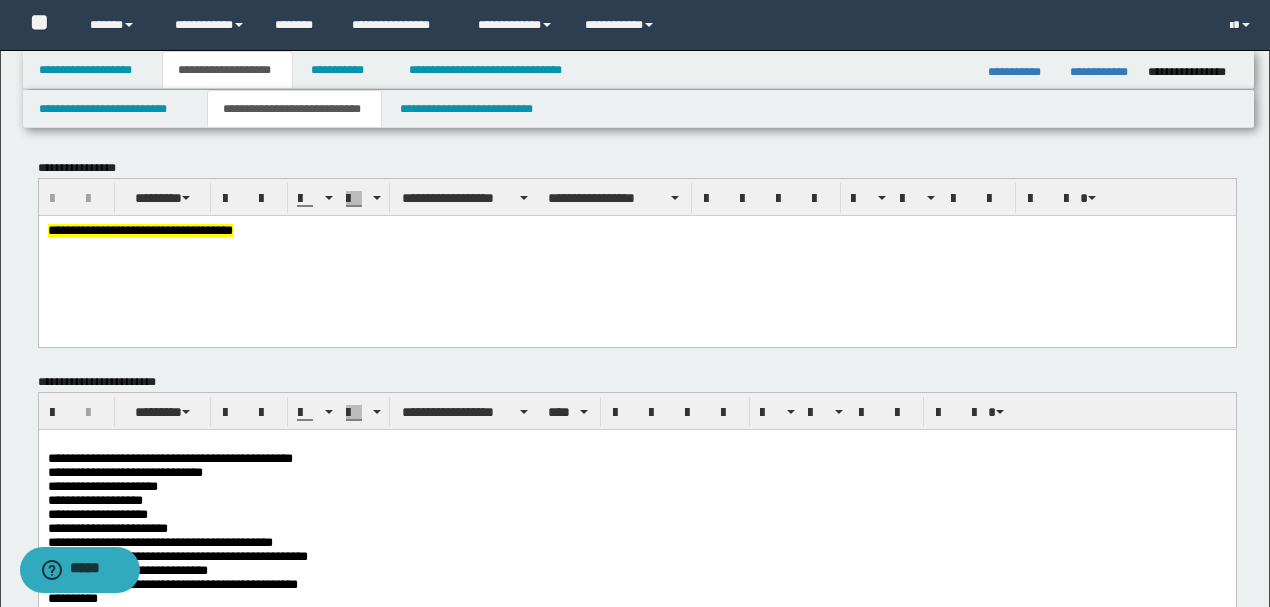 click on "**********" at bounding box center (636, 230) 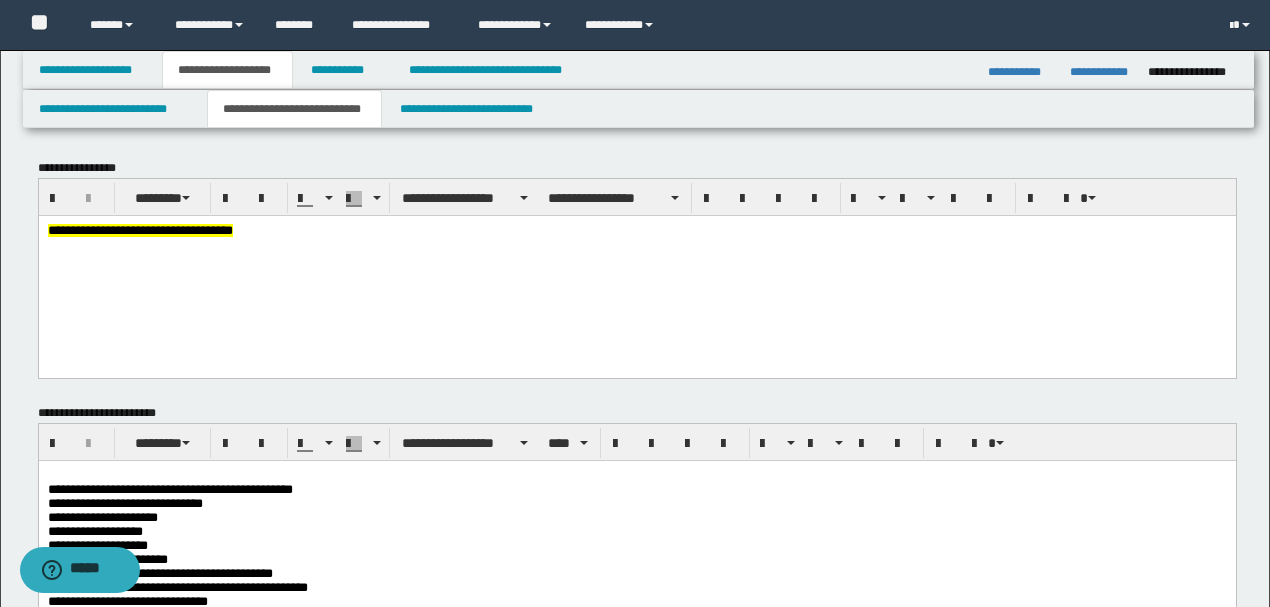 type 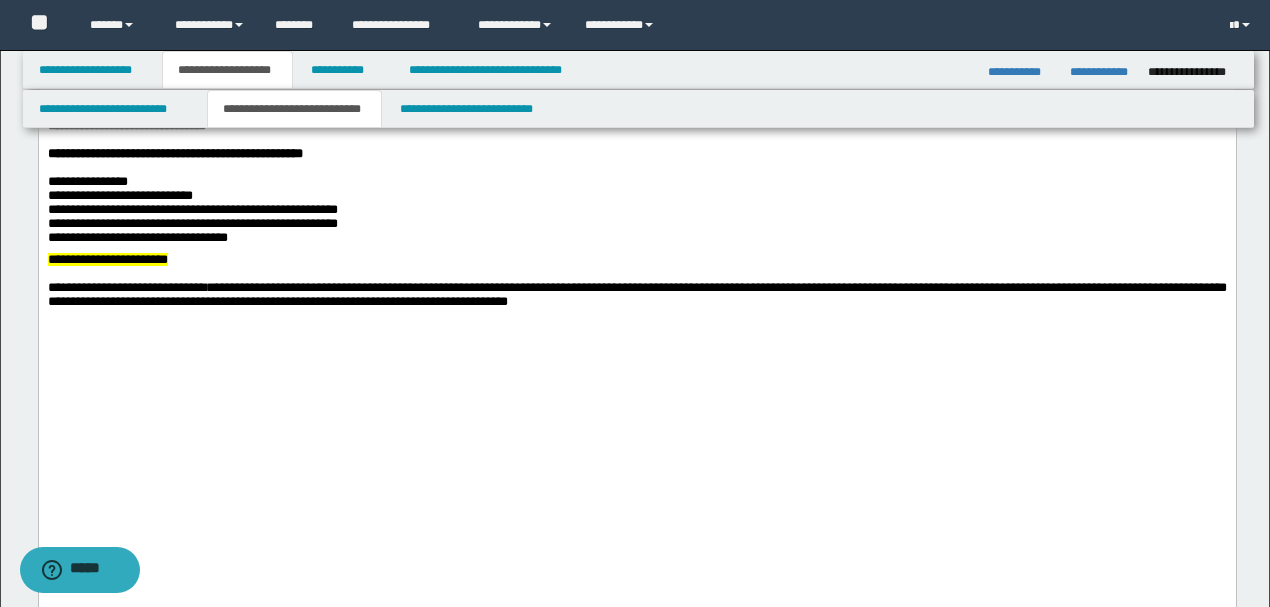 scroll, scrollTop: 1733, scrollLeft: 0, axis: vertical 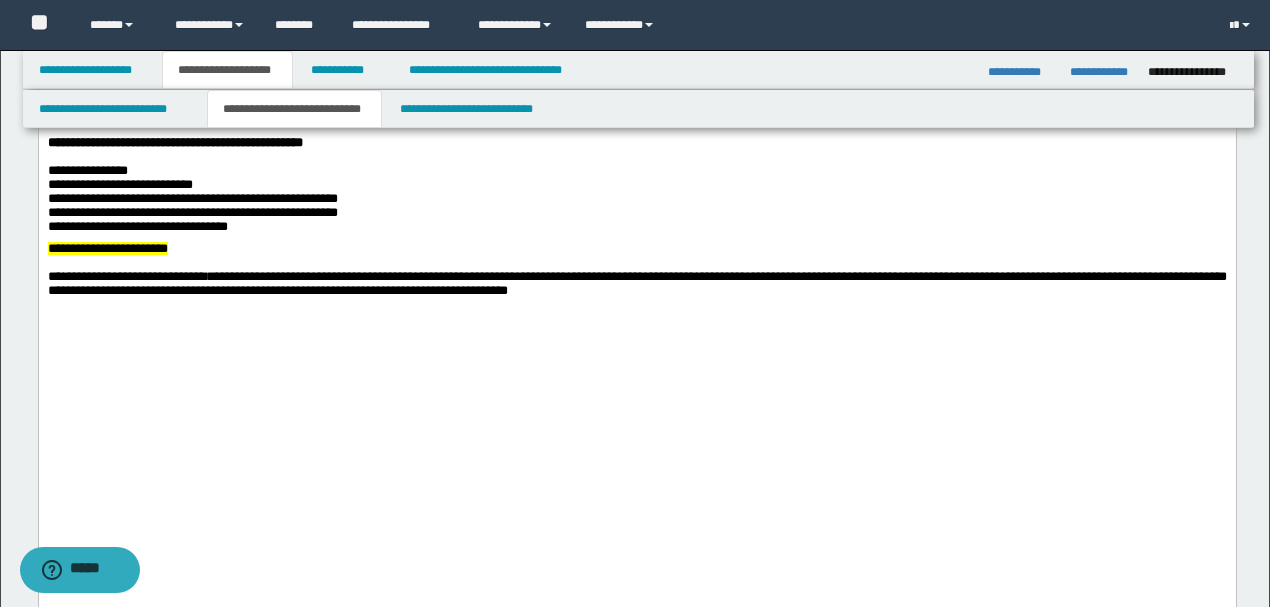 click at bounding box center [636, 23] 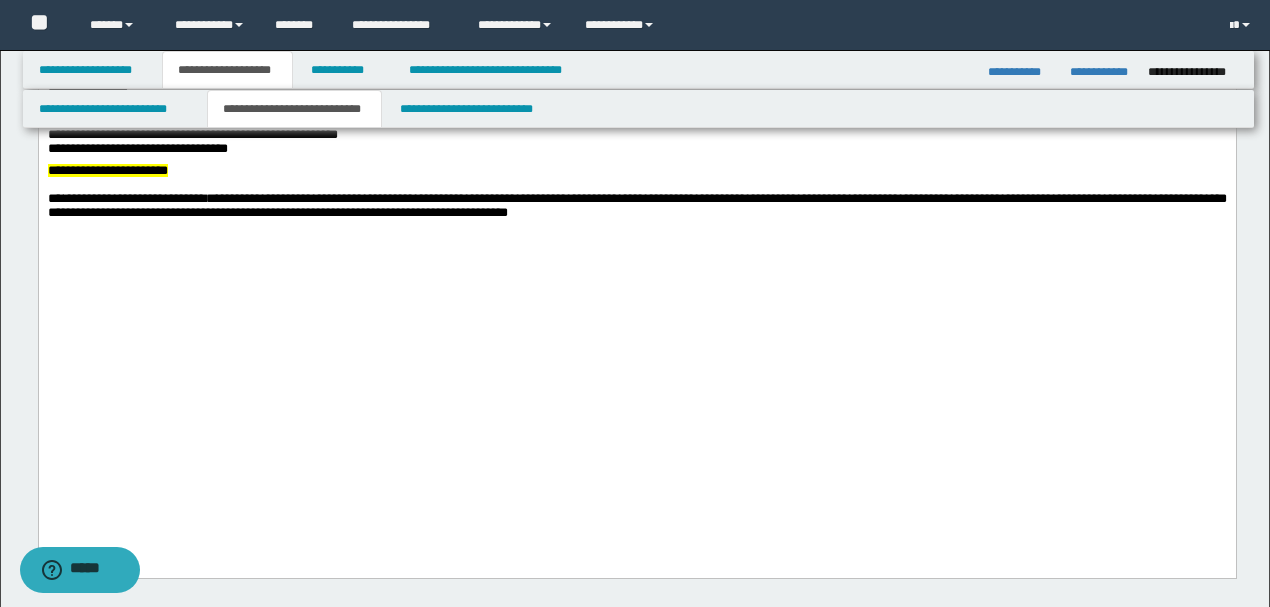 drag, startPoint x: 372, startPoint y: 271, endPoint x: 70, endPoint y: -1249, distance: 1549.7109 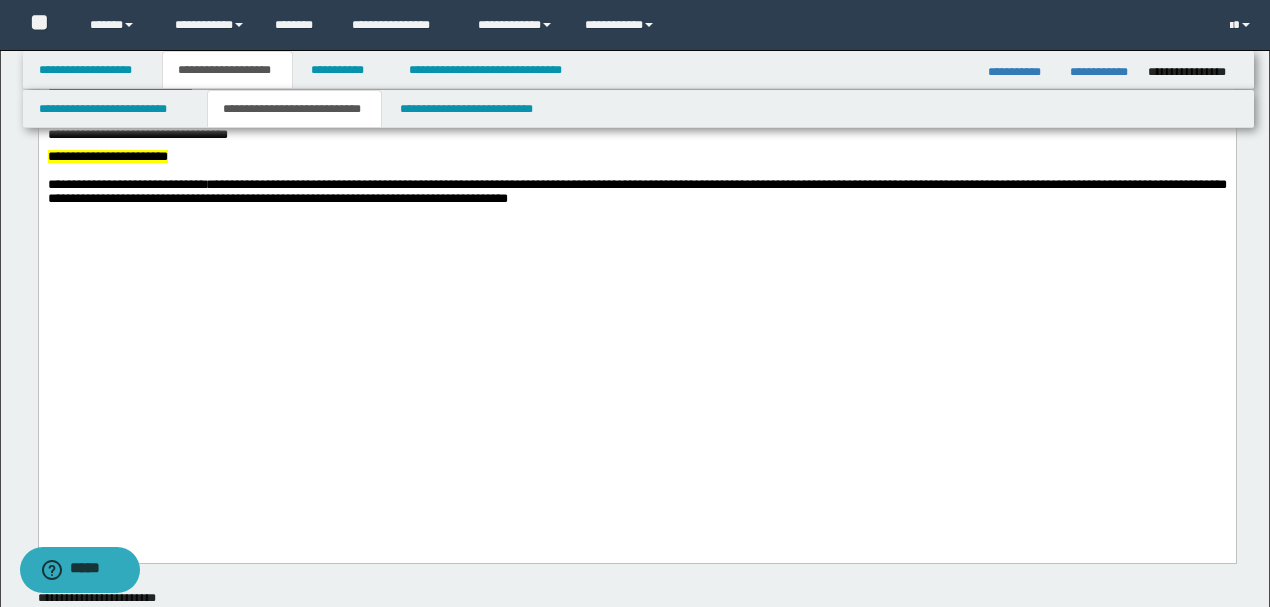 click at bounding box center (636, 37) 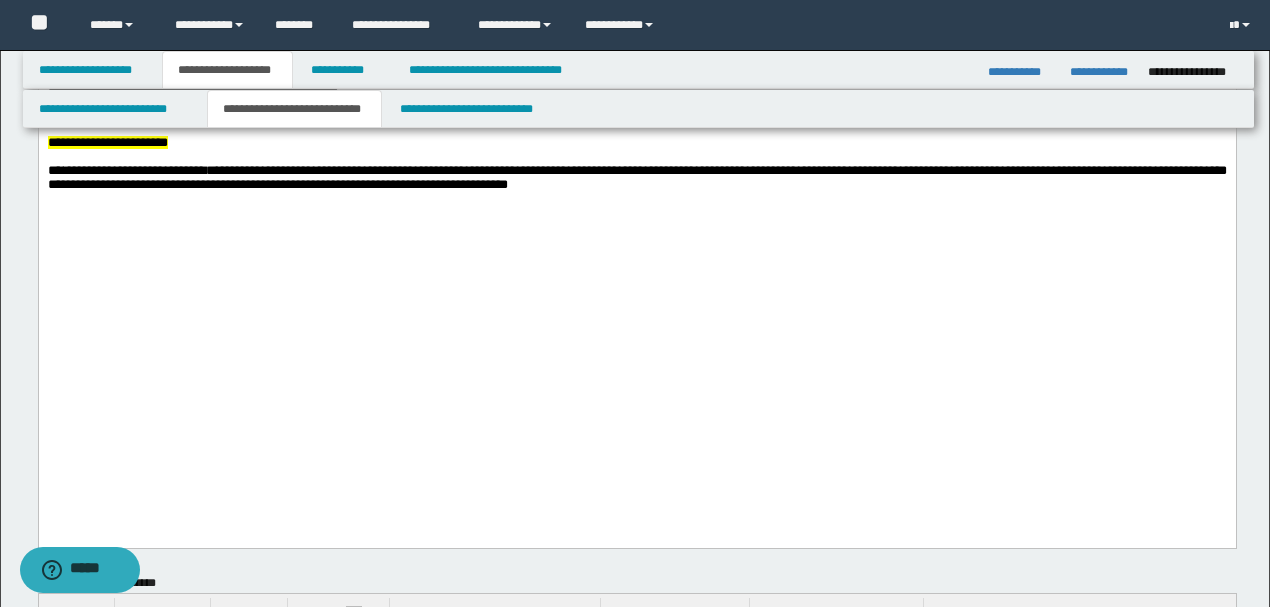 click on "**********" at bounding box center [636, 93] 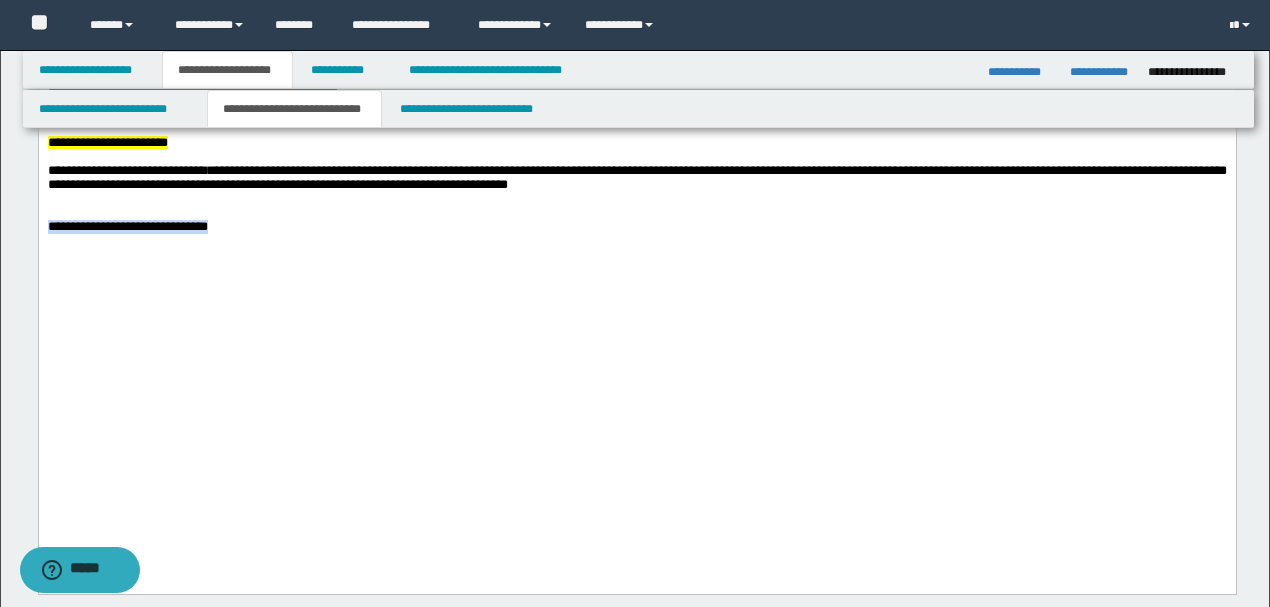 drag, startPoint x: 399, startPoint y: 481, endPoint x: 0, endPoint y: 480, distance: 399.00125 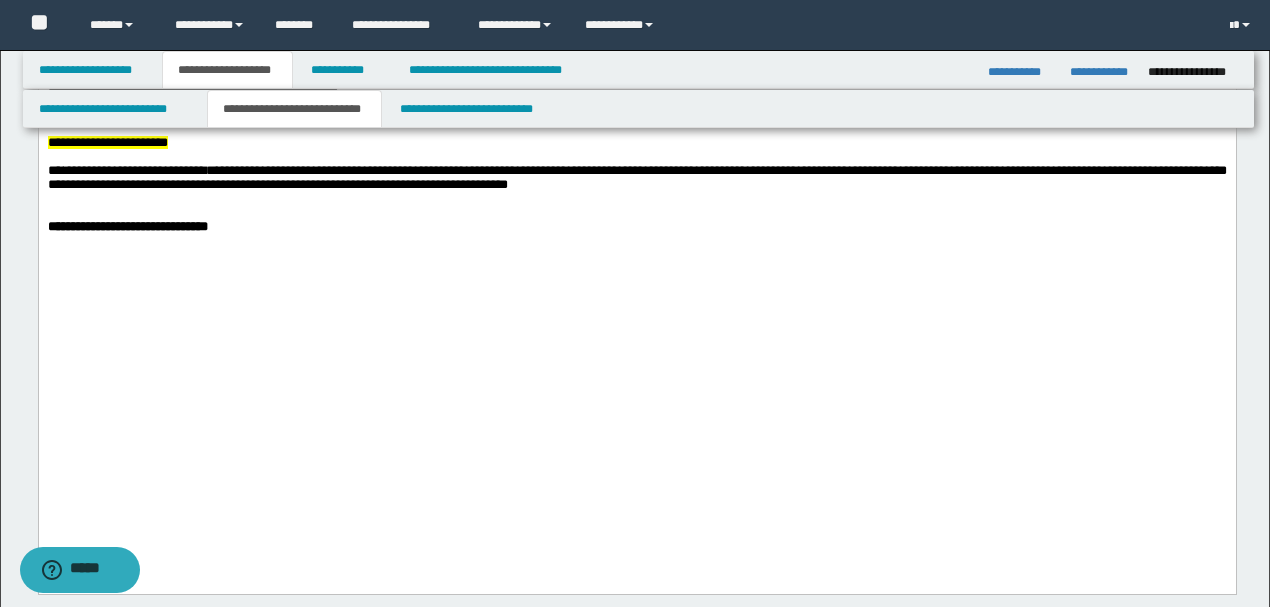 click on "**********" at bounding box center (636, -613) 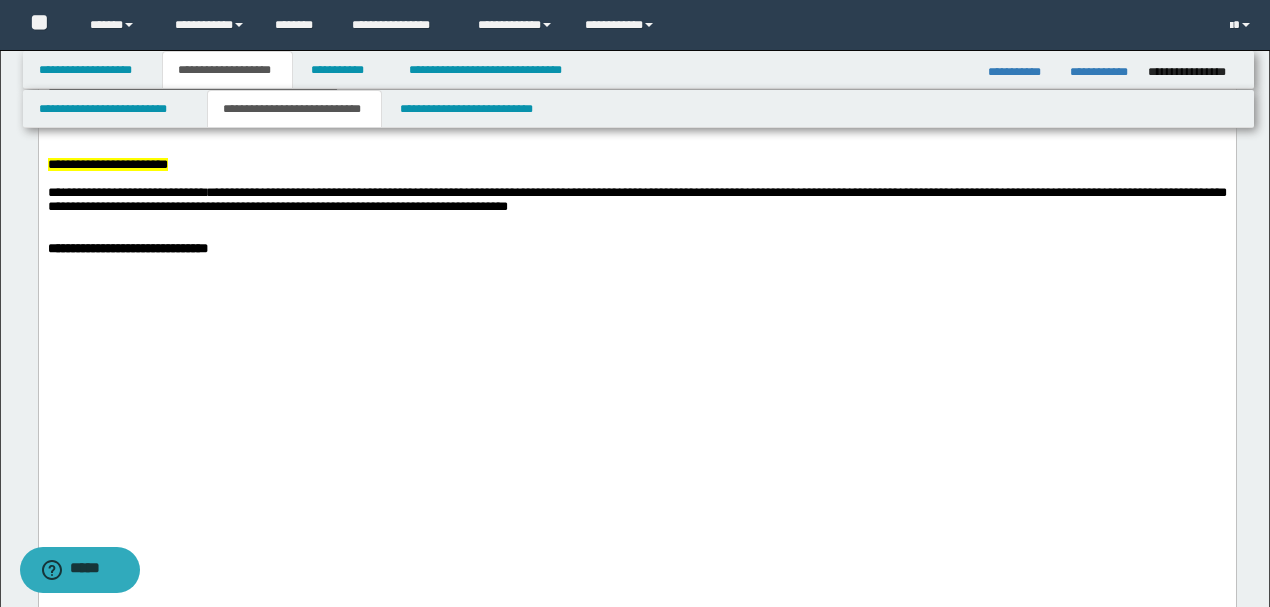click on "**********" at bounding box center (636, 121) 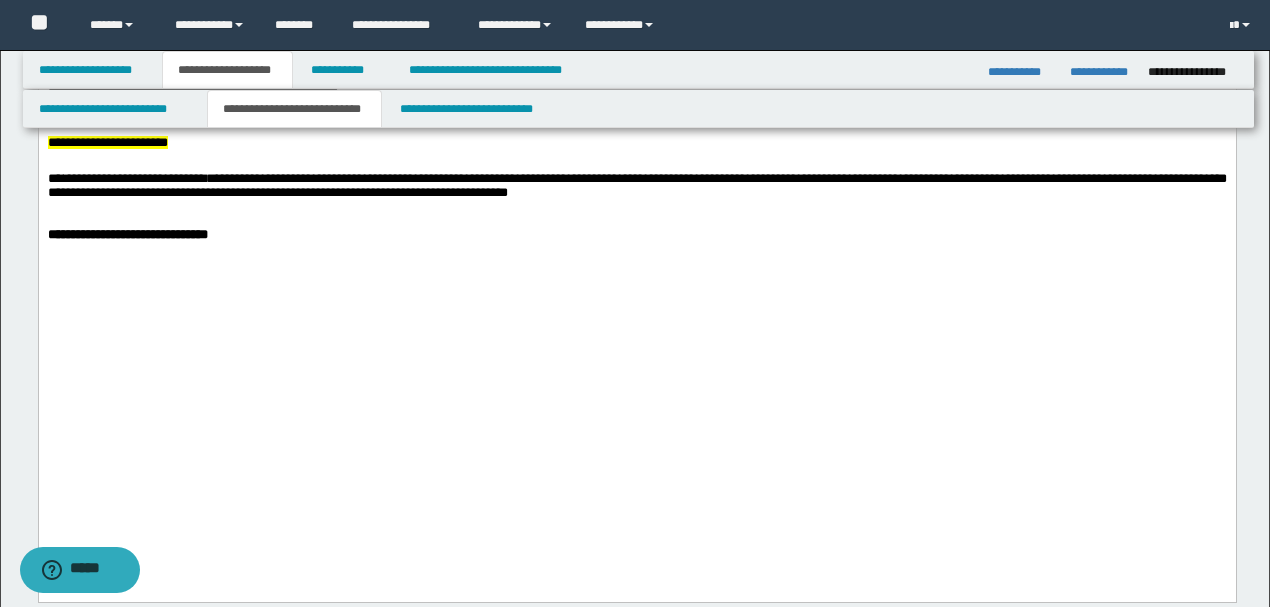 click on "**********" at bounding box center [660, 107] 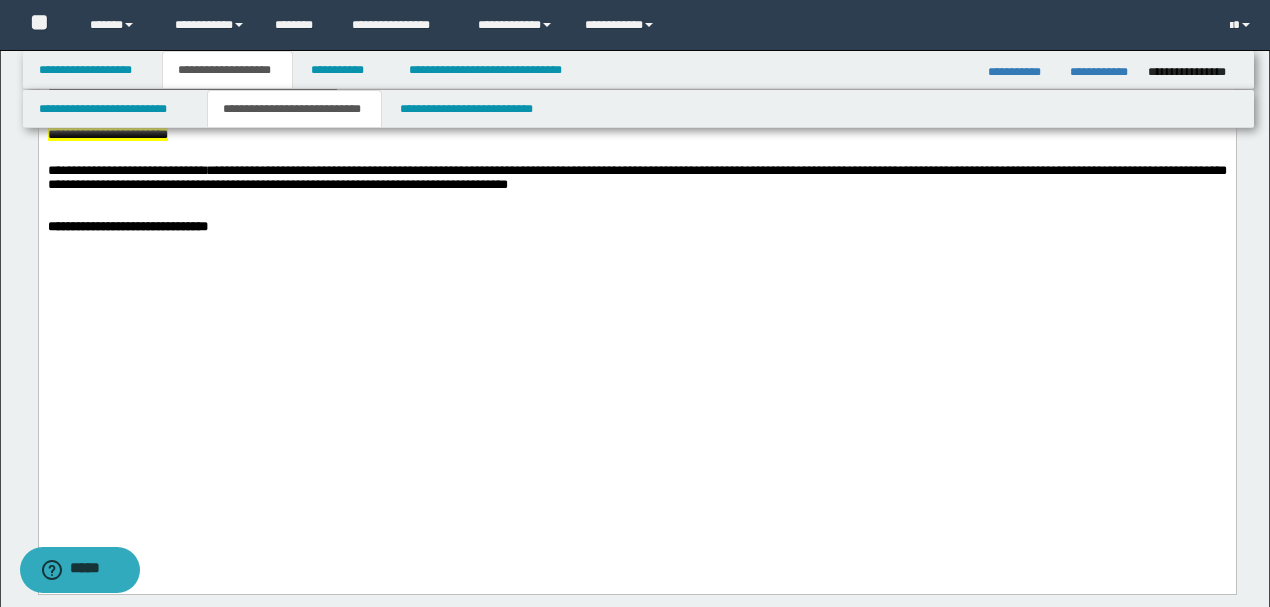 click on "**********" at bounding box center (636, -613) 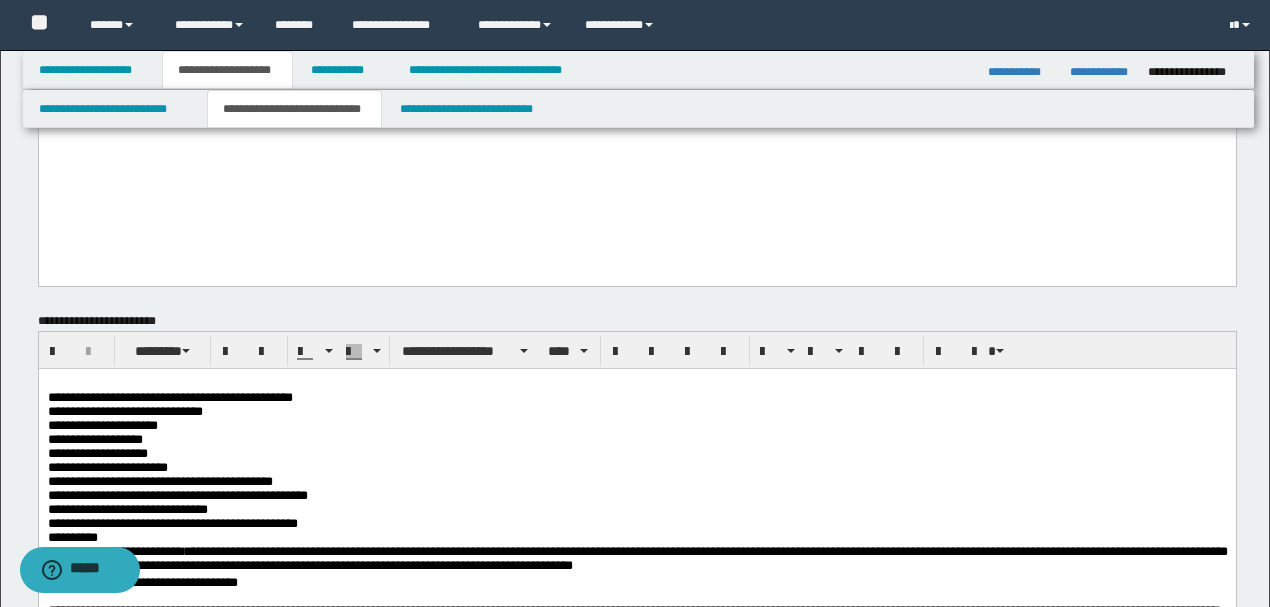 scroll, scrollTop: 2200, scrollLeft: 0, axis: vertical 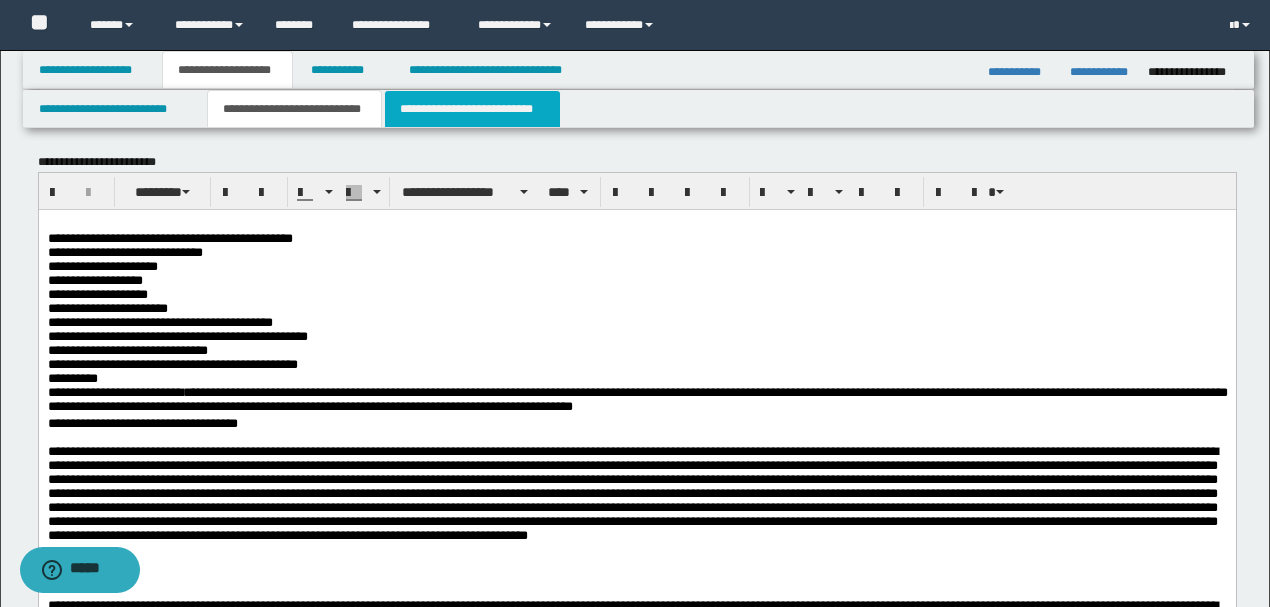 click on "**********" at bounding box center [472, 109] 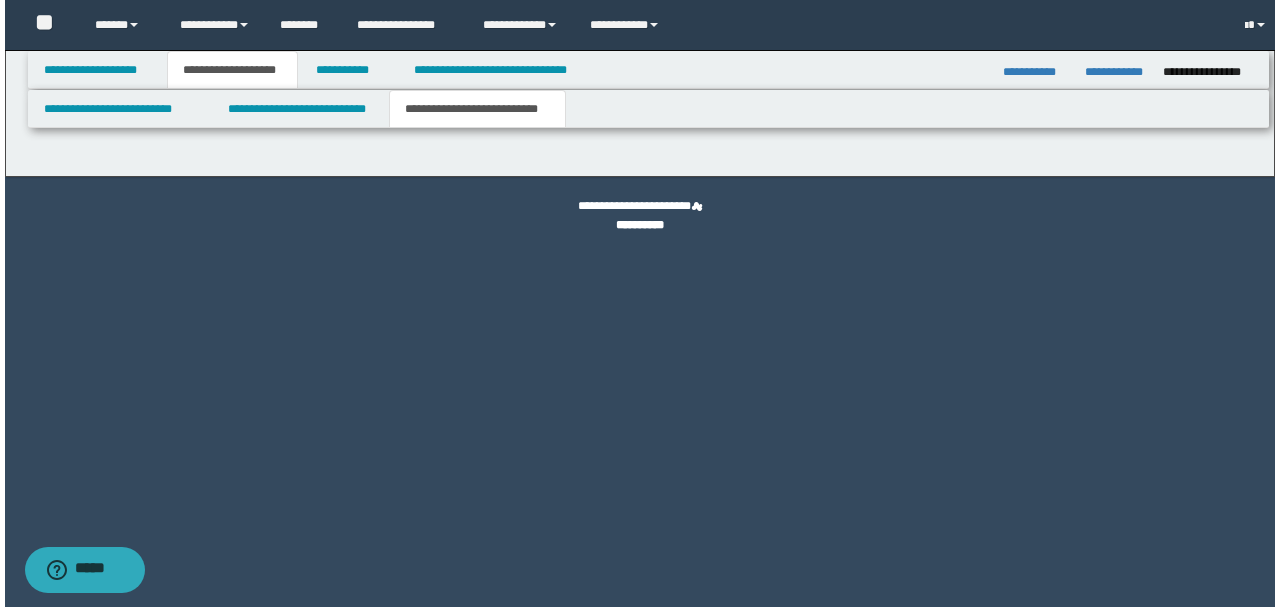 scroll, scrollTop: 0, scrollLeft: 0, axis: both 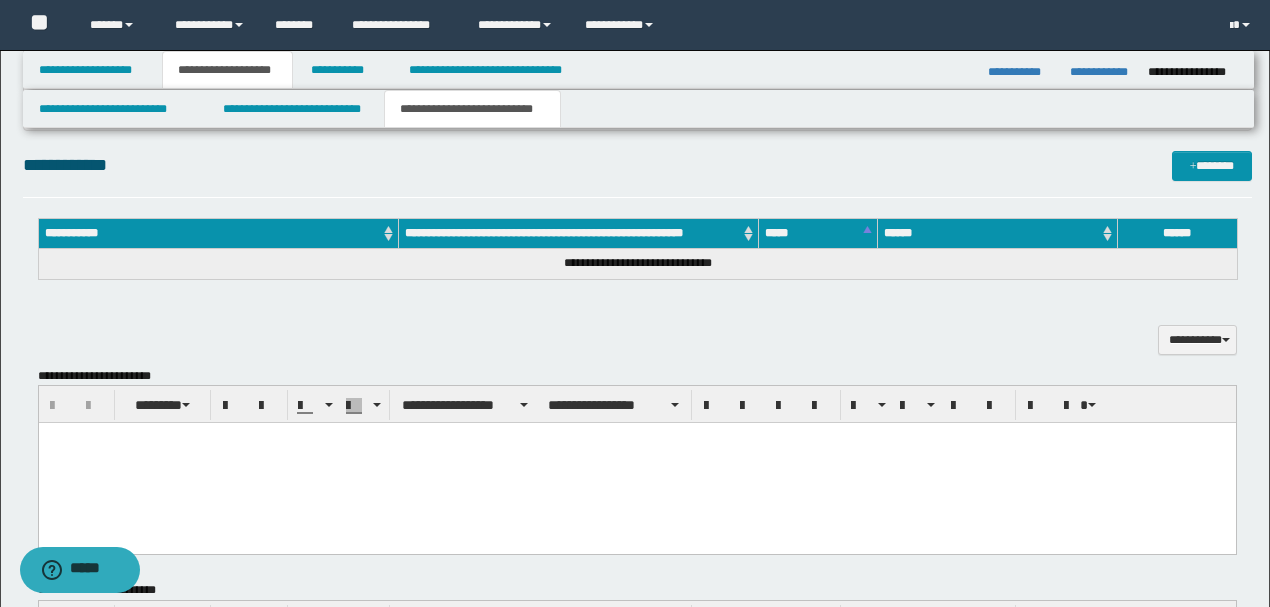 click at bounding box center (636, 463) 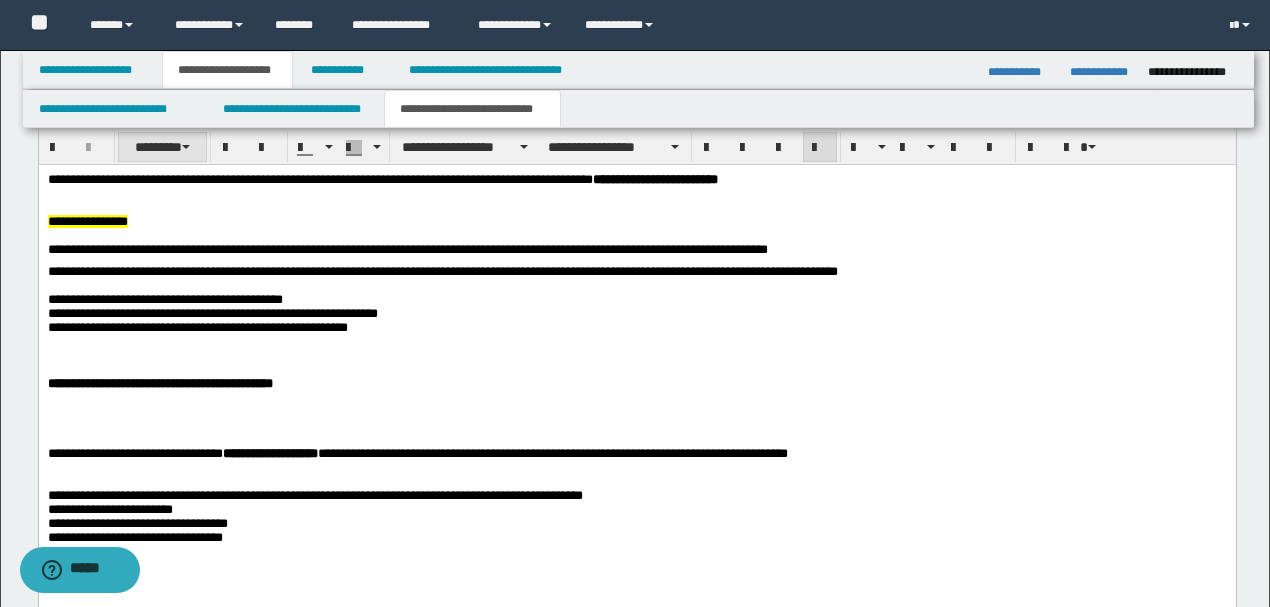 scroll, scrollTop: 533, scrollLeft: 0, axis: vertical 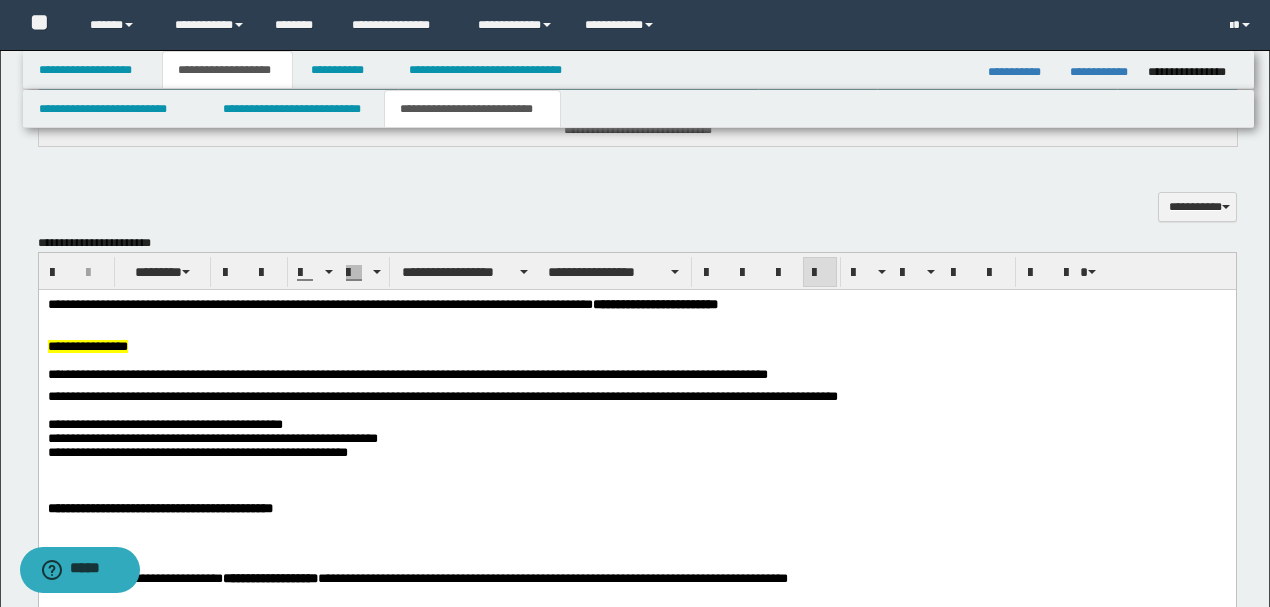 click at bounding box center [636, 361] 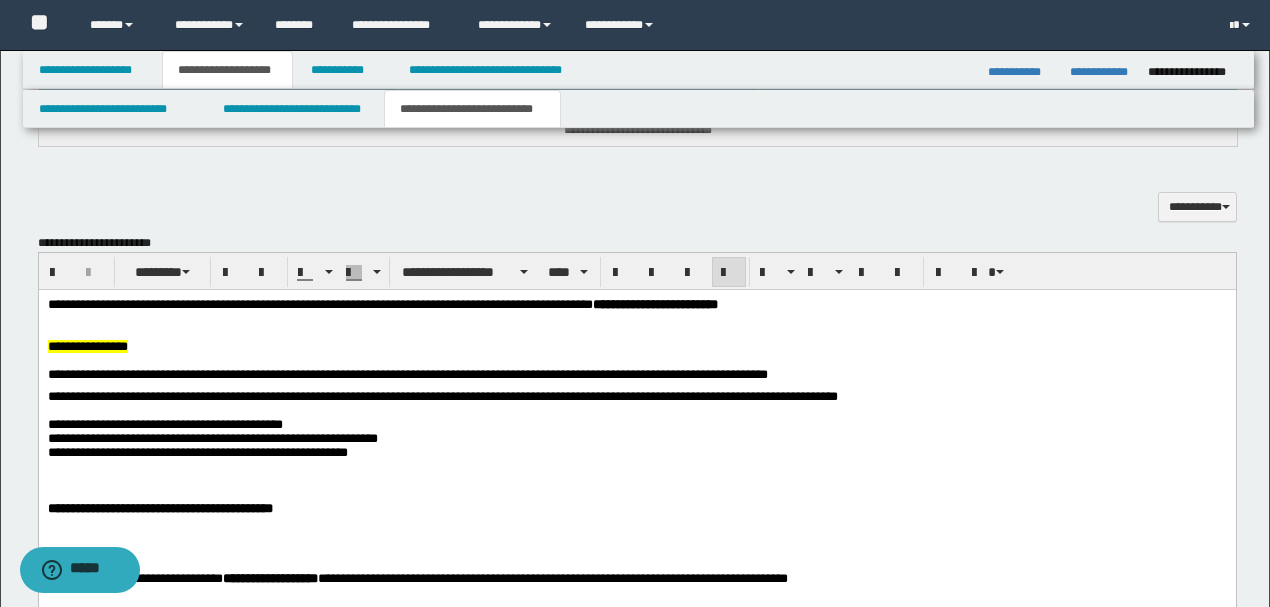 click on "**********" at bounding box center (636, 347) 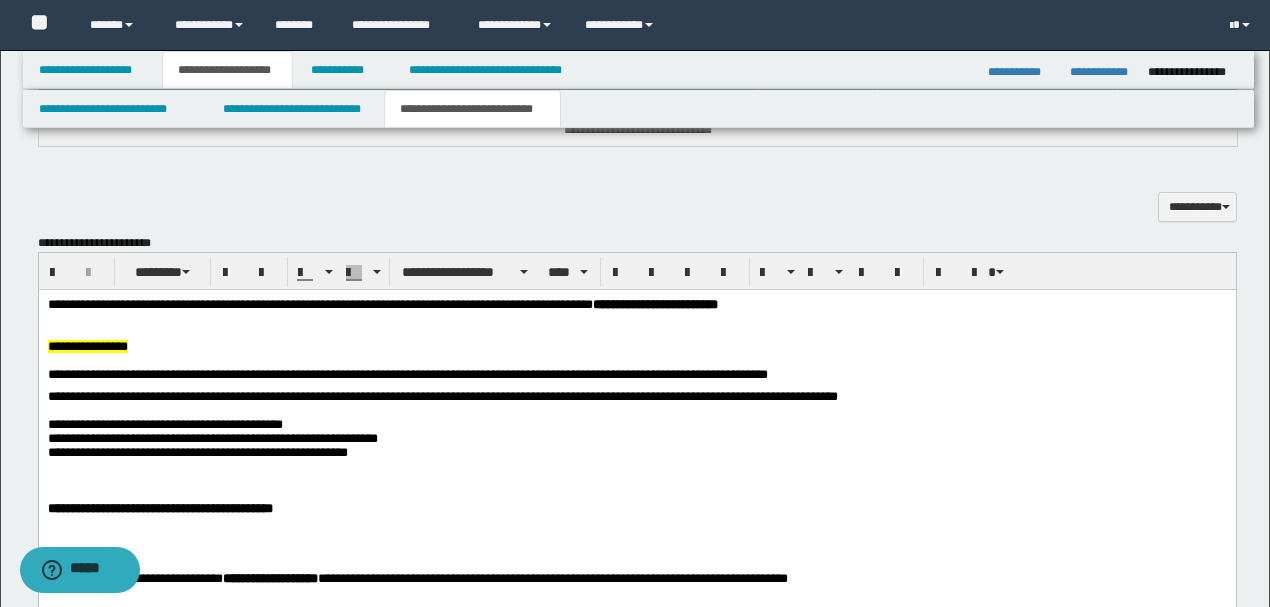 click on "**********" at bounding box center (636, 544) 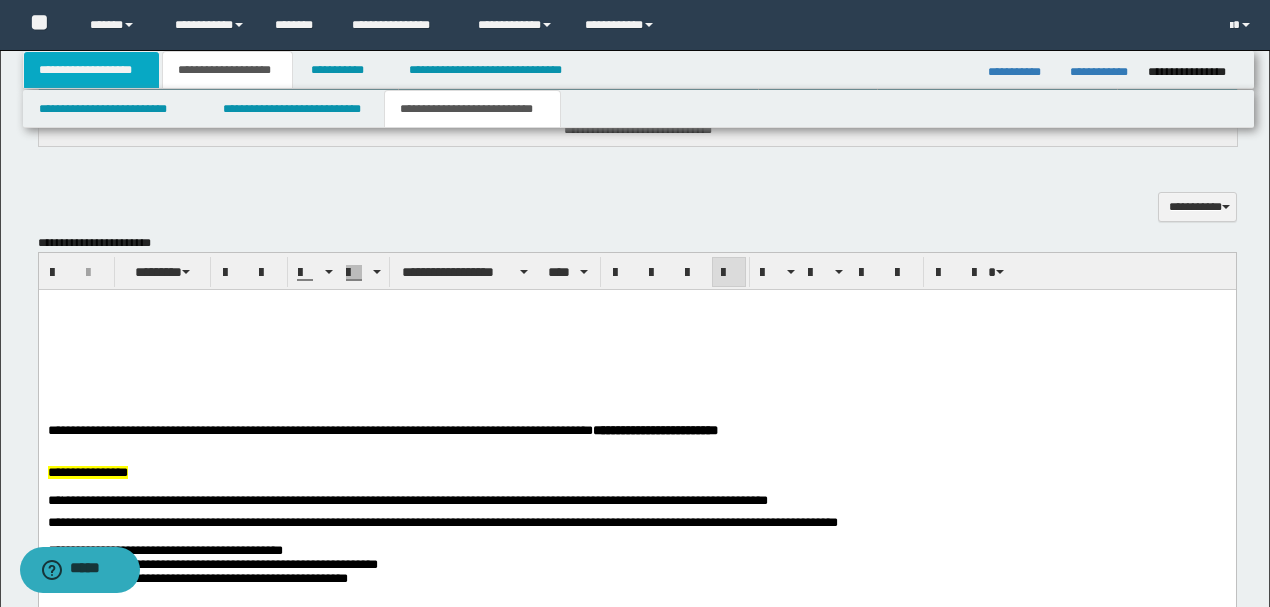 click on "**********" at bounding box center (92, 70) 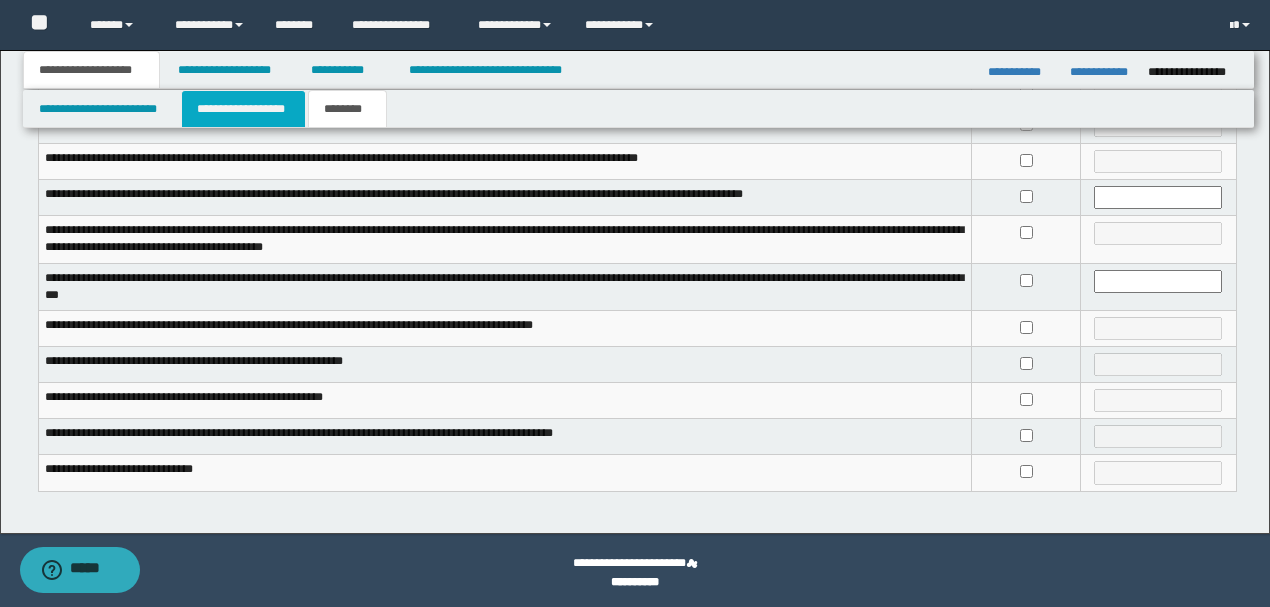 click on "**********" at bounding box center (243, 109) 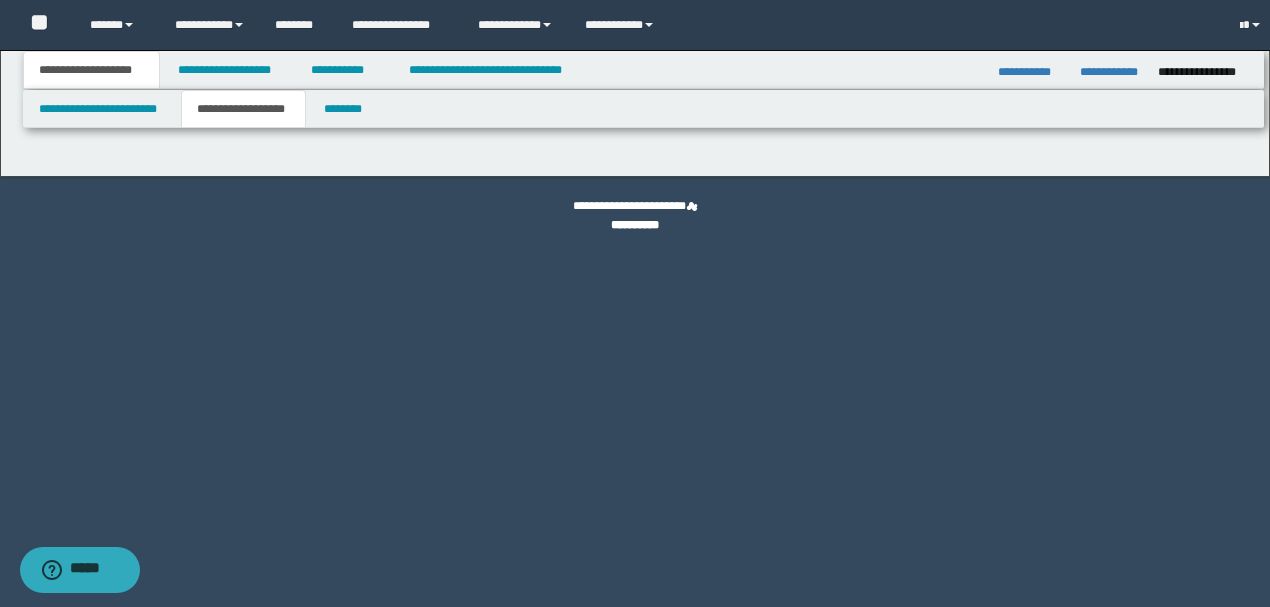 scroll, scrollTop: 0, scrollLeft: 0, axis: both 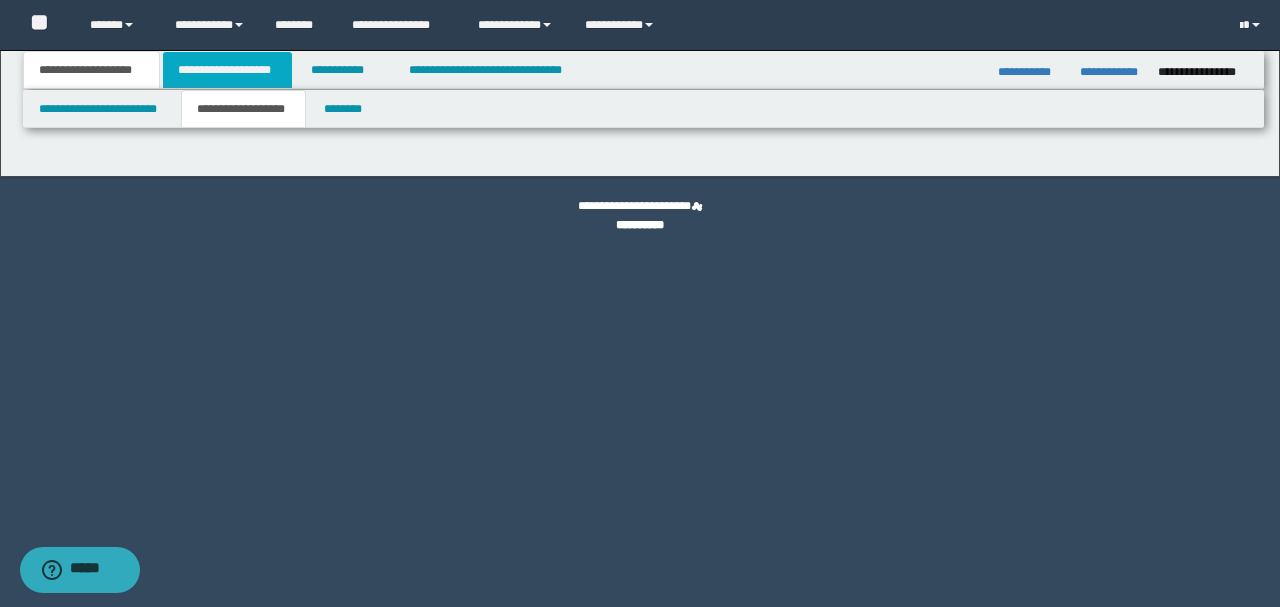 click on "**********" at bounding box center (227, 70) 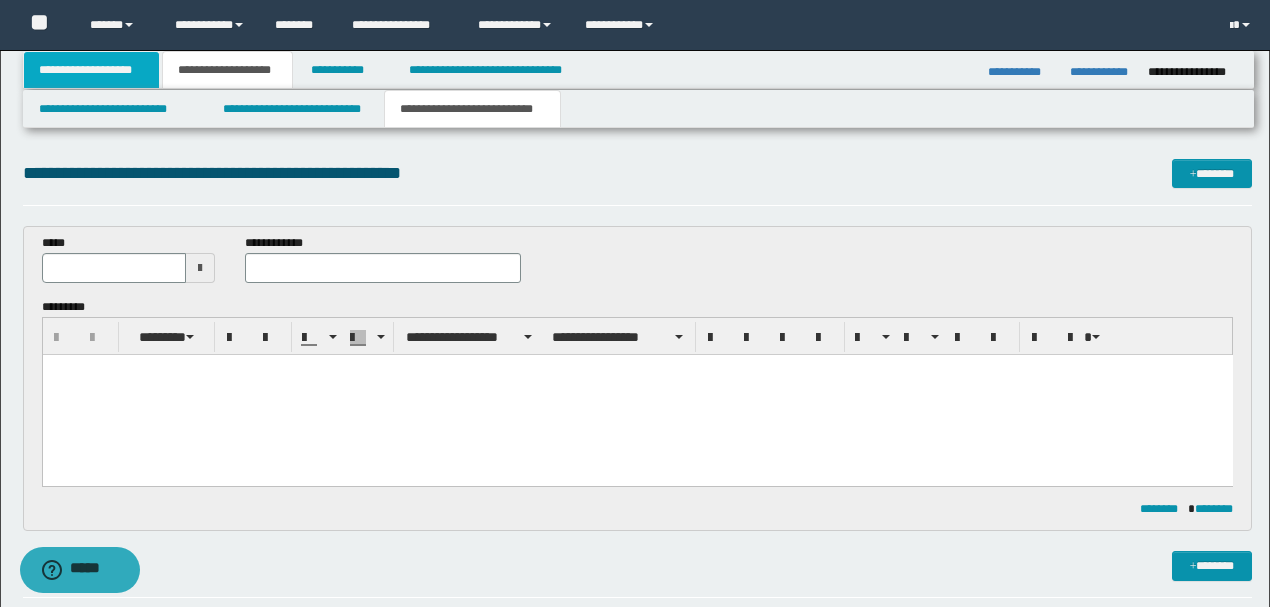 click on "**********" at bounding box center (92, 70) 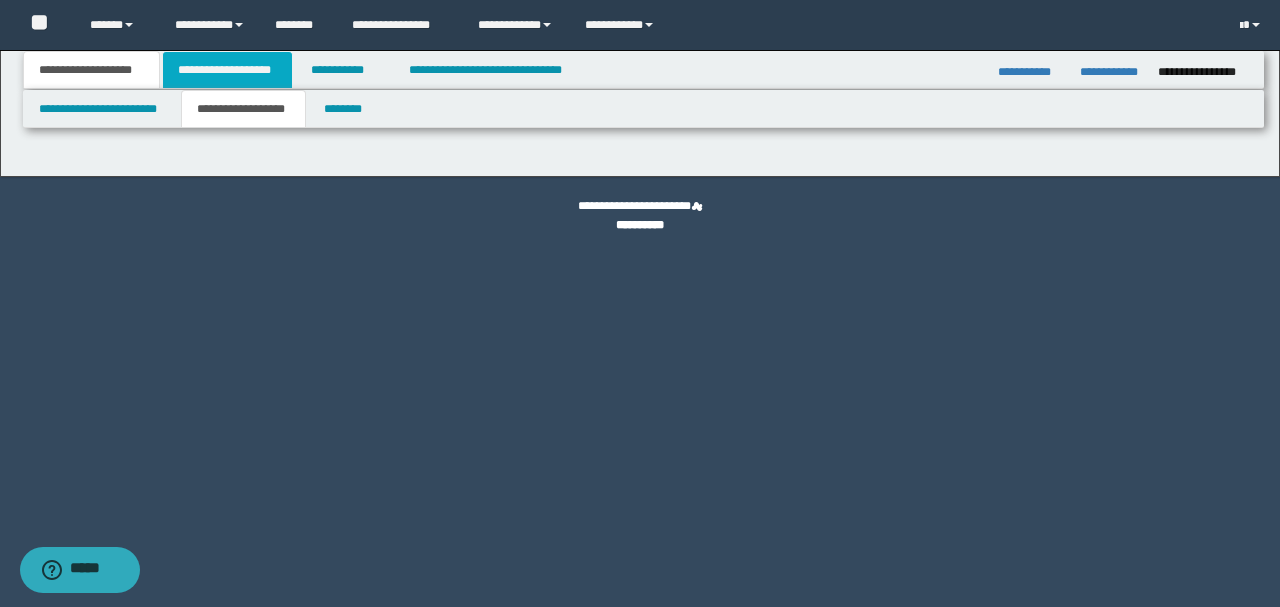 click on "**********" at bounding box center [227, 70] 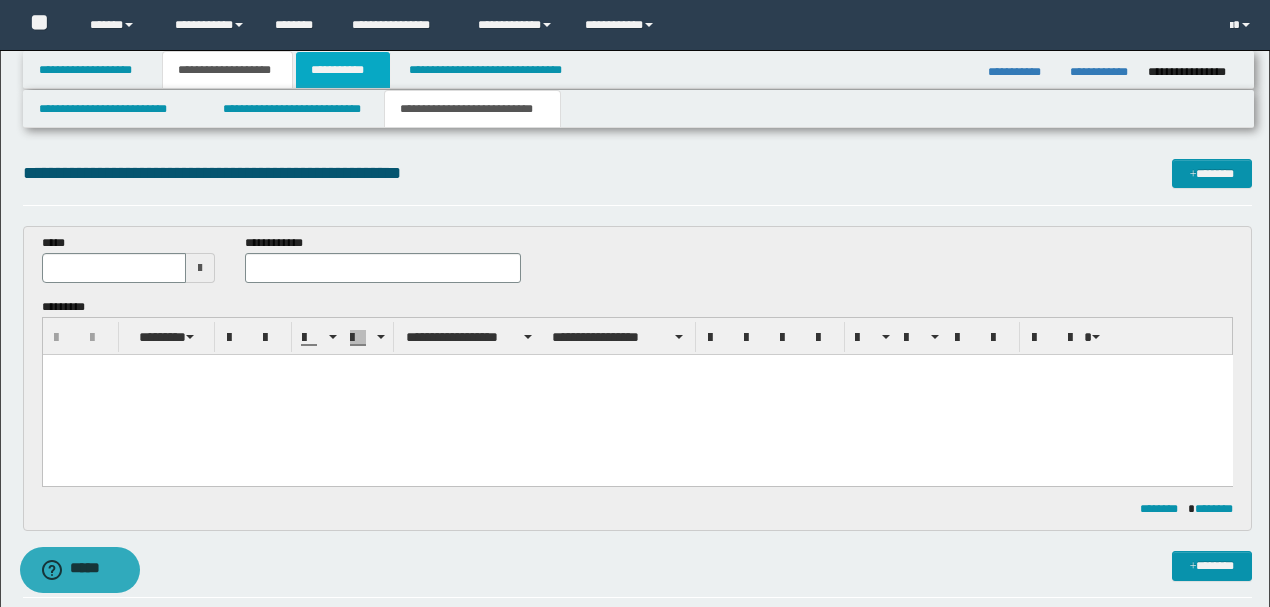 click on "**********" at bounding box center [343, 70] 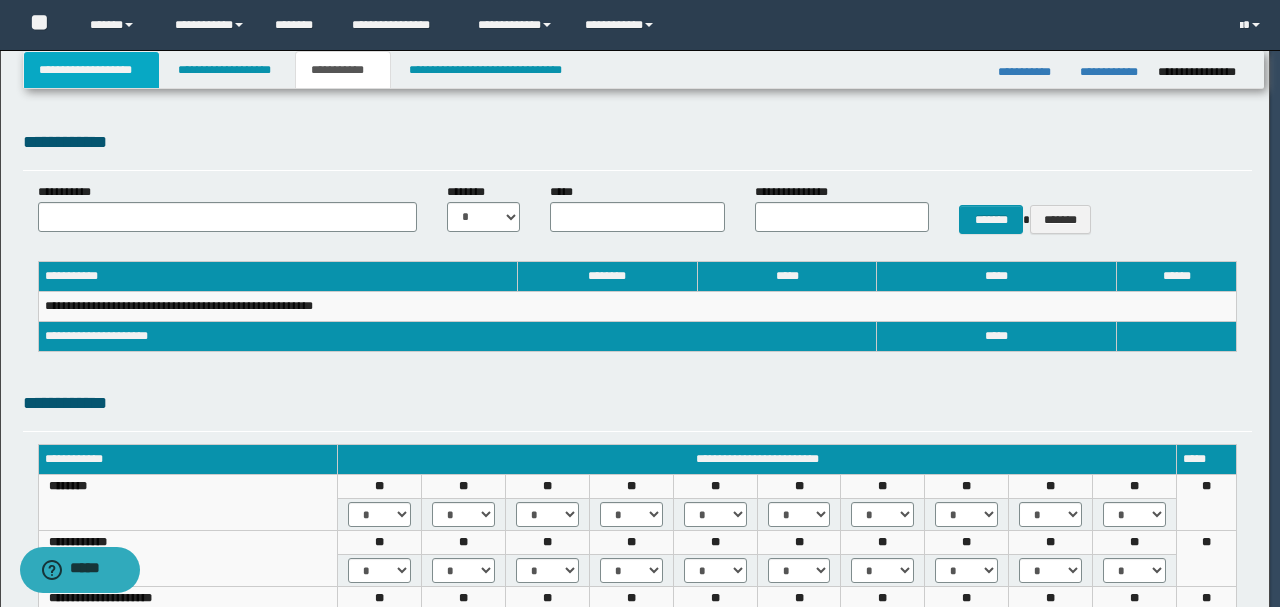 click on "**********" at bounding box center (92, 70) 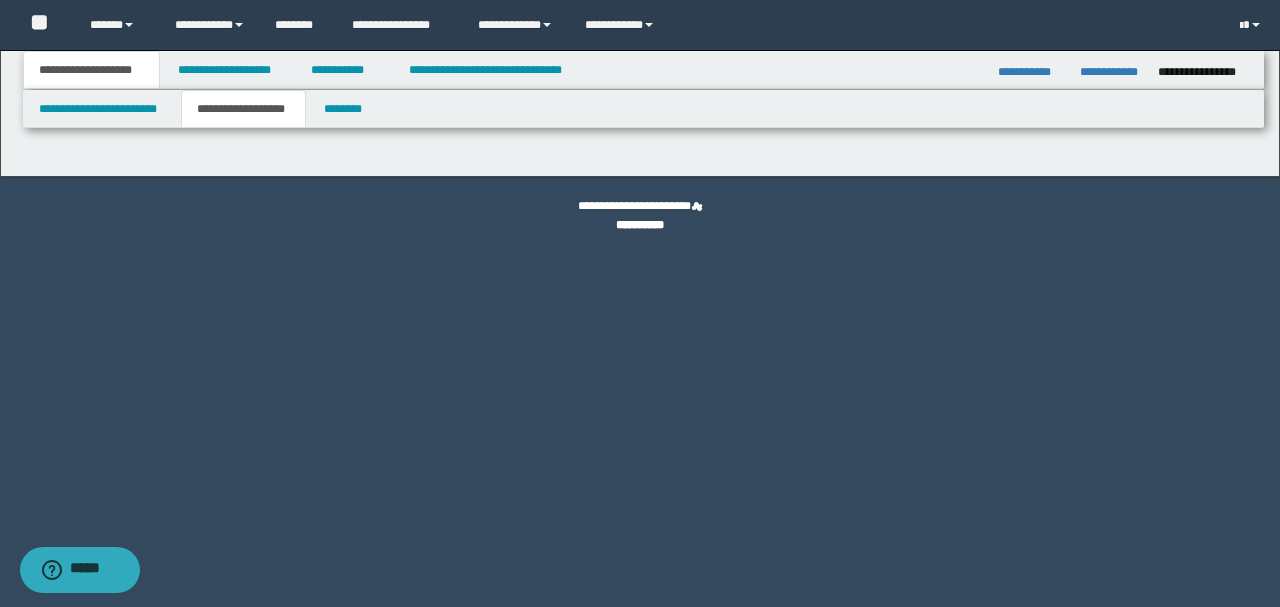 type on "********" 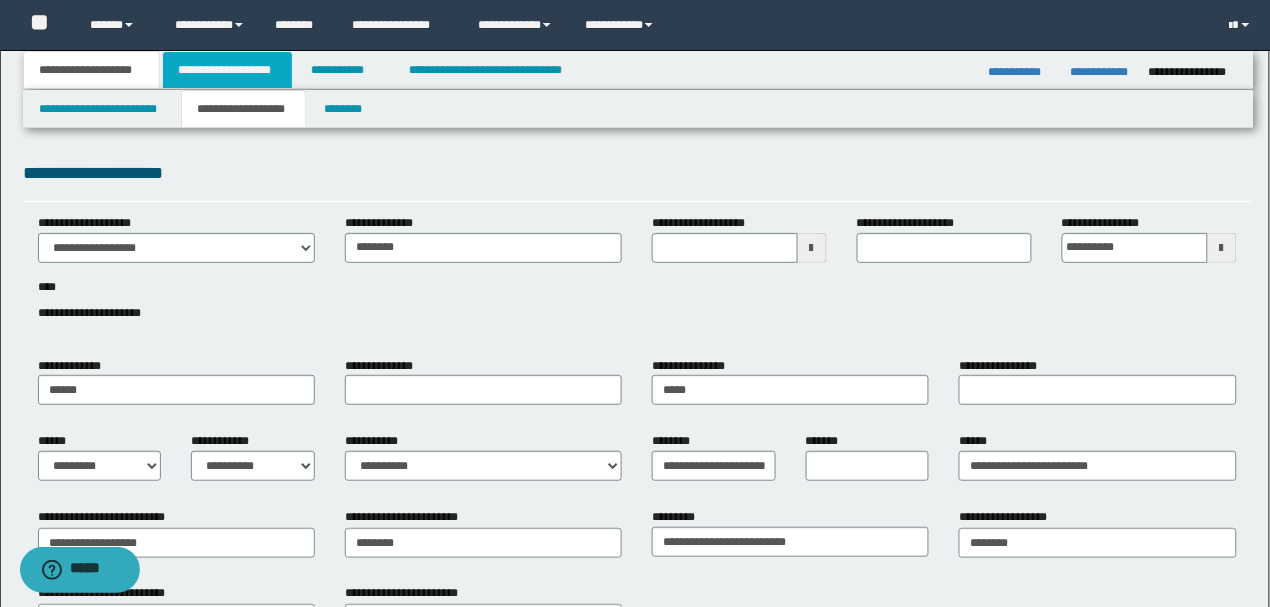 click on "**********" at bounding box center [227, 70] 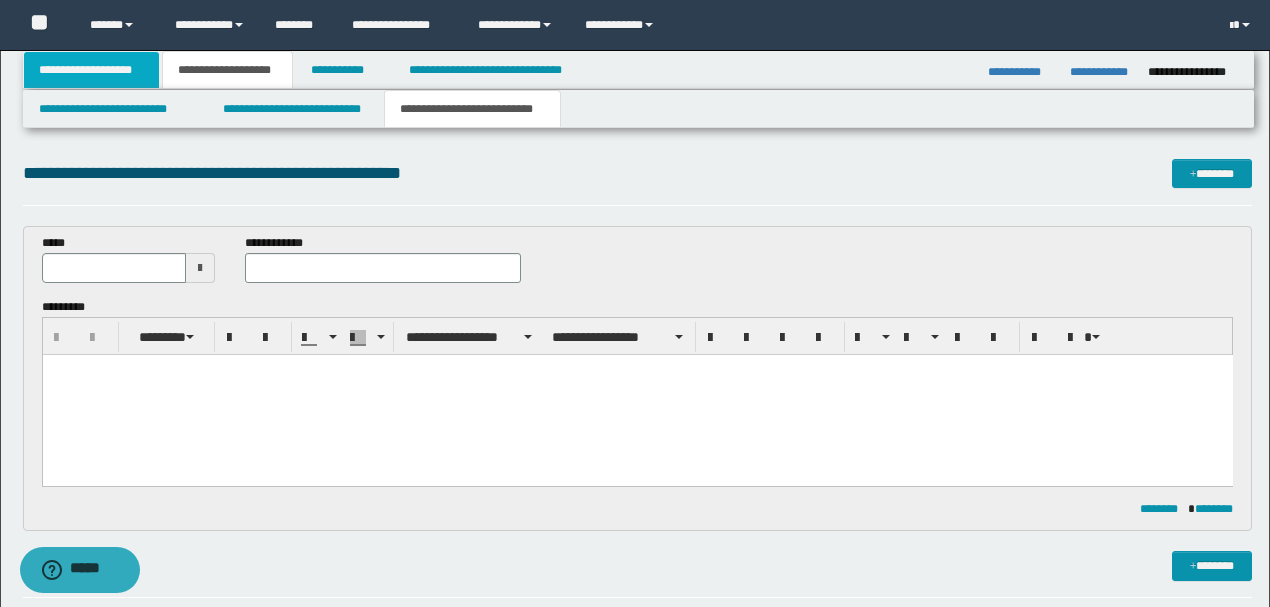 click on "**********" at bounding box center (92, 70) 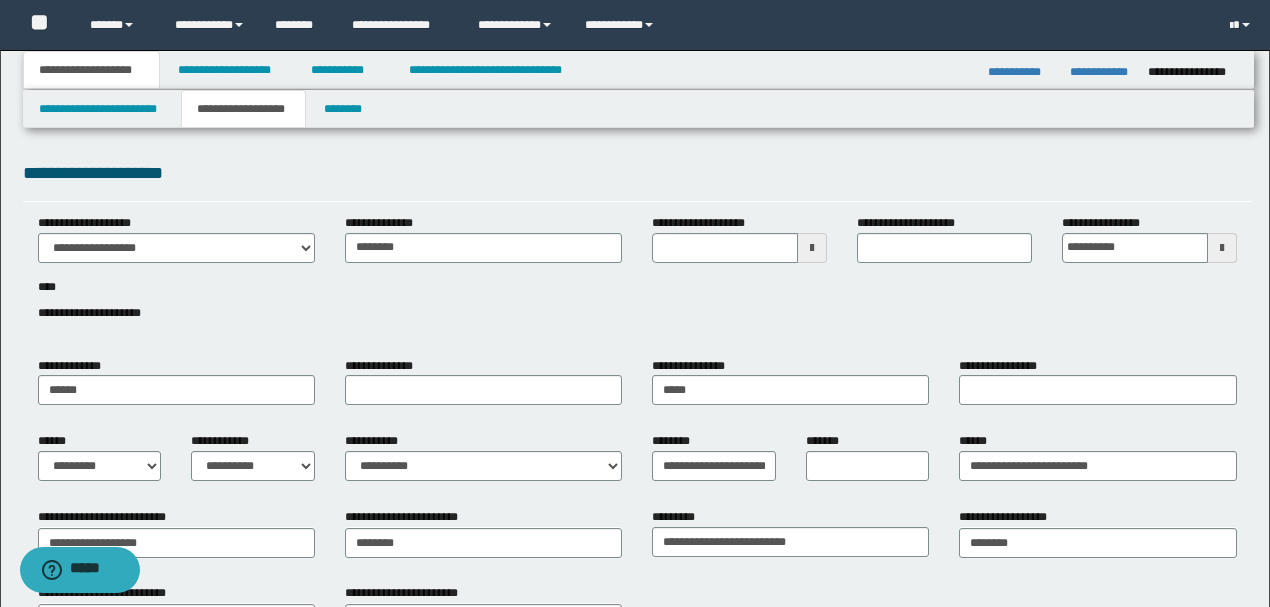 click on "**********" at bounding box center [243, 109] 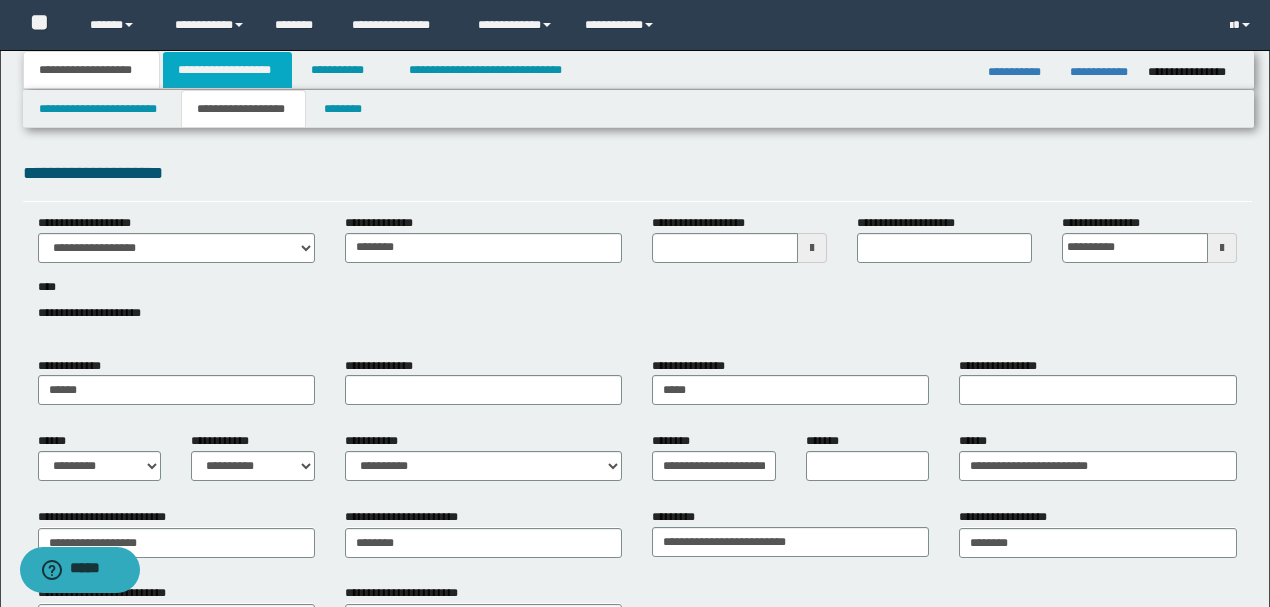 click on "**********" at bounding box center (227, 70) 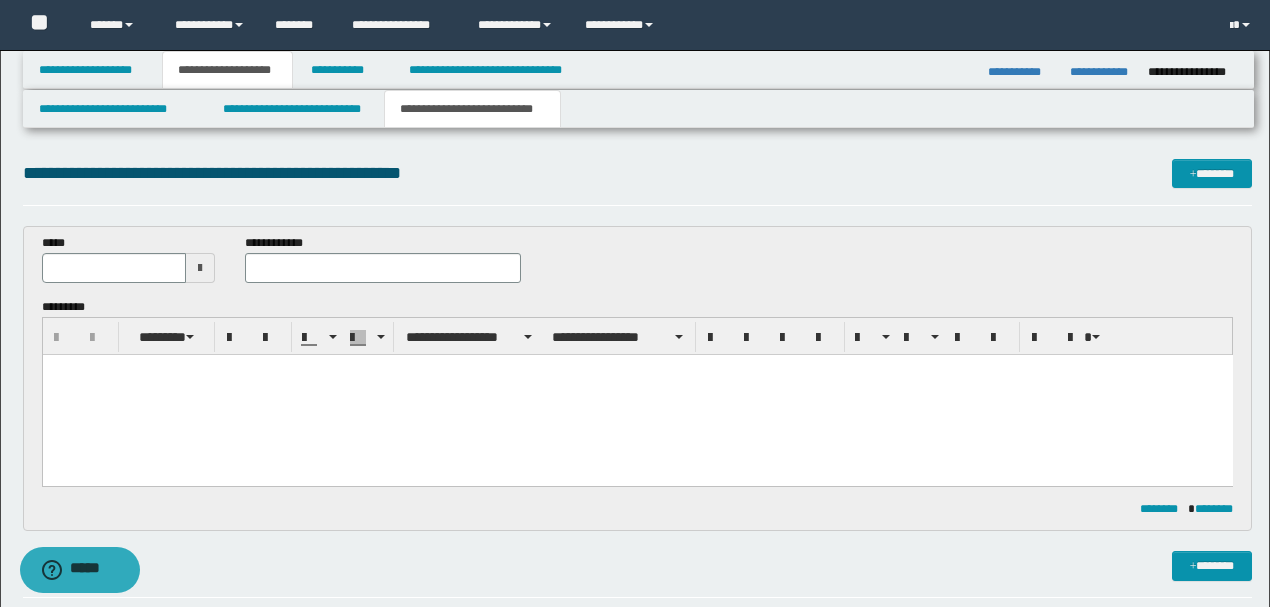 click at bounding box center (637, 394) 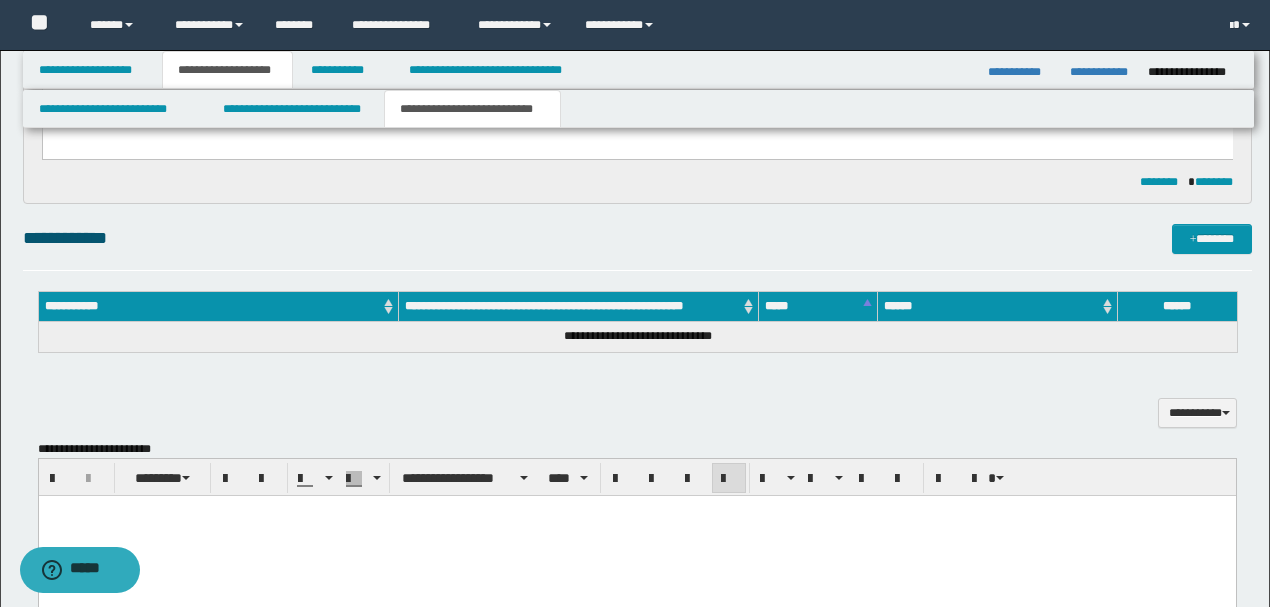 scroll, scrollTop: 400, scrollLeft: 0, axis: vertical 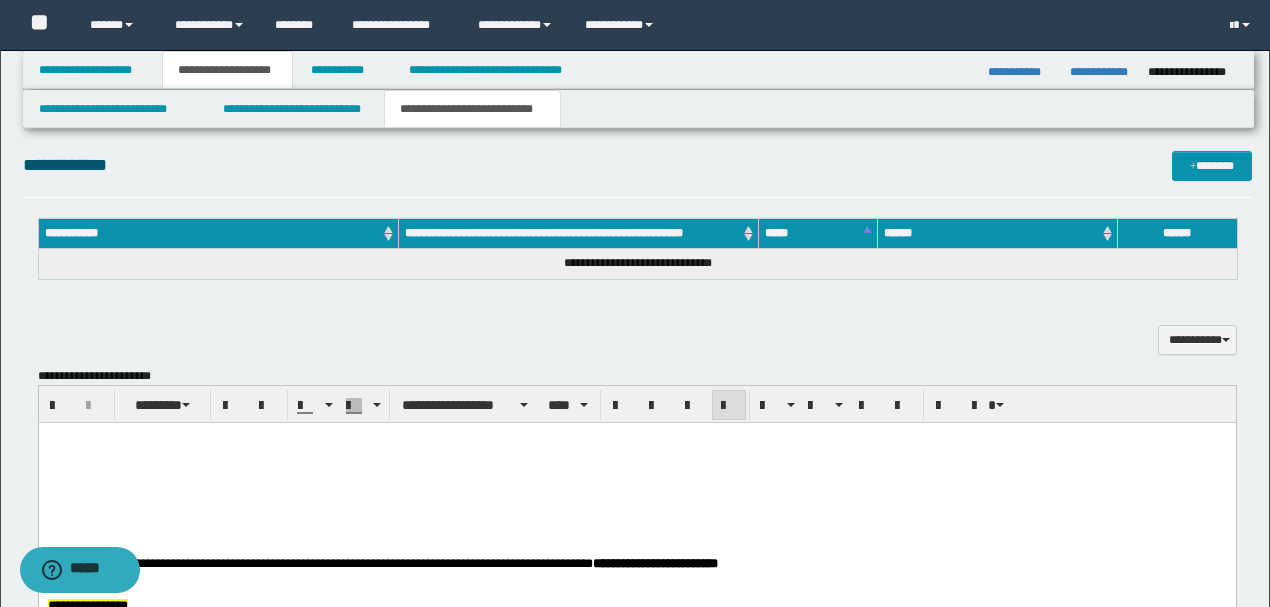 click on "**********" at bounding box center (636, 740) 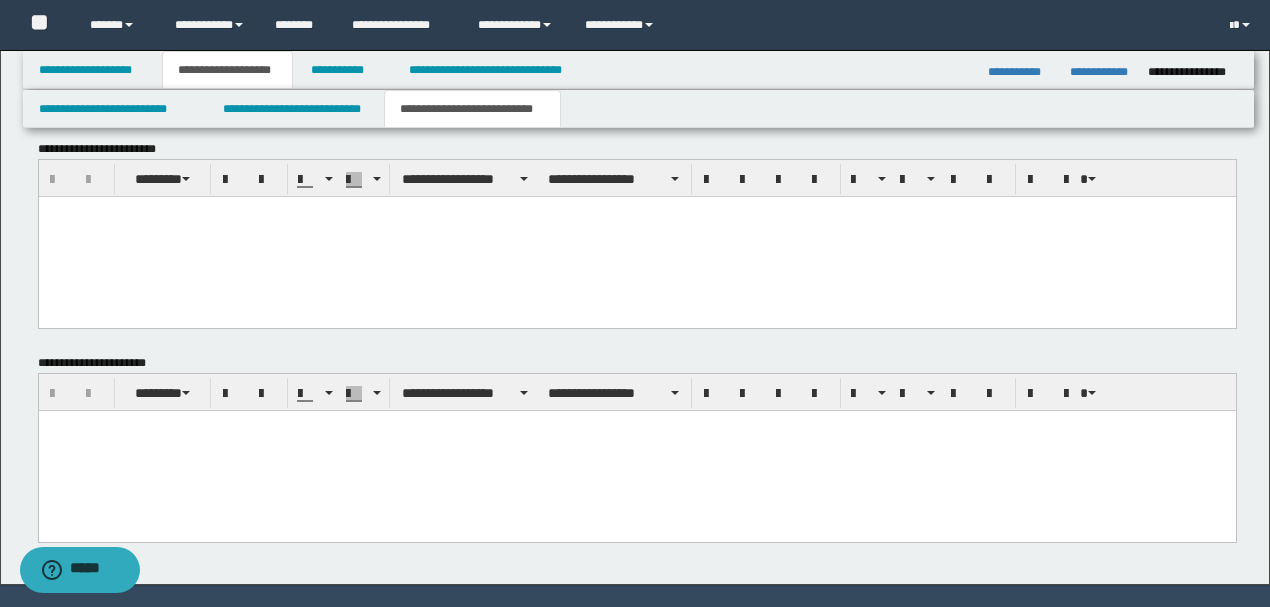 scroll, scrollTop: 1488, scrollLeft: 0, axis: vertical 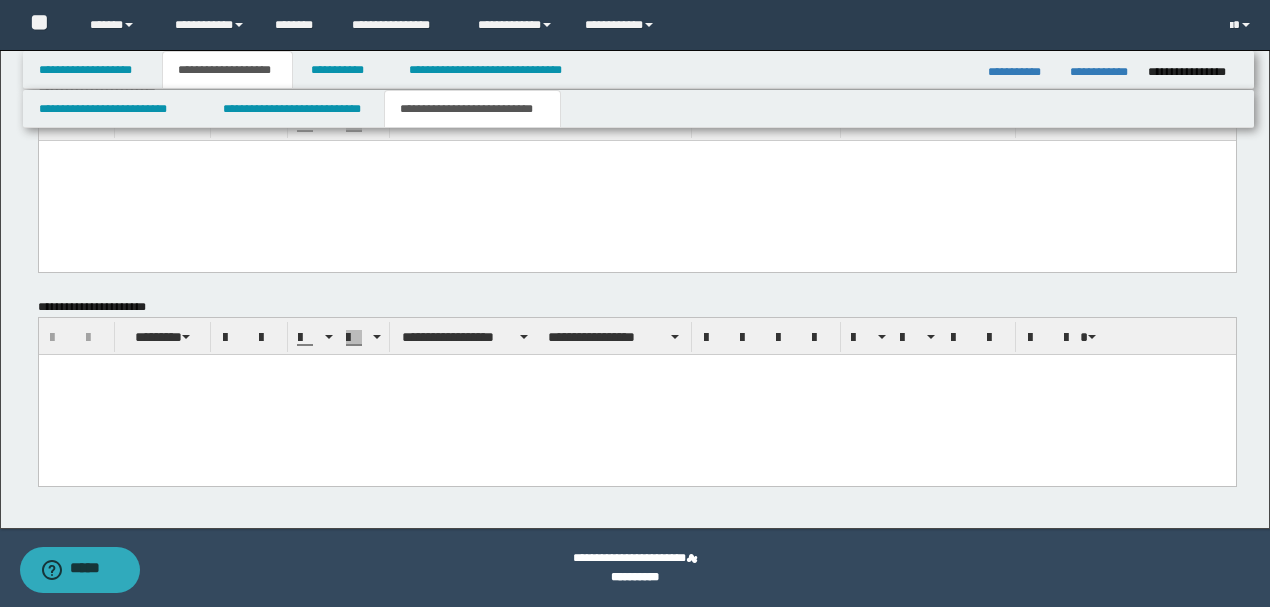 click at bounding box center [636, 394] 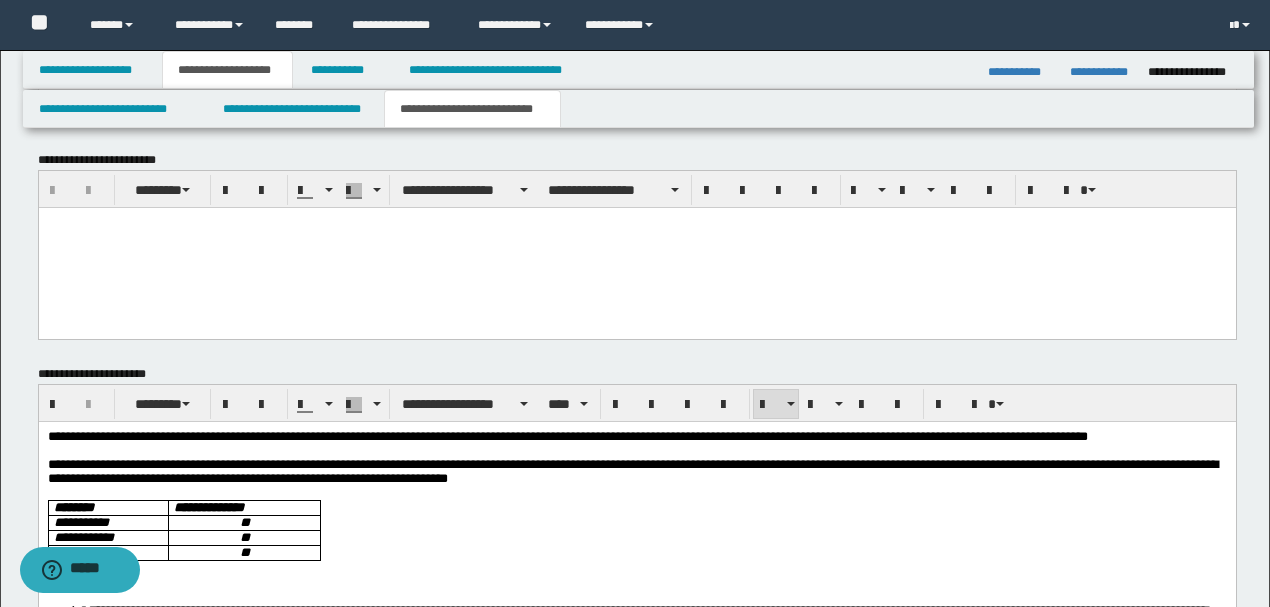 scroll, scrollTop: 1554, scrollLeft: 0, axis: vertical 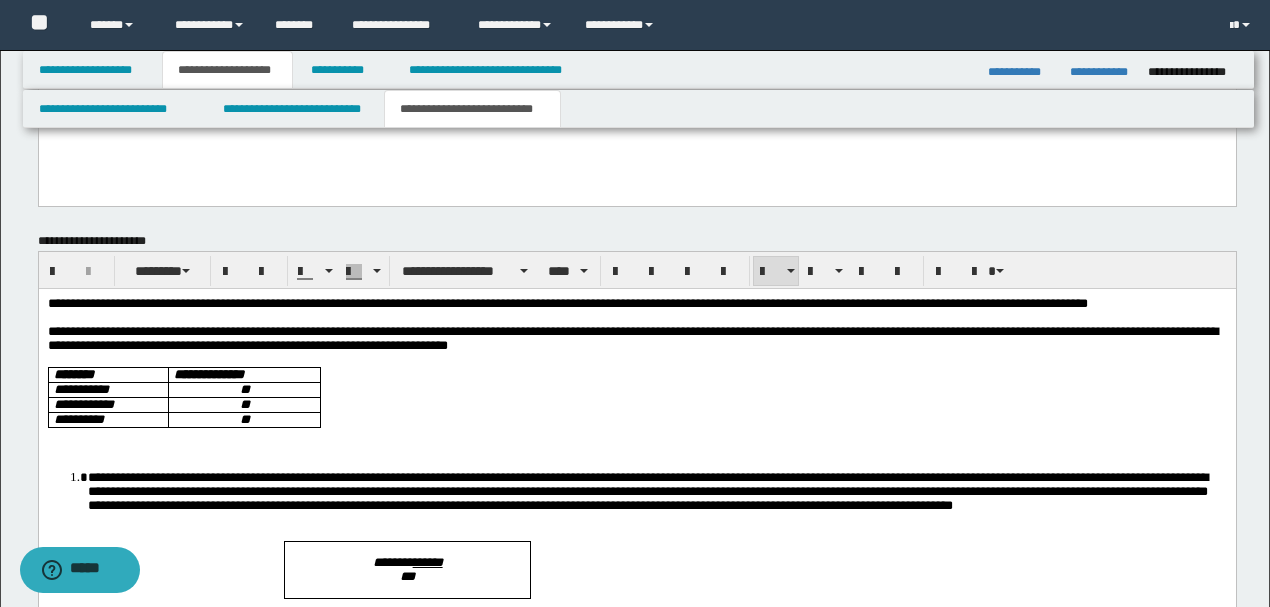 click at bounding box center (636, 434) 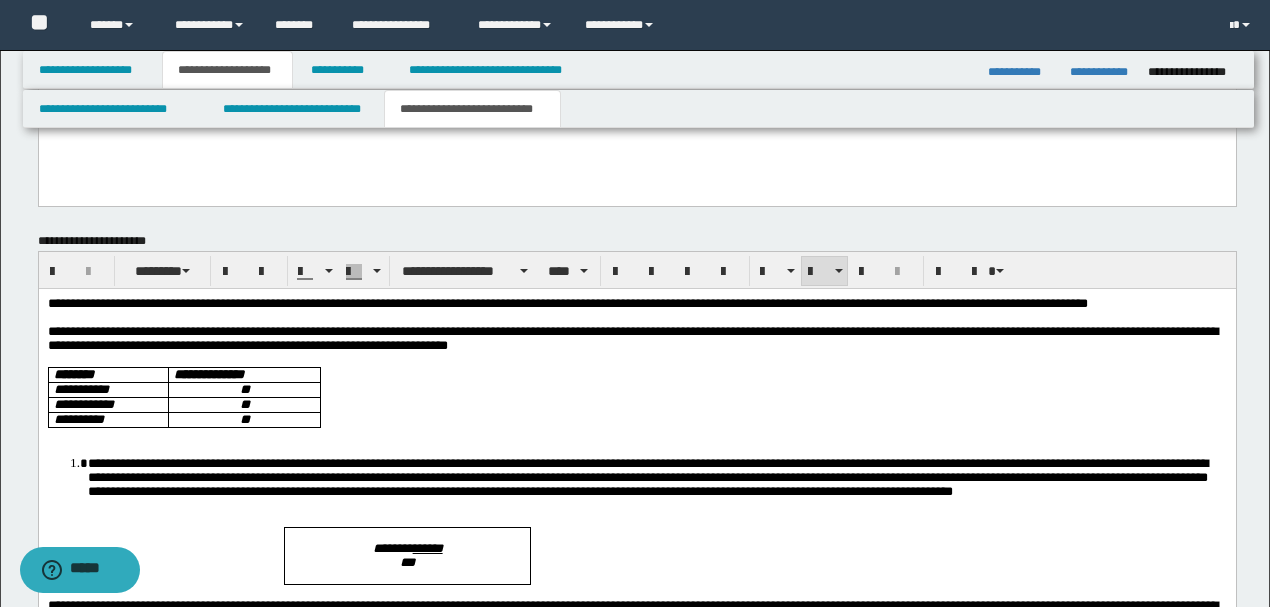 click on "**********" at bounding box center [656, 476] 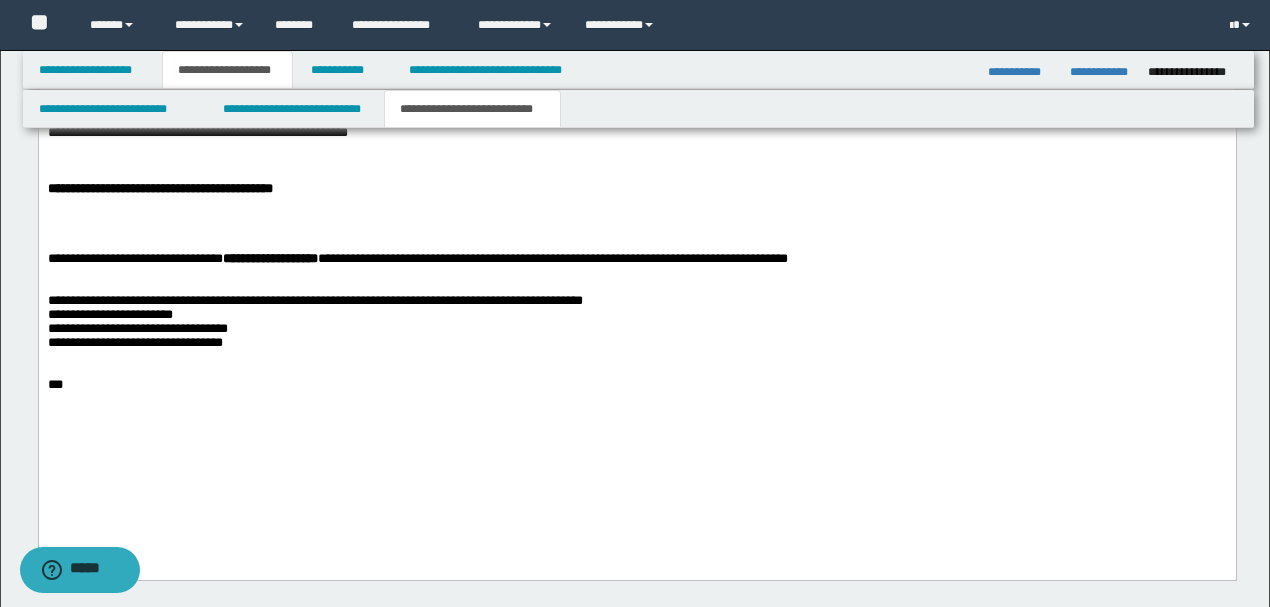 scroll, scrollTop: 954, scrollLeft: 0, axis: vertical 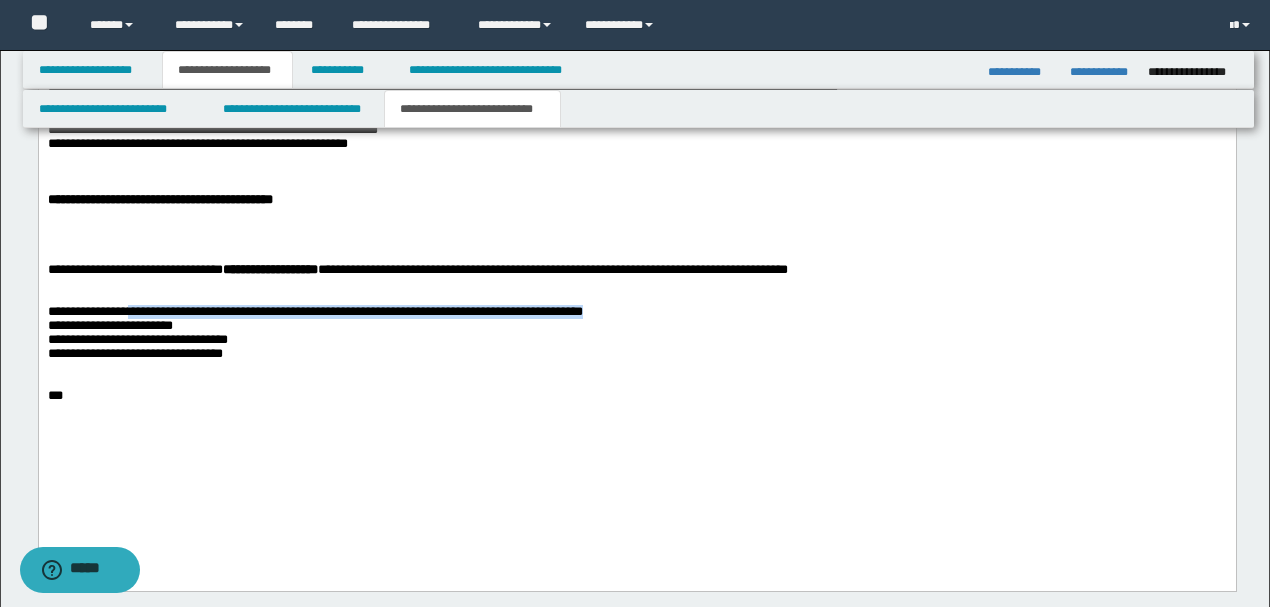 drag, startPoint x: 647, startPoint y: 351, endPoint x: 131, endPoint y: 351, distance: 516 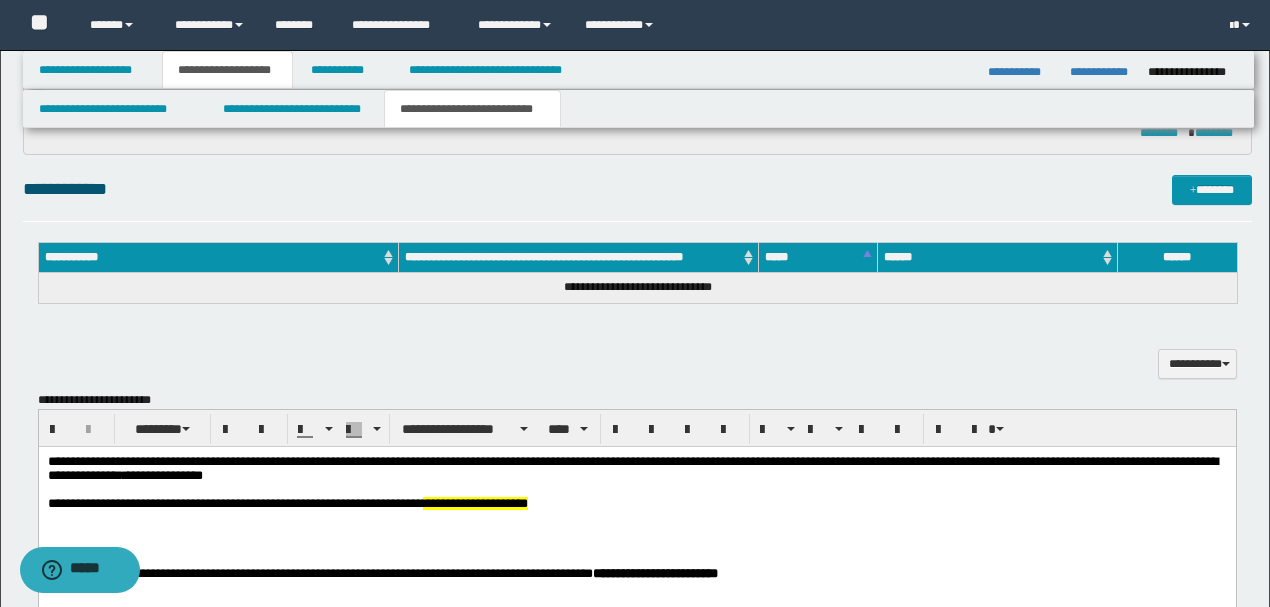 scroll, scrollTop: 221, scrollLeft: 0, axis: vertical 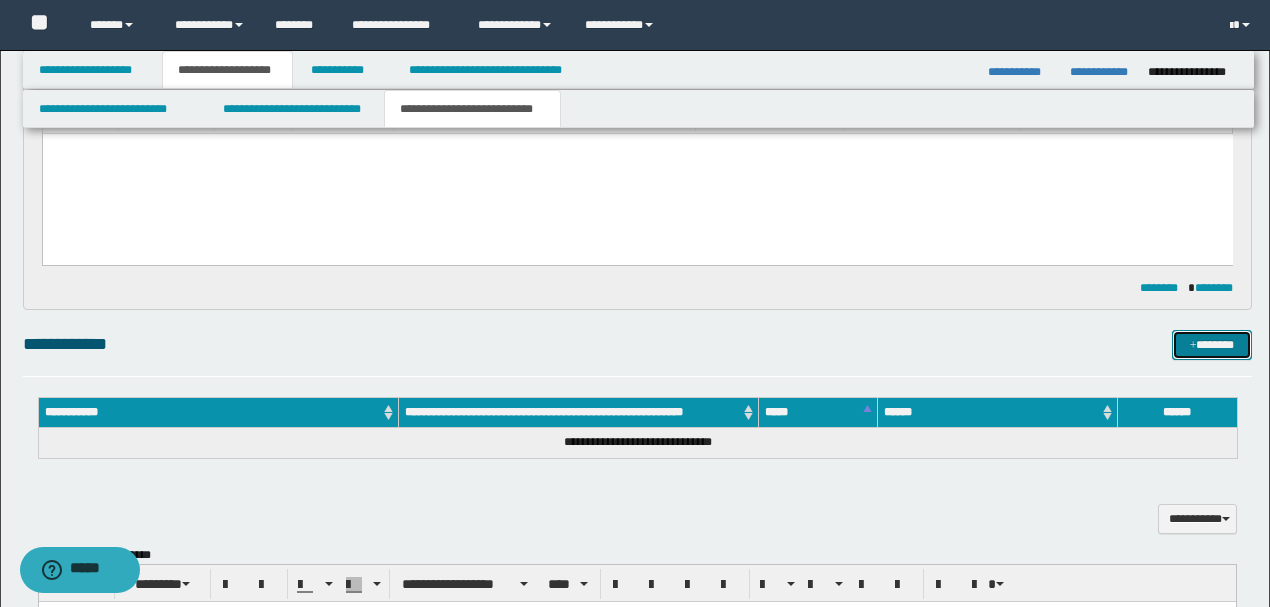click on "*******" at bounding box center (1211, 344) 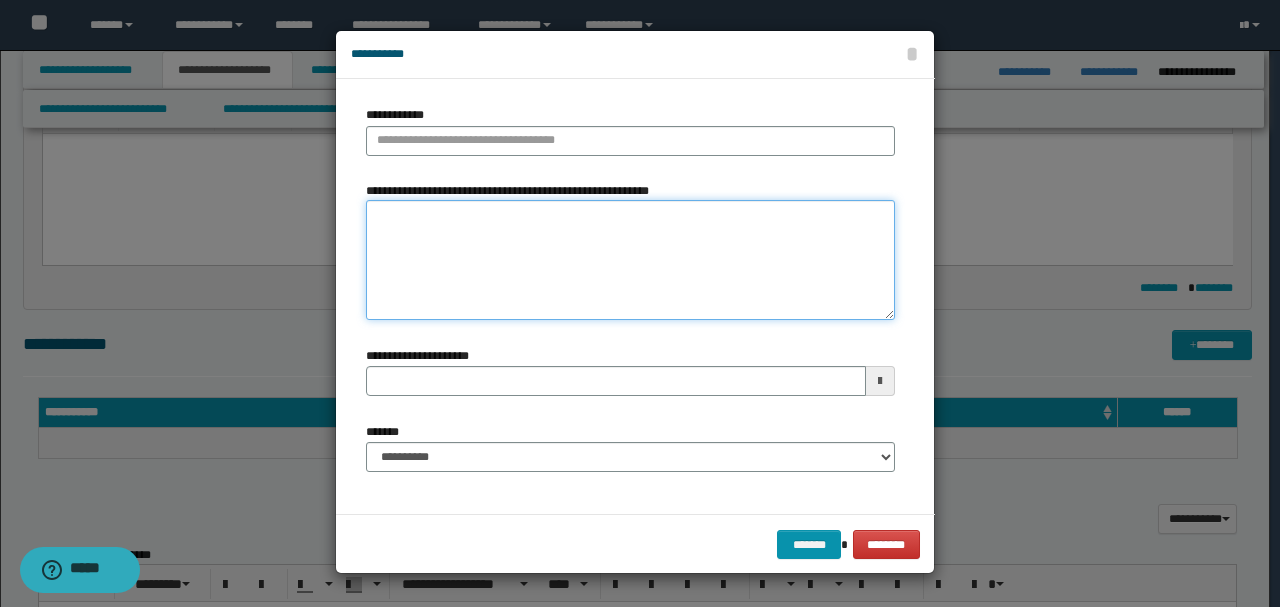 click on "**********" at bounding box center (630, 260) 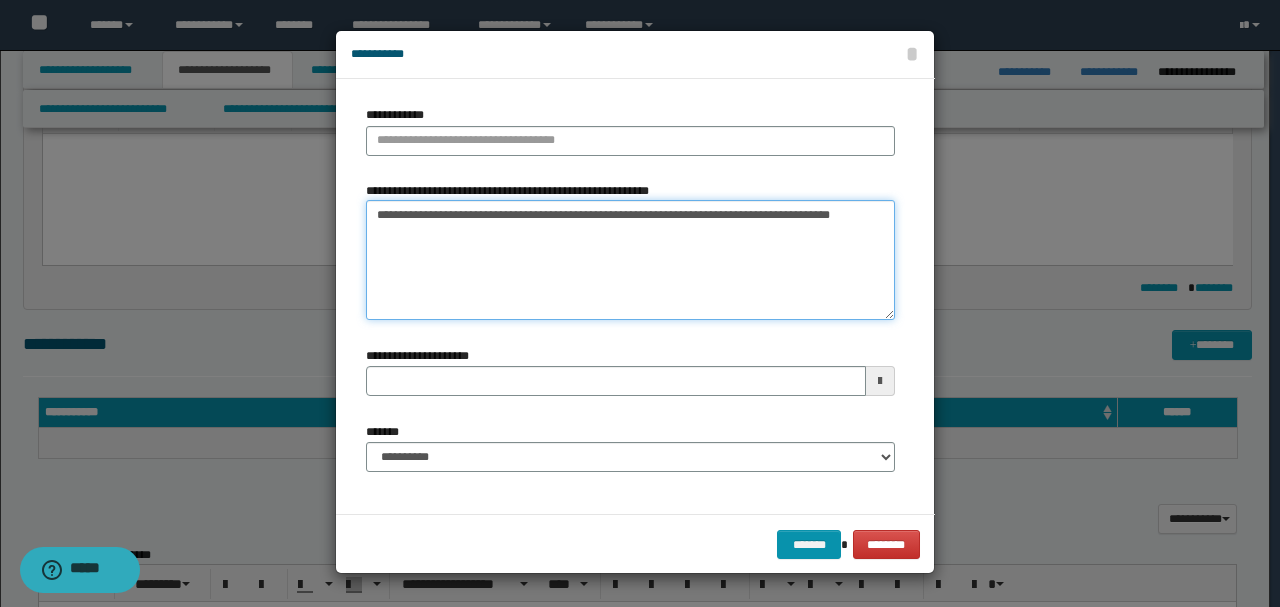 drag, startPoint x: 649, startPoint y: 212, endPoint x: 317, endPoint y: 188, distance: 332.86633 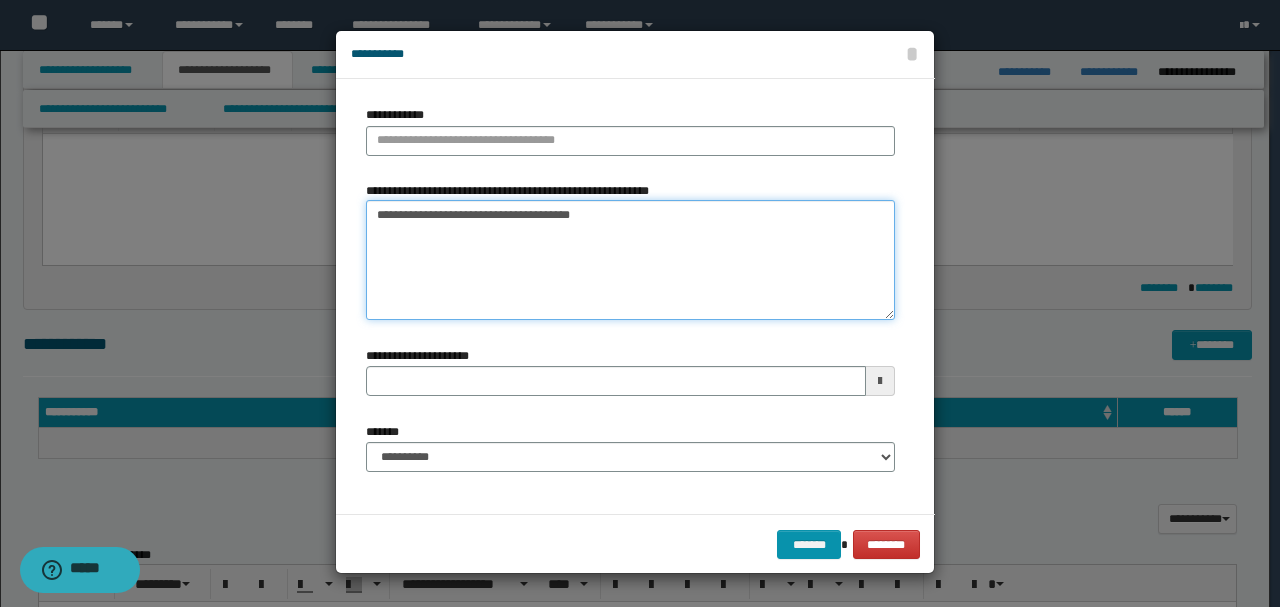 type on "**********" 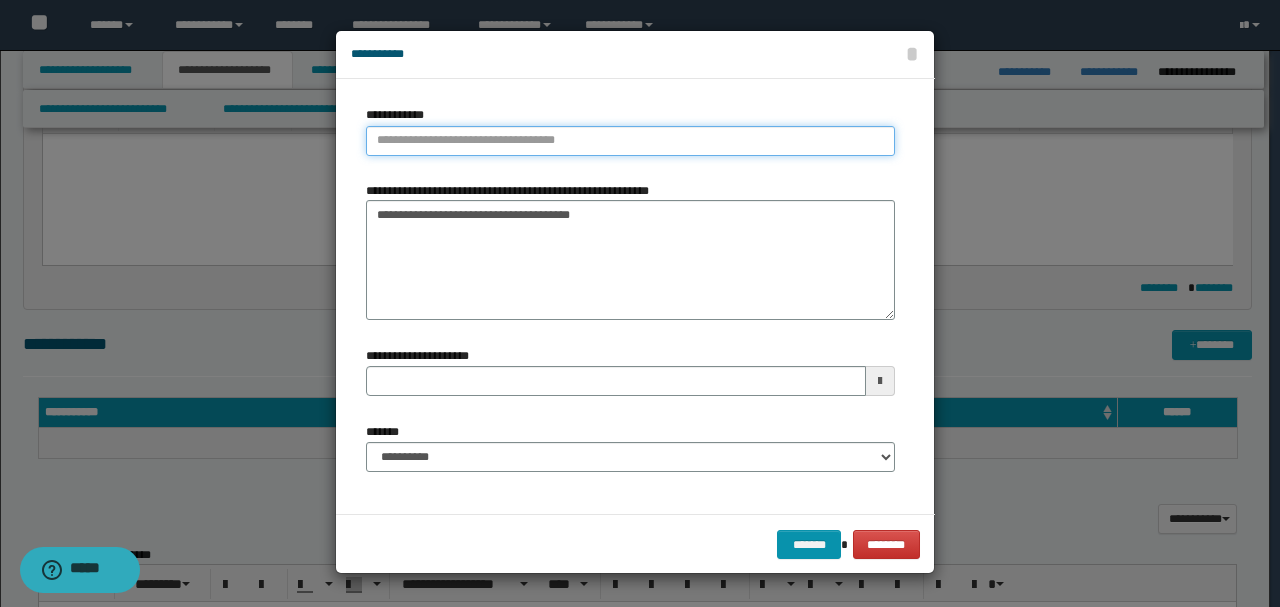 click on "**********" at bounding box center (630, 141) 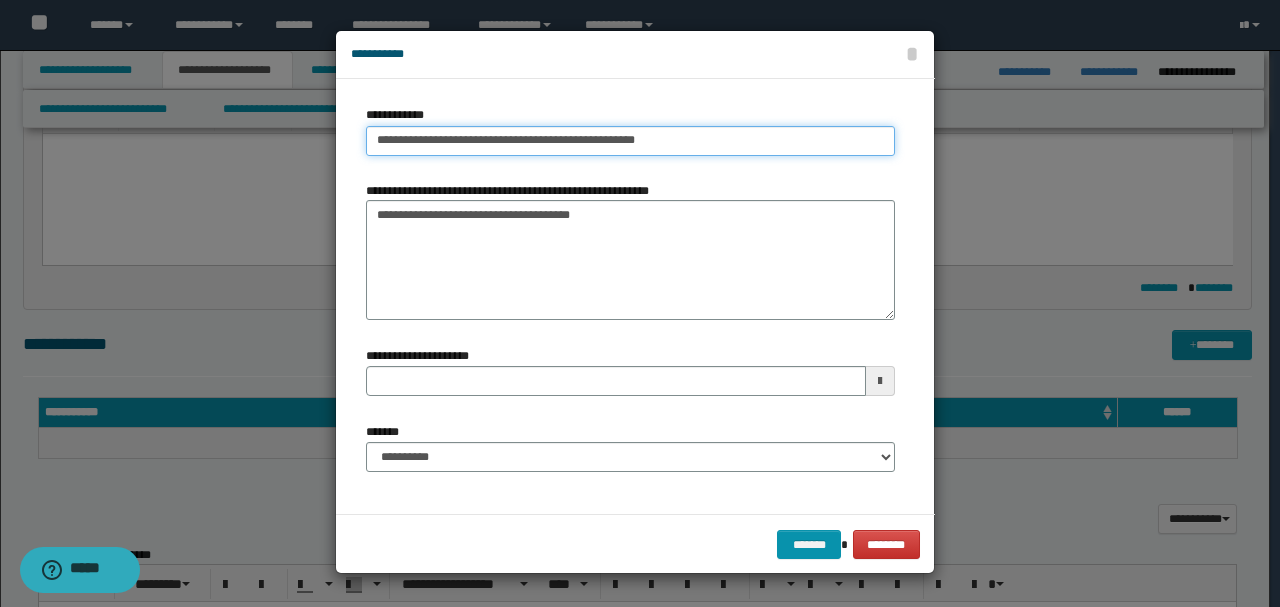 type on "**********" 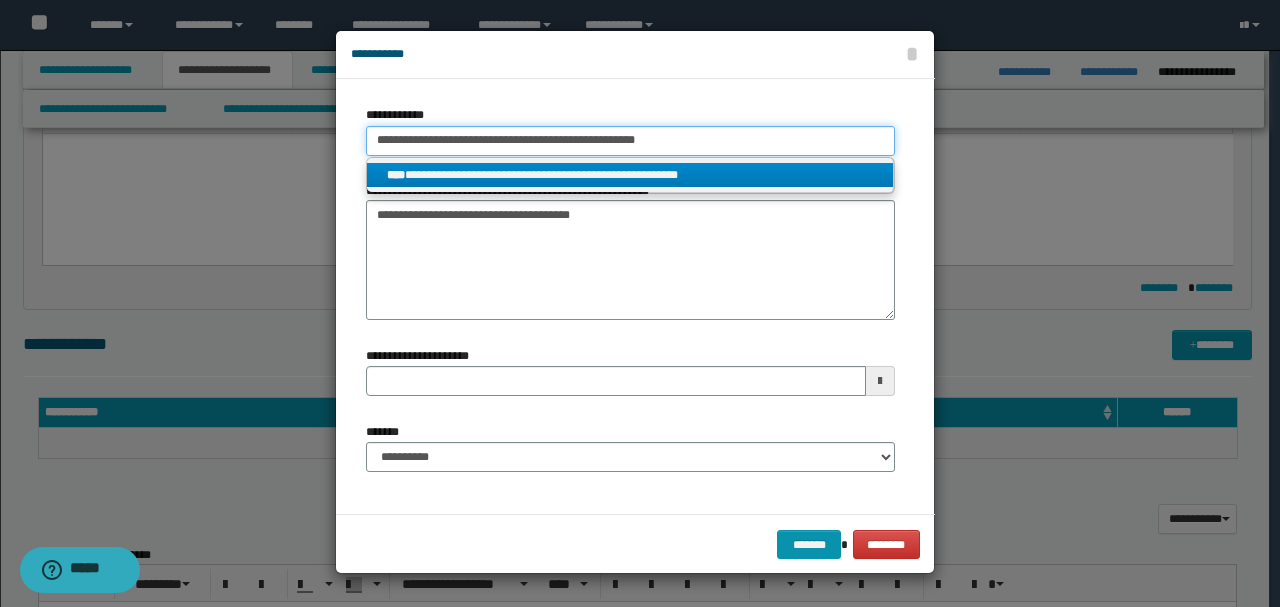 type on "**********" 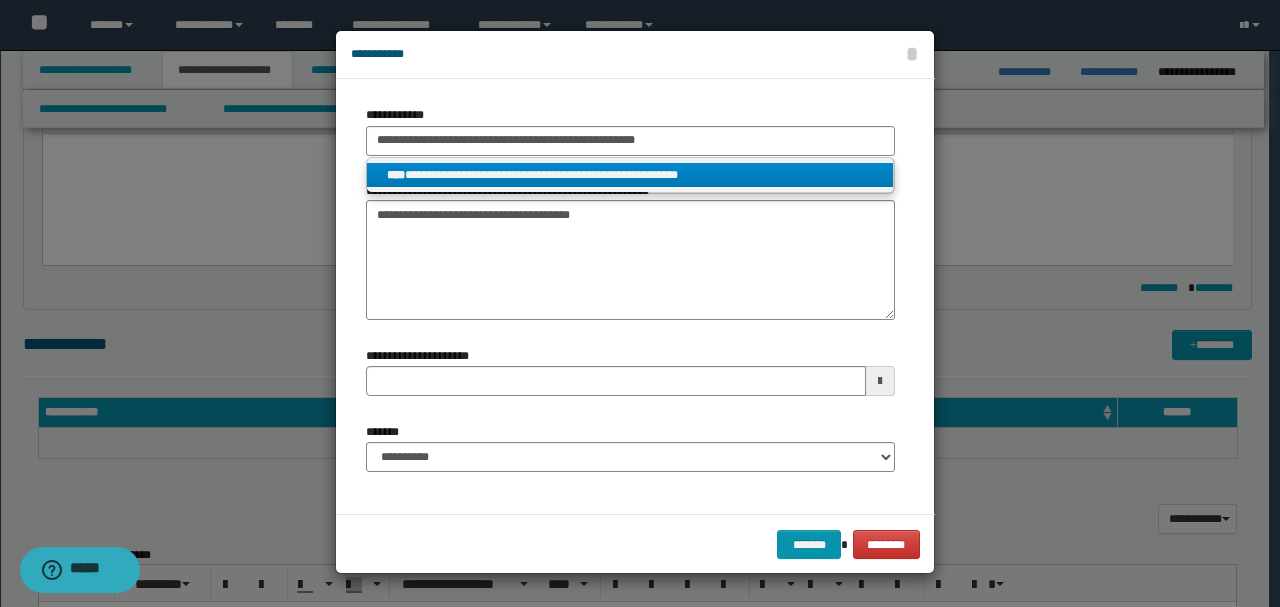 click on "**********" at bounding box center (630, 175) 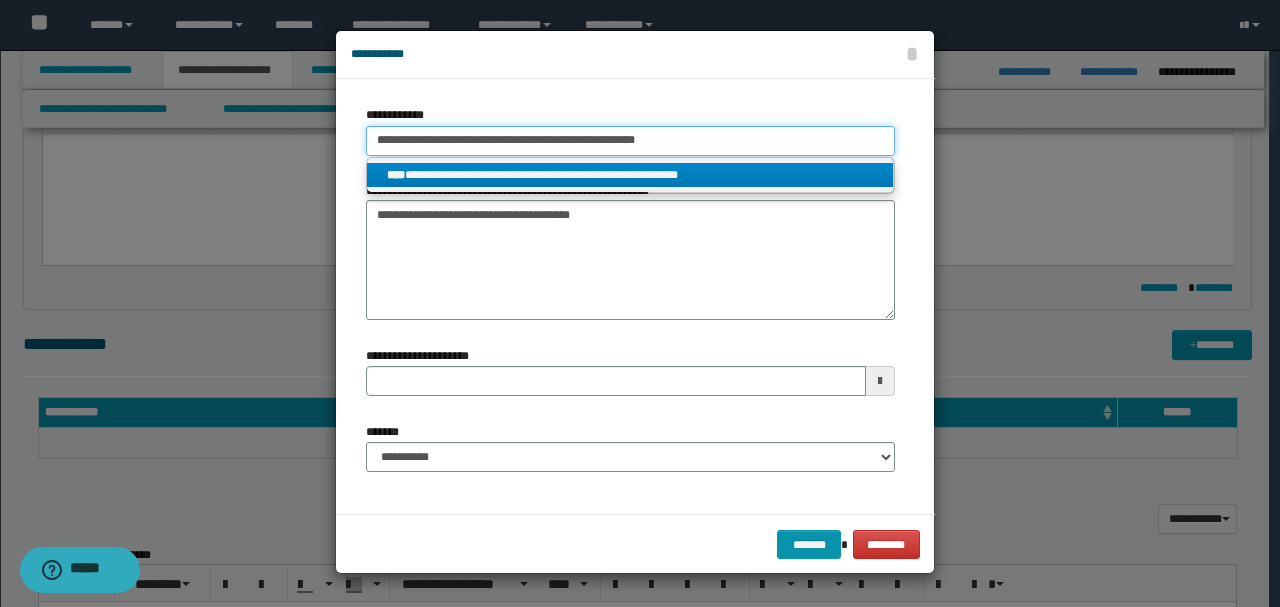 type 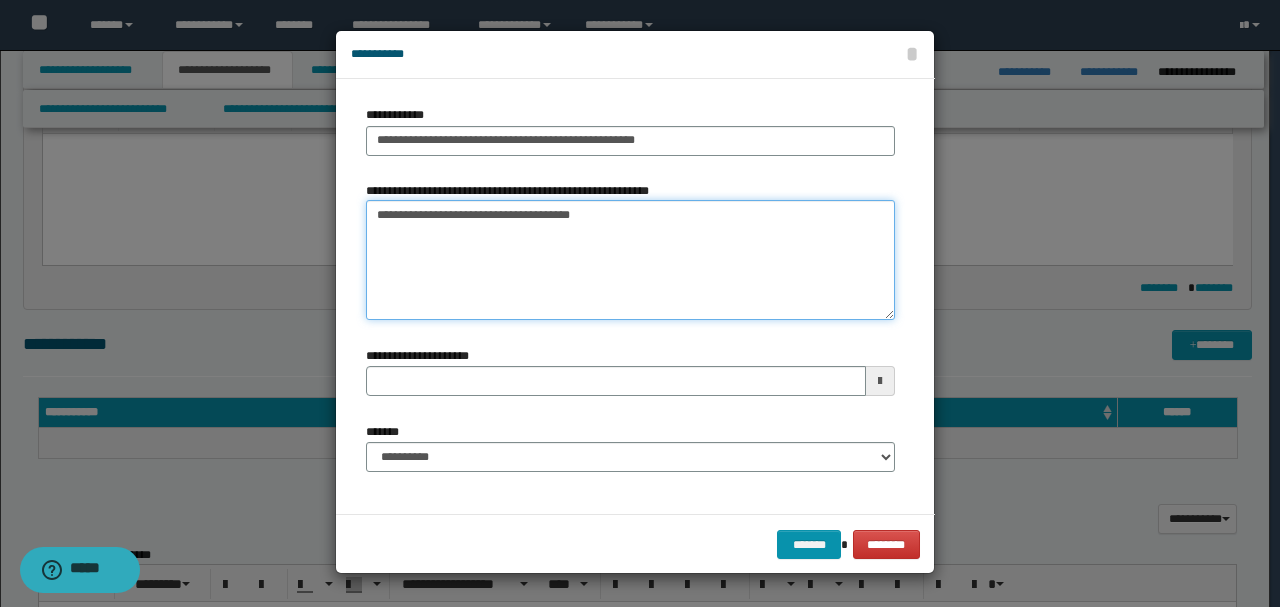 click on "**********" at bounding box center (630, 260) 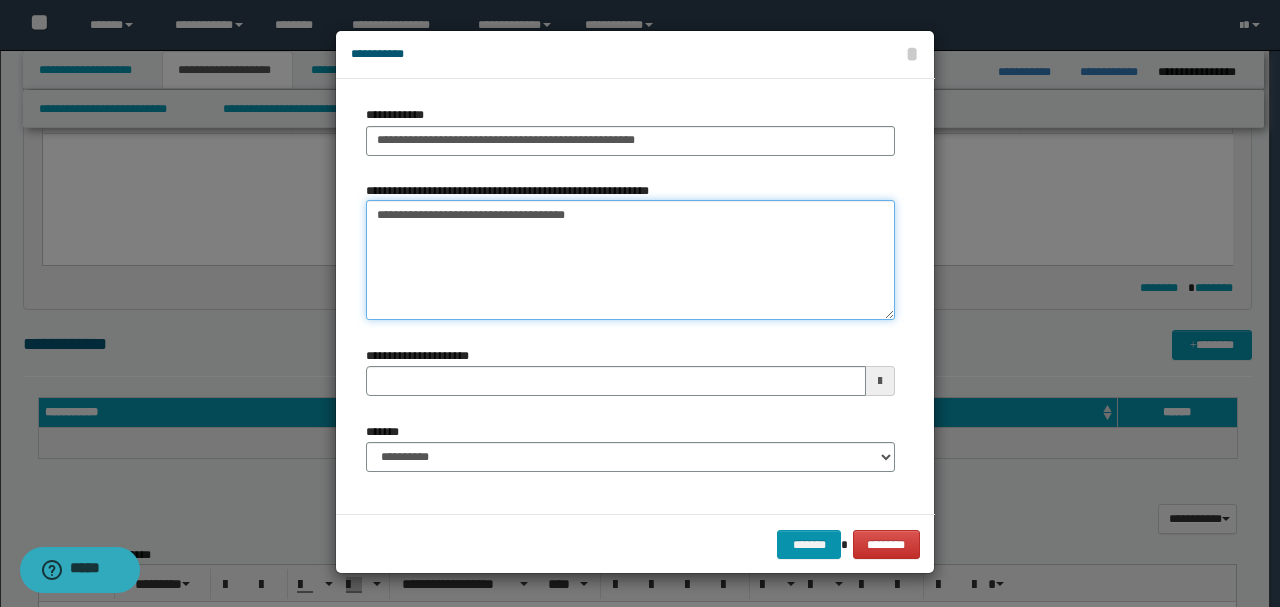 type on "**********" 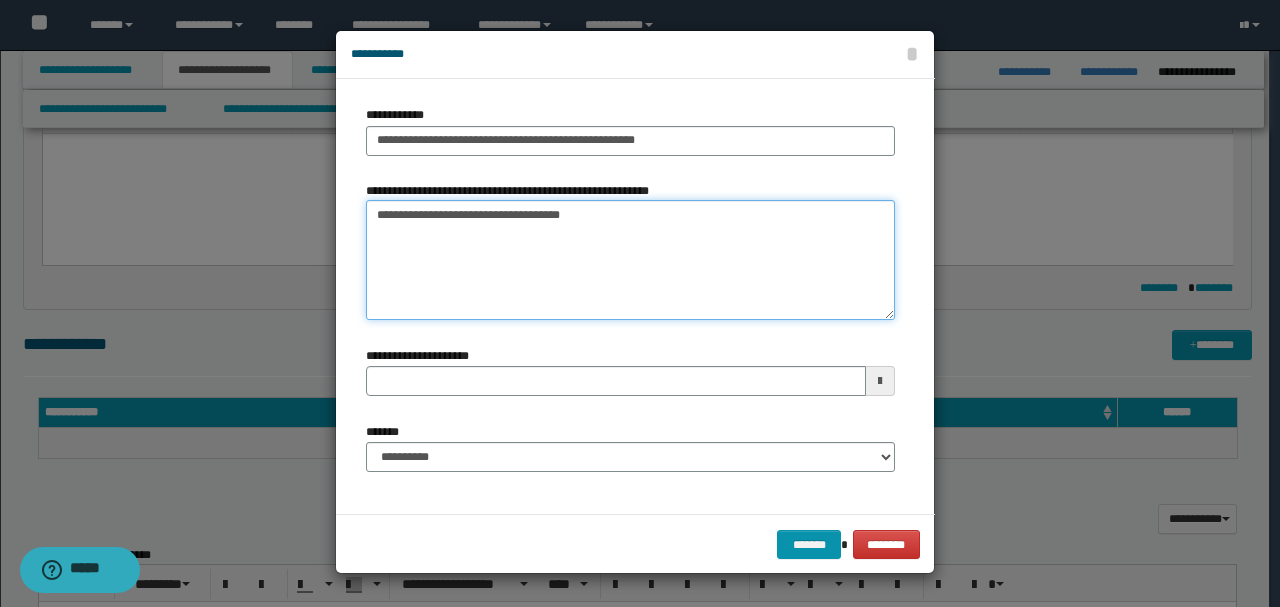 type 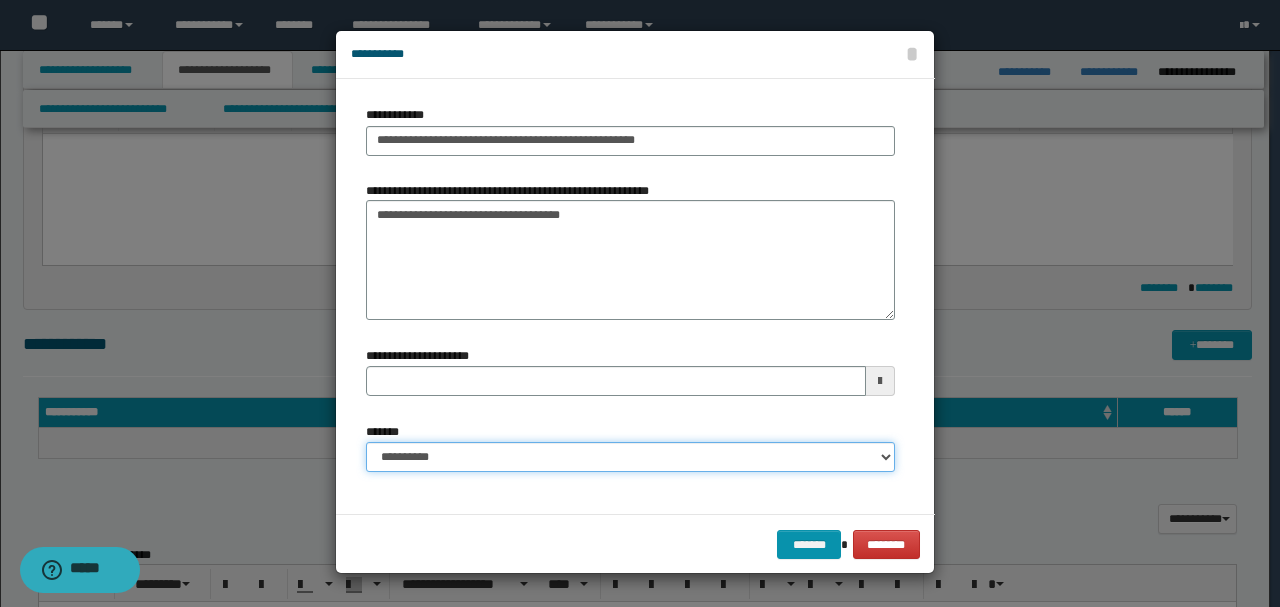 drag, startPoint x: 607, startPoint y: 446, endPoint x: 620, endPoint y: 452, distance: 14.3178215 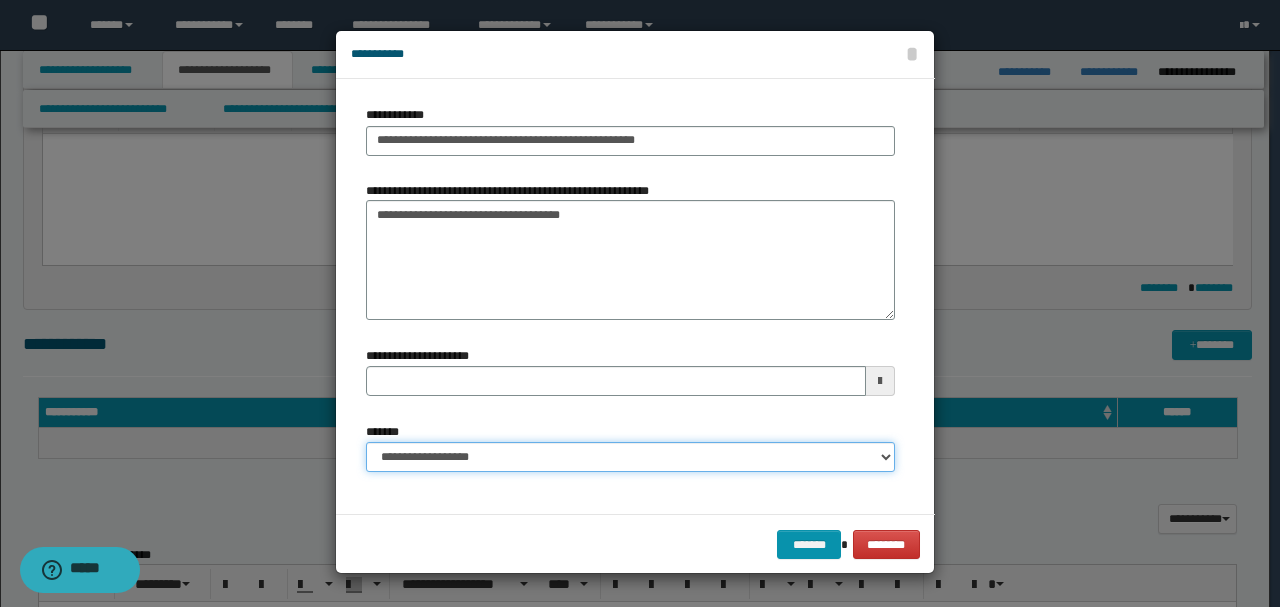 click on "**********" at bounding box center [630, 457] 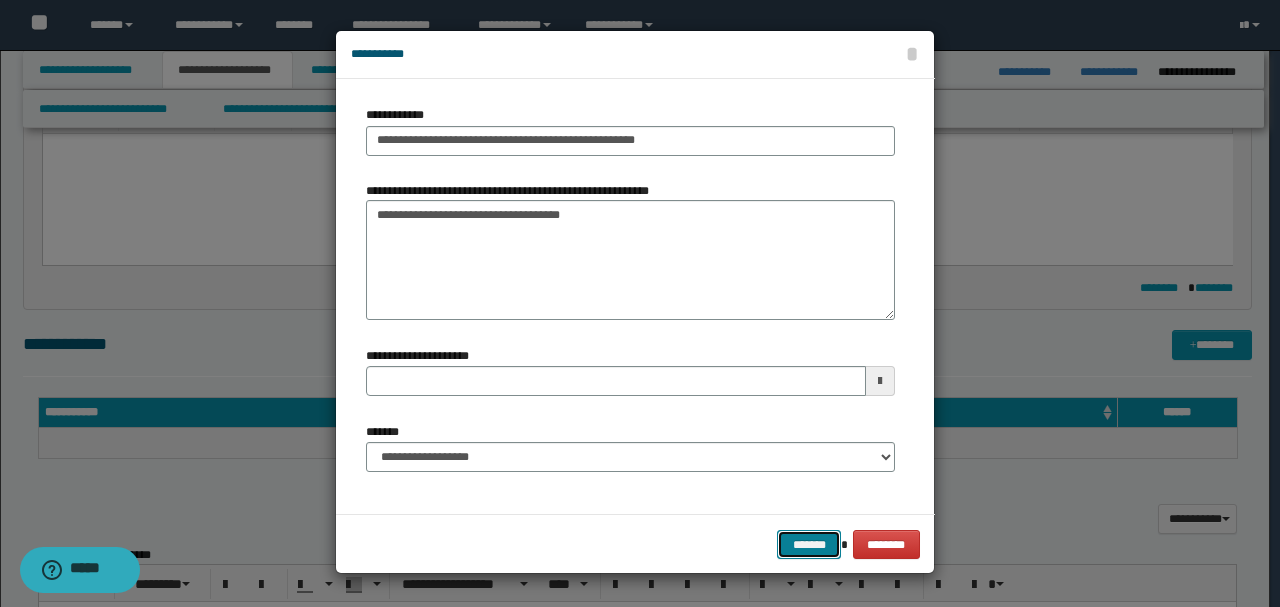 click on "*******" at bounding box center (809, 544) 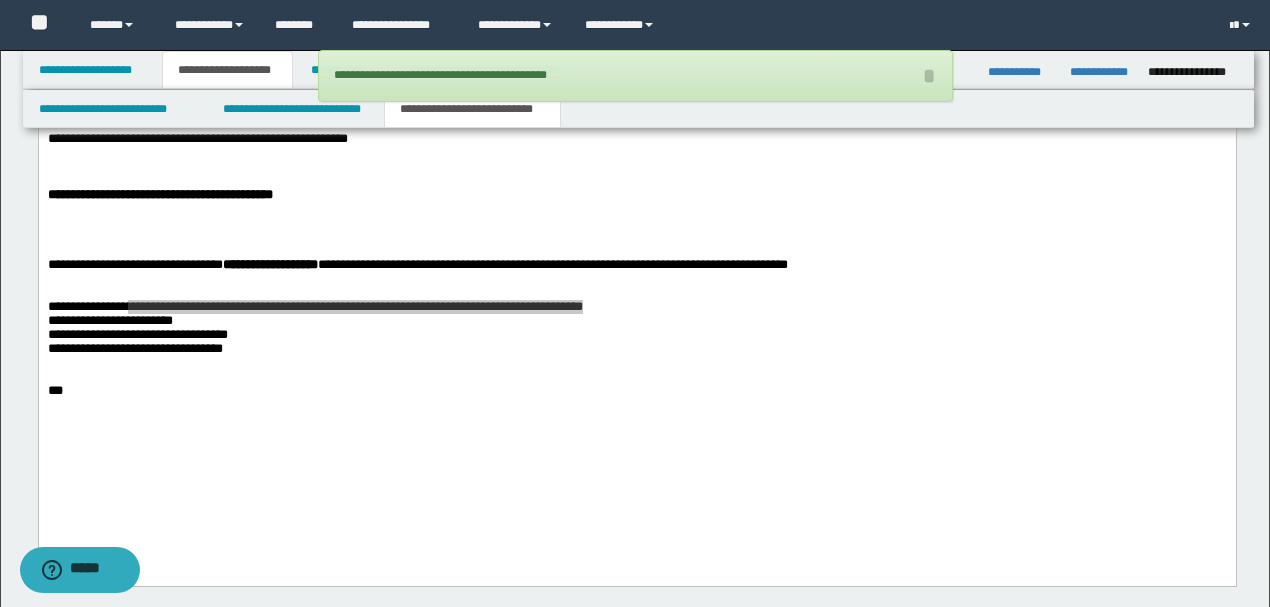 scroll, scrollTop: 954, scrollLeft: 0, axis: vertical 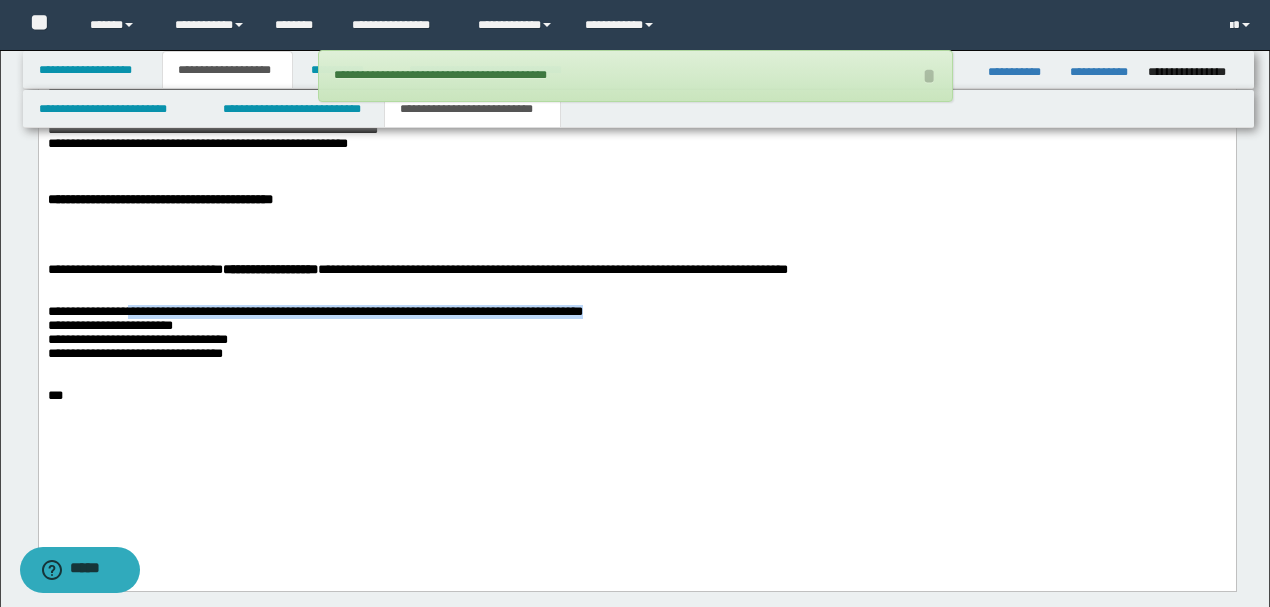 click at bounding box center [636, 369] 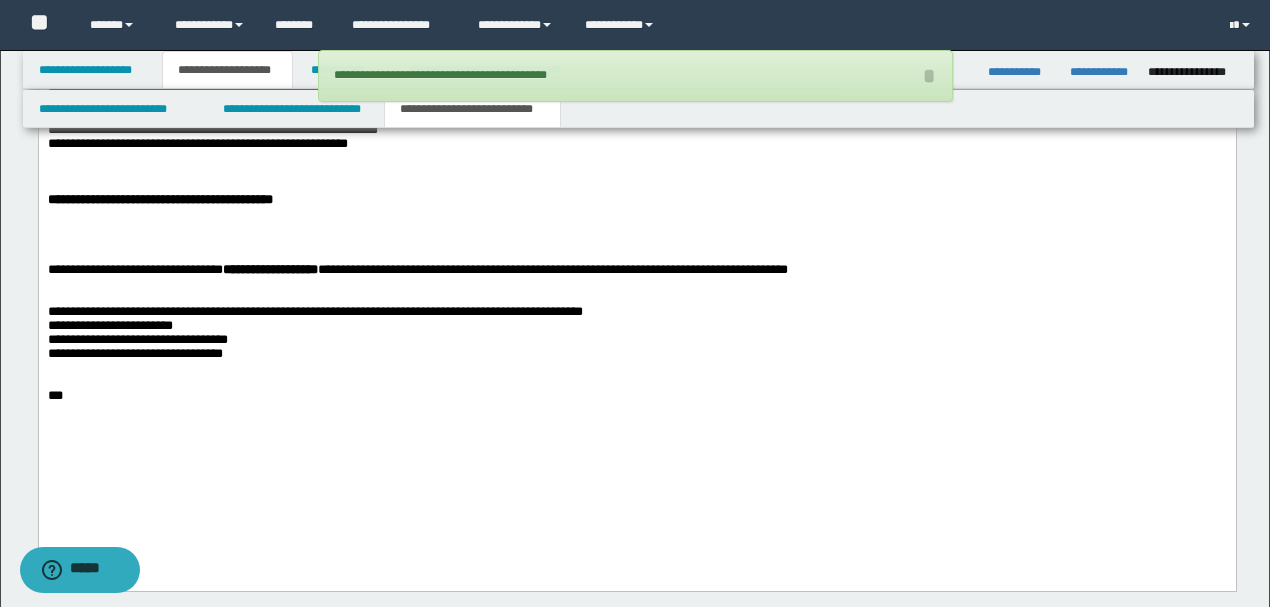 click on "**********" at bounding box center (137, 340) 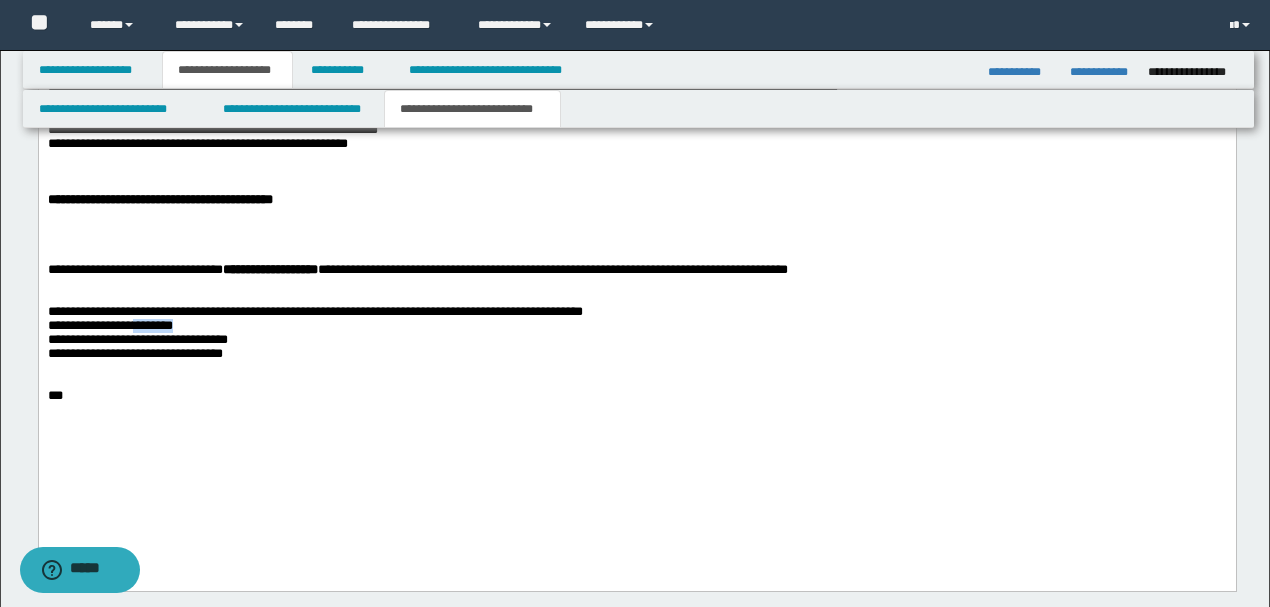drag, startPoint x: 201, startPoint y: 363, endPoint x: 143, endPoint y: 369, distance: 58.30952 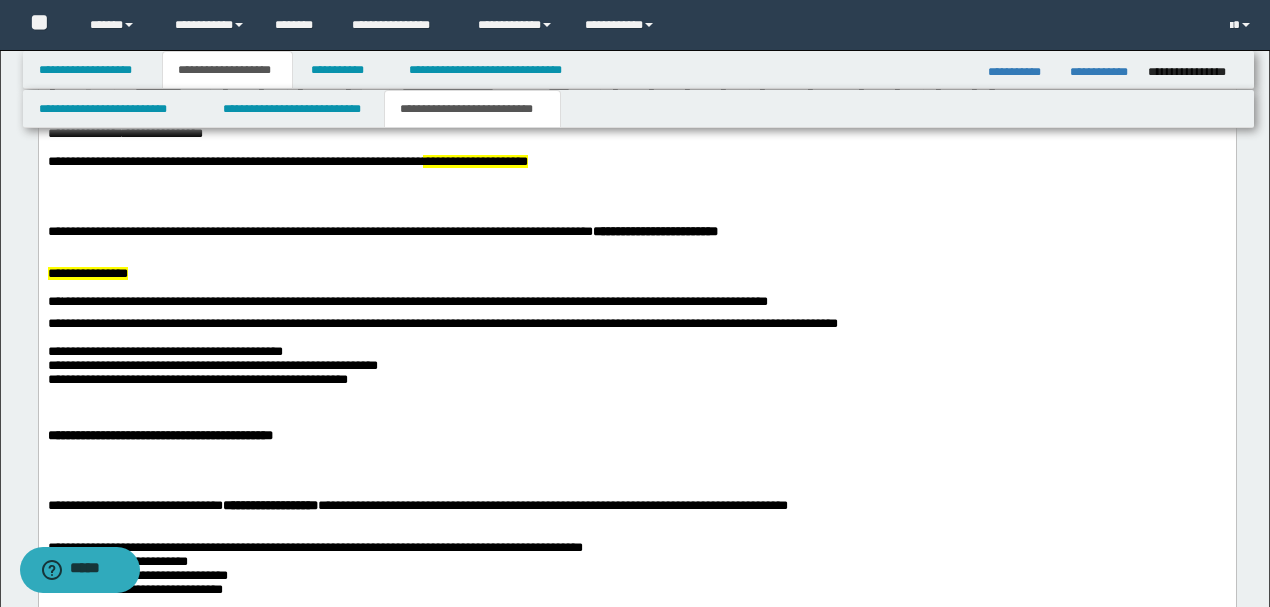 scroll, scrollTop: 621, scrollLeft: 0, axis: vertical 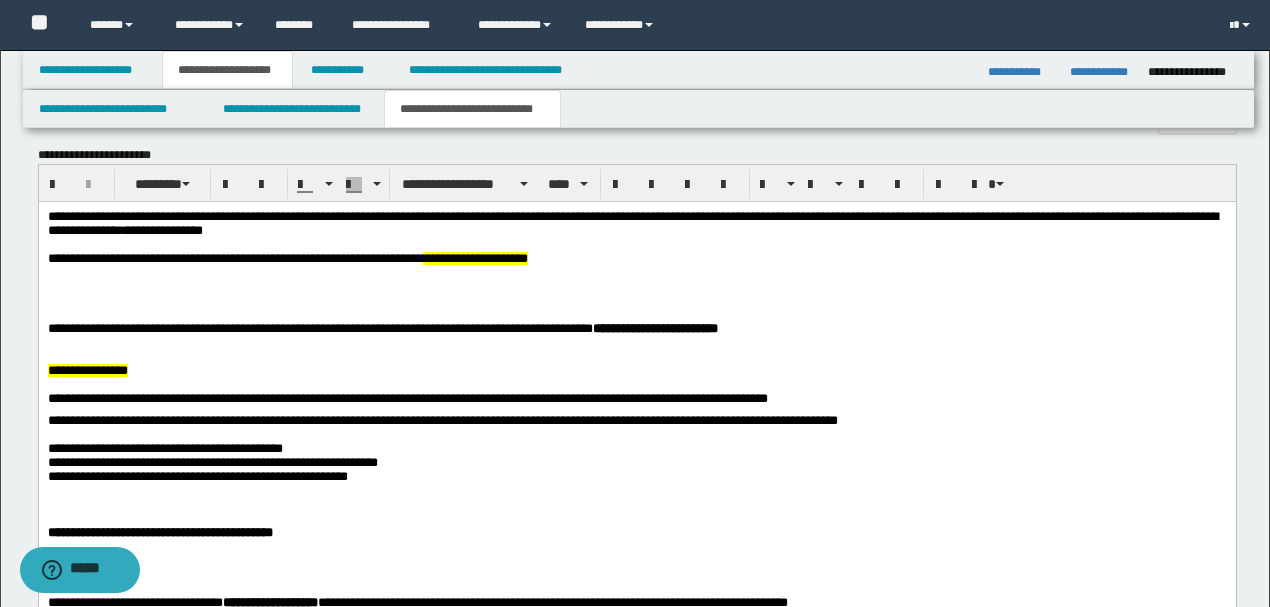click on "**********" at bounding box center [287, 258] 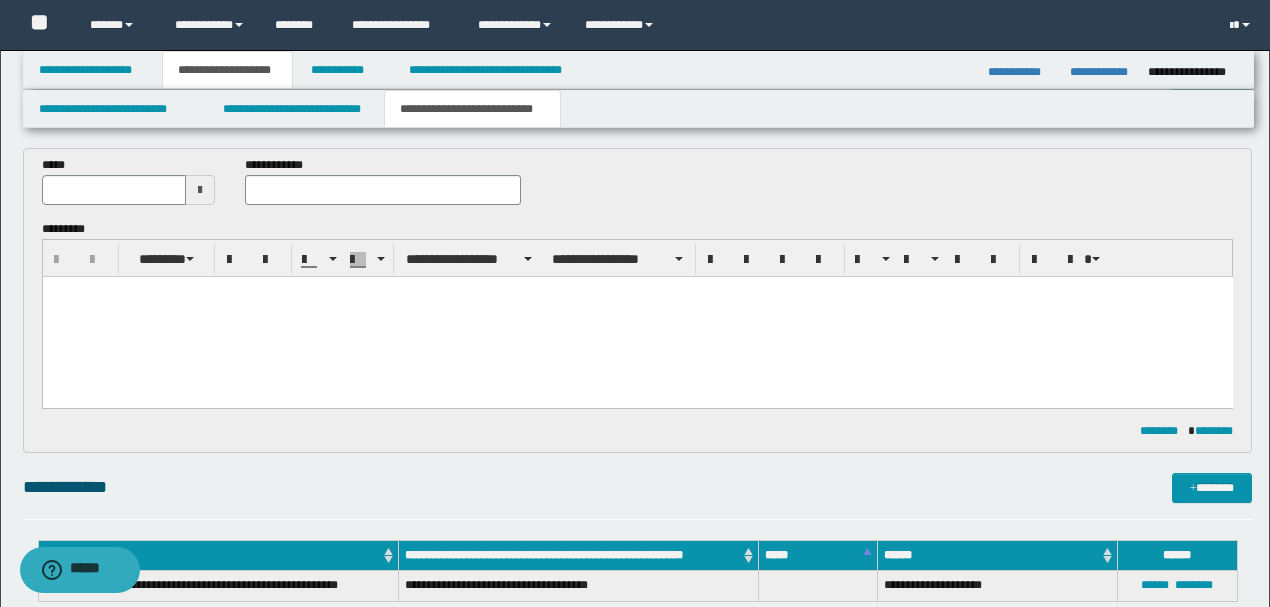 scroll, scrollTop: 0, scrollLeft: 0, axis: both 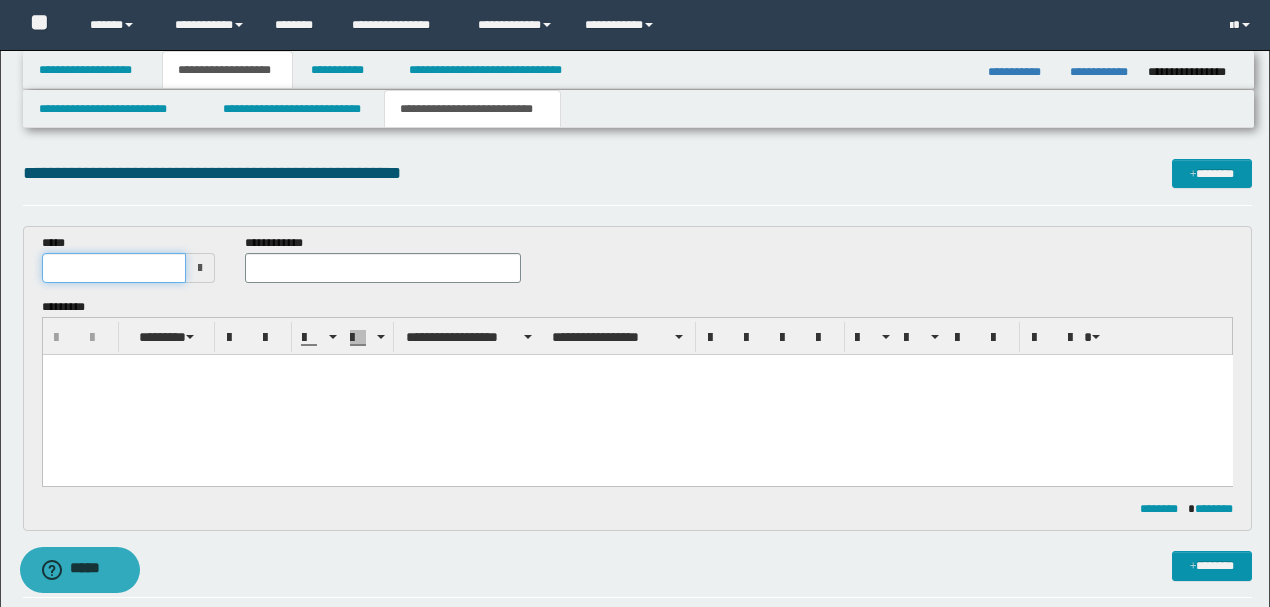 click at bounding box center (114, 268) 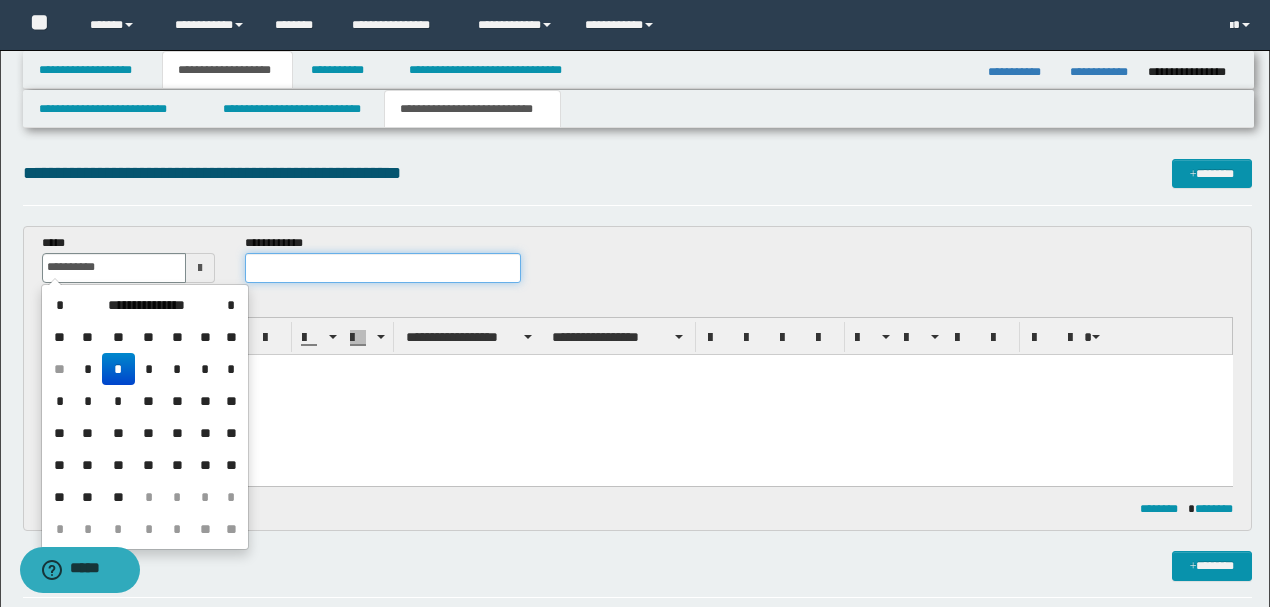 type on "**********" 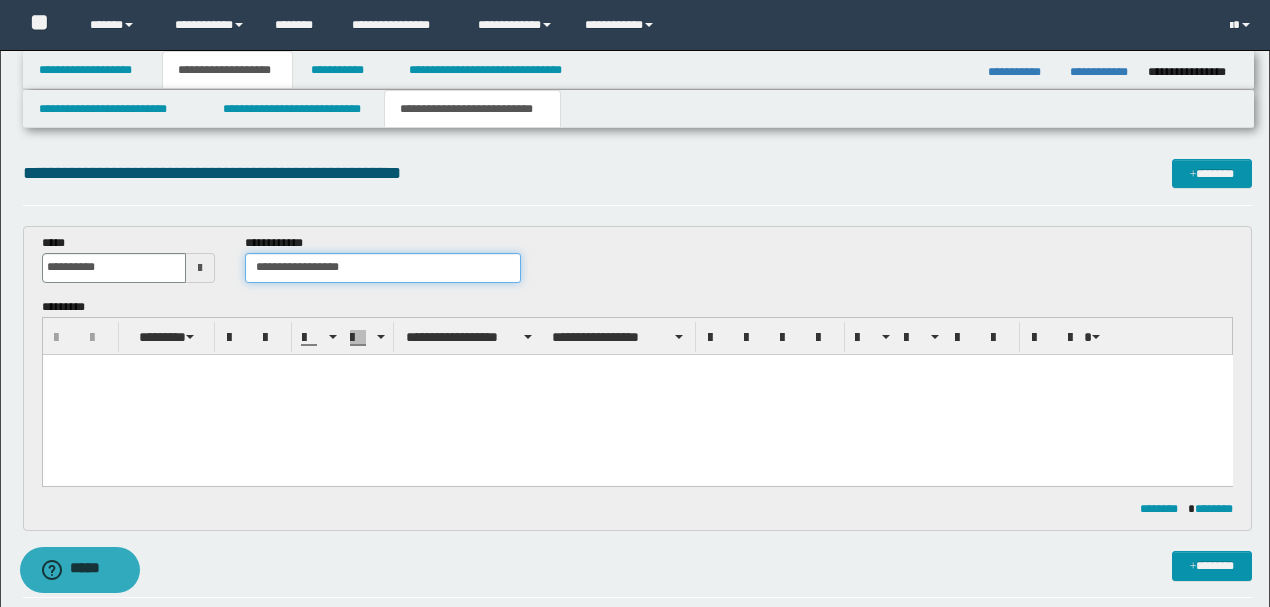 click on "**********" at bounding box center (382, 268) 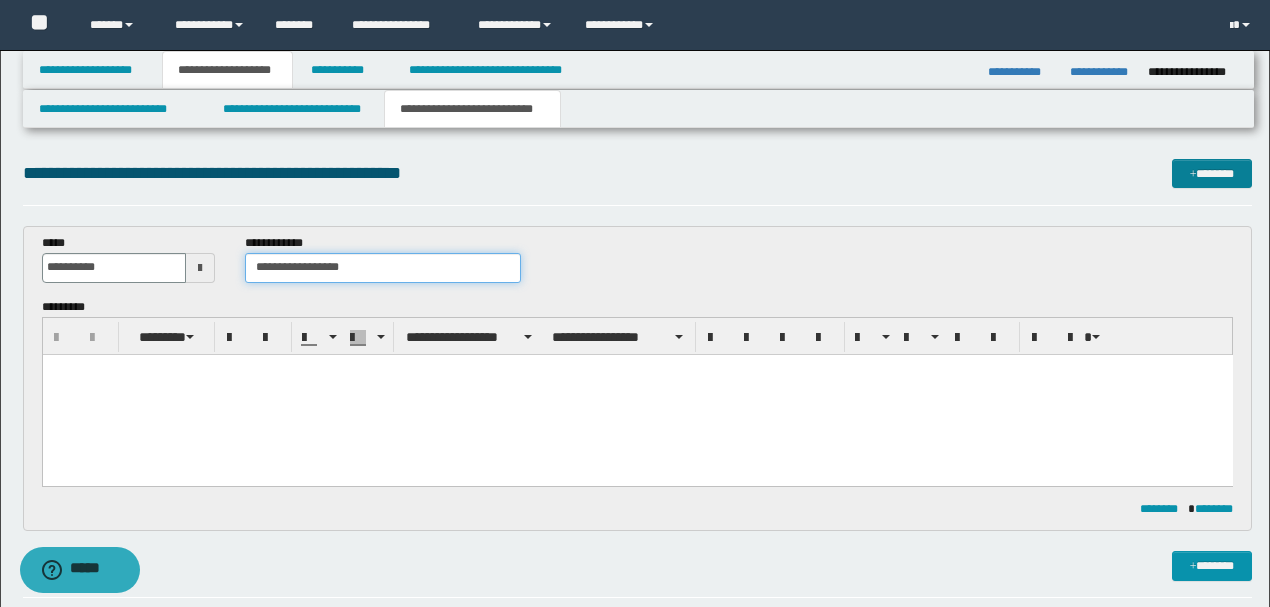 type on "**********" 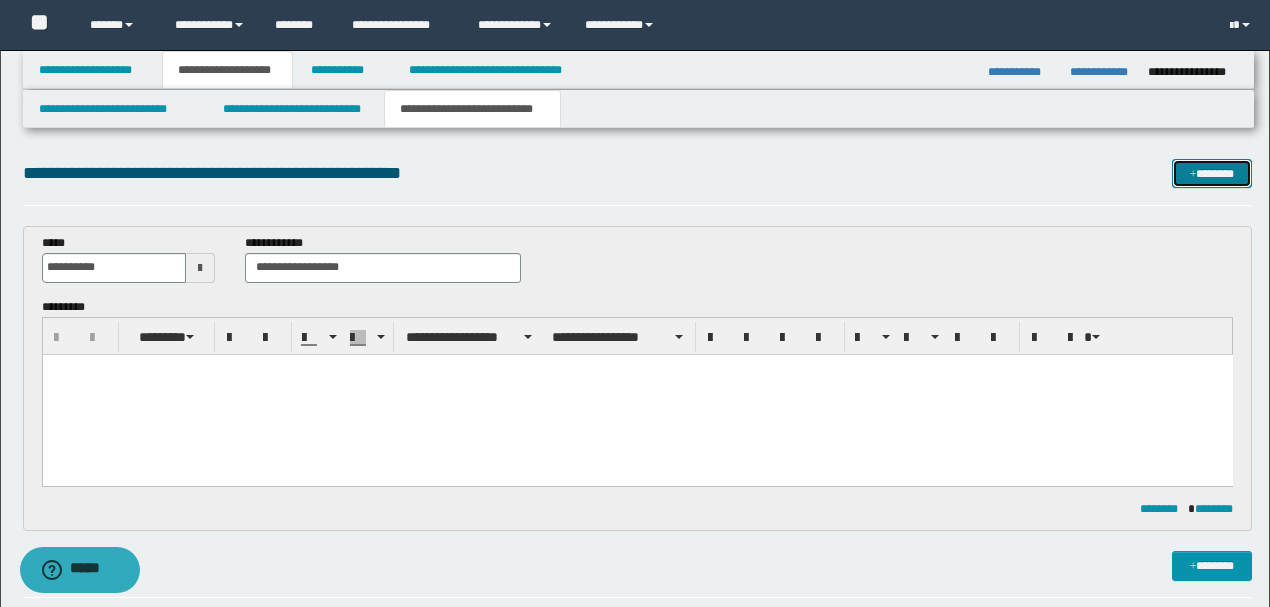 click on "*******" at bounding box center (1211, 173) 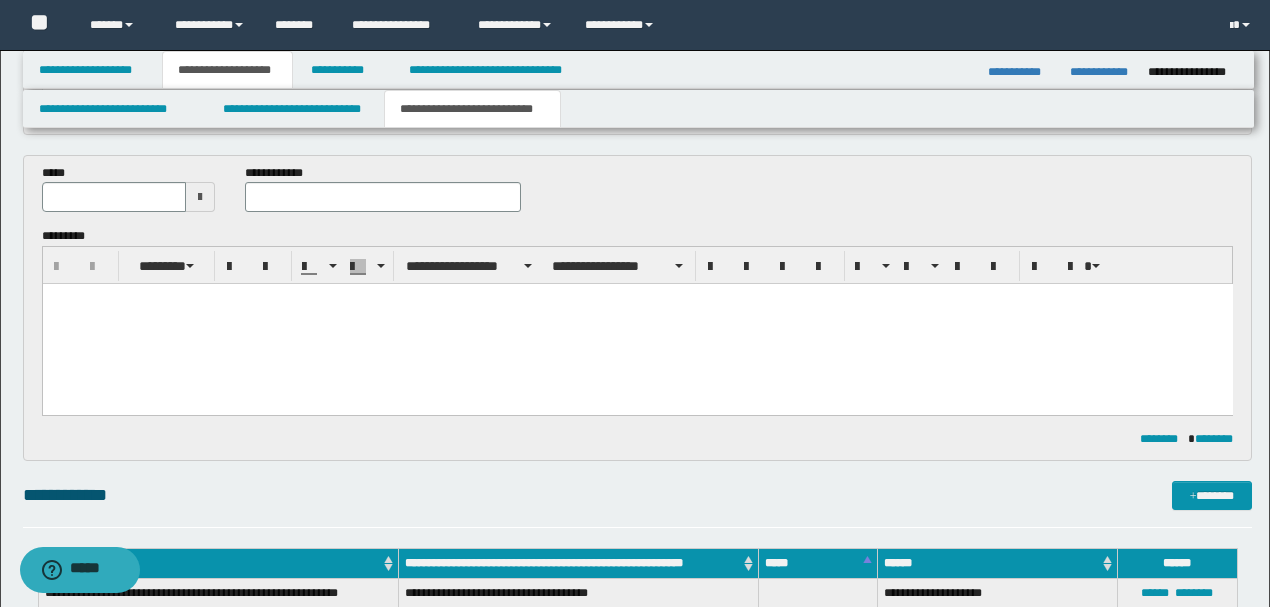 scroll, scrollTop: 211, scrollLeft: 0, axis: vertical 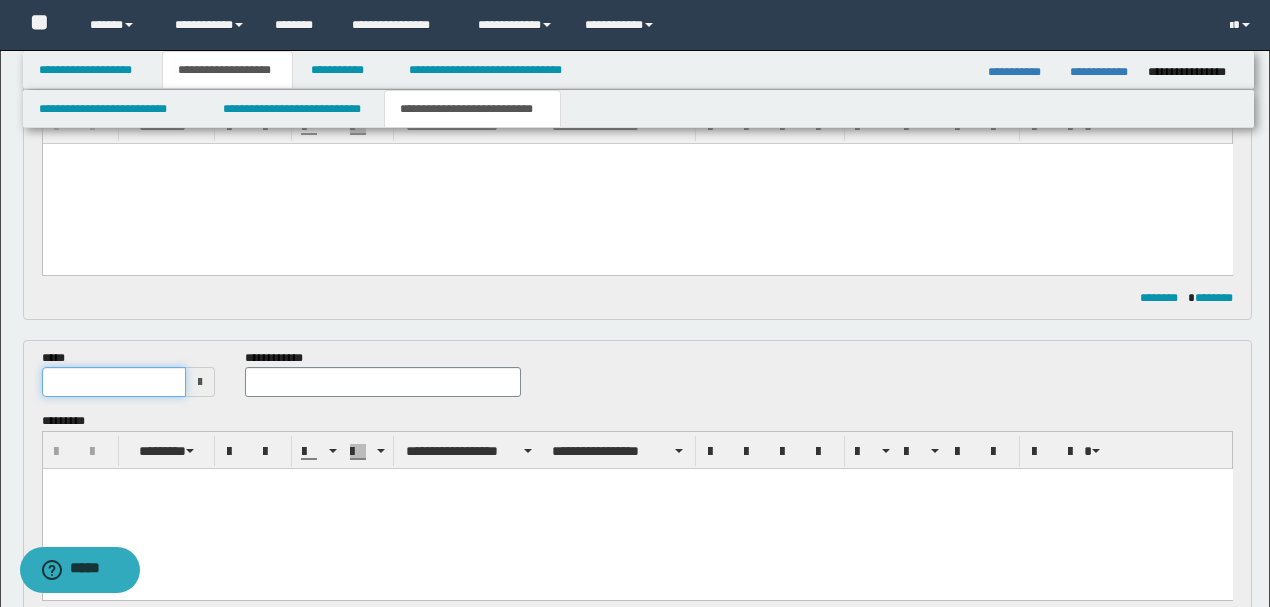 click at bounding box center [114, 382] 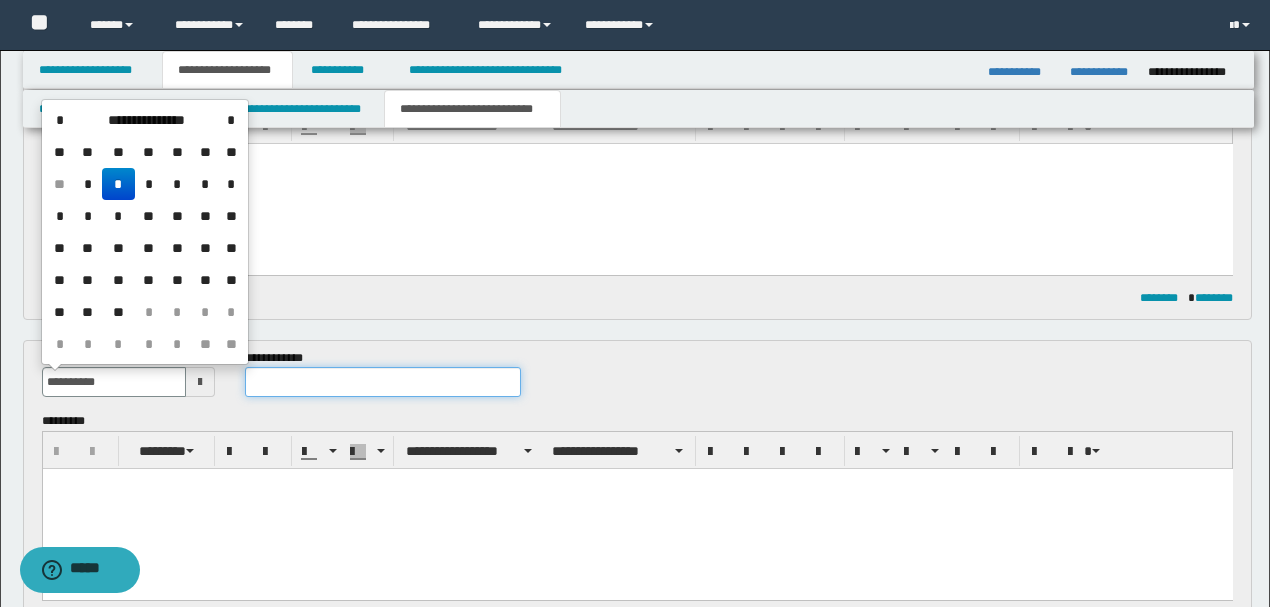 type on "**********" 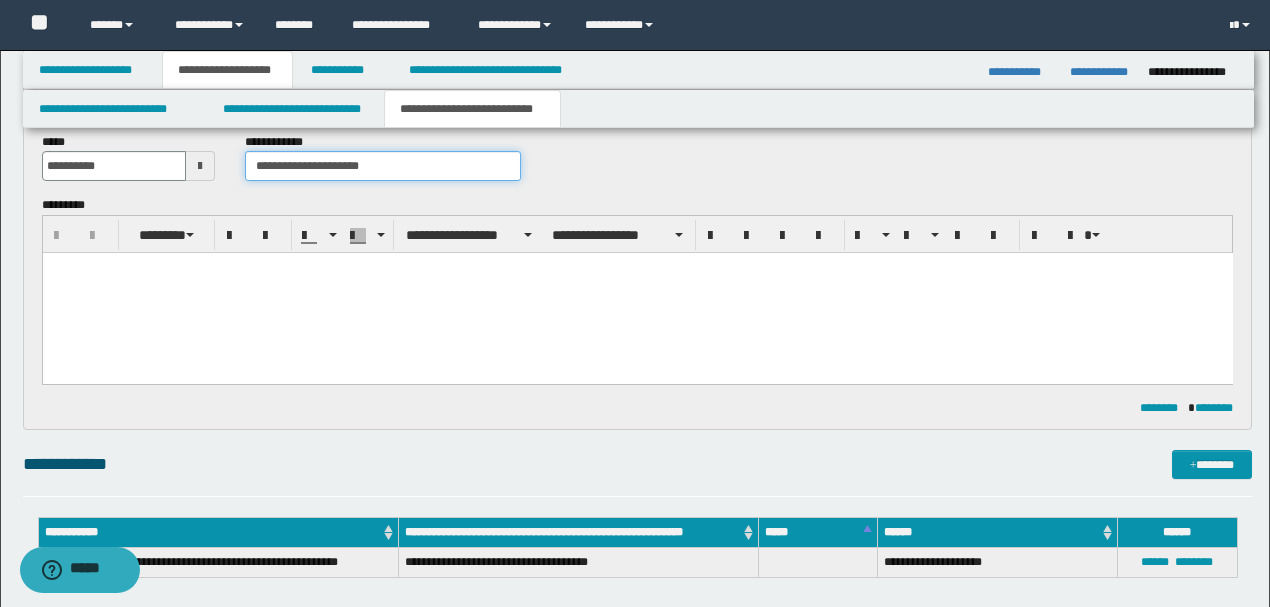 scroll, scrollTop: 744, scrollLeft: 0, axis: vertical 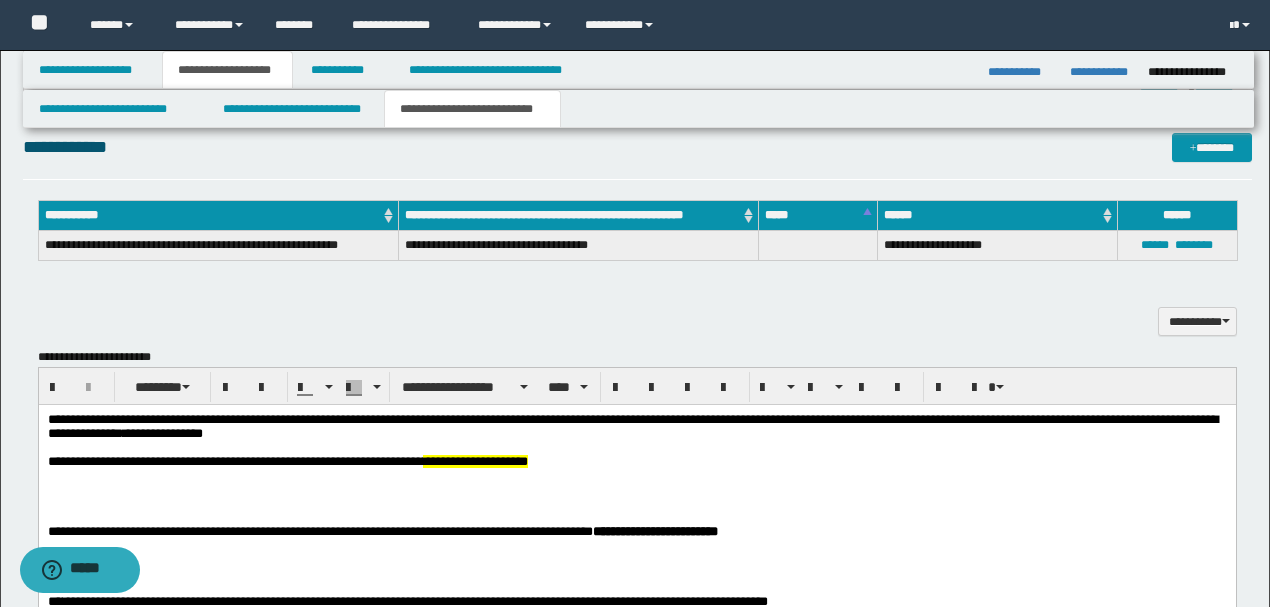 type on "**********" 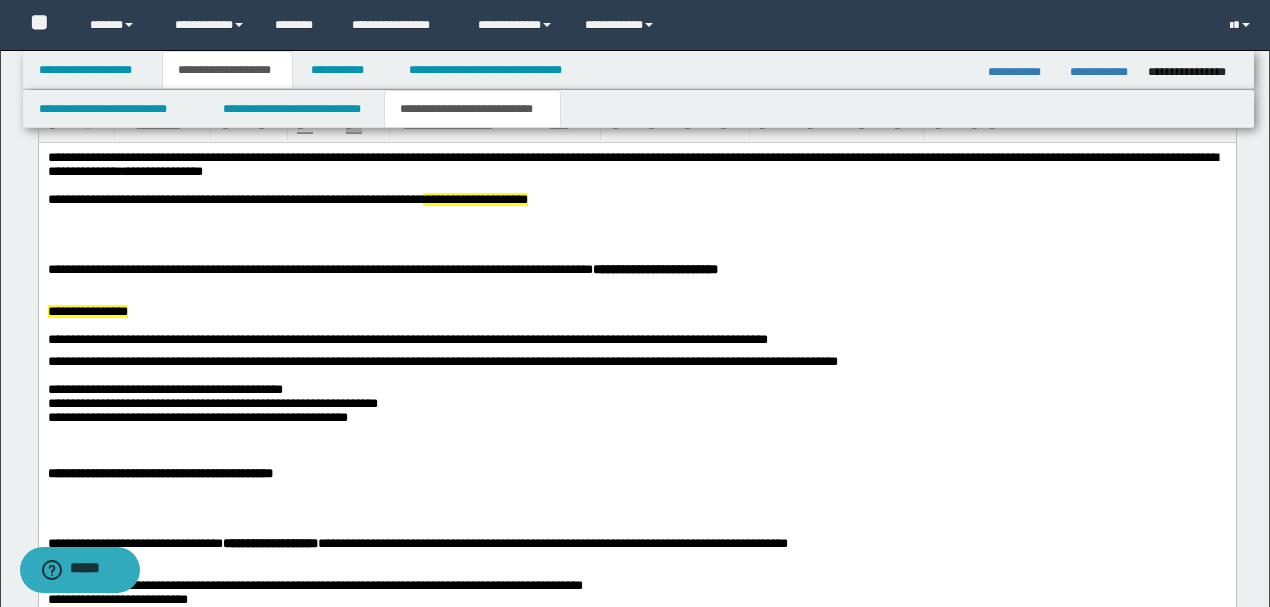 scroll, scrollTop: 1011, scrollLeft: 0, axis: vertical 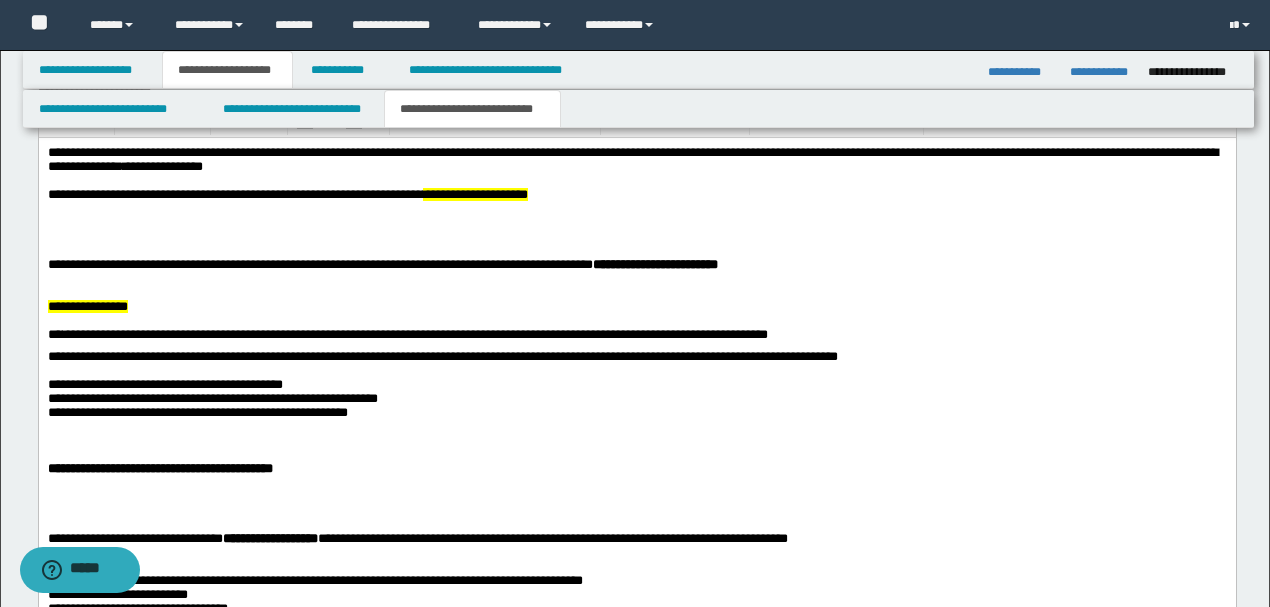 click at bounding box center [636, 236] 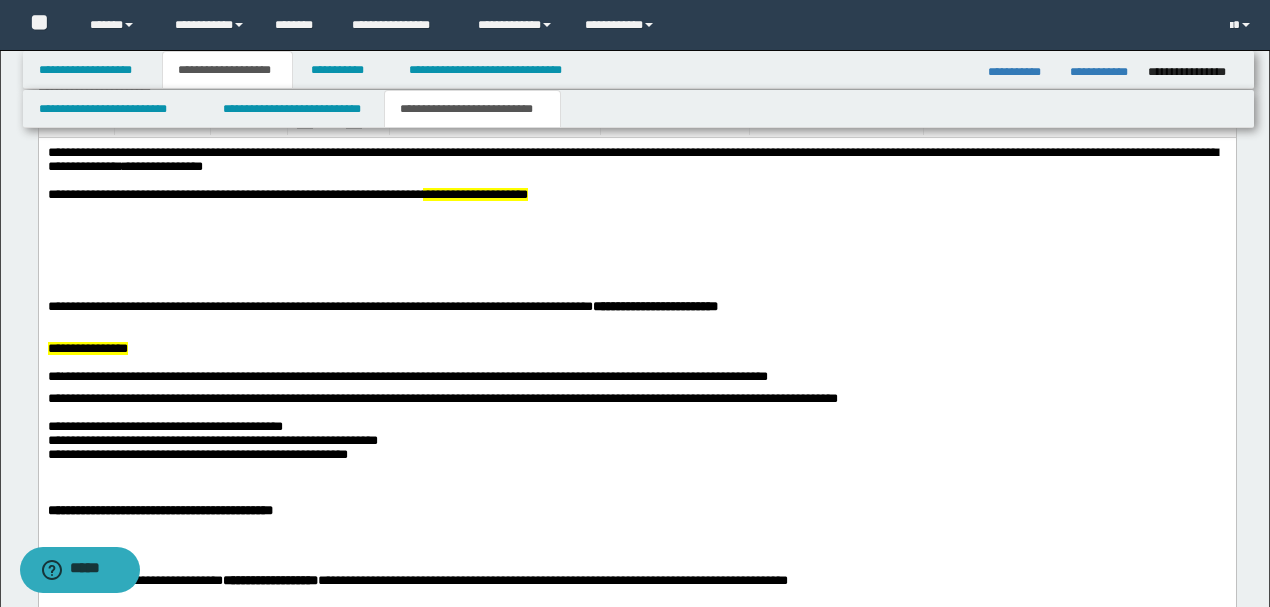 click on "**********" at bounding box center (636, 348) 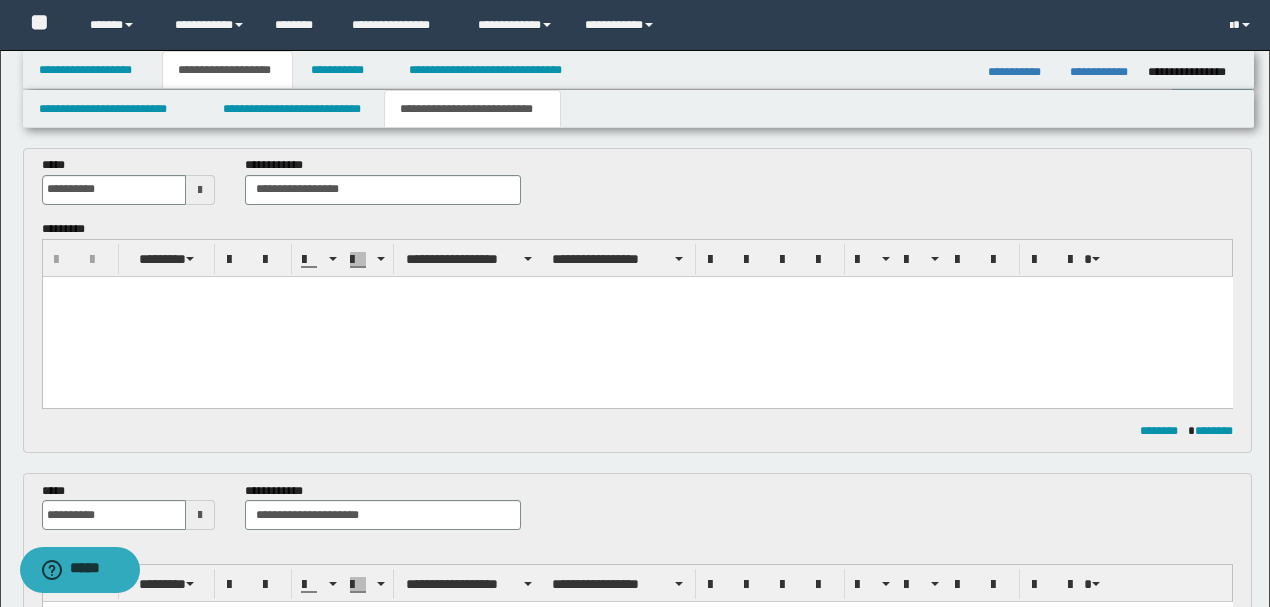 scroll, scrollTop: 0, scrollLeft: 0, axis: both 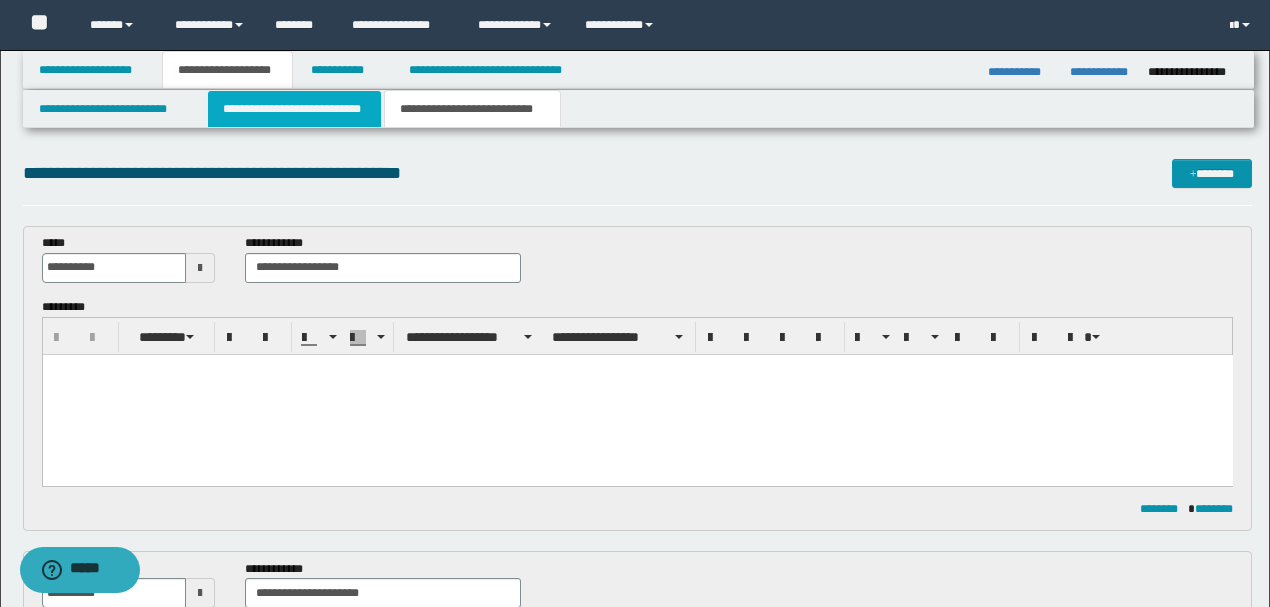click on "**********" at bounding box center [294, 109] 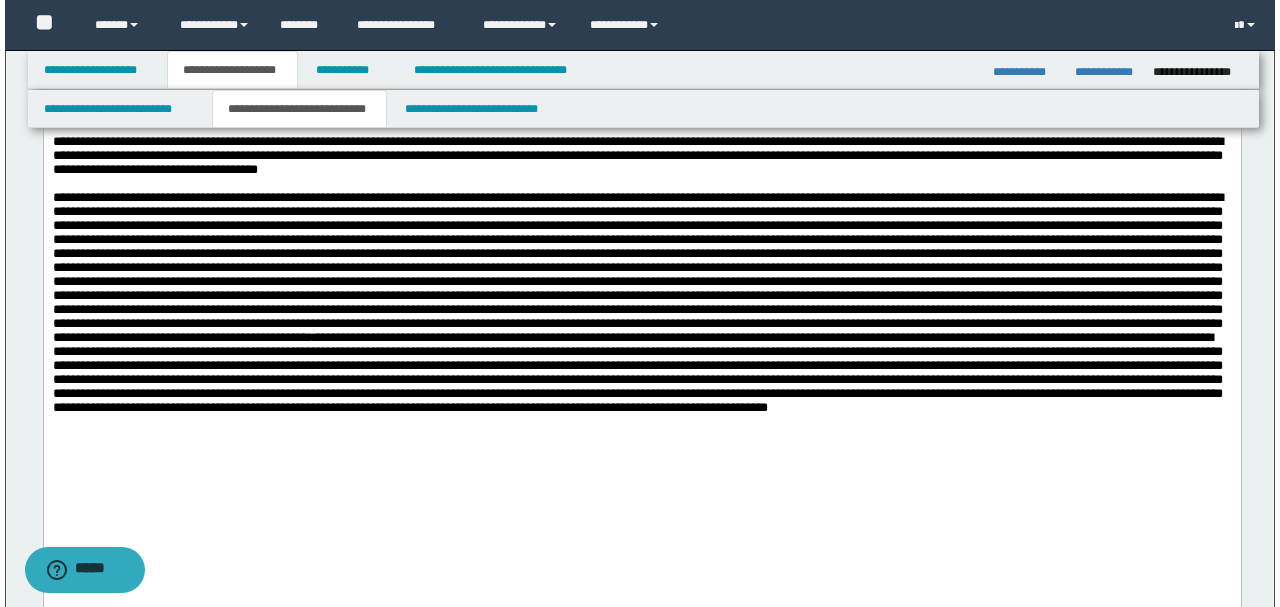 scroll, scrollTop: 3000, scrollLeft: 0, axis: vertical 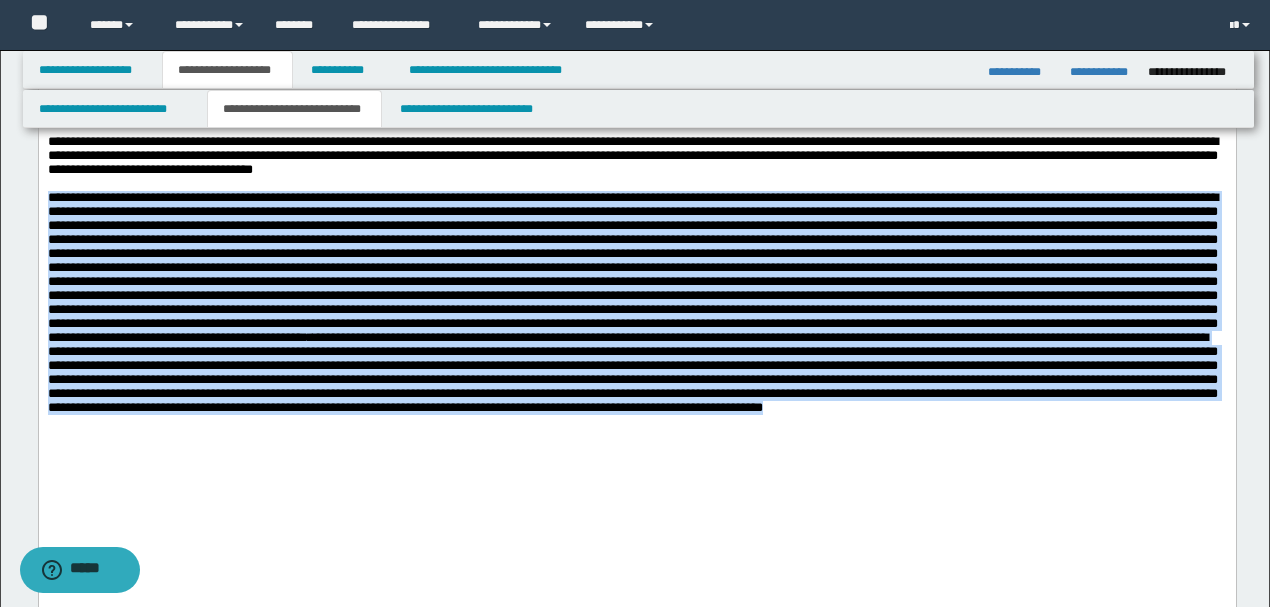 drag, startPoint x: 246, startPoint y: 561, endPoint x: 0, endPoint y: 289, distance: 366.74243 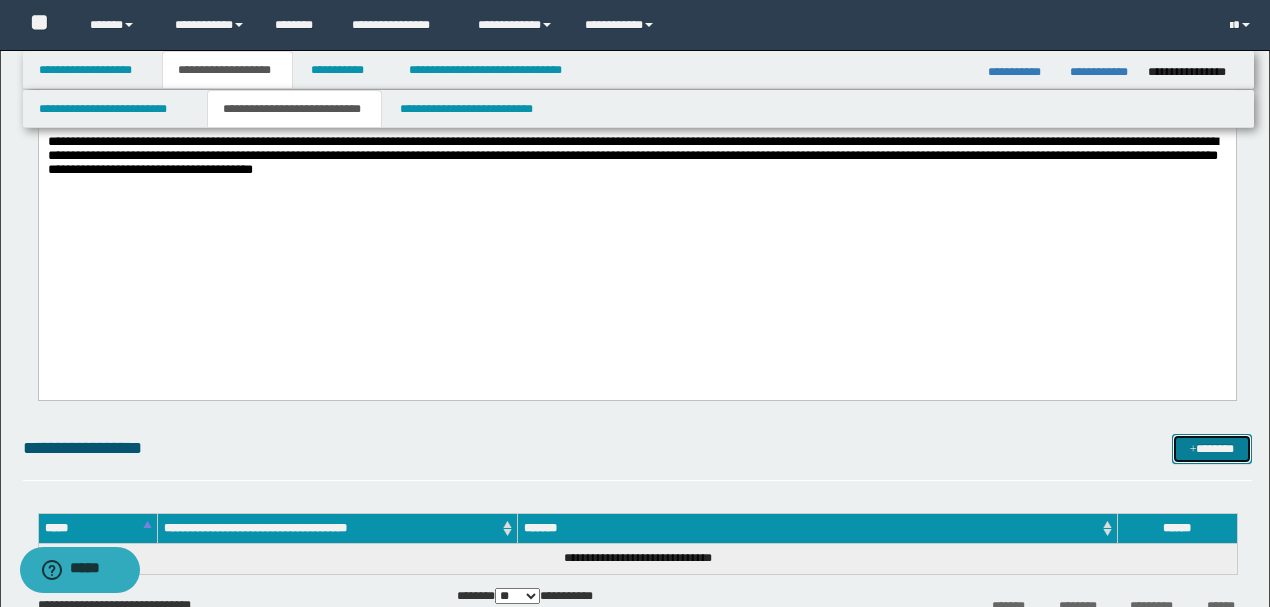 click on "*******" at bounding box center (1211, 448) 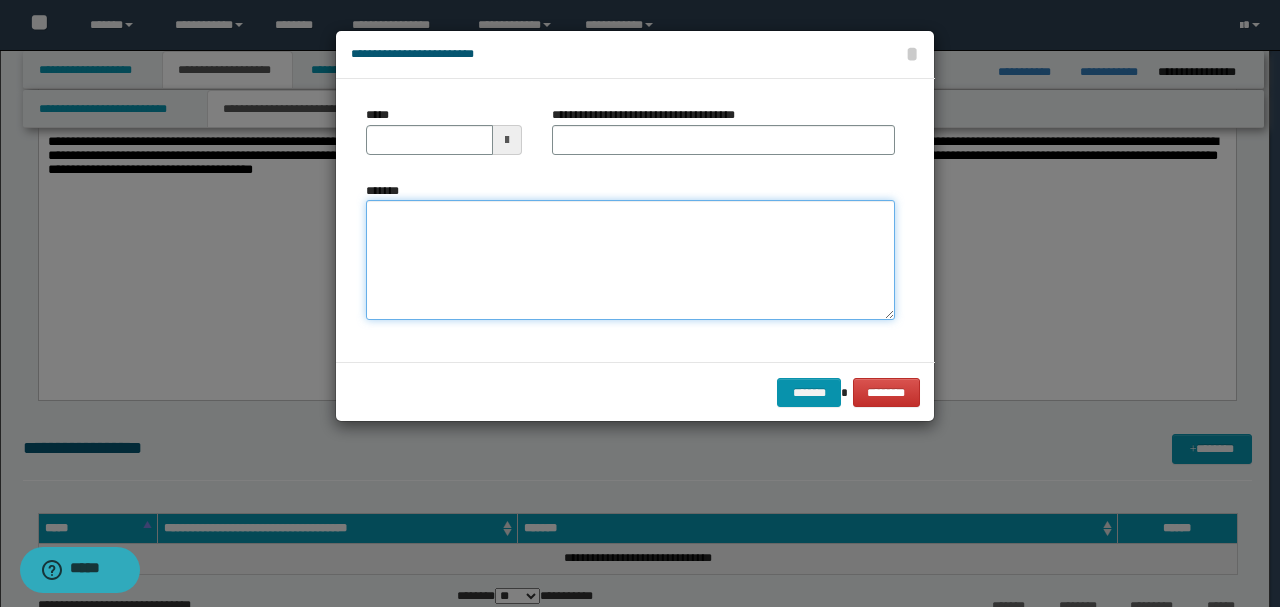 click on "*******" at bounding box center (630, 260) 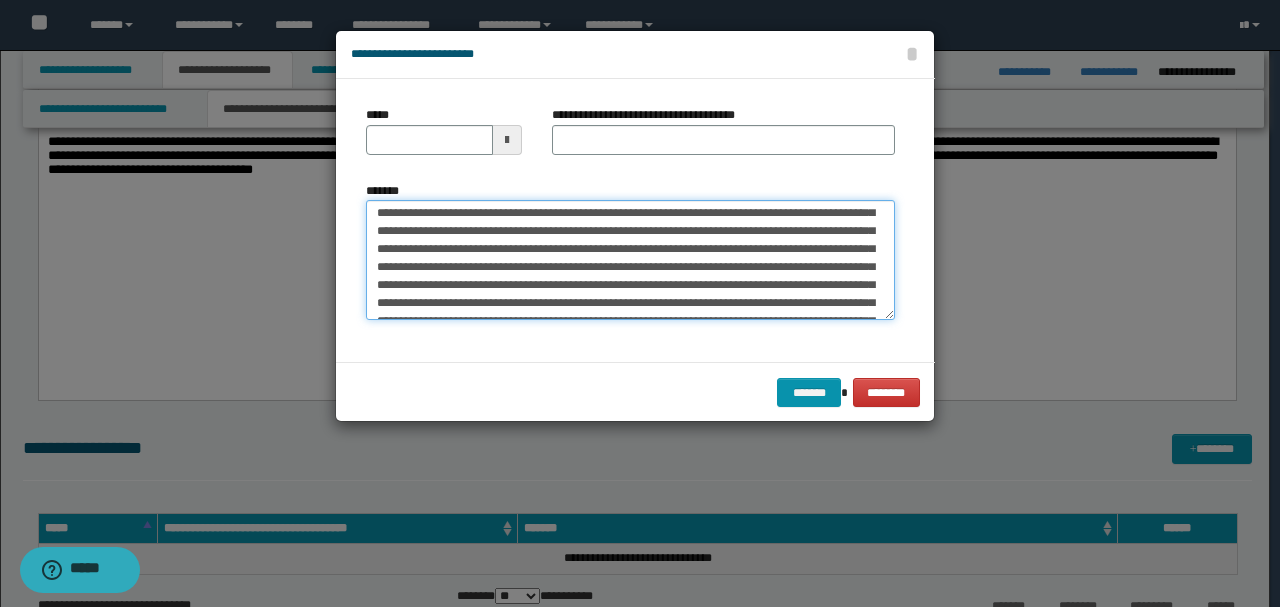scroll, scrollTop: 0, scrollLeft: 0, axis: both 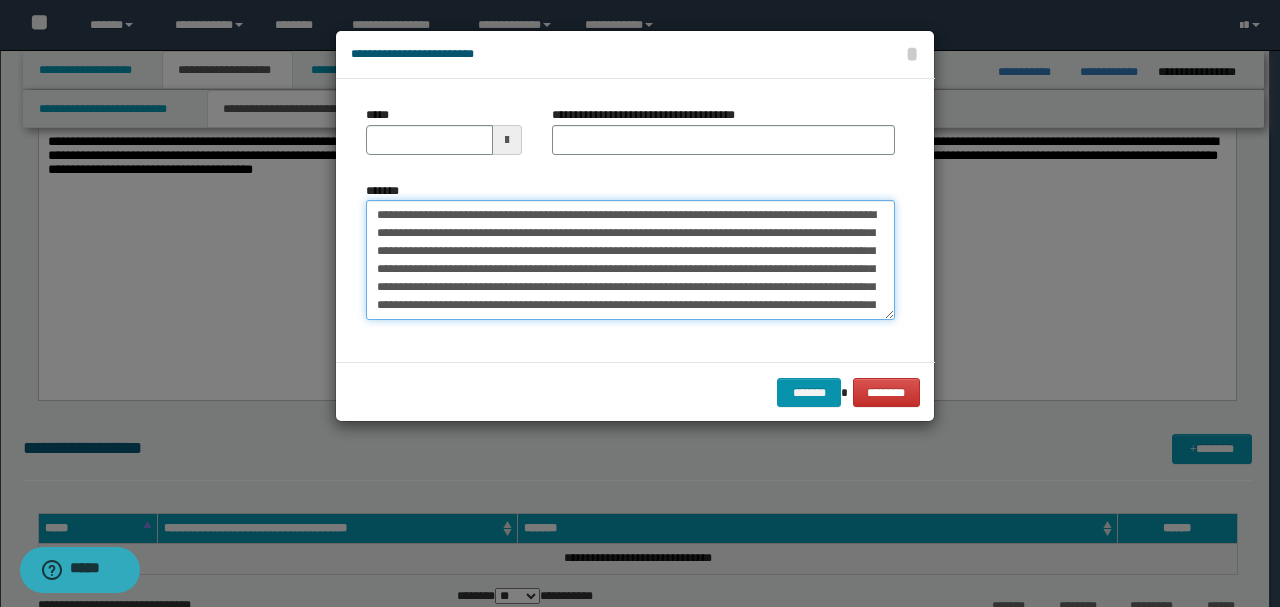 drag, startPoint x: 445, startPoint y: 212, endPoint x: 260, endPoint y: 186, distance: 186.8181 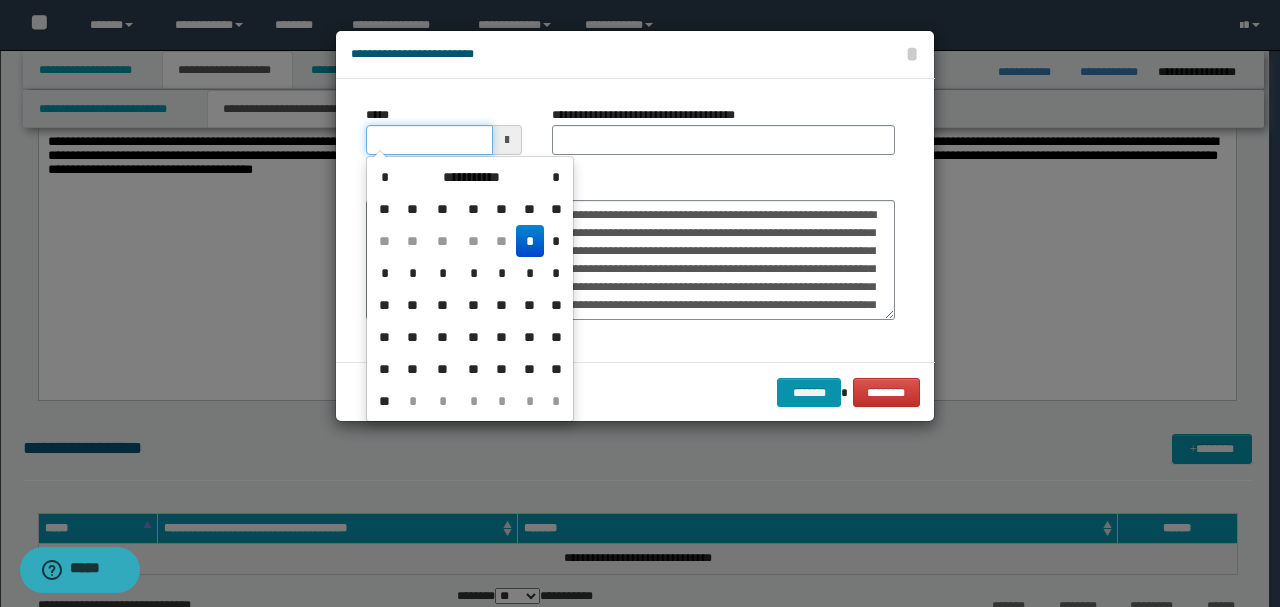 click on "*****" at bounding box center [429, 140] 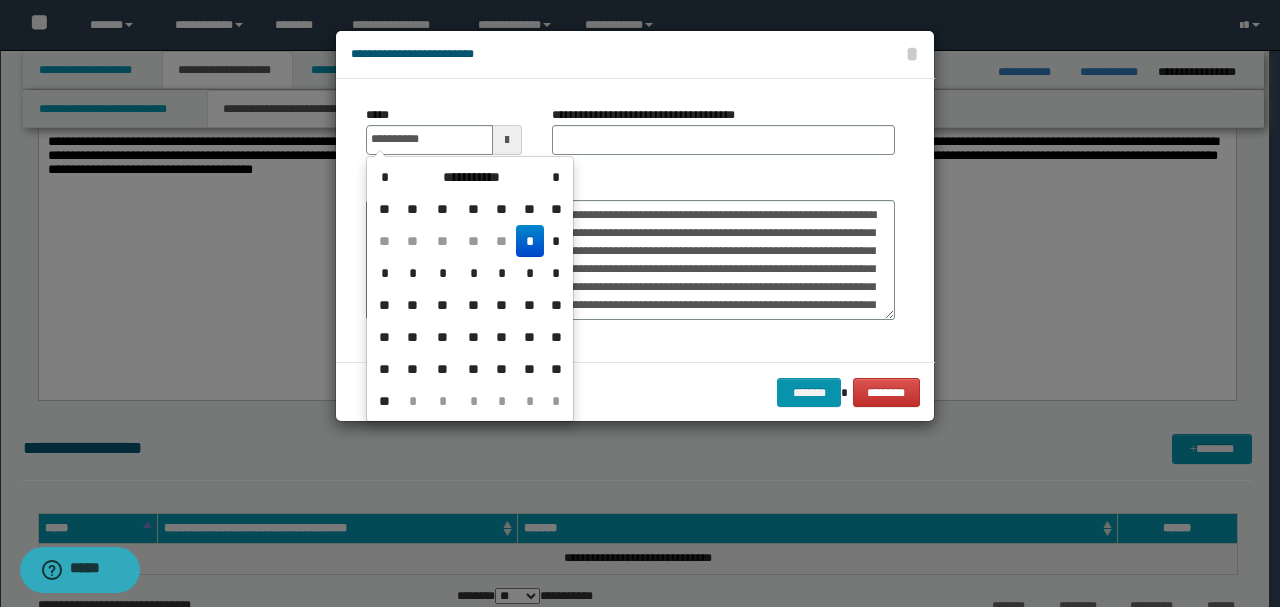 type on "**********" 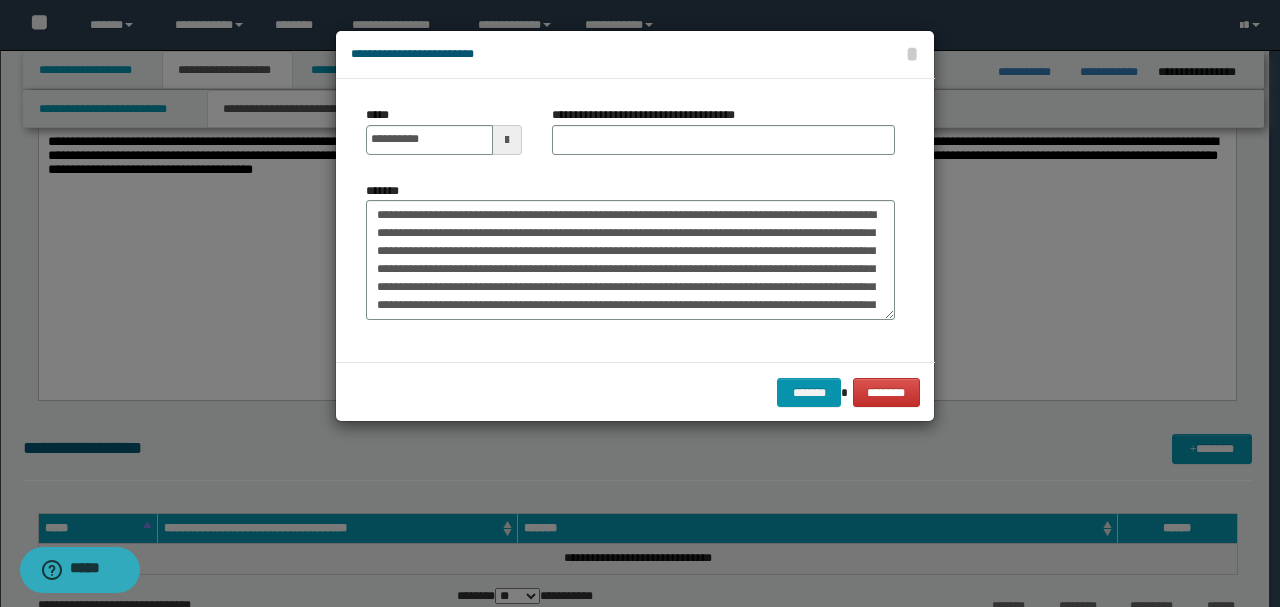 click on "*******" at bounding box center [630, 251] 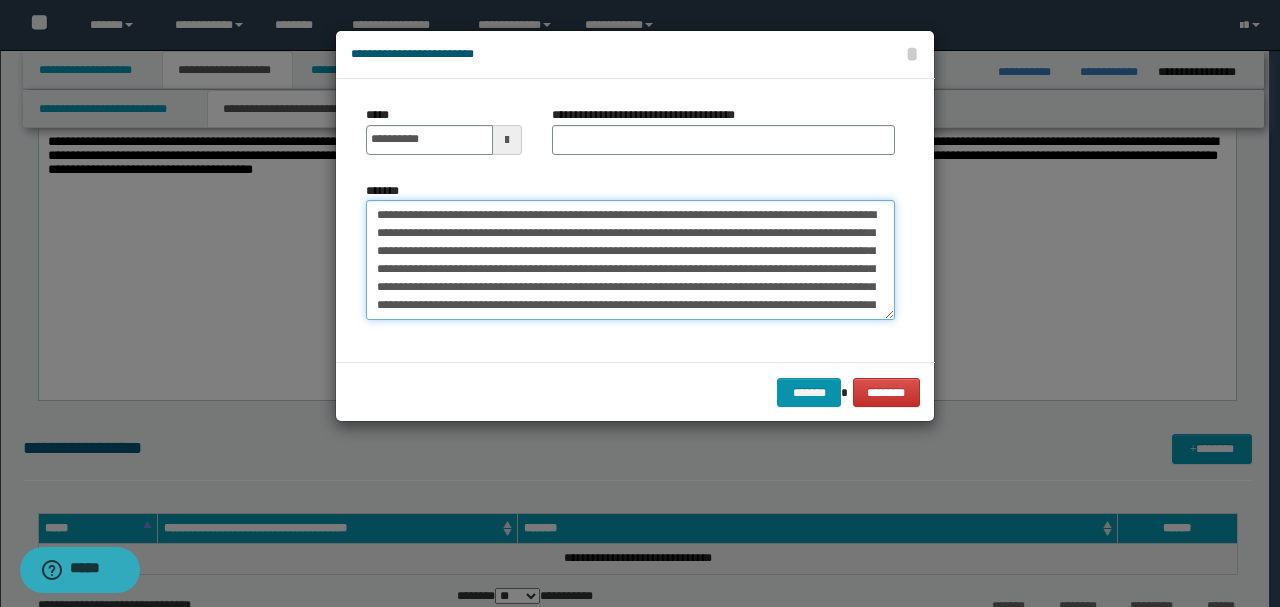 drag, startPoint x: 516, startPoint y: 213, endPoint x: 271, endPoint y: 198, distance: 245.45876 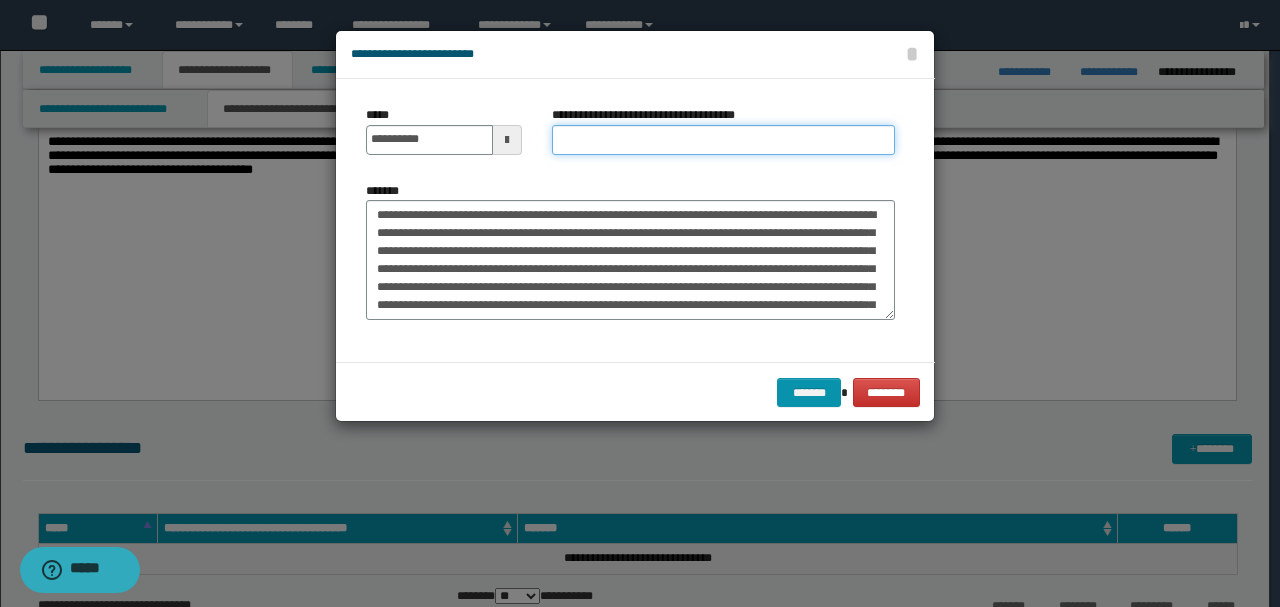 paste on "**********" 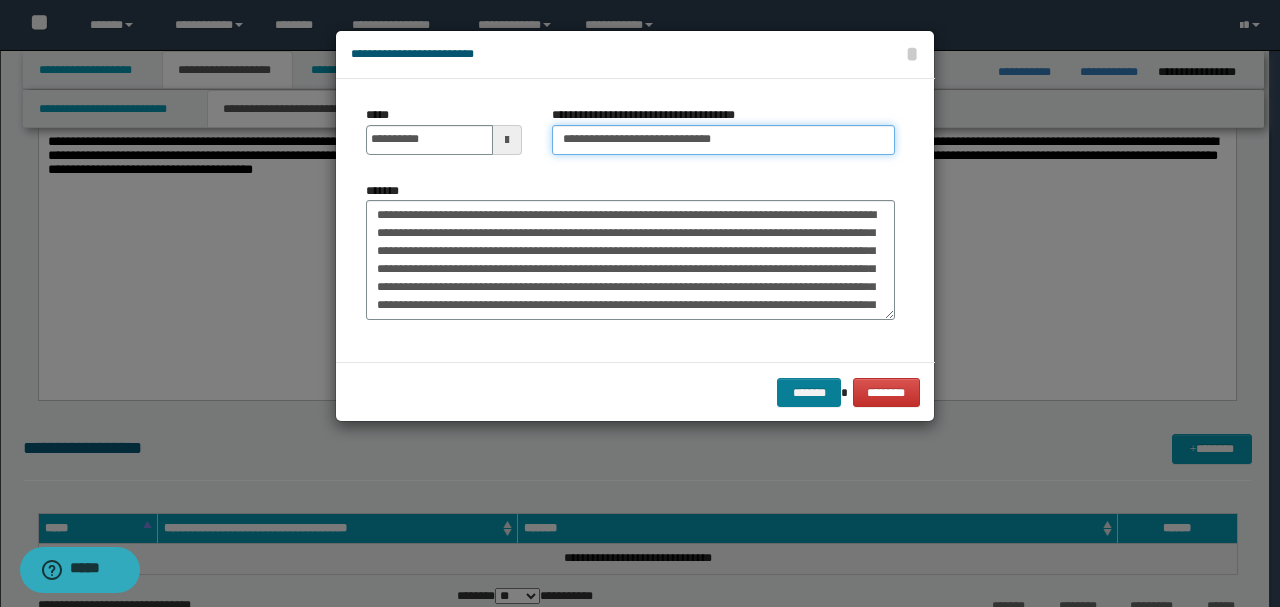 type on "**********" 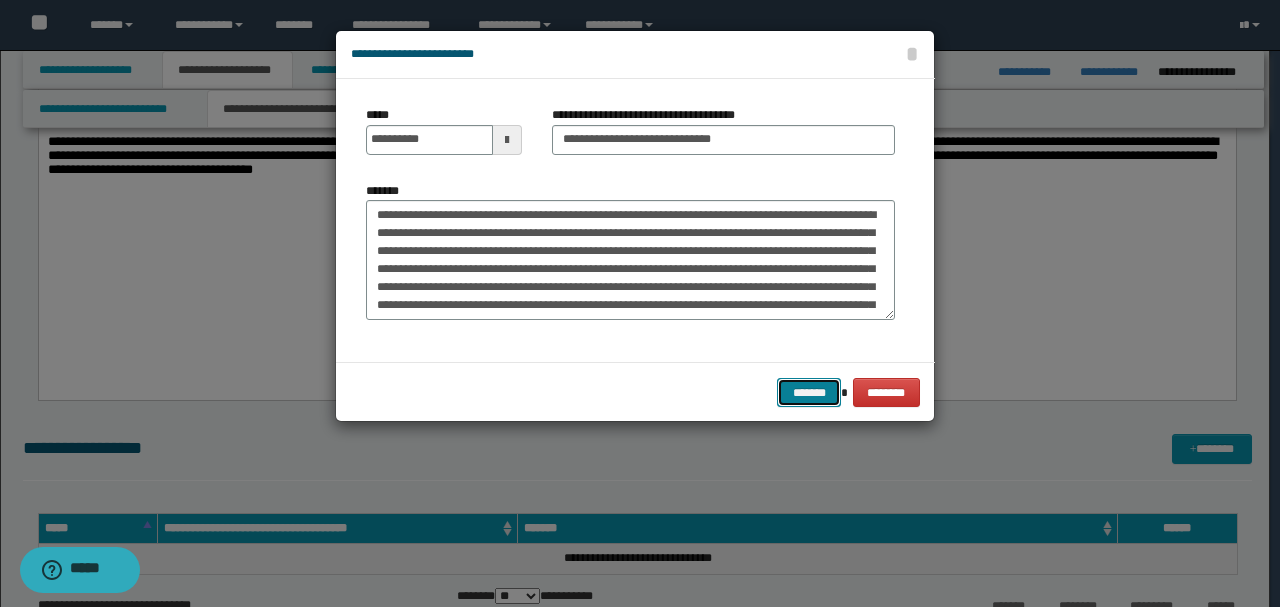 click on "*******" at bounding box center (809, 392) 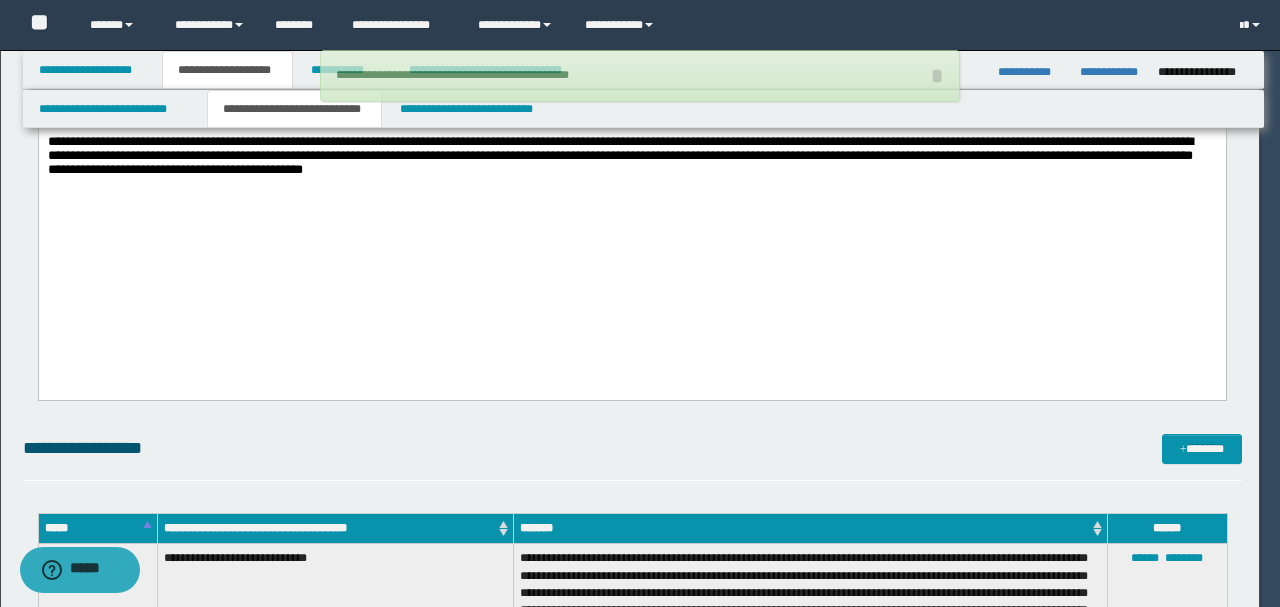 type 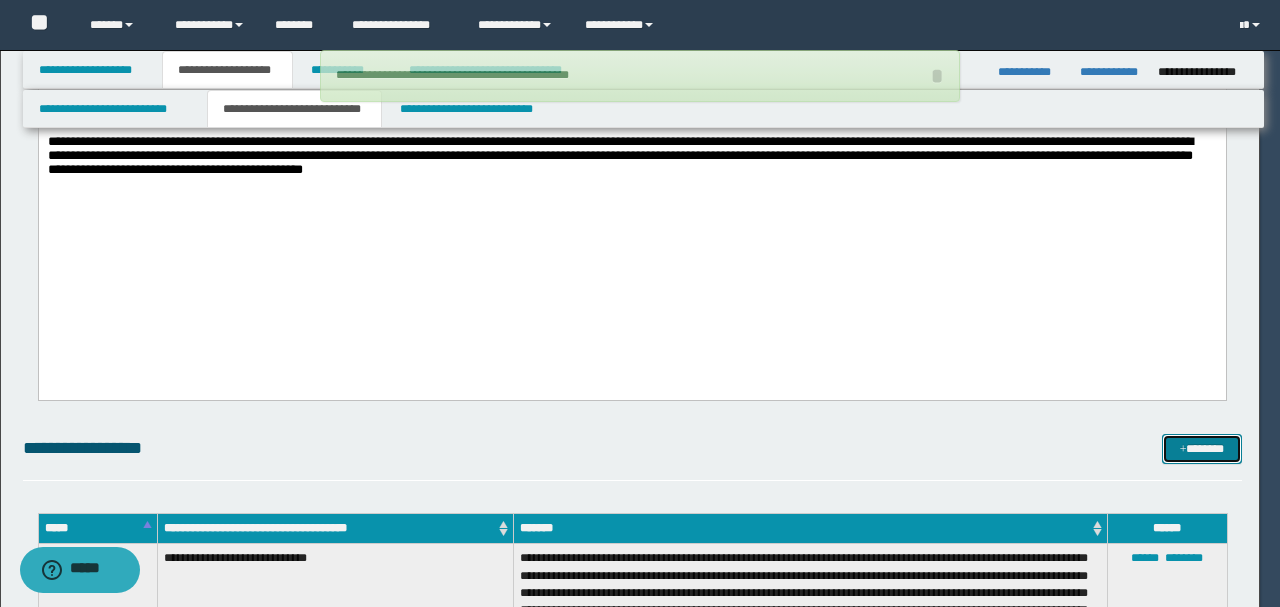 type 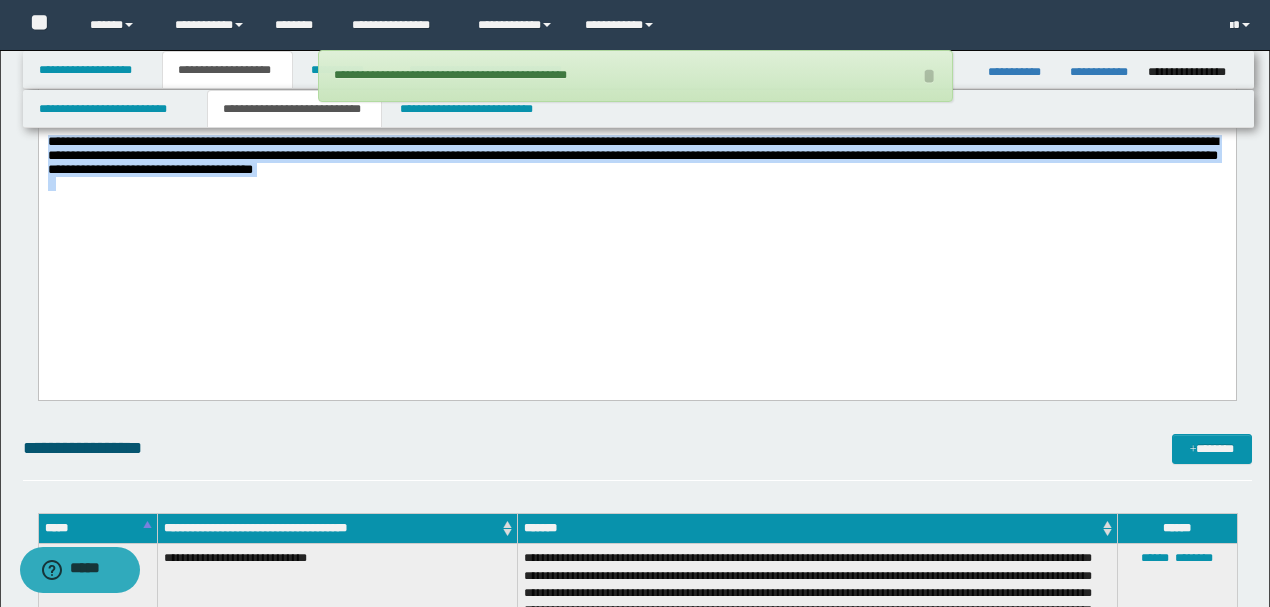 drag, startPoint x: 900, startPoint y: 282, endPoint x: 0, endPoint y: 231, distance: 901.44385 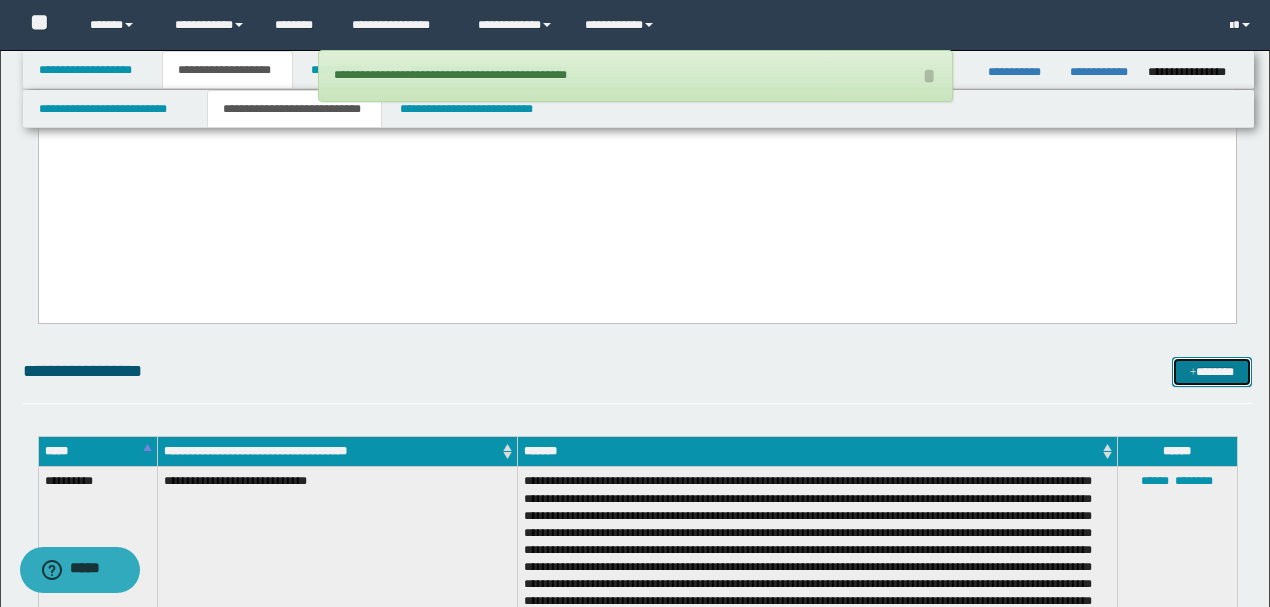 click on "*******" at bounding box center (1211, 371) 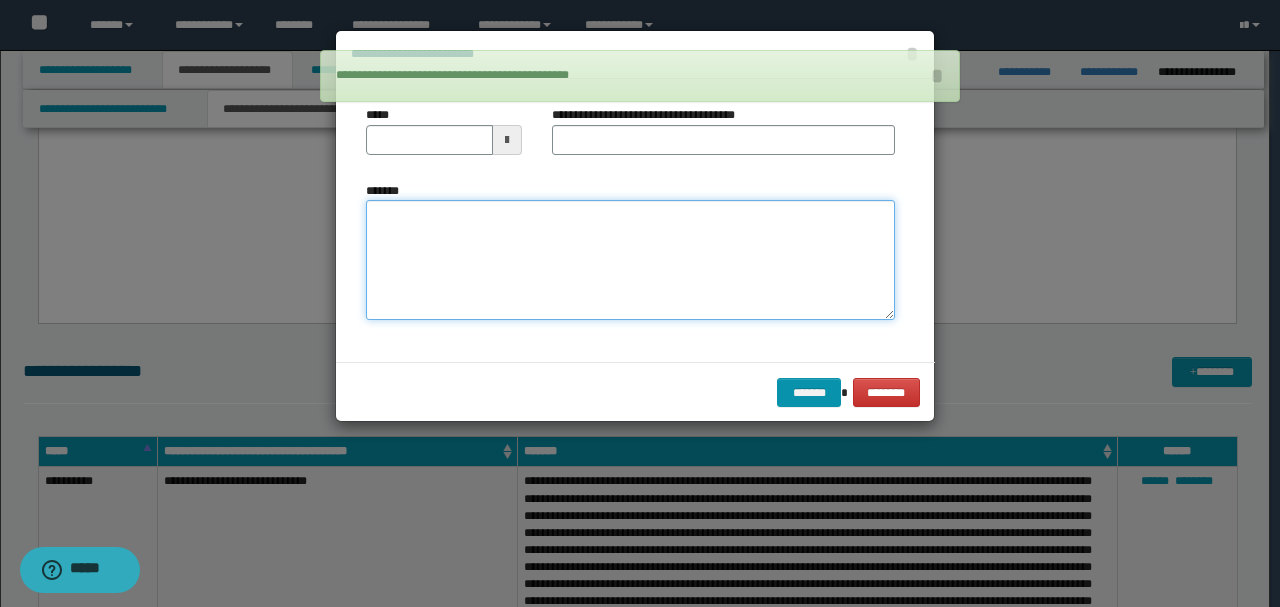 click on "*******" at bounding box center [630, 259] 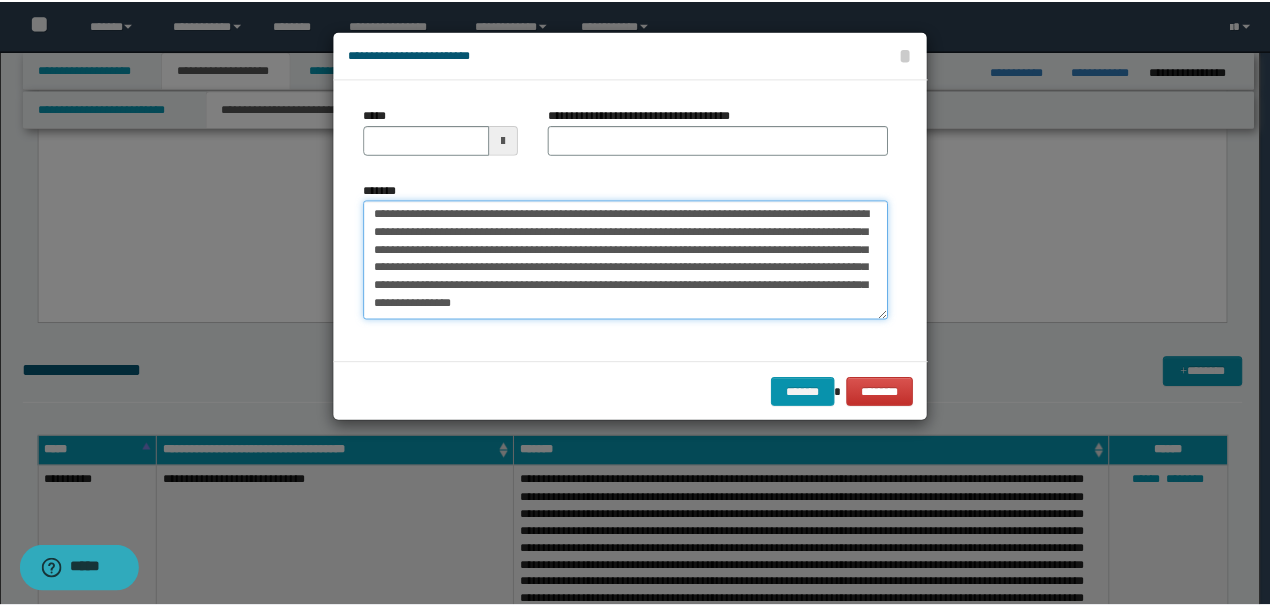 scroll, scrollTop: 0, scrollLeft: 0, axis: both 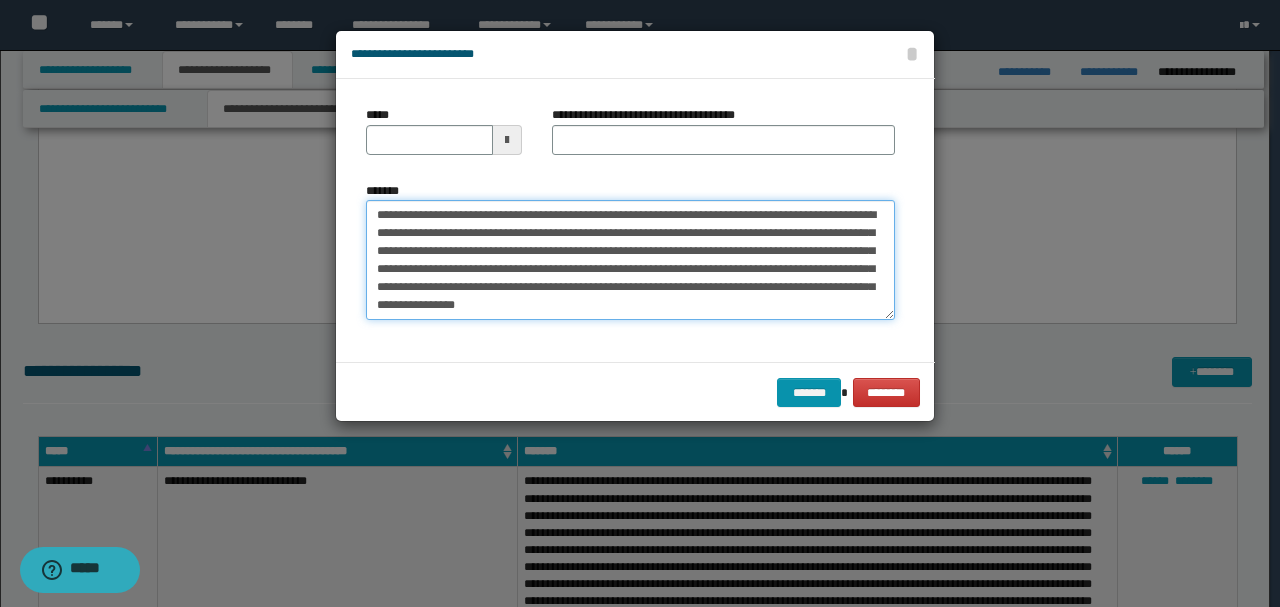 drag, startPoint x: 446, startPoint y: 209, endPoint x: 318, endPoint y: 200, distance: 128.31601 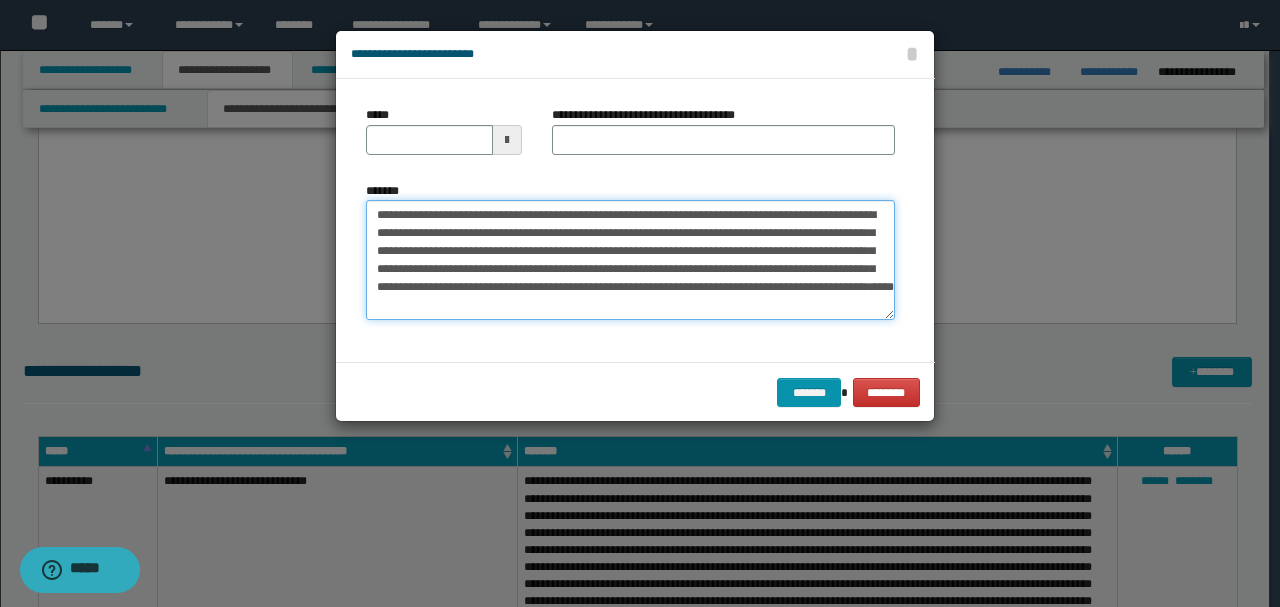 type 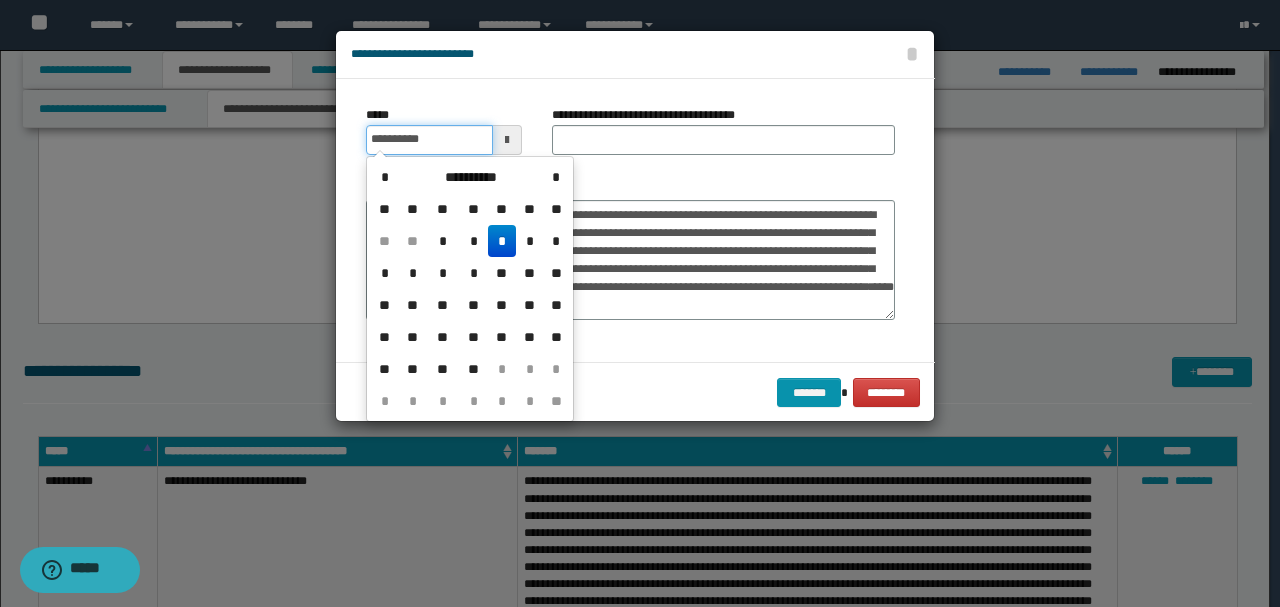 click on "**********" at bounding box center [429, 140] 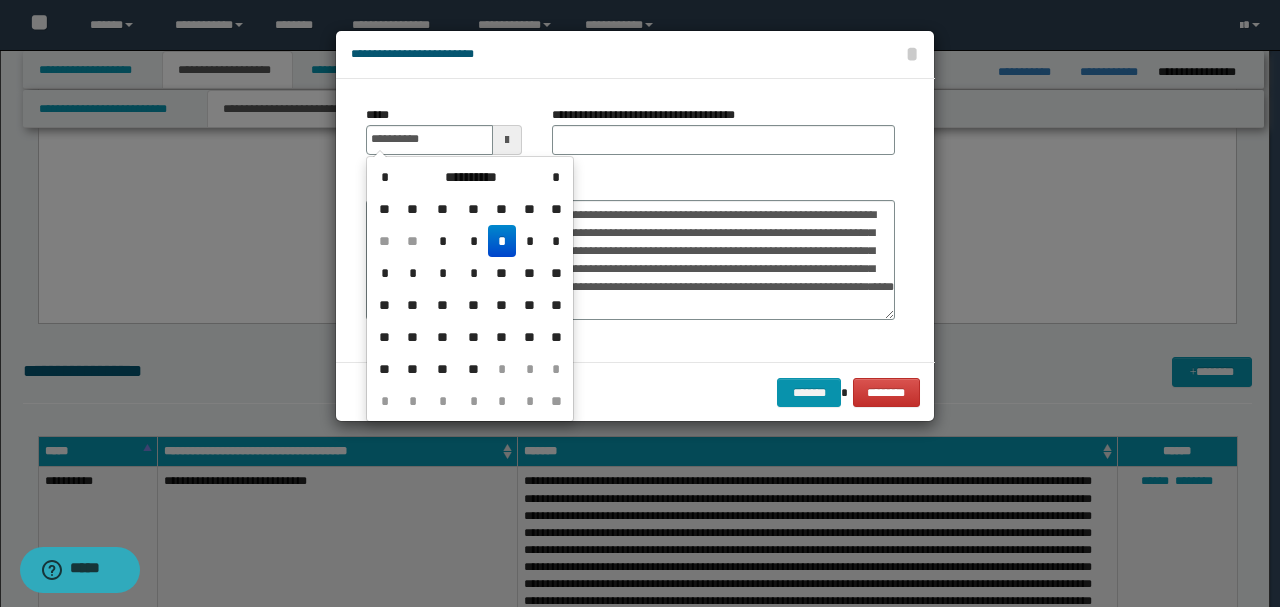 type on "**********" 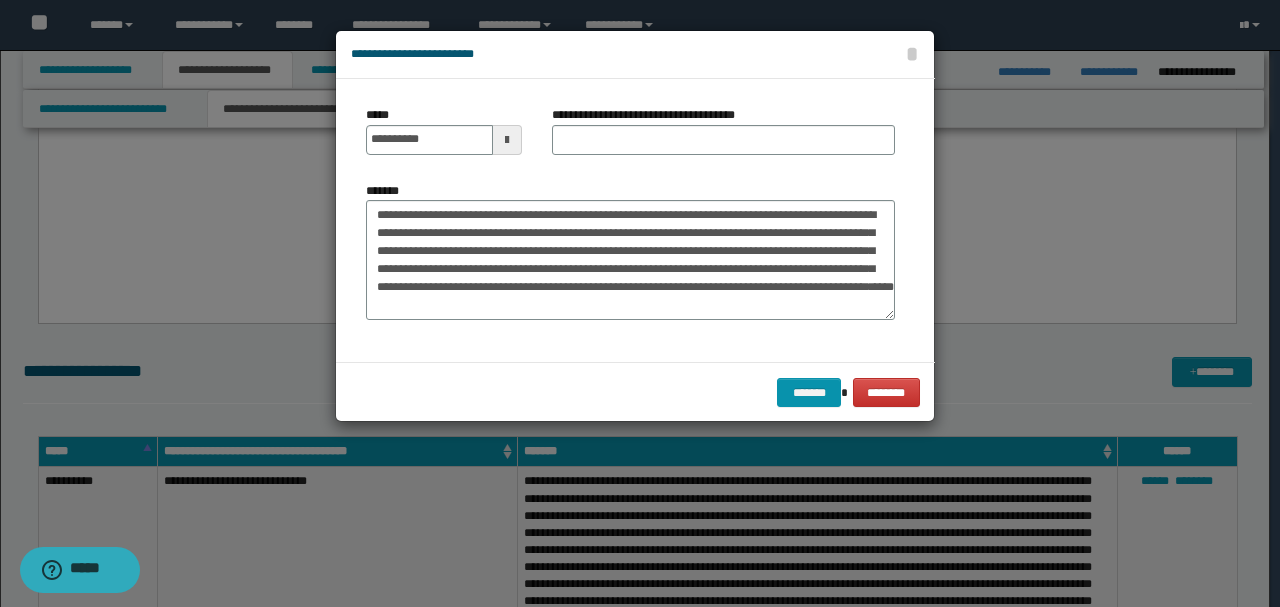 drag, startPoint x: 701, startPoint y: 174, endPoint x: 690, endPoint y: 173, distance: 11.045361 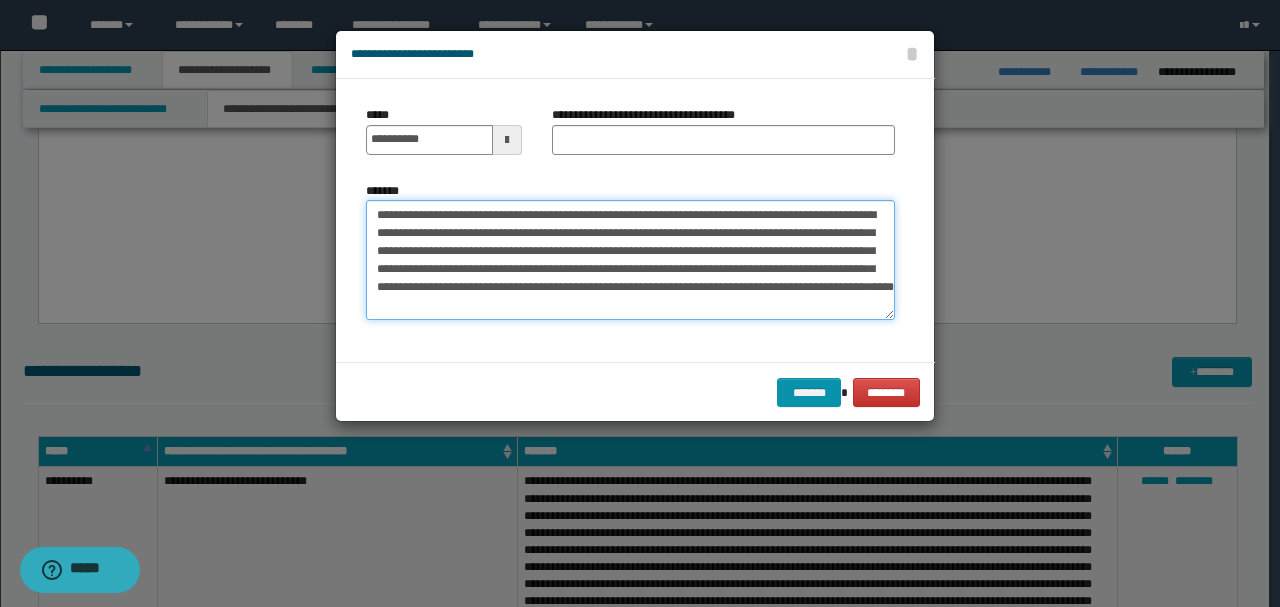 drag, startPoint x: 536, startPoint y: 211, endPoint x: 222, endPoint y: 200, distance: 314.19263 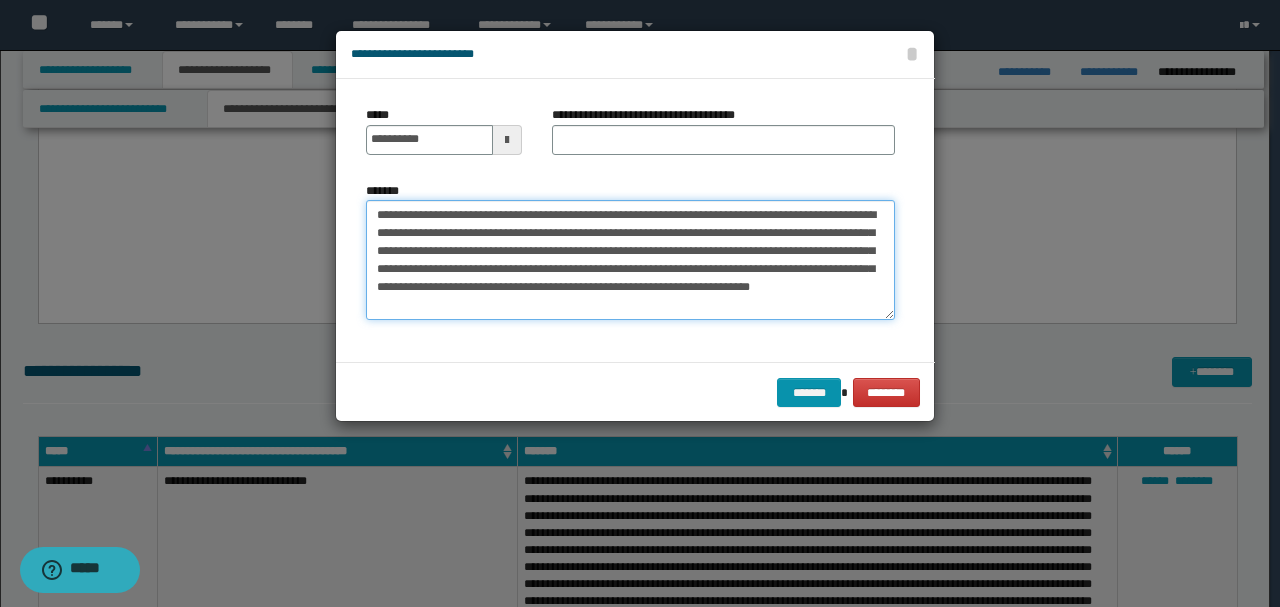 type on "**********" 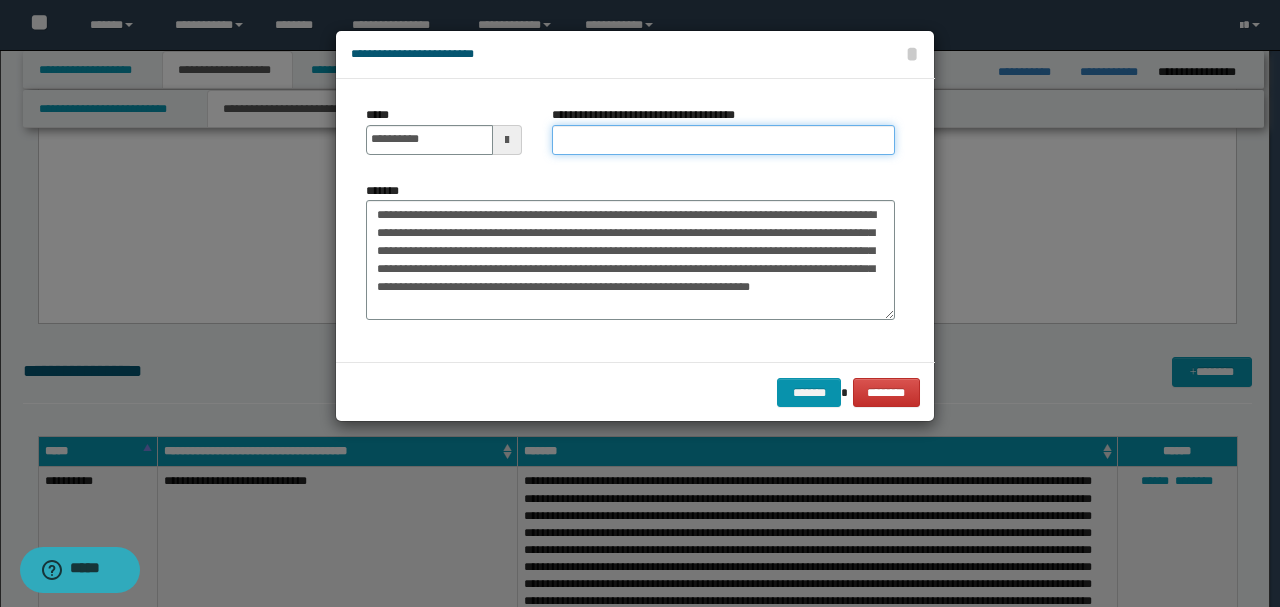 paste on "**********" 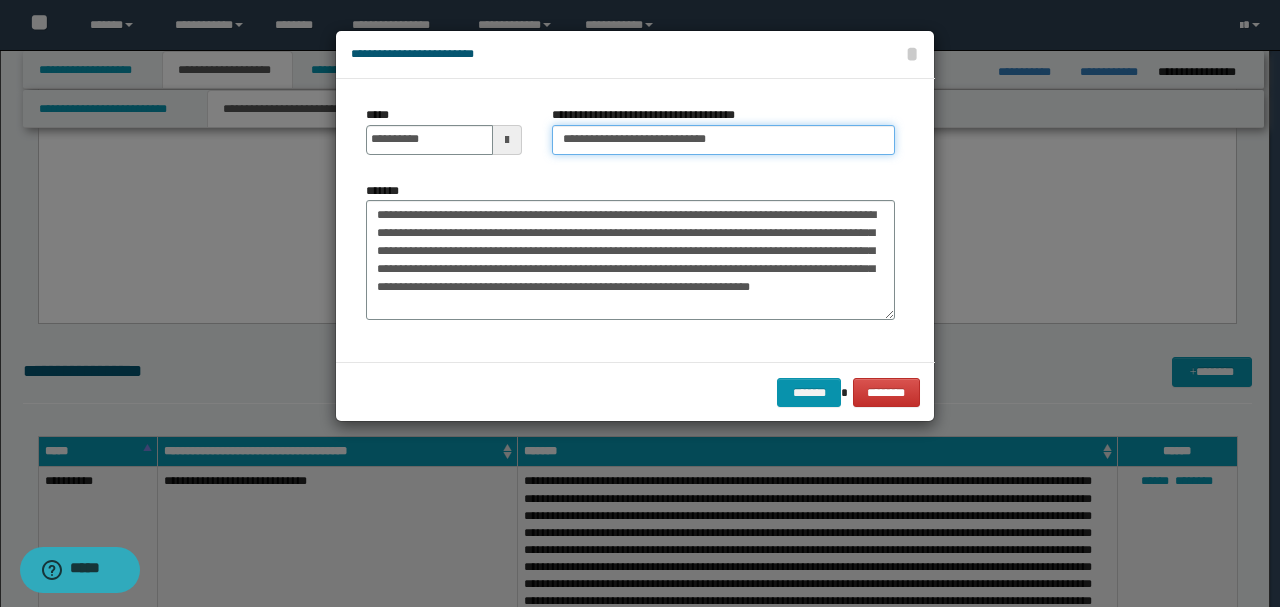 click on "**********" at bounding box center [723, 140] 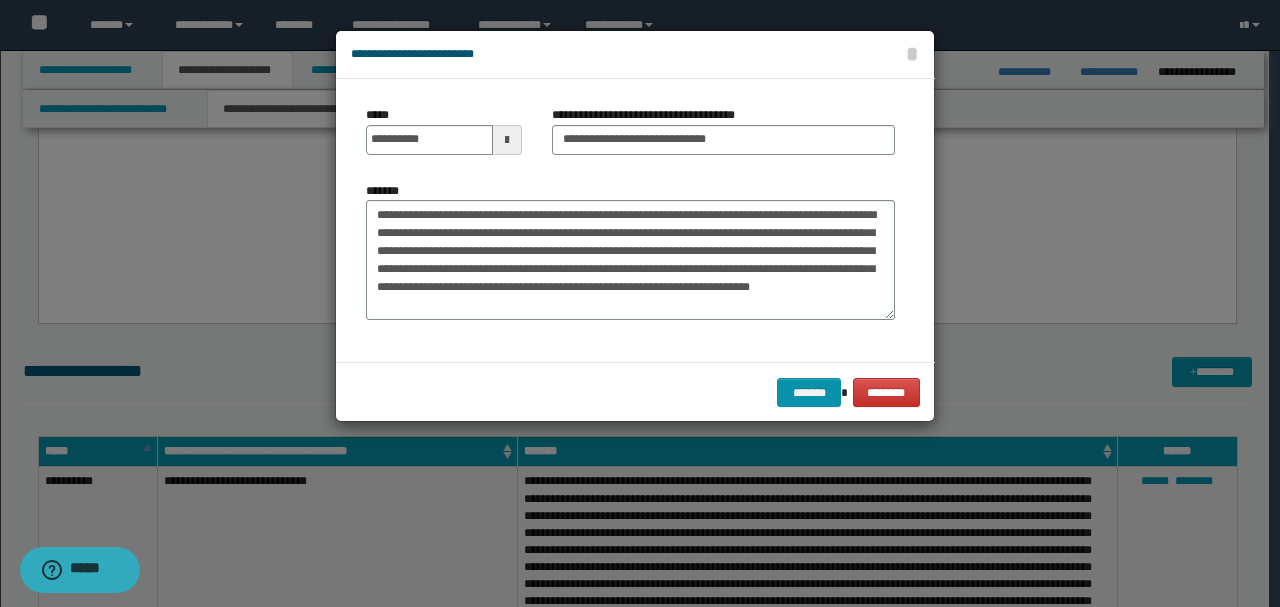 click on "*******
********" at bounding box center (635, 392) 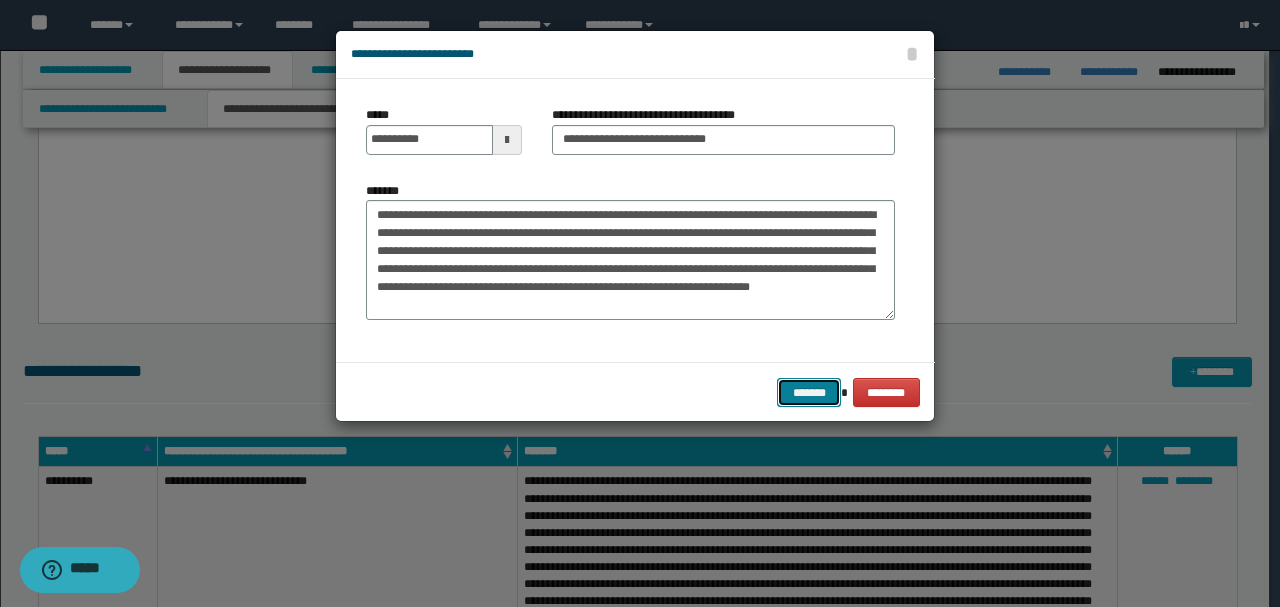 click on "*******" at bounding box center [809, 392] 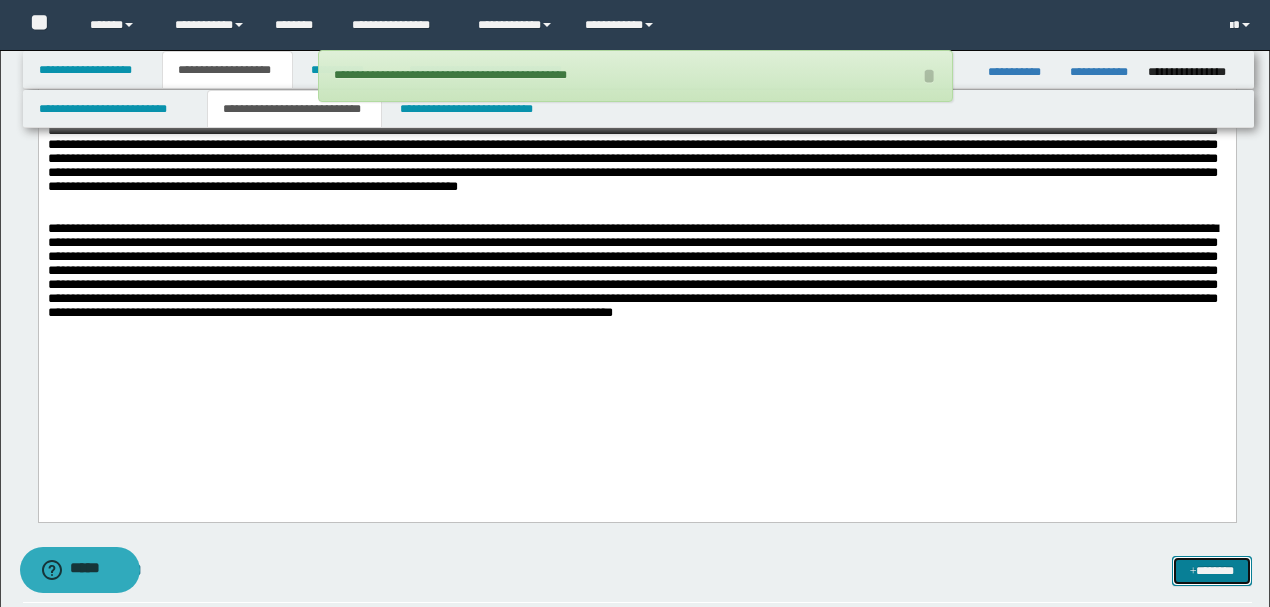 scroll, scrollTop: 2800, scrollLeft: 0, axis: vertical 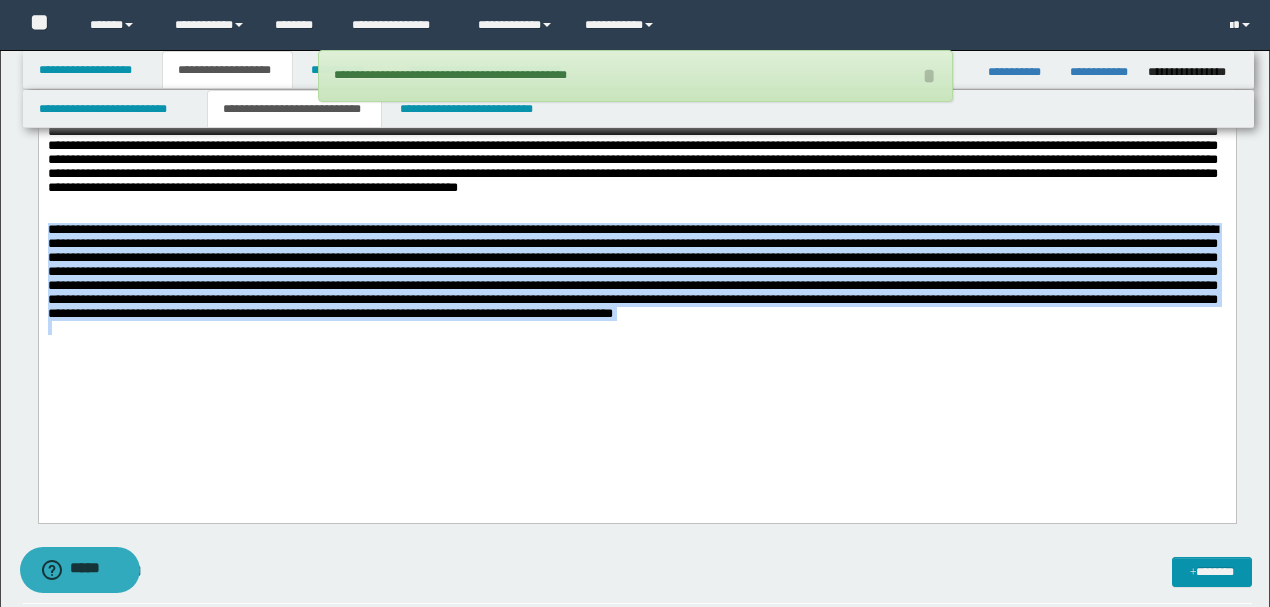 drag, startPoint x: 1060, startPoint y: 439, endPoint x: 3, endPoint y: 302, distance: 1065.8414 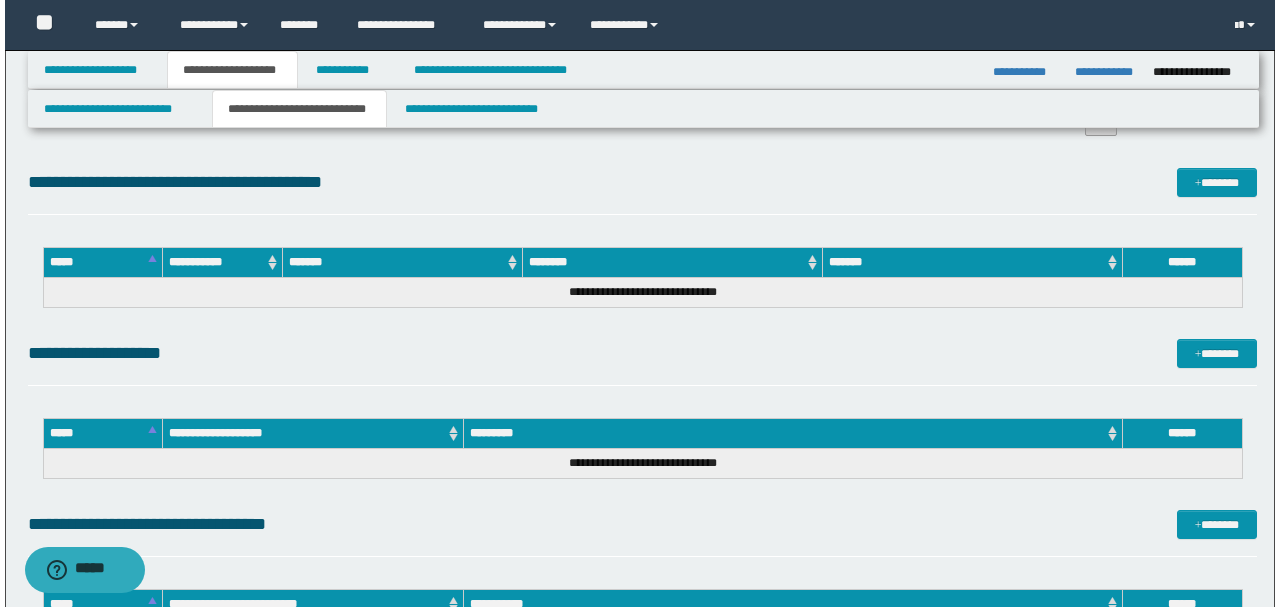 scroll, scrollTop: 4066, scrollLeft: 0, axis: vertical 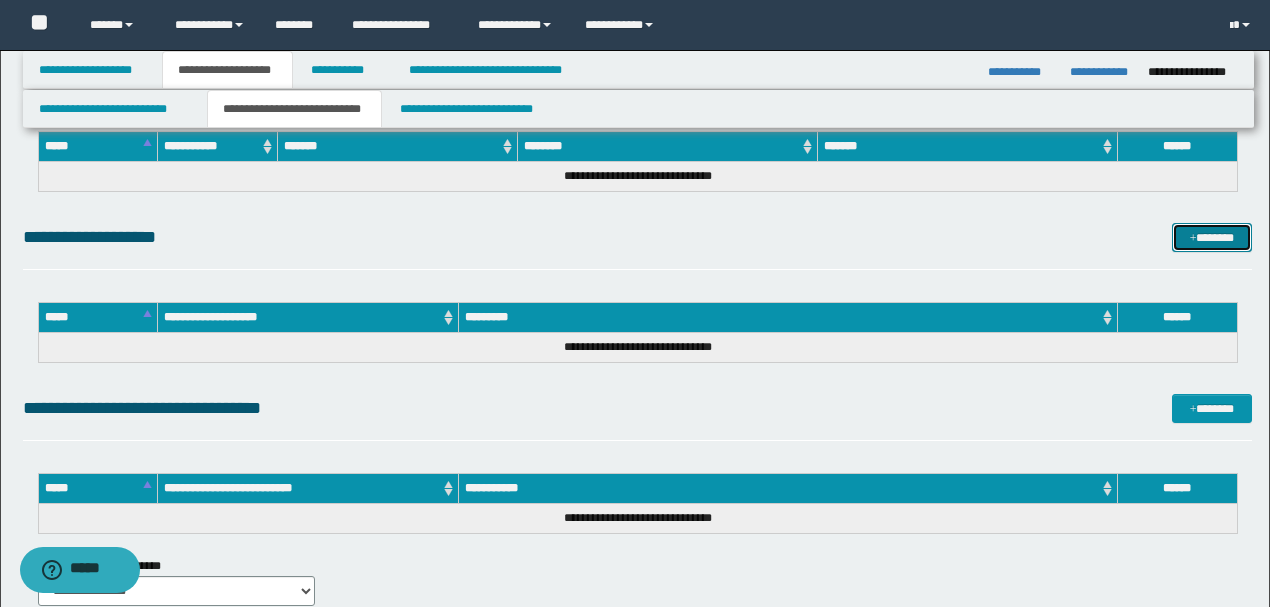 click on "*******" at bounding box center [1211, 237] 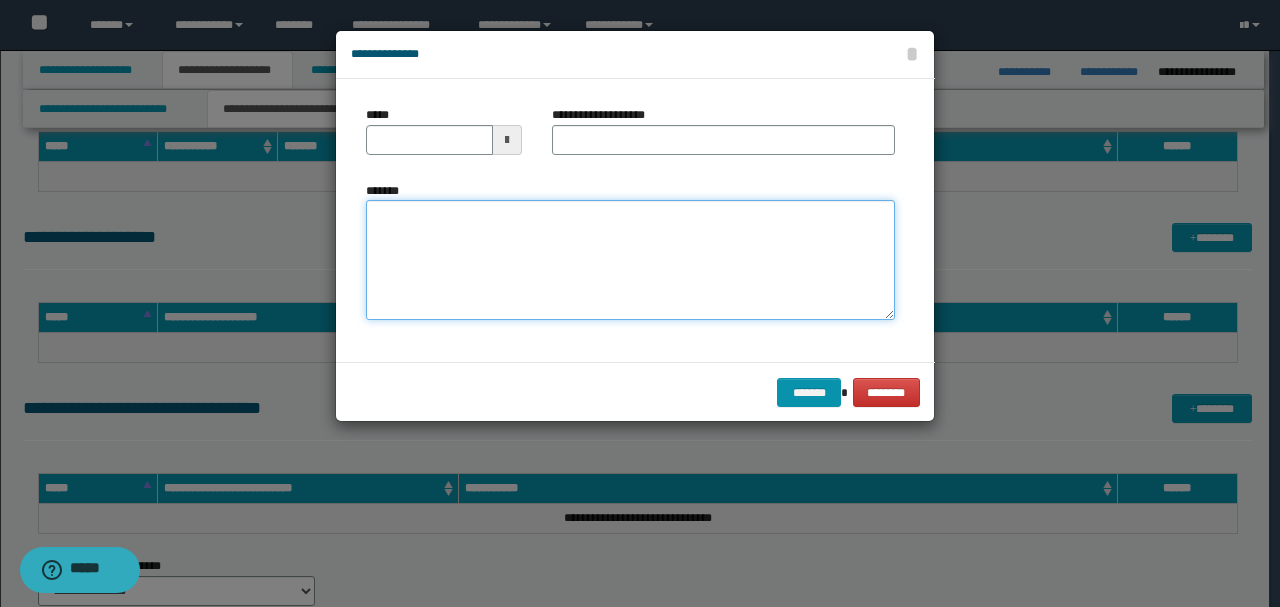 click on "*******" at bounding box center [630, 260] 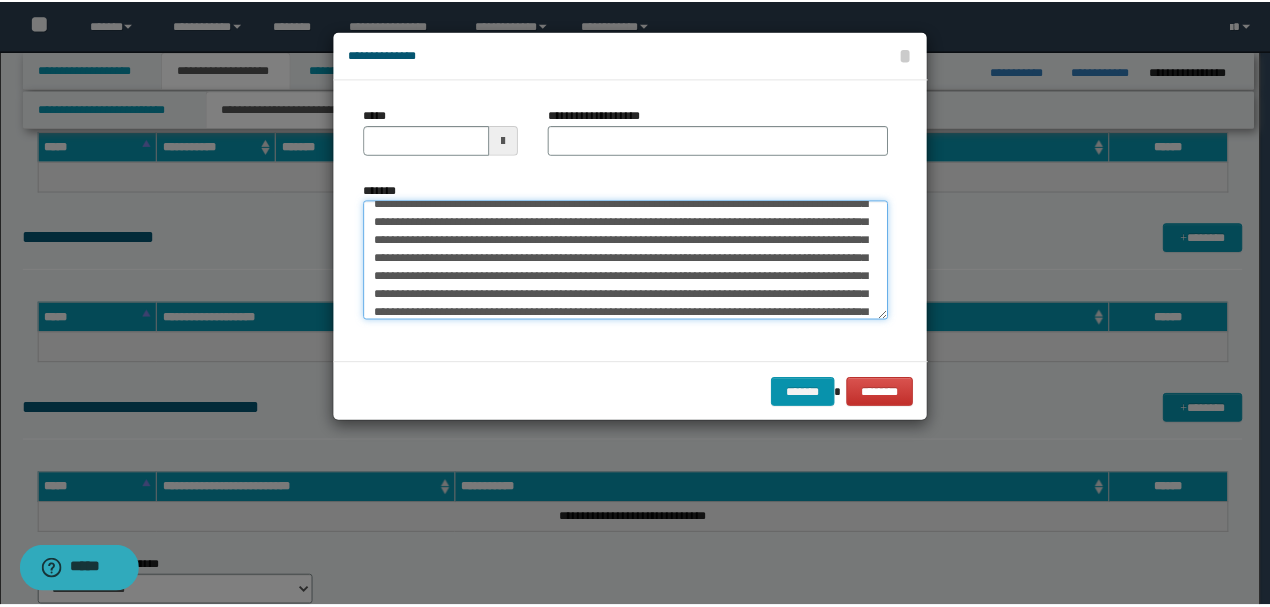 scroll, scrollTop: 0, scrollLeft: 0, axis: both 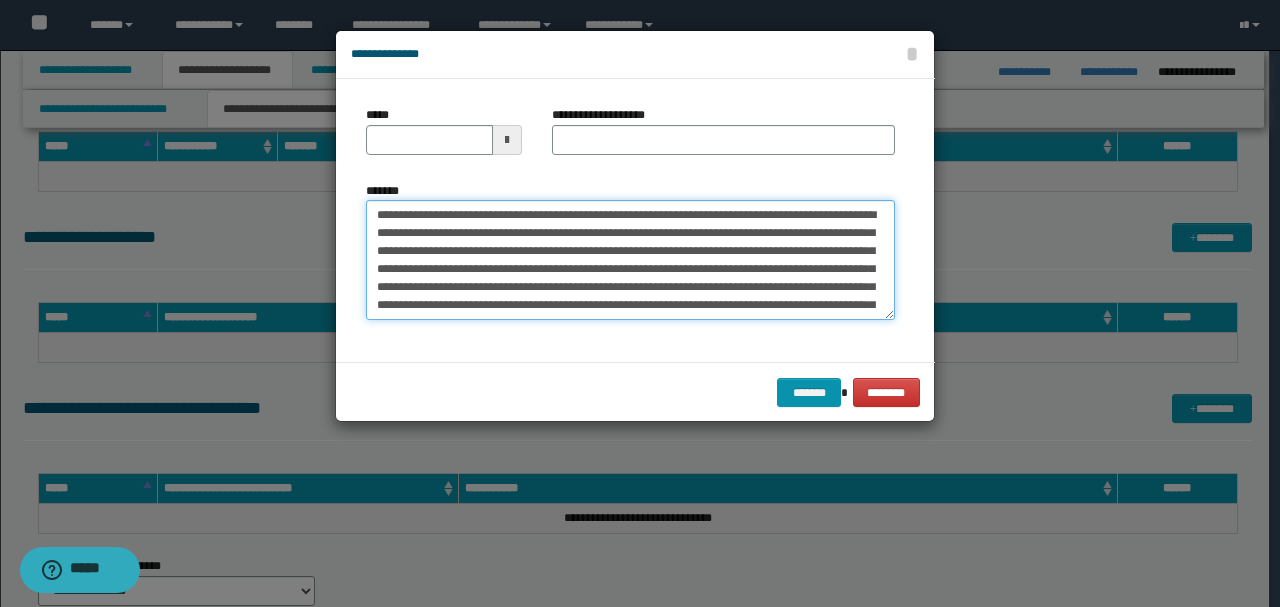 drag, startPoint x: 443, startPoint y: 210, endPoint x: 314, endPoint y: 209, distance: 129.00388 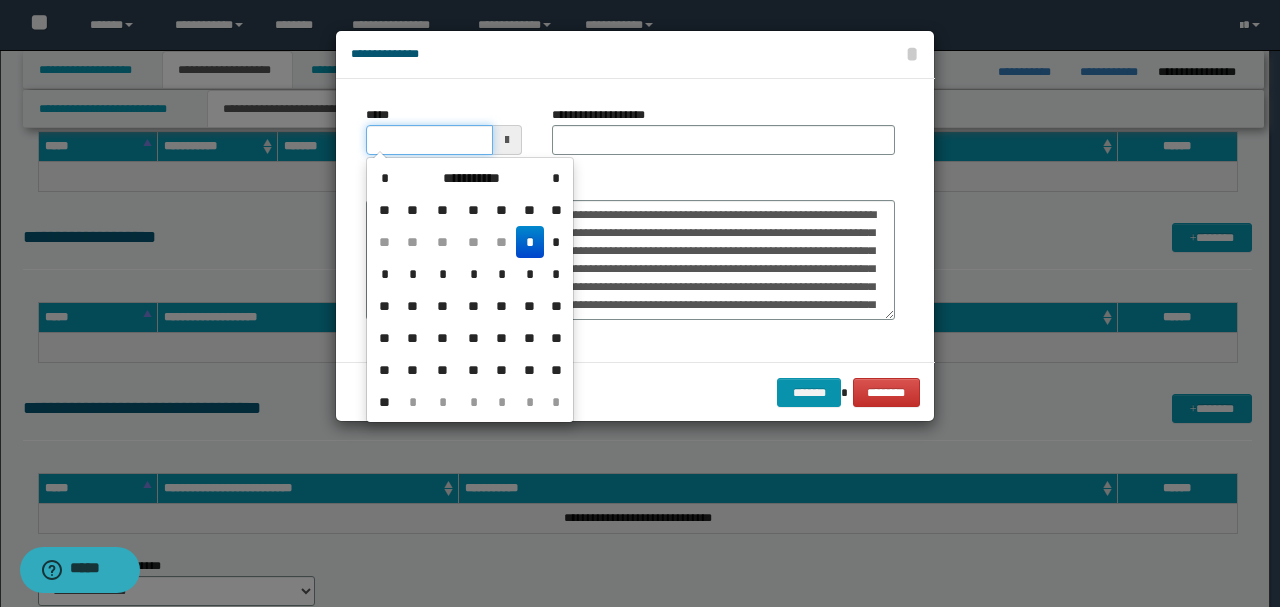 click on "*****" at bounding box center (429, 140) 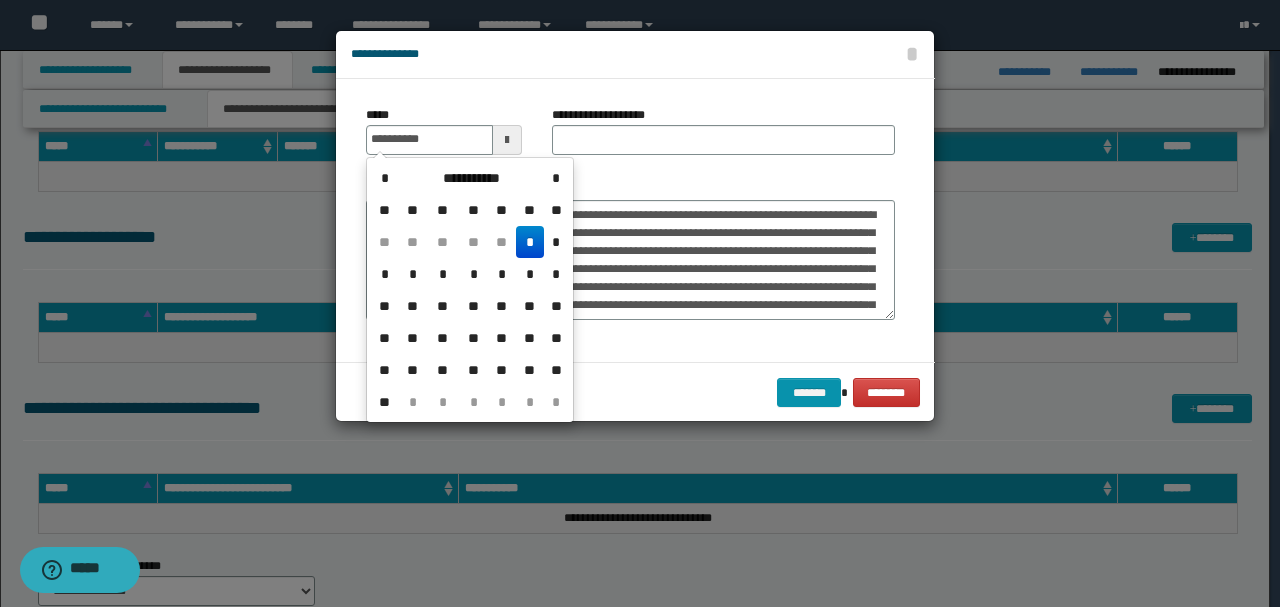 type on "**********" 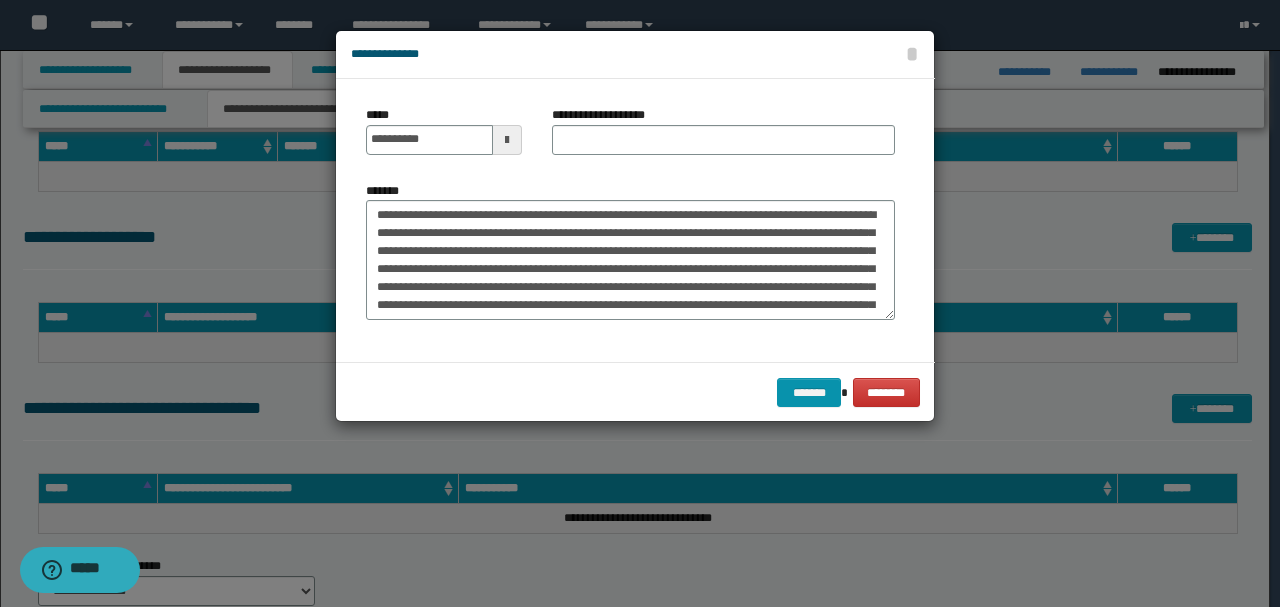 click on "*******" at bounding box center [630, 251] 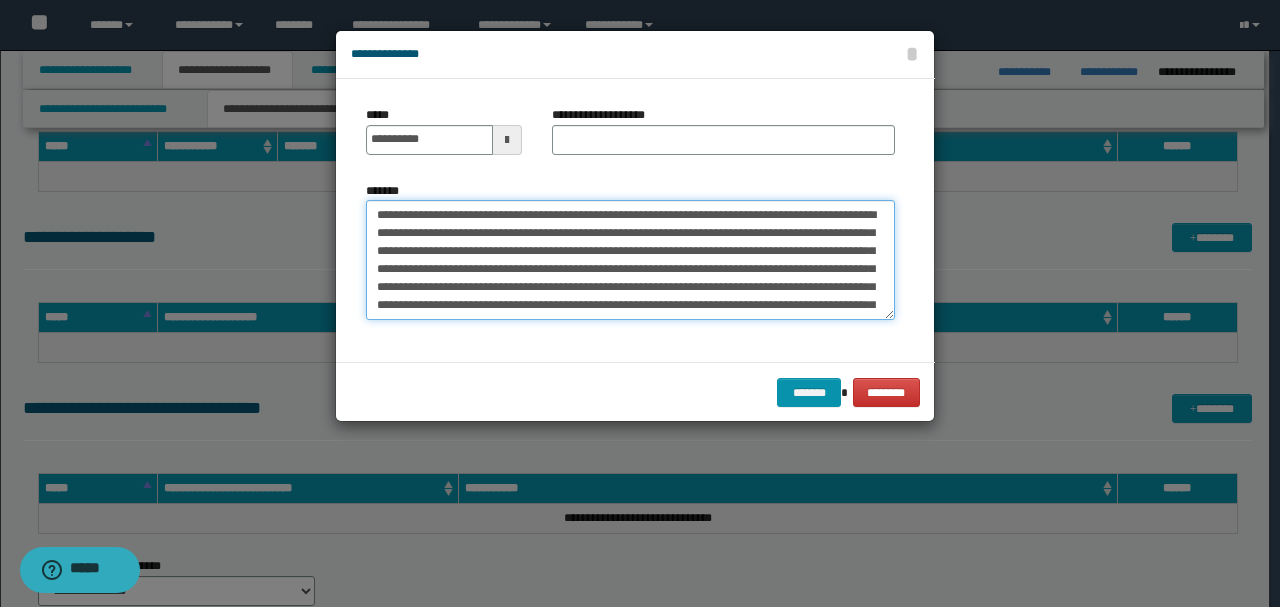 drag, startPoint x: 548, startPoint y: 212, endPoint x: 192, endPoint y: 190, distance: 356.67914 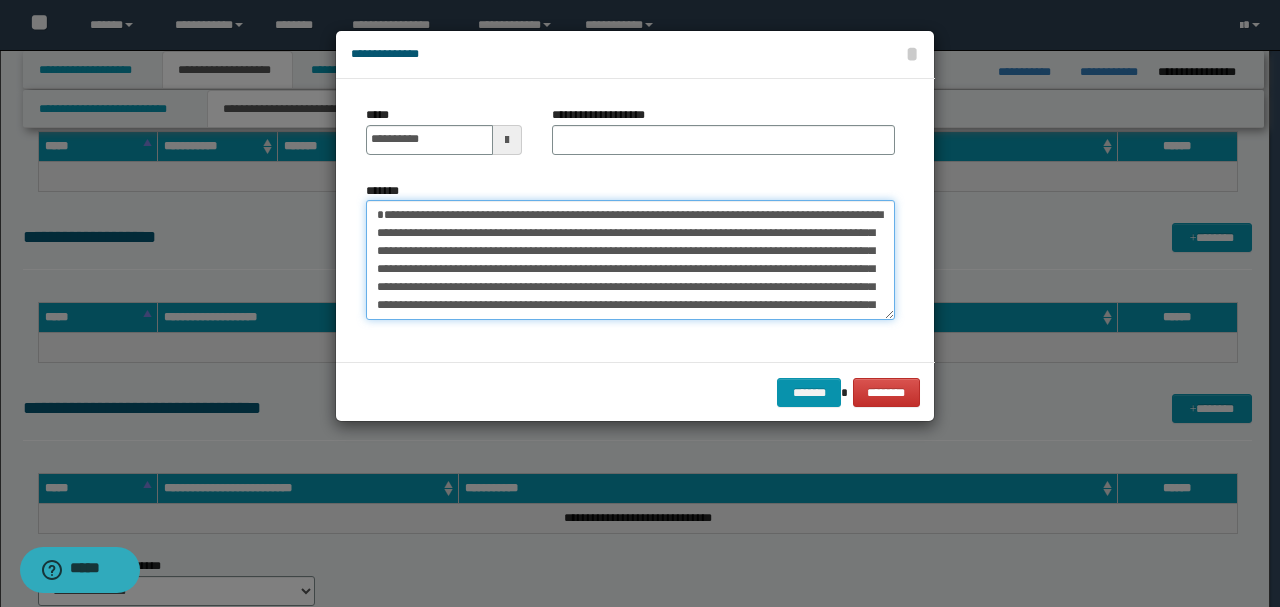 type on "**********" 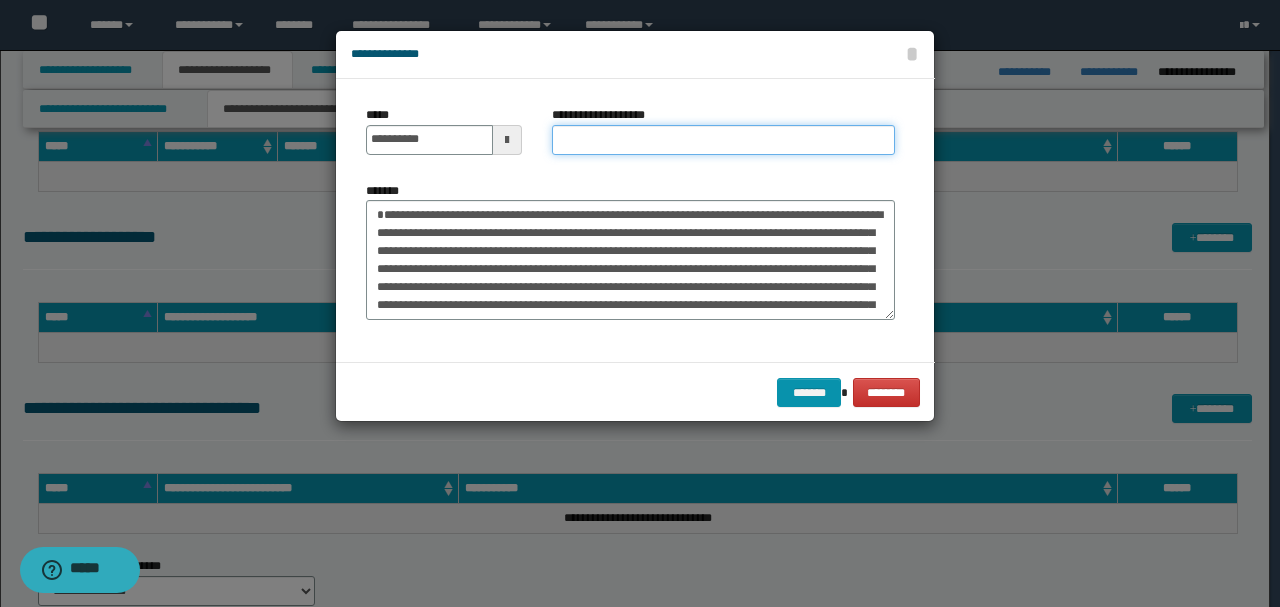 click on "**********" at bounding box center [723, 140] 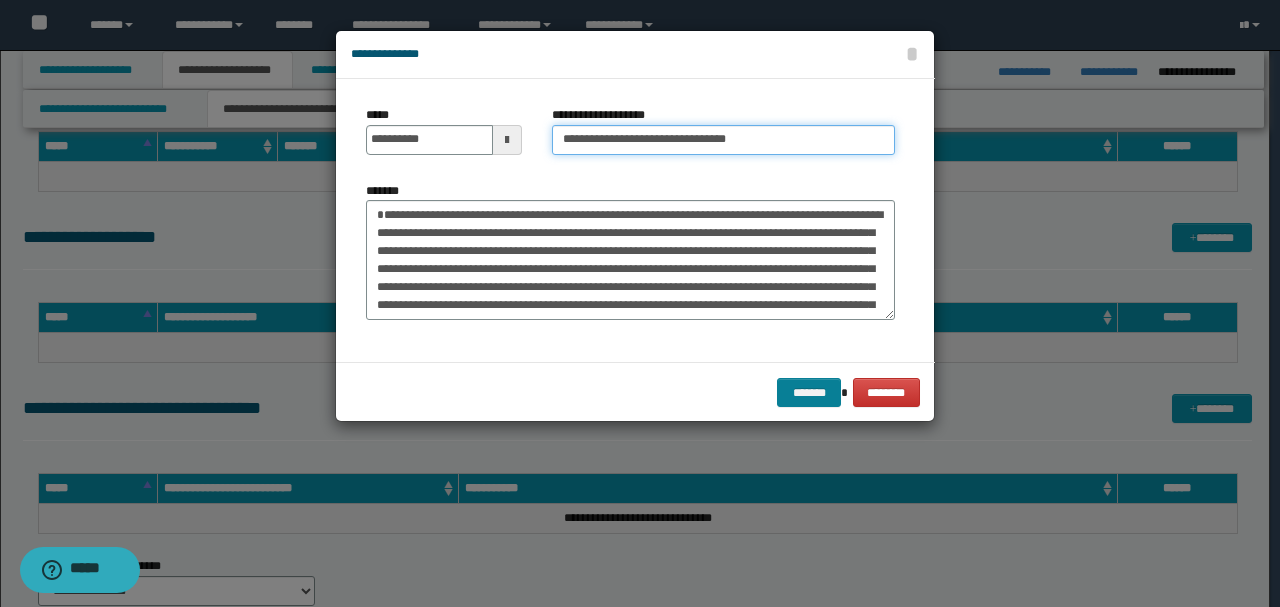 type on "**********" 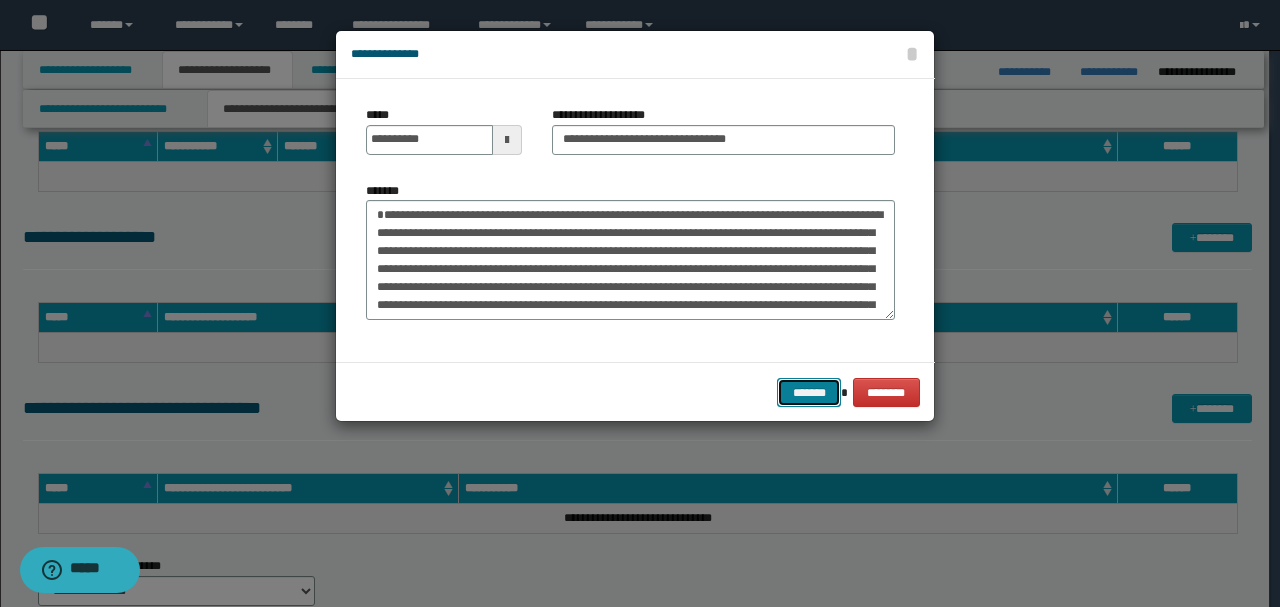 click on "*******" at bounding box center [809, 392] 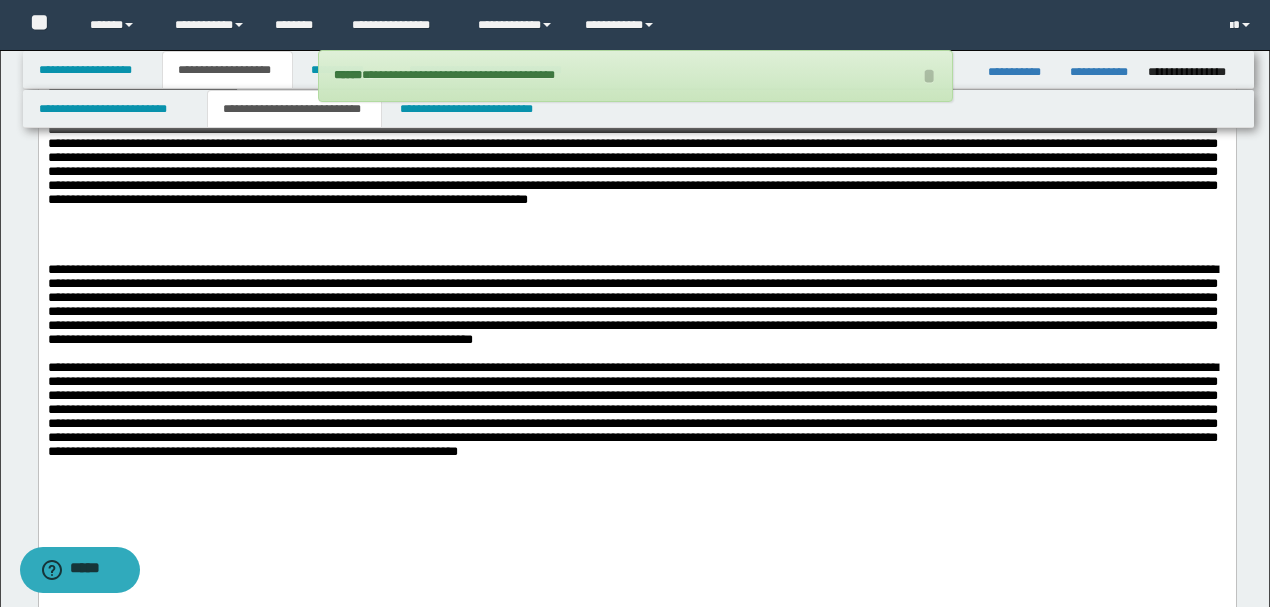 scroll, scrollTop: 2600, scrollLeft: 0, axis: vertical 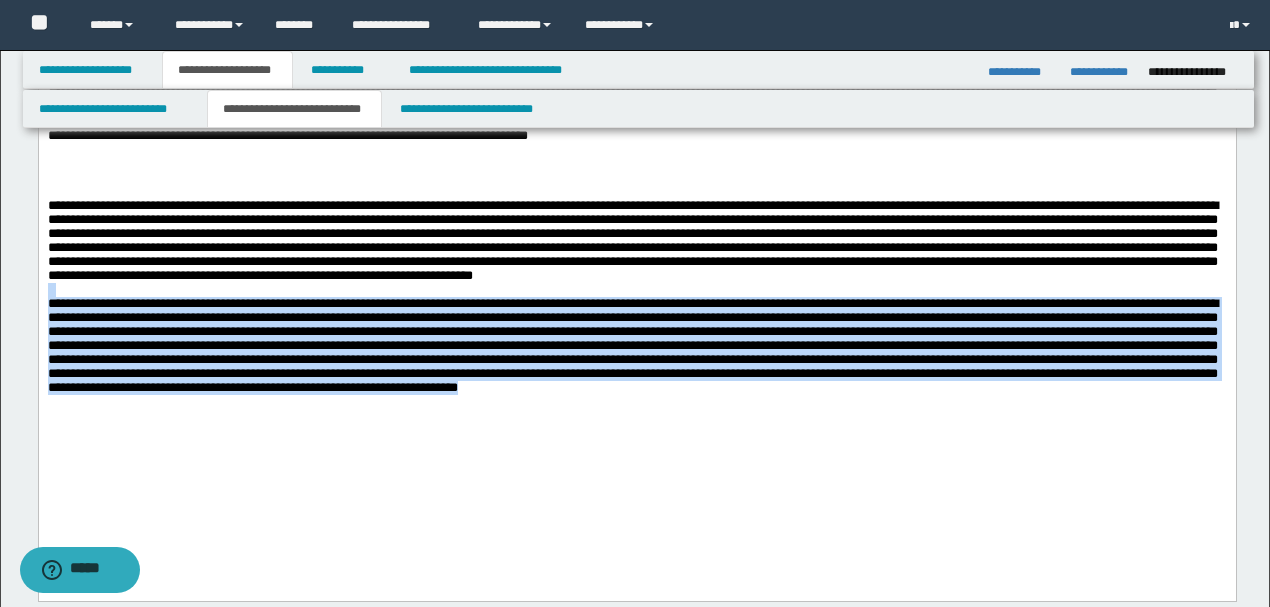 drag, startPoint x: 1225, startPoint y: 459, endPoint x: 0, endPoint y: 354, distance: 1229.4918 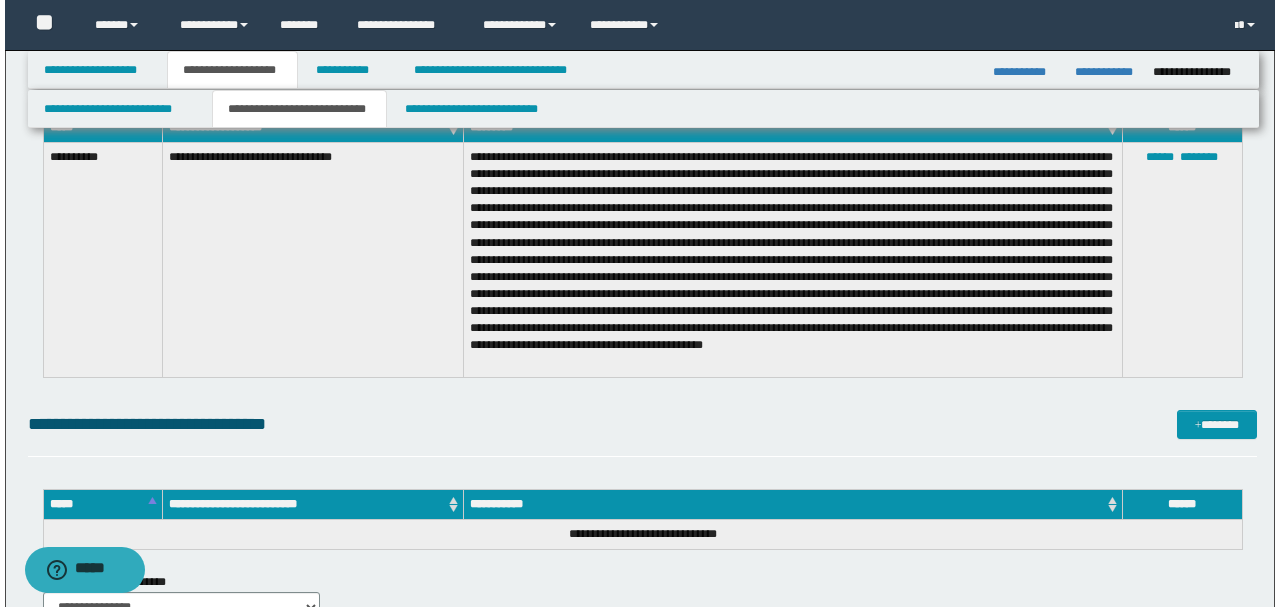 scroll, scrollTop: 3800, scrollLeft: 0, axis: vertical 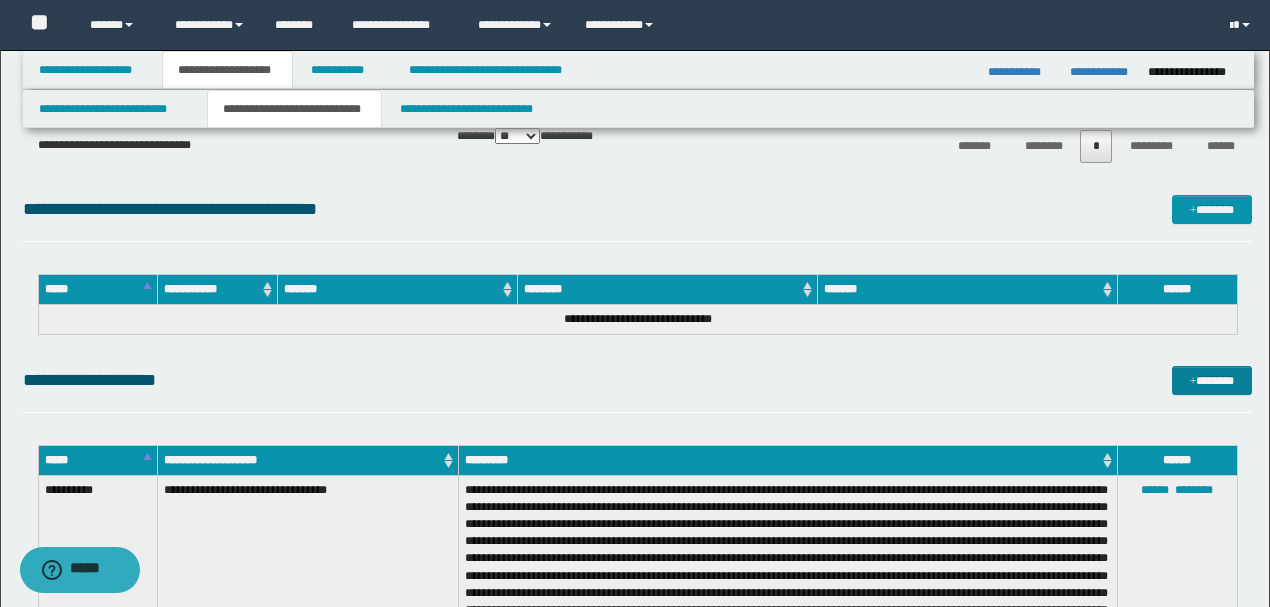 click on "*******" at bounding box center (1211, 380) 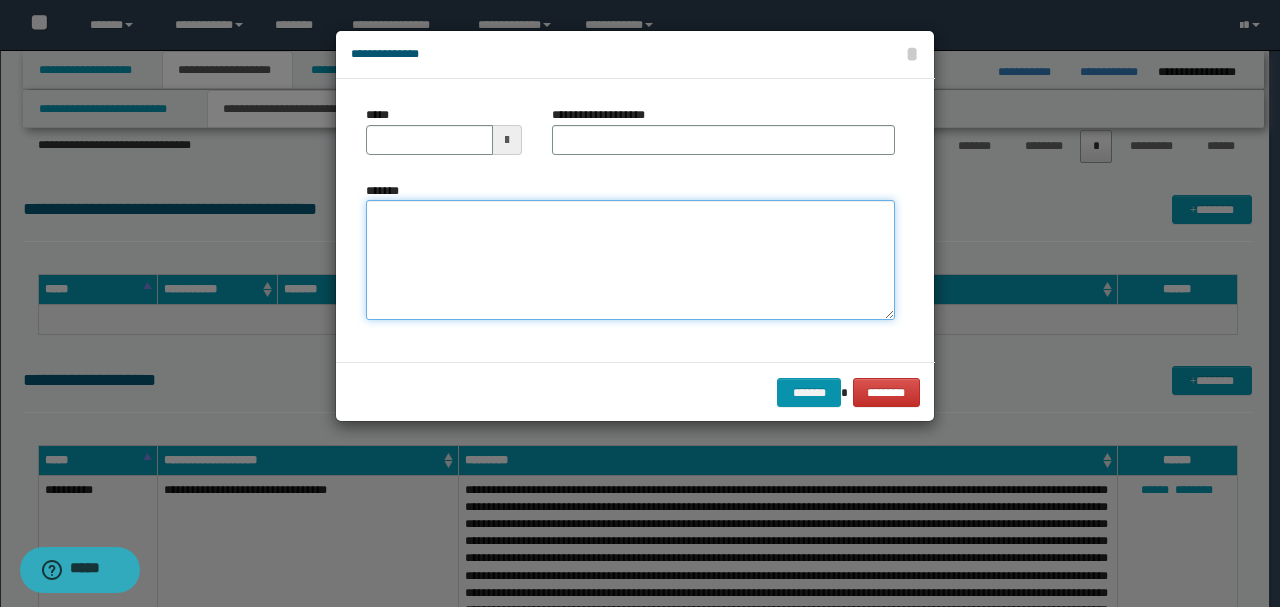 paste on "**********" 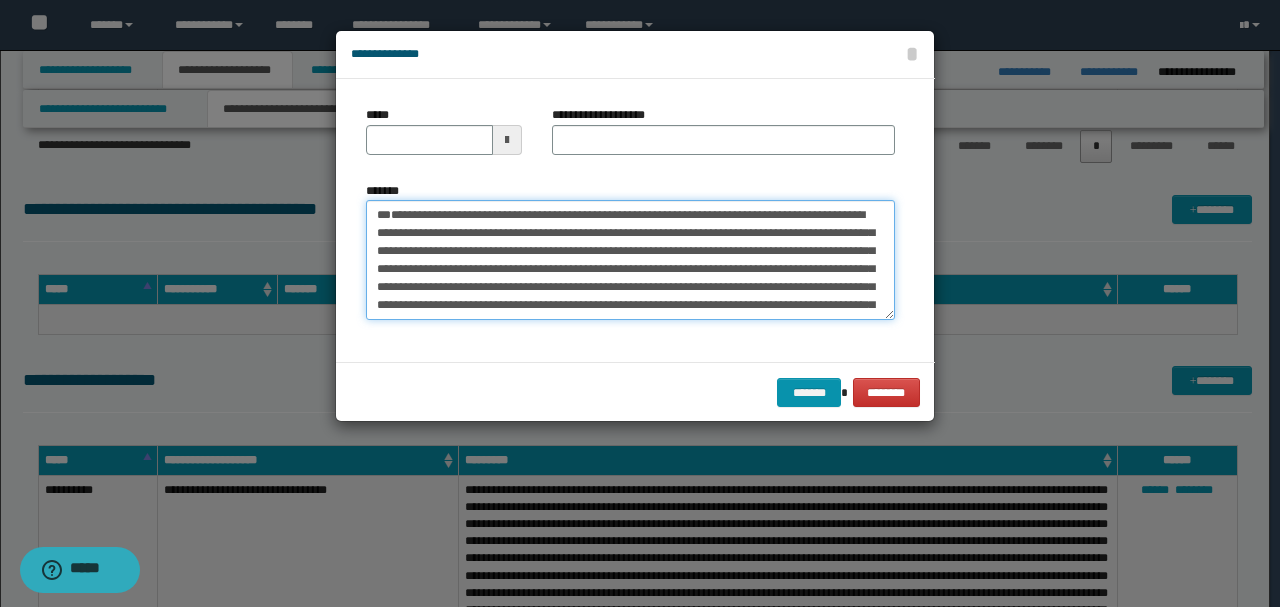 click on "*******" at bounding box center (630, 259) 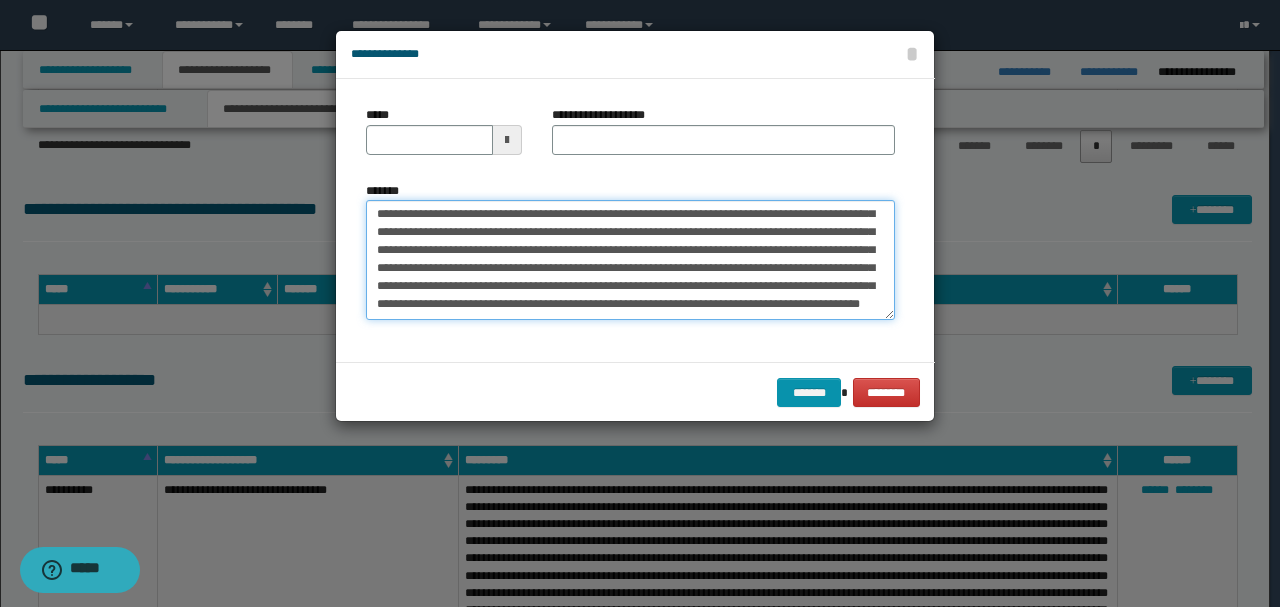 scroll, scrollTop: 0, scrollLeft: 0, axis: both 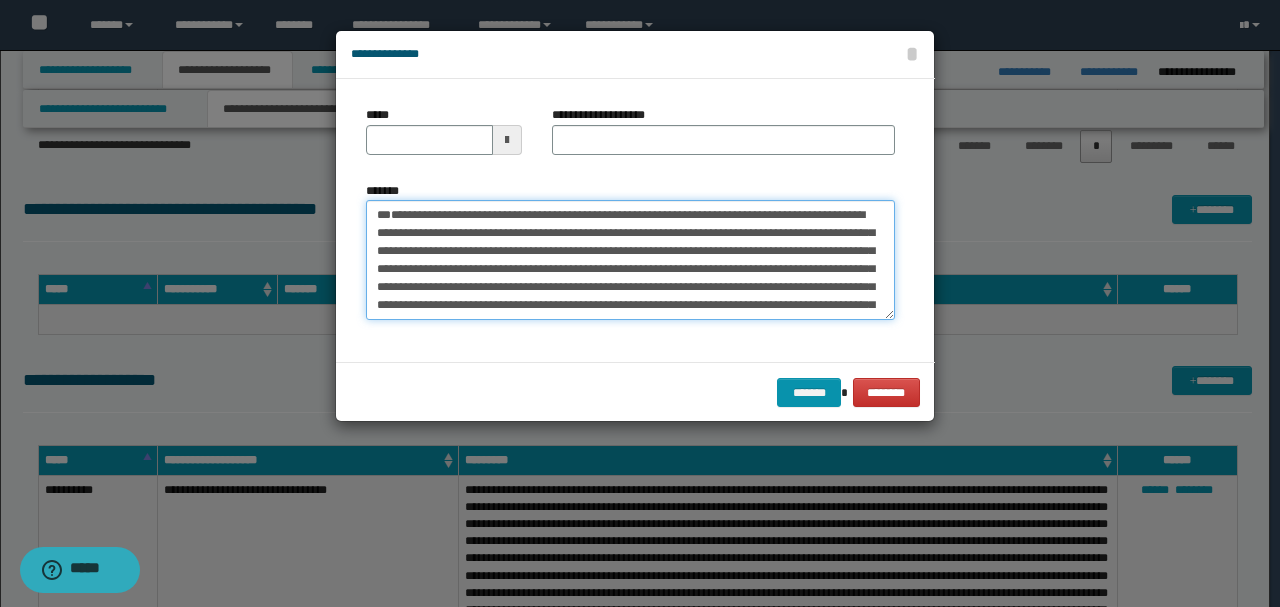 drag, startPoint x: 445, startPoint y: 249, endPoint x: 262, endPoint y: 158, distance: 204.3771 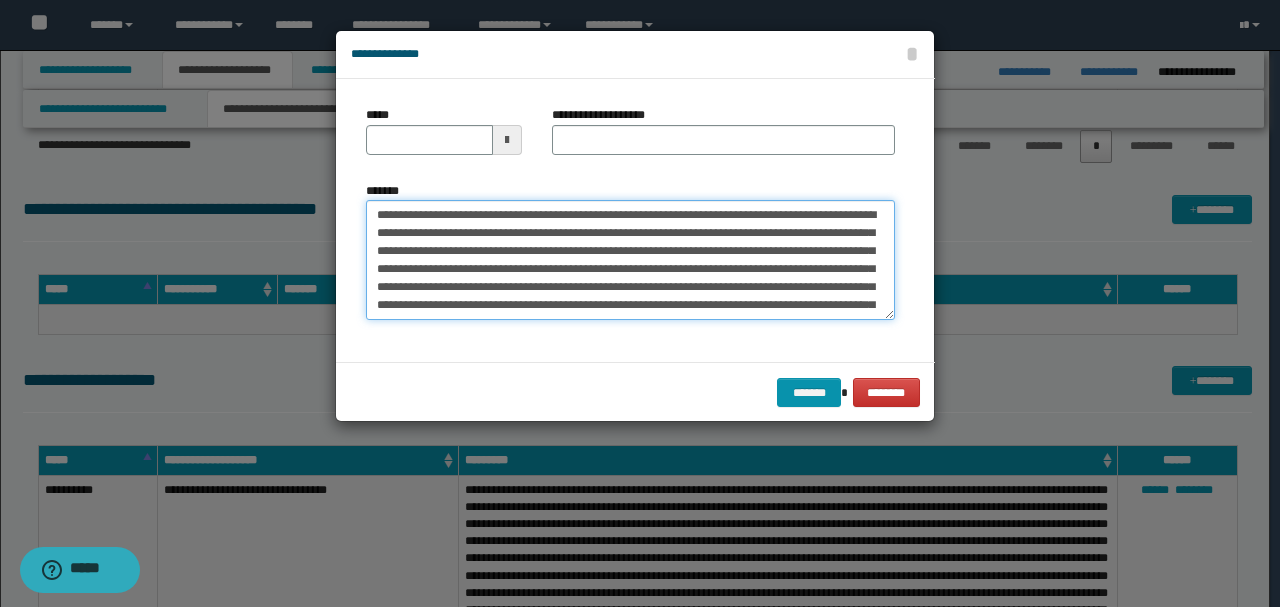 type 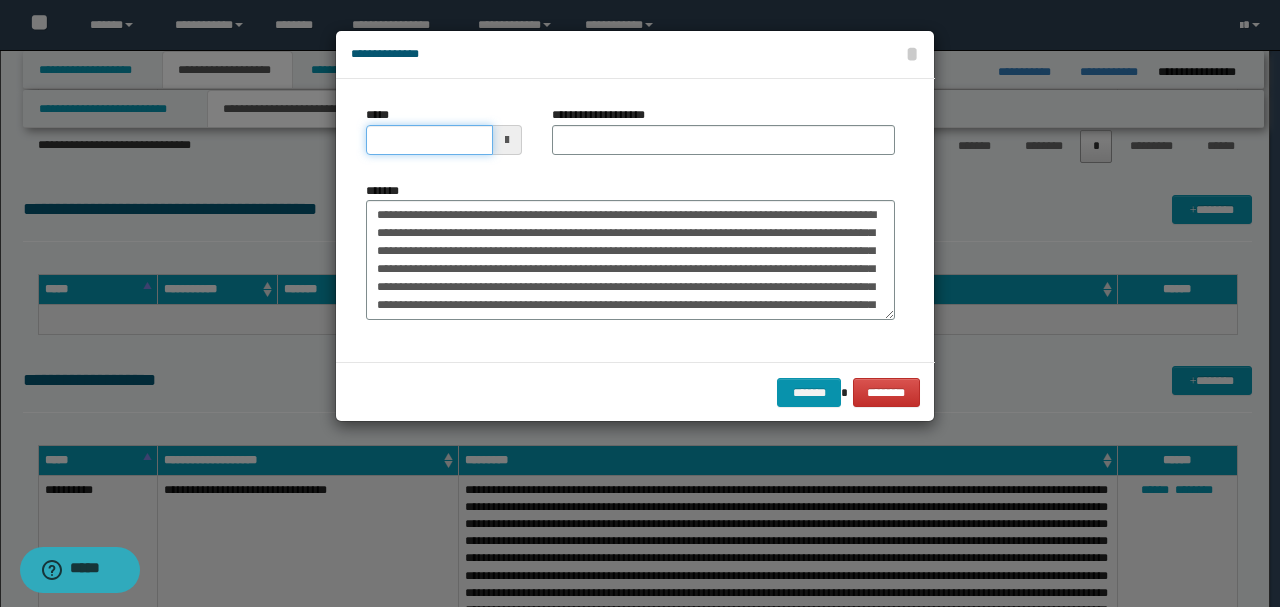 click on "*****" at bounding box center (429, 140) 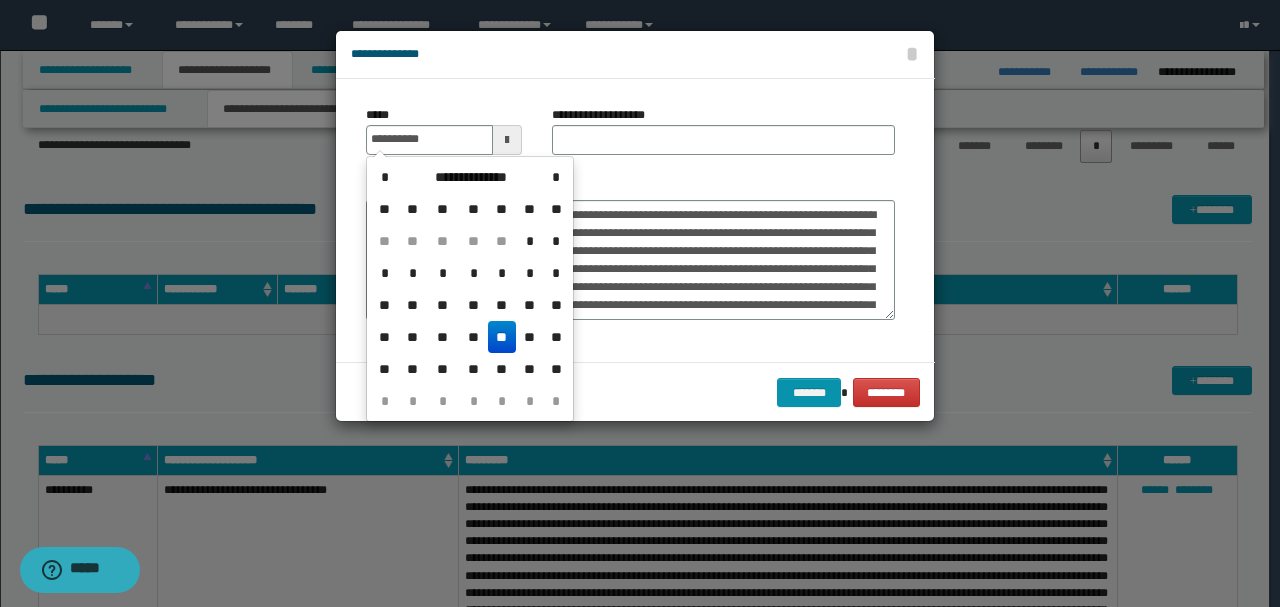 type on "**********" 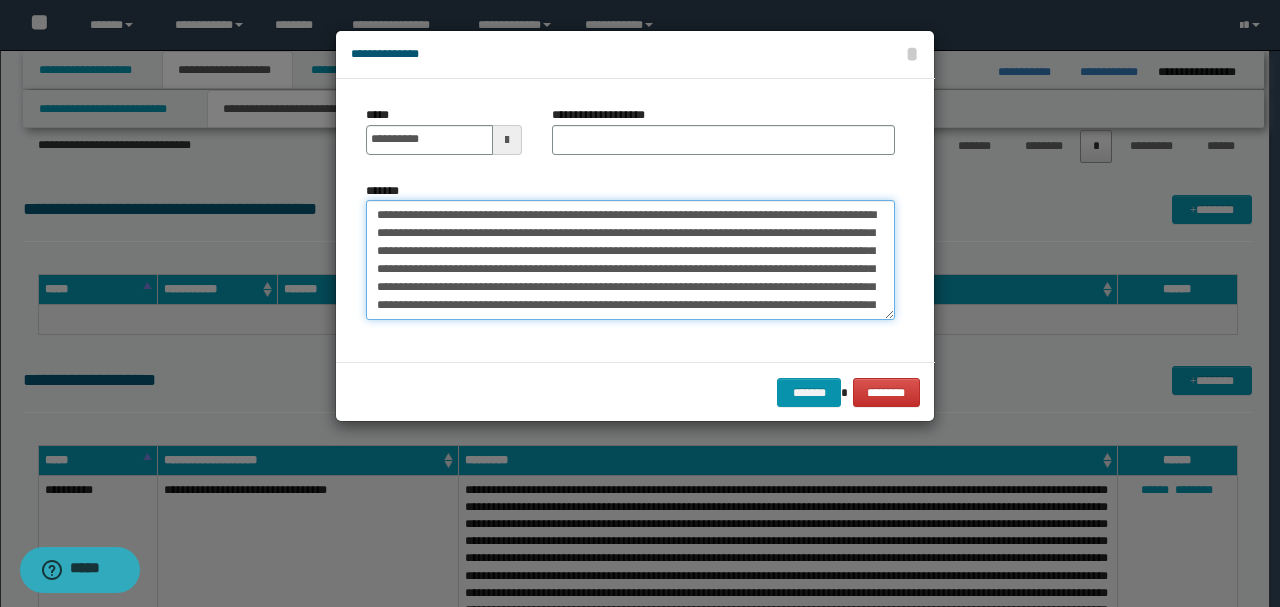 drag, startPoint x: 772, startPoint y: 212, endPoint x: 317, endPoint y: 210, distance: 455.0044 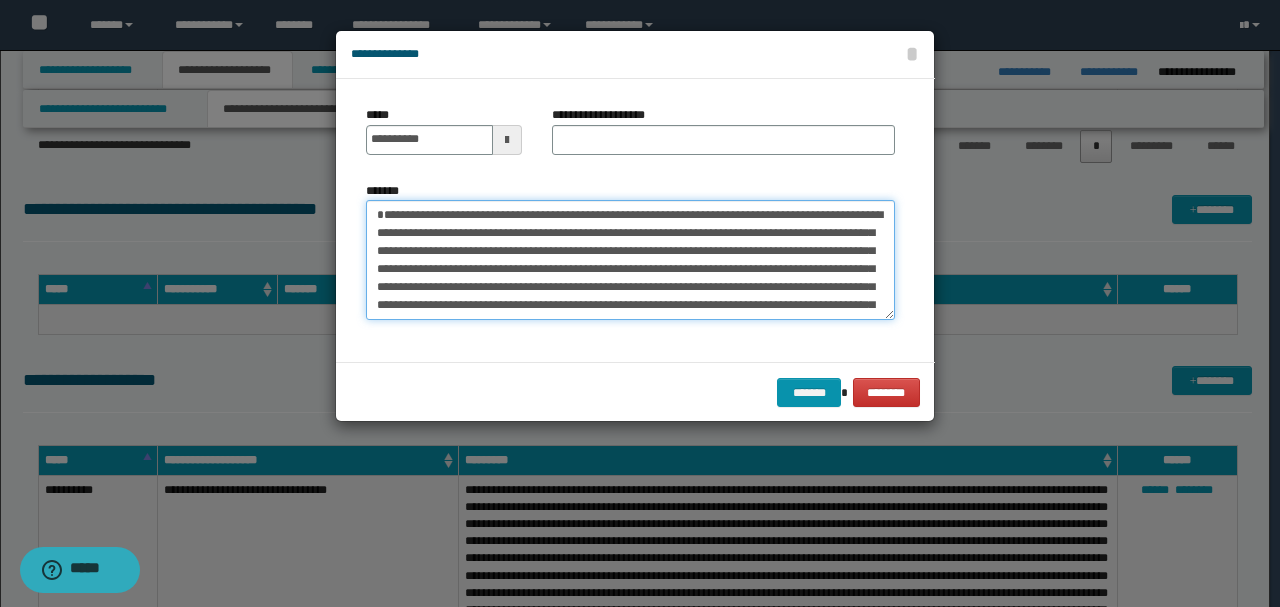 type on "**********" 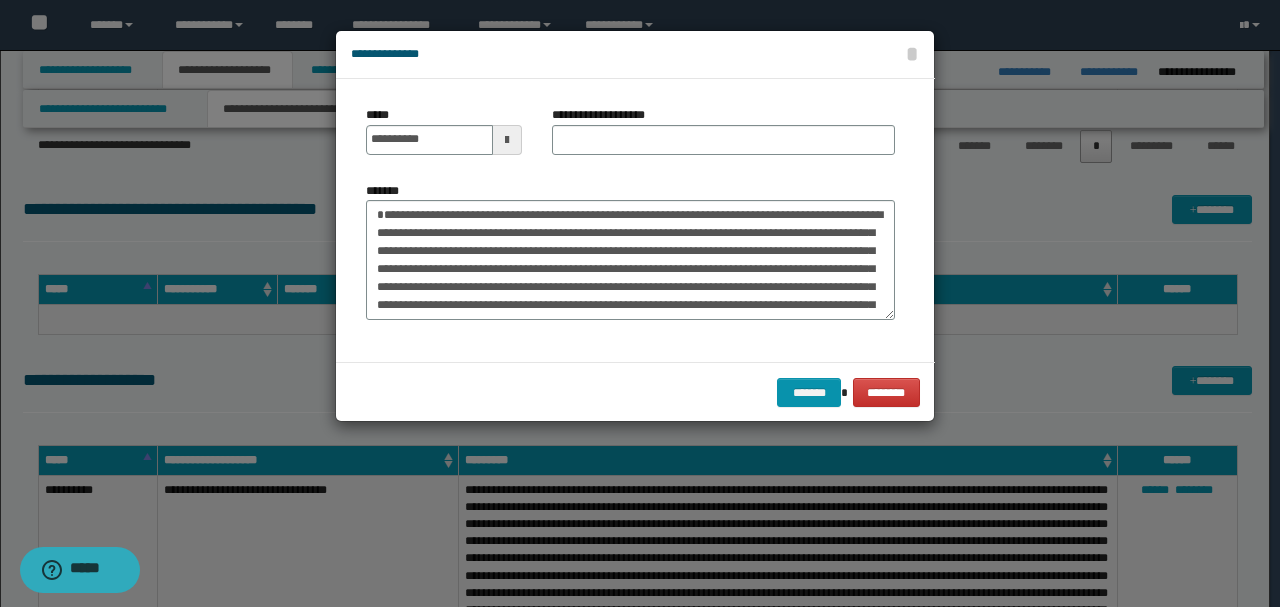 click on "**********" at bounding box center (723, 130) 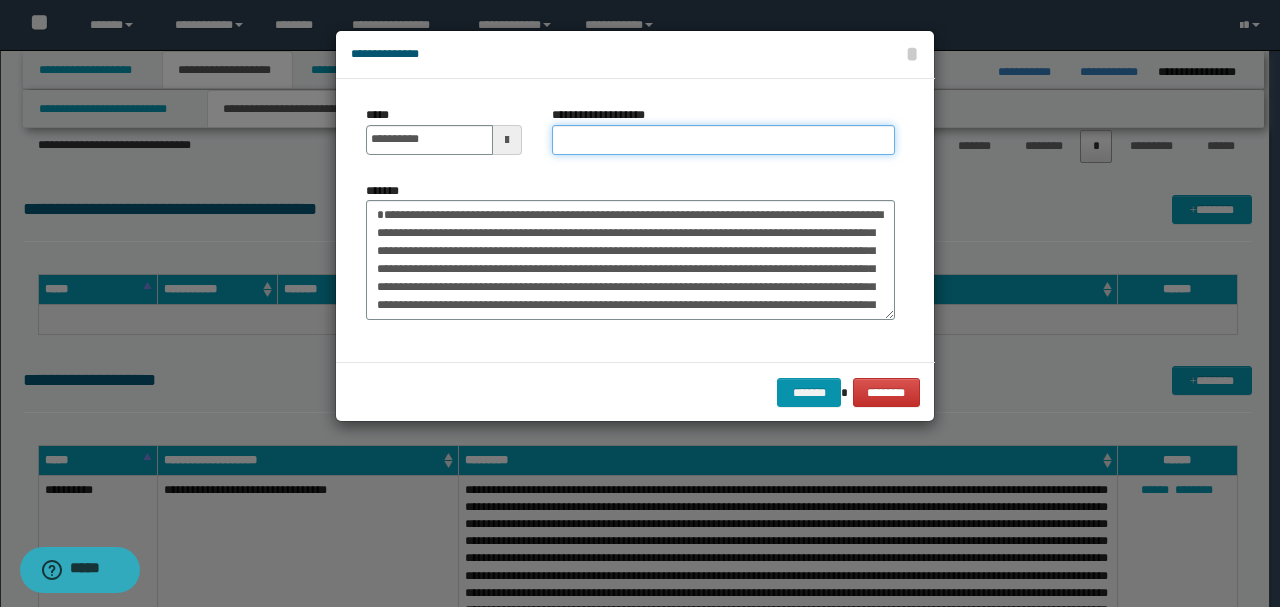 click on "**********" at bounding box center [723, 140] 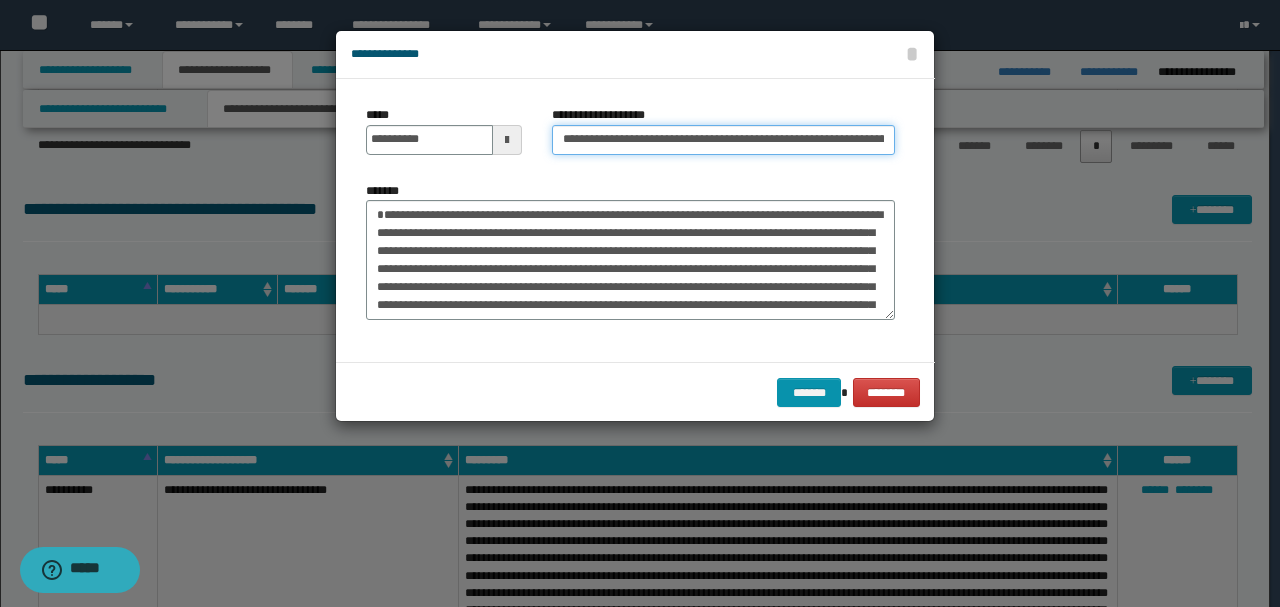 scroll, scrollTop: 0, scrollLeft: 74, axis: horizontal 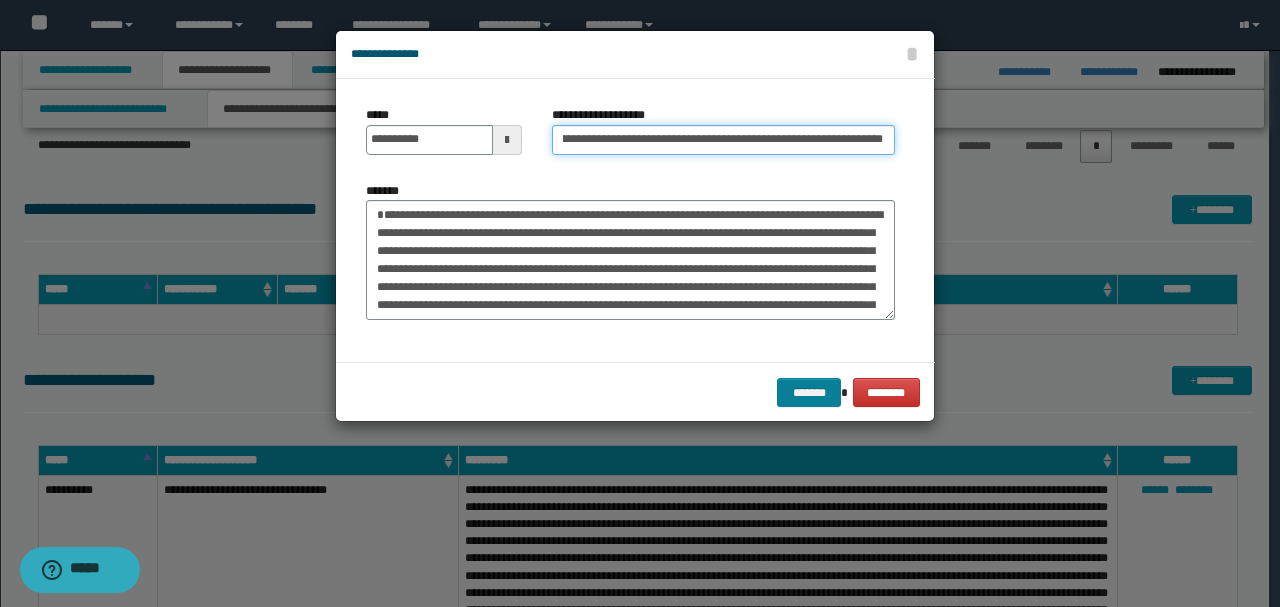 type on "**********" 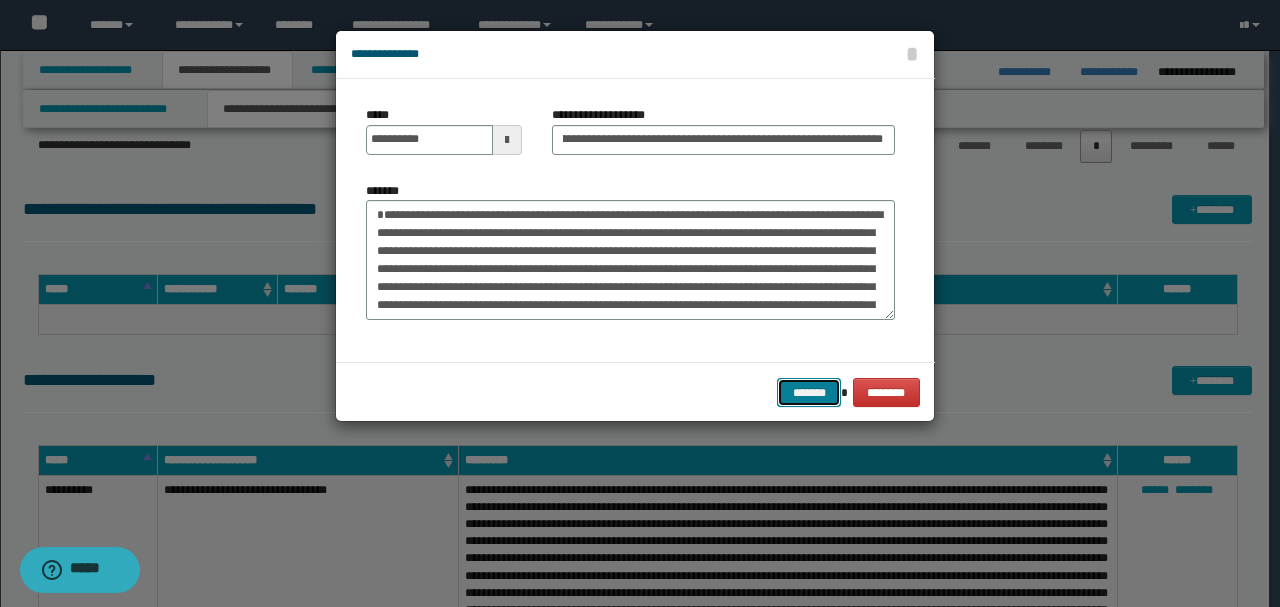 click on "*******" at bounding box center [809, 392] 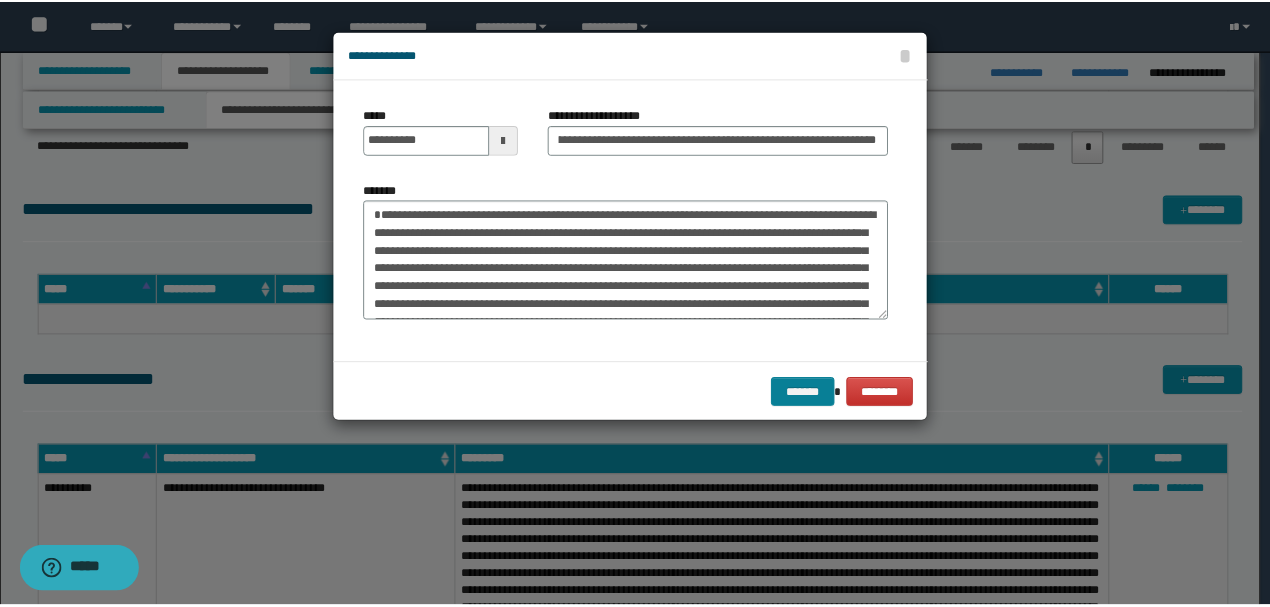 scroll, scrollTop: 0, scrollLeft: 0, axis: both 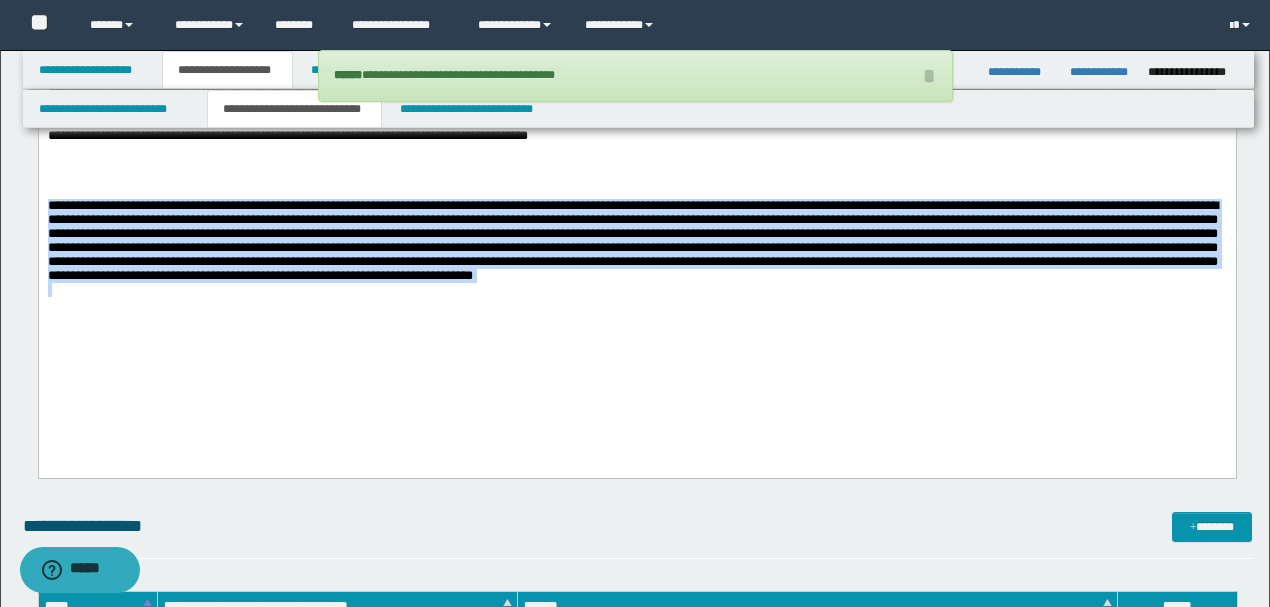 drag, startPoint x: 1124, startPoint y: 349, endPoint x: 0, endPoint y: 260, distance: 1127.5181 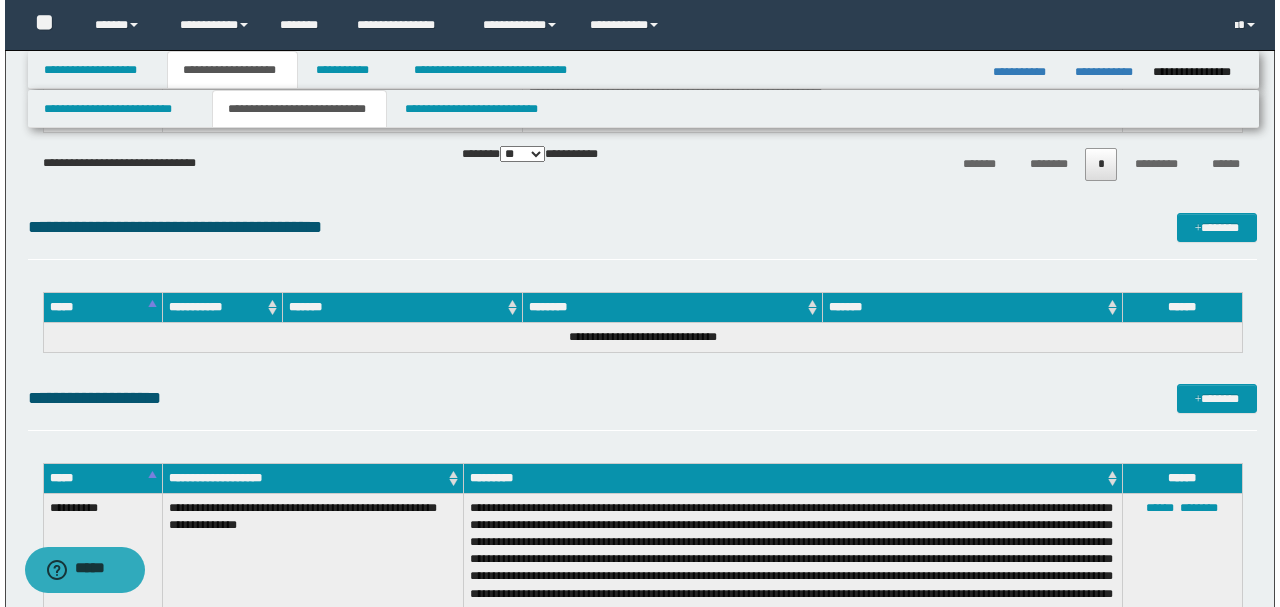 scroll, scrollTop: 3866, scrollLeft: 0, axis: vertical 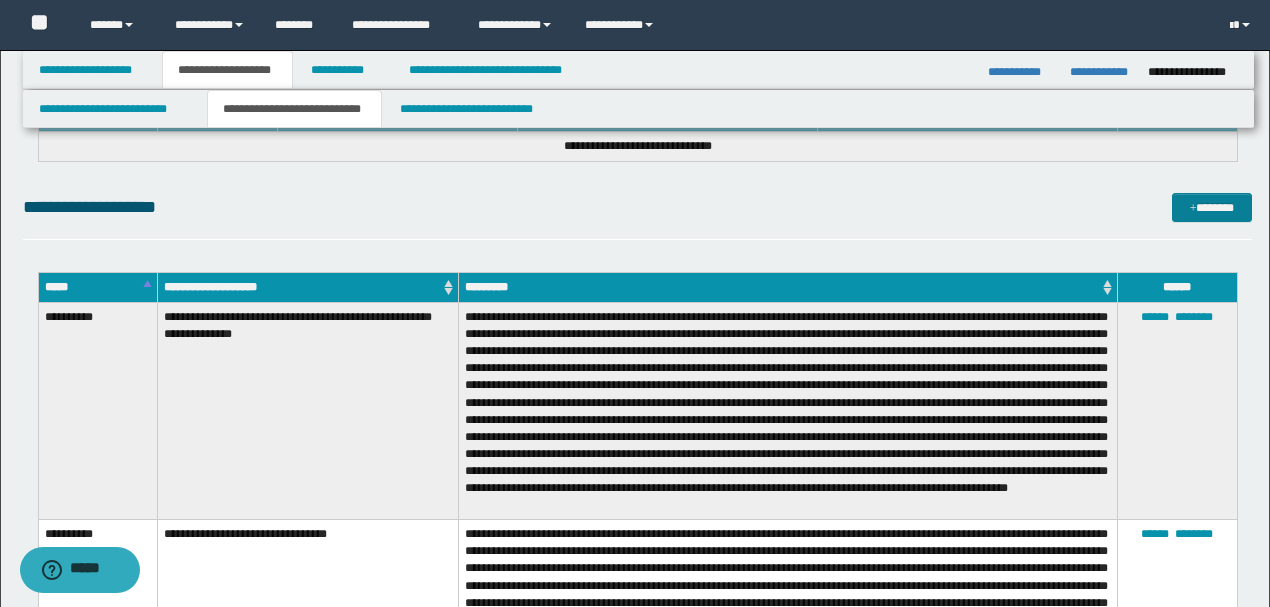 click on "*******" at bounding box center [1211, 207] 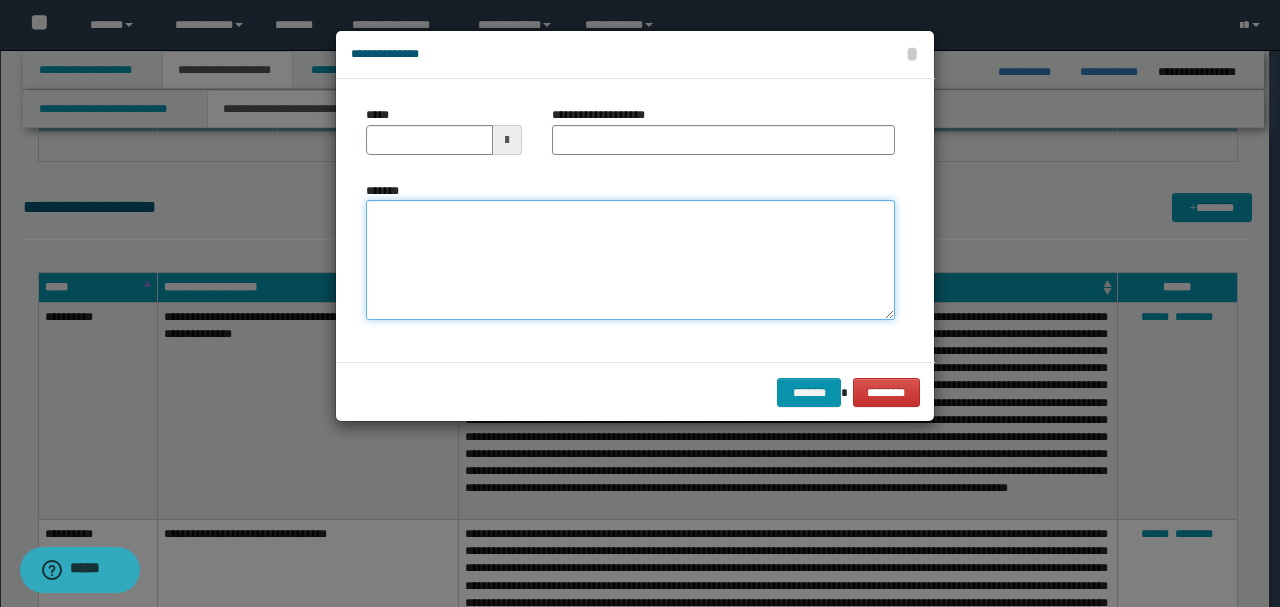 click on "*******" at bounding box center (630, 259) 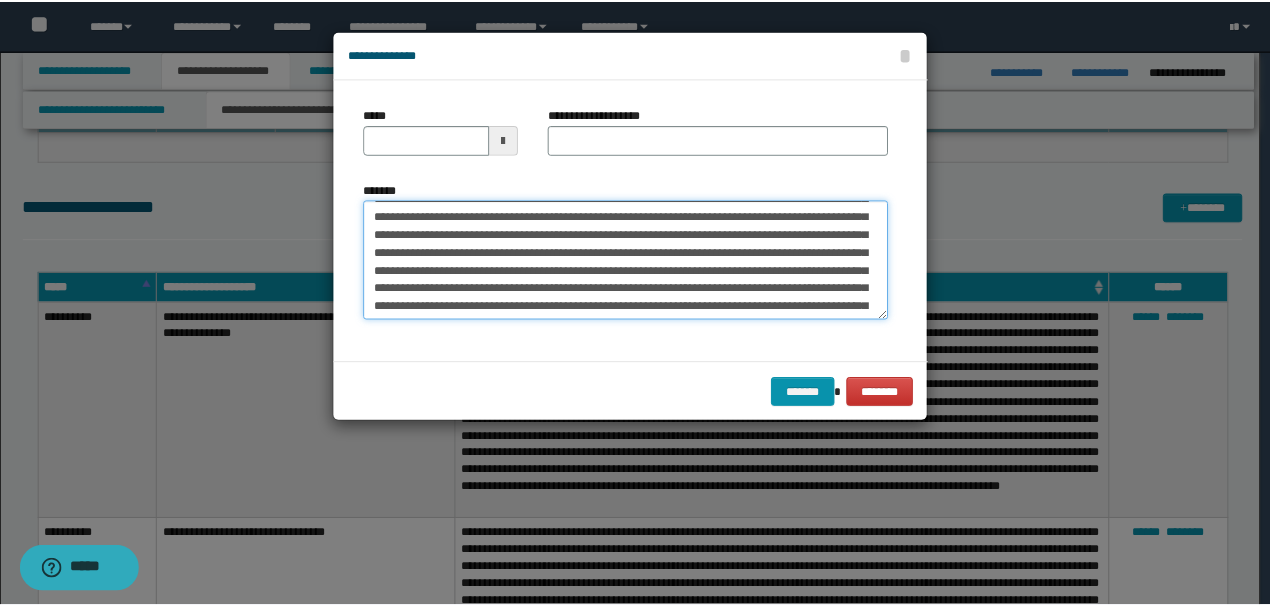 scroll, scrollTop: 0, scrollLeft: 0, axis: both 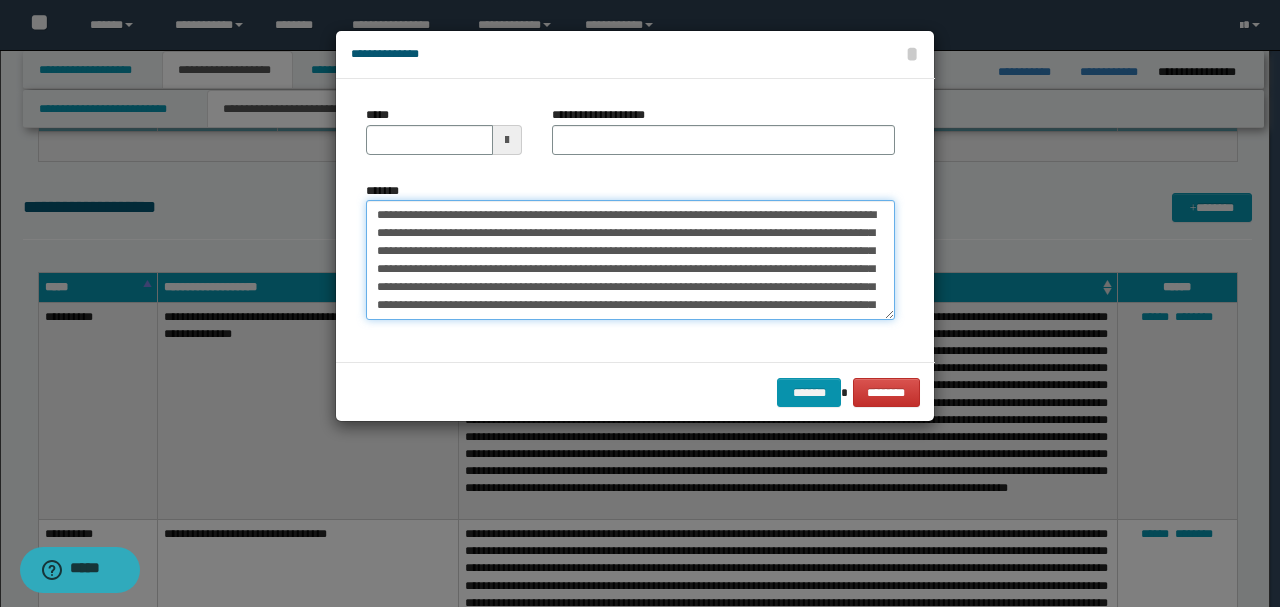 drag, startPoint x: 406, startPoint y: 212, endPoint x: 308, endPoint y: 202, distance: 98.50888 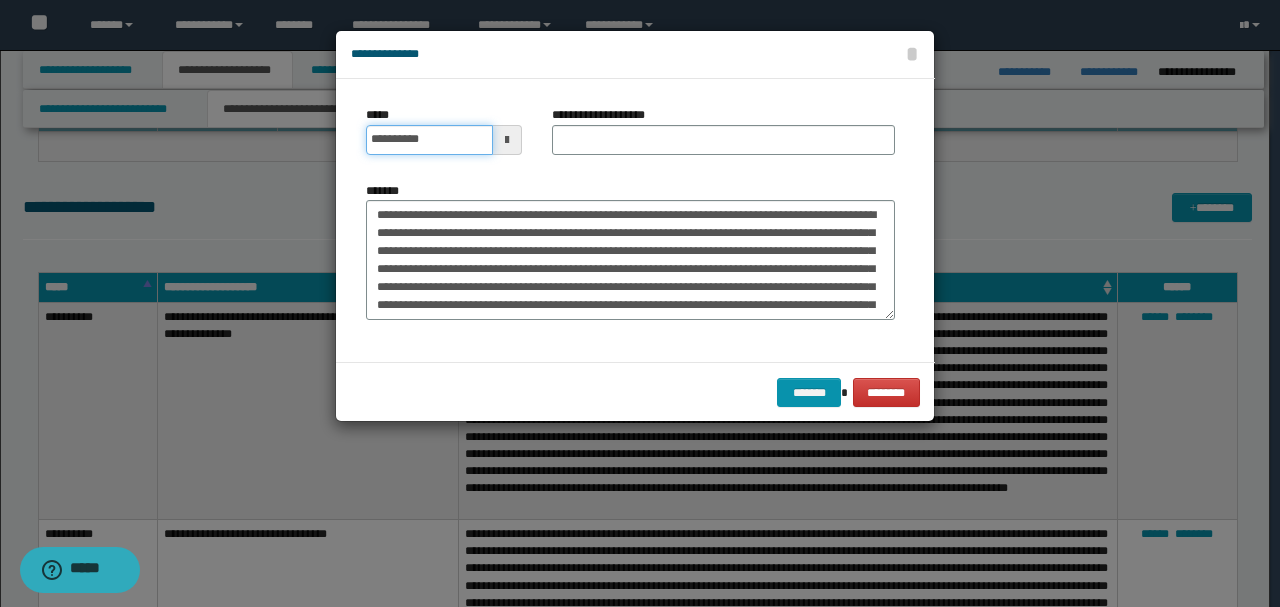 click on "**********" at bounding box center (429, 140) 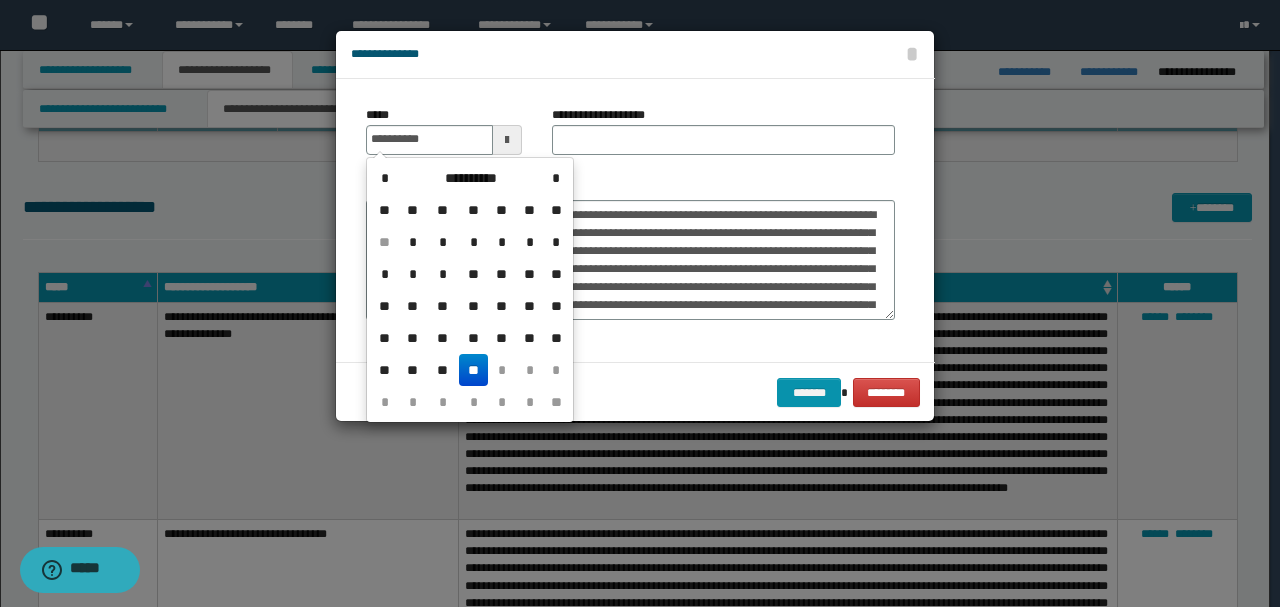 type on "**********" 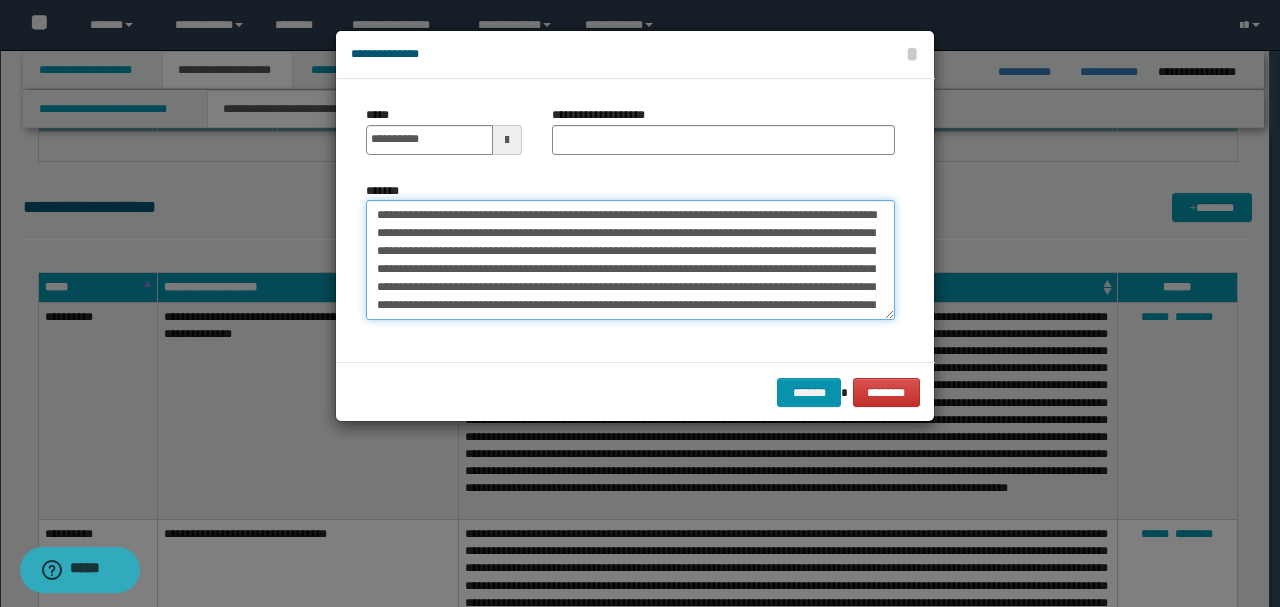 drag, startPoint x: 430, startPoint y: 209, endPoint x: 264, endPoint y: 204, distance: 166.07529 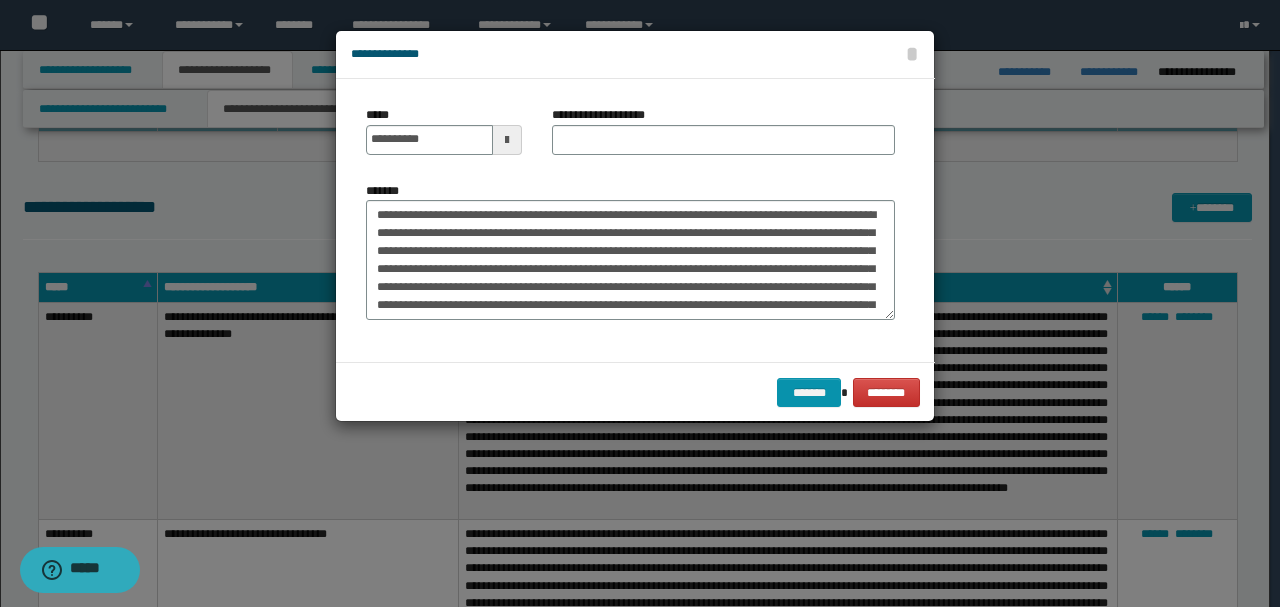 click on "**********" at bounding box center [723, 138] 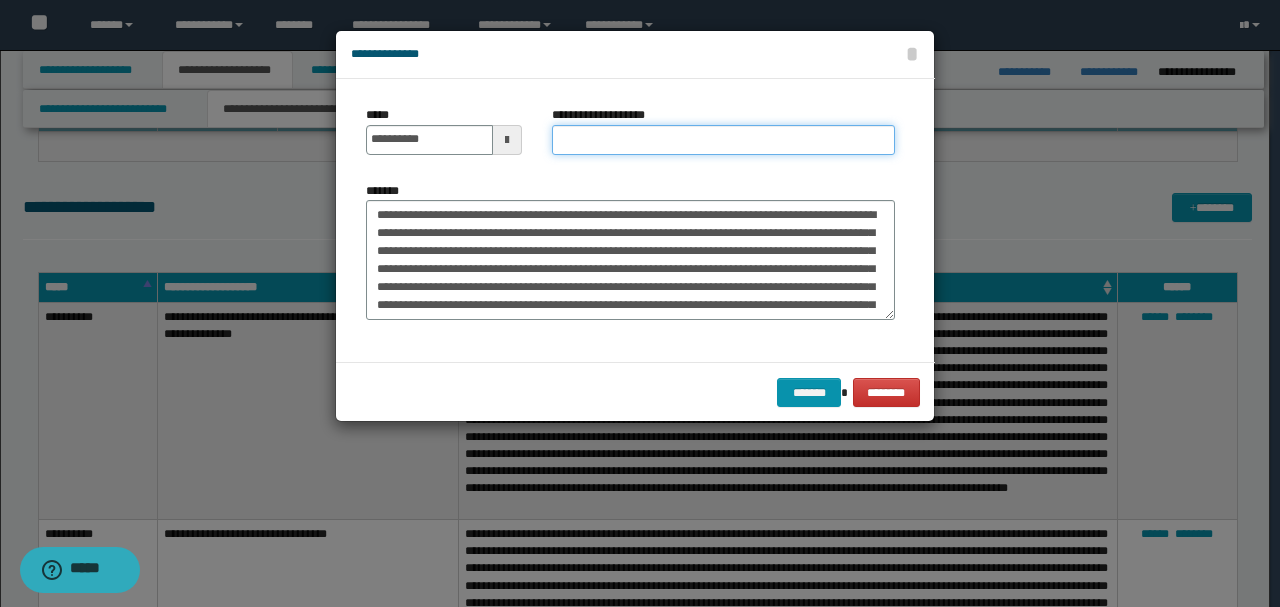 click on "**********" at bounding box center [723, 140] 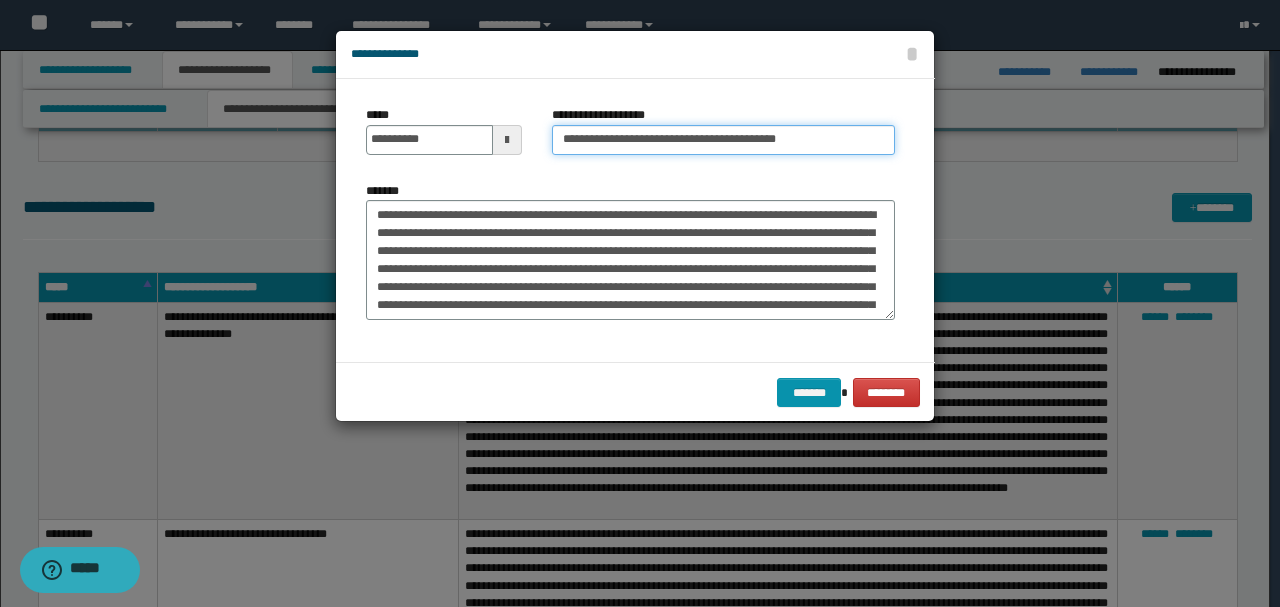 type on "**********" 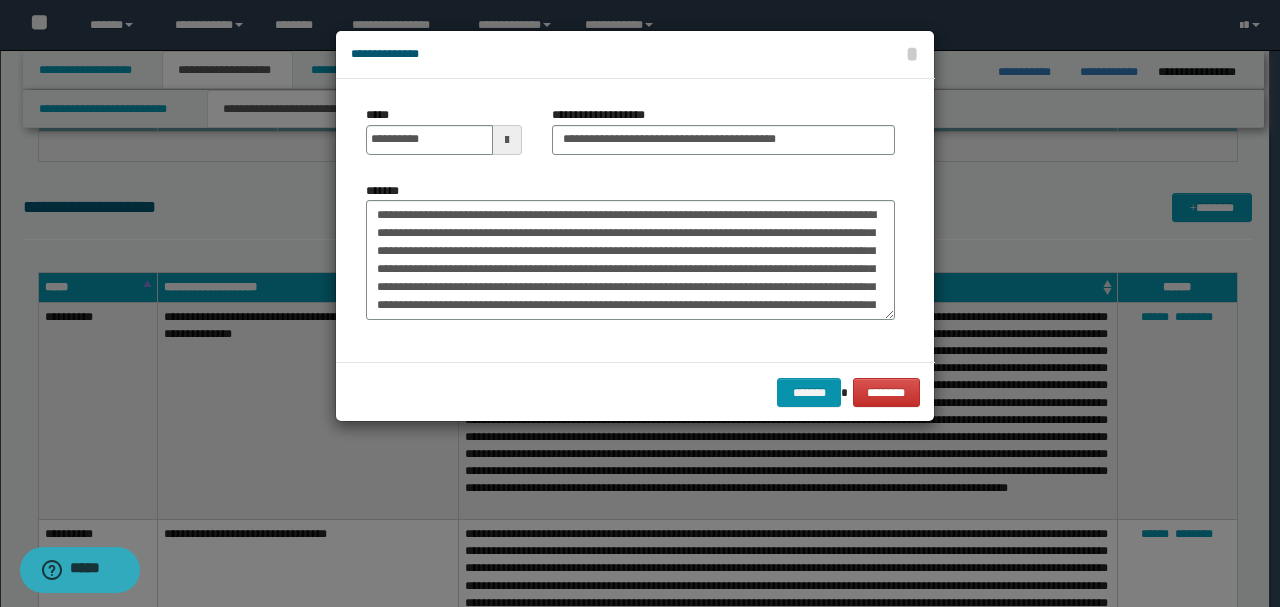click on "*******
********" at bounding box center (635, 392) 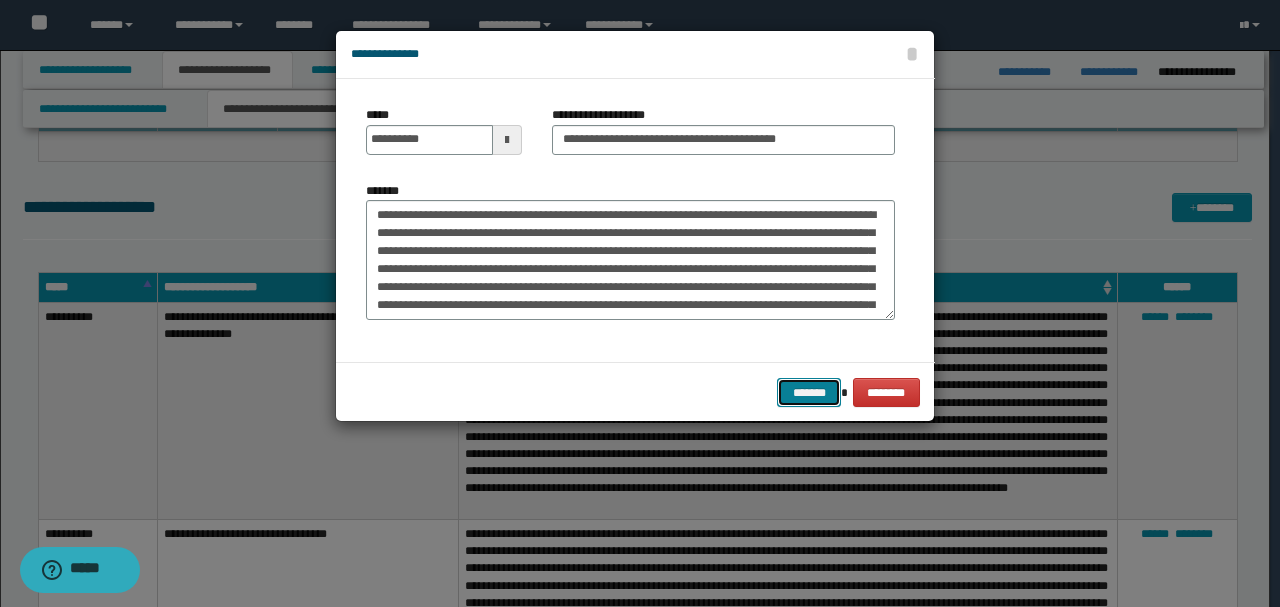 drag, startPoint x: 808, startPoint y: 393, endPoint x: 774, endPoint y: 398, distance: 34.36568 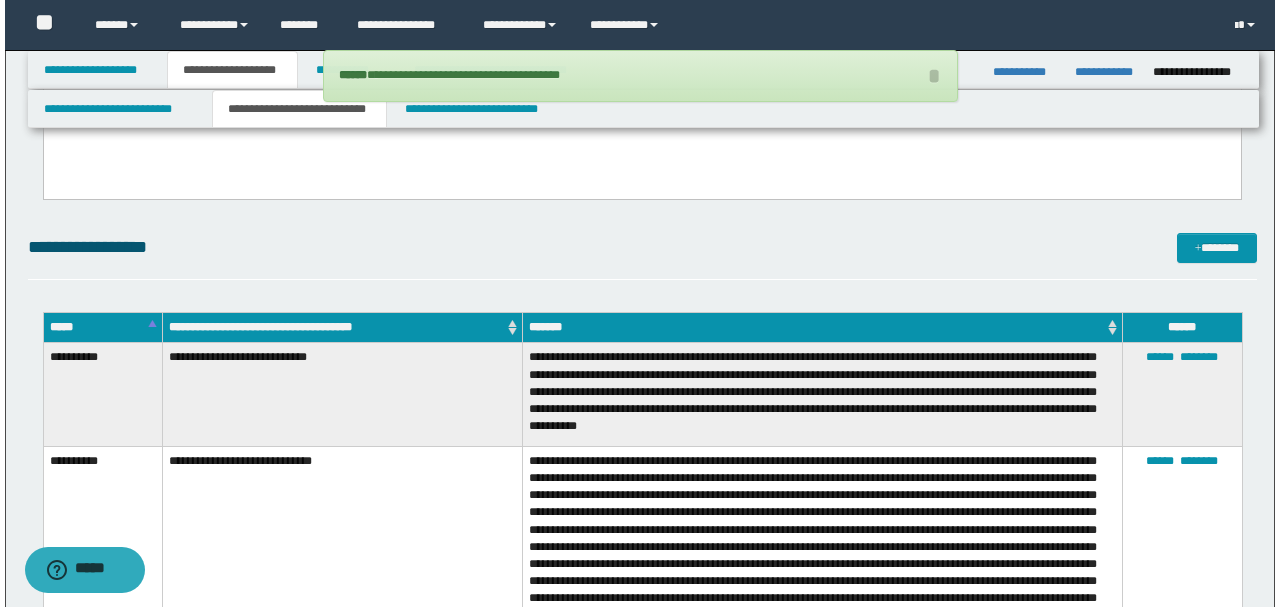 scroll, scrollTop: 2400, scrollLeft: 0, axis: vertical 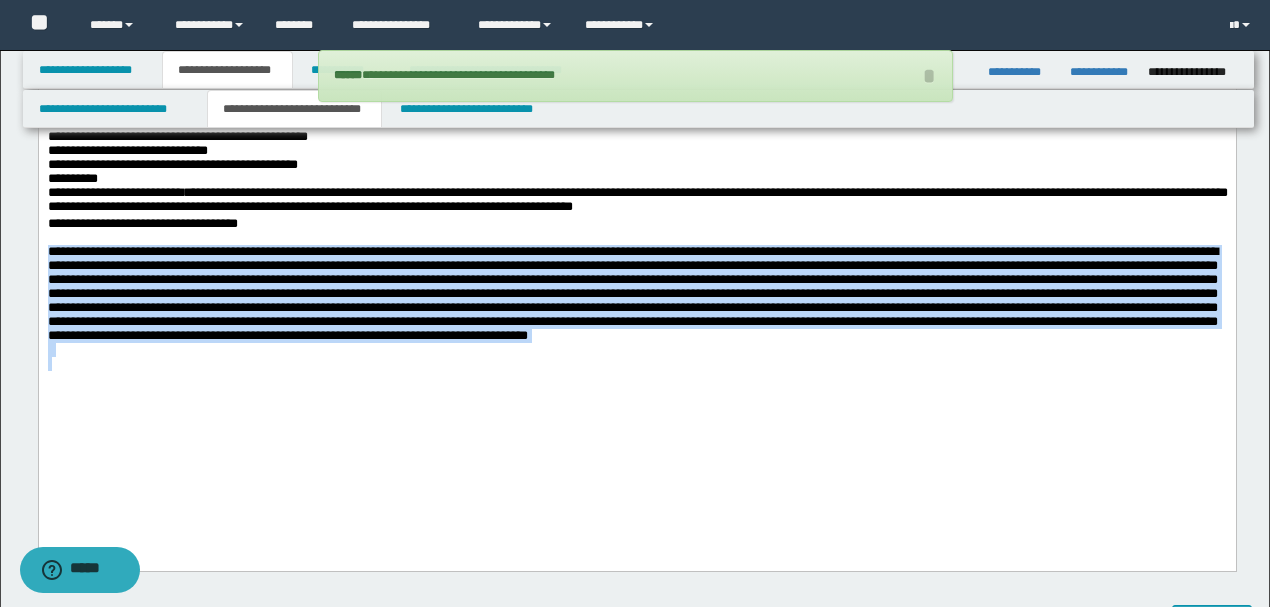 drag, startPoint x: 702, startPoint y: 410, endPoint x: 38, endPoint y: 286, distance: 675.47906 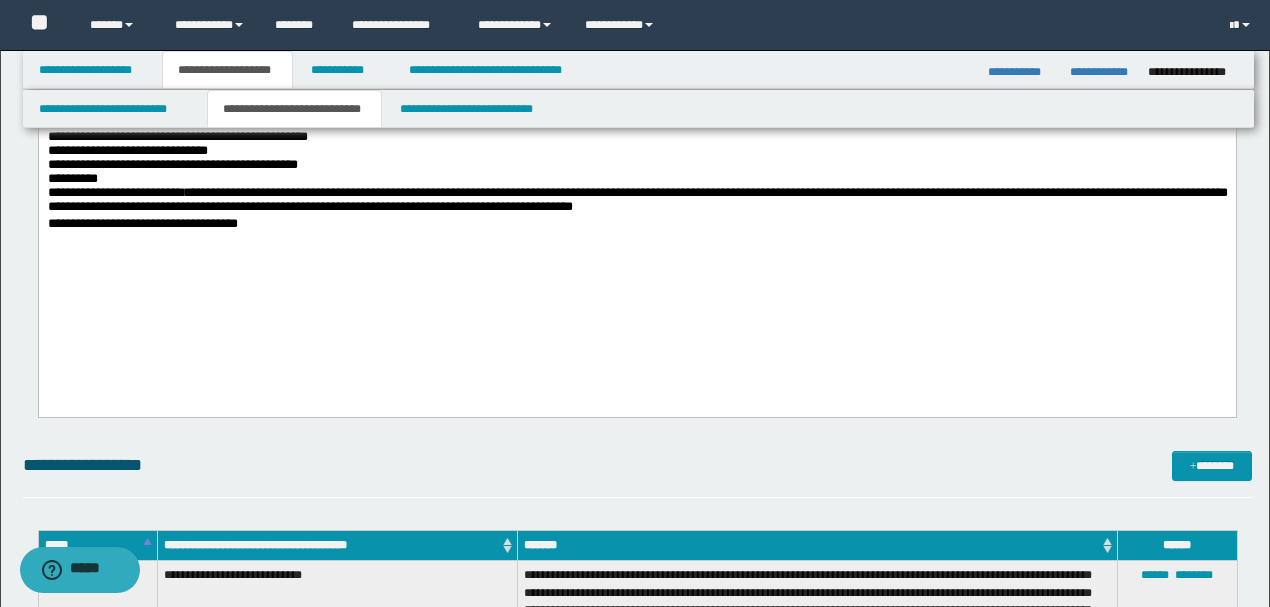 click on "**********" at bounding box center [637, 474] 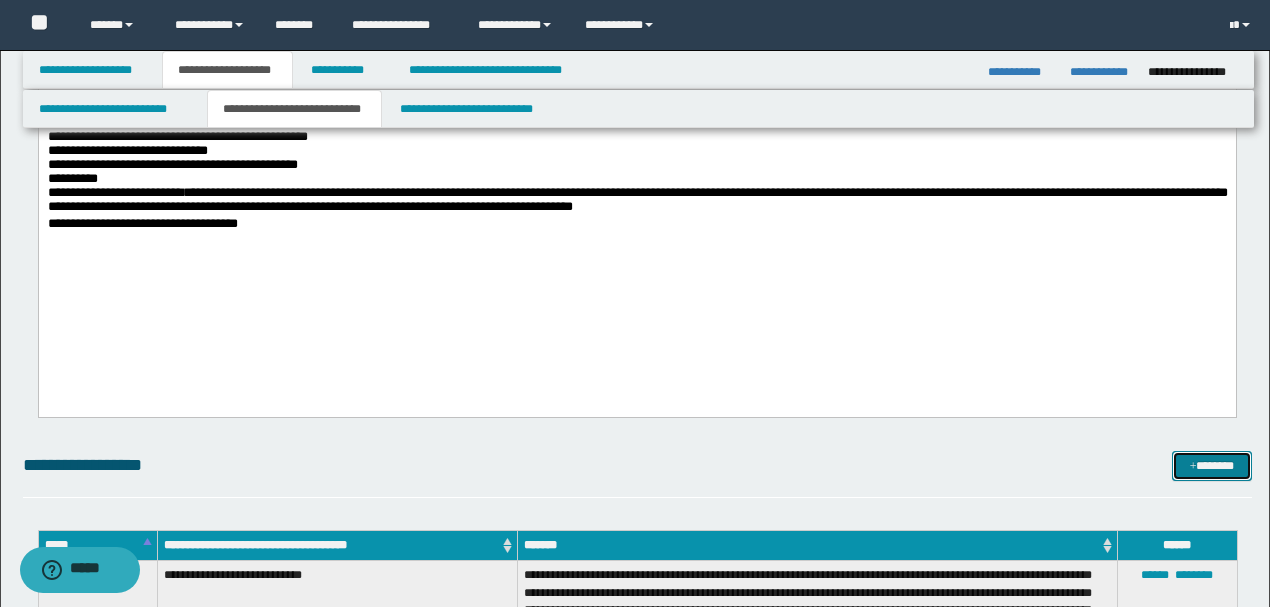 click on "*******" at bounding box center (1211, 465) 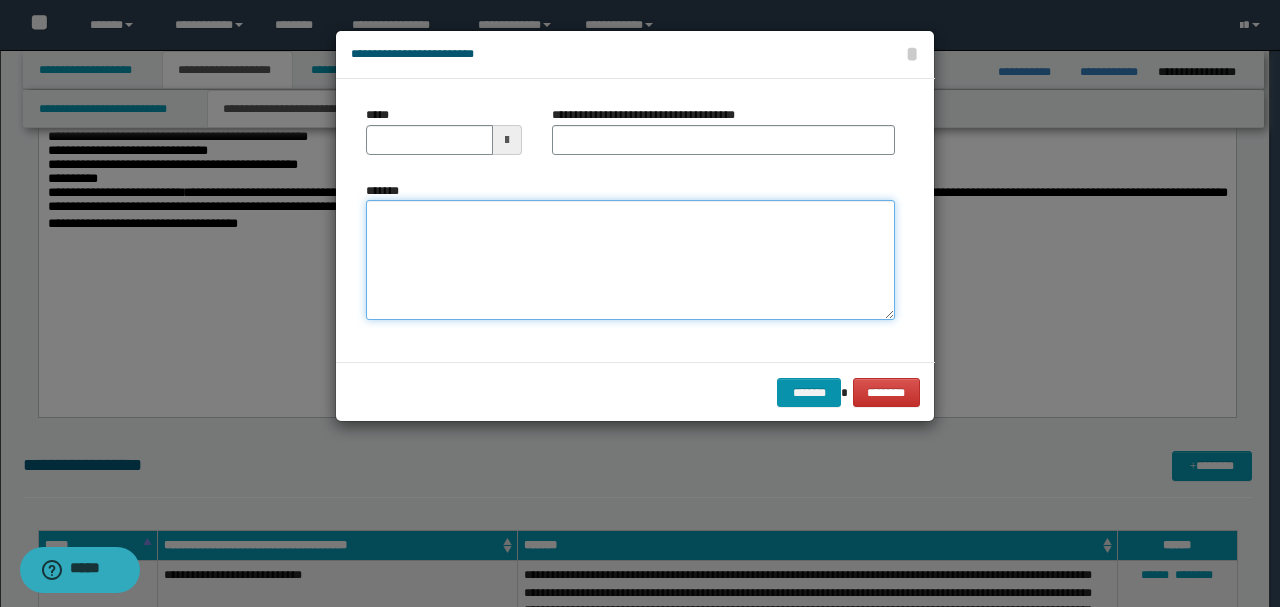 drag, startPoint x: 580, startPoint y: 248, endPoint x: 576, endPoint y: 238, distance: 10.770329 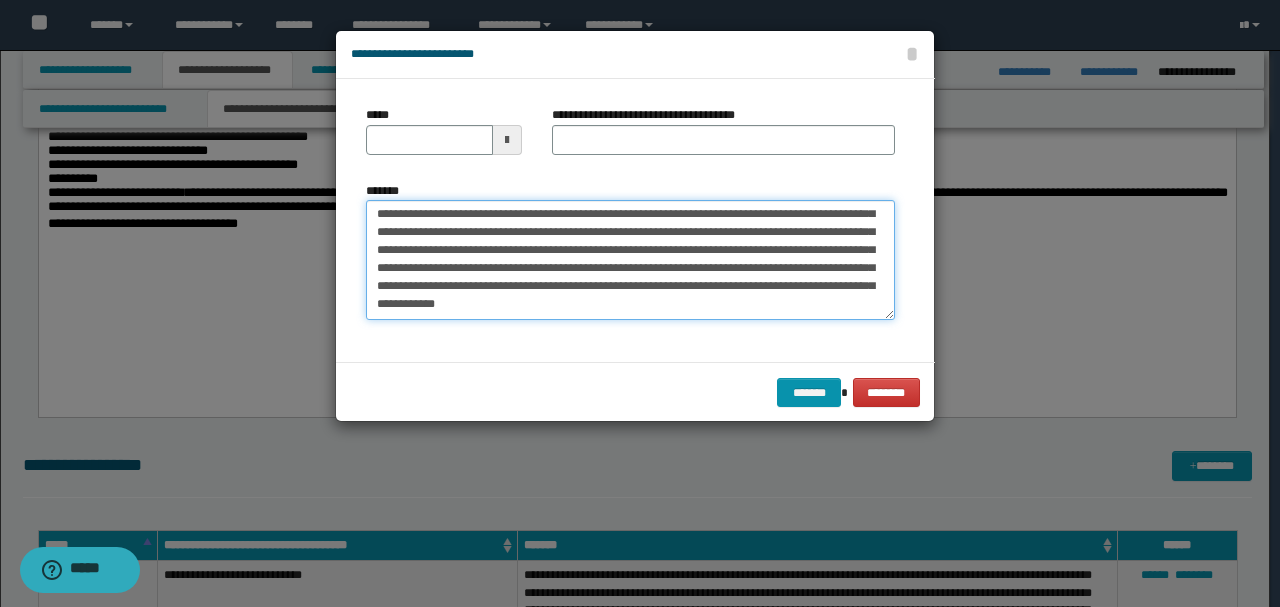 scroll, scrollTop: 0, scrollLeft: 0, axis: both 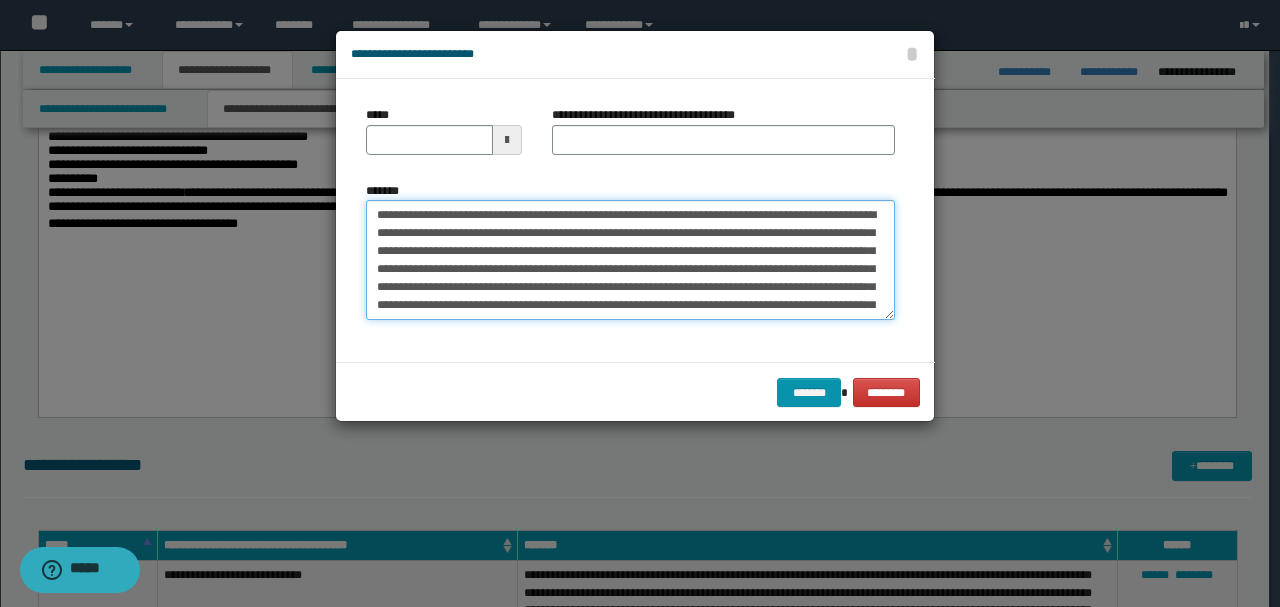 drag, startPoint x: 410, startPoint y: 210, endPoint x: 316, endPoint y: 198, distance: 94.76286 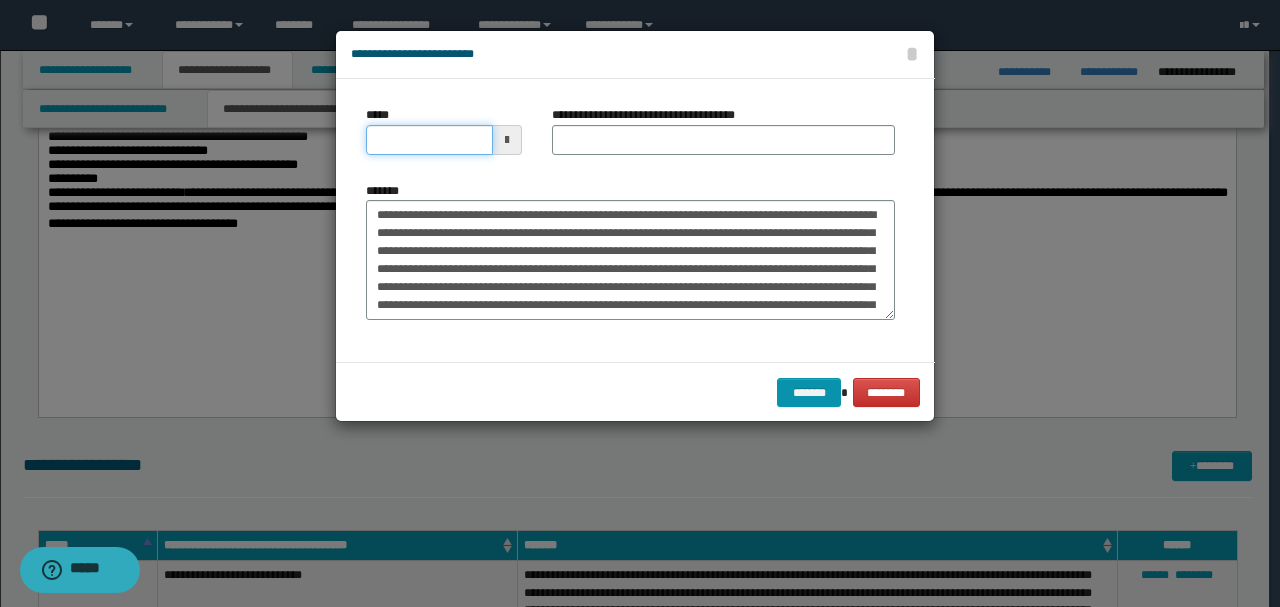 click on "*****" at bounding box center [429, 140] 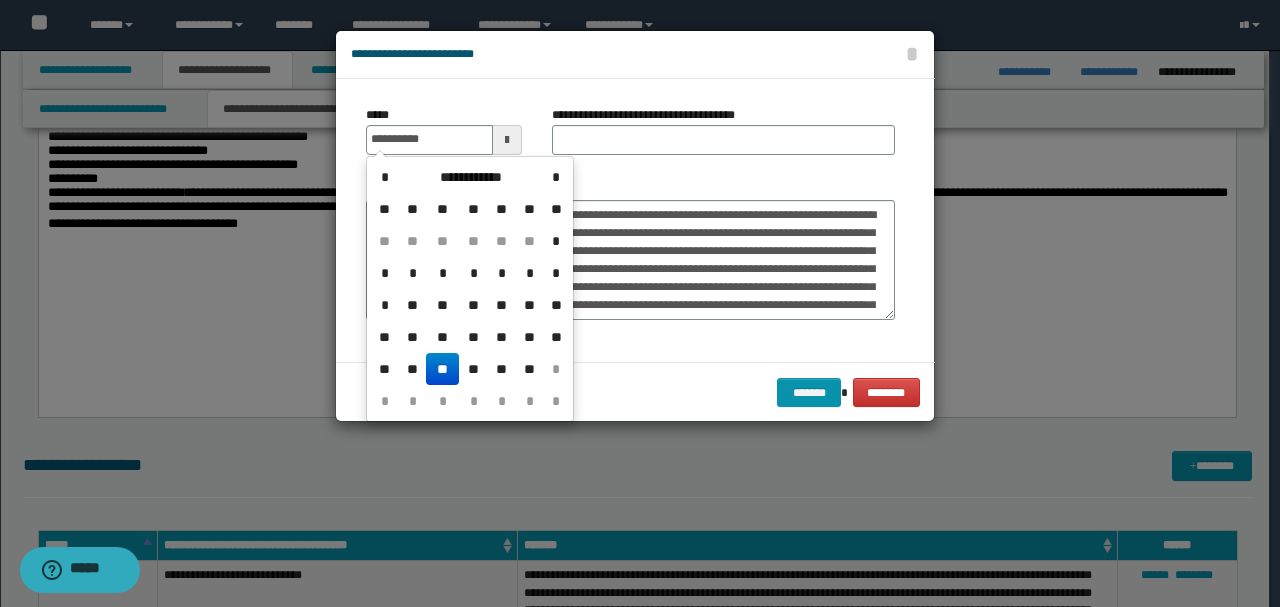 type on "**********" 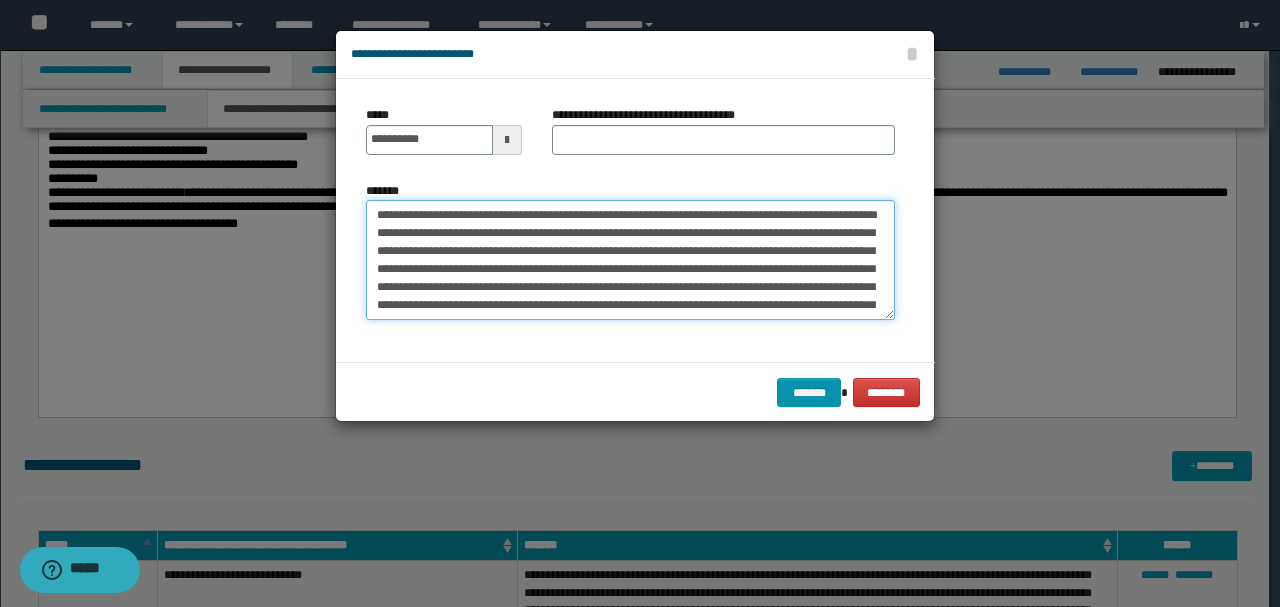 drag, startPoint x: 562, startPoint y: 209, endPoint x: 159, endPoint y: 198, distance: 403.1501 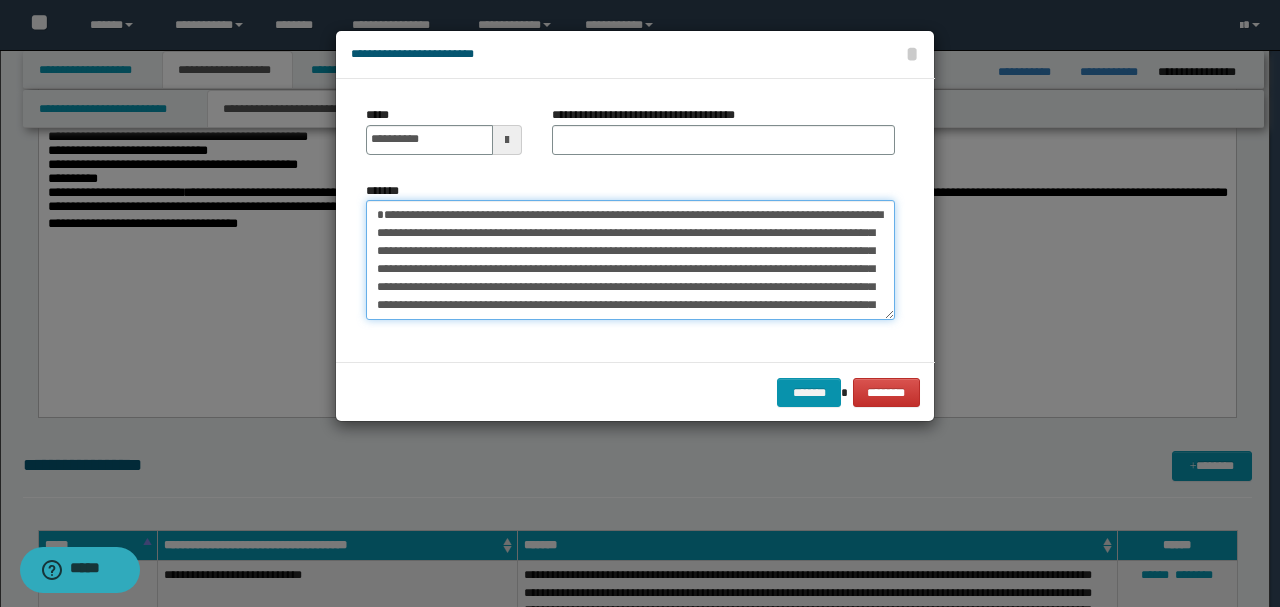 type on "**********" 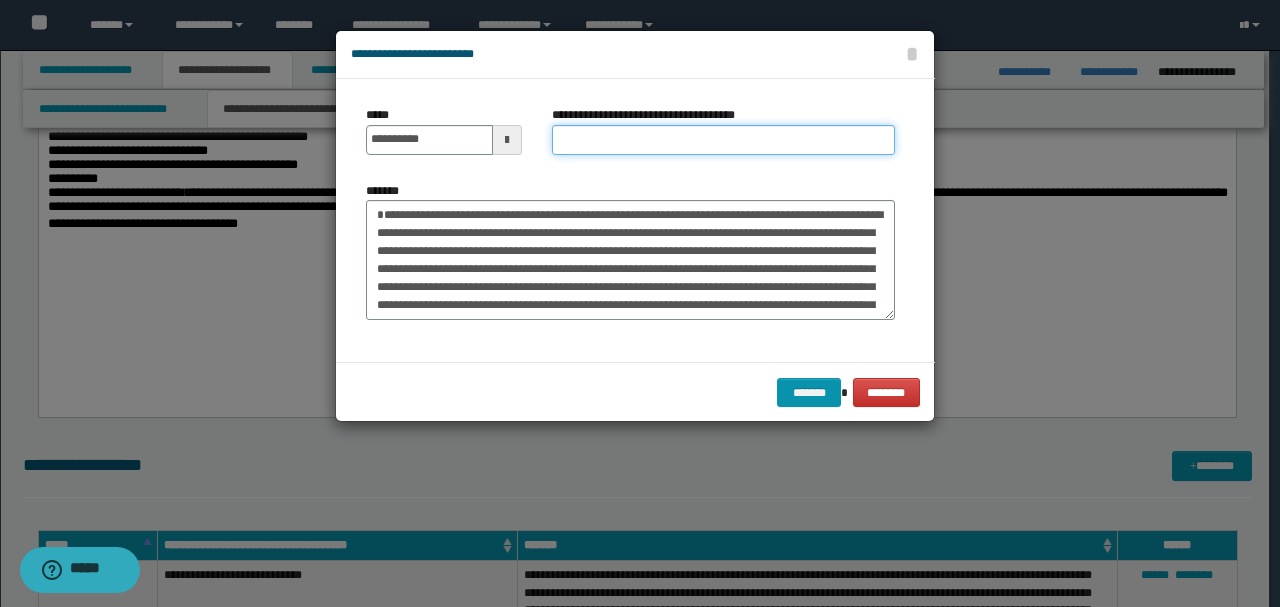 paste on "**********" 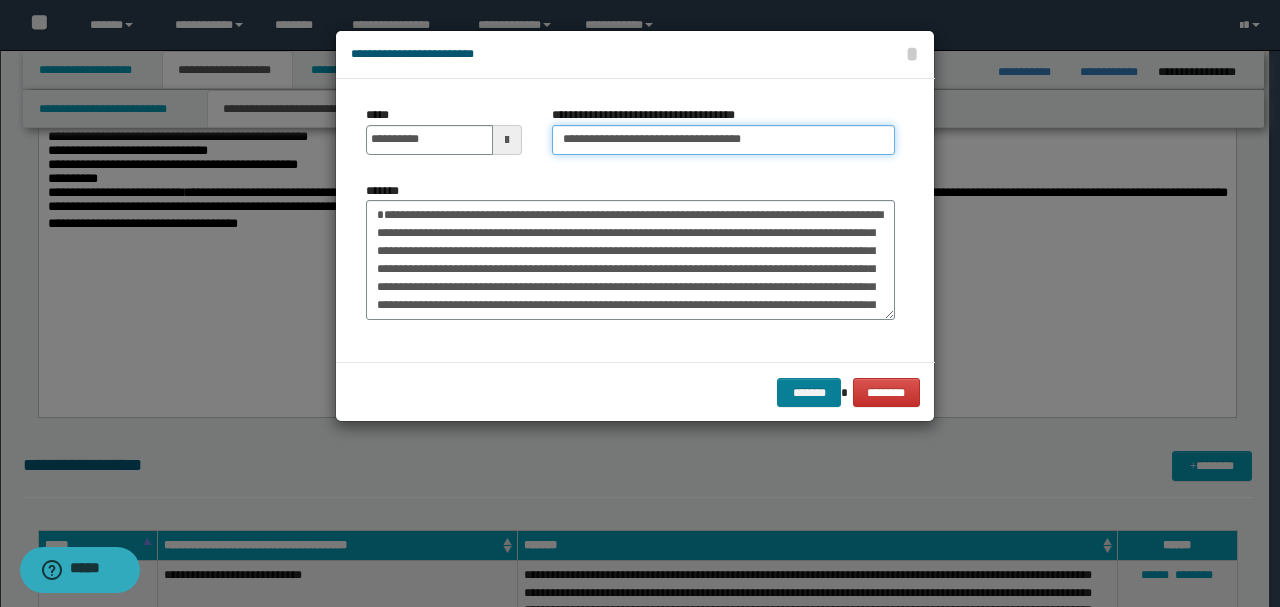 type on "**********" 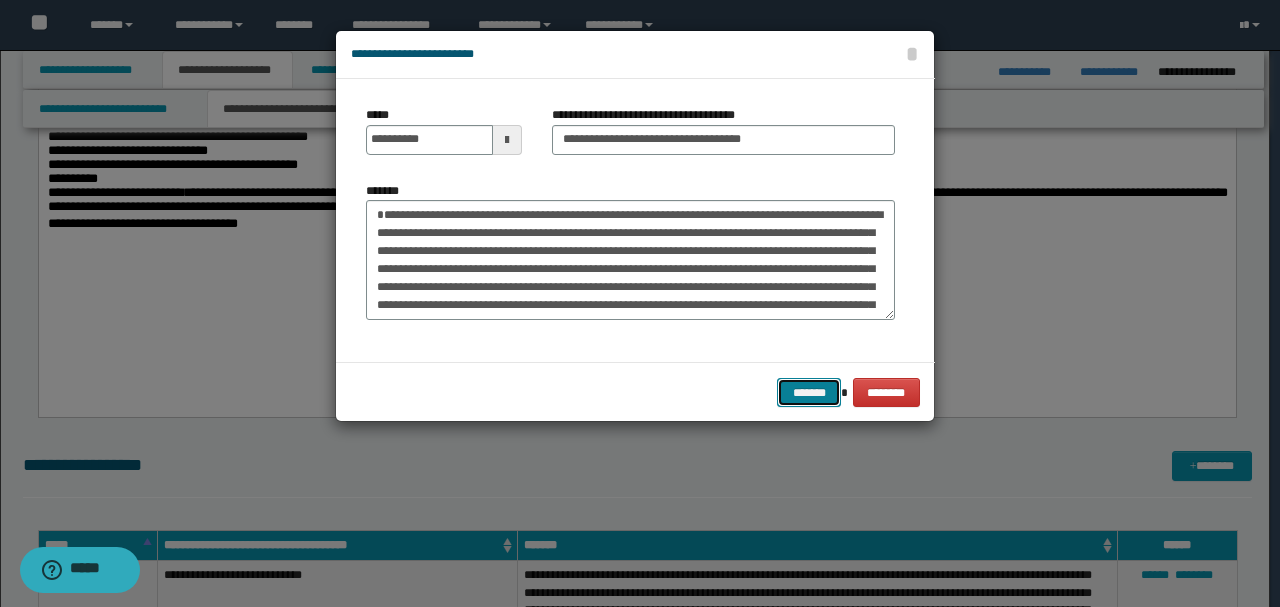 click on "*******" at bounding box center (809, 392) 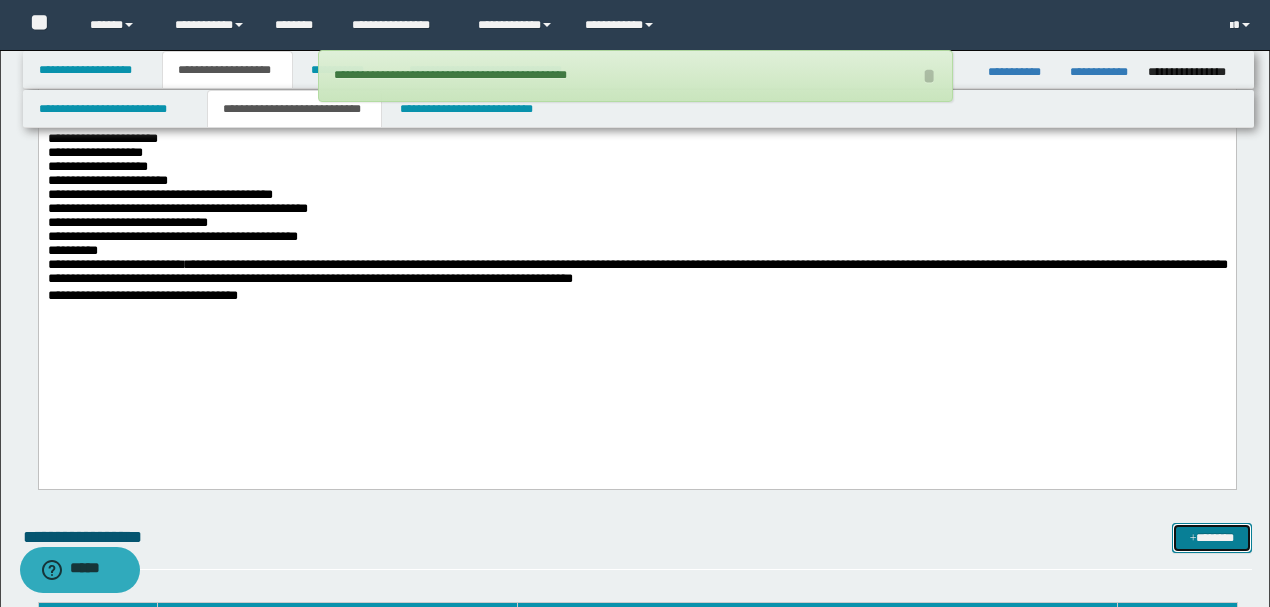 scroll, scrollTop: 2200, scrollLeft: 0, axis: vertical 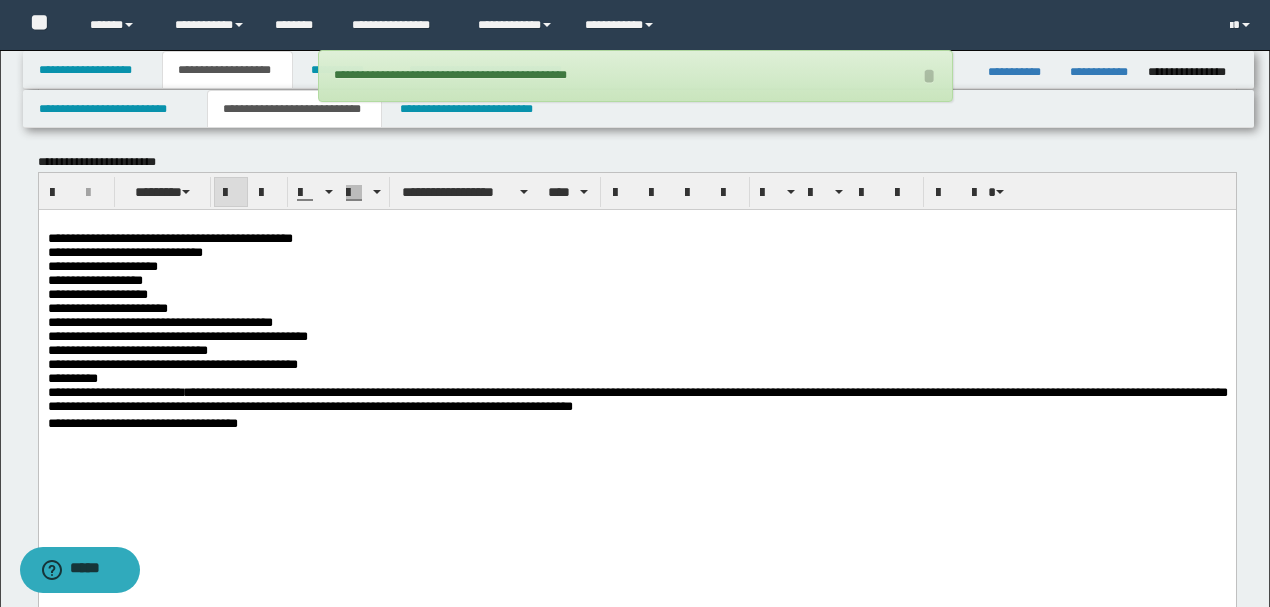 click on "**********" at bounding box center [637, 401] 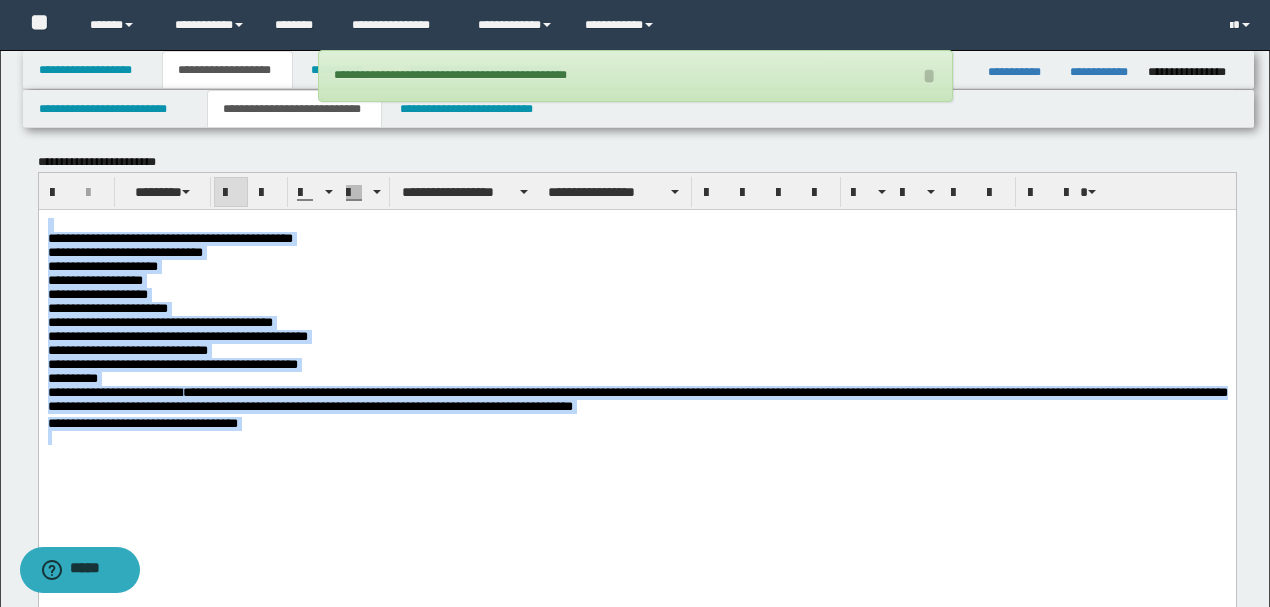 drag, startPoint x: 809, startPoint y: 448, endPoint x: 14, endPoint y: 197, distance: 833.6822 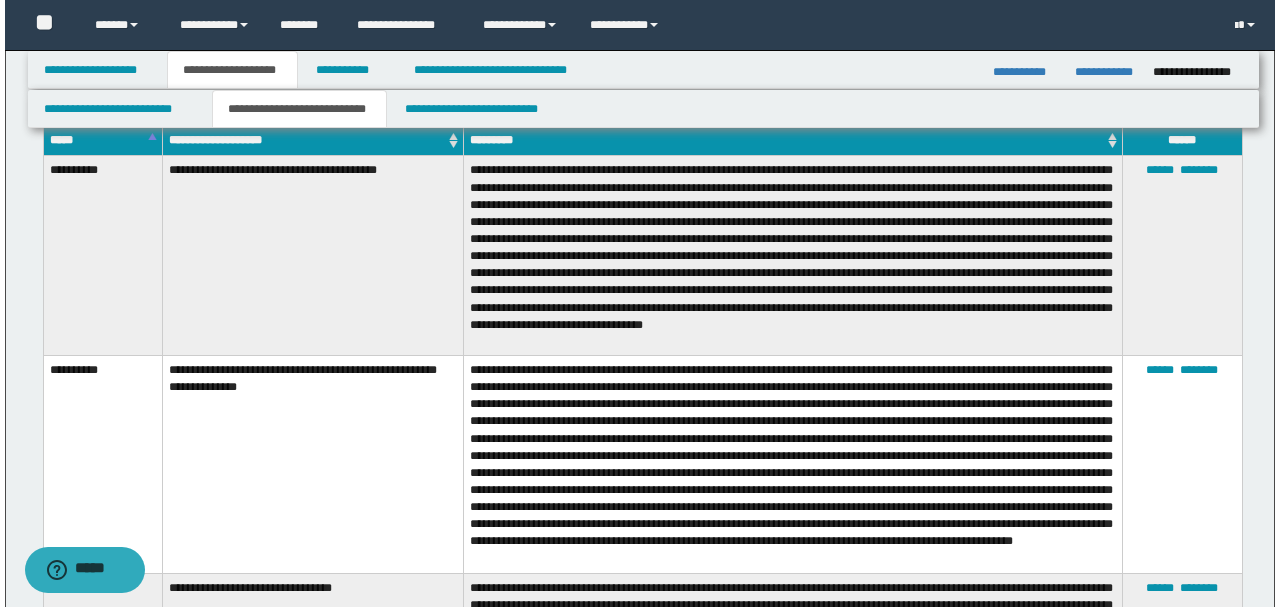 scroll, scrollTop: 3666, scrollLeft: 0, axis: vertical 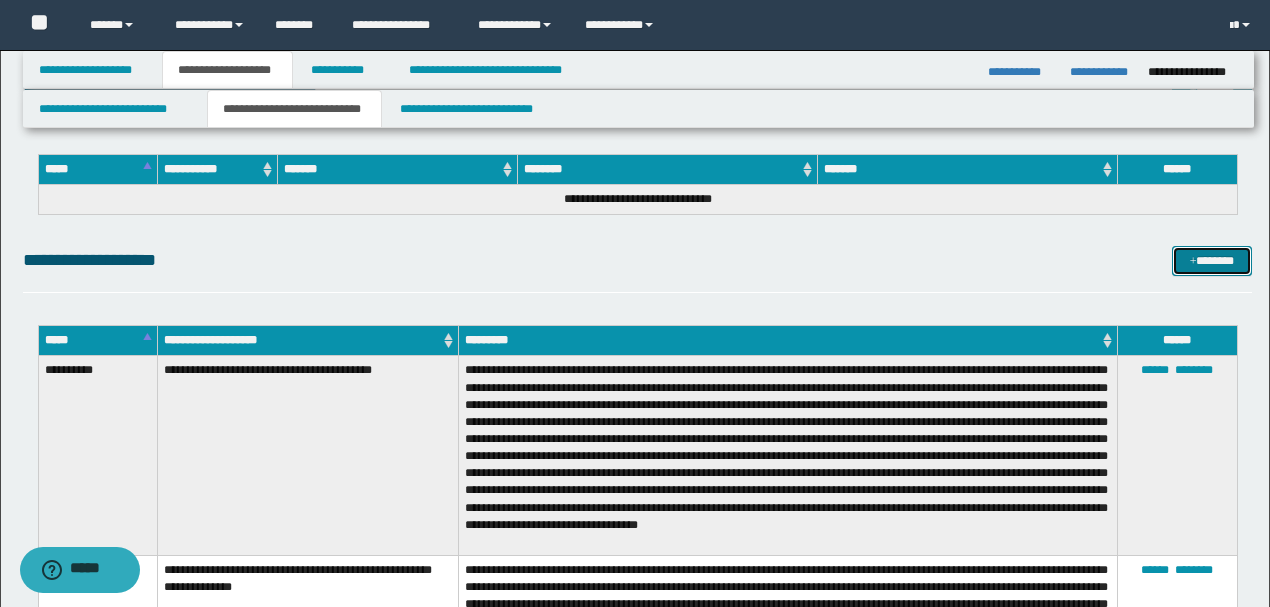 click on "*******" at bounding box center (1211, 260) 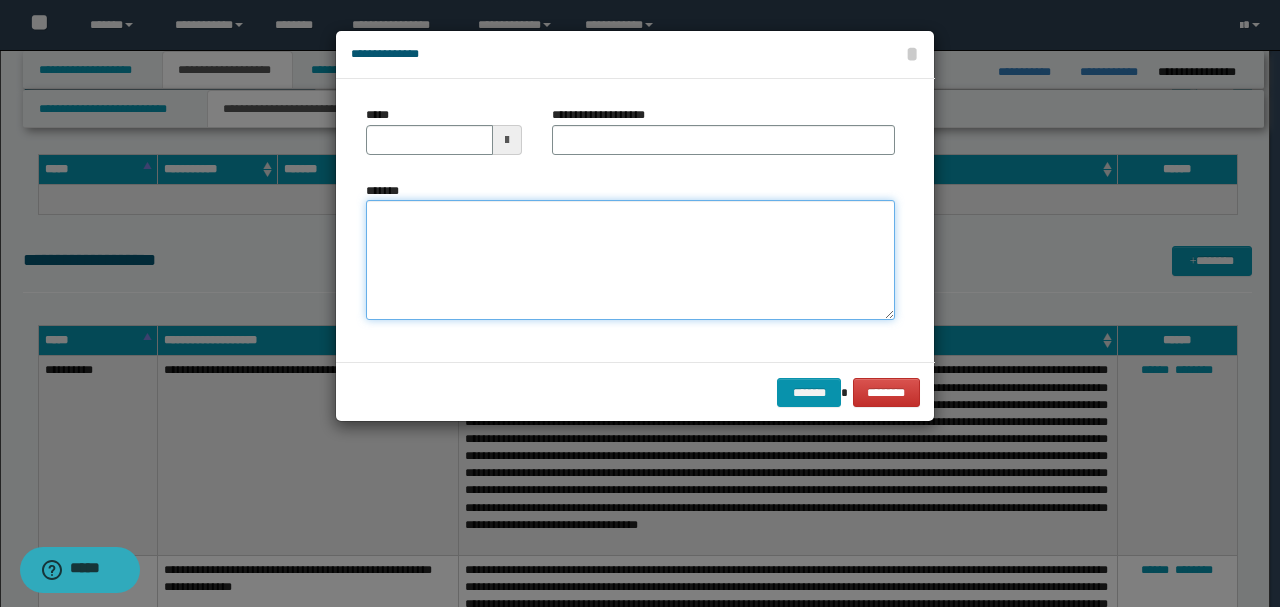 drag, startPoint x: 503, startPoint y: 251, endPoint x: 497, endPoint y: 241, distance: 11.661903 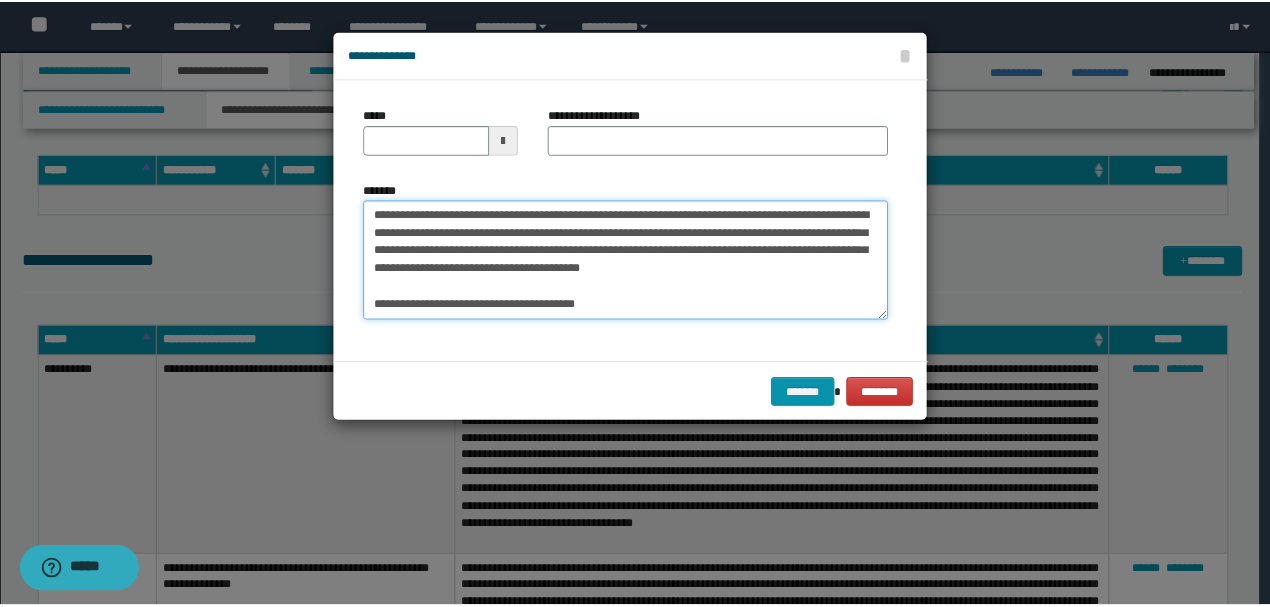 scroll, scrollTop: 0, scrollLeft: 0, axis: both 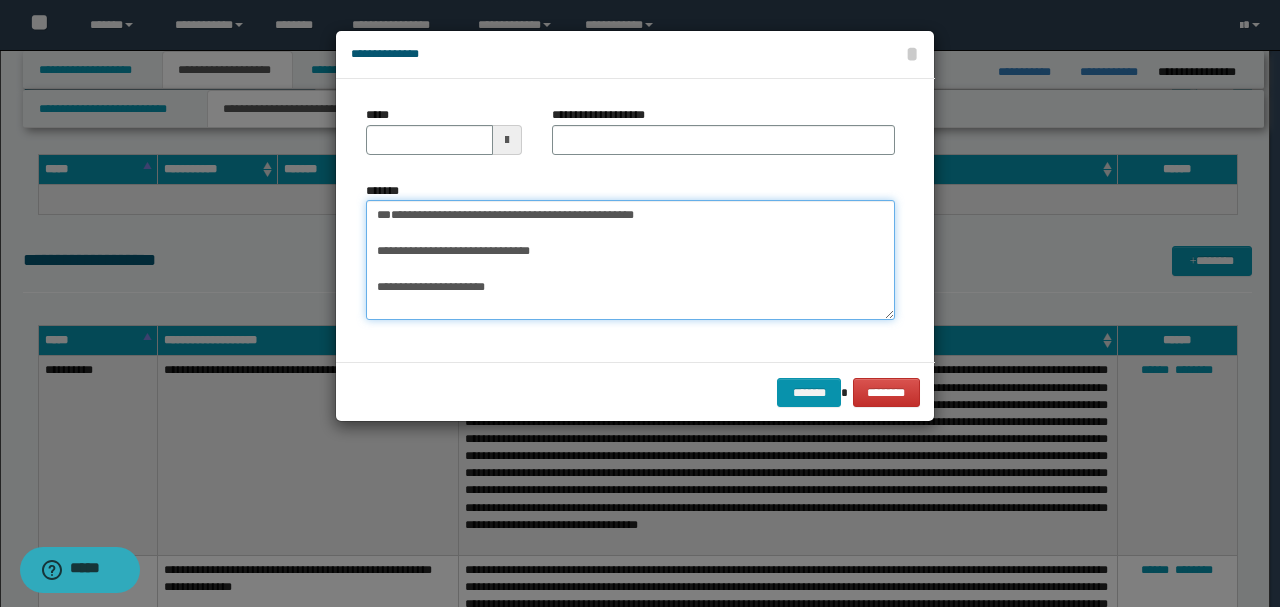 type 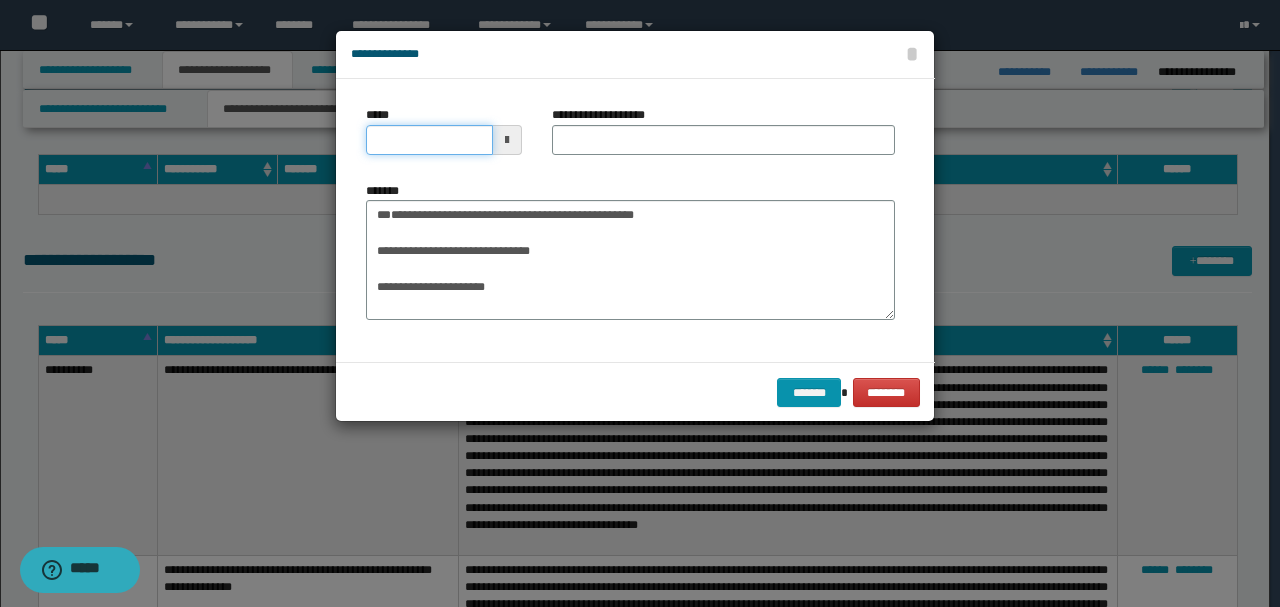 click on "*****" at bounding box center [429, 140] 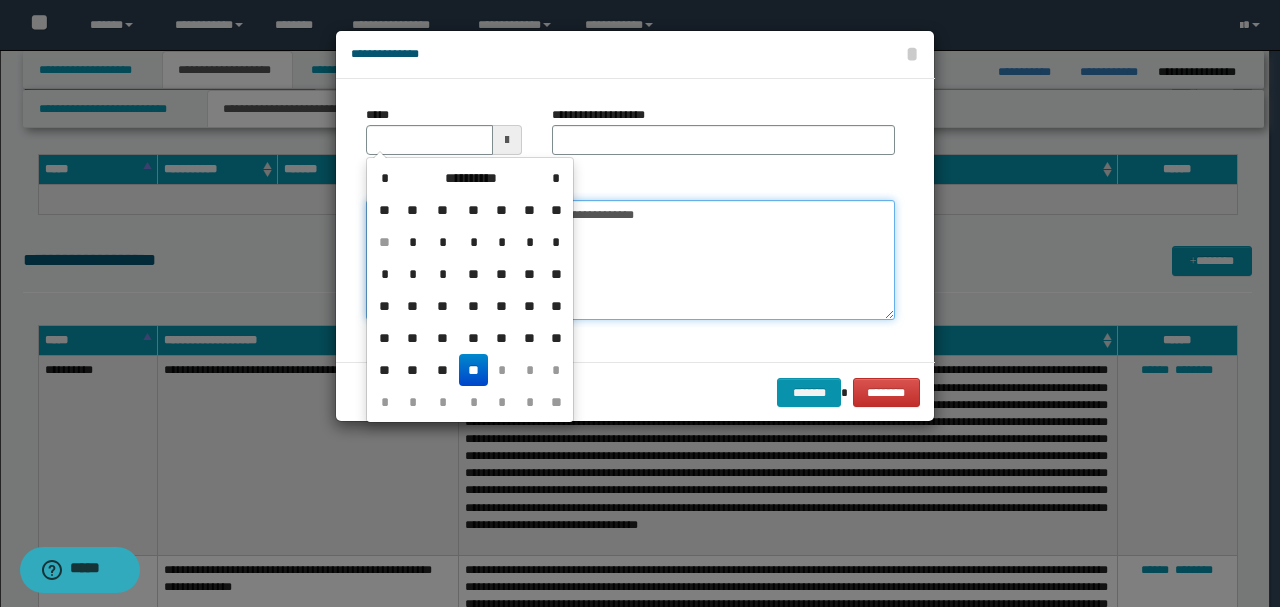 type 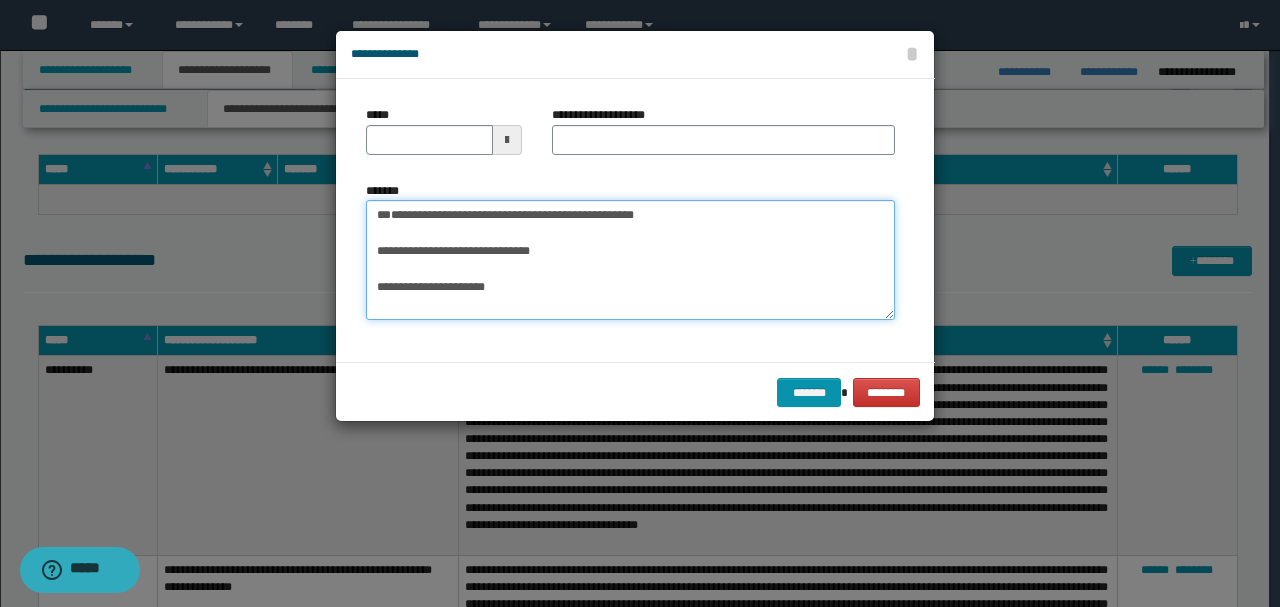 click on "**********" at bounding box center [630, 259] 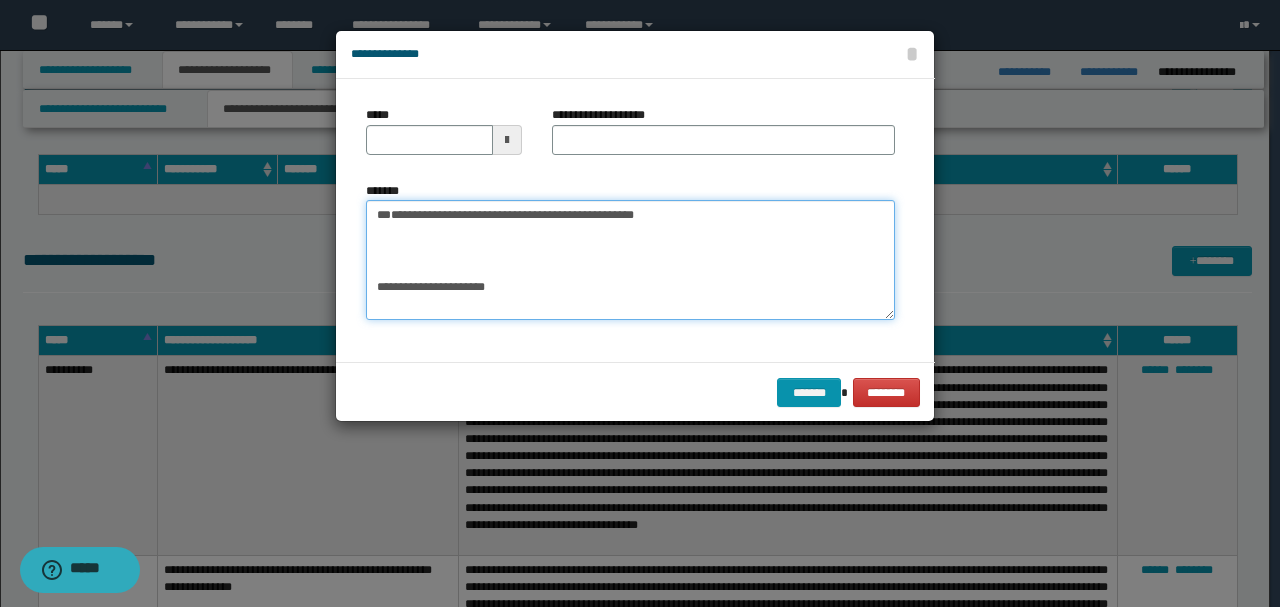type 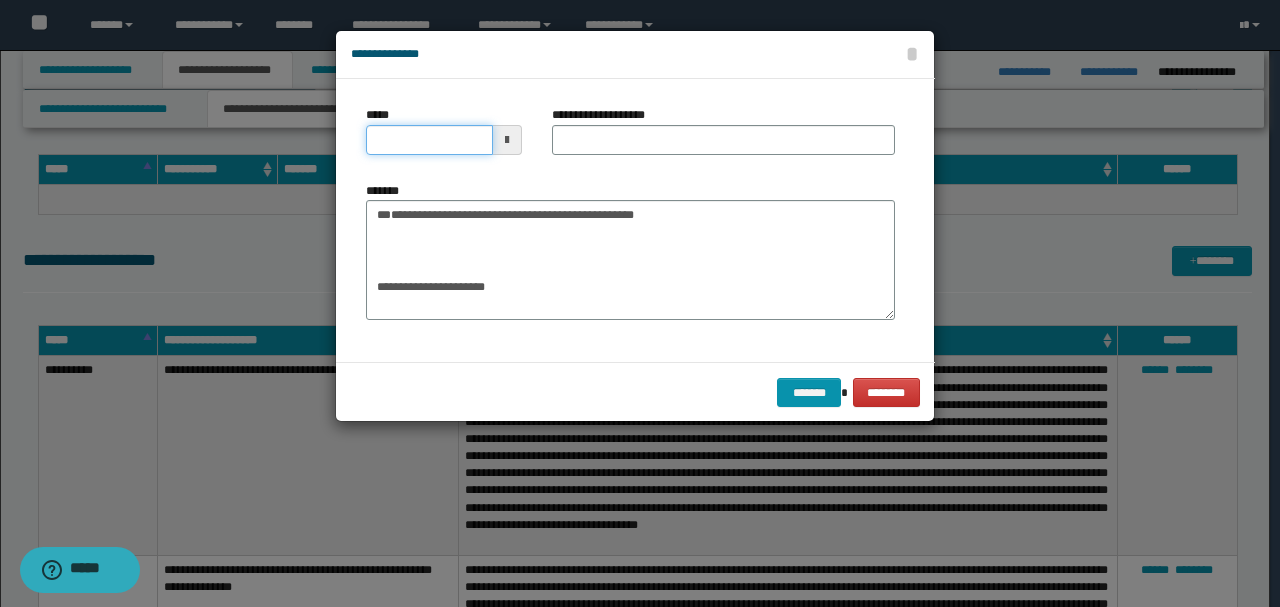 click on "*****" at bounding box center (429, 140) 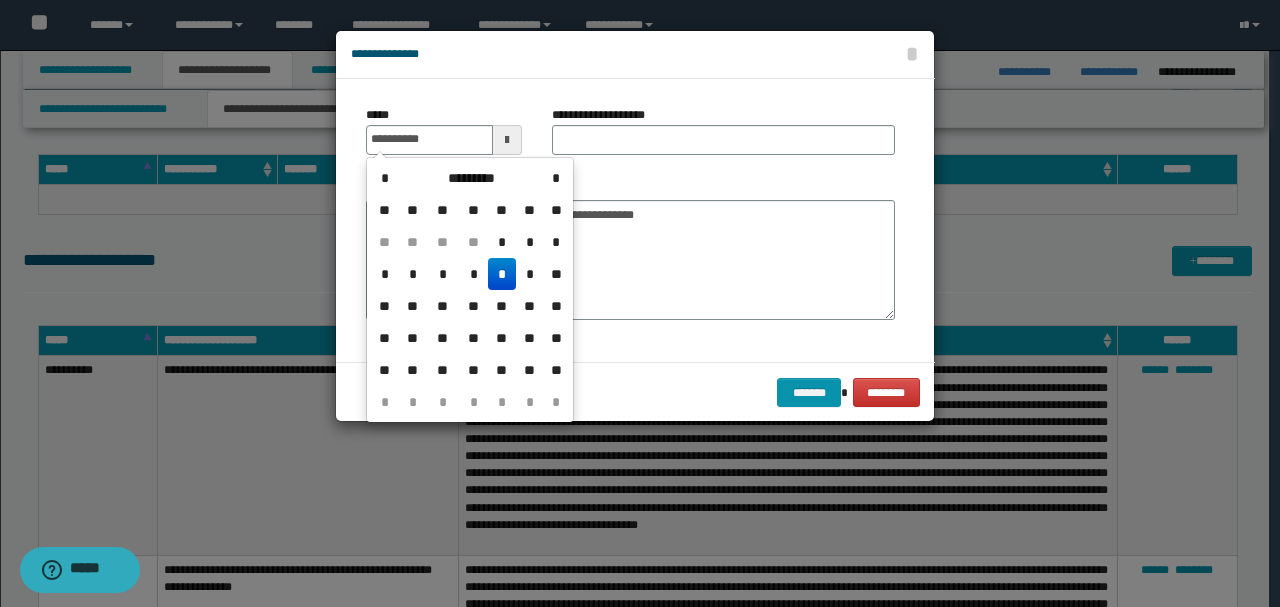 type on "**********" 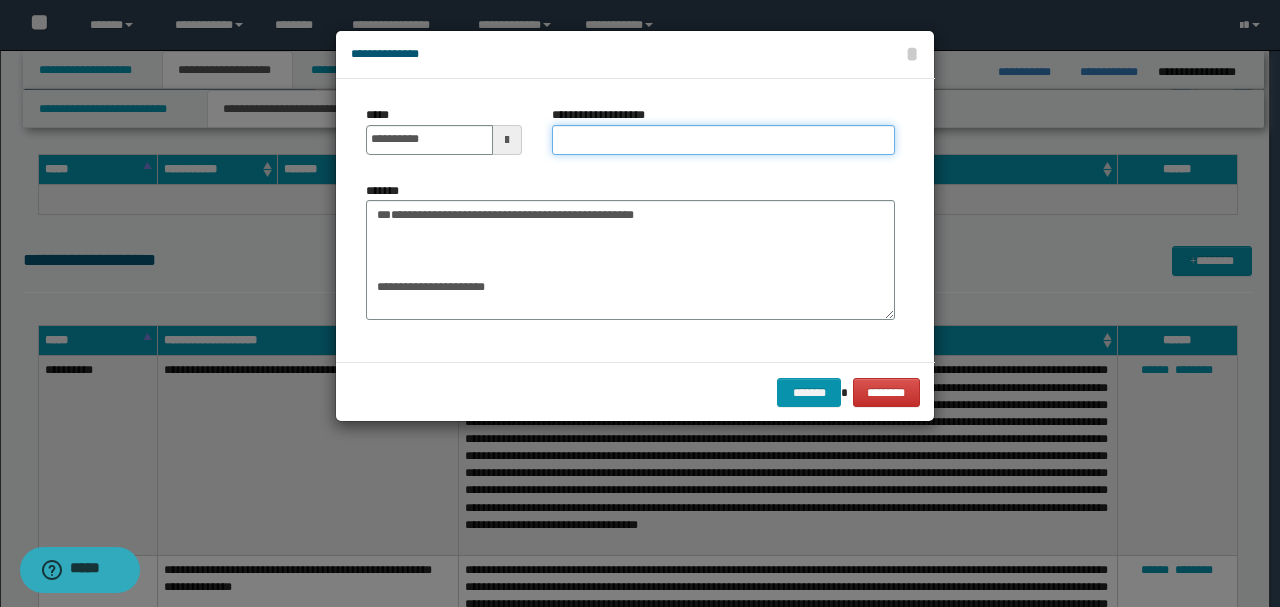 click on "**********" at bounding box center (723, 140) 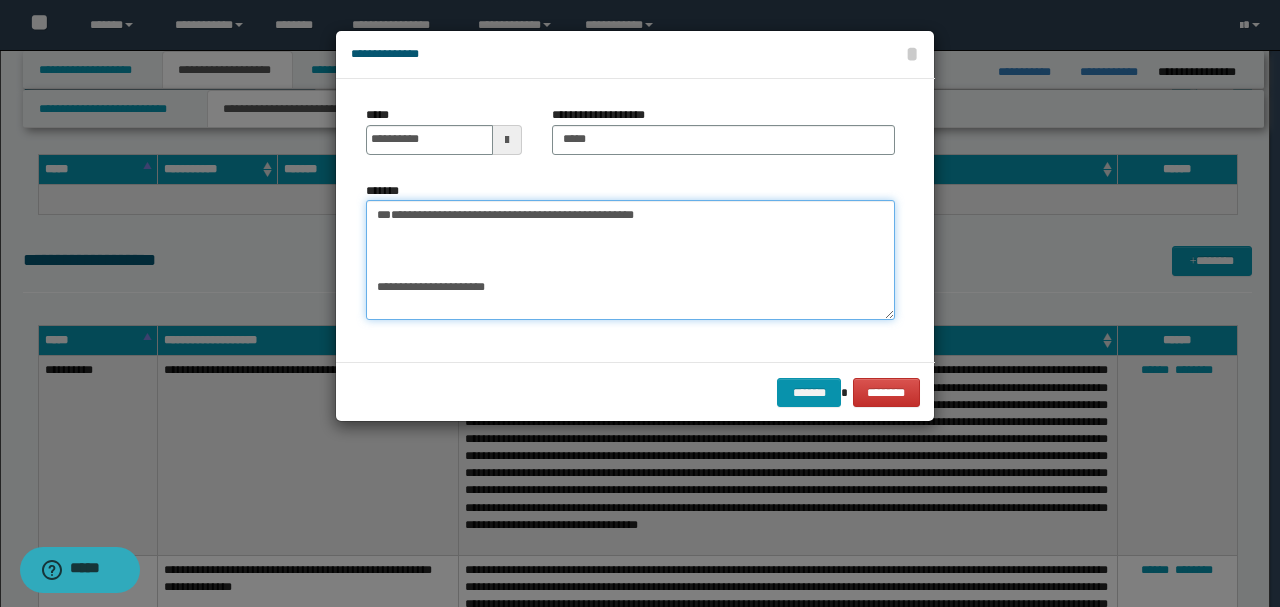 click on "**********" at bounding box center (630, 259) 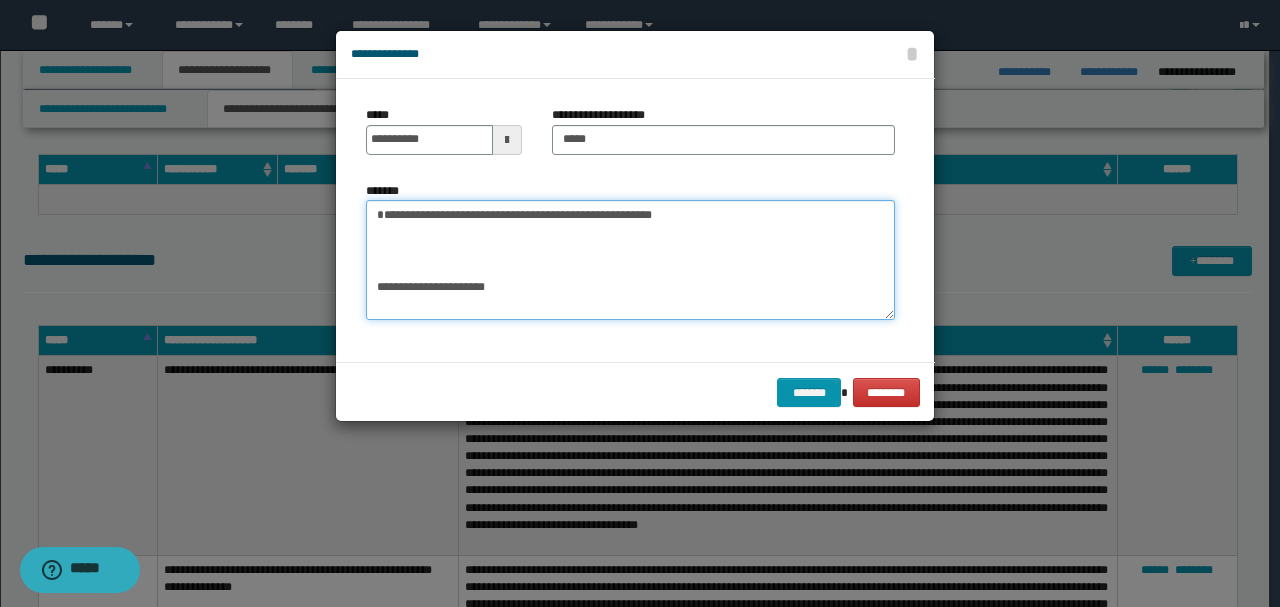 click on "**********" at bounding box center (630, 259) 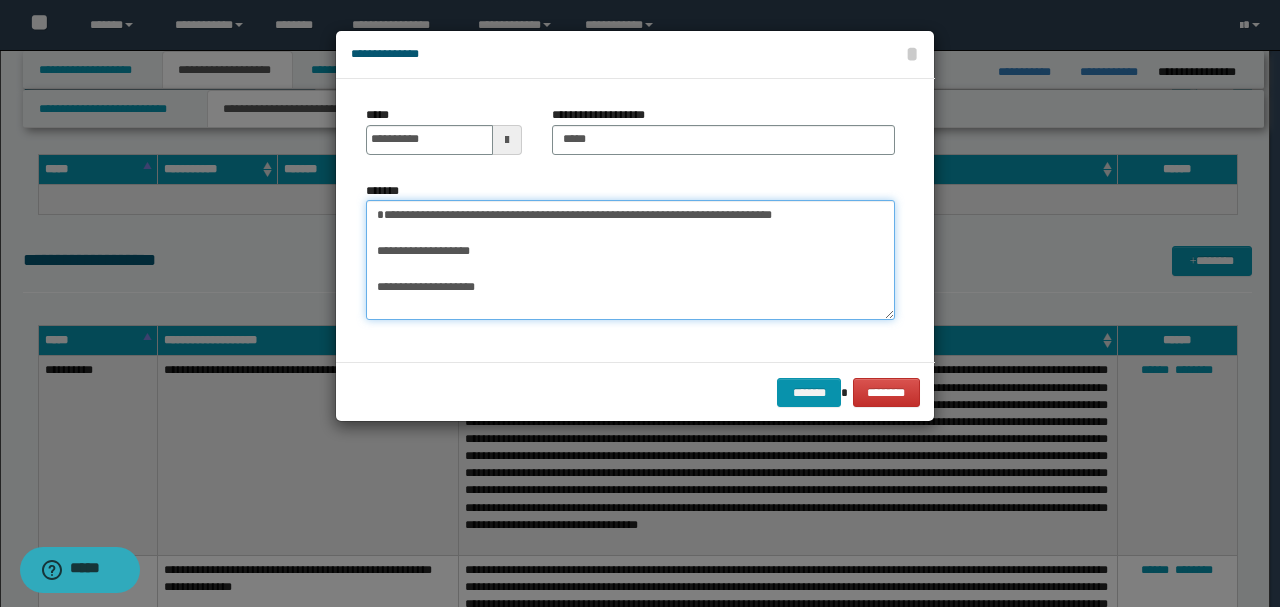click on "**********" at bounding box center (630, 259) 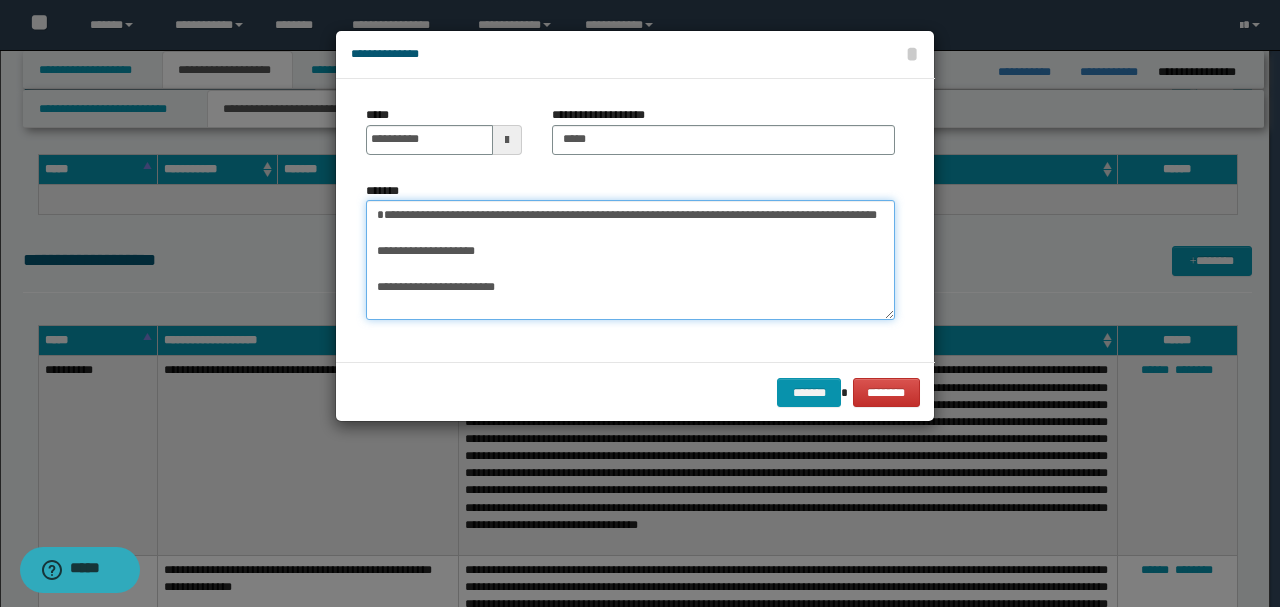 click on "**********" at bounding box center (630, 259) 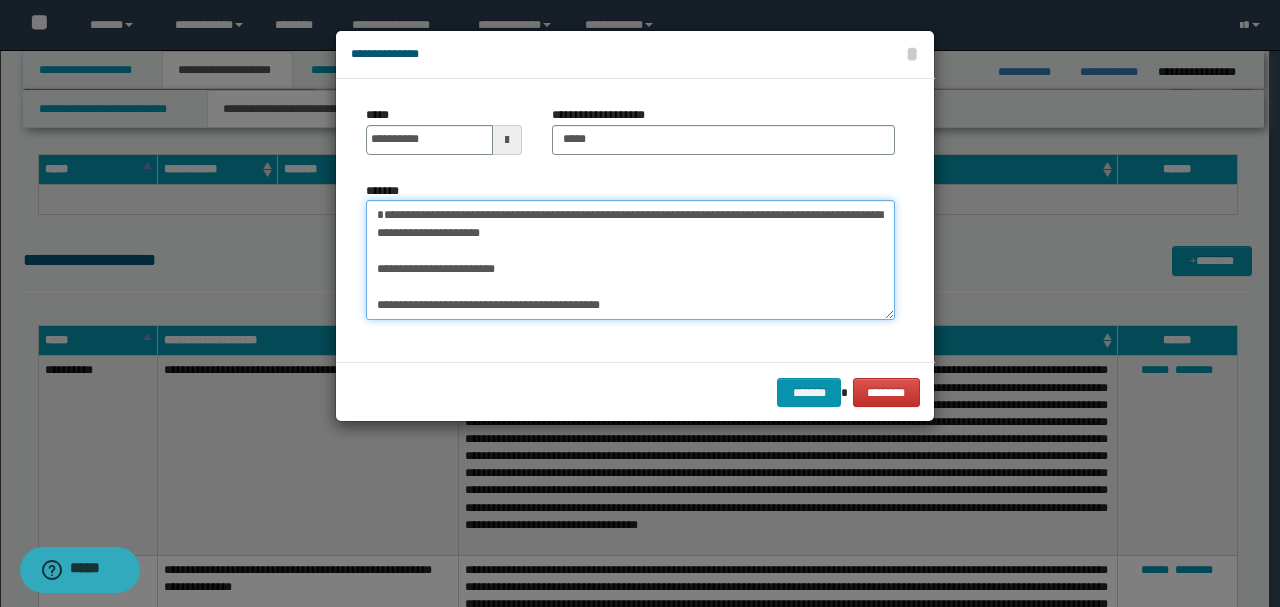 click on "**********" at bounding box center [630, 259] 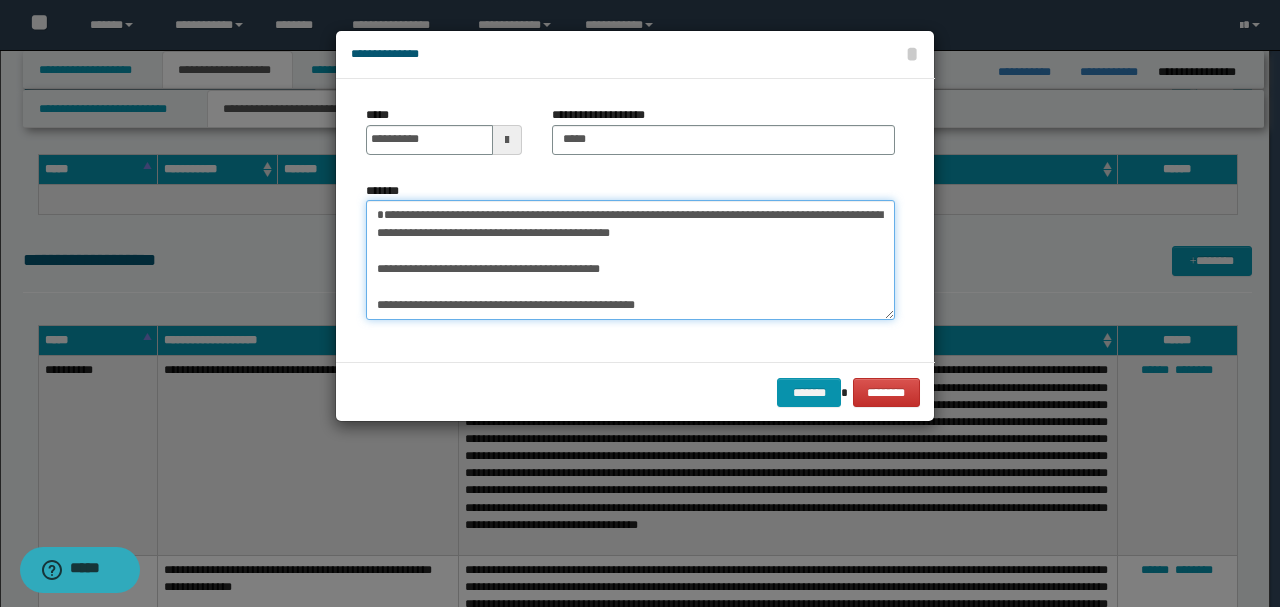 click on "**********" at bounding box center [630, 259] 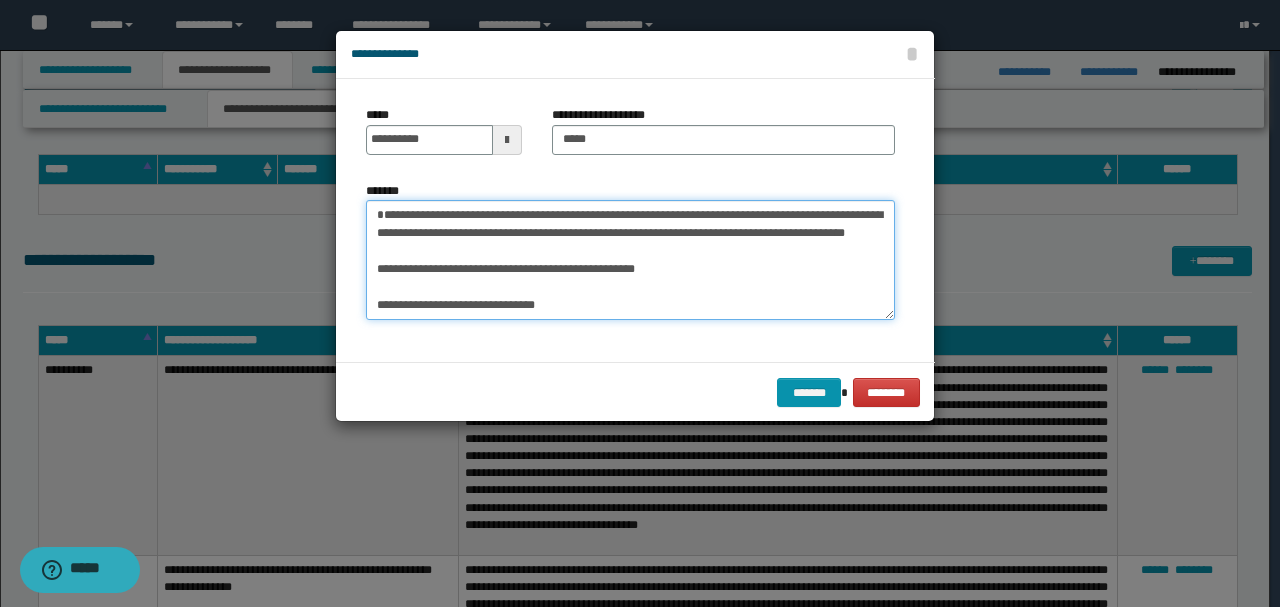 click on "**********" at bounding box center (630, 259) 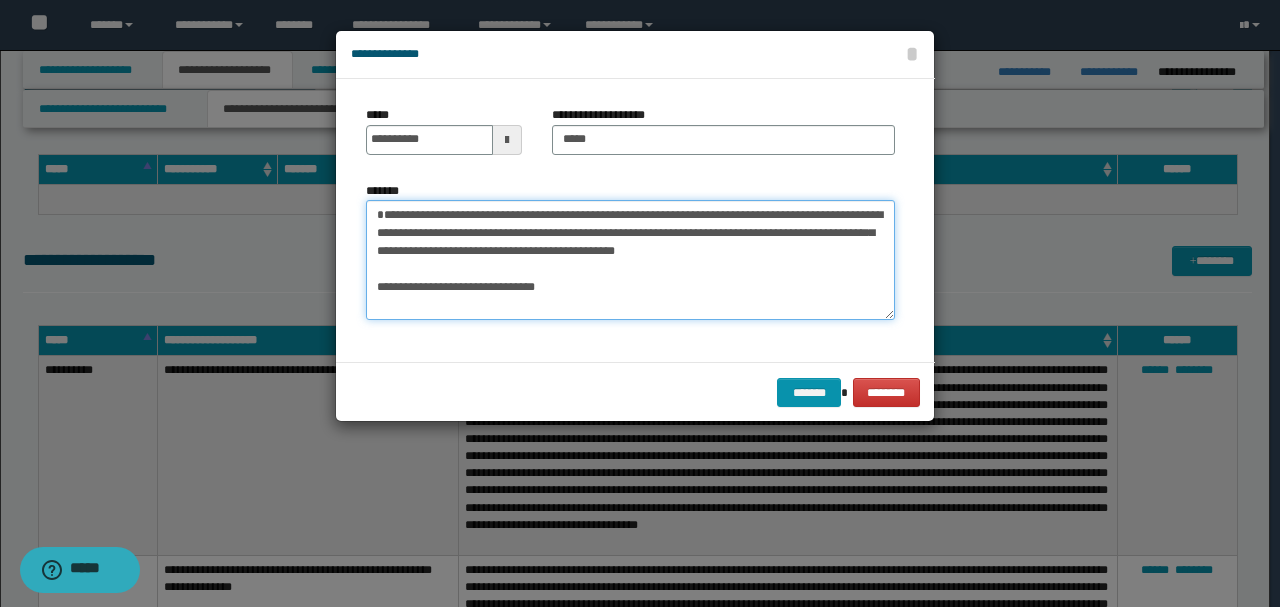 click on "**********" at bounding box center [630, 259] 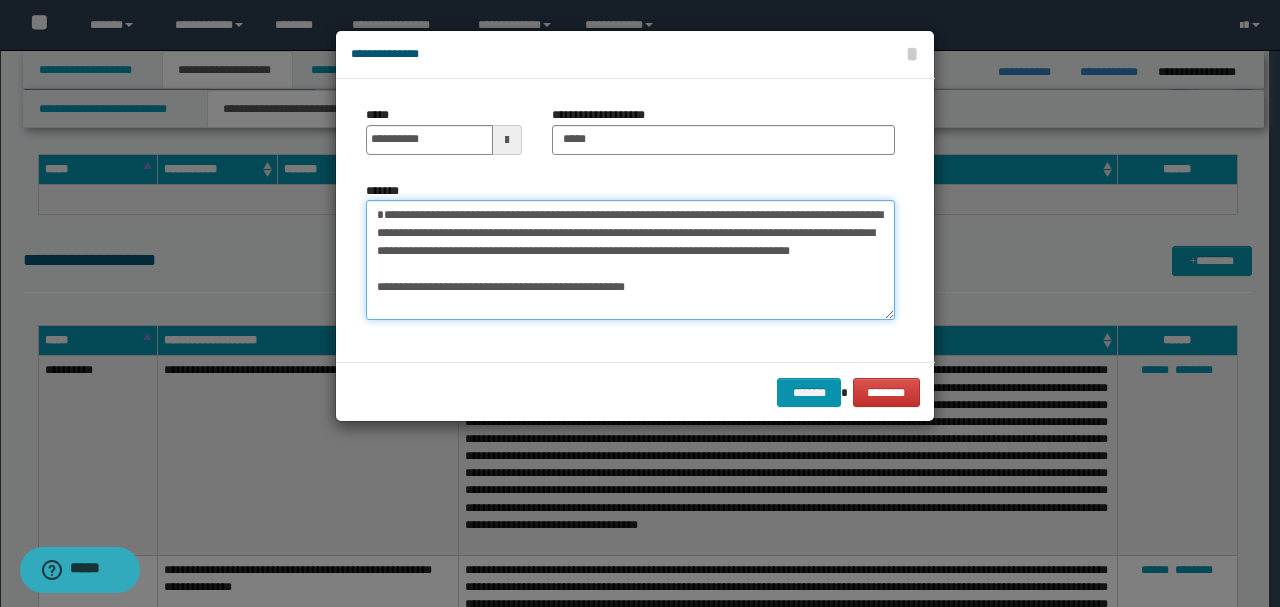 click on "**********" at bounding box center [630, 259] 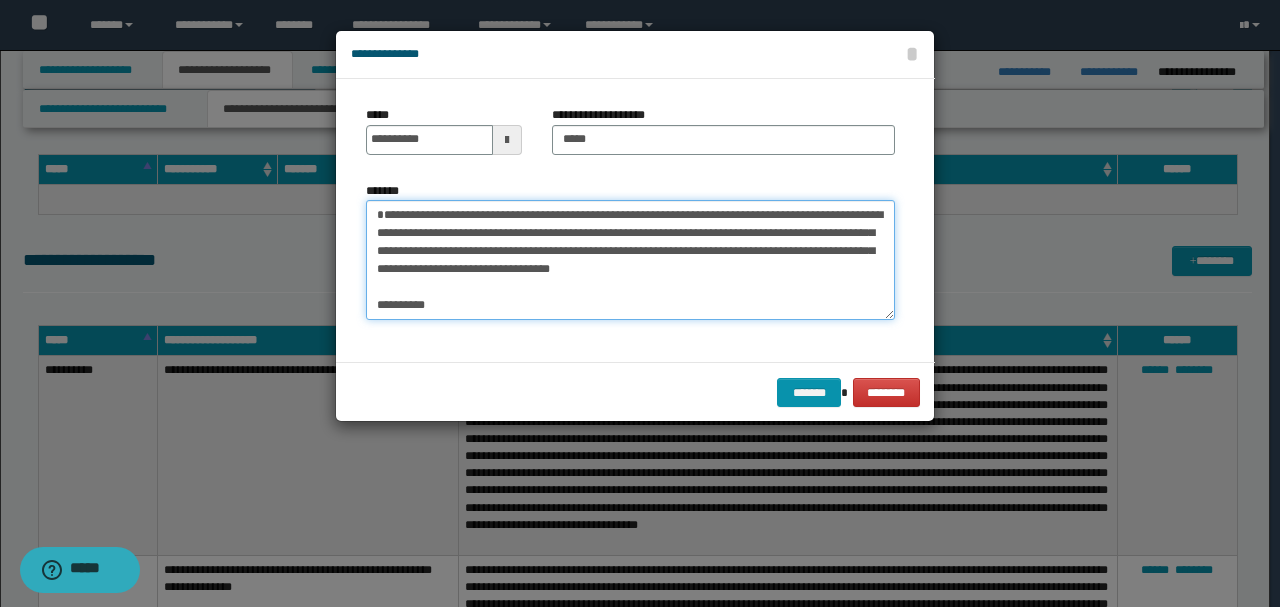 click on "**********" at bounding box center (630, 259) 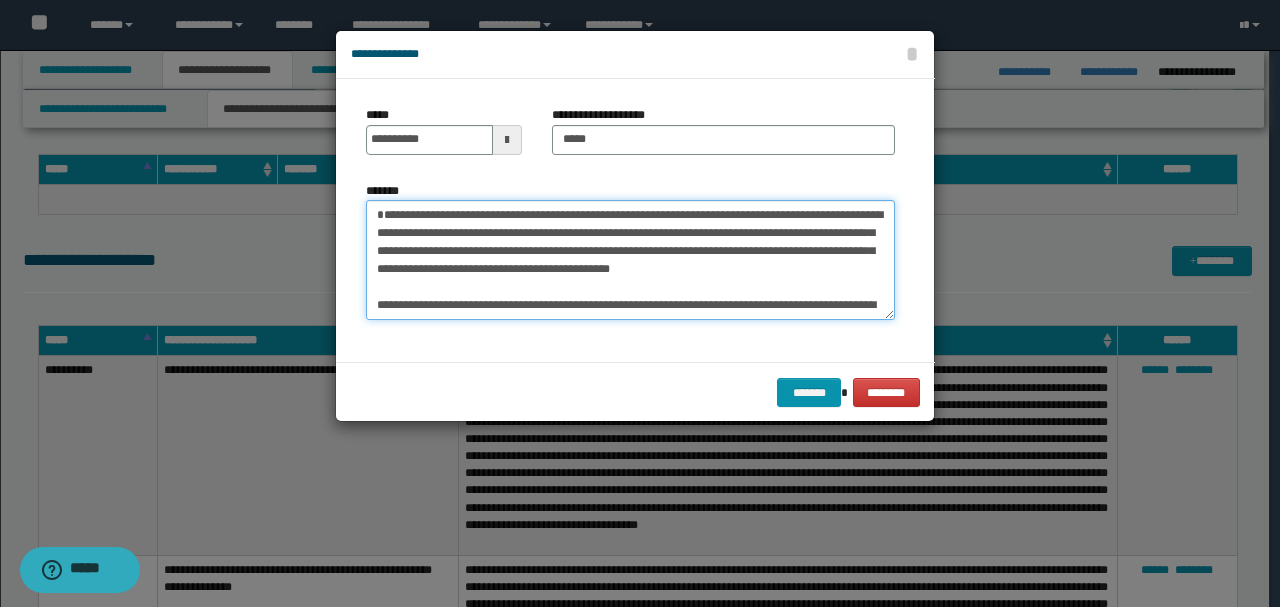 click on "**********" at bounding box center [630, 259] 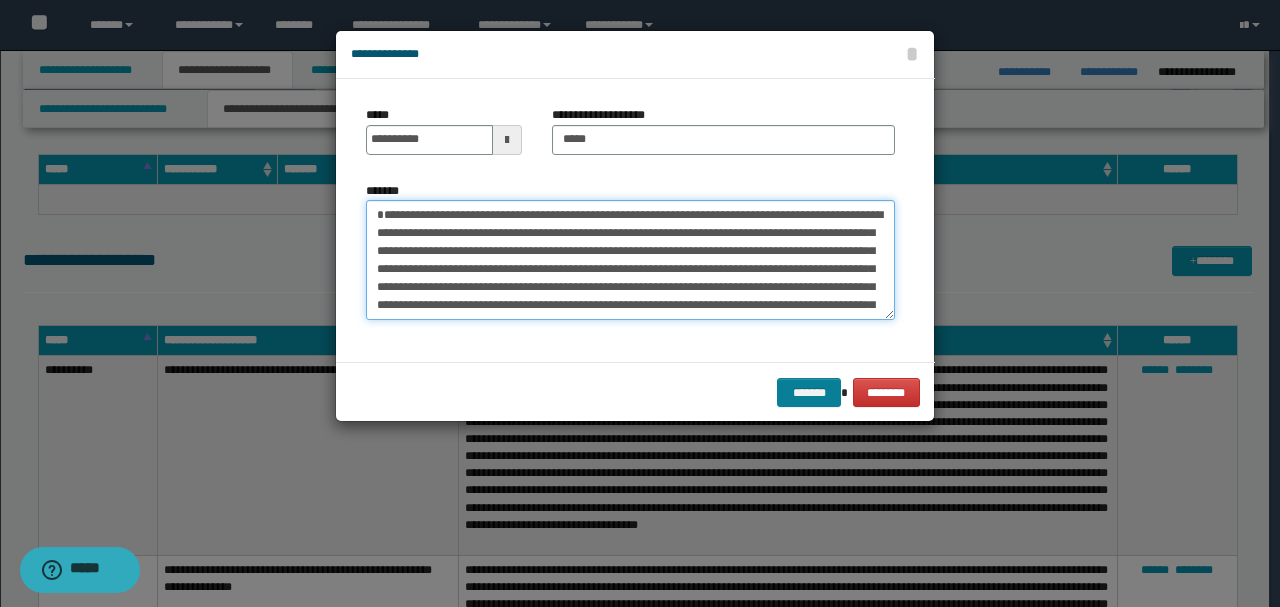 type on "**********" 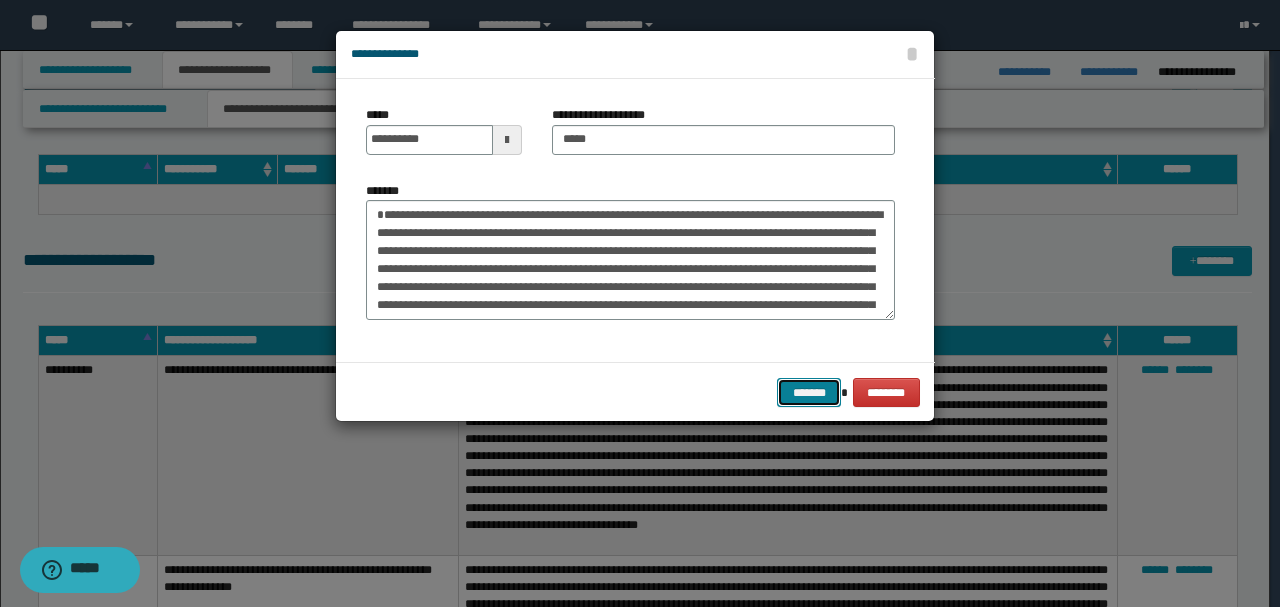 click on "*******" at bounding box center (809, 392) 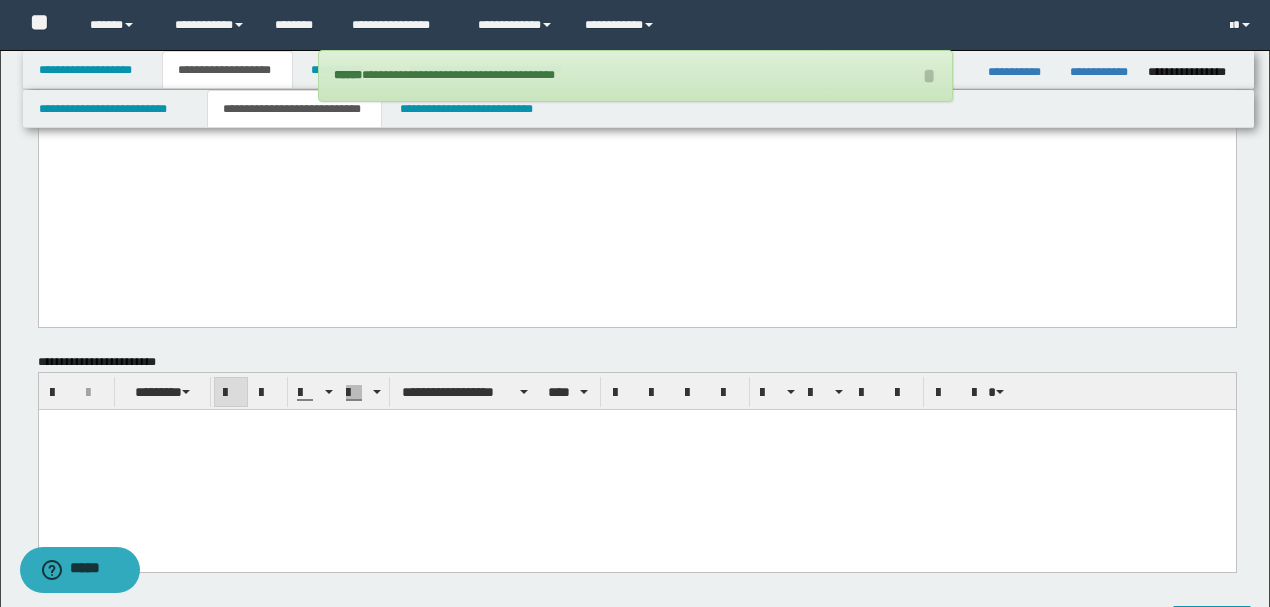 click on "**********" at bounding box center (636, -880) 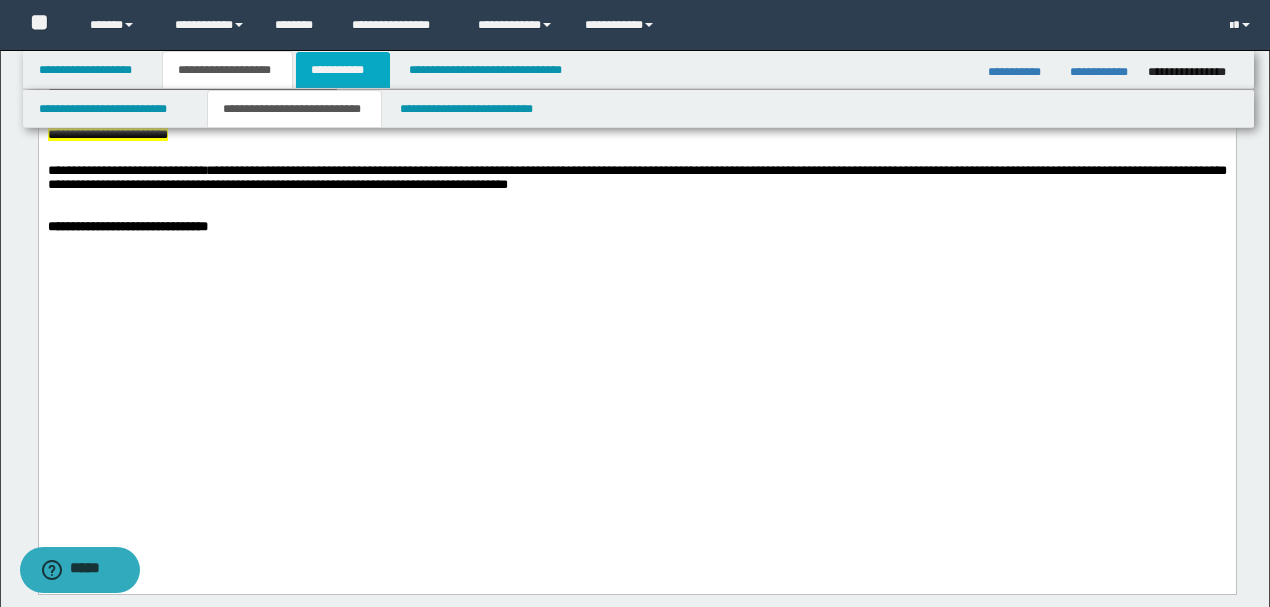 click on "**********" at bounding box center (343, 70) 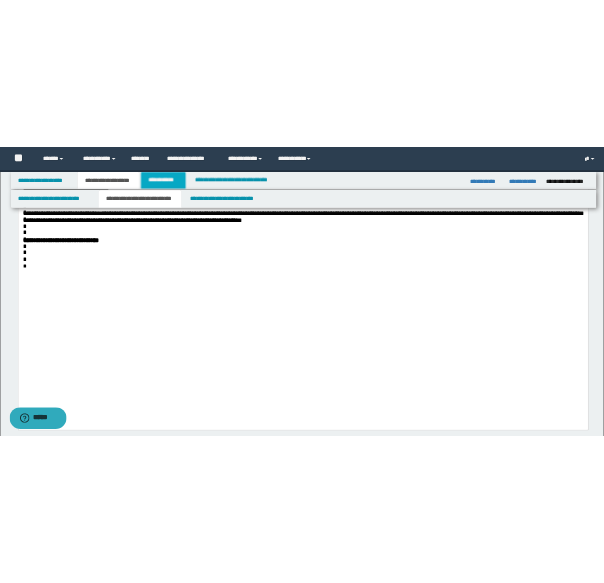 scroll, scrollTop: 865, scrollLeft: 0, axis: vertical 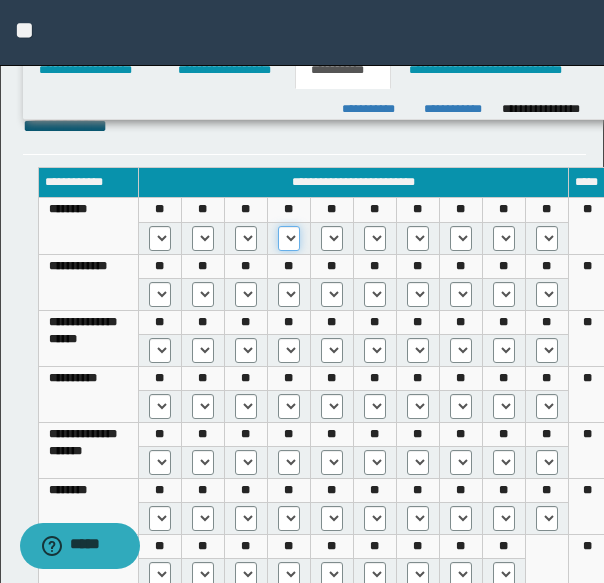 click on "* *** *** ***" at bounding box center (289, 238) 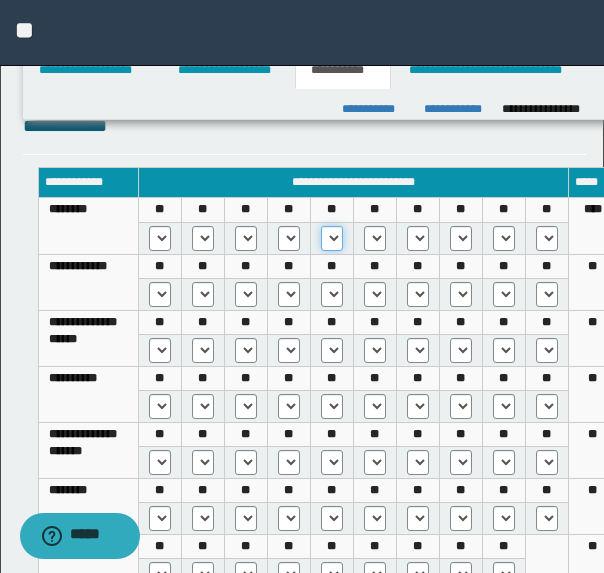 click on "* *** *** ***" at bounding box center [332, 238] 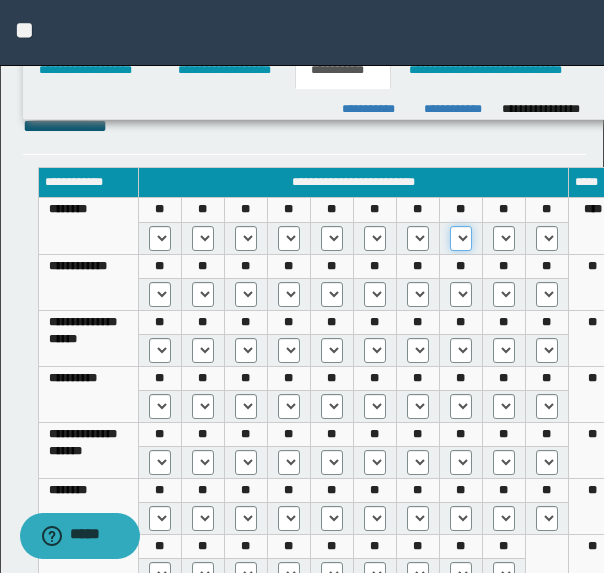 click on "* *** *** ***" at bounding box center (461, 238) 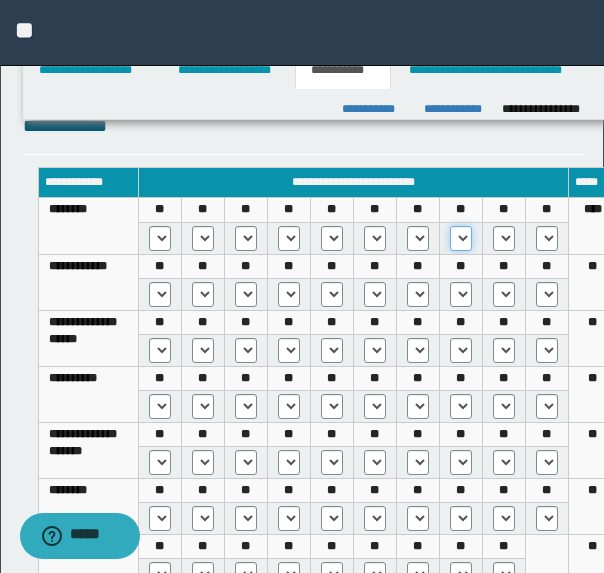 select on "***" 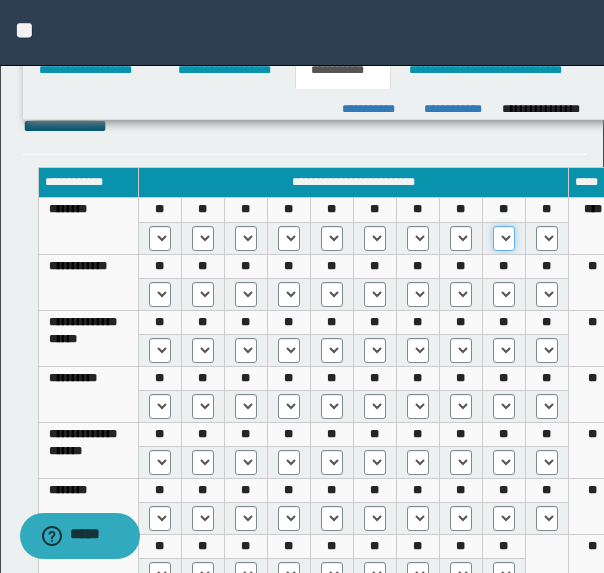 click on "* *** *** ***" at bounding box center (504, 238) 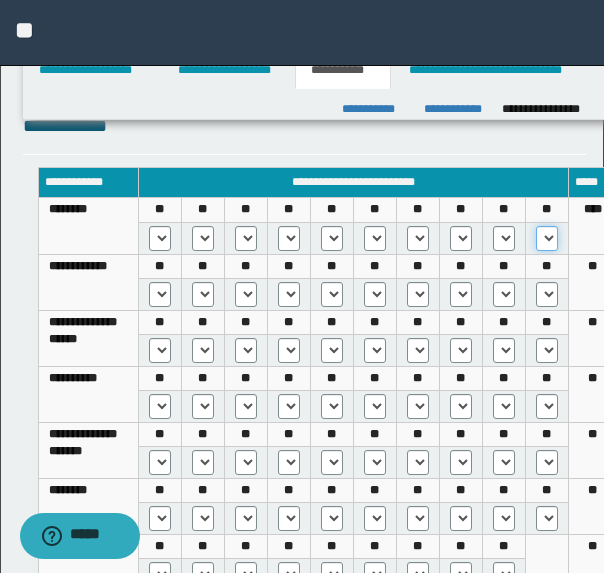 click on "* *** *** ***" at bounding box center [547, 238] 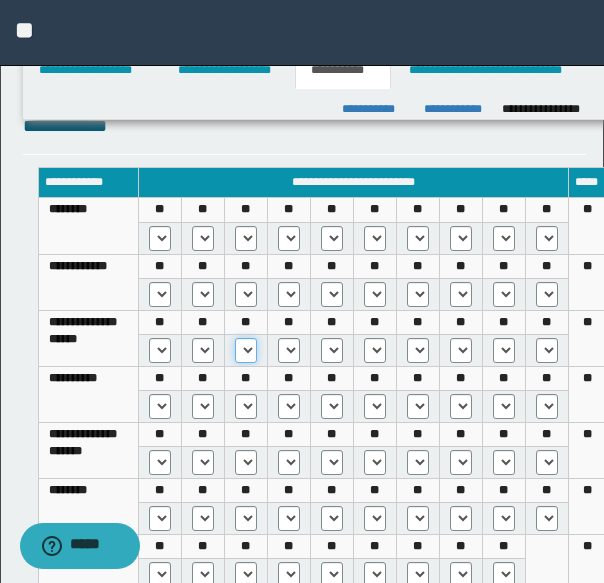 click on "* *** *** ***" at bounding box center [246, 350] 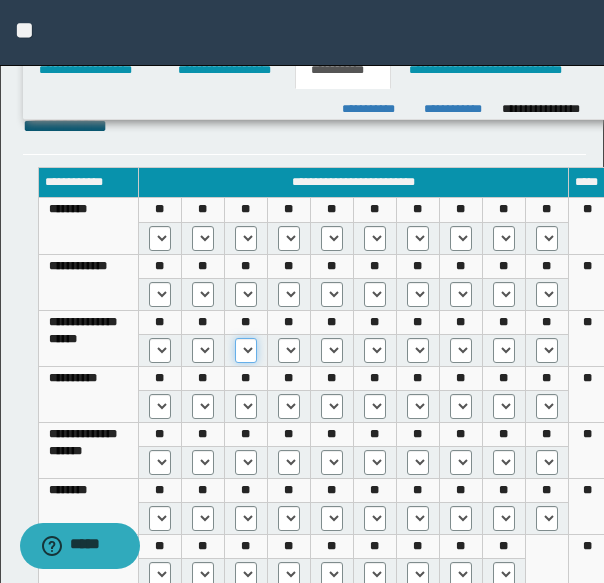 select on "***" 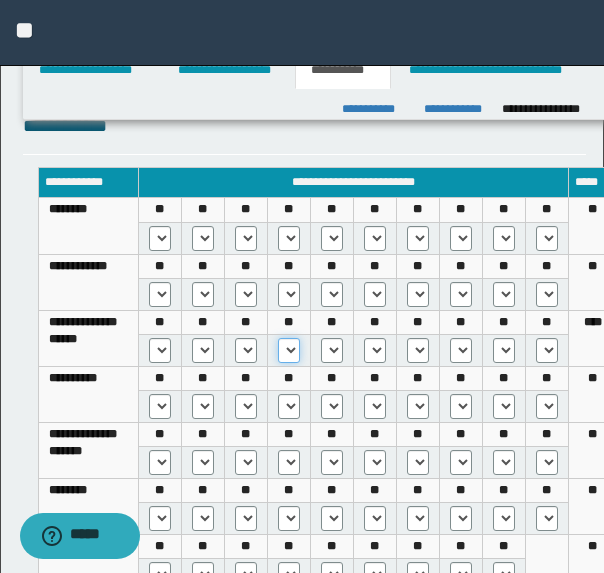 click on "* *** *** ***" at bounding box center [289, 350] 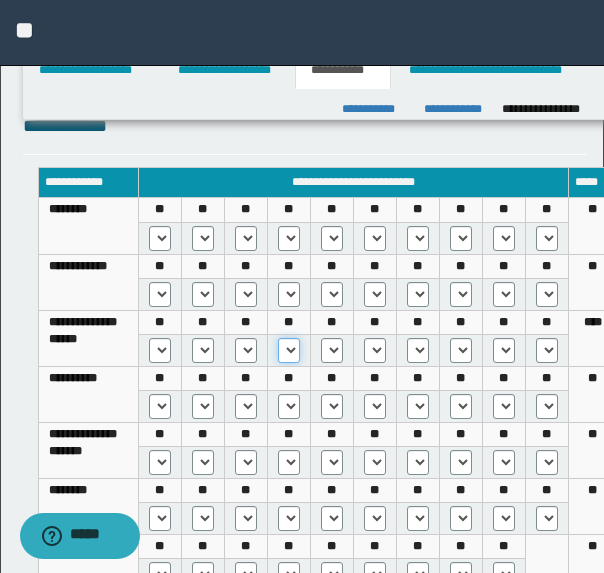 select on "***" 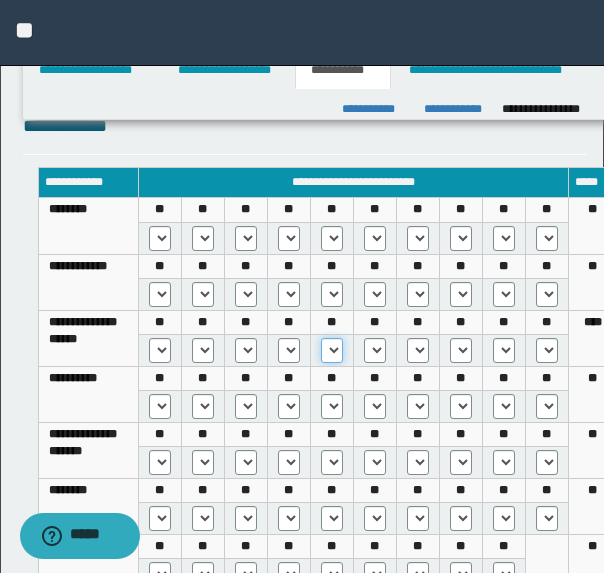 click on "* *** *** ***" at bounding box center (332, 350) 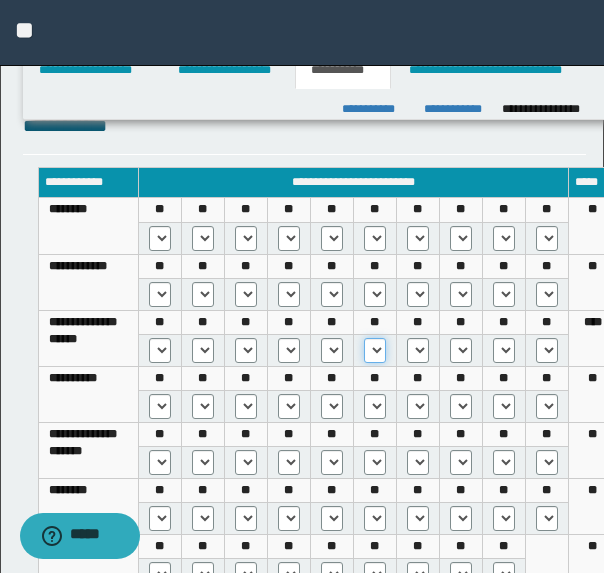 click on "* *** *** ***" at bounding box center [375, 350] 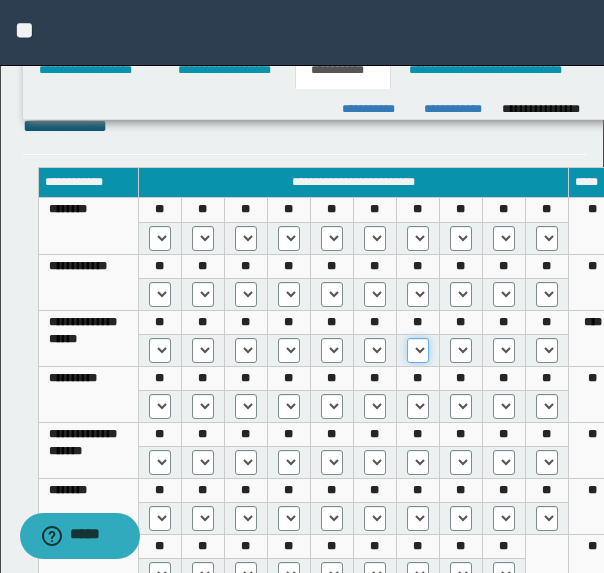click on "* *** *** ***" at bounding box center [418, 350] 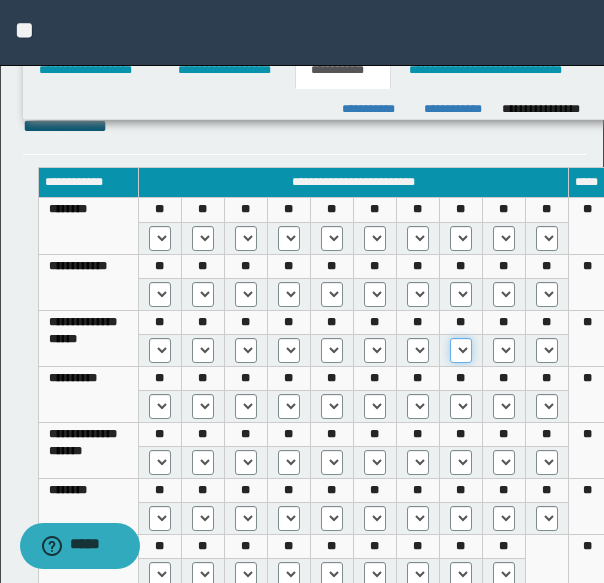 drag, startPoint x: 454, startPoint y: 343, endPoint x: 458, endPoint y: 358, distance: 15.524175 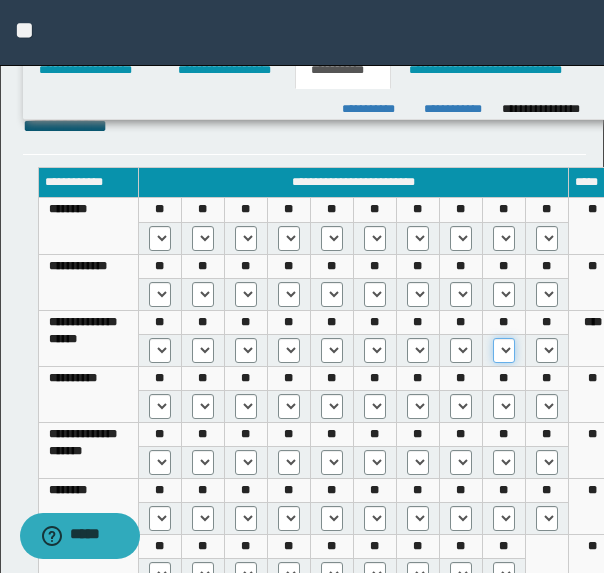 drag, startPoint x: 492, startPoint y: 346, endPoint x: 494, endPoint y: 356, distance: 10.198039 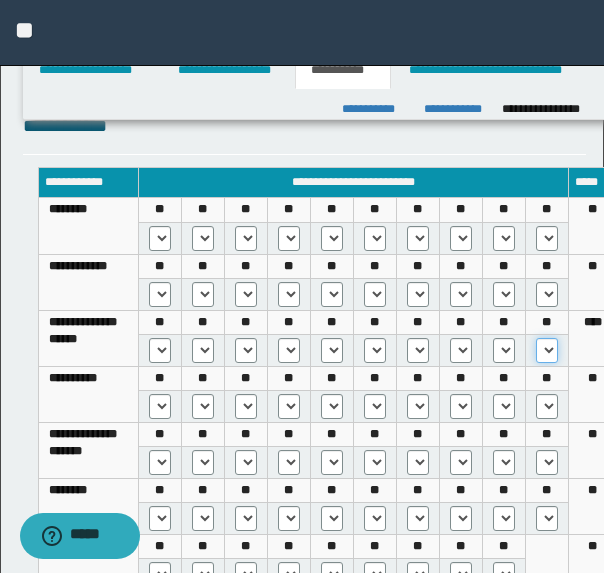 click on "* *** *** ***" at bounding box center [547, 350] 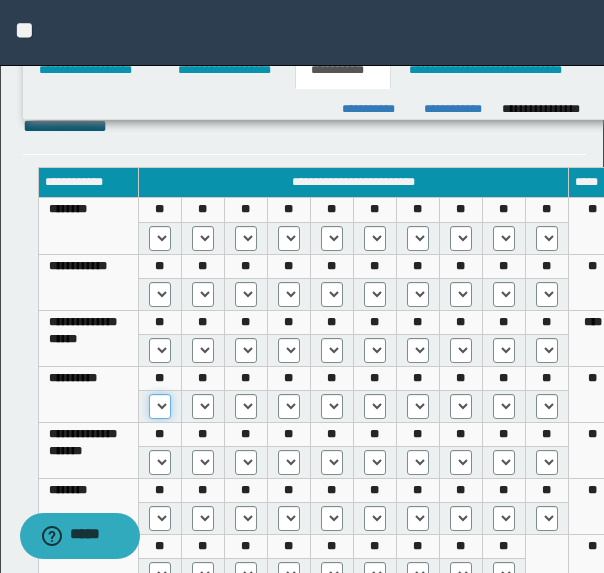 click on "* *** *** ***" at bounding box center (160, 406) 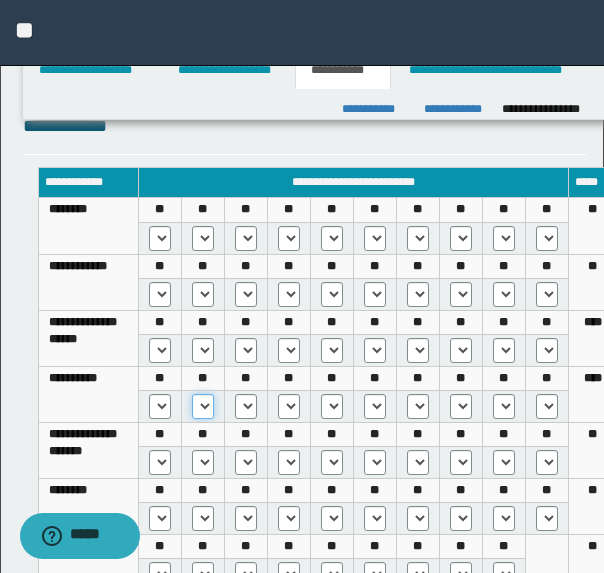 click on "* *** *** ***" at bounding box center [203, 406] 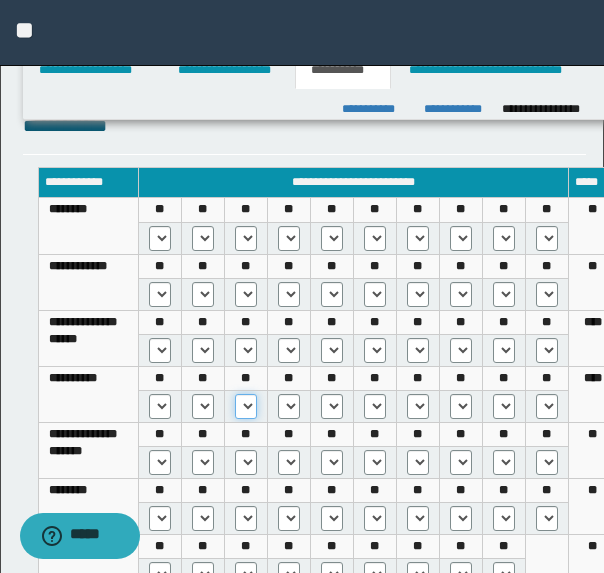 click on "* *** *** ***" at bounding box center (246, 406) 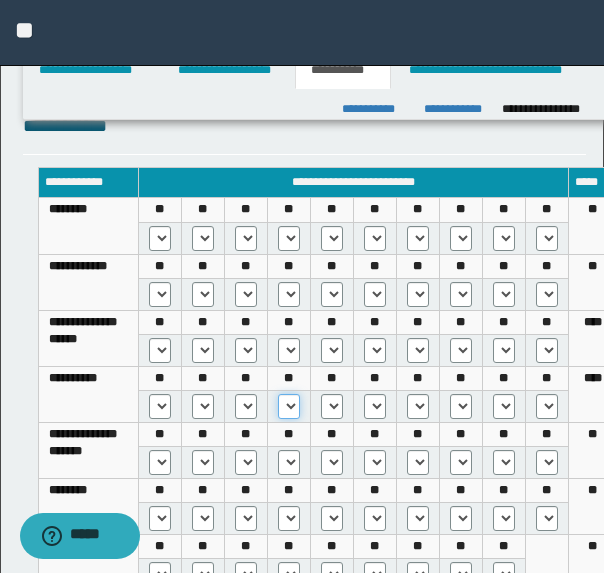 click on "* *** *** ***" at bounding box center [289, 406] 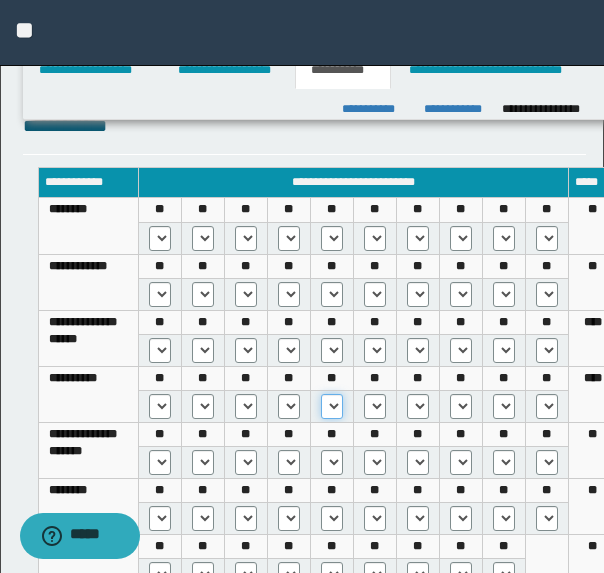click on "* *** *** ***" at bounding box center (332, 406) 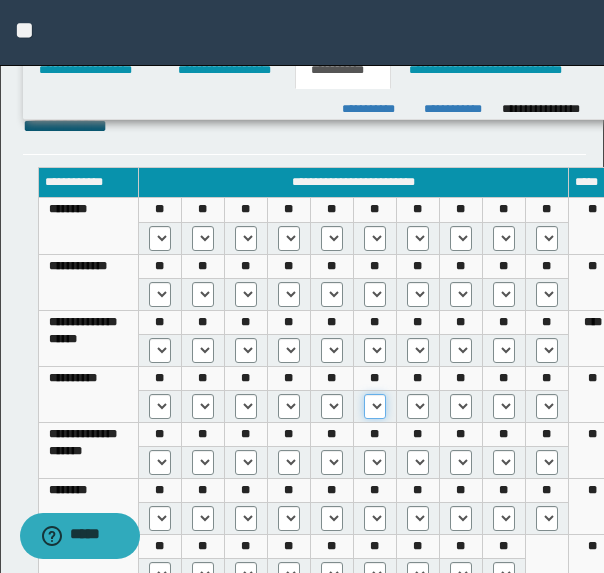 click on "* *** *** ***" at bounding box center [375, 406] 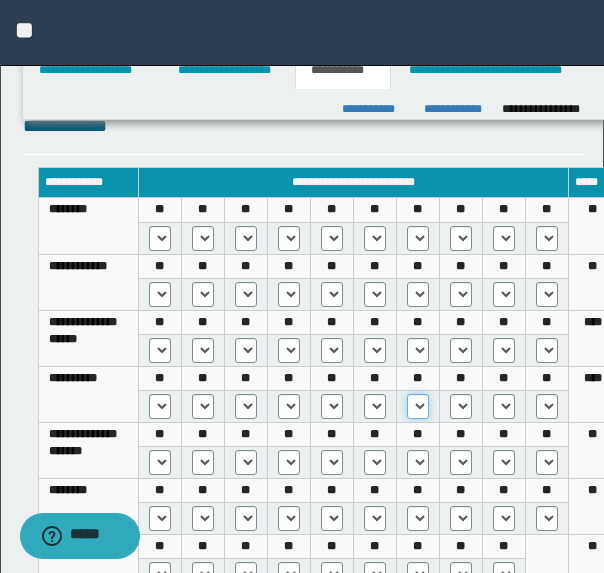 drag, startPoint x: 408, startPoint y: 402, endPoint x: 410, endPoint y: 413, distance: 11.18034 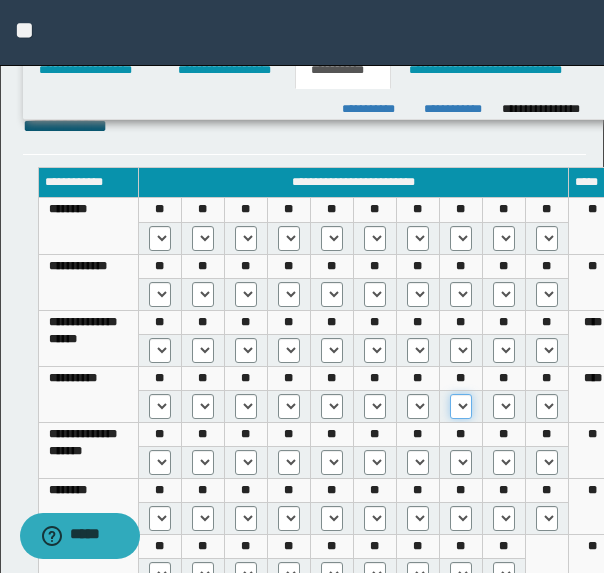click on "* *** *** ***" at bounding box center [461, 406] 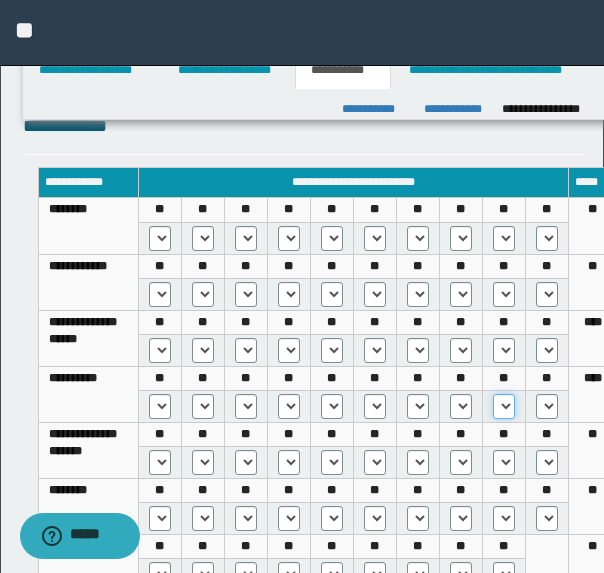 click on "* *** *** ***" at bounding box center (504, 406) 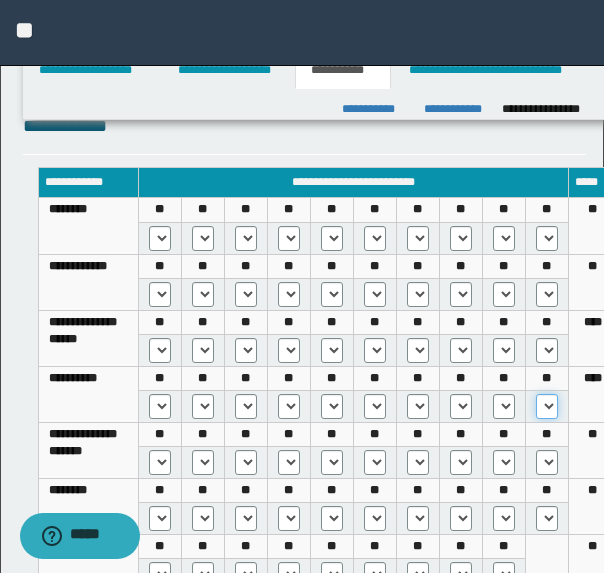 click on "* *** *** ***" at bounding box center (547, 406) 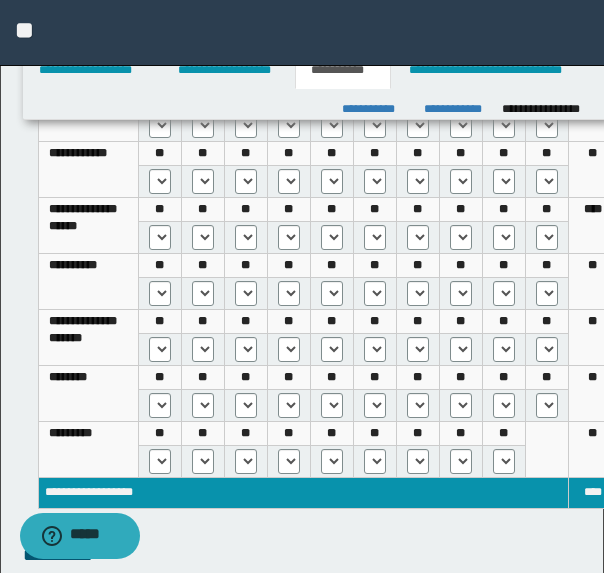scroll, scrollTop: 665, scrollLeft: 0, axis: vertical 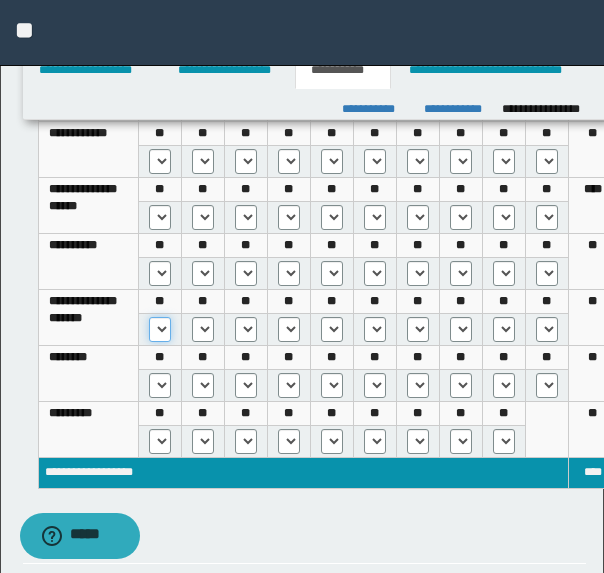 click on "* *** *** ***" at bounding box center [160, 329] 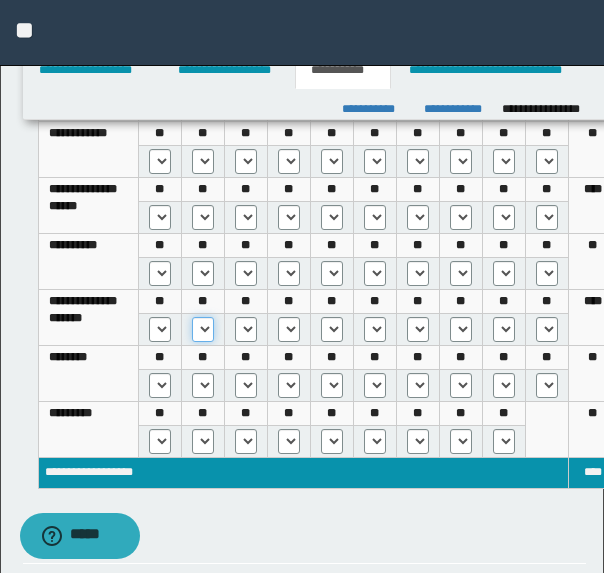 click on "* *** *** ***" at bounding box center (203, 329) 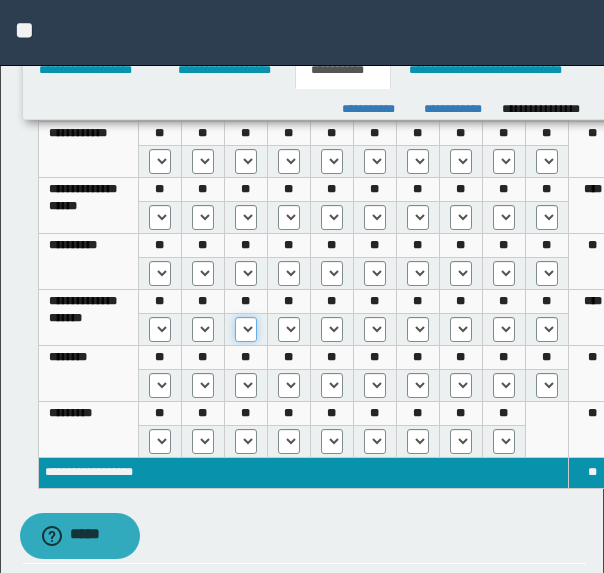 click on "* *** *** ***" at bounding box center [246, 329] 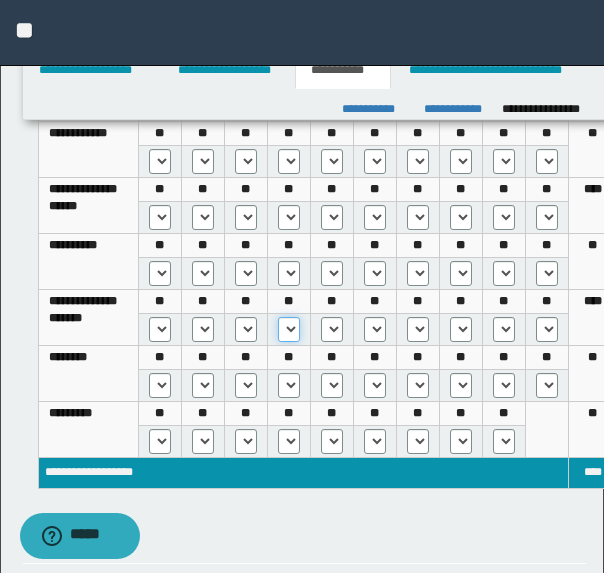 click on "* *** *** ***" at bounding box center (289, 329) 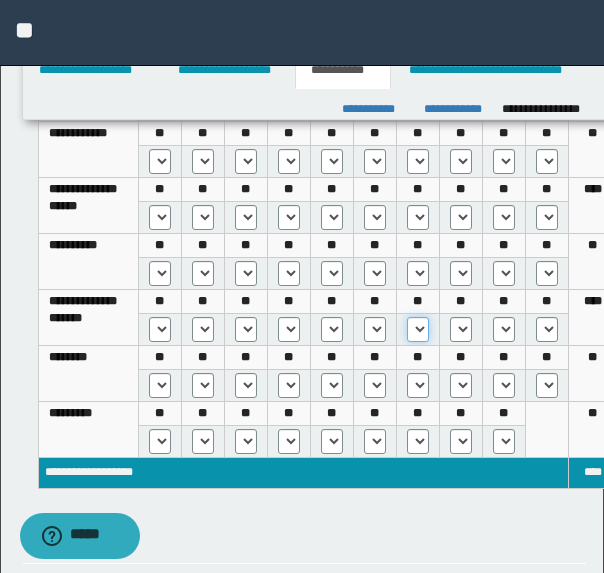 click on "* *** *** ***" at bounding box center [418, 329] 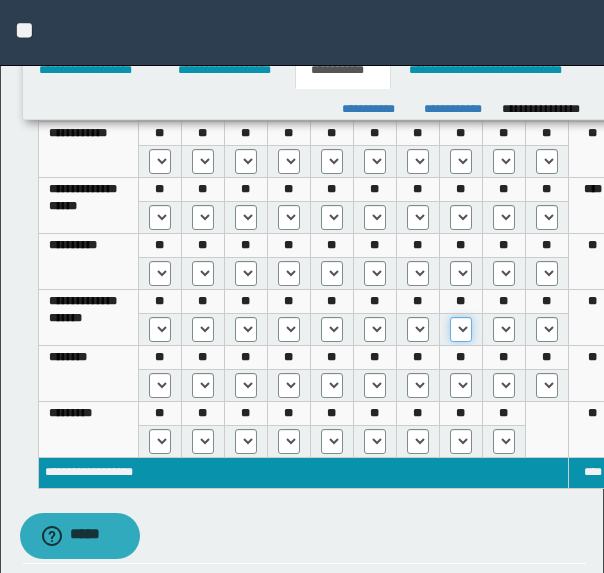 click on "* *** *** ***" at bounding box center (461, 329) 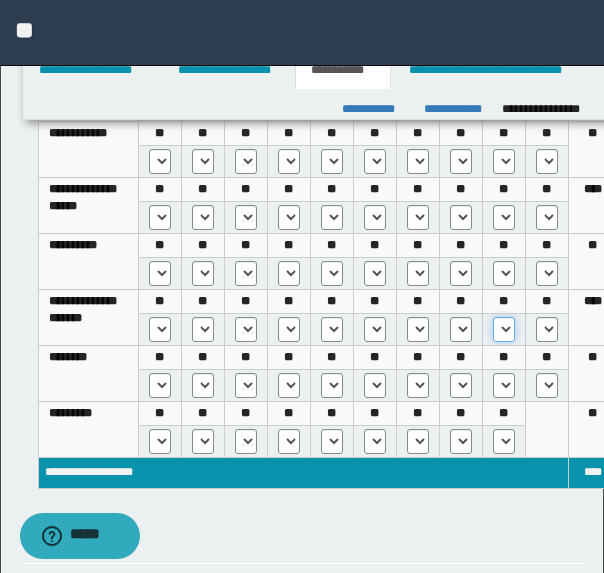 click on "* *** *** ***" at bounding box center (504, 329) 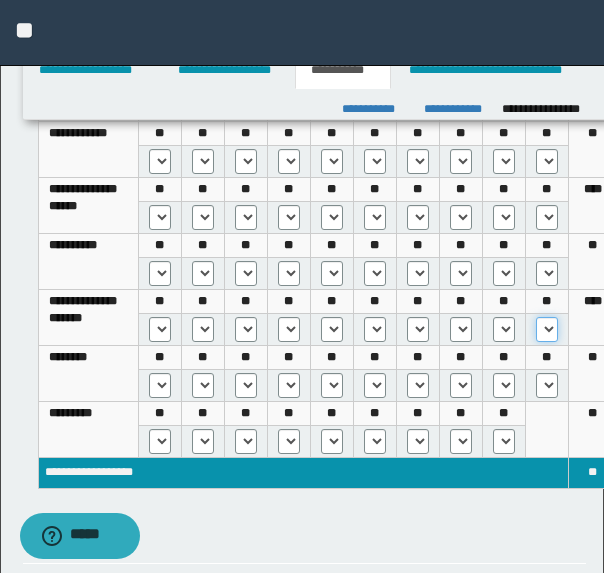 click on "* *** *** ***" at bounding box center [547, 329] 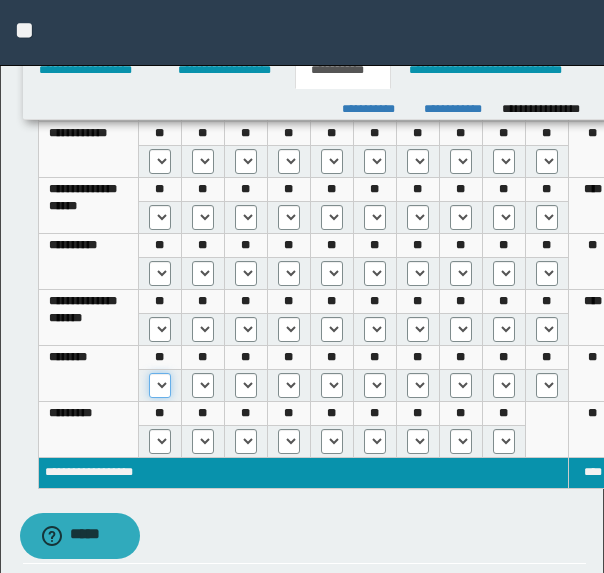 drag, startPoint x: 164, startPoint y: 381, endPoint x: 167, endPoint y: 392, distance: 11.401754 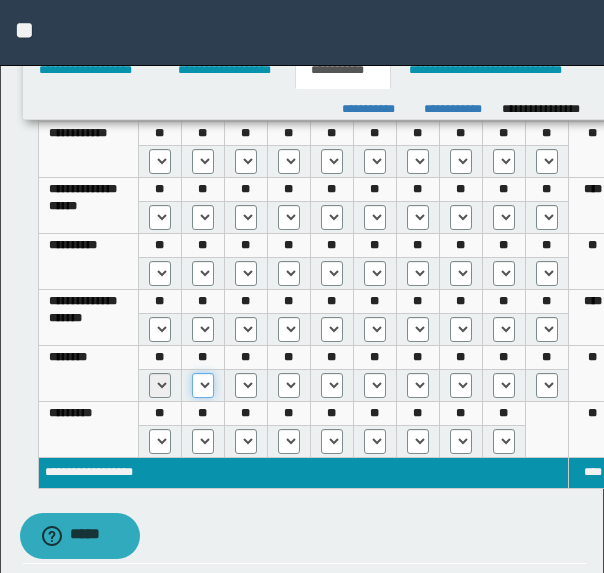 click on "* *** *** ***" at bounding box center [203, 385] 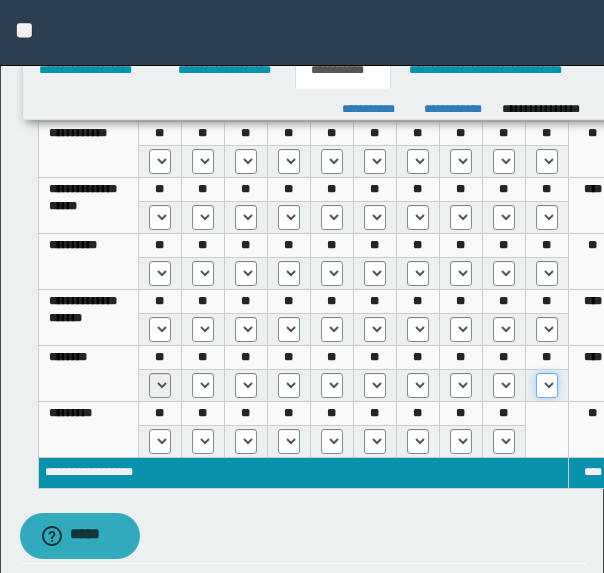 click on "* *** *** ***" at bounding box center [547, 385] 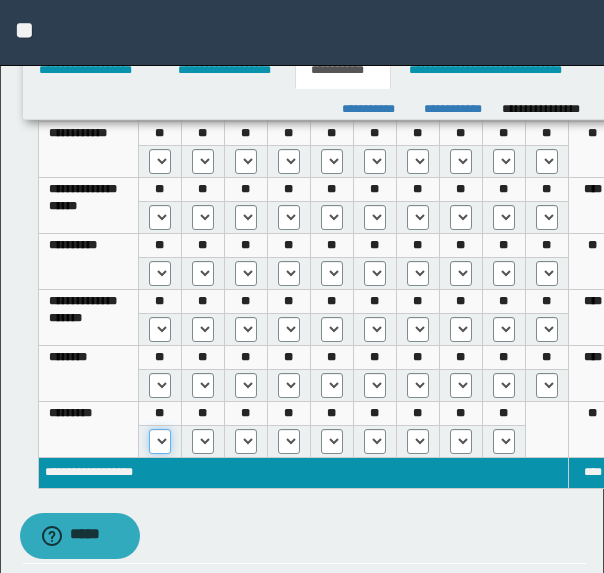 click on "* *** ***" at bounding box center [160, 441] 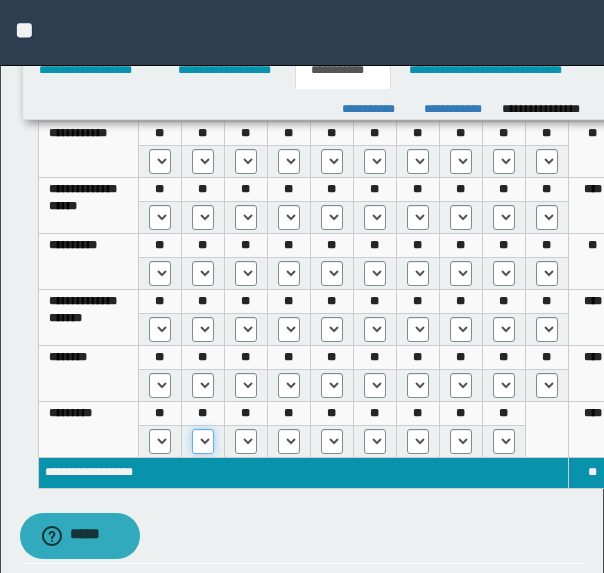 click on "* *** ***" at bounding box center [203, 441] 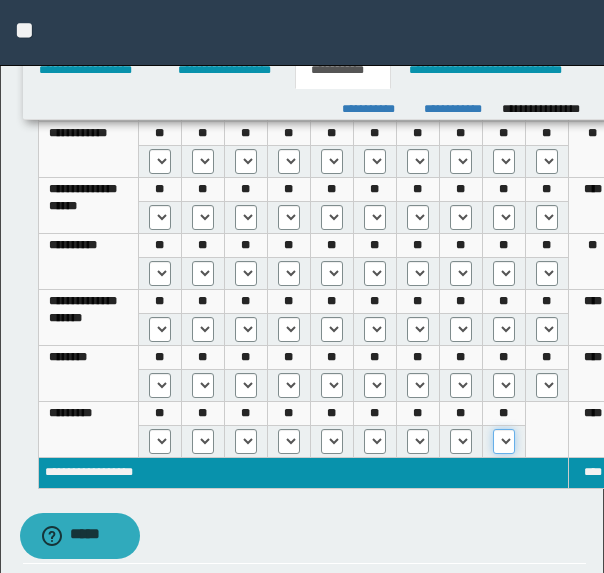 click on "* *** ***" at bounding box center (504, 441) 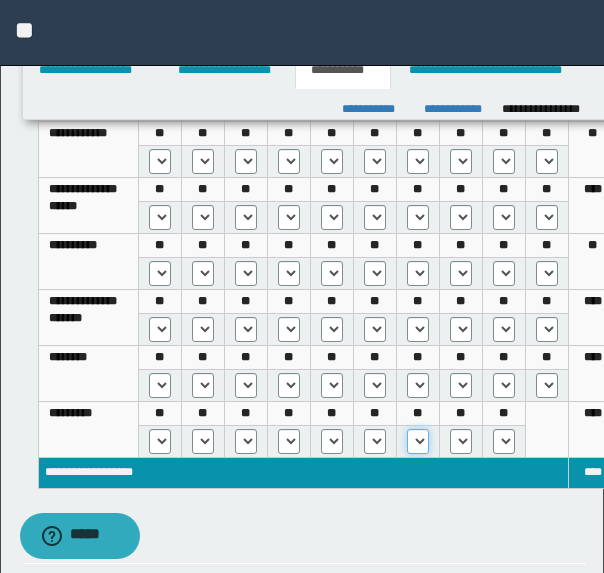 click on "* *** *** ***" at bounding box center [418, 441] 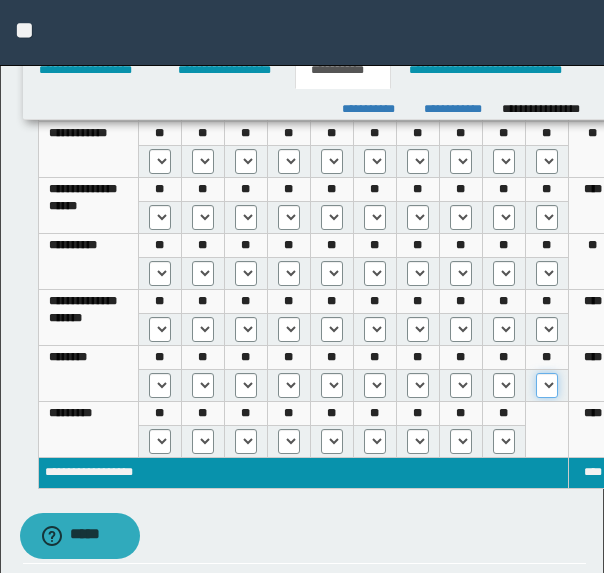 click on "* *** *** ***" at bounding box center (547, 385) 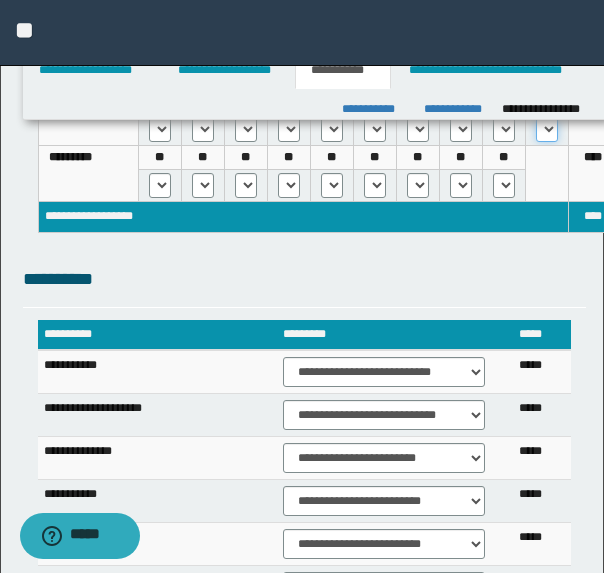 scroll, scrollTop: 1065, scrollLeft: 0, axis: vertical 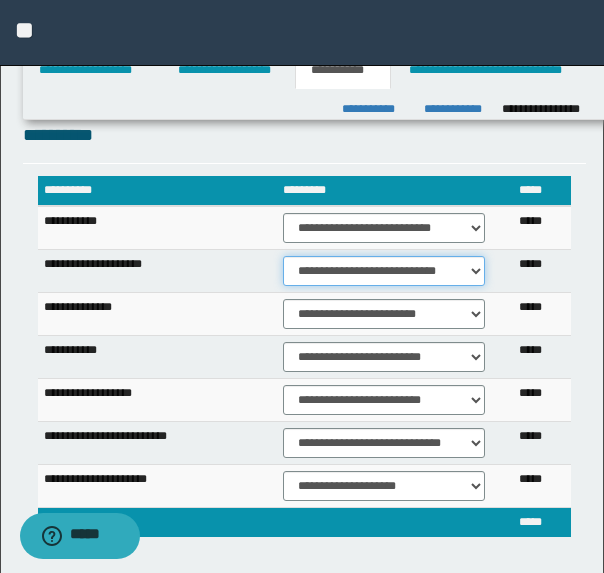 click on "**********" at bounding box center [383, 271] 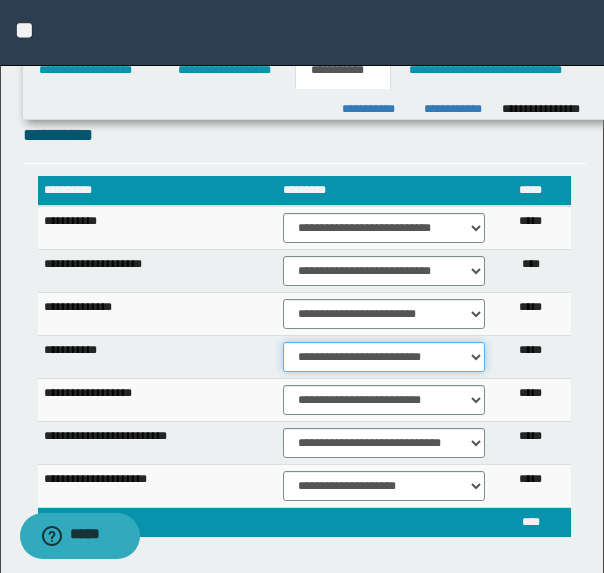 drag, startPoint x: 353, startPoint y: 352, endPoint x: 373, endPoint y: 366, distance: 24.41311 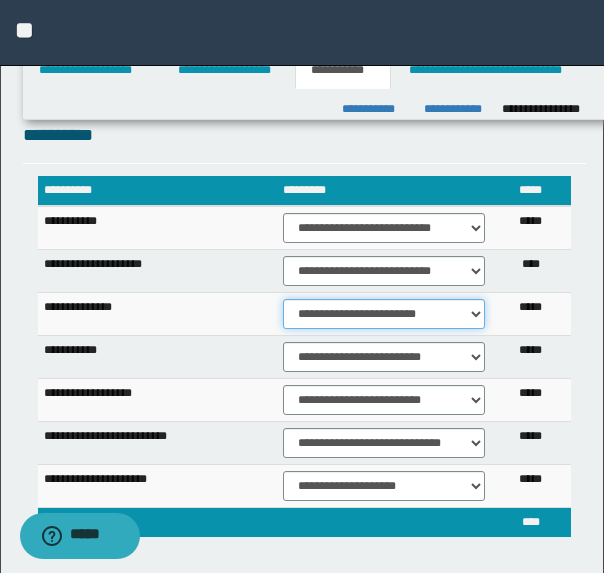 click on "**********" at bounding box center [383, 314] 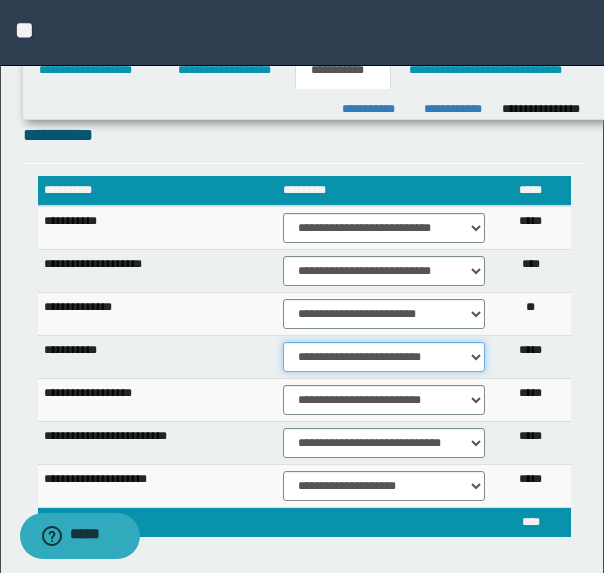click on "**********" at bounding box center (383, 357) 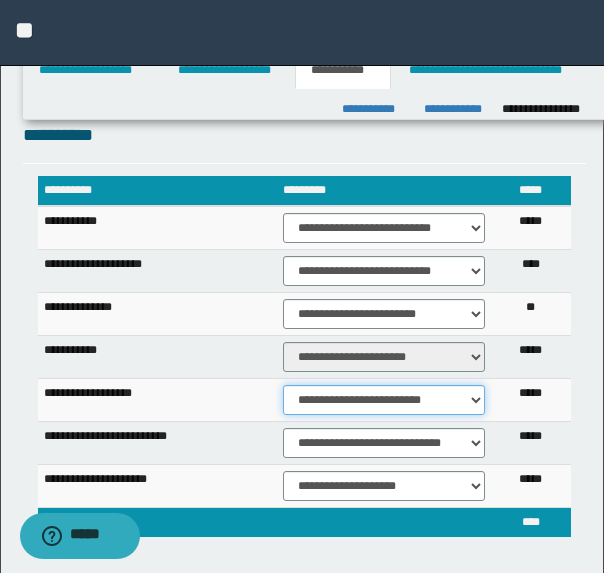 click on "**********" at bounding box center (383, 400) 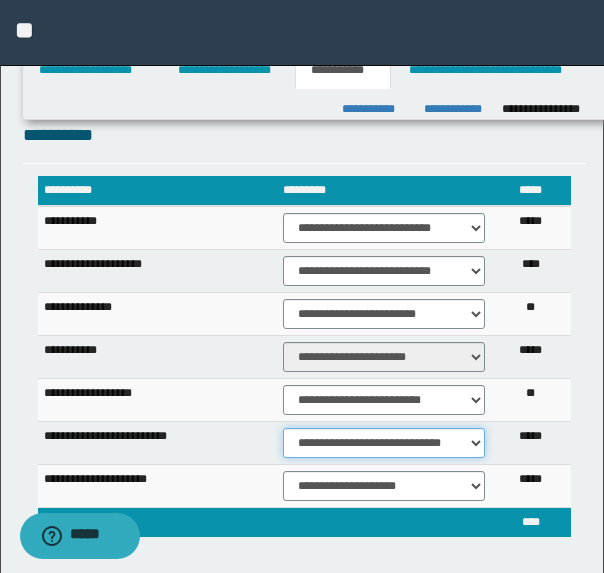 drag, startPoint x: 324, startPoint y: 440, endPoint x: 428, endPoint y: 500, distance: 120.06665 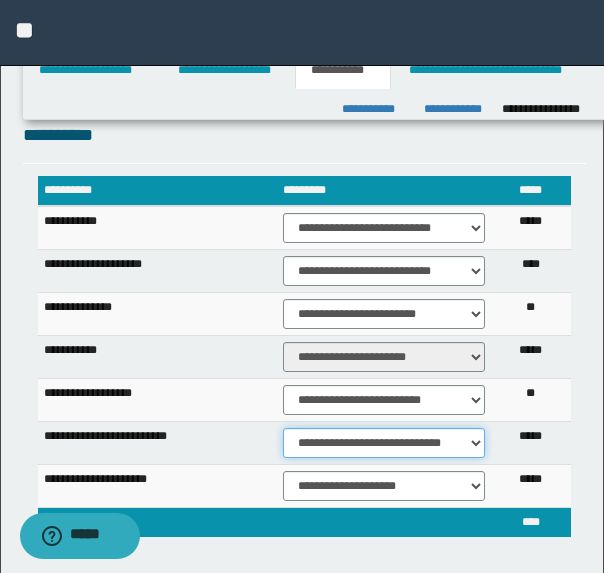 select on "*" 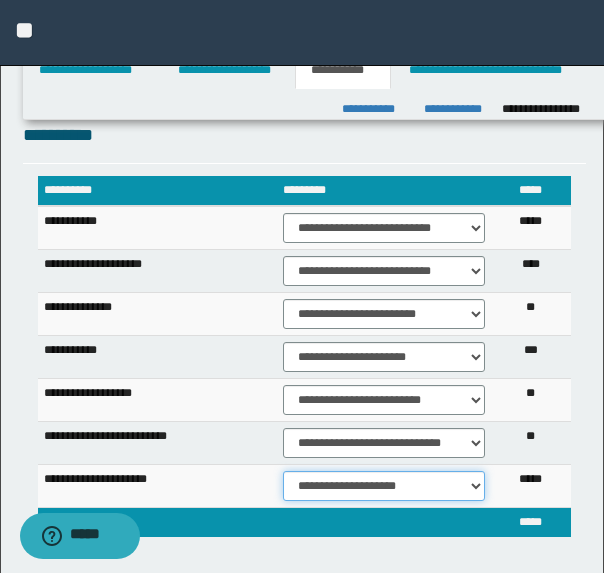 click on "**********" at bounding box center [383, 486] 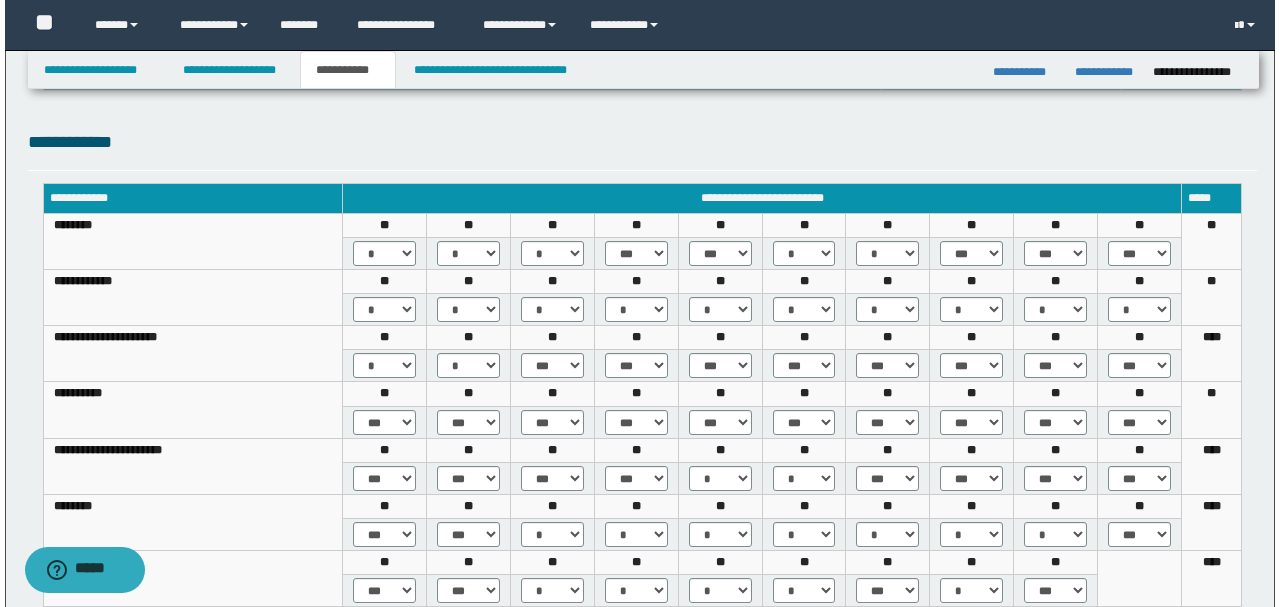 scroll, scrollTop: 0, scrollLeft: 0, axis: both 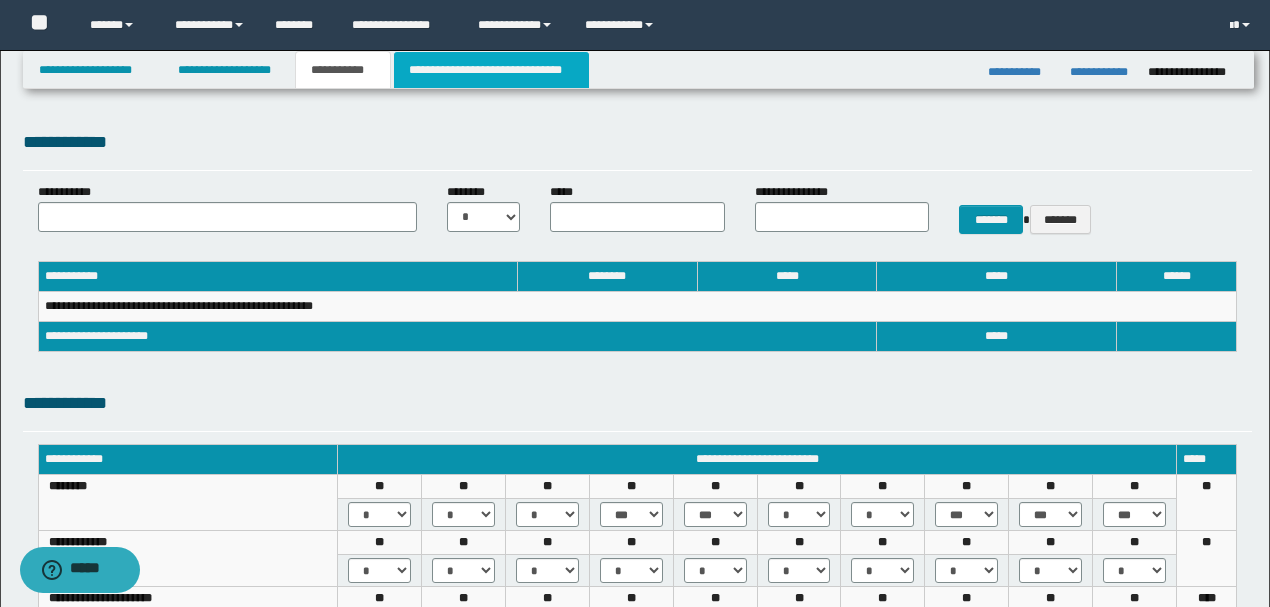 click on "**********" at bounding box center (491, 70) 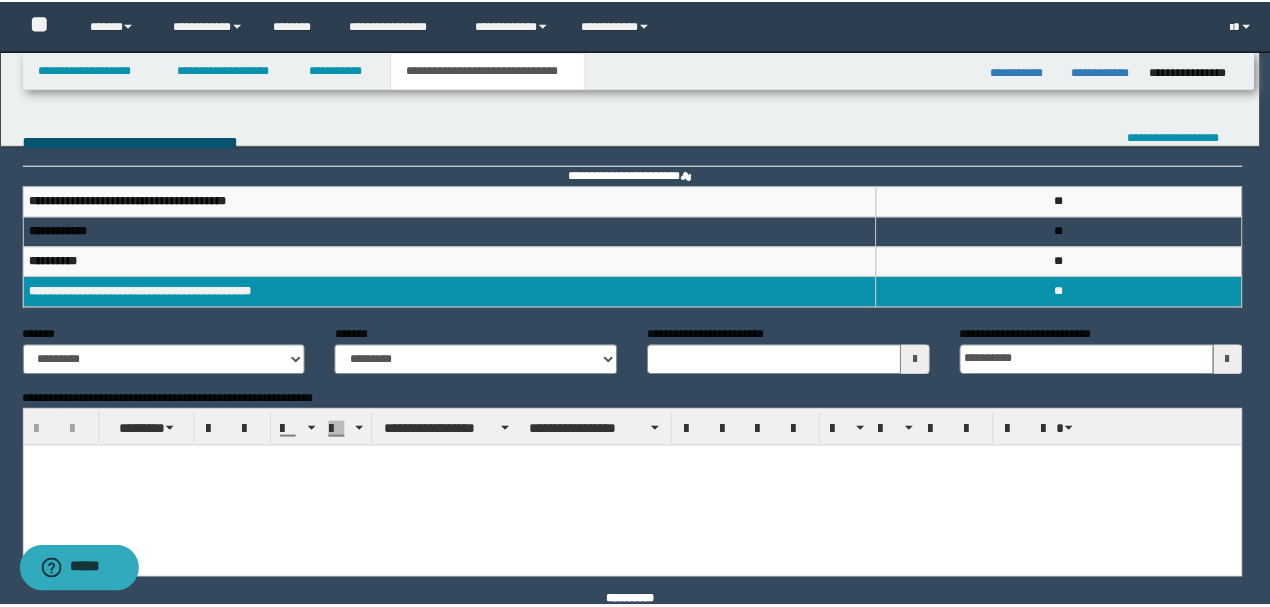 scroll, scrollTop: 0, scrollLeft: 0, axis: both 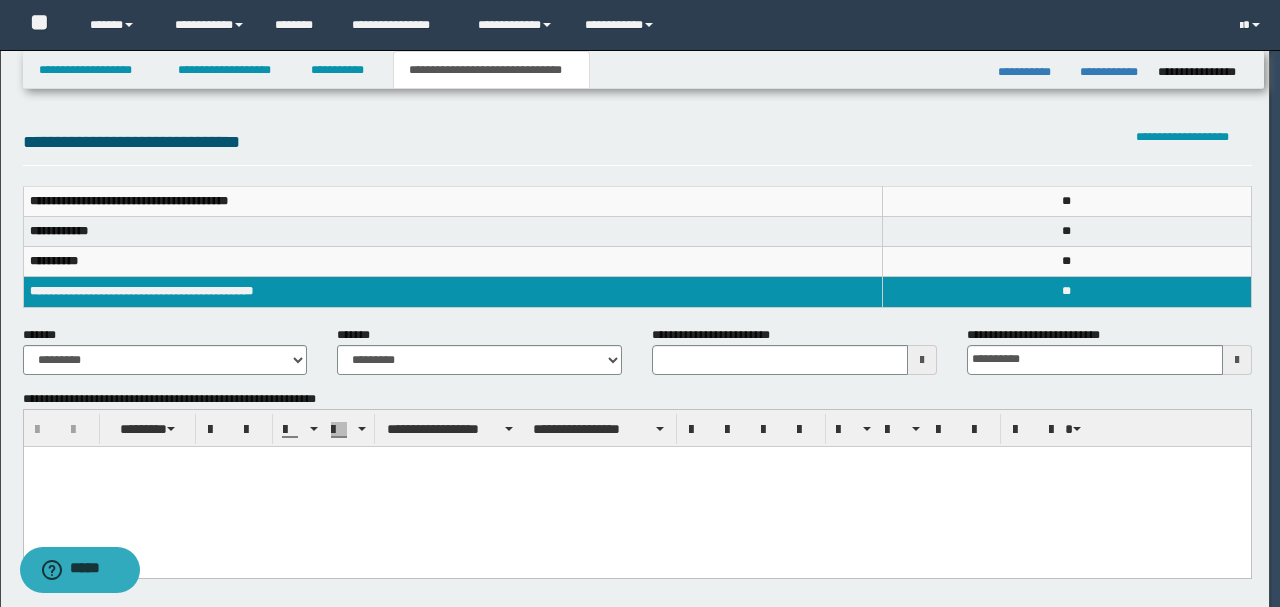 type 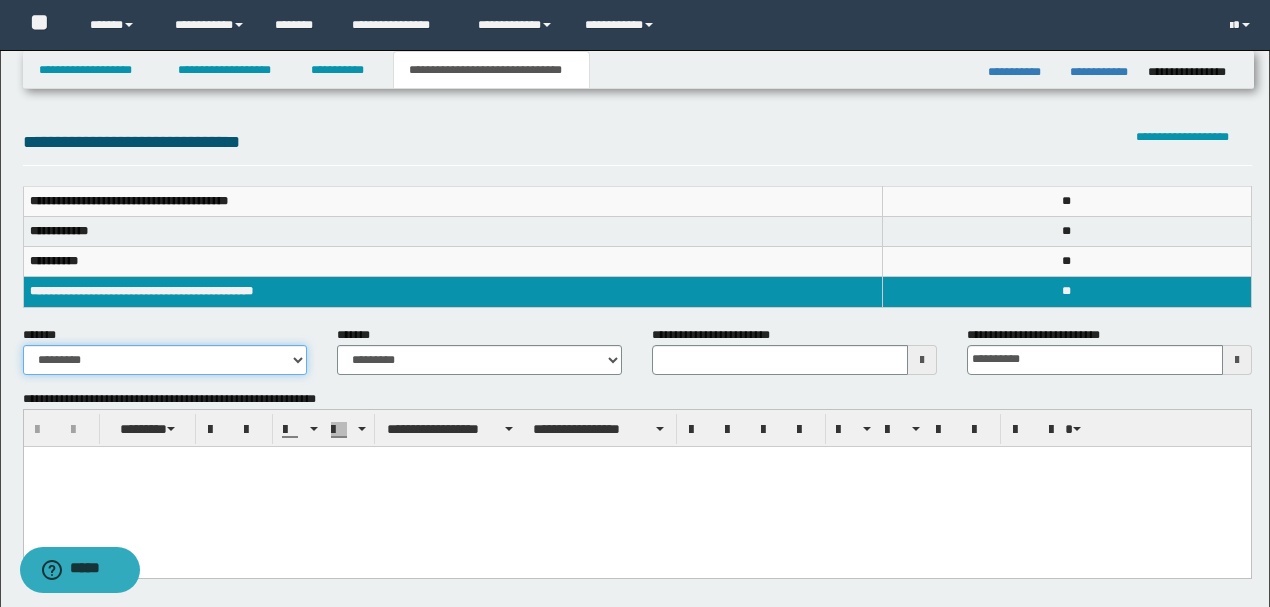 click on "**********" at bounding box center (165, 360) 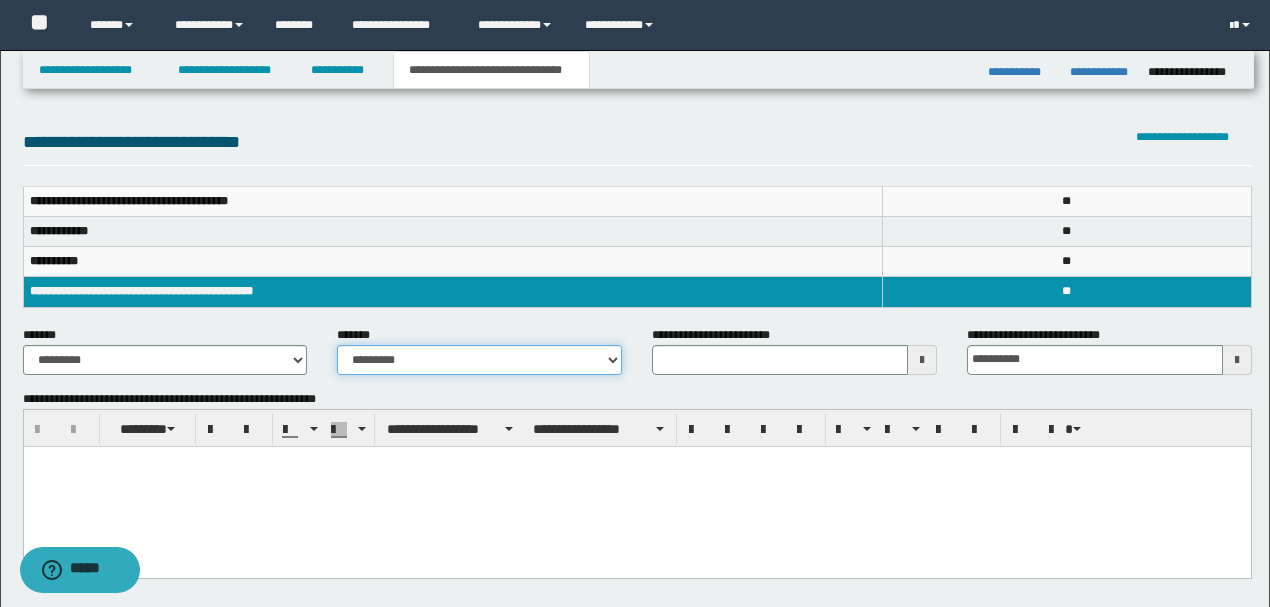 click on "**********" at bounding box center (479, 360) 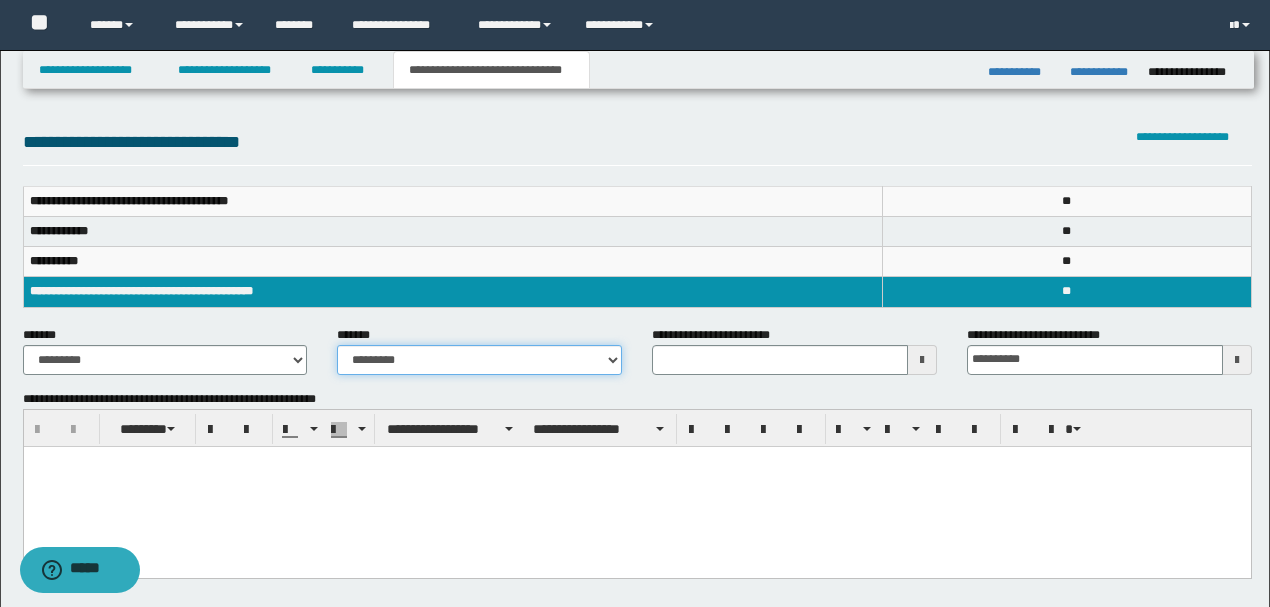 select on "*" 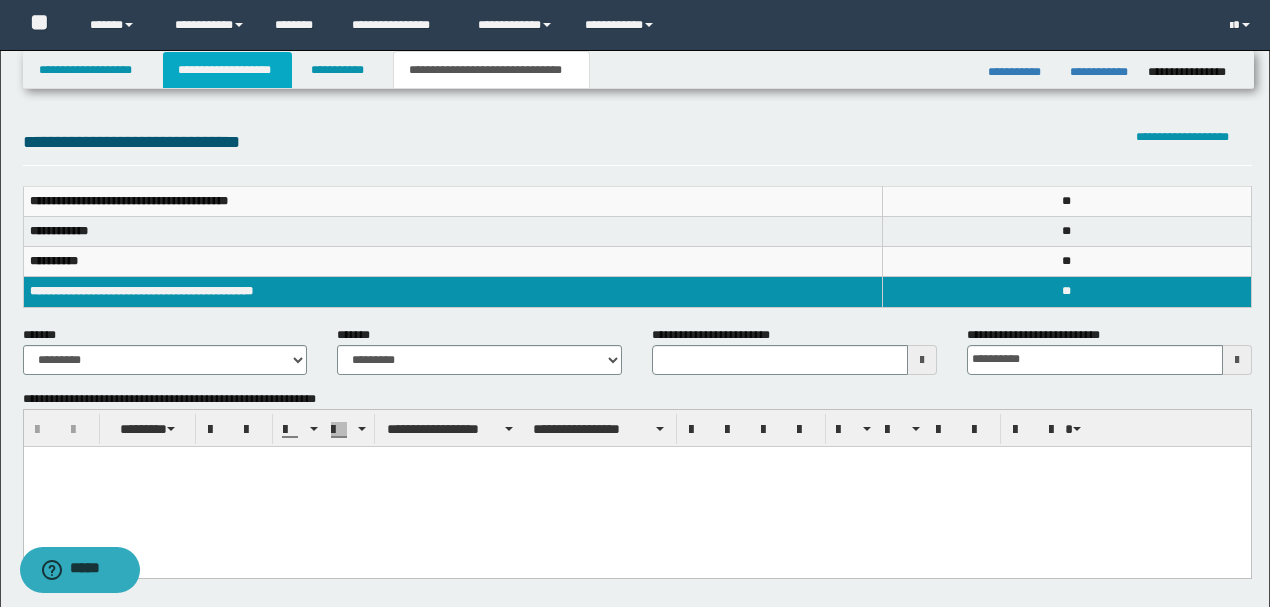 click on "**********" at bounding box center [227, 70] 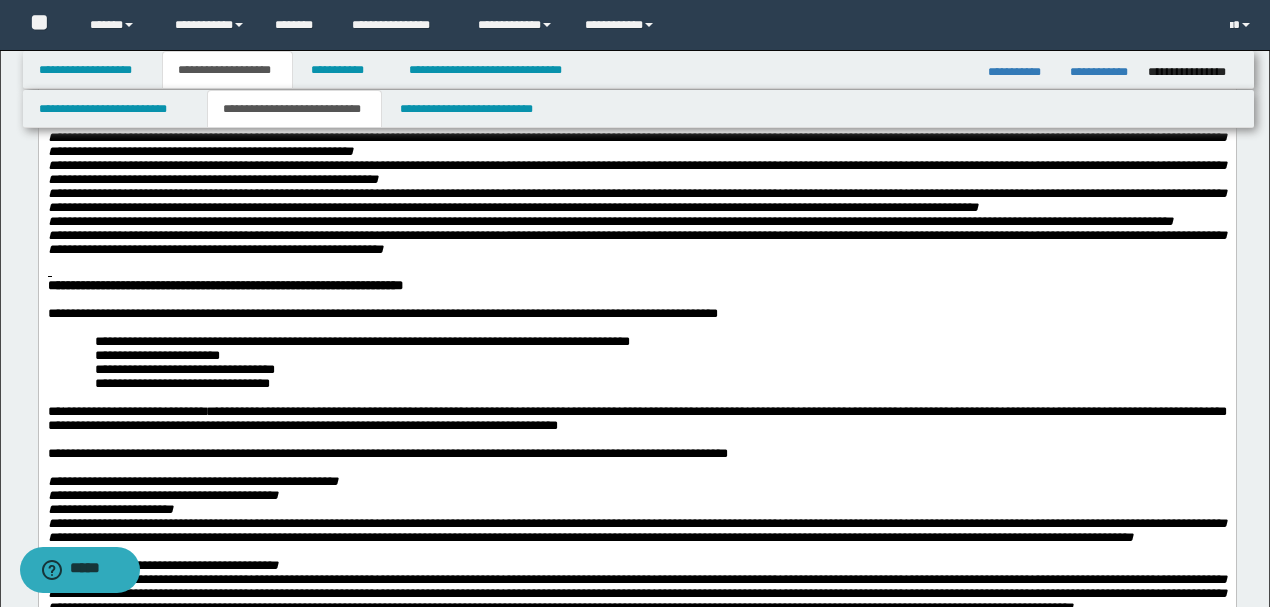 scroll, scrollTop: 466, scrollLeft: 0, axis: vertical 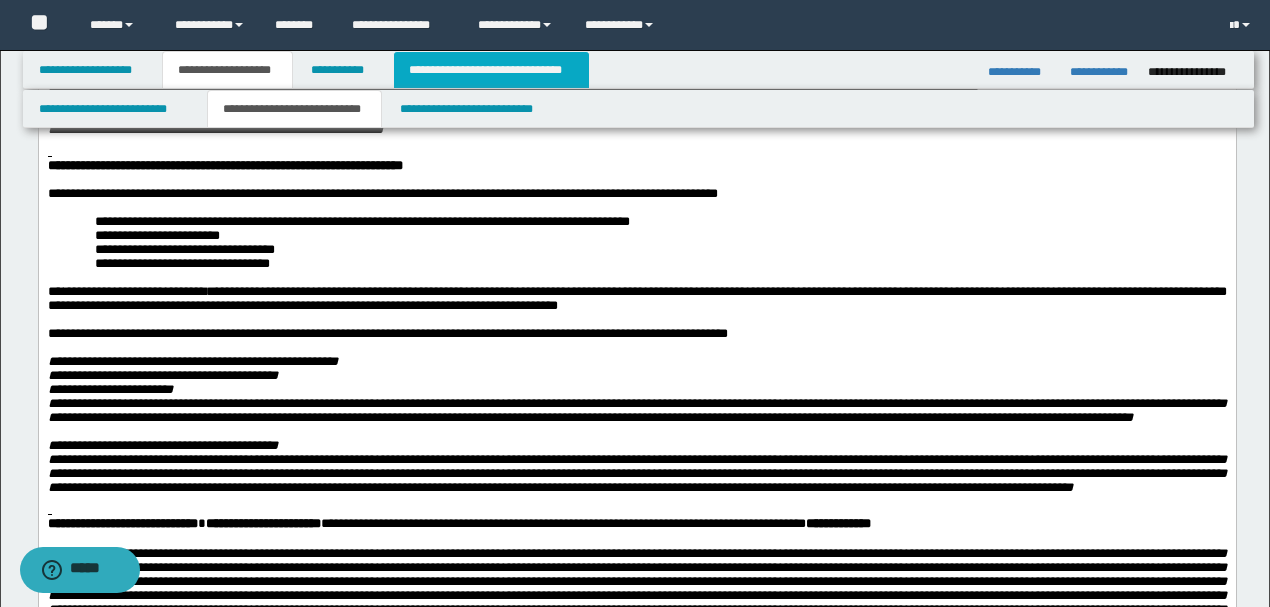 click on "**********" at bounding box center [491, 70] 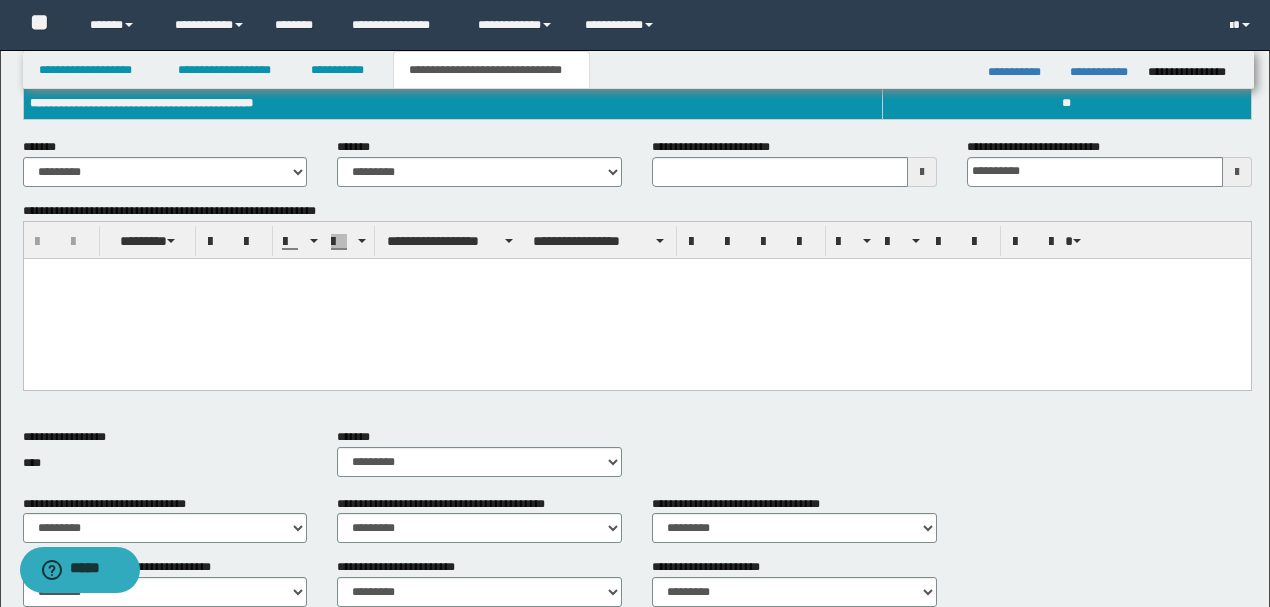 scroll, scrollTop: 169, scrollLeft: 0, axis: vertical 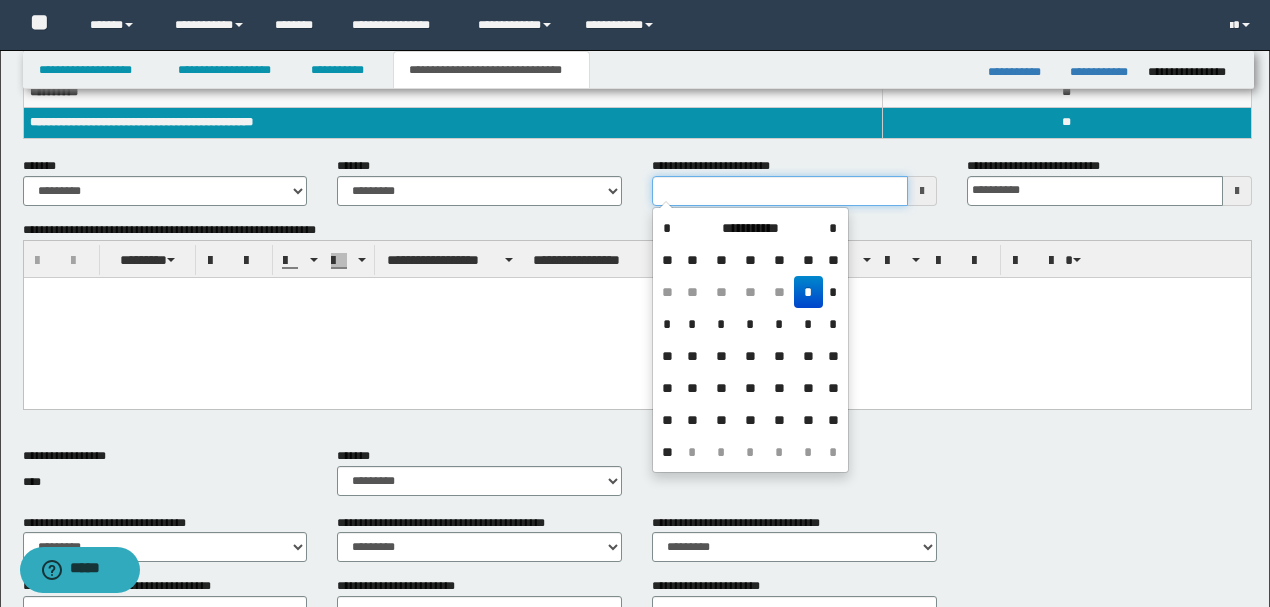 click on "**********" at bounding box center (780, 191) 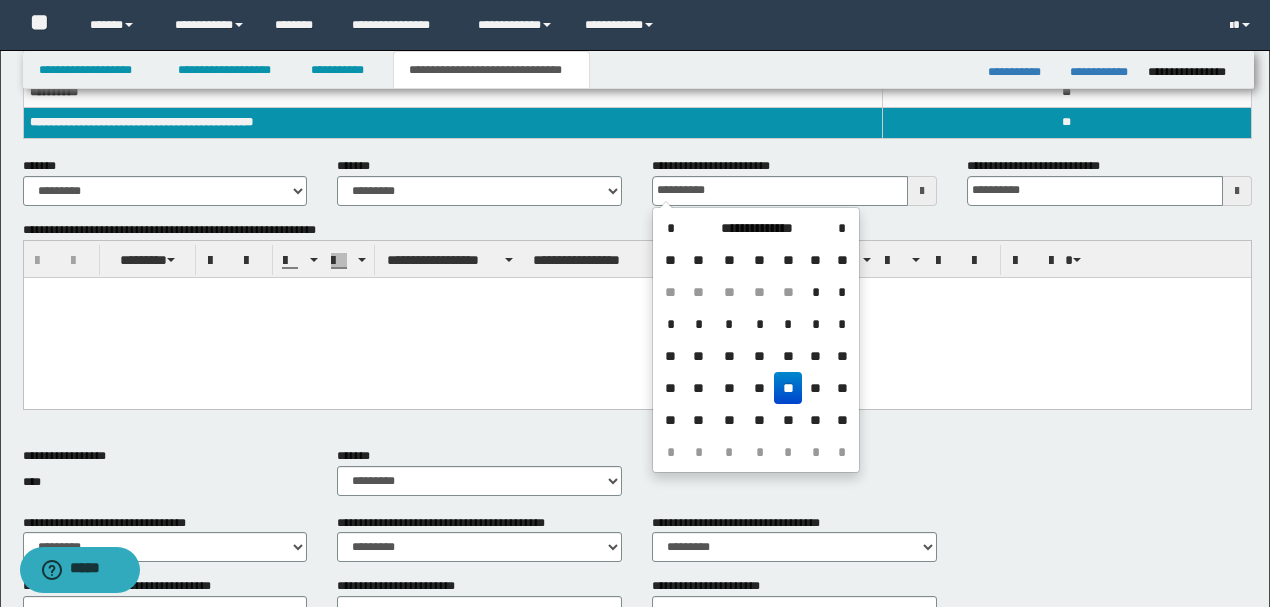 click at bounding box center (636, 317) 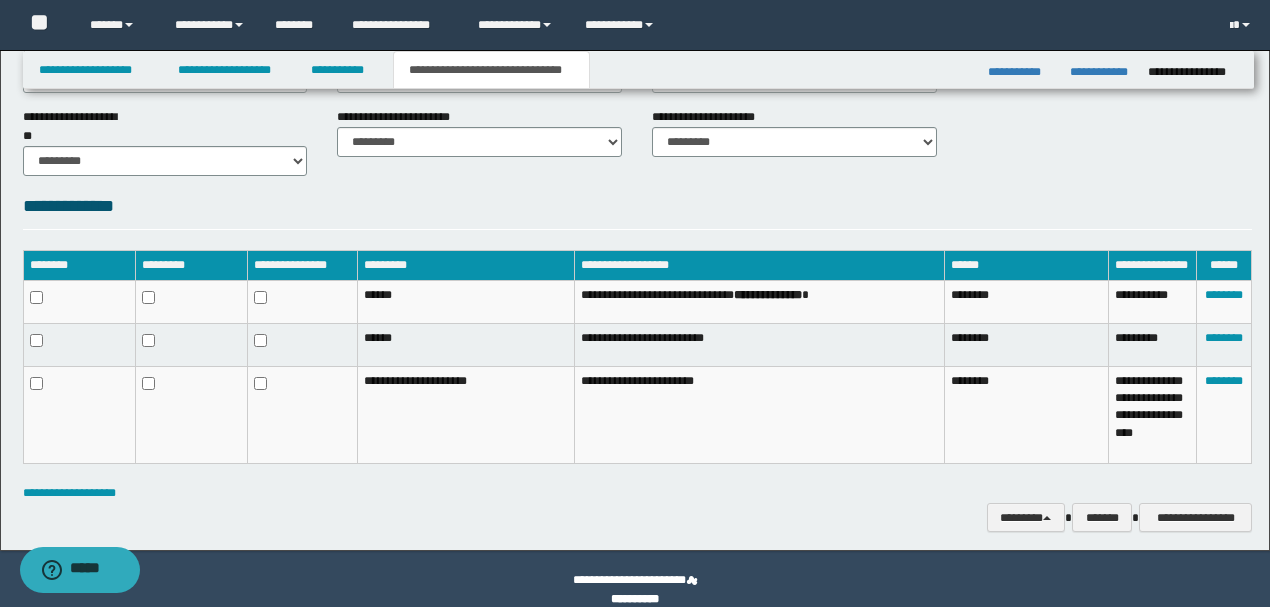 scroll, scrollTop: 723, scrollLeft: 0, axis: vertical 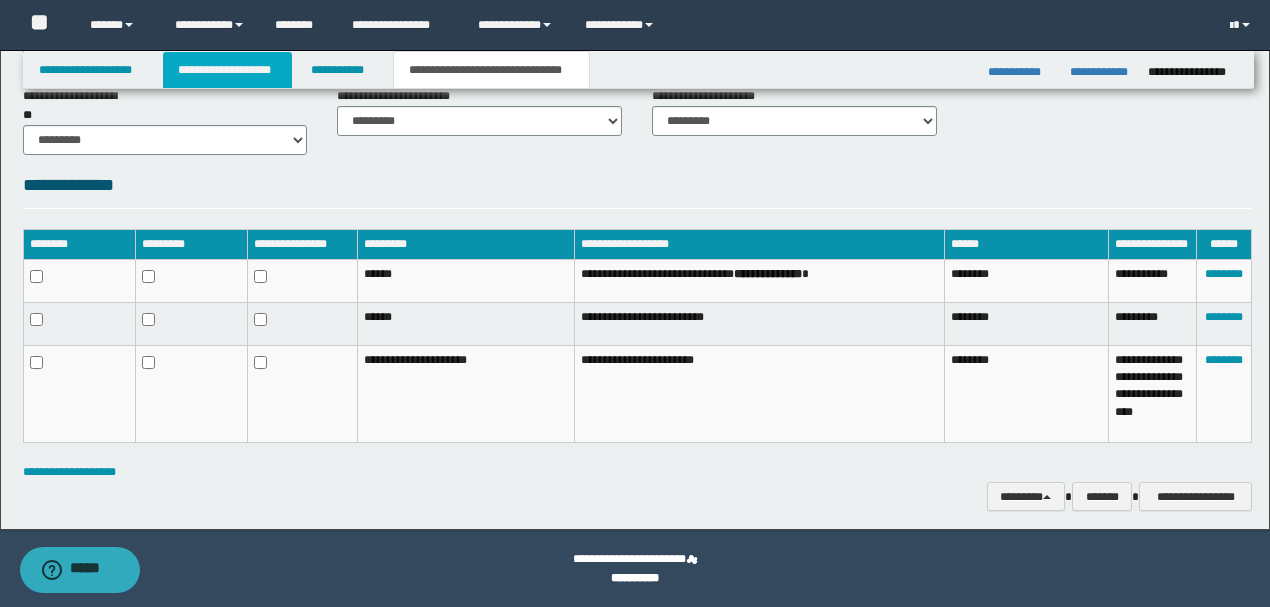 drag, startPoint x: 245, startPoint y: 80, endPoint x: 240, endPoint y: 675, distance: 595.021 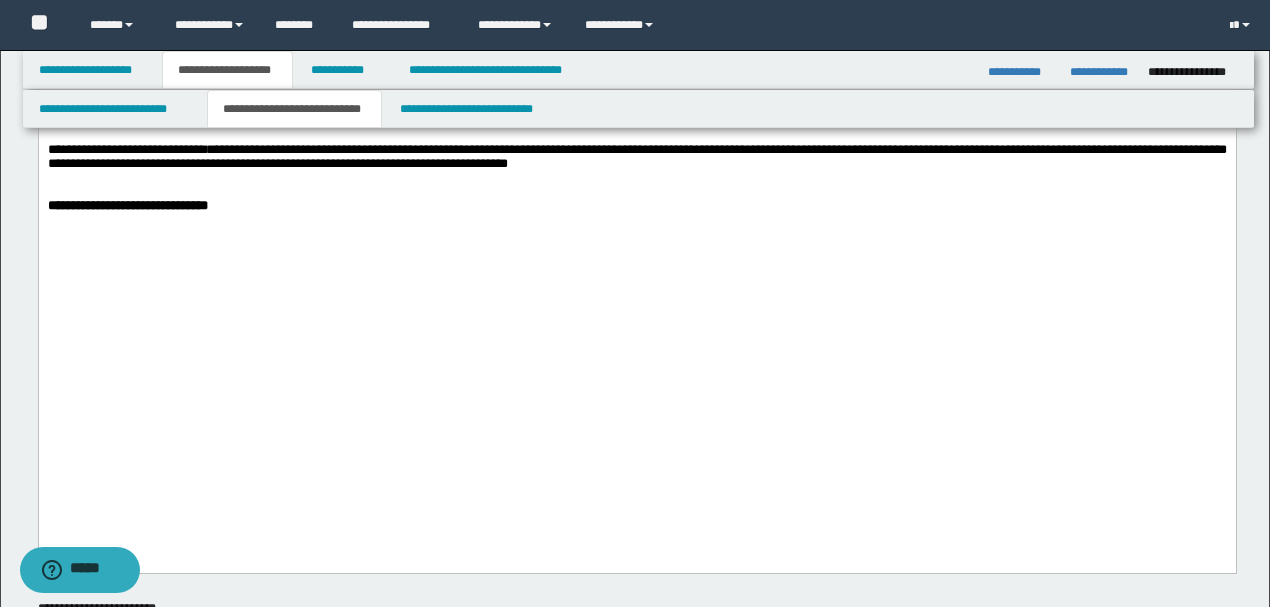 scroll, scrollTop: 2220, scrollLeft: 0, axis: vertical 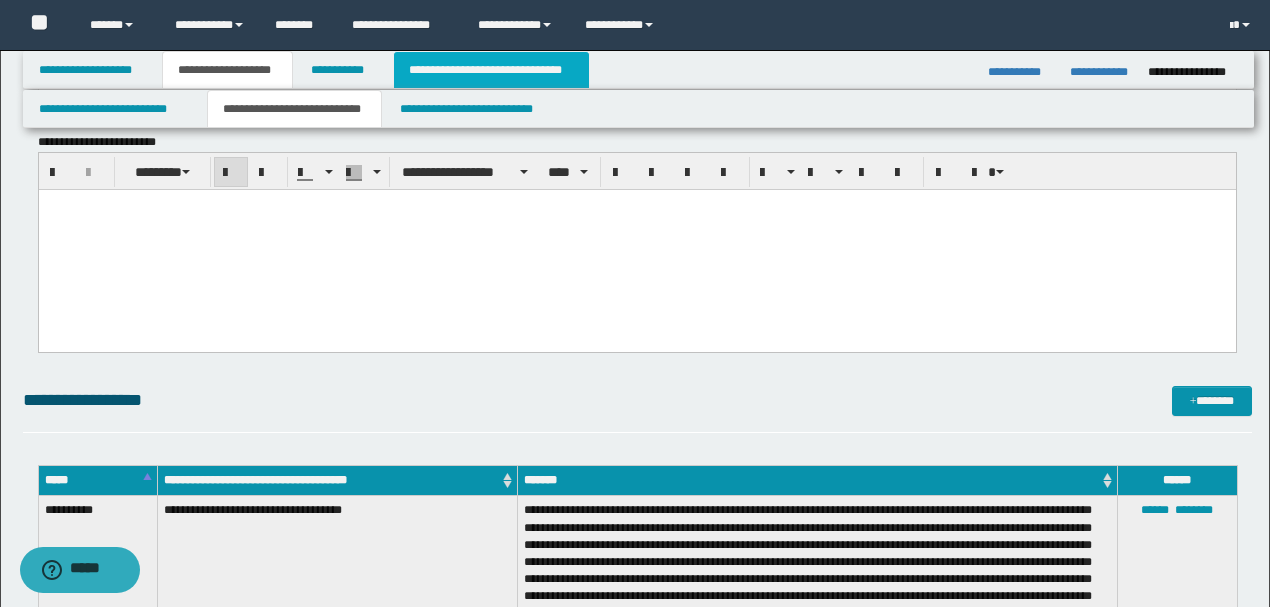 click on "**********" at bounding box center [491, 70] 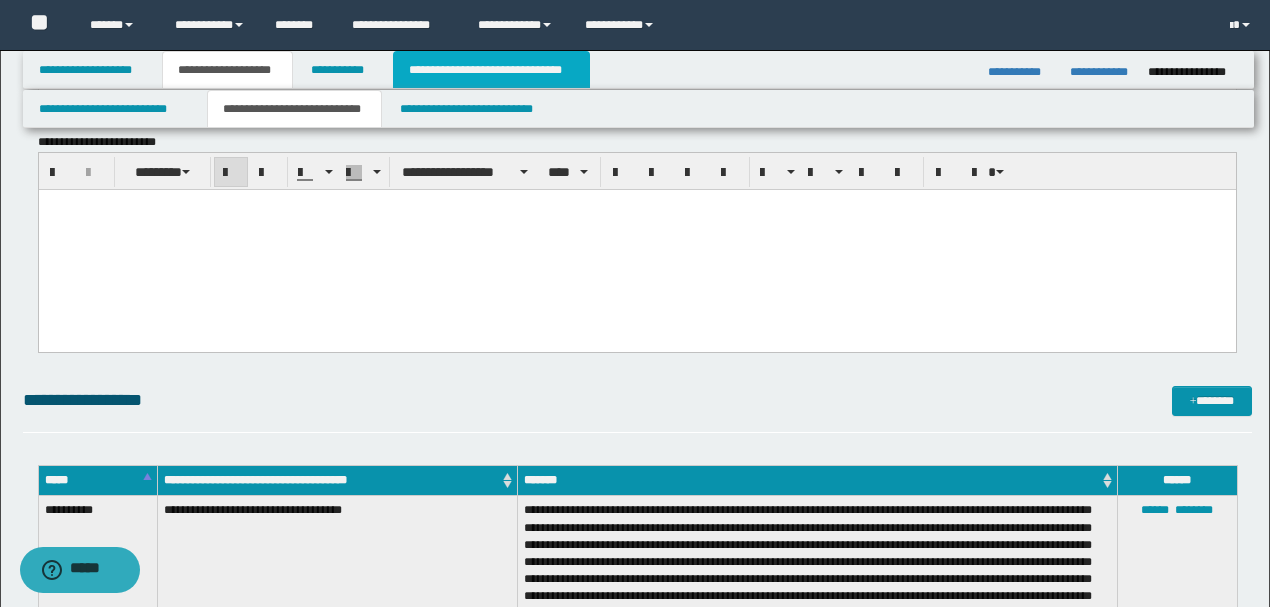 scroll, scrollTop: 723, scrollLeft: 0, axis: vertical 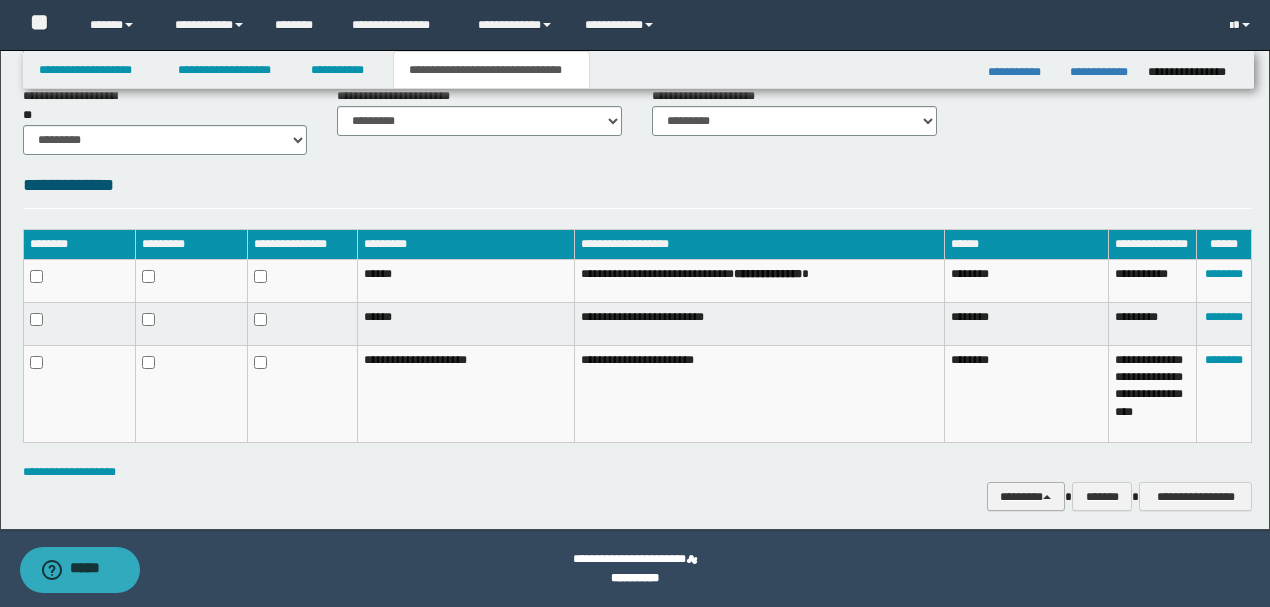 click on "********" at bounding box center (1026, 496) 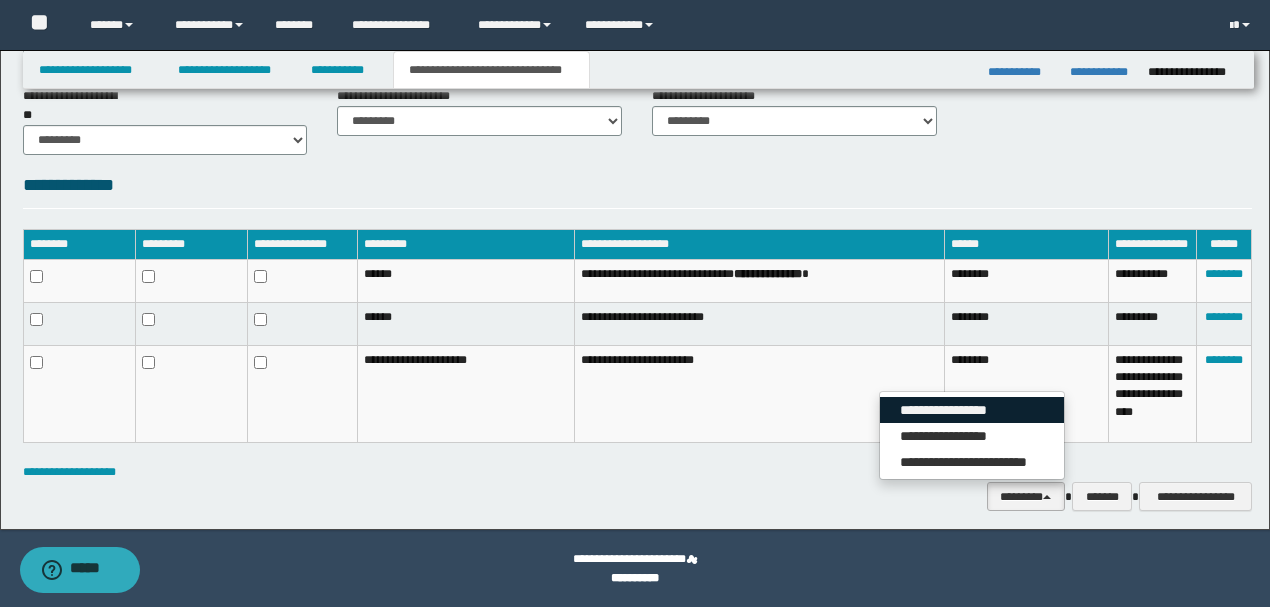 click on "**********" at bounding box center (972, 410) 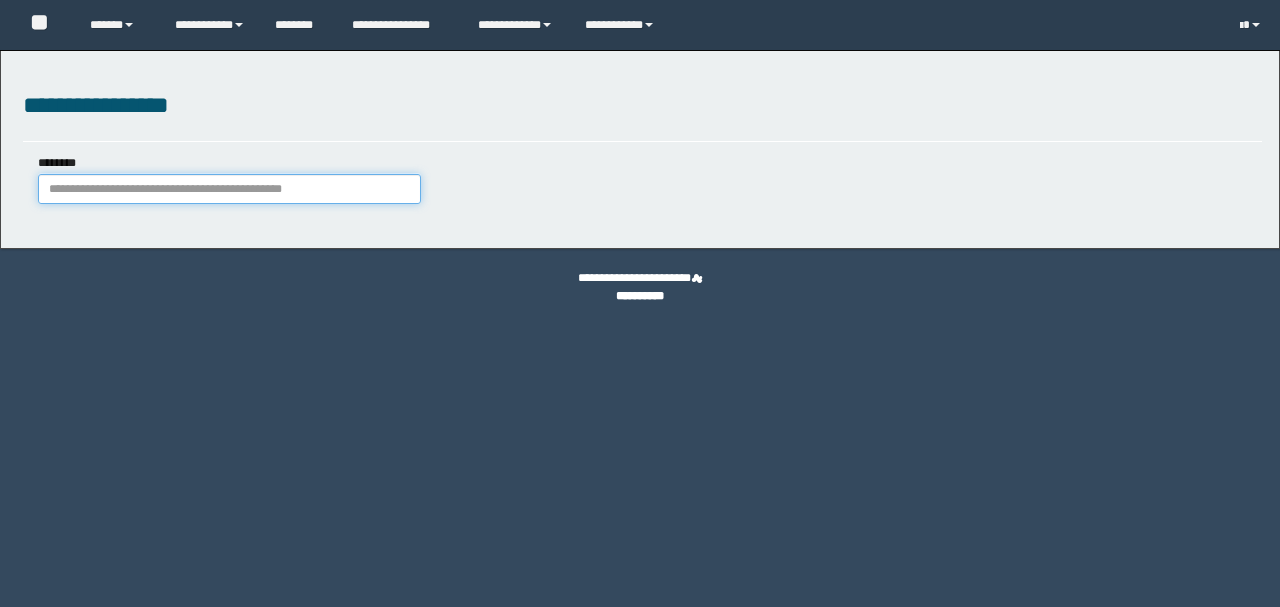 scroll, scrollTop: 0, scrollLeft: 0, axis: both 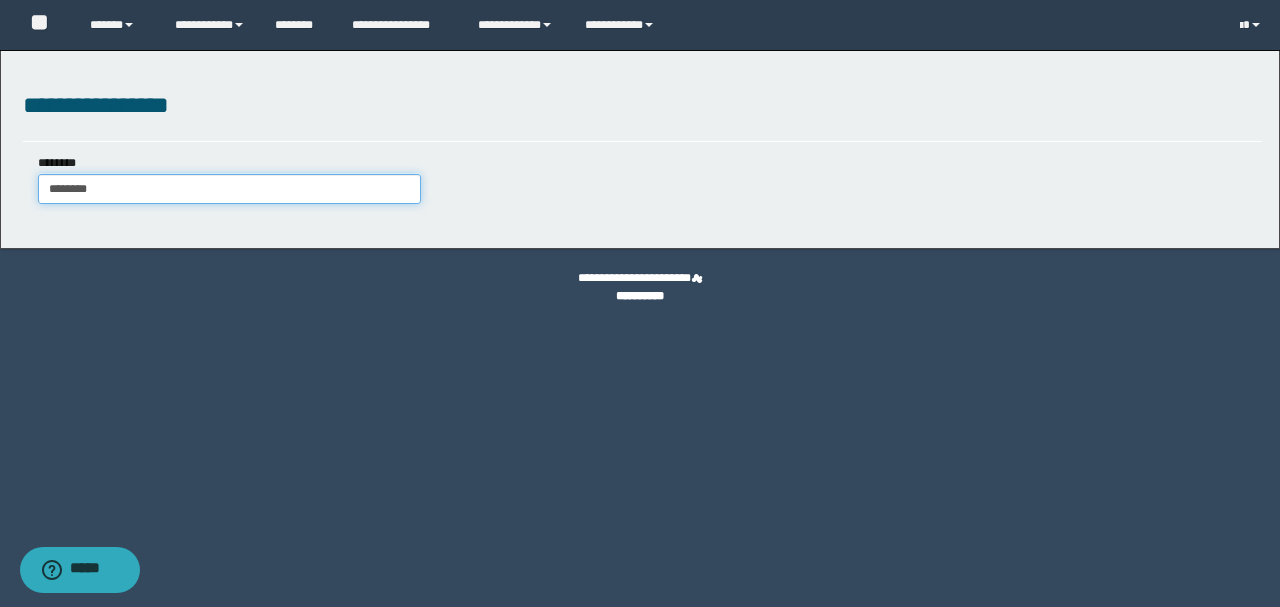 type on "********" 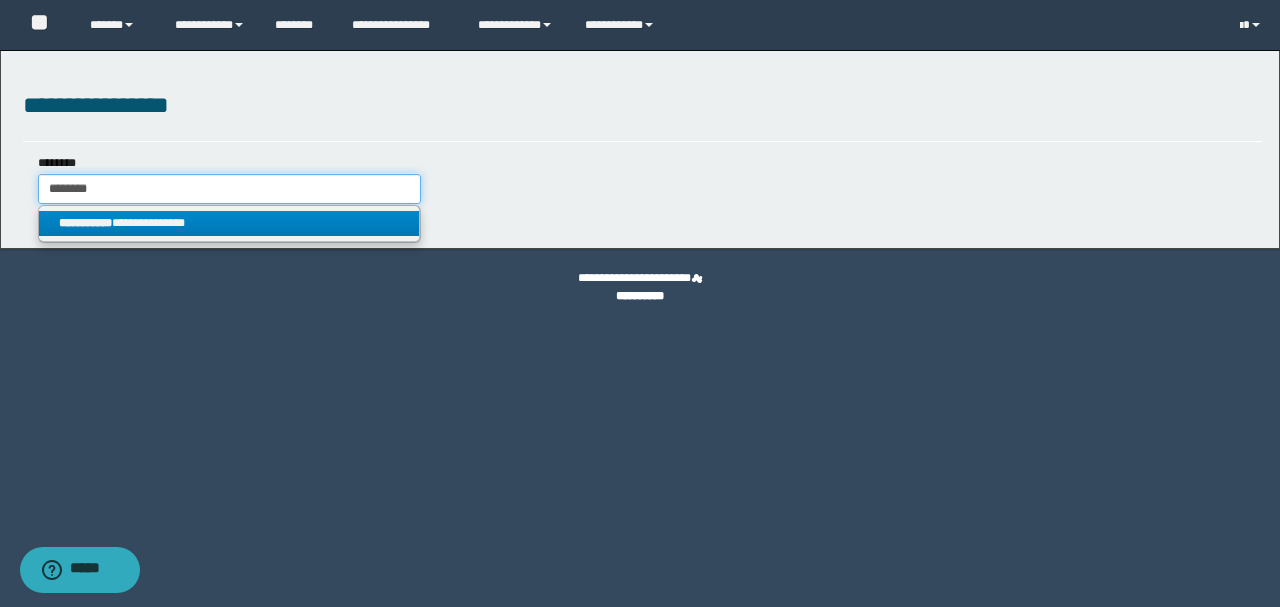 type on "********" 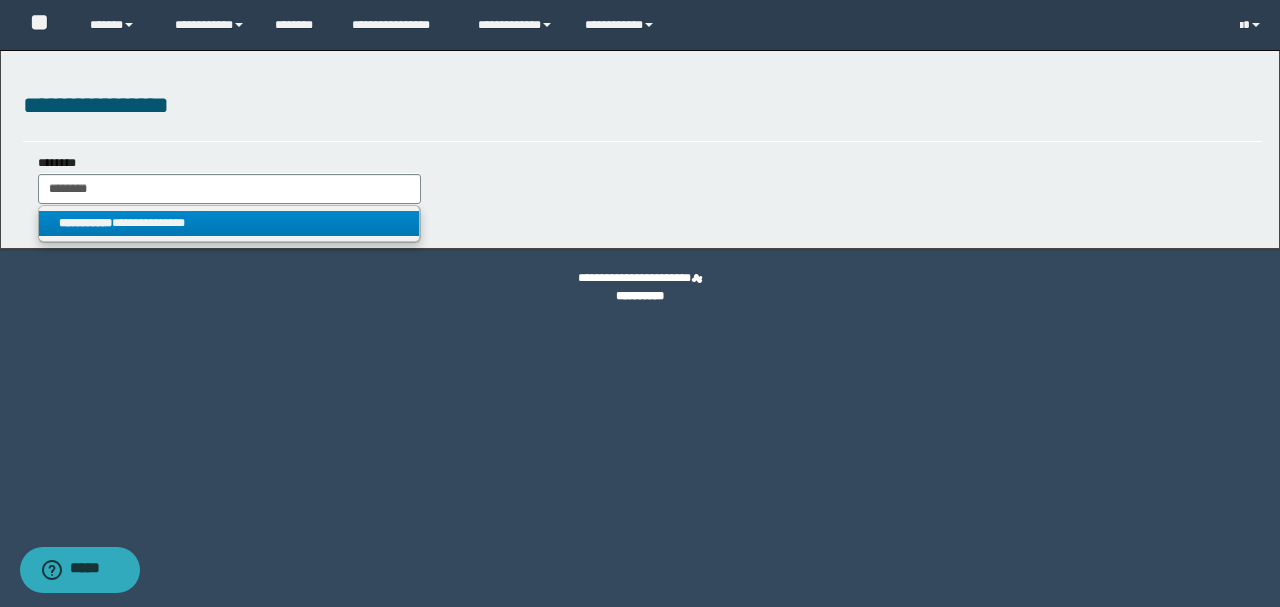 click on "**********" at bounding box center [229, 223] 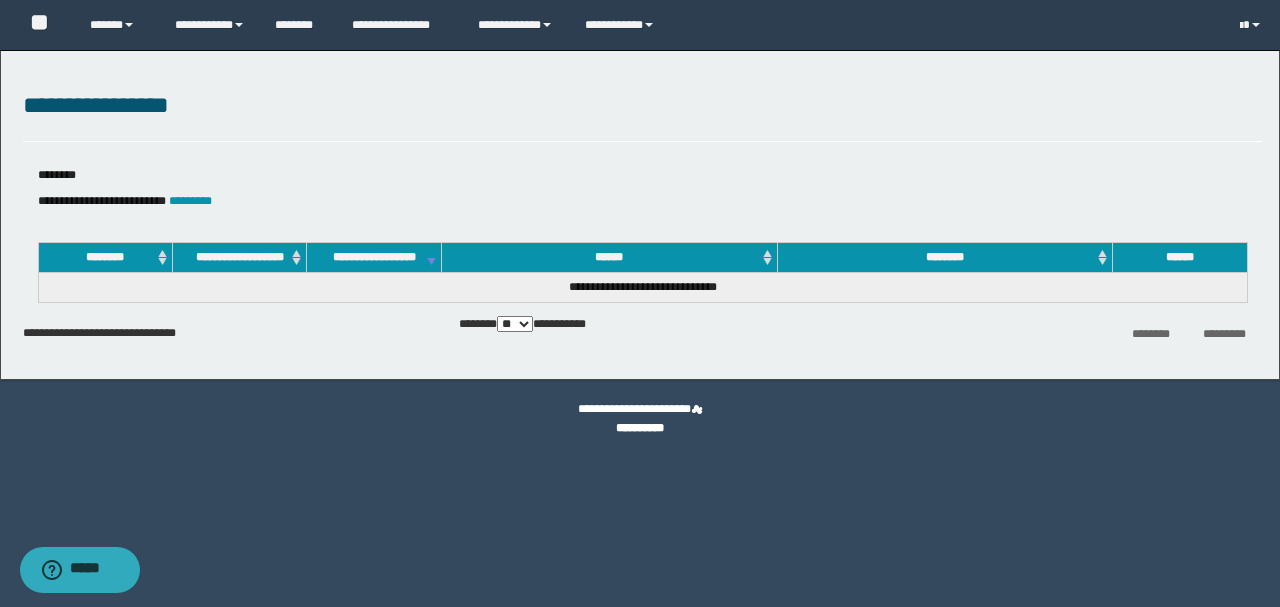 scroll, scrollTop: 0, scrollLeft: 0, axis: both 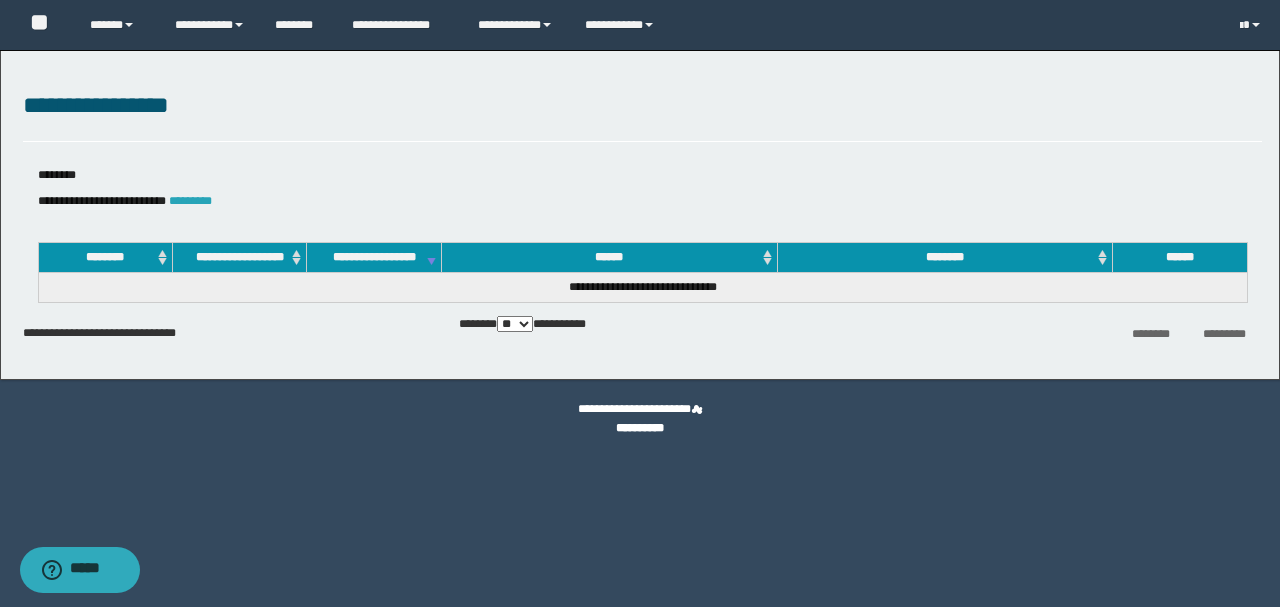 click on "*********" at bounding box center [190, 201] 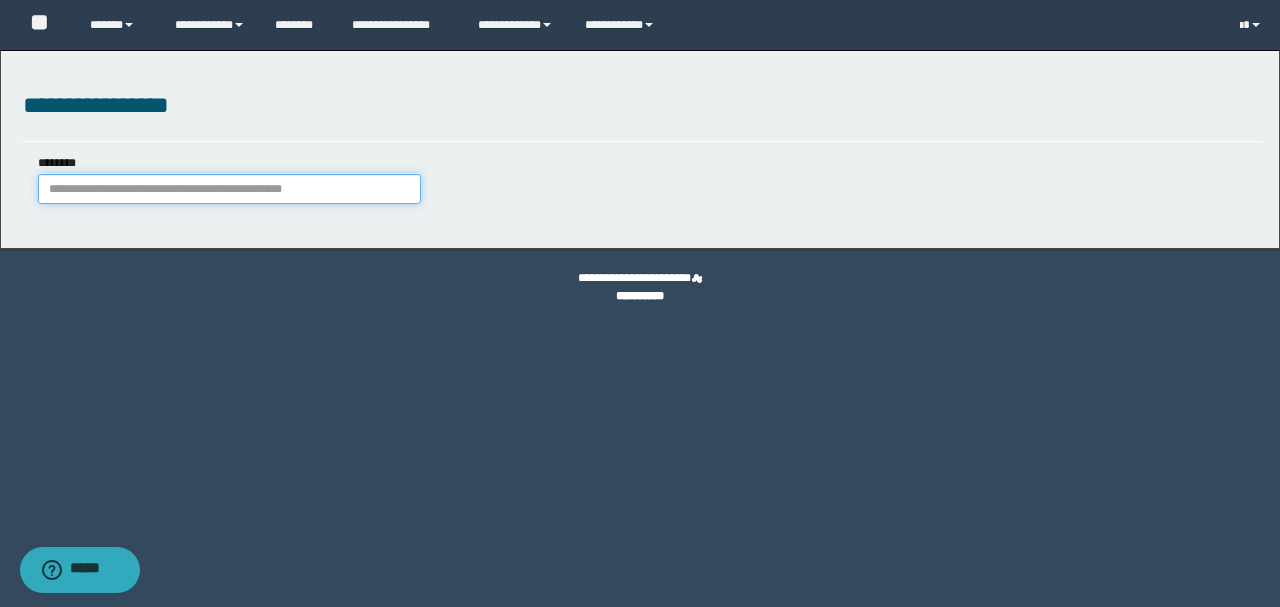click on "********" at bounding box center [229, 189] 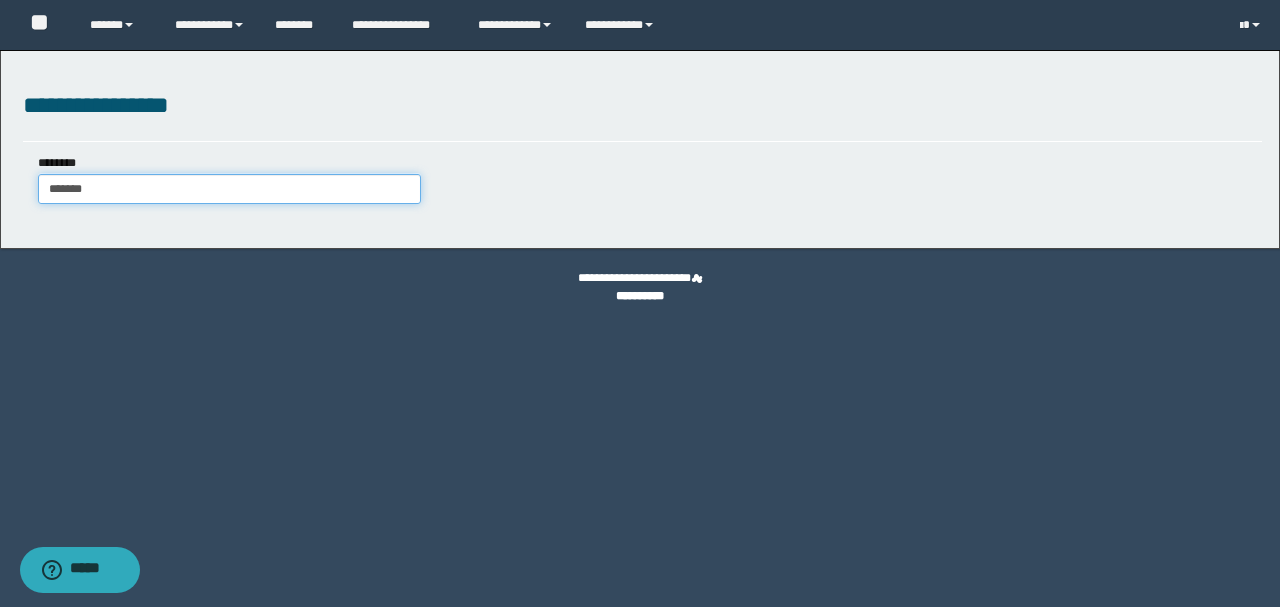 type on "*******" 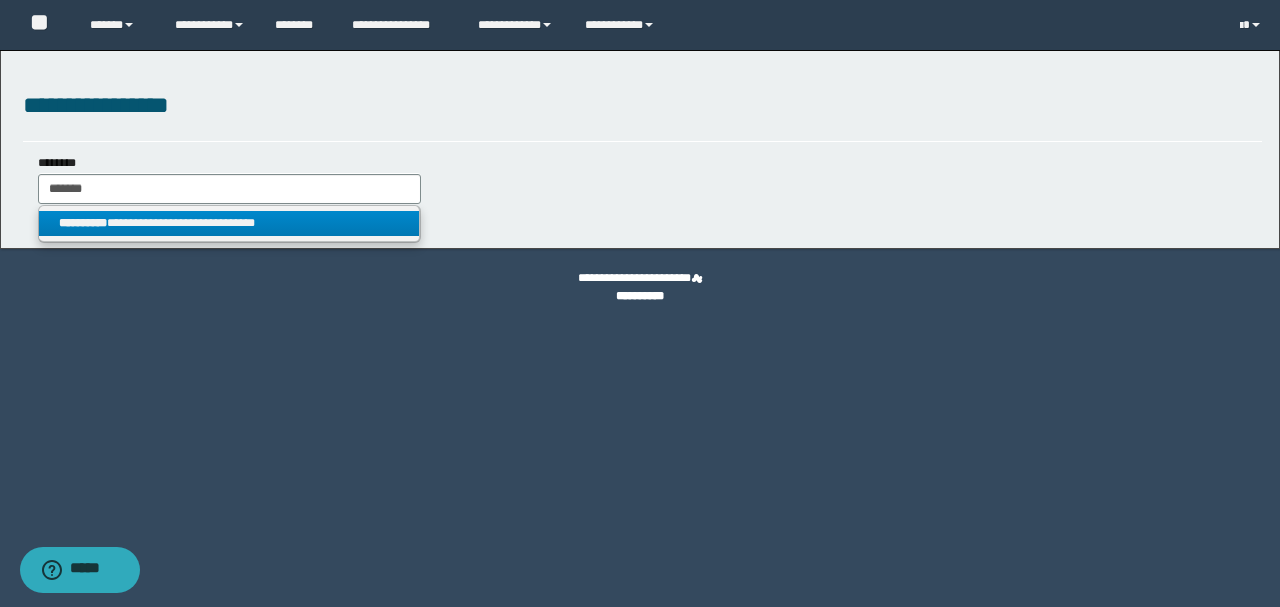 click on "**********" at bounding box center (229, 223) 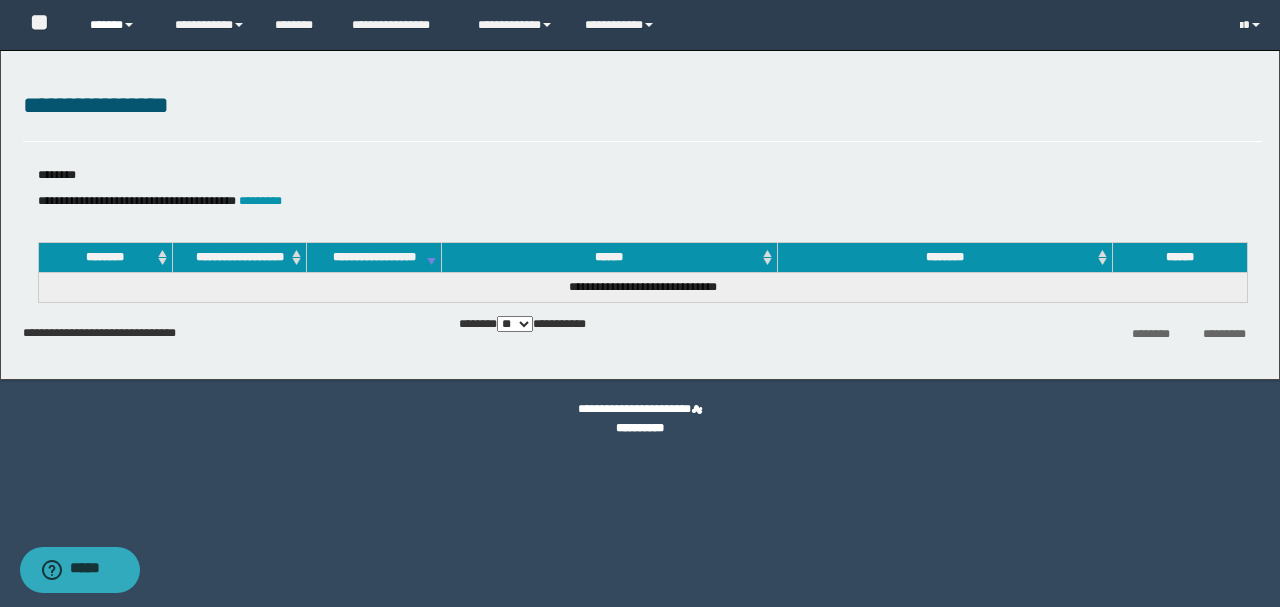 click on "******" at bounding box center (117, 25) 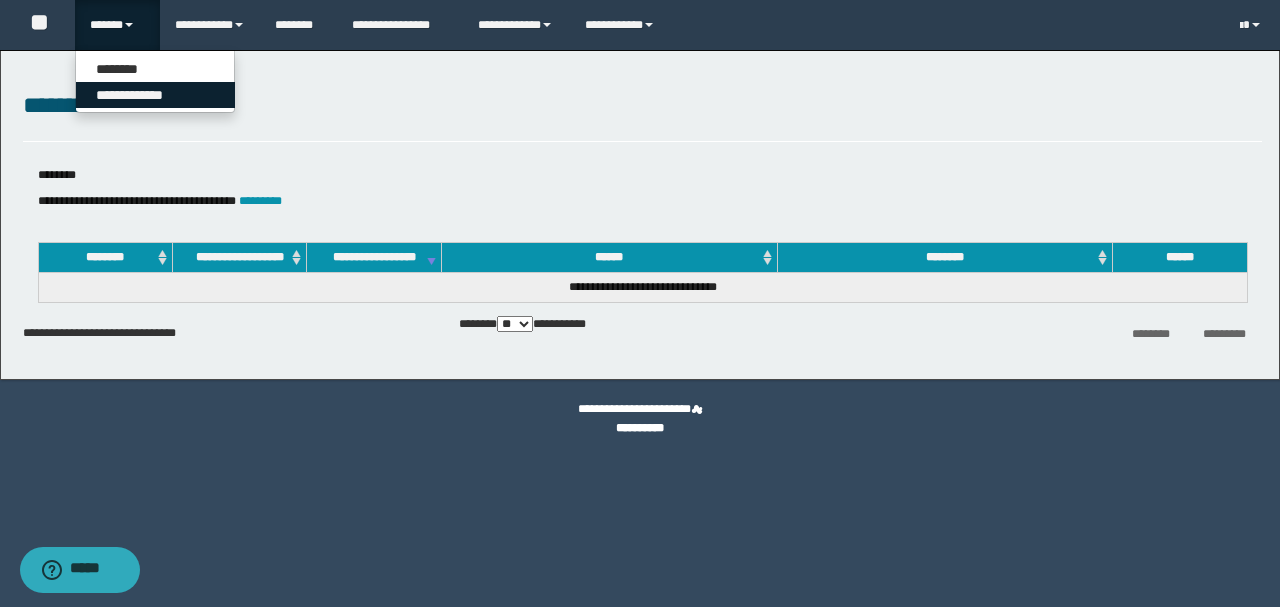 click on "**********" at bounding box center (155, 95) 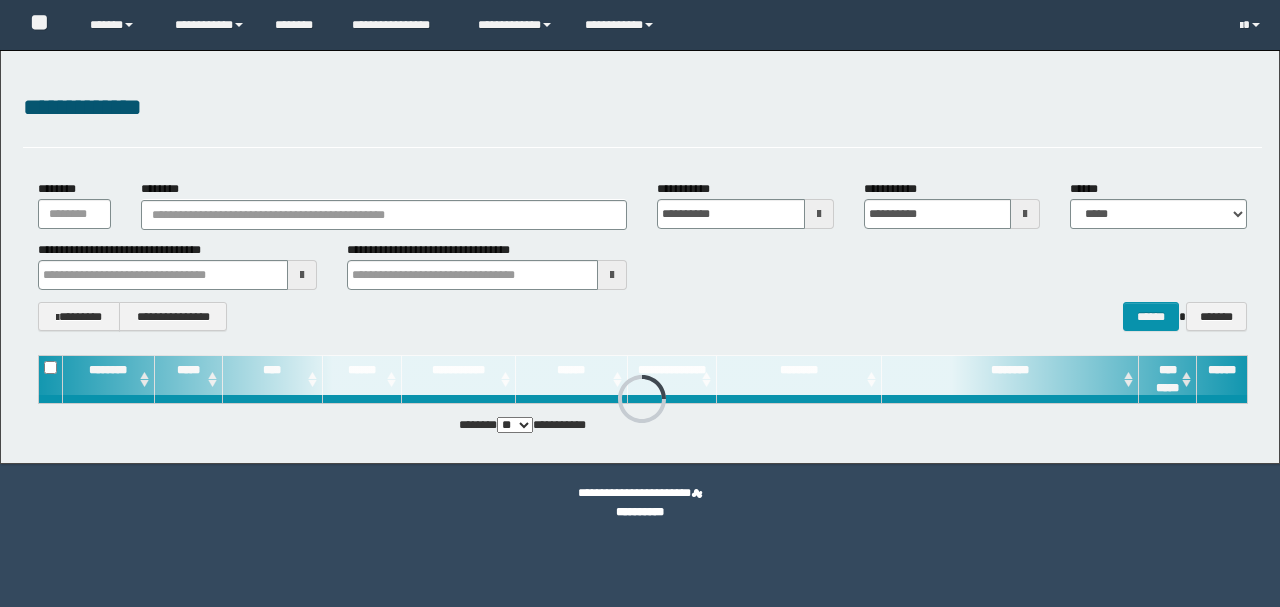 scroll, scrollTop: 0, scrollLeft: 0, axis: both 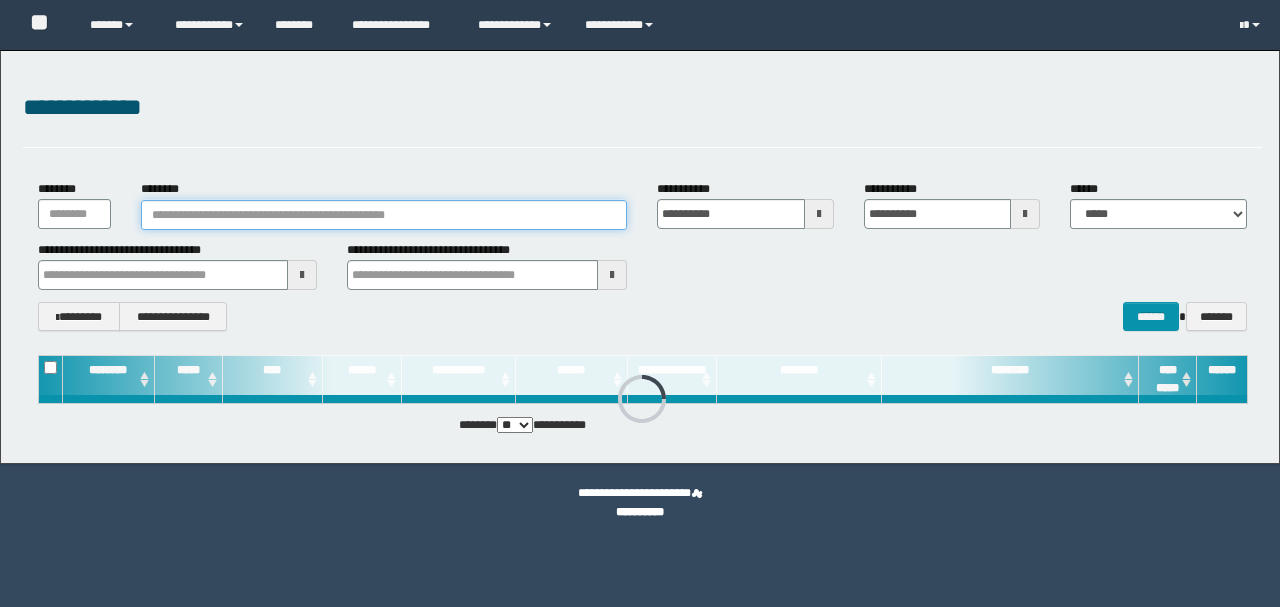 click on "********" at bounding box center [384, 215] 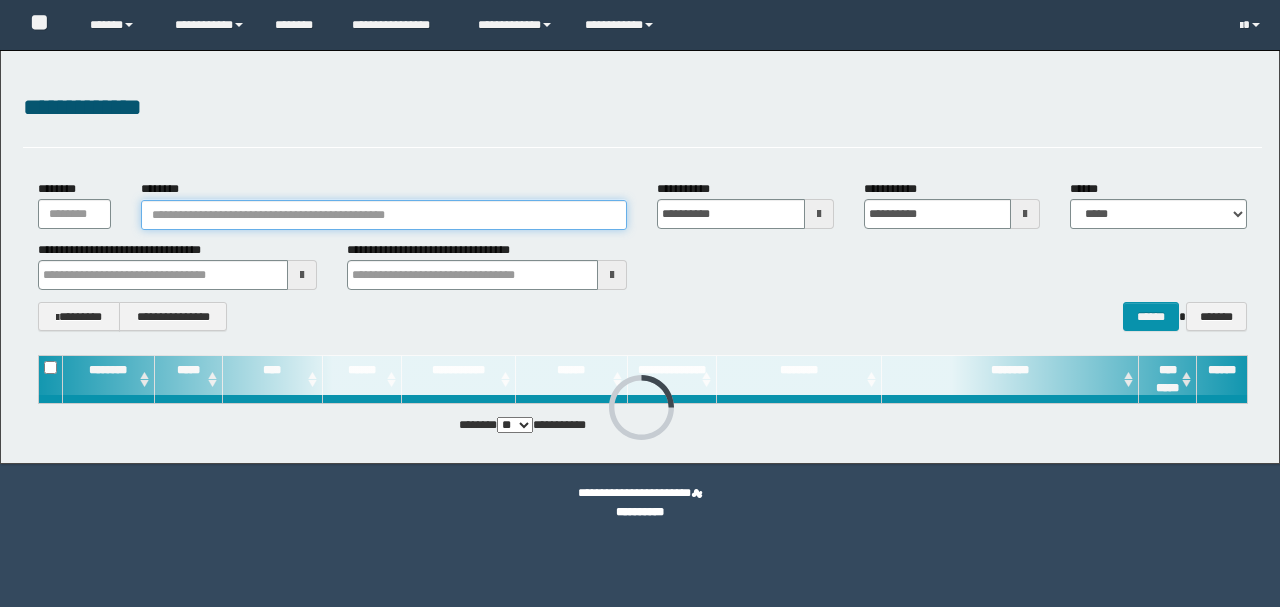 paste on "*******" 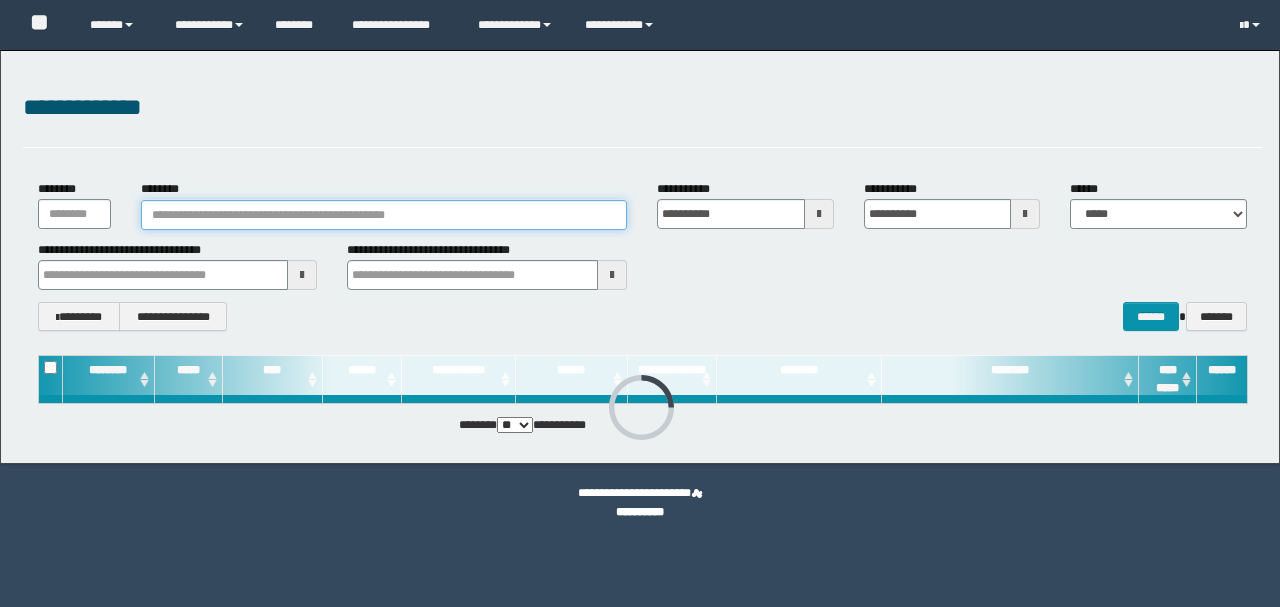 type on "*******" 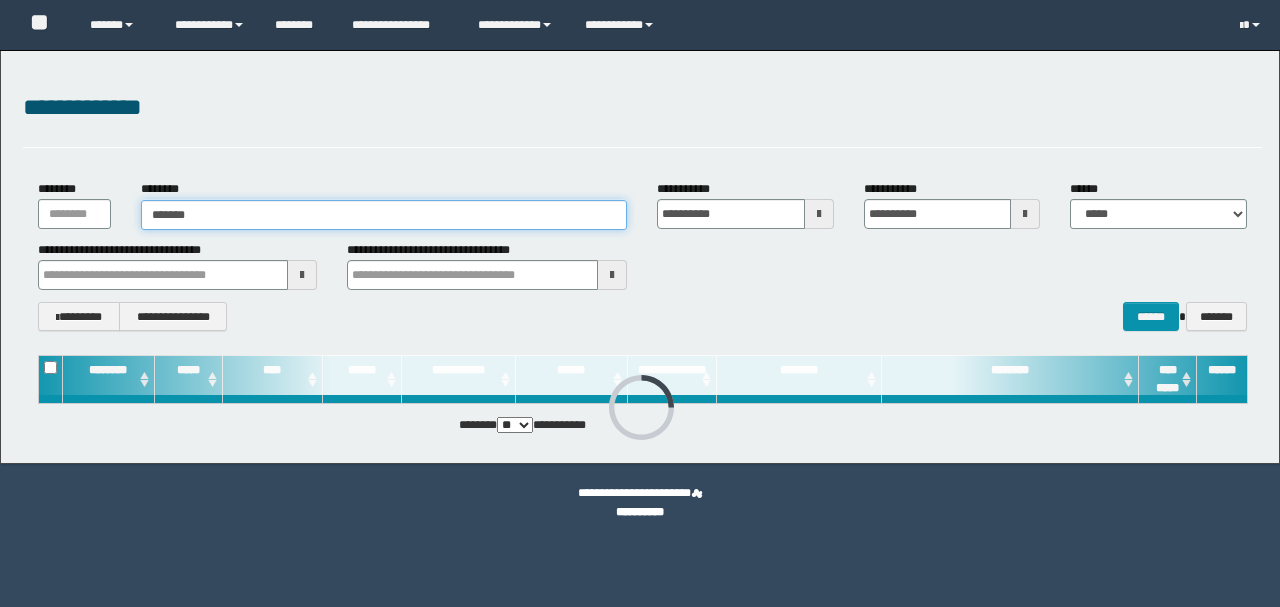 scroll, scrollTop: 0, scrollLeft: 0, axis: both 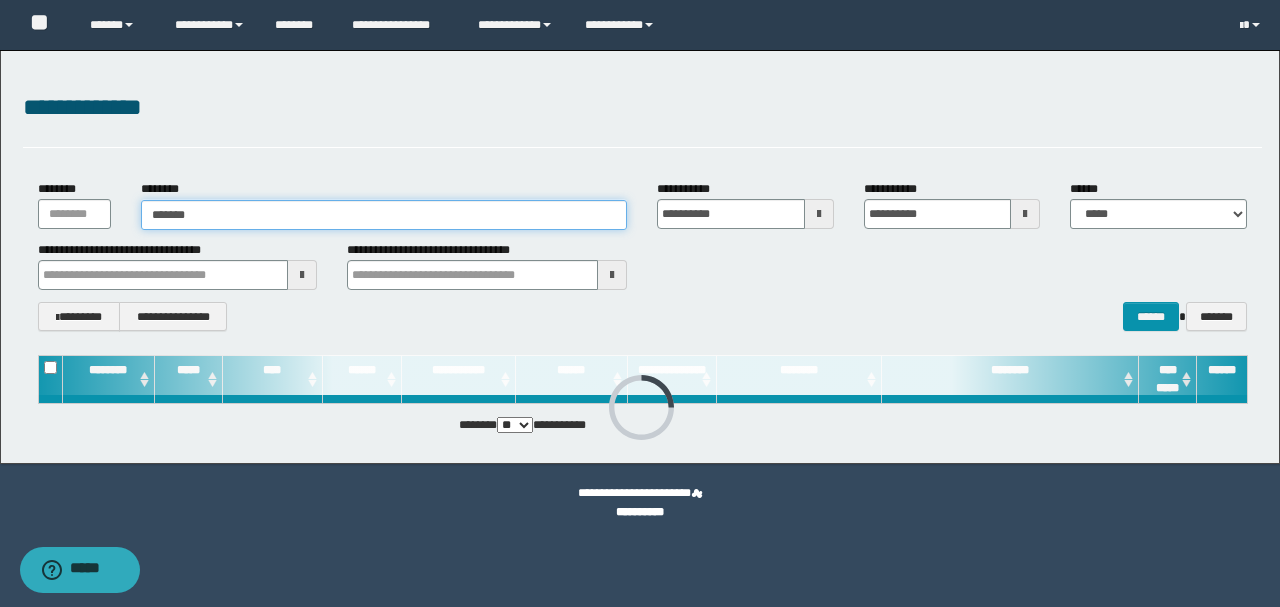 type on "*******" 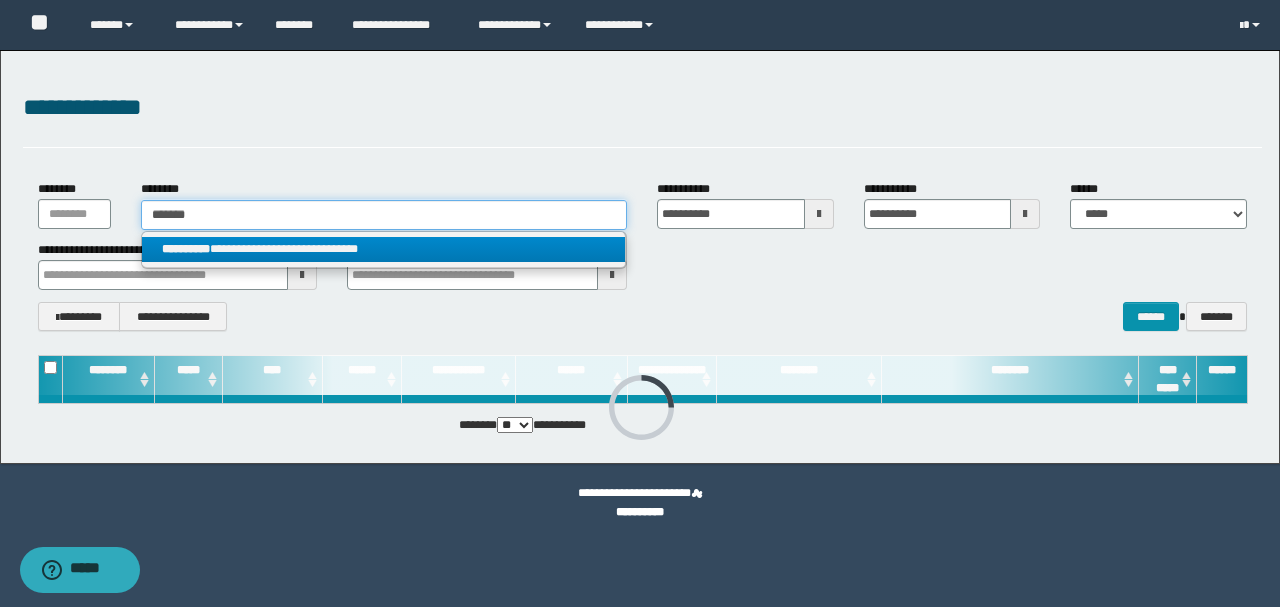 type on "*******" 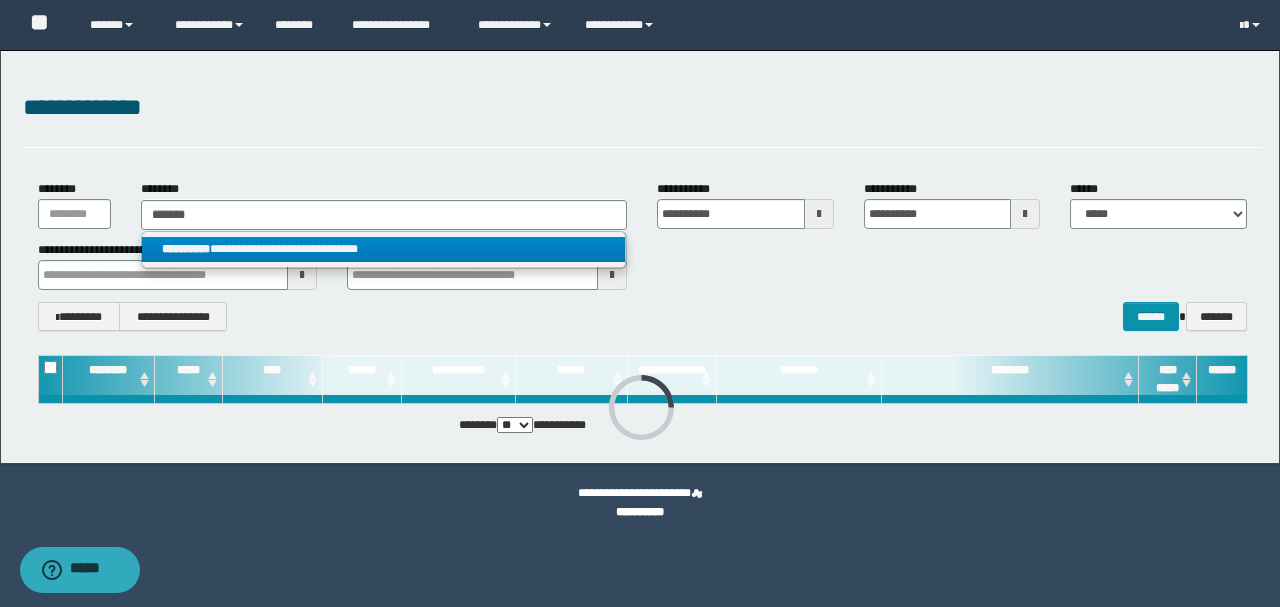 click on "**********" at bounding box center [384, 249] 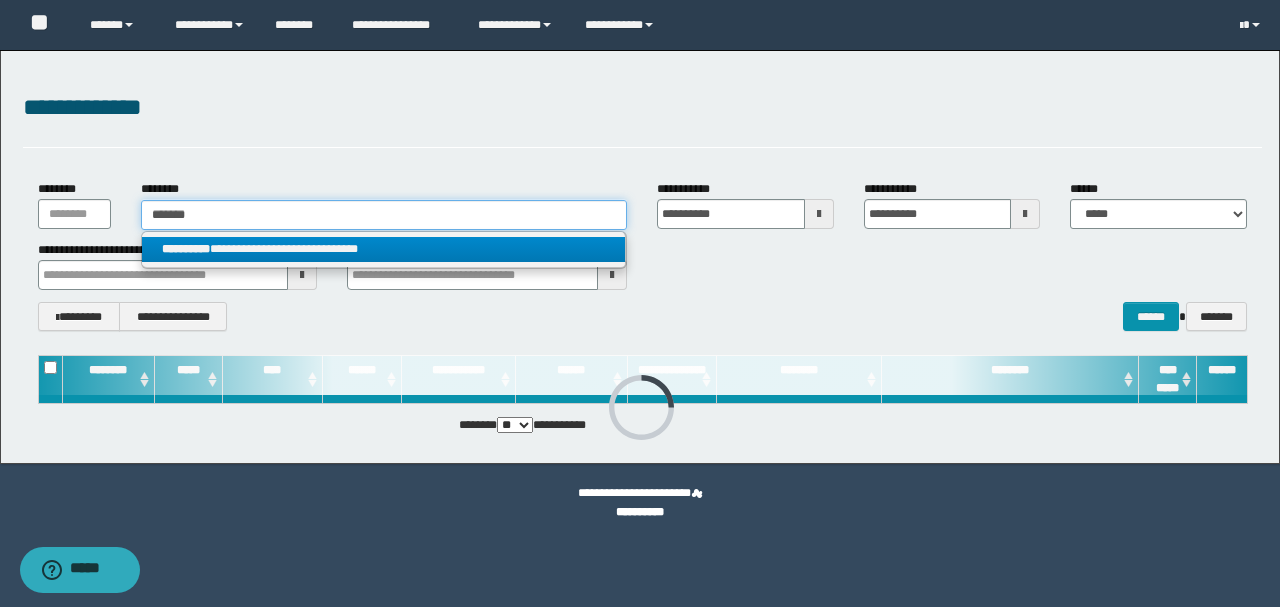 type 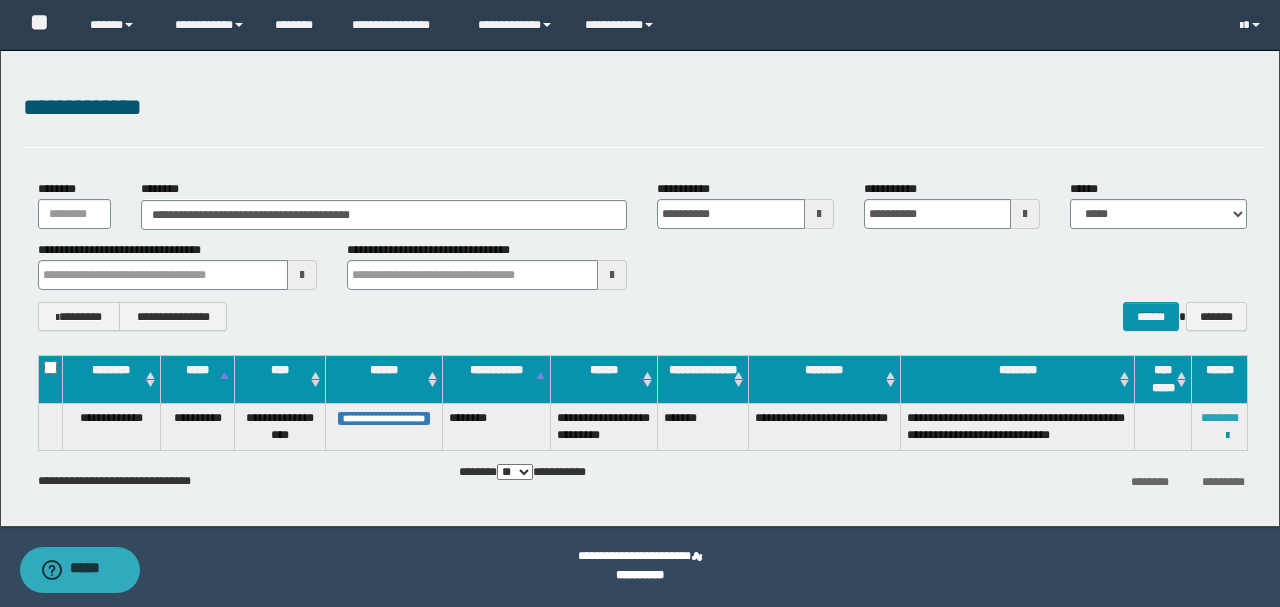 click on "********" at bounding box center [1220, 418] 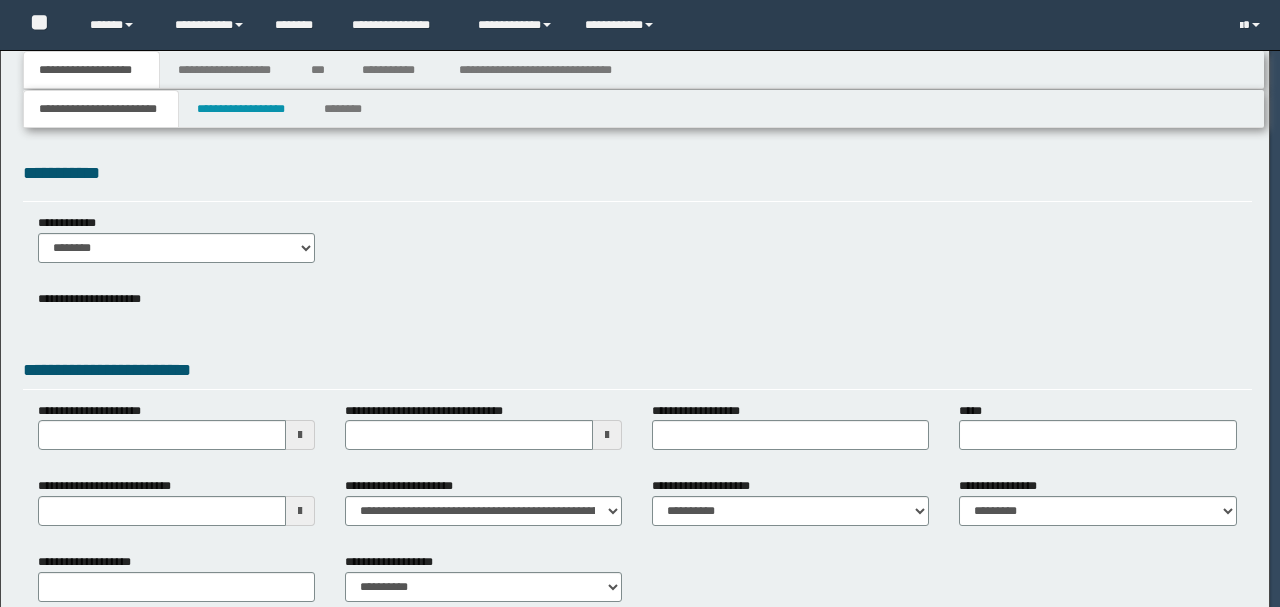 scroll, scrollTop: 0, scrollLeft: 0, axis: both 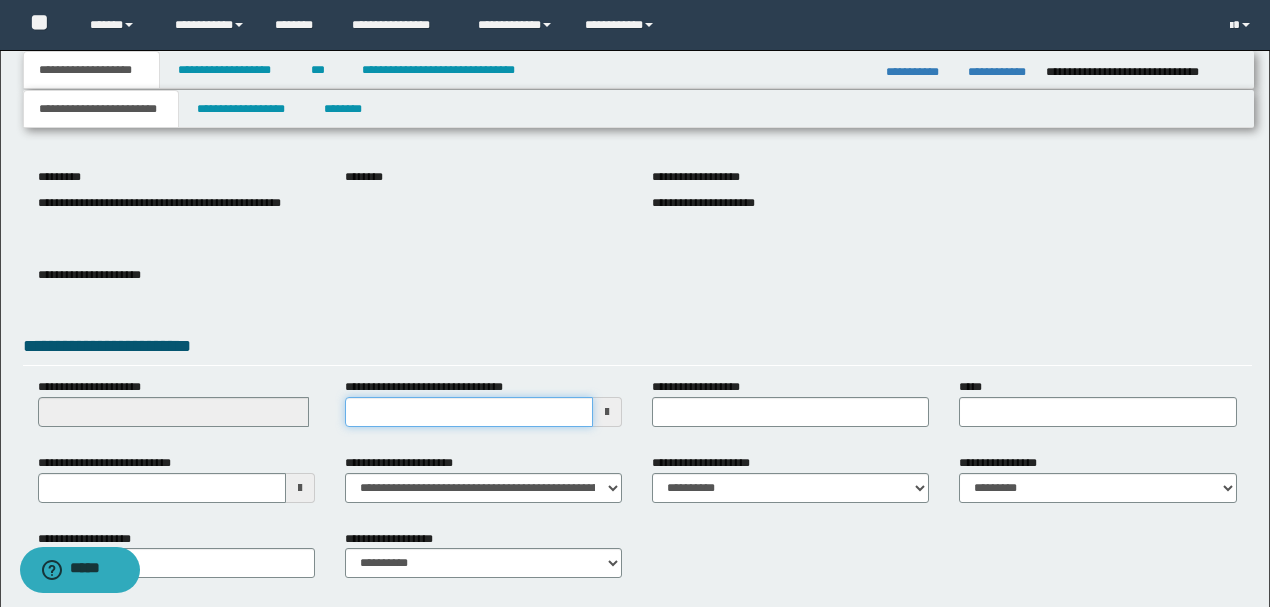 click on "**********" at bounding box center (469, 412) 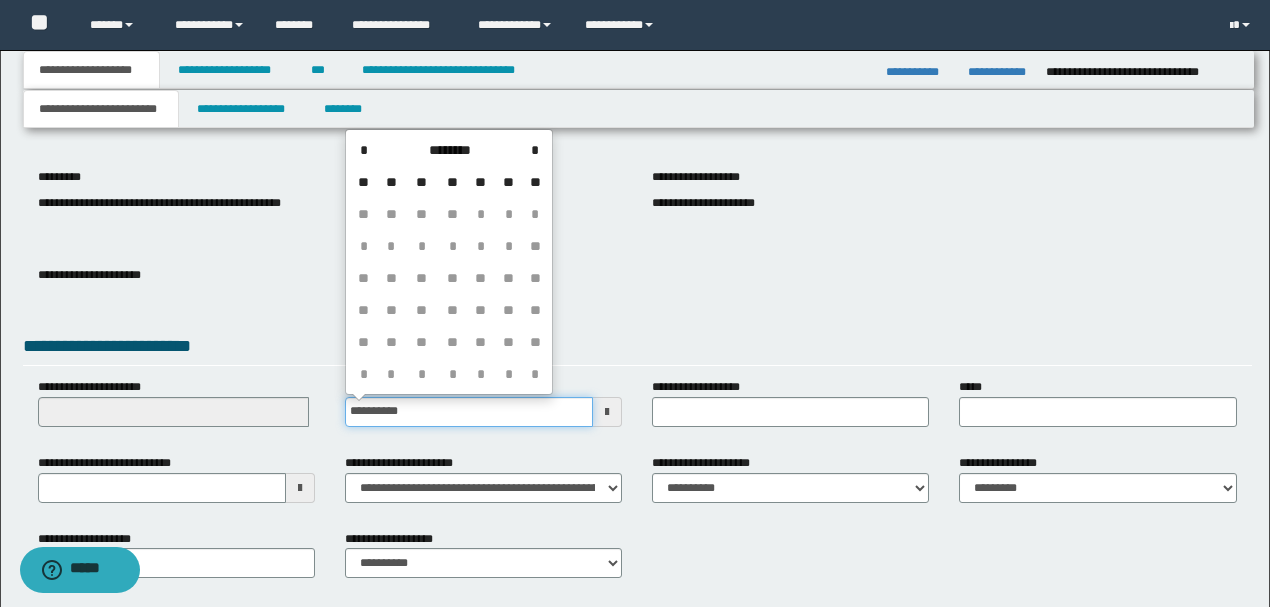 type on "**********" 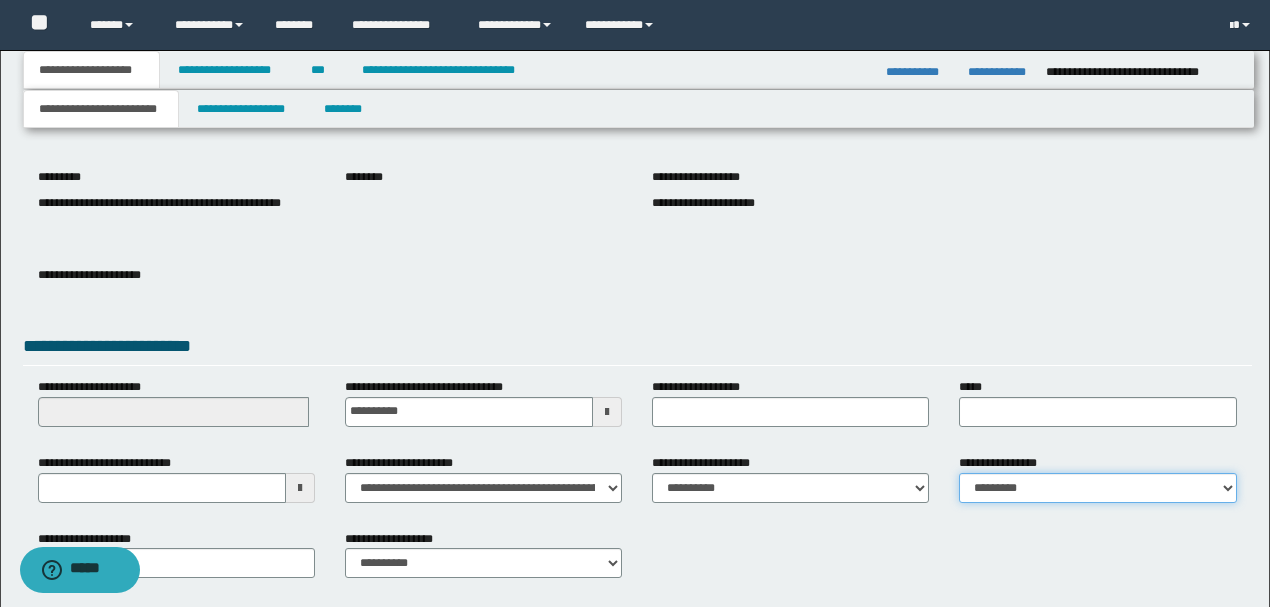 drag, startPoint x: 1077, startPoint y: 498, endPoint x: 1076, endPoint y: 558, distance: 60.00833 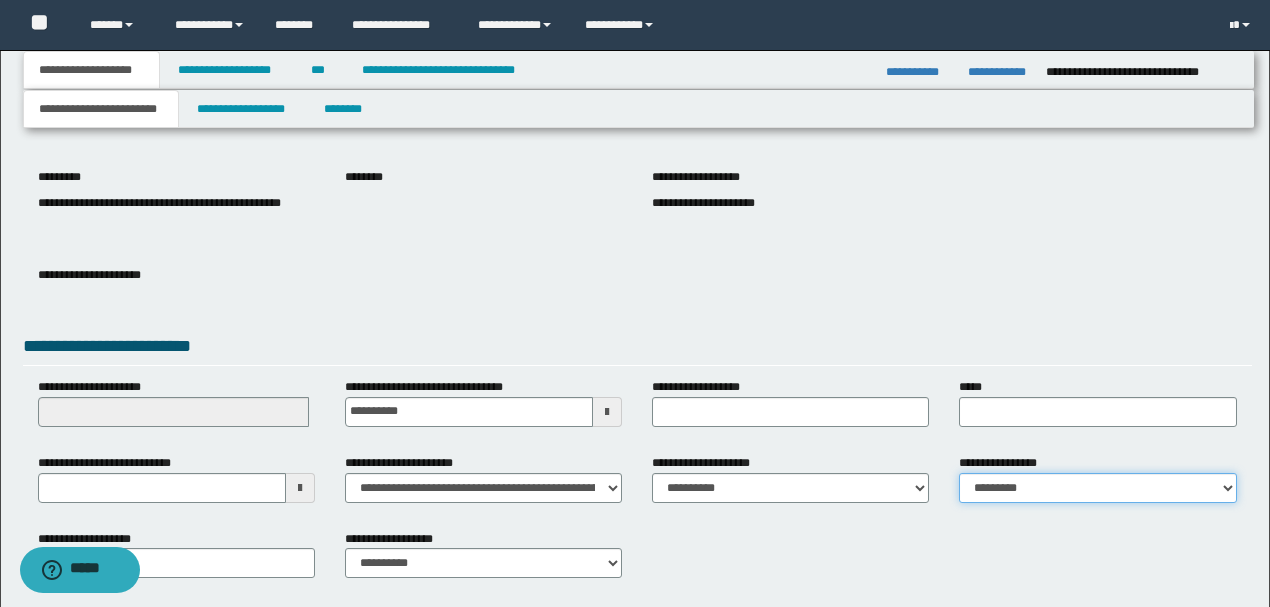 click on "**********" at bounding box center (1097, 488) 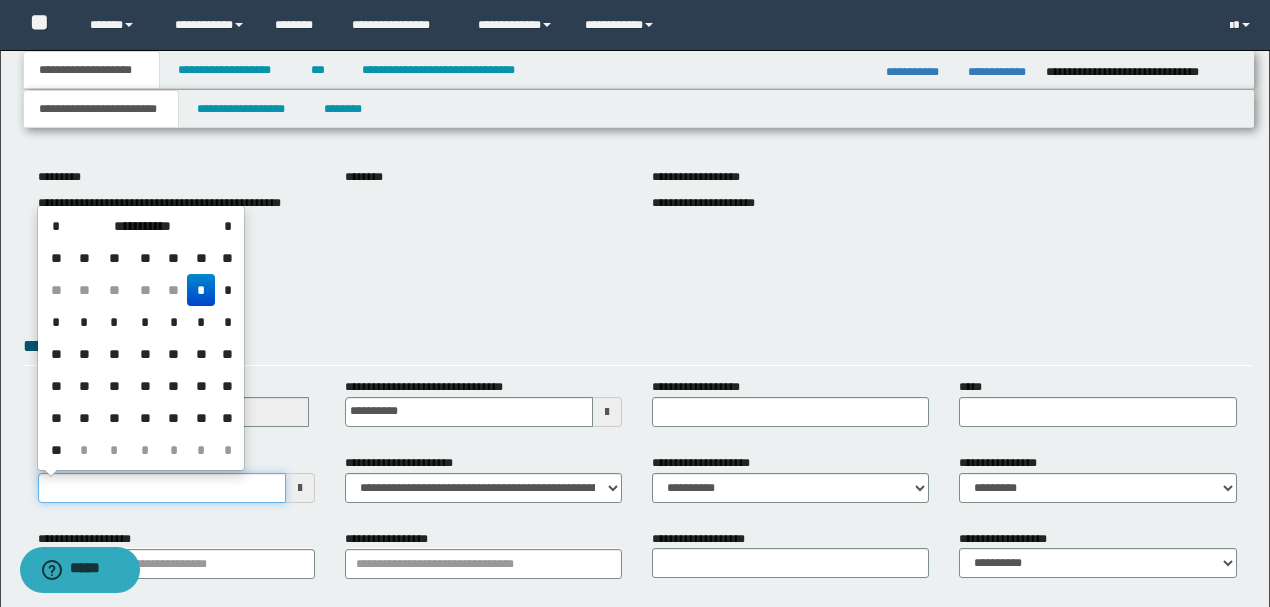click on "**********" at bounding box center (162, 488) 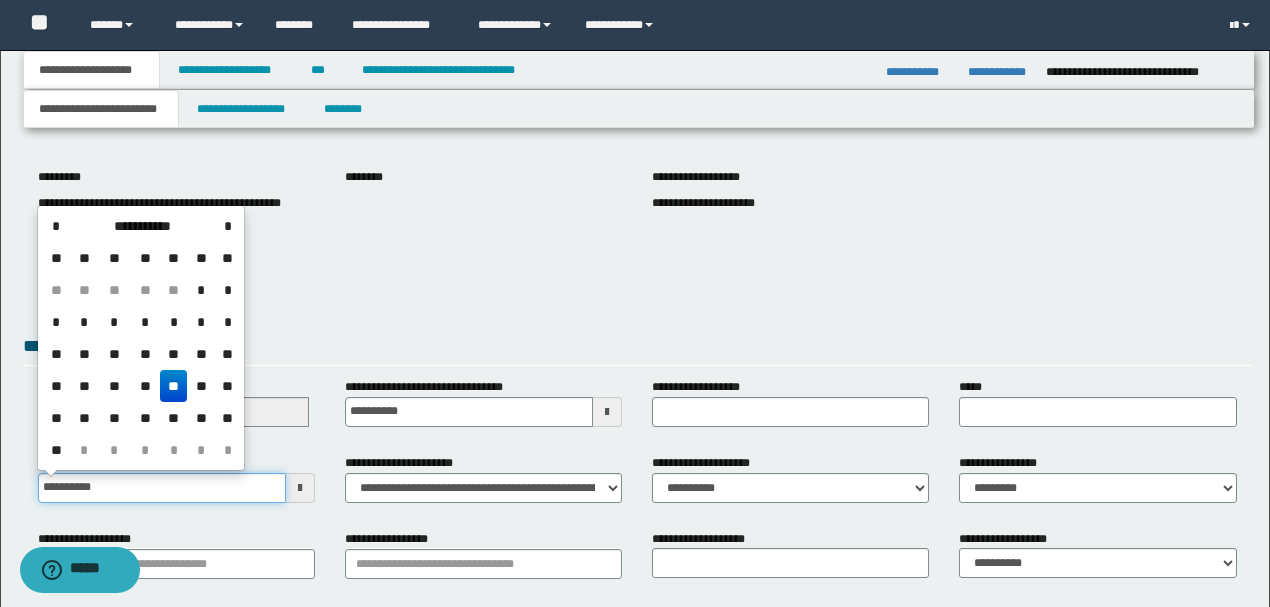 drag, startPoint x: 155, startPoint y: 498, endPoint x: 30, endPoint y: 542, distance: 132.51793 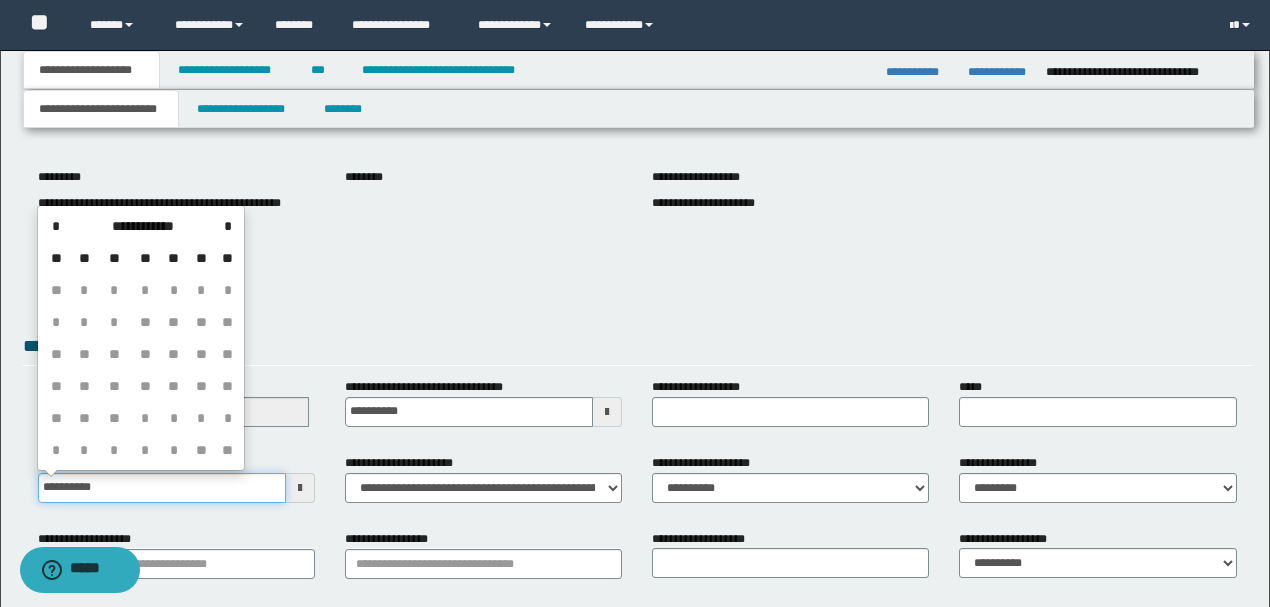 type on "**********" 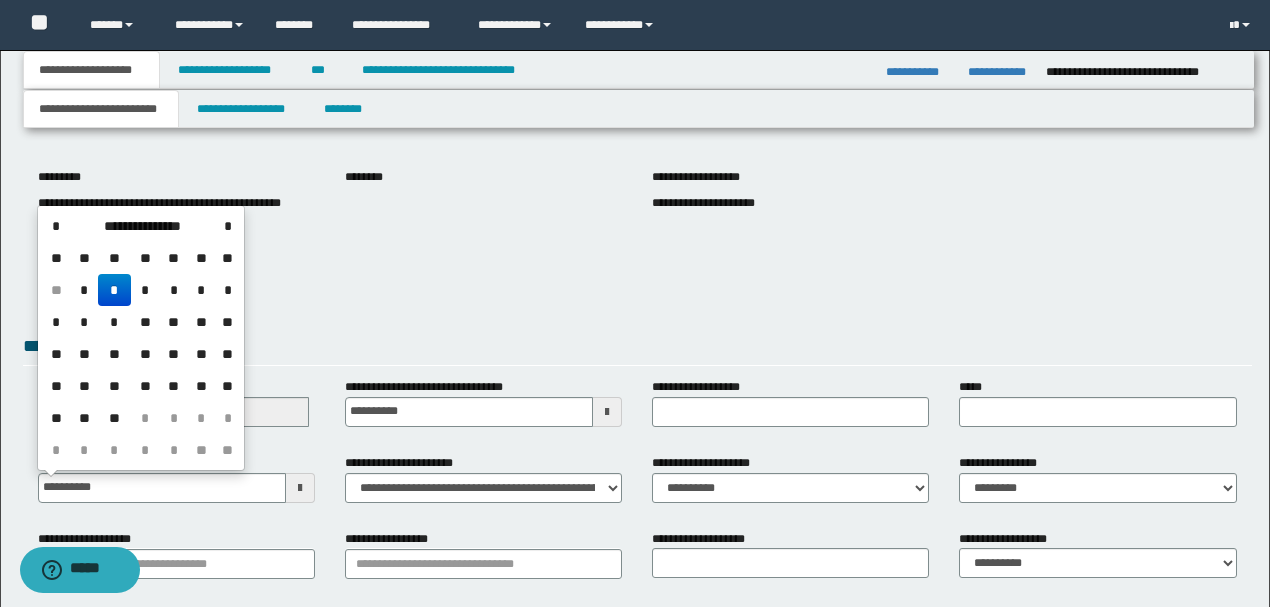 click on "**********" at bounding box center (637, 349) 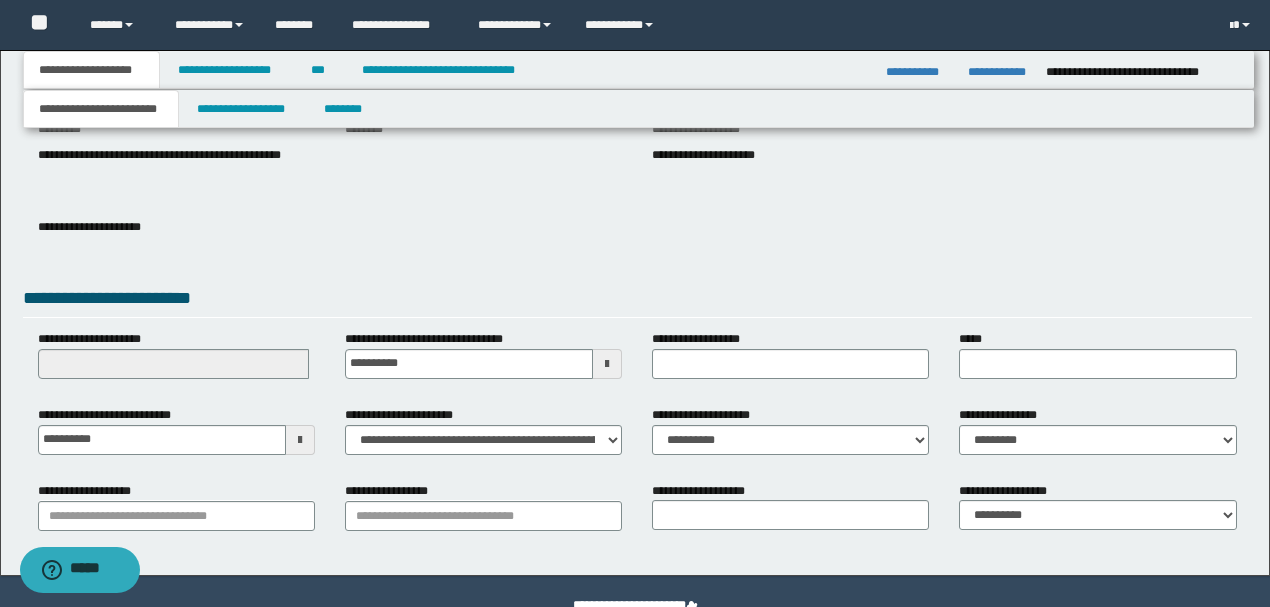 scroll, scrollTop: 294, scrollLeft: 0, axis: vertical 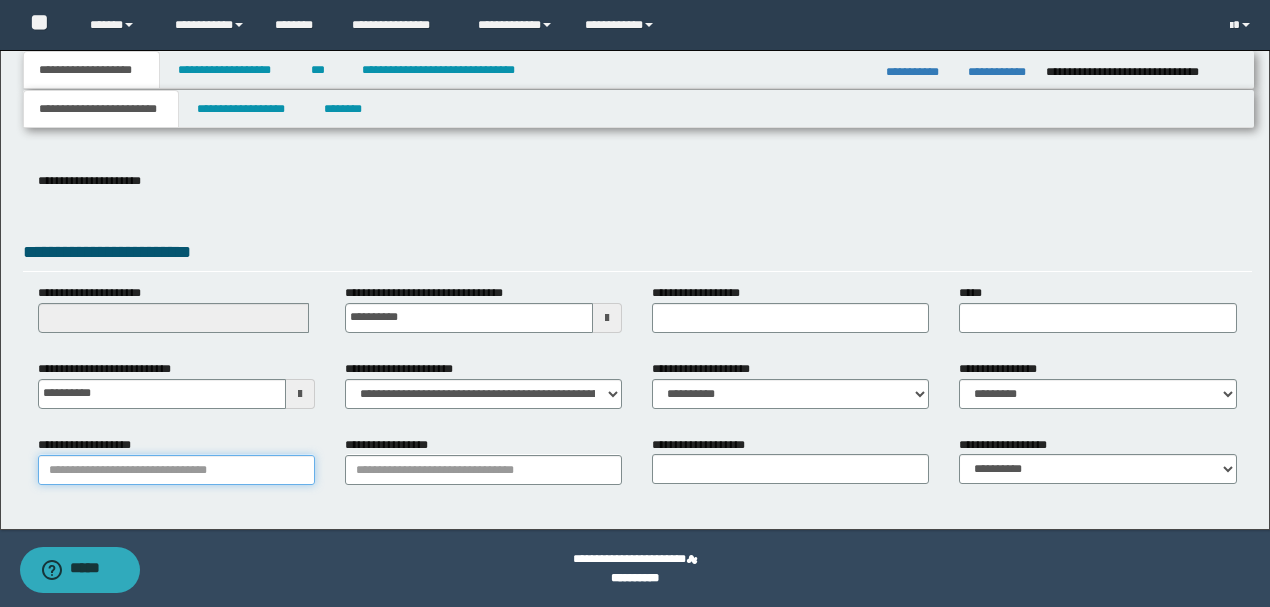 click on "**********" at bounding box center [176, 470] 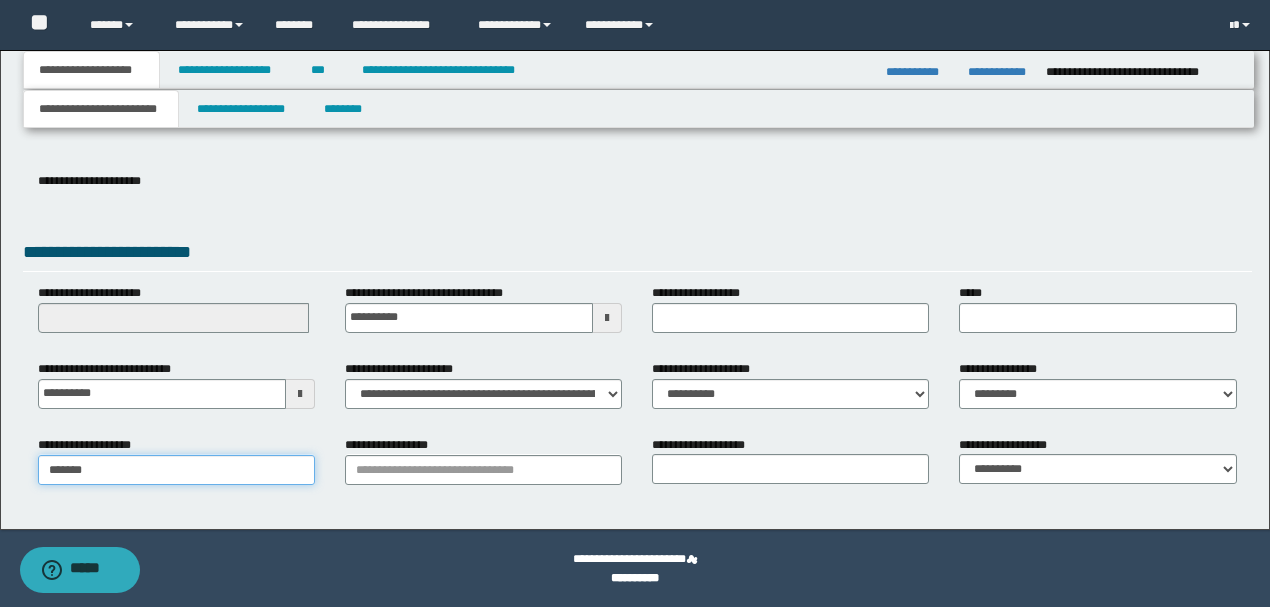 type on "********" 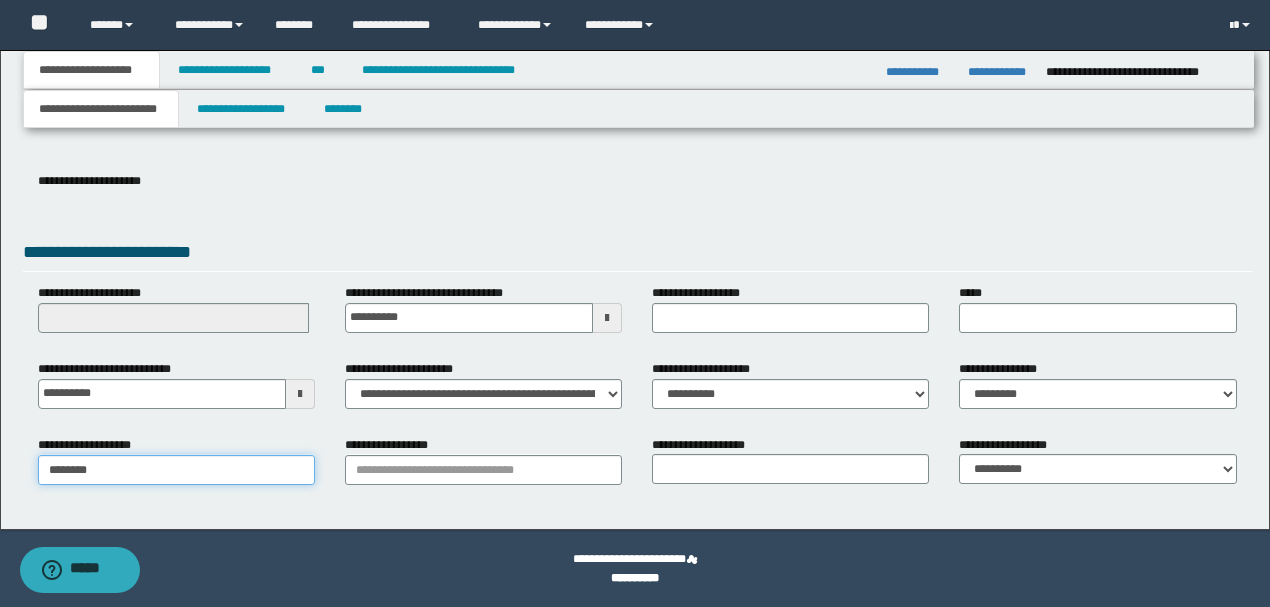 type on "********" 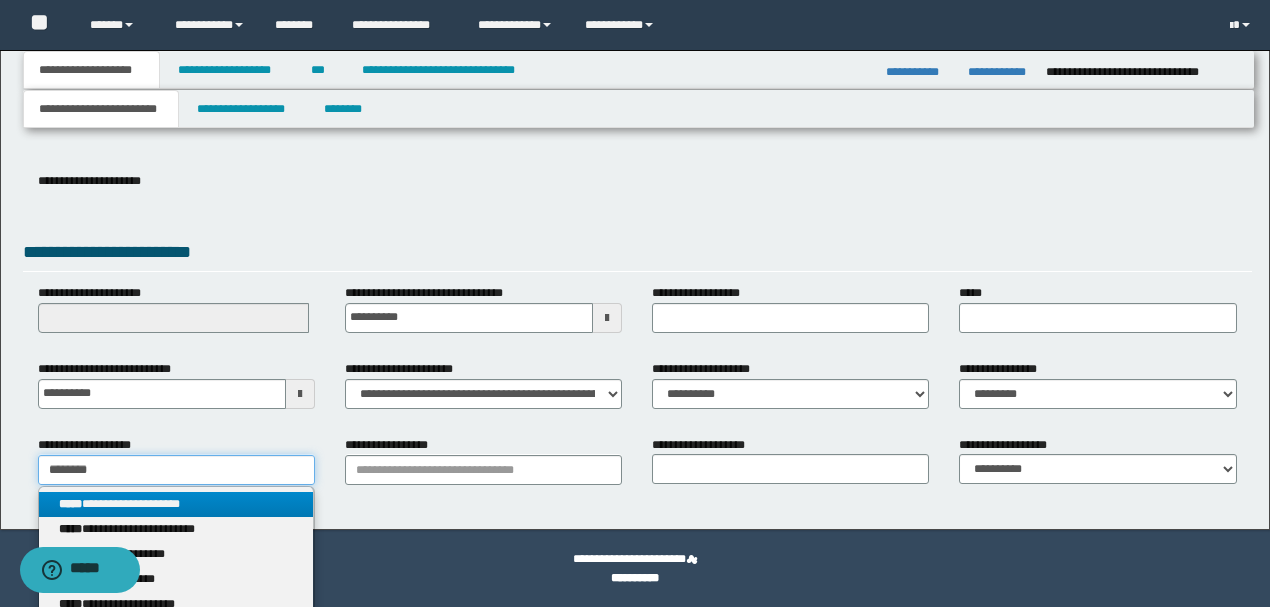 type on "********" 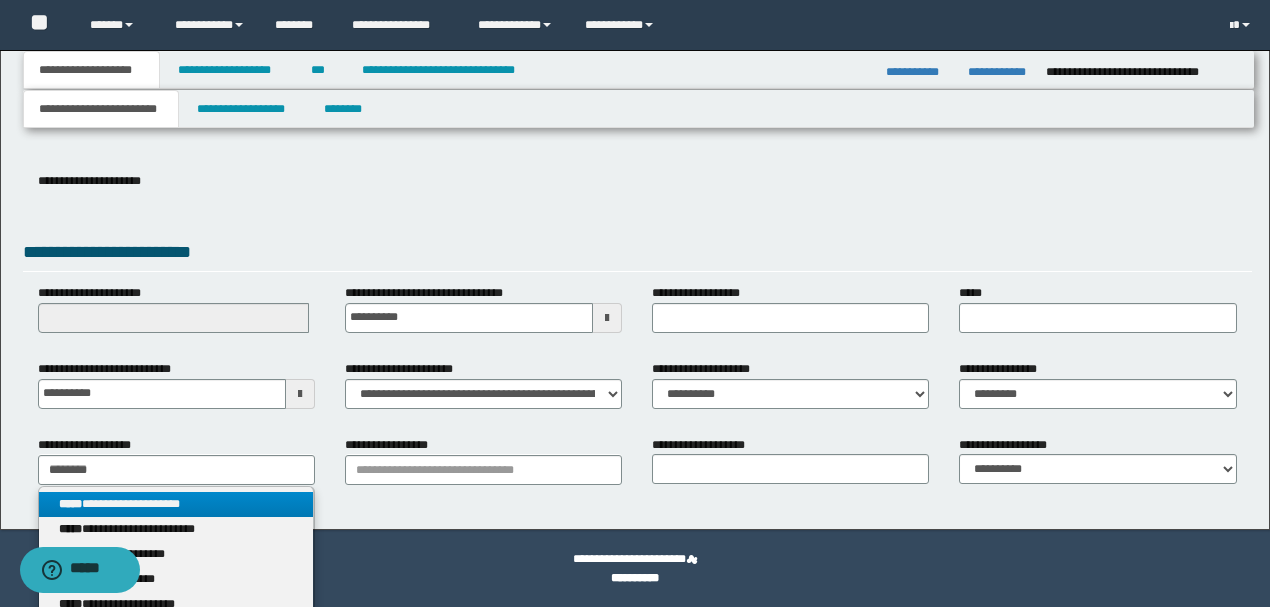 click on "**********" at bounding box center [176, 504] 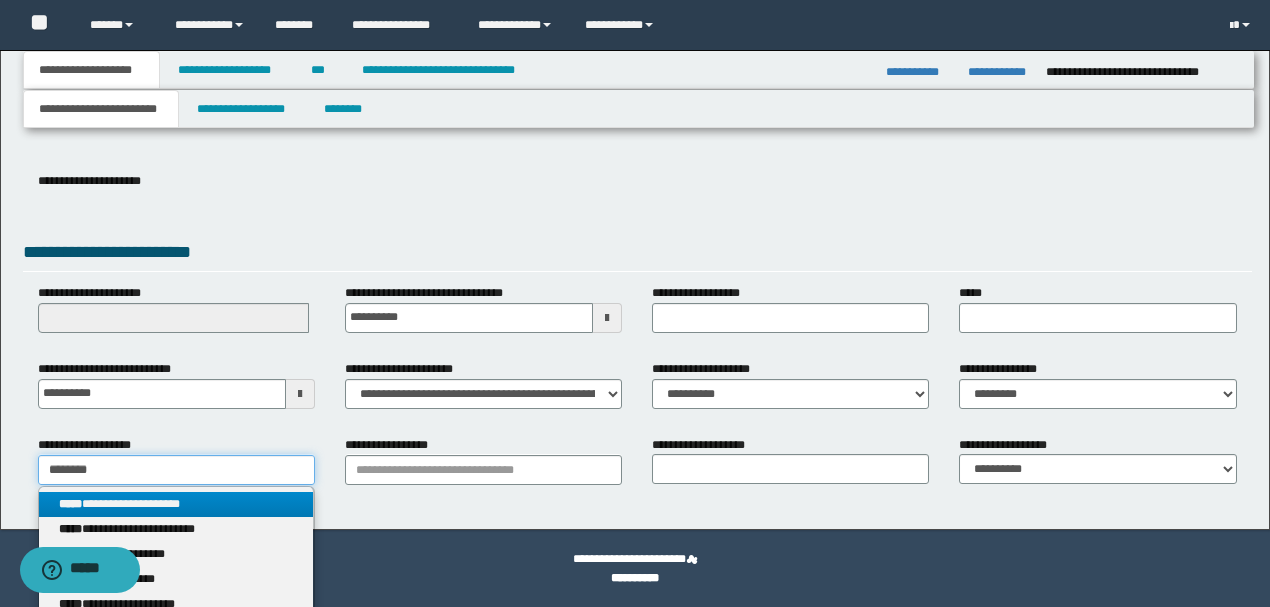 type 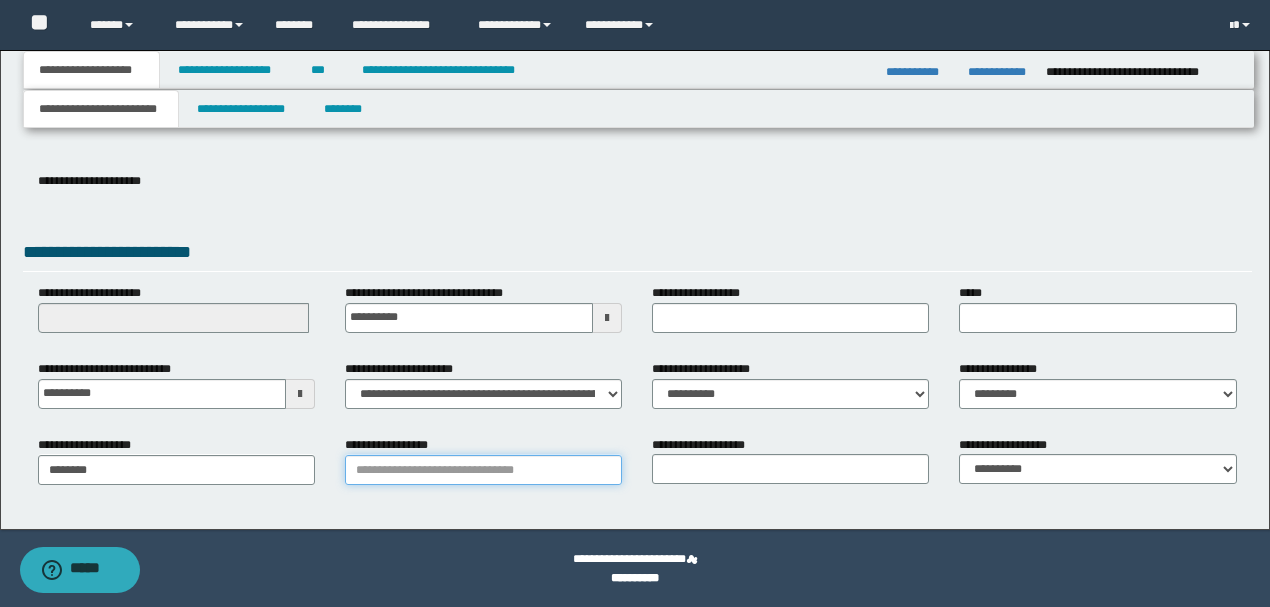 click on "**********" at bounding box center [483, 470] 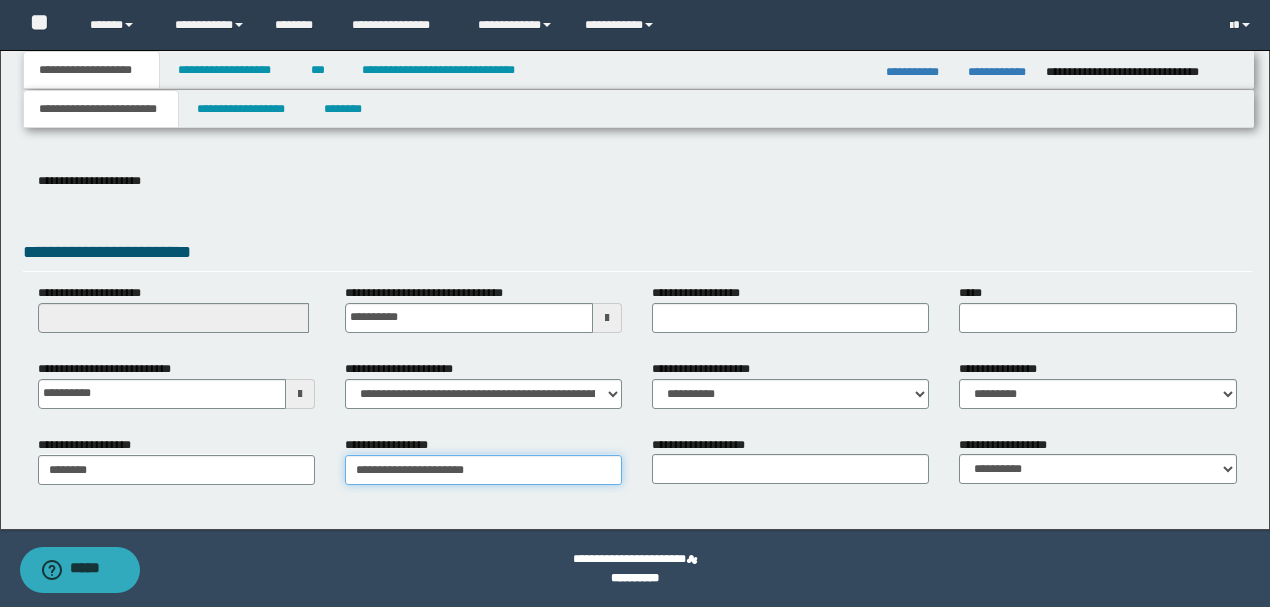 click on "**********" at bounding box center [483, 470] 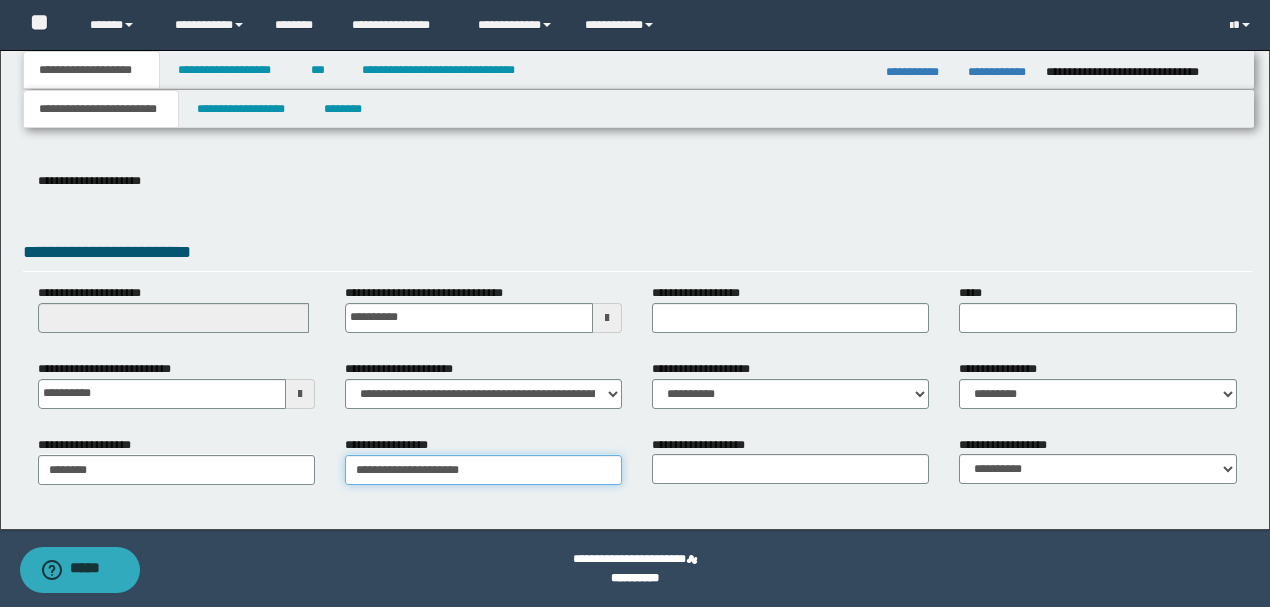 type on "**********" 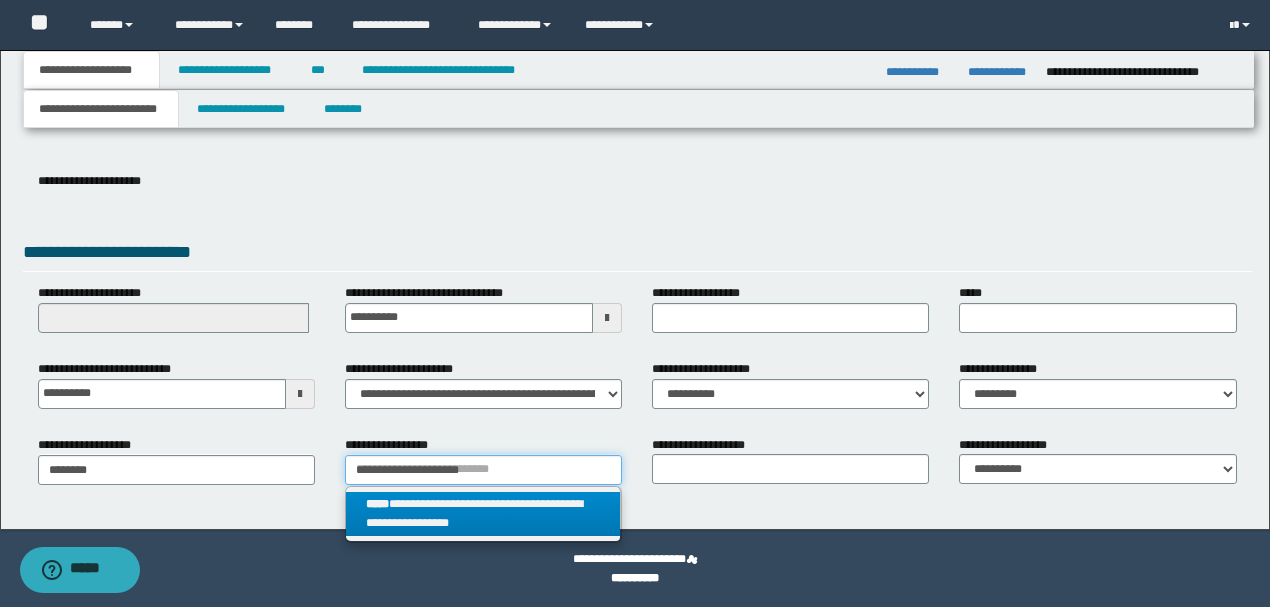 type on "**********" 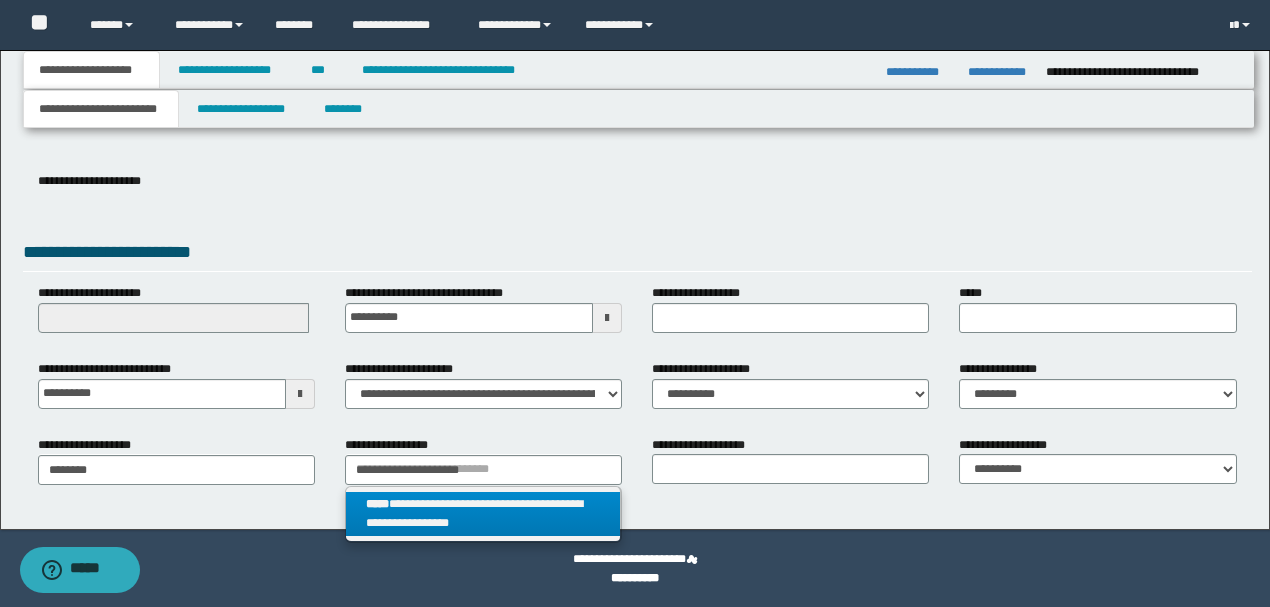 click on "**********" at bounding box center [483, 514] 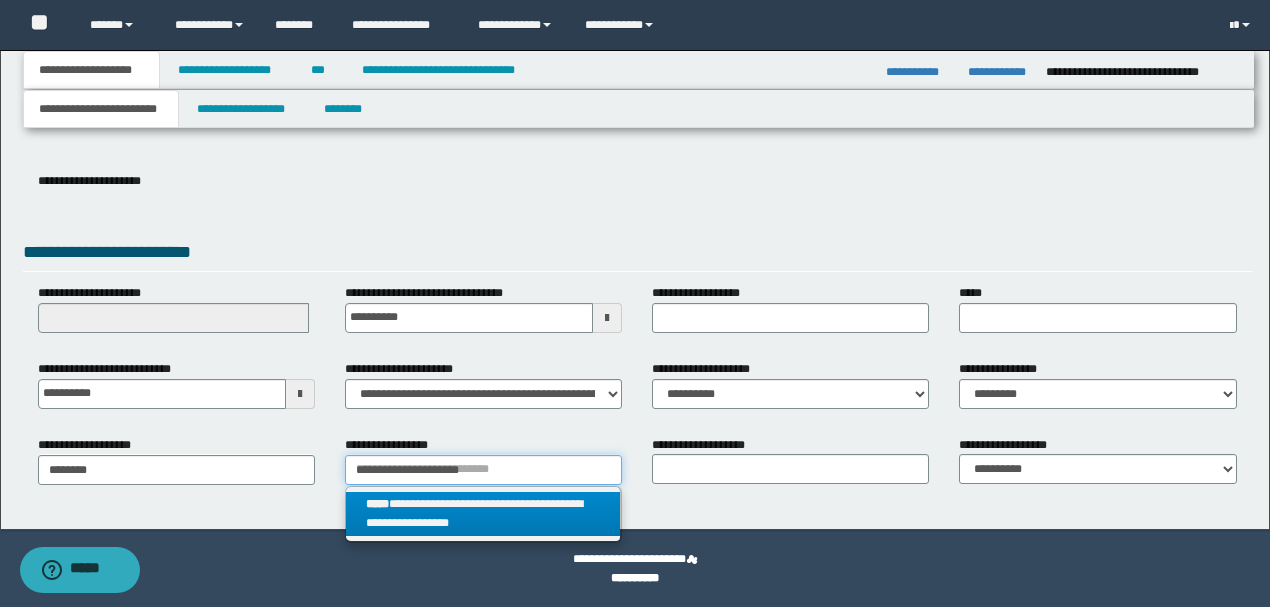 type 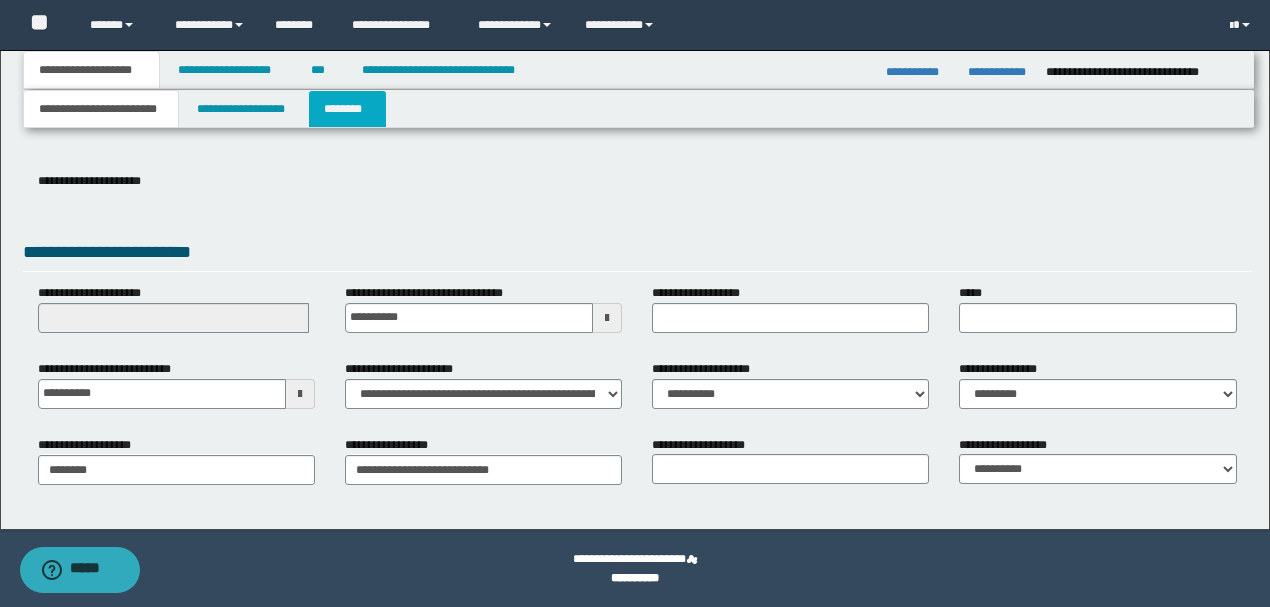 click on "********" at bounding box center (347, 109) 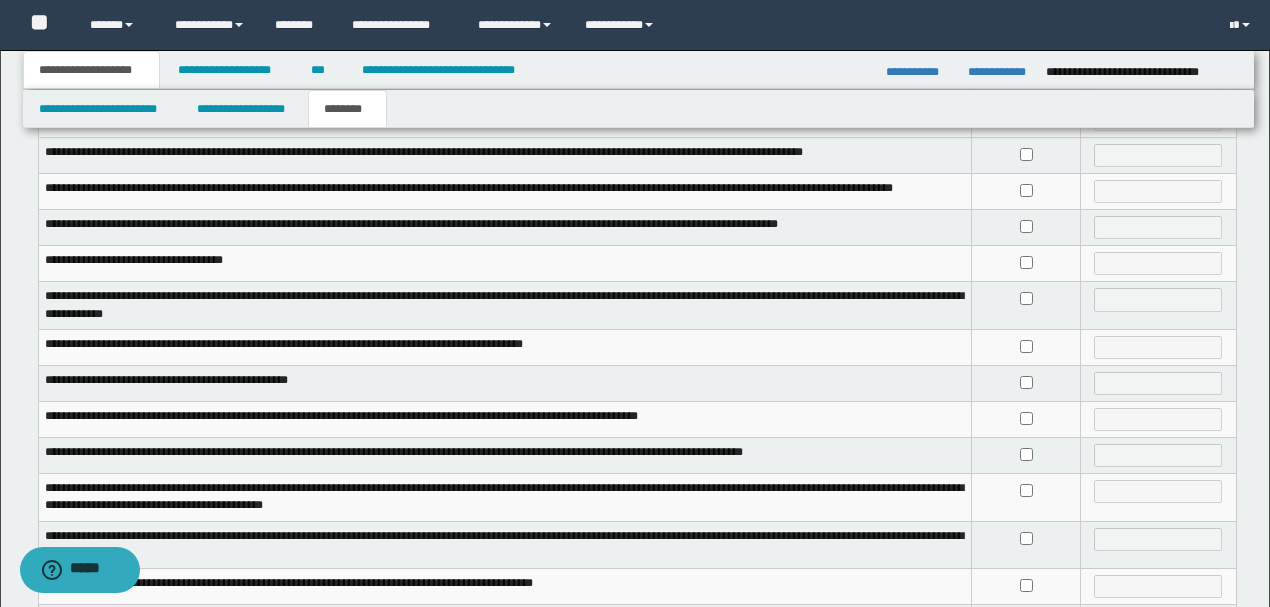 scroll, scrollTop: 400, scrollLeft: 0, axis: vertical 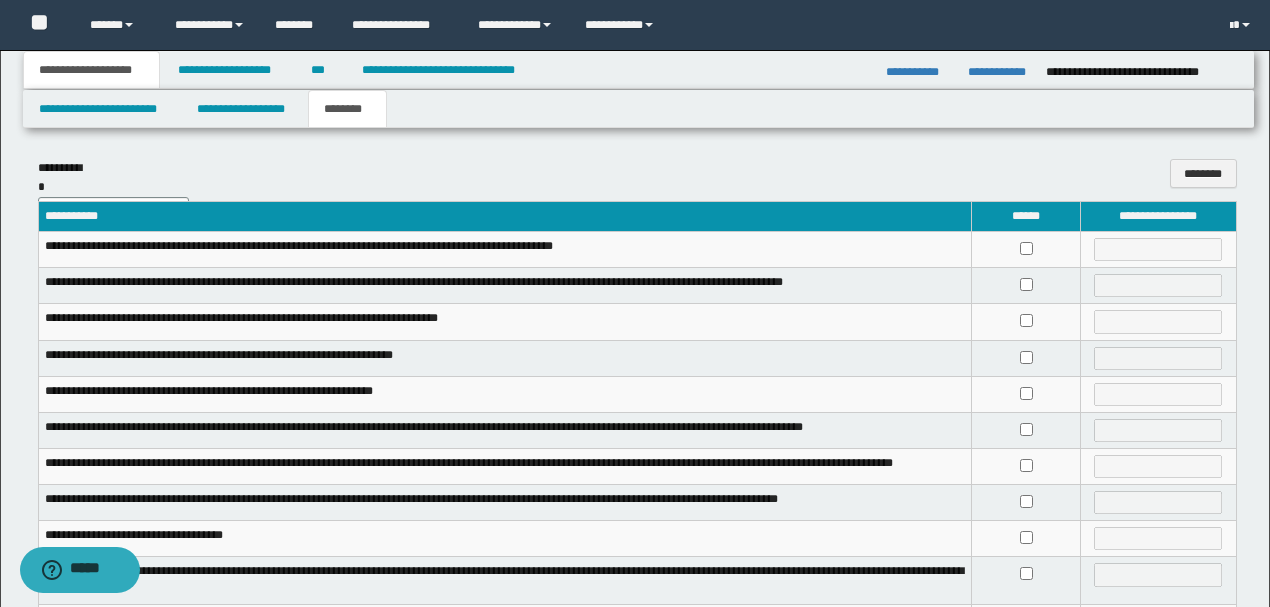 click at bounding box center (1026, 250) 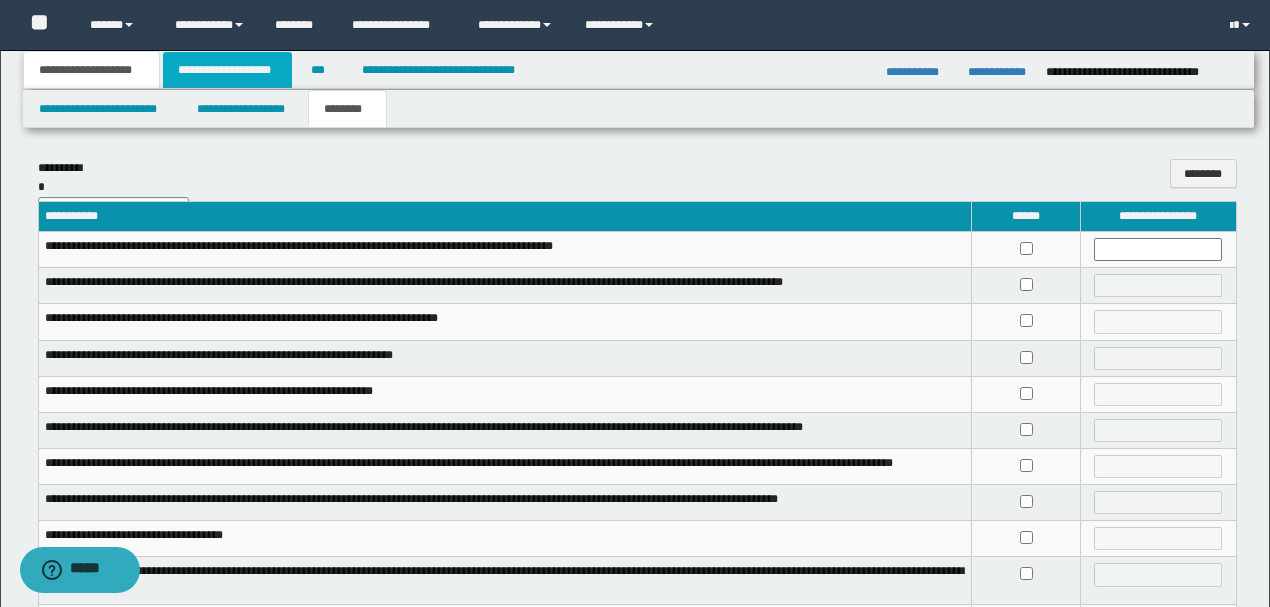 click on "**********" at bounding box center [227, 70] 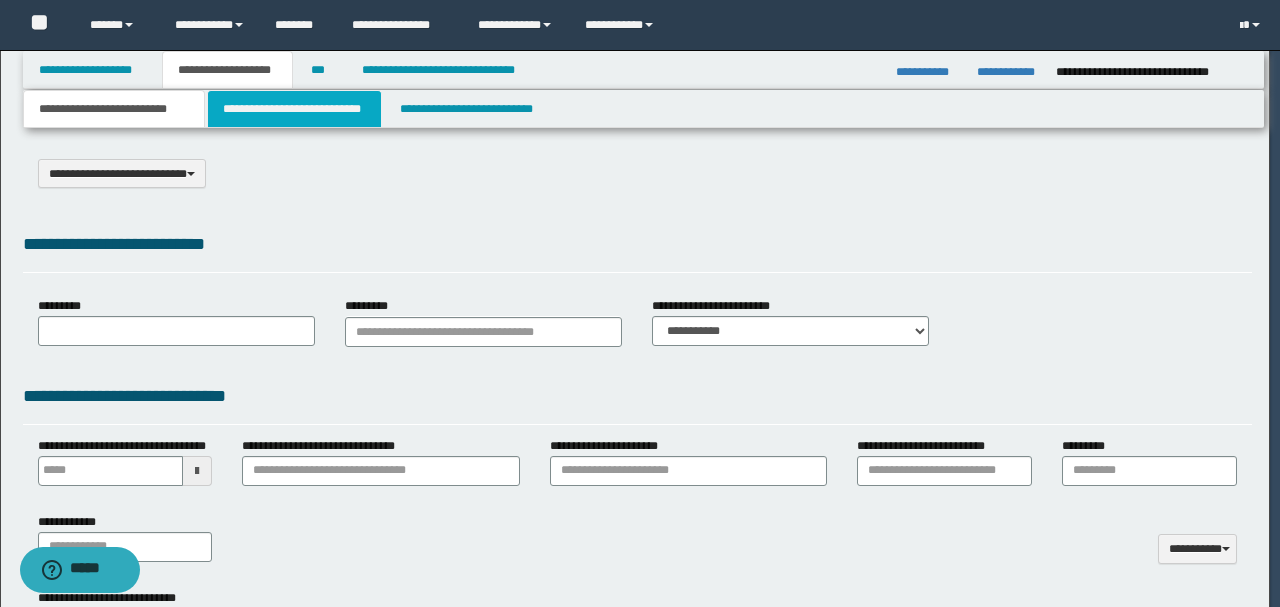 select on "*" 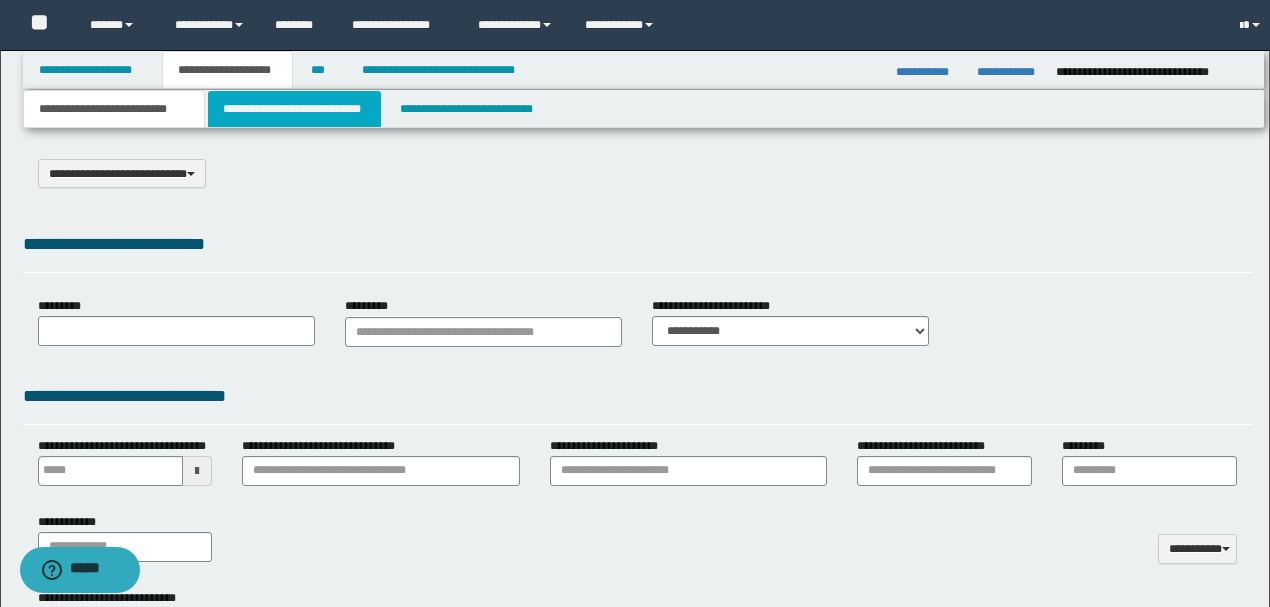 click on "**********" at bounding box center [294, 109] 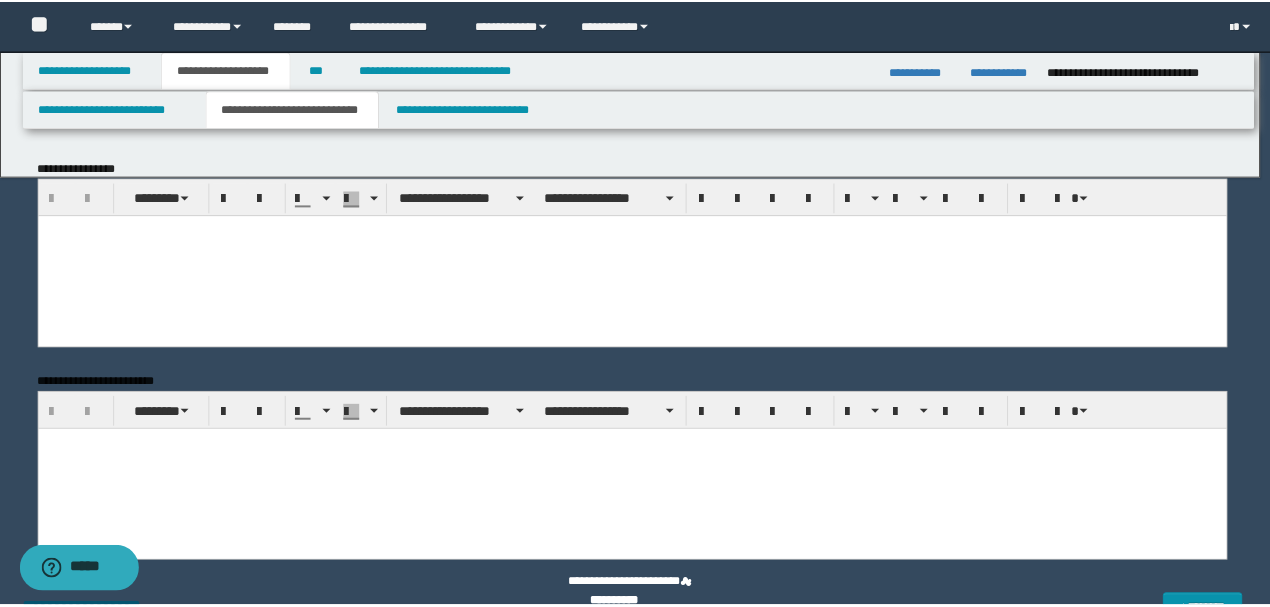 scroll, scrollTop: 0, scrollLeft: 0, axis: both 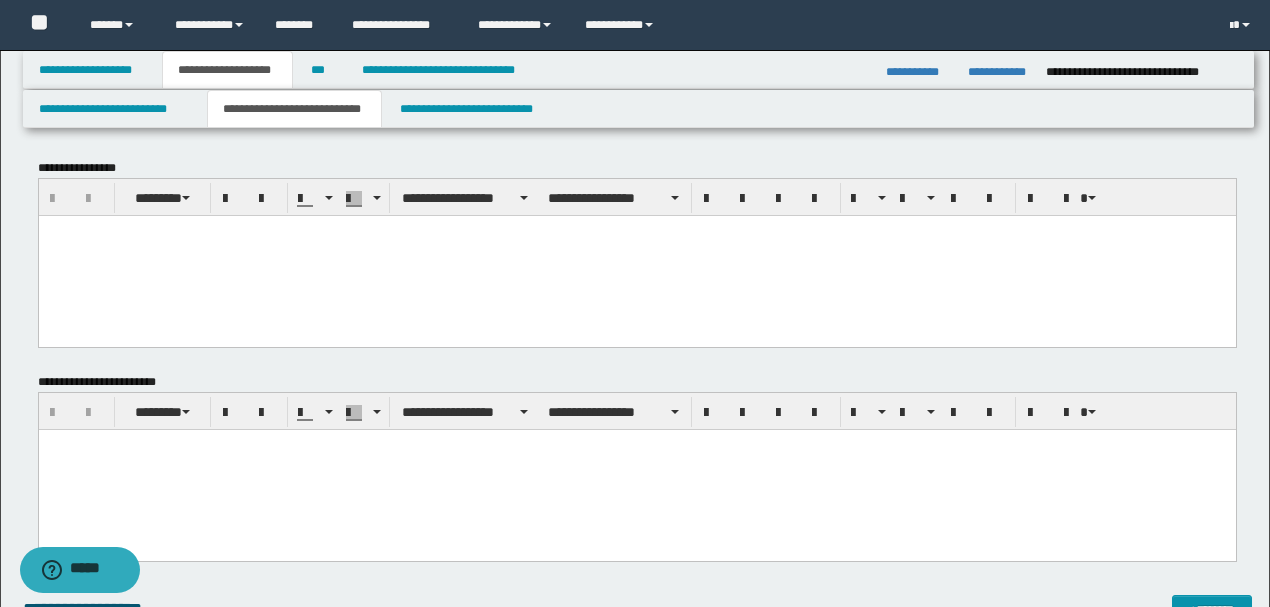 click at bounding box center [636, 470] 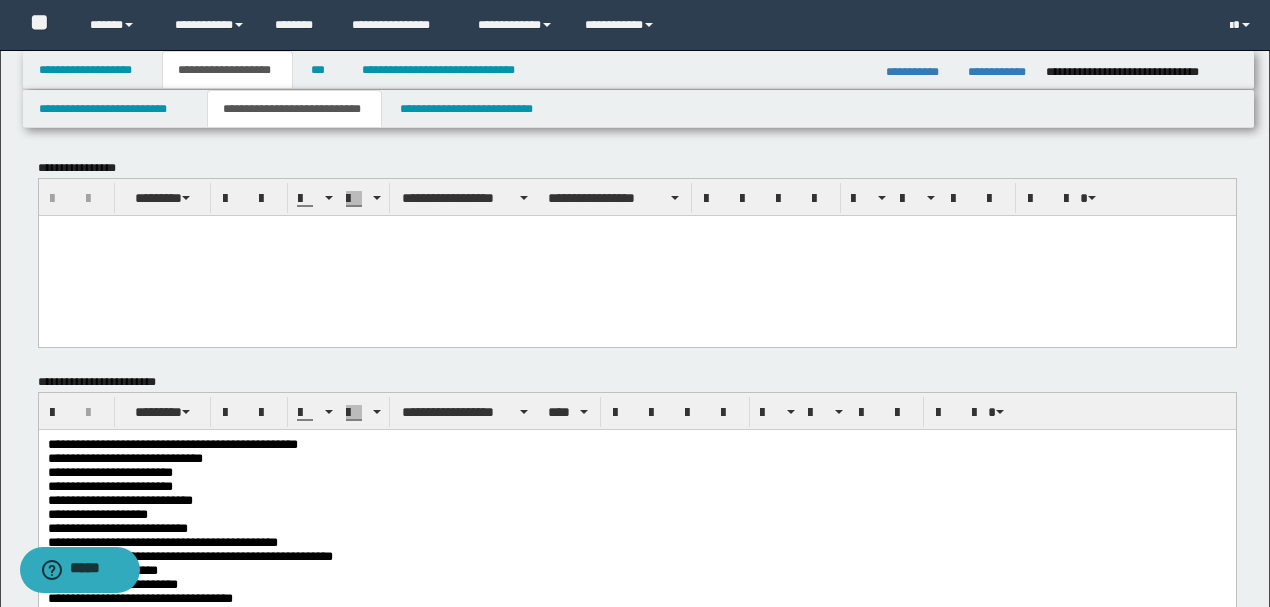 click at bounding box center (636, 230) 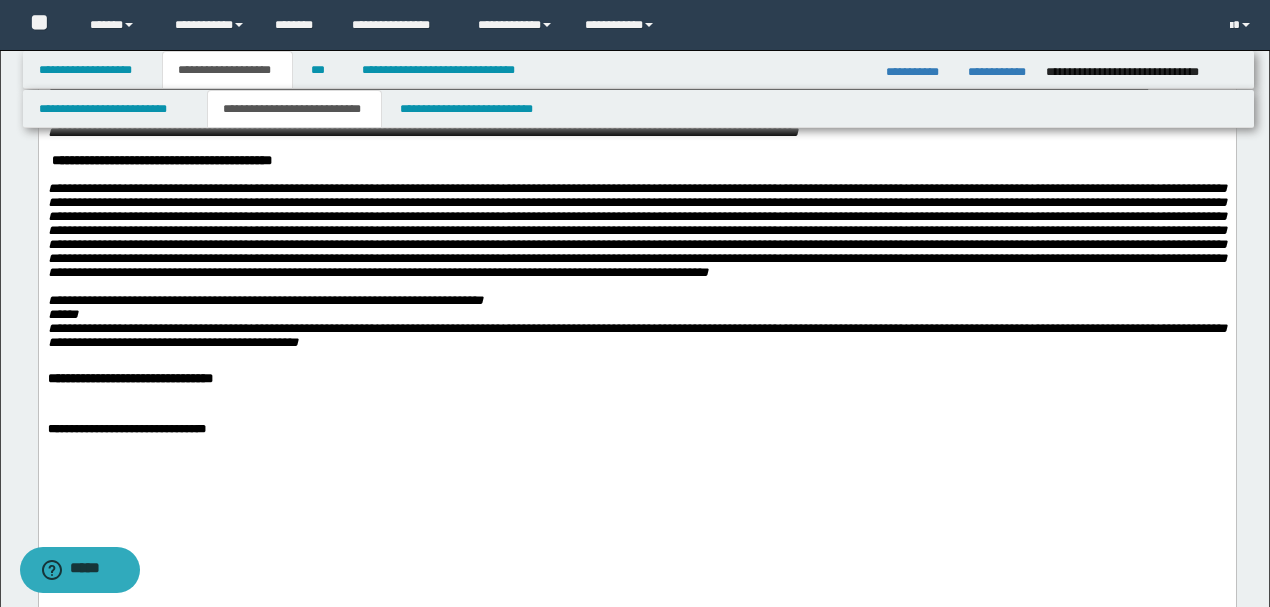 scroll, scrollTop: 1000, scrollLeft: 0, axis: vertical 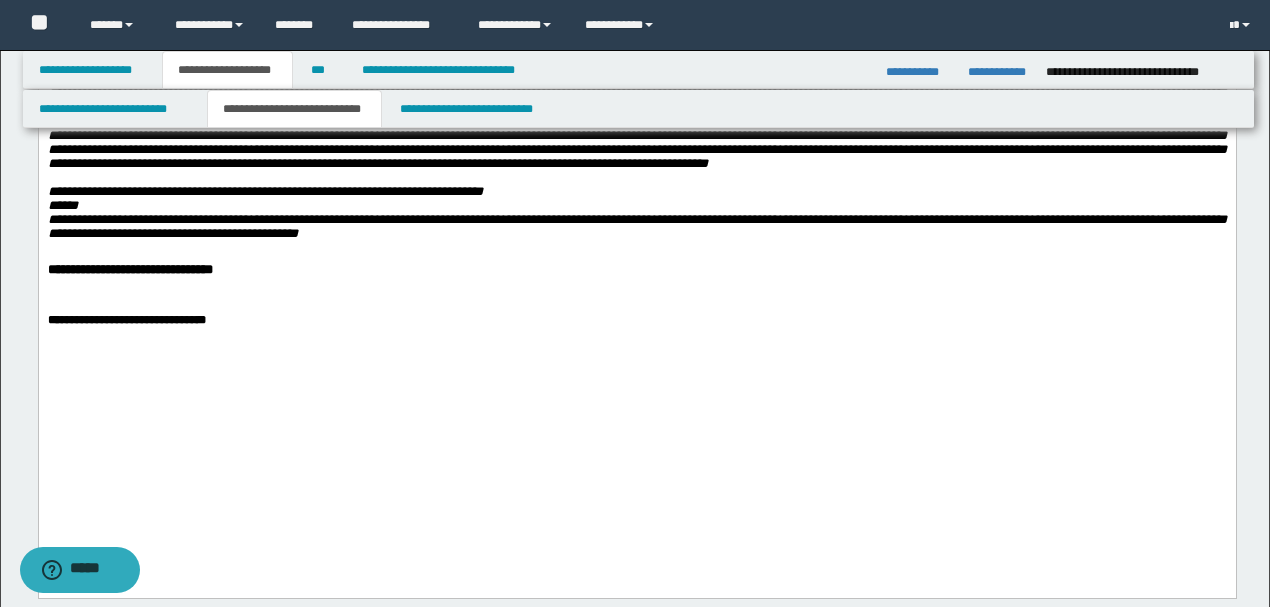 click on "******" at bounding box center (636, 206) 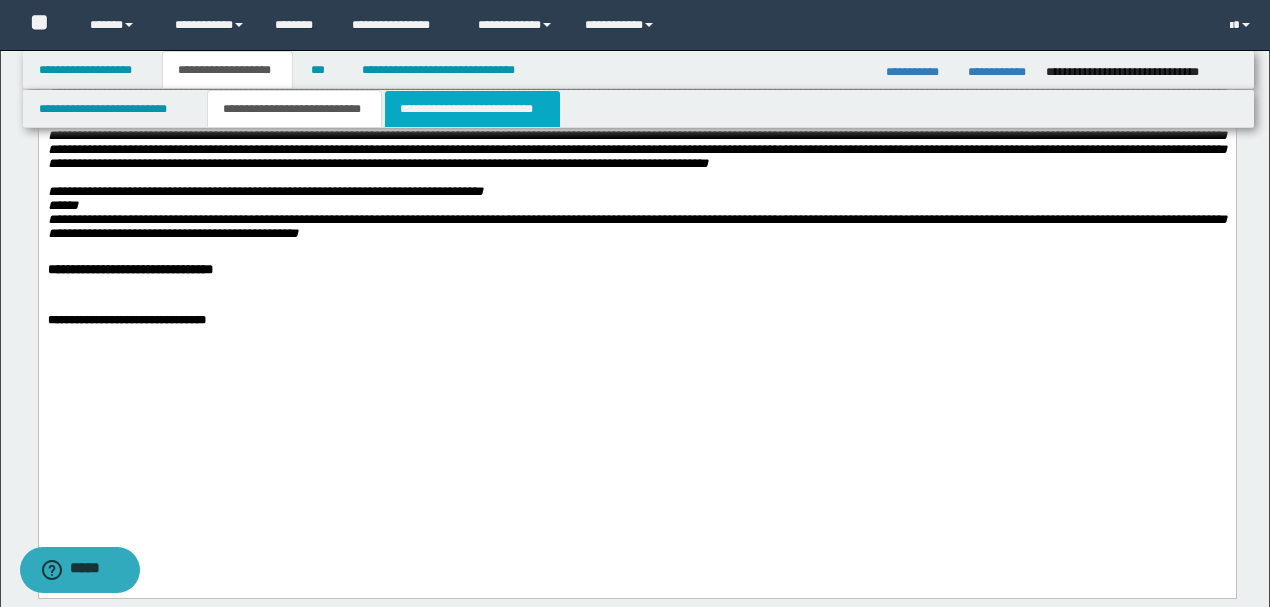 click on "**********" at bounding box center (472, 109) 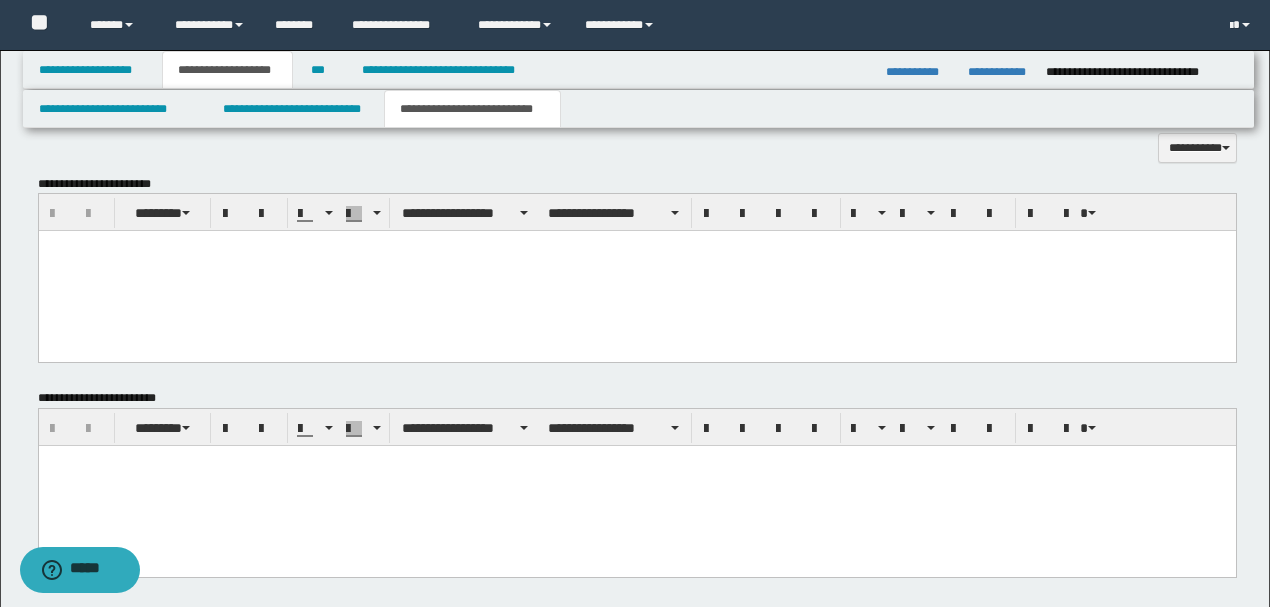 scroll, scrollTop: 666, scrollLeft: 0, axis: vertical 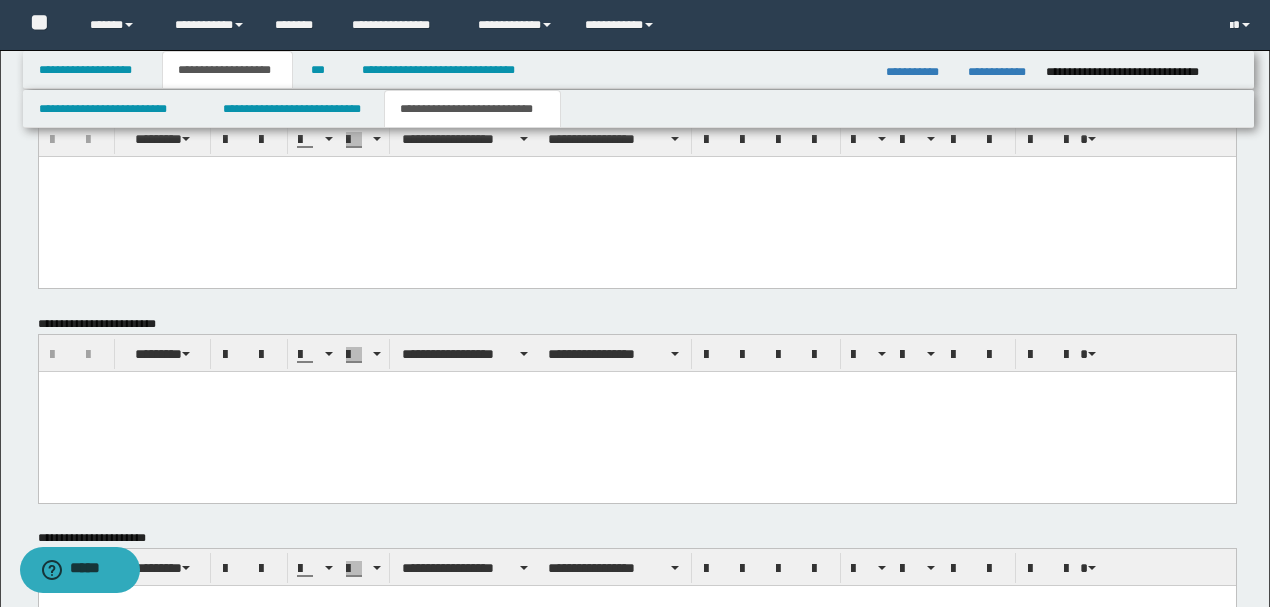 click at bounding box center [636, 197] 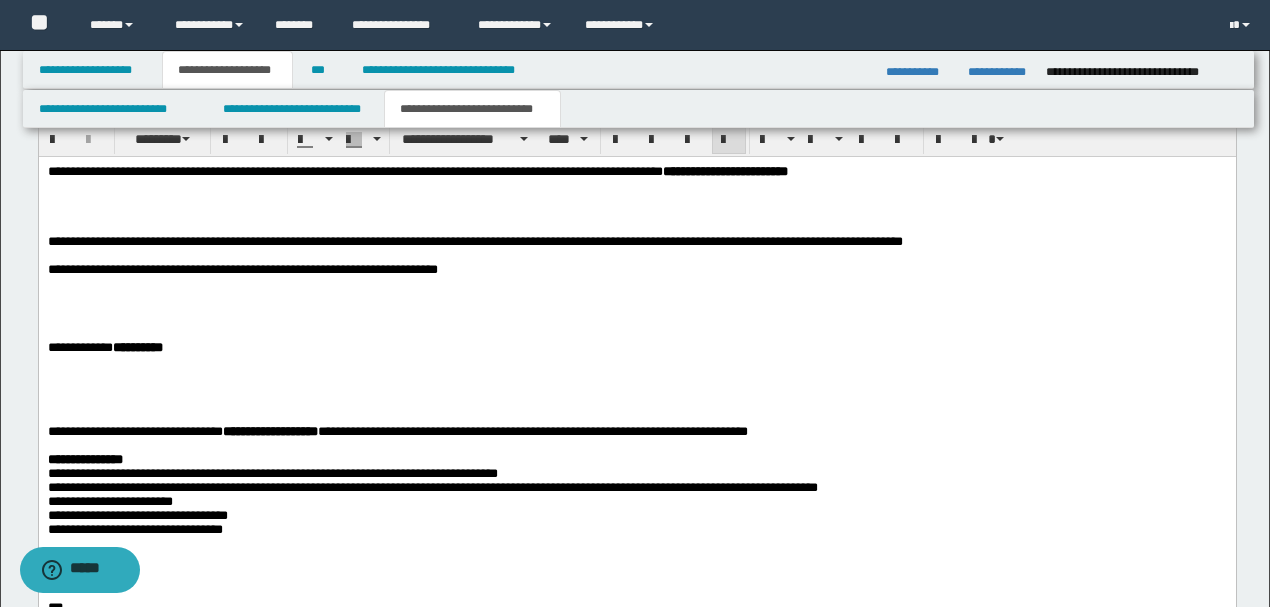 click on "**********" at bounding box center [417, 171] 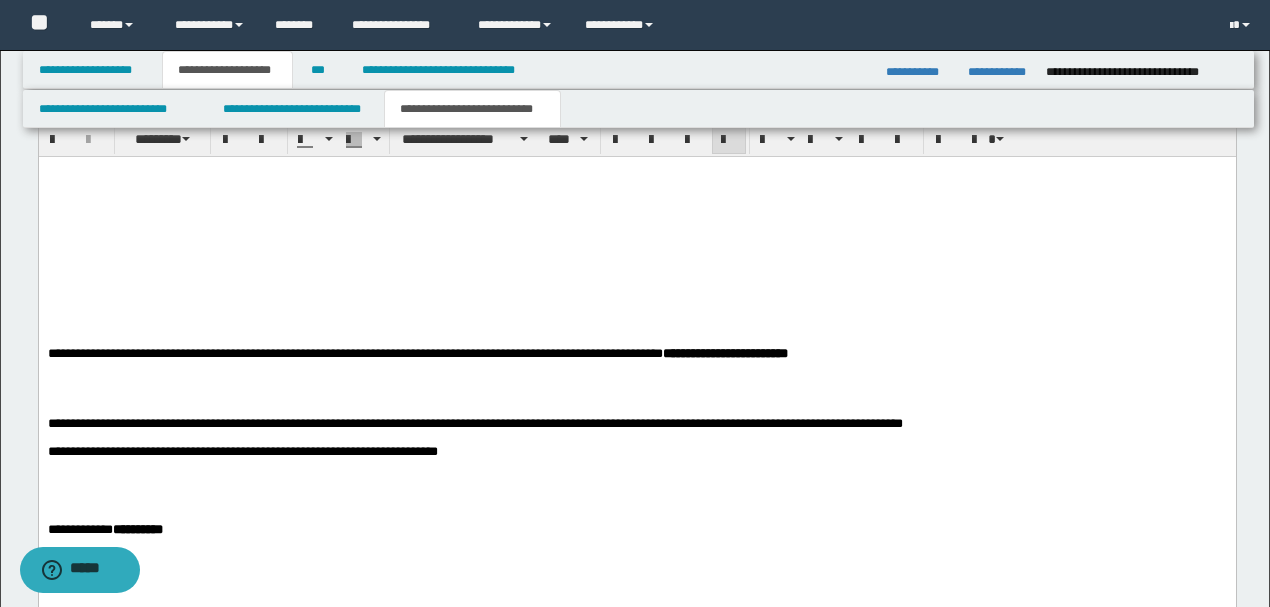 click at bounding box center [636, 382] 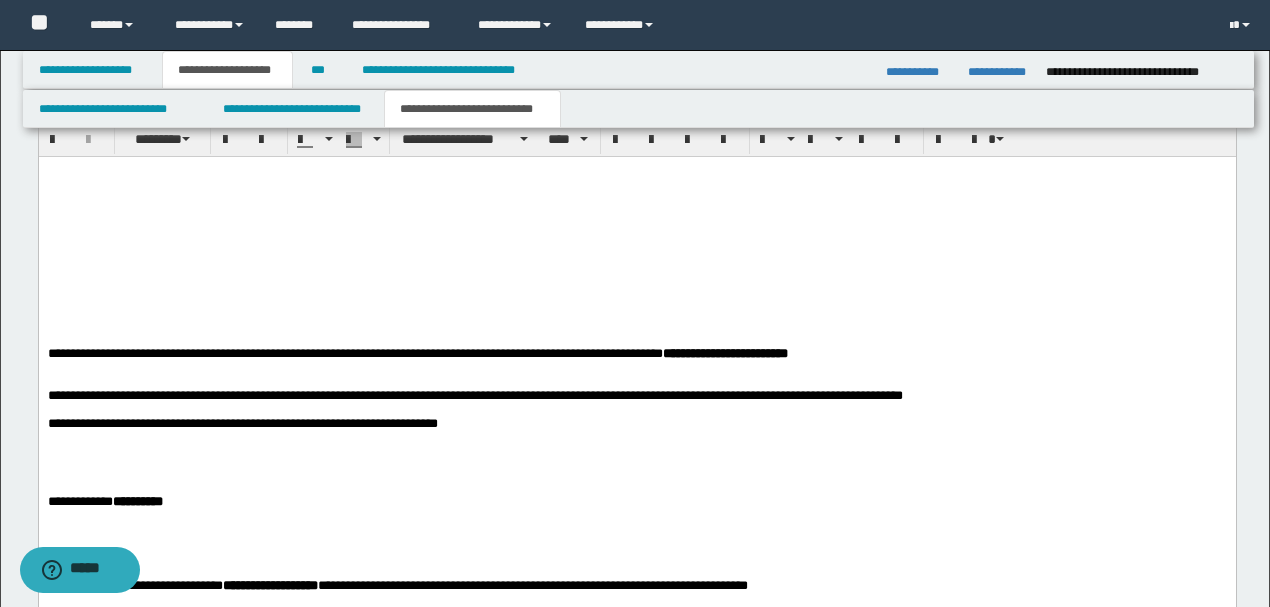 click at bounding box center (636, 460) 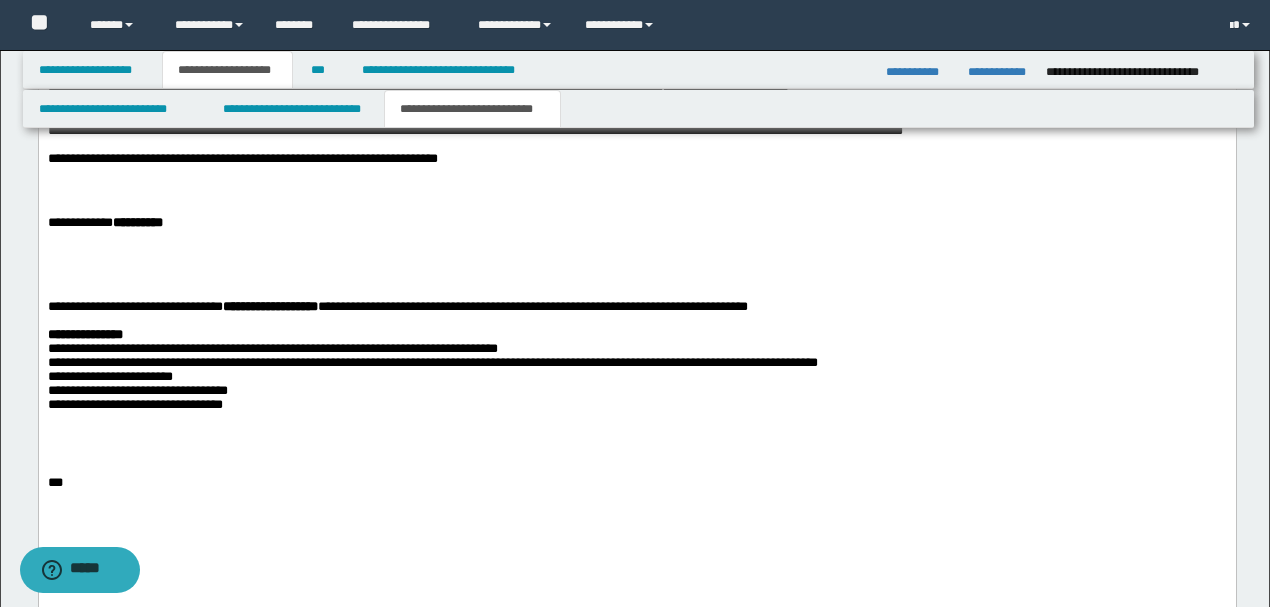 scroll, scrollTop: 933, scrollLeft: 0, axis: vertical 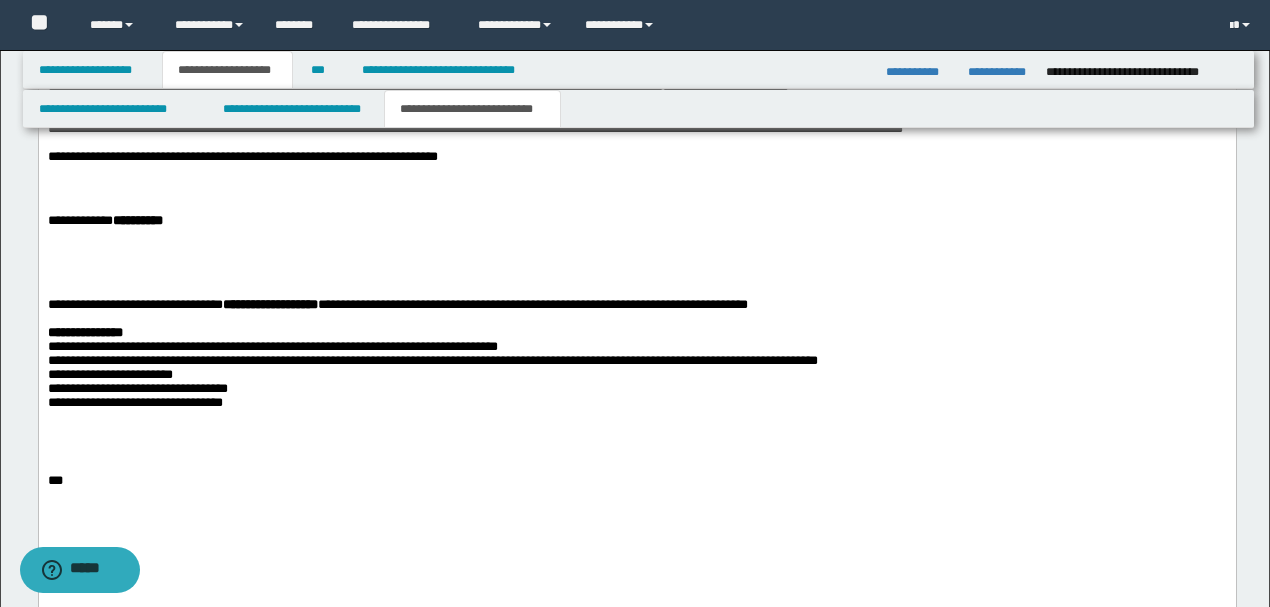 click at bounding box center [636, 236] 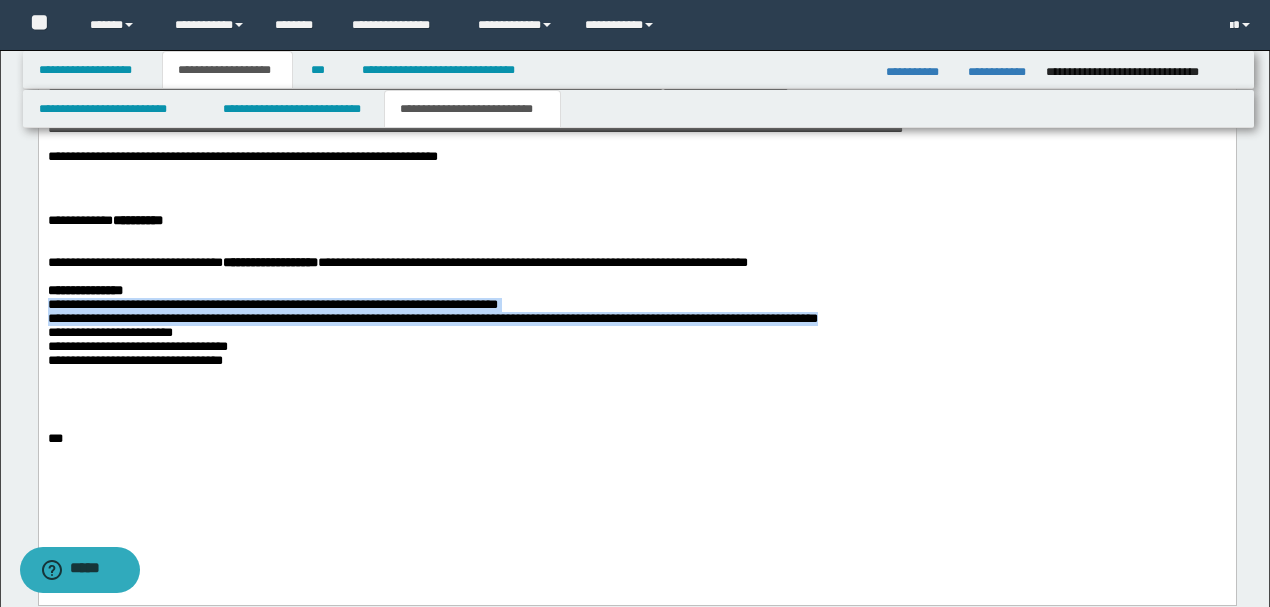 drag, startPoint x: 913, startPoint y: 363, endPoint x: 52, endPoint y: 340, distance: 861.3071 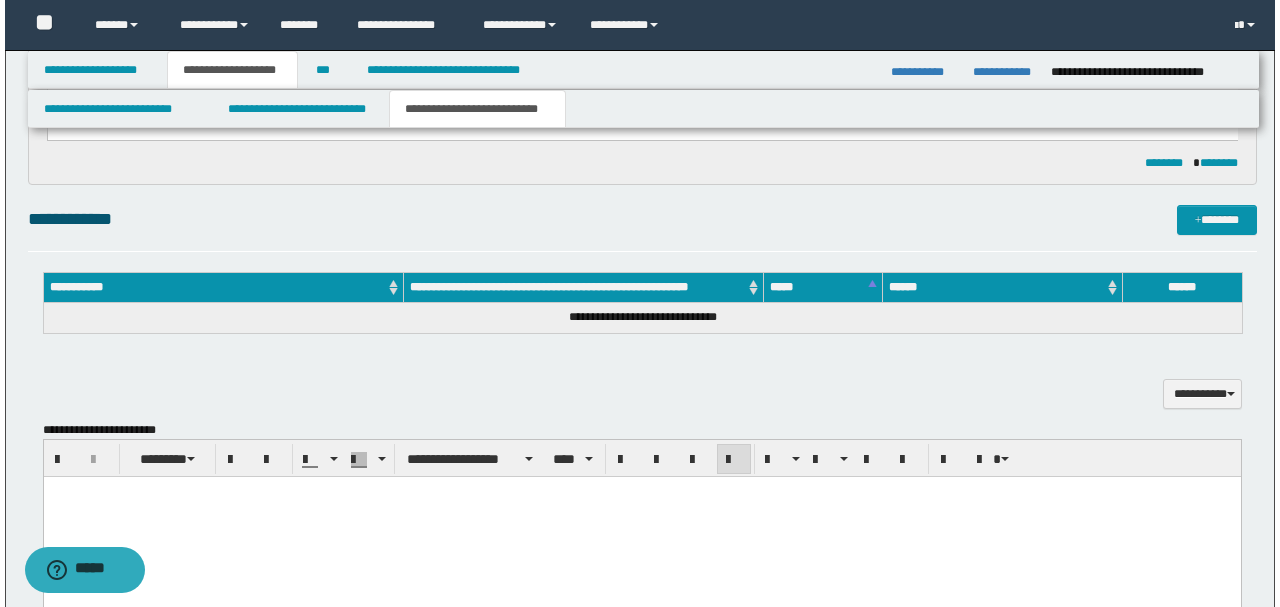 scroll, scrollTop: 333, scrollLeft: 0, axis: vertical 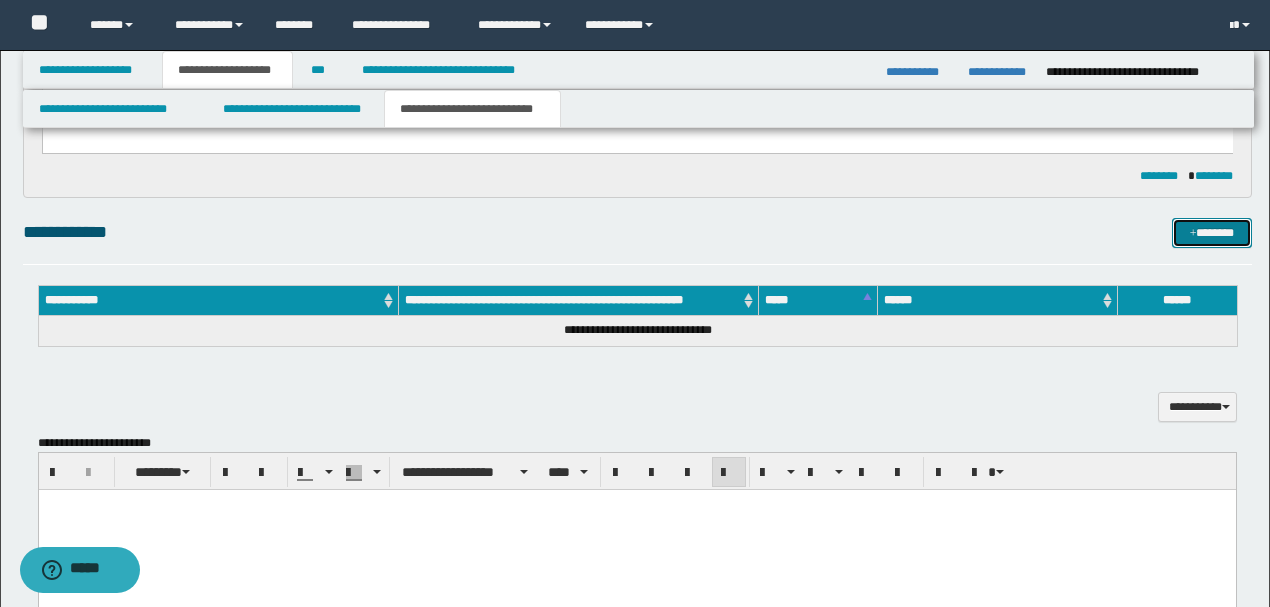 click on "*******" at bounding box center (1211, 232) 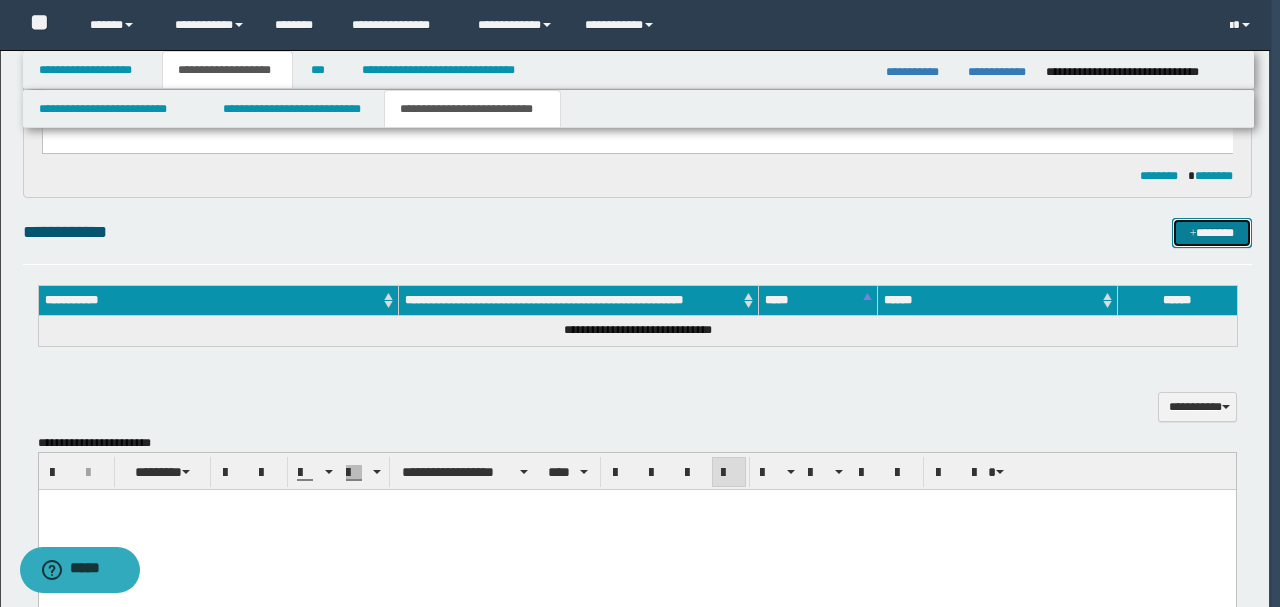 type 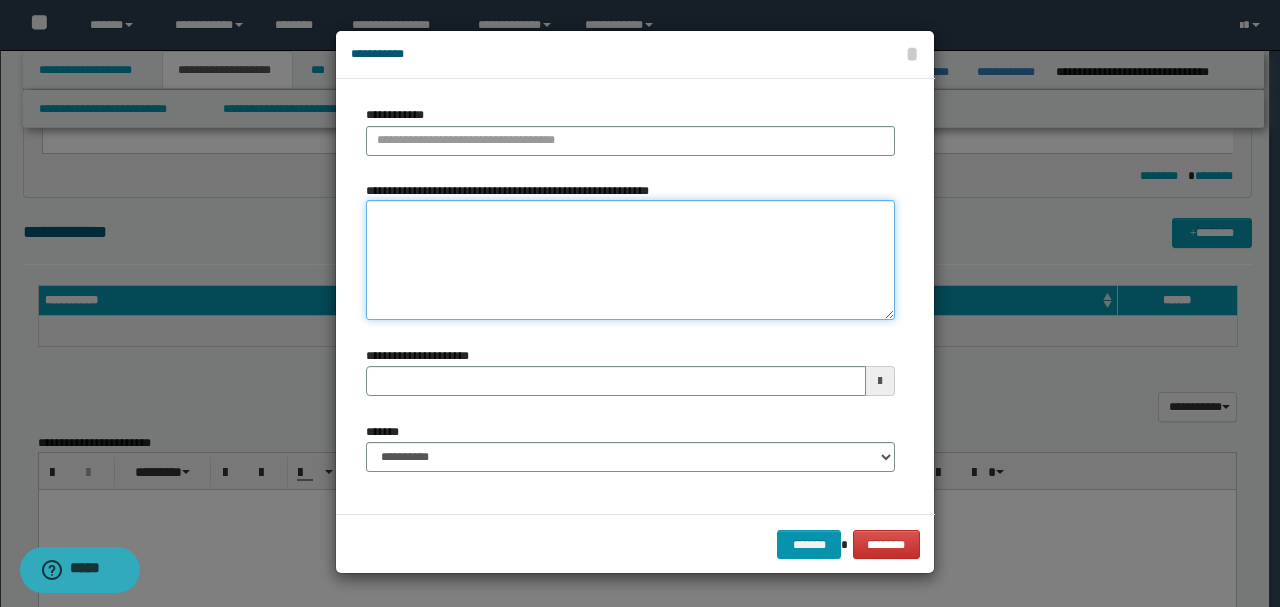 click on "**********" at bounding box center (630, 260) 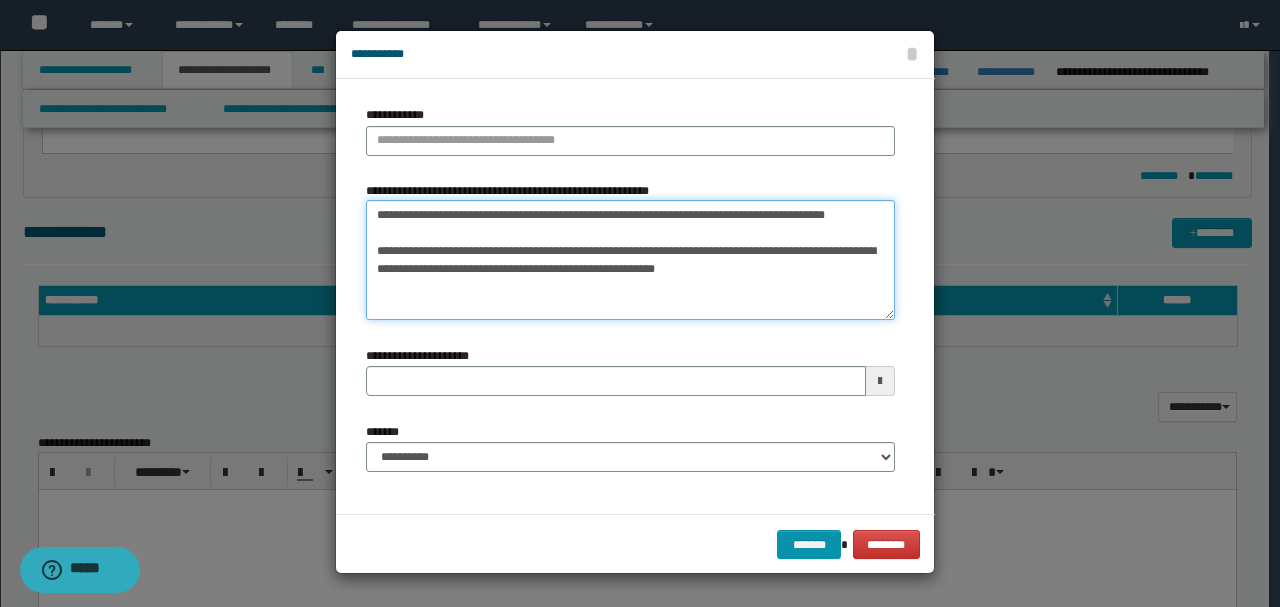 drag, startPoint x: 610, startPoint y: 207, endPoint x: 170, endPoint y: 188, distance: 440.41003 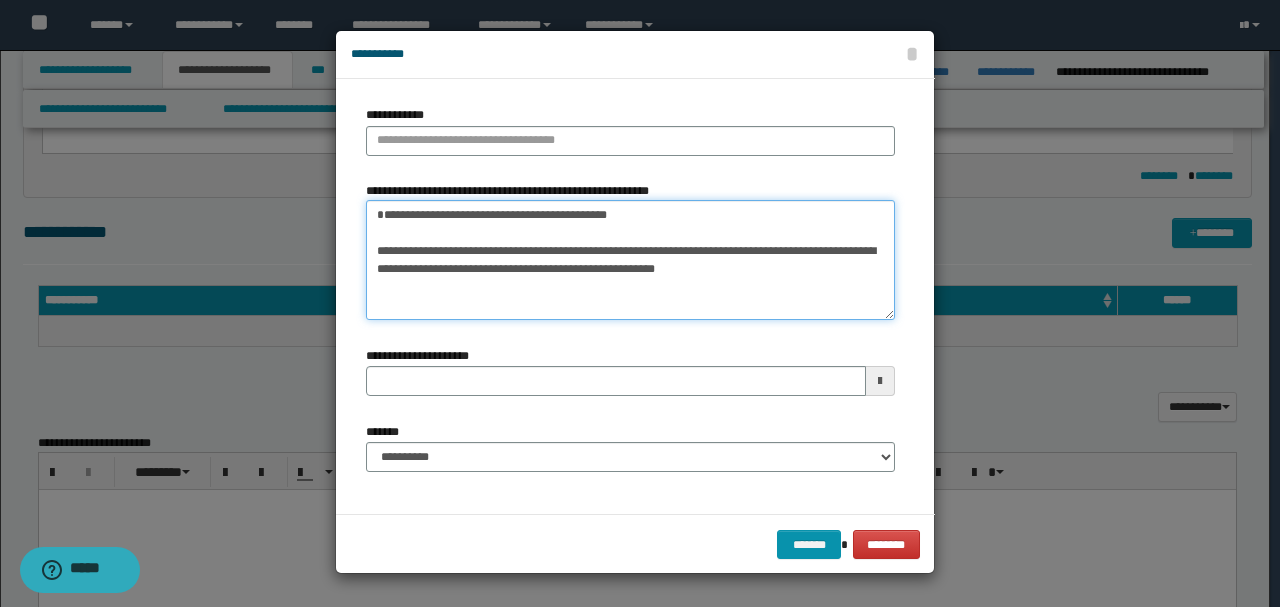 type on "**********" 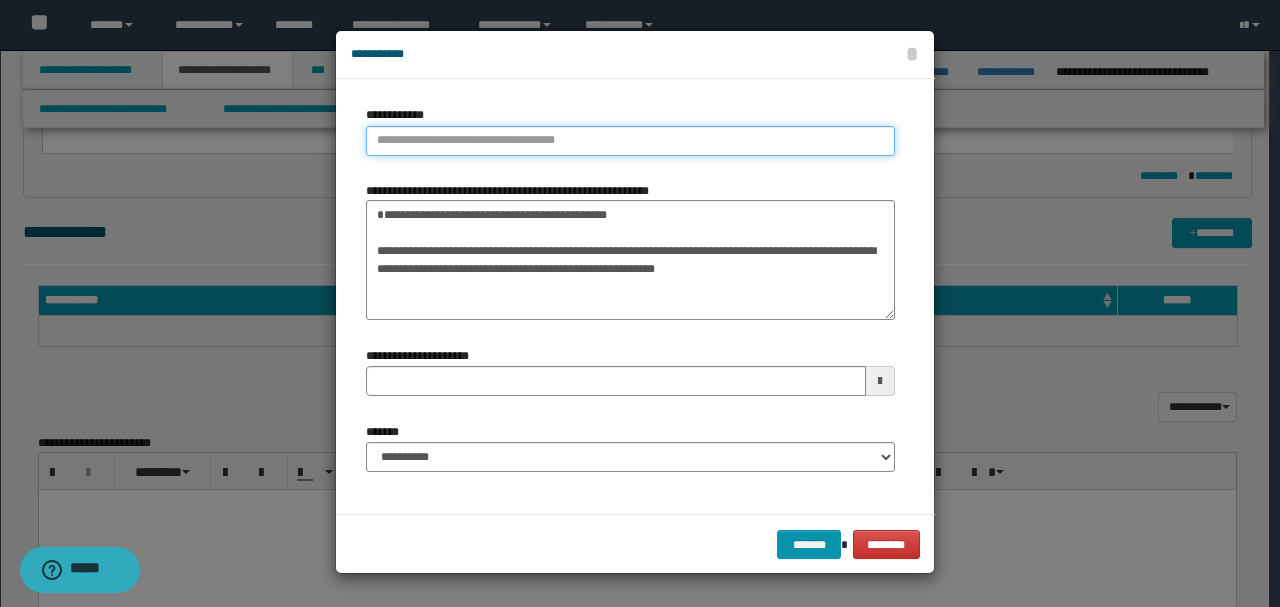 click on "**********" at bounding box center [630, 141] 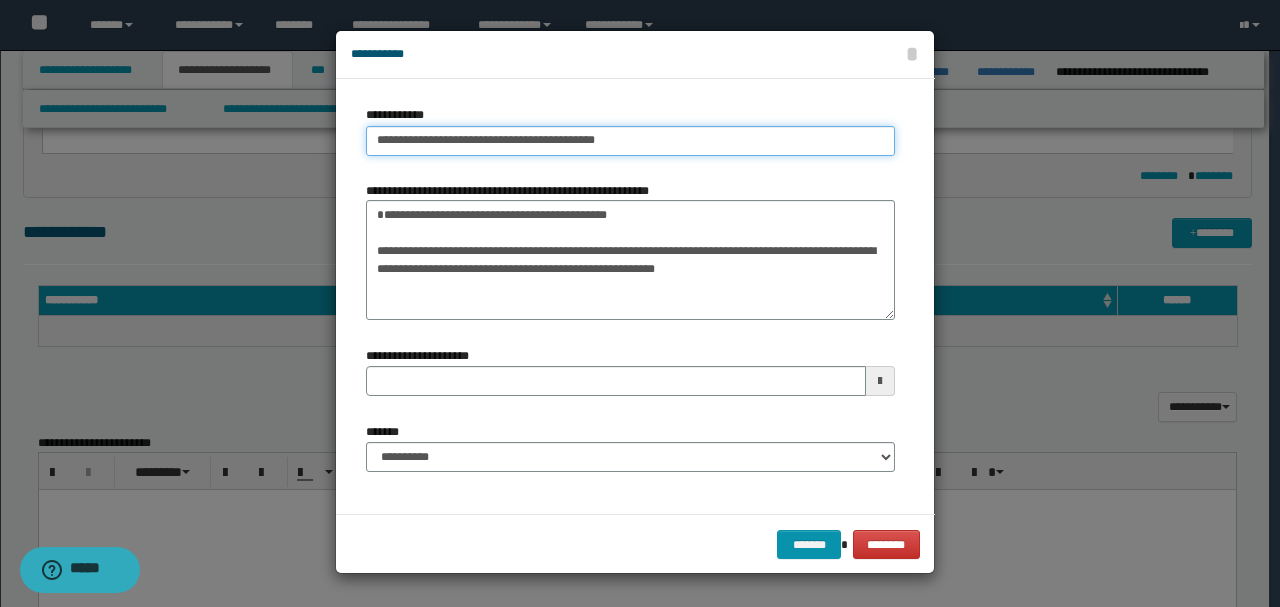 type on "**********" 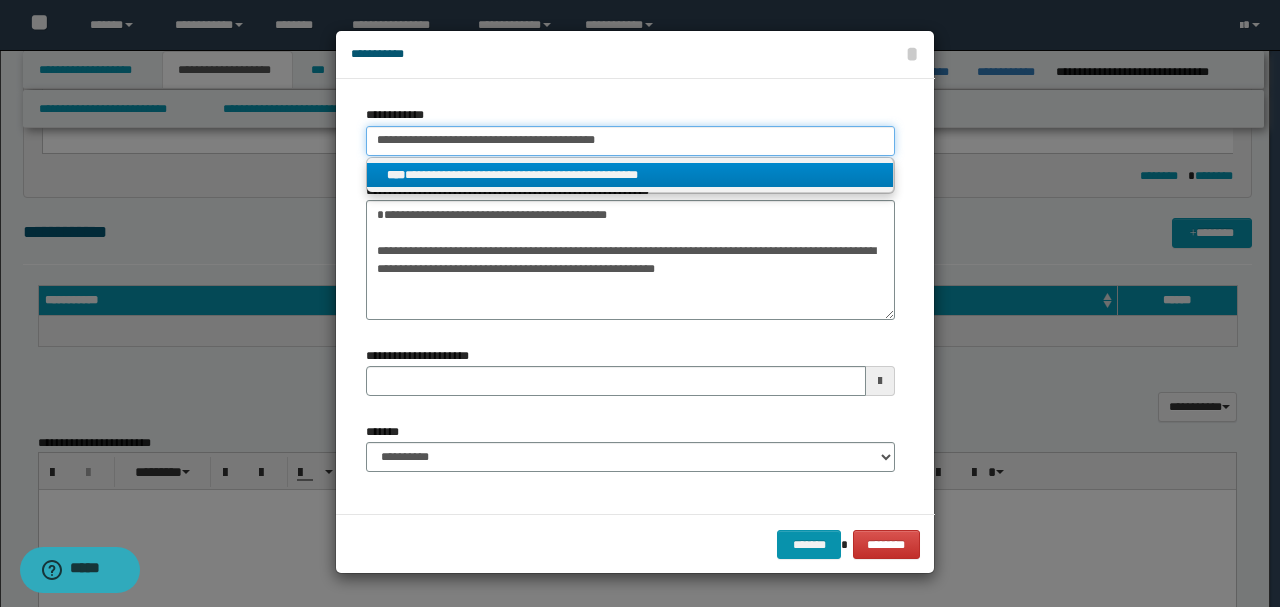 type on "**********" 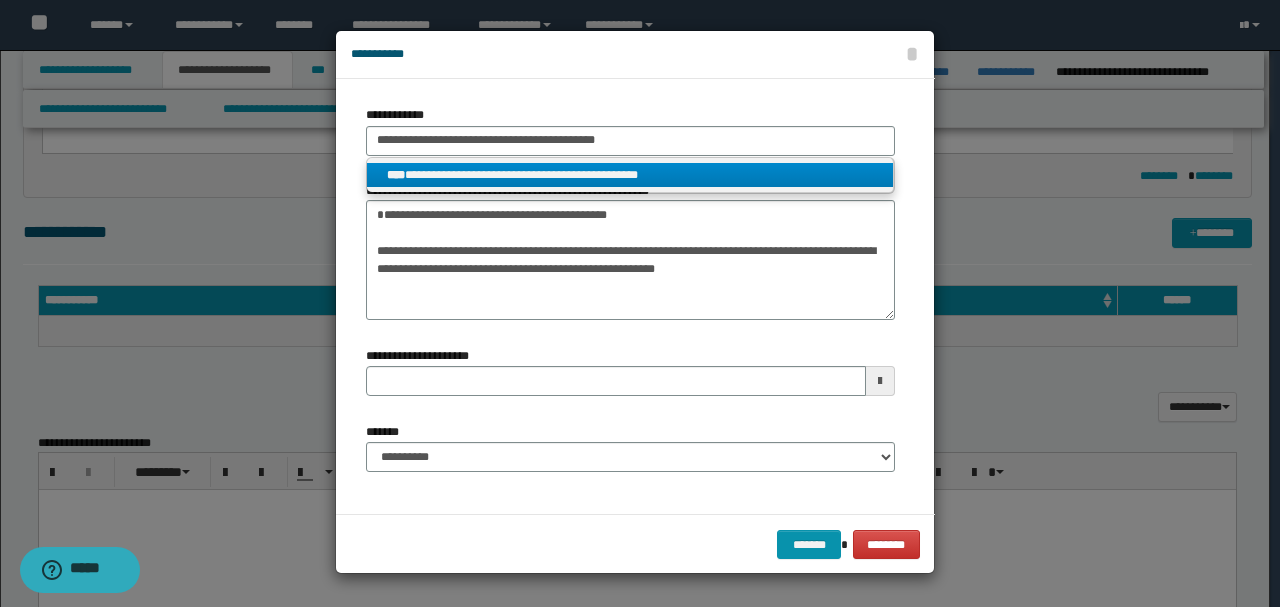 click on "**********" at bounding box center (630, 175) 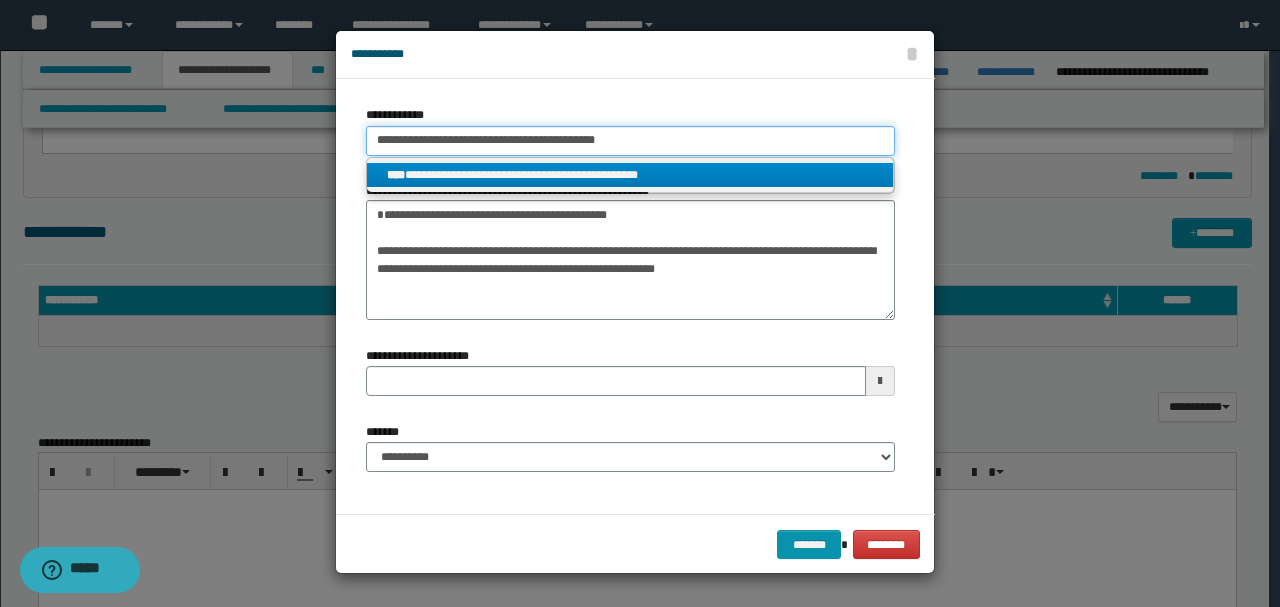 type 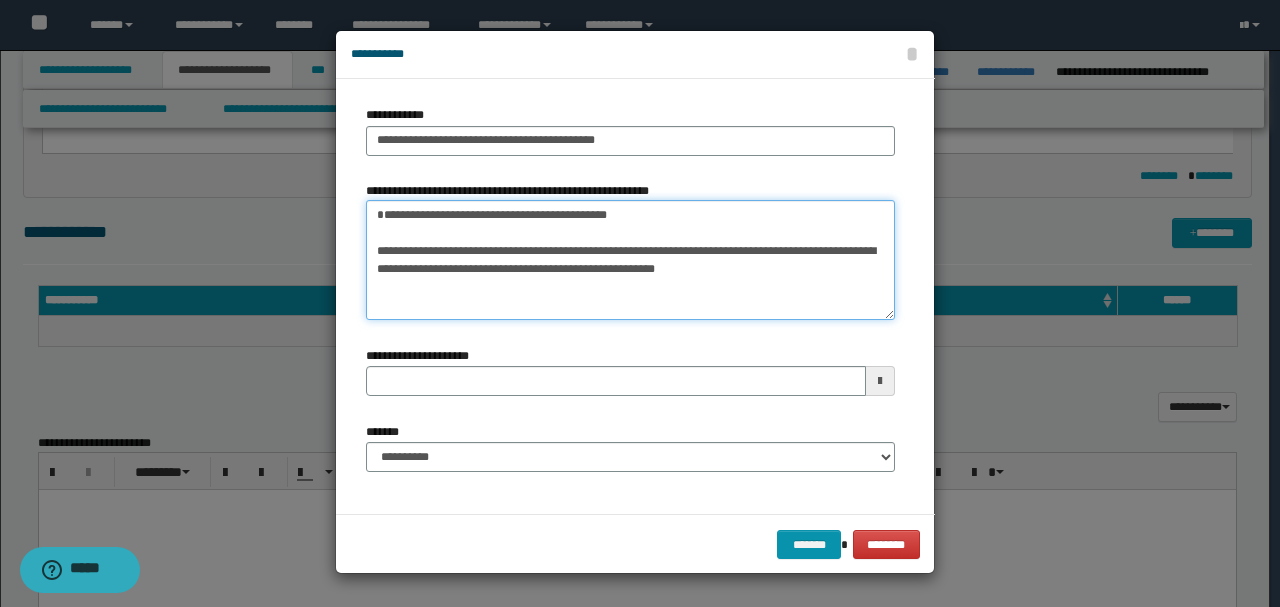 drag, startPoint x: 386, startPoint y: 211, endPoint x: 274, endPoint y: 208, distance: 112.04017 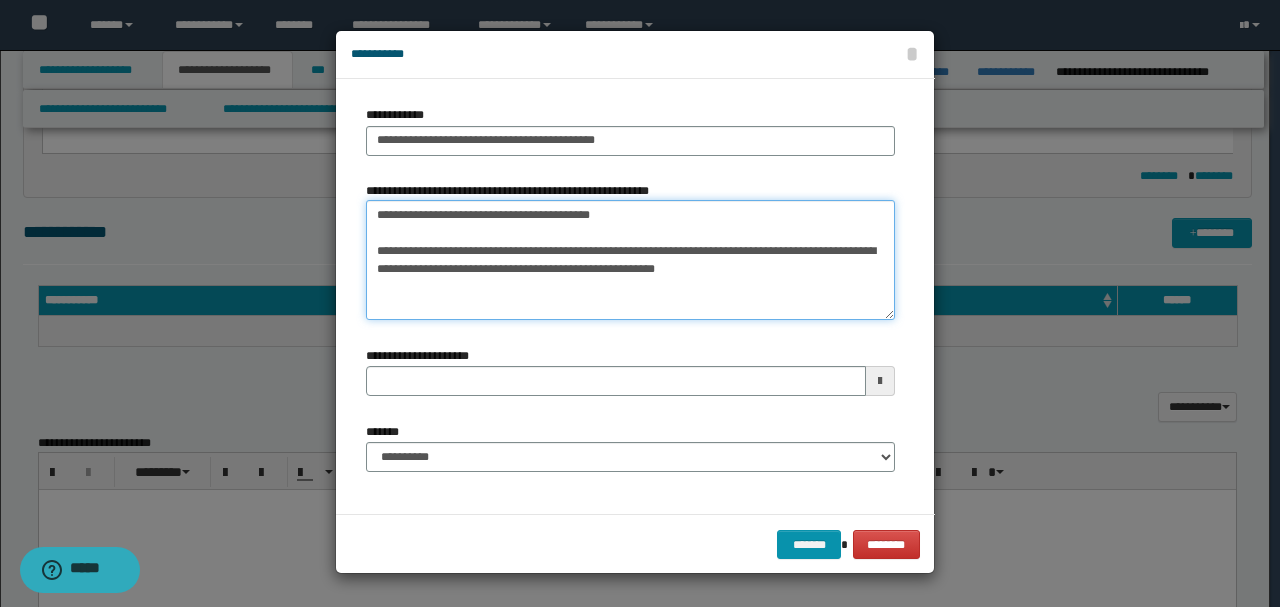 drag, startPoint x: 622, startPoint y: 263, endPoint x: 338, endPoint y: 246, distance: 284.50836 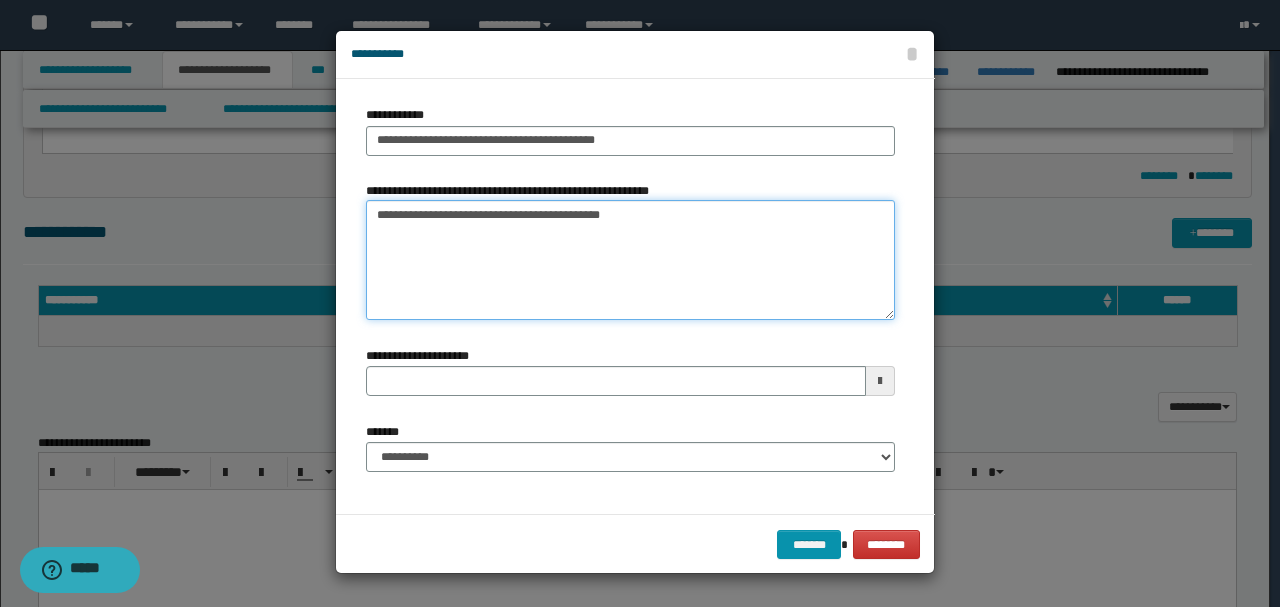 type 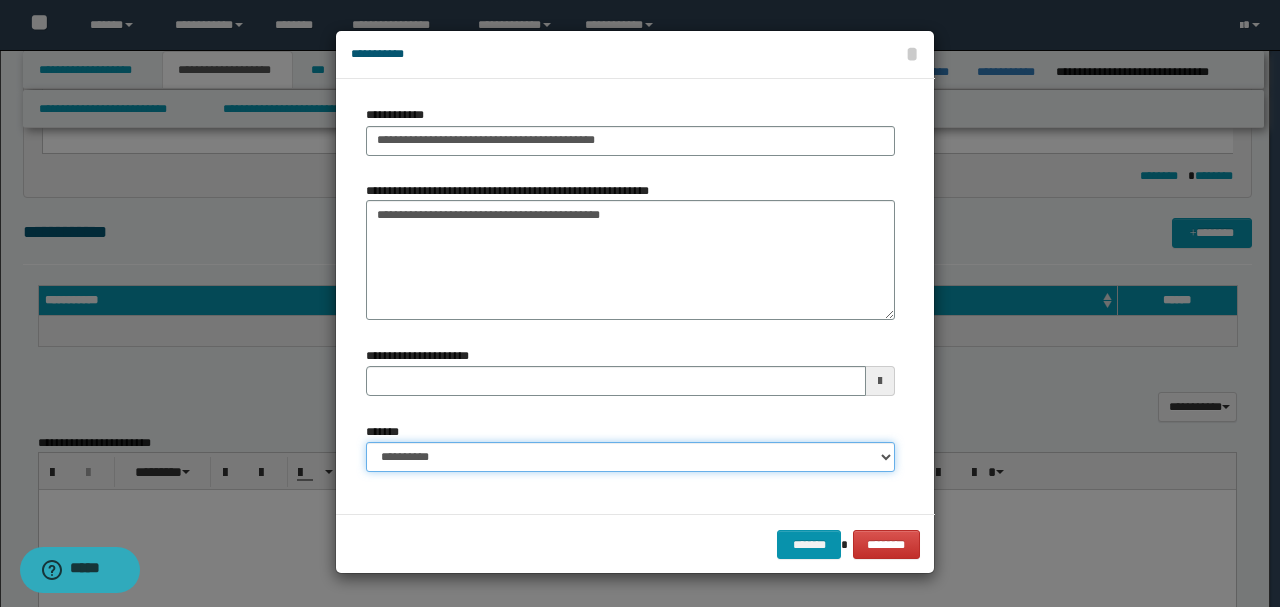 drag, startPoint x: 725, startPoint y: 455, endPoint x: 737, endPoint y: 459, distance: 12.649111 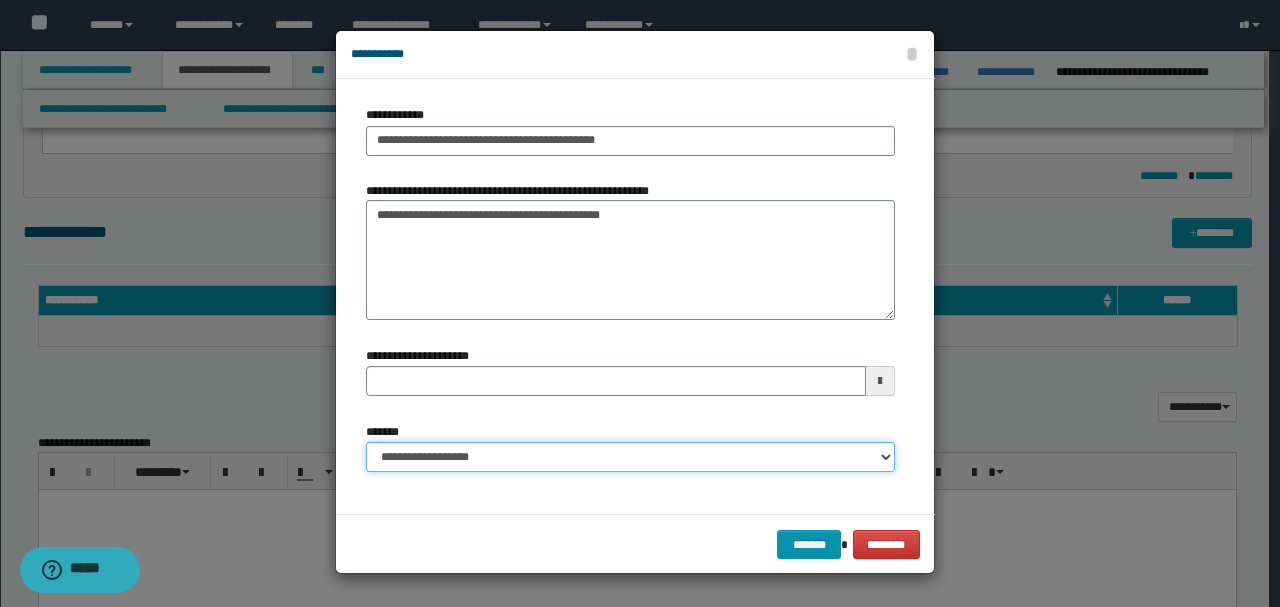 click on "**********" at bounding box center (630, 457) 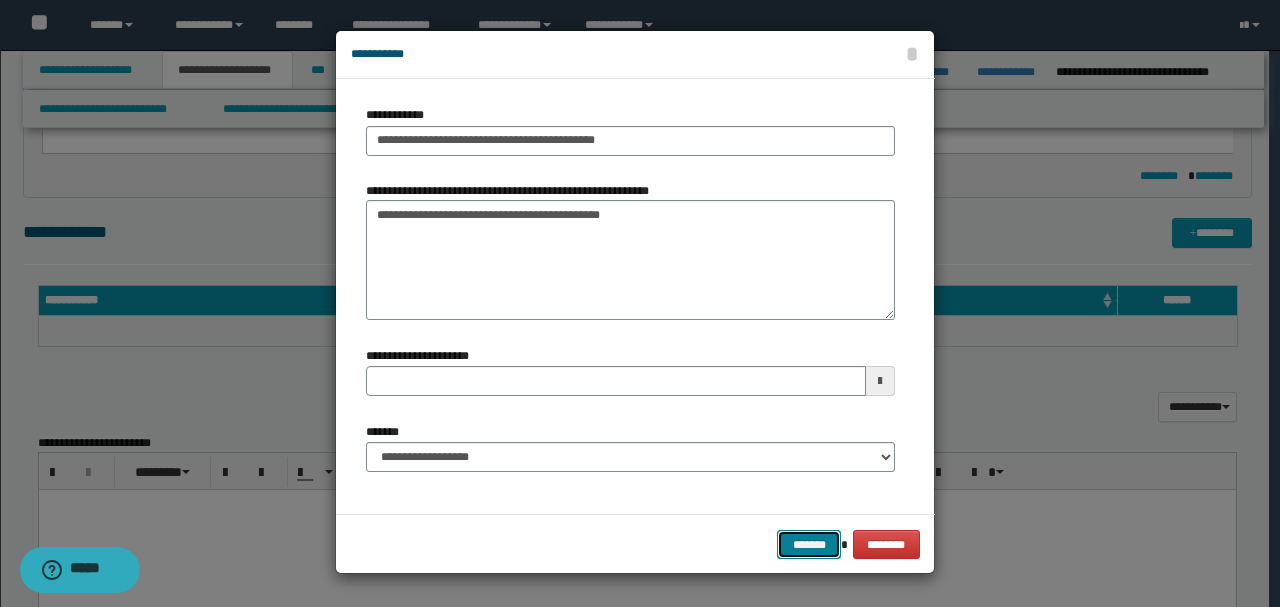 click on "*******" at bounding box center (809, 544) 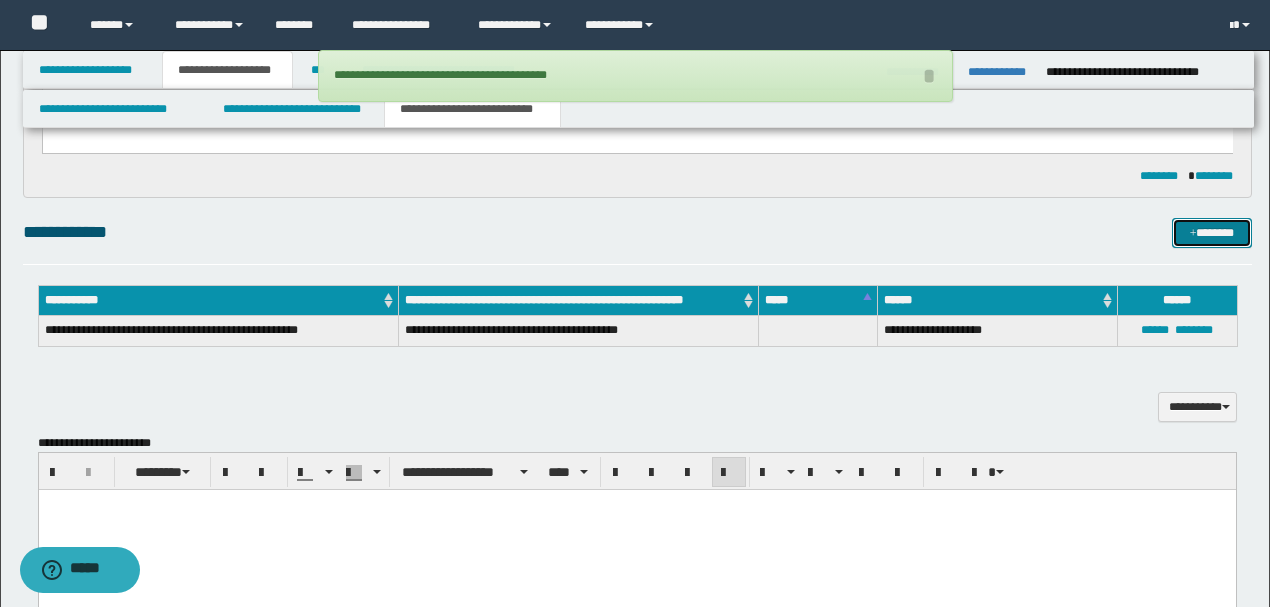click on "*******" at bounding box center (1211, 232) 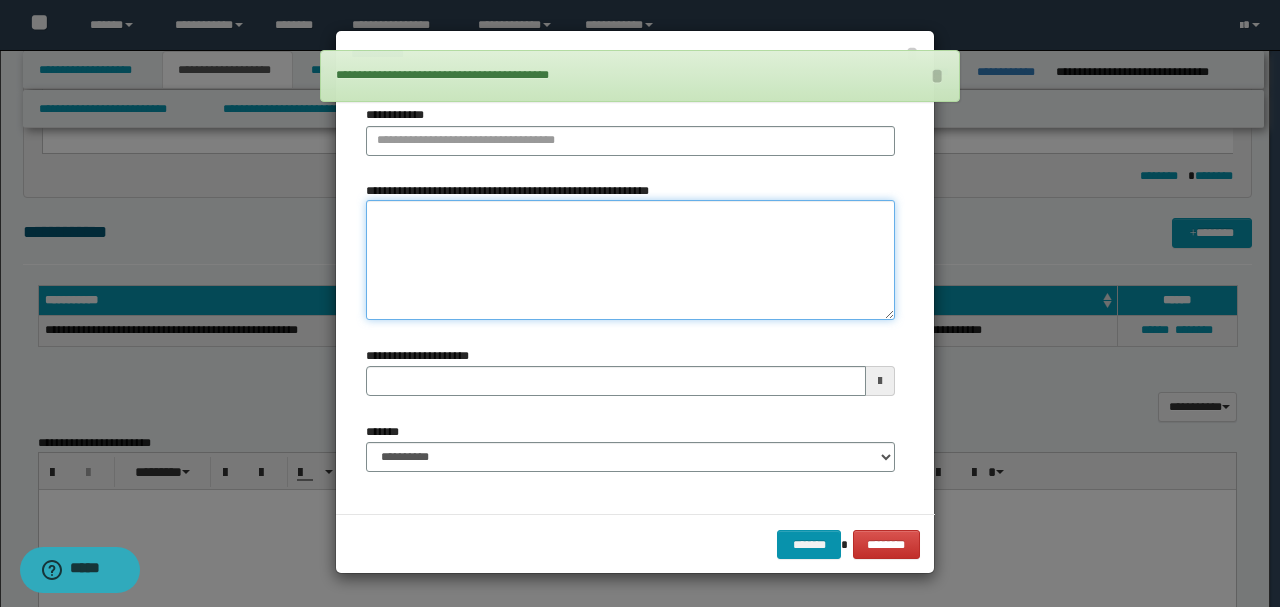 click on "**********" at bounding box center (630, 260) 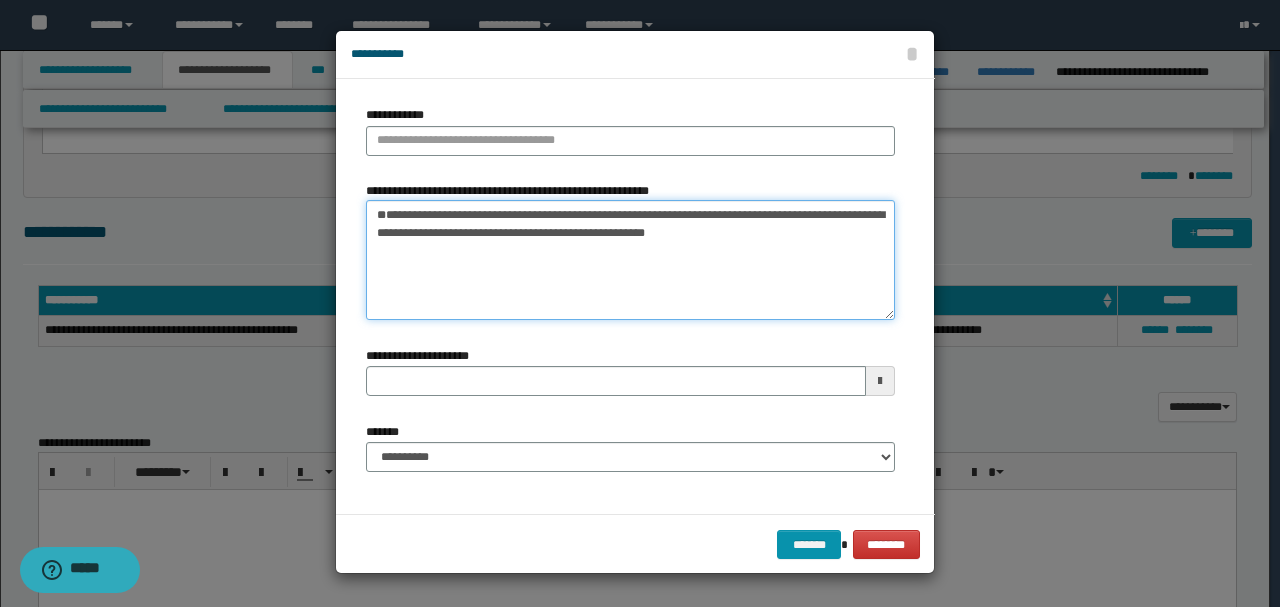 drag, startPoint x: 407, startPoint y: 232, endPoint x: 269, endPoint y: 200, distance: 141.66158 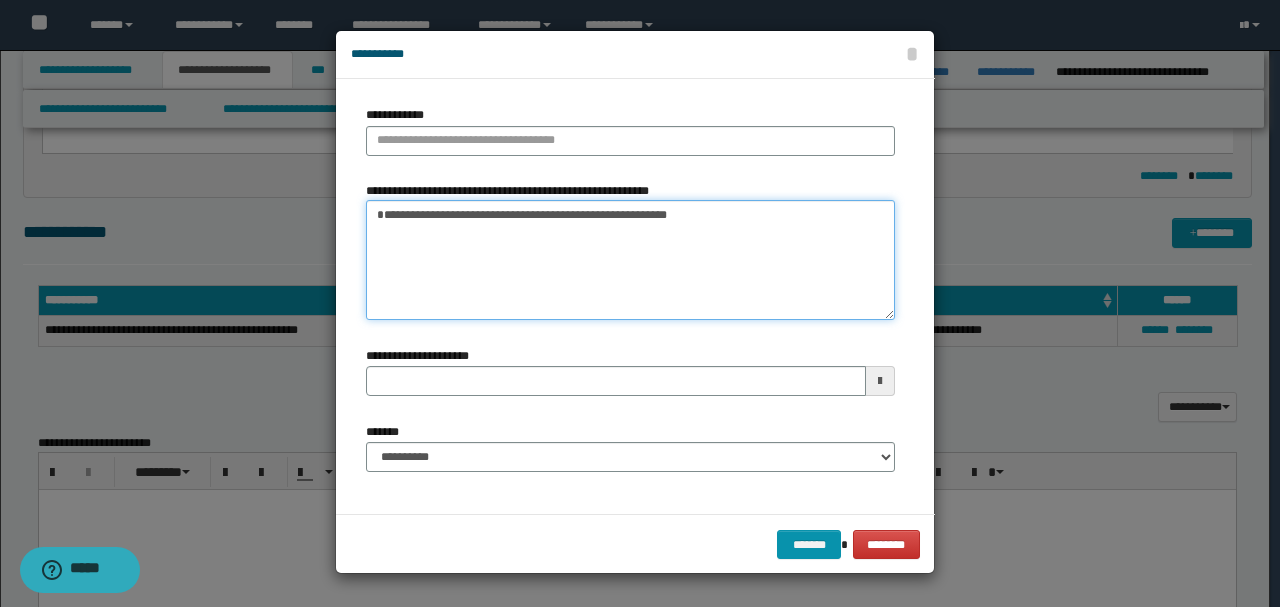 type on "**********" 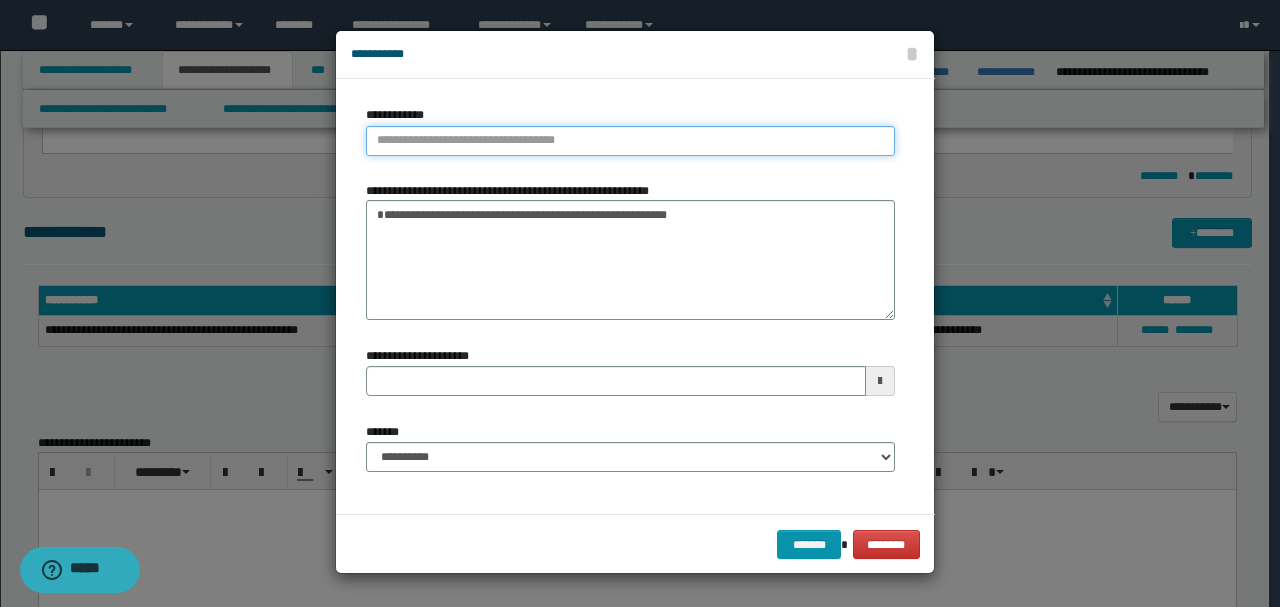 type on "**********" 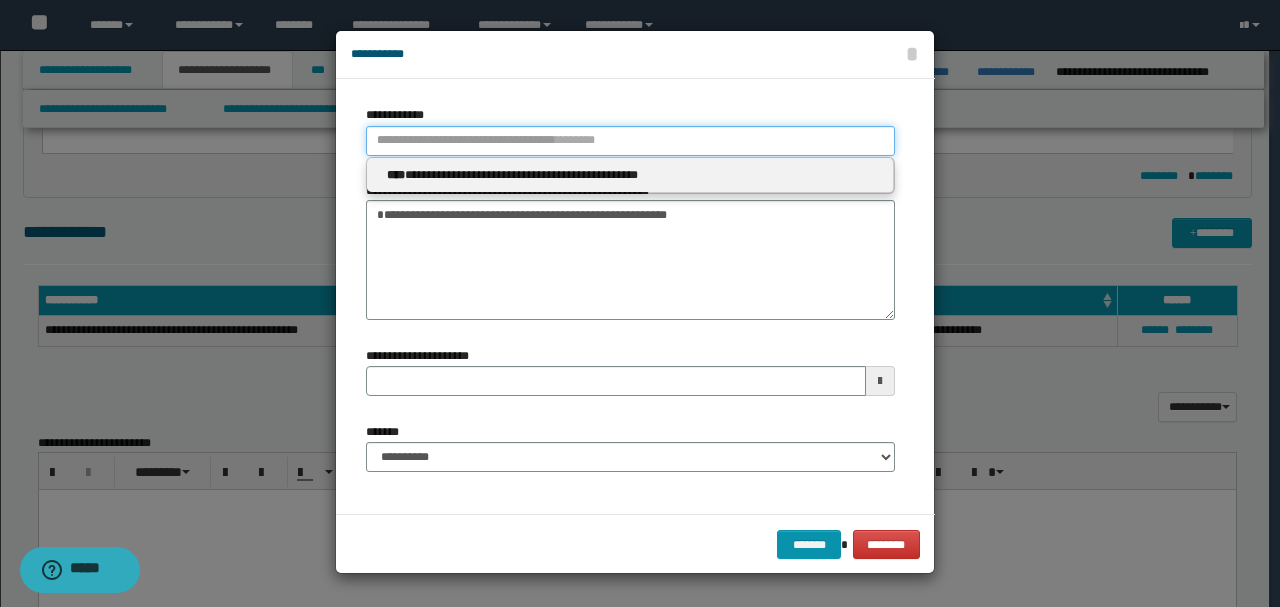 click on "**********" at bounding box center [630, 141] 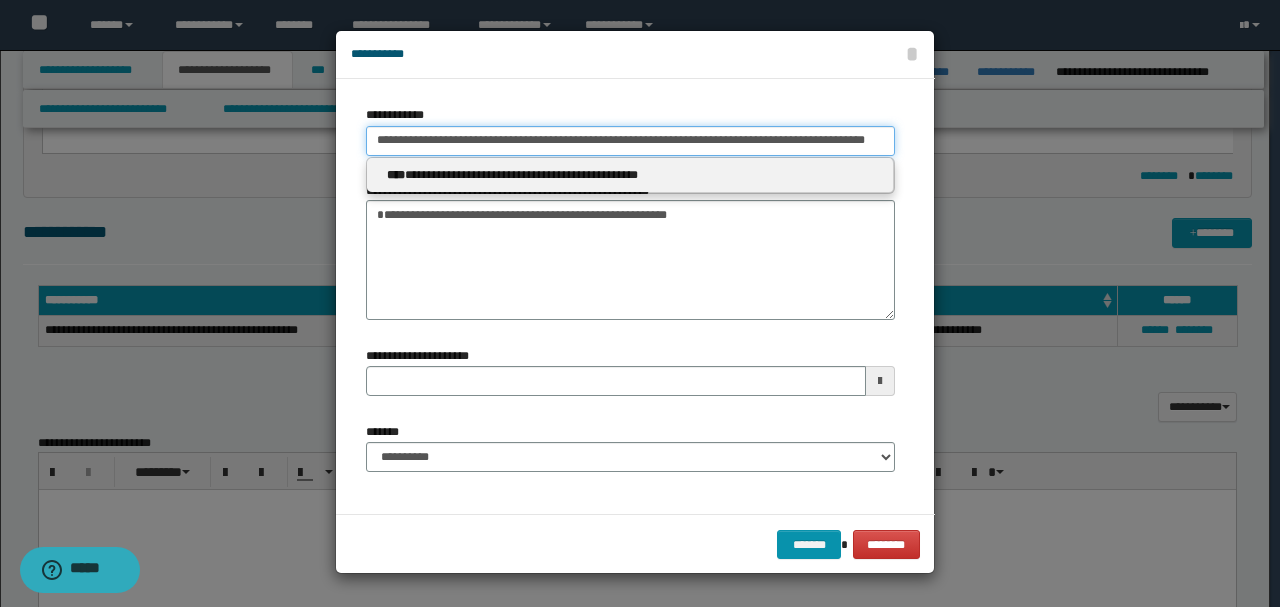 scroll, scrollTop: 0, scrollLeft: 20, axis: horizontal 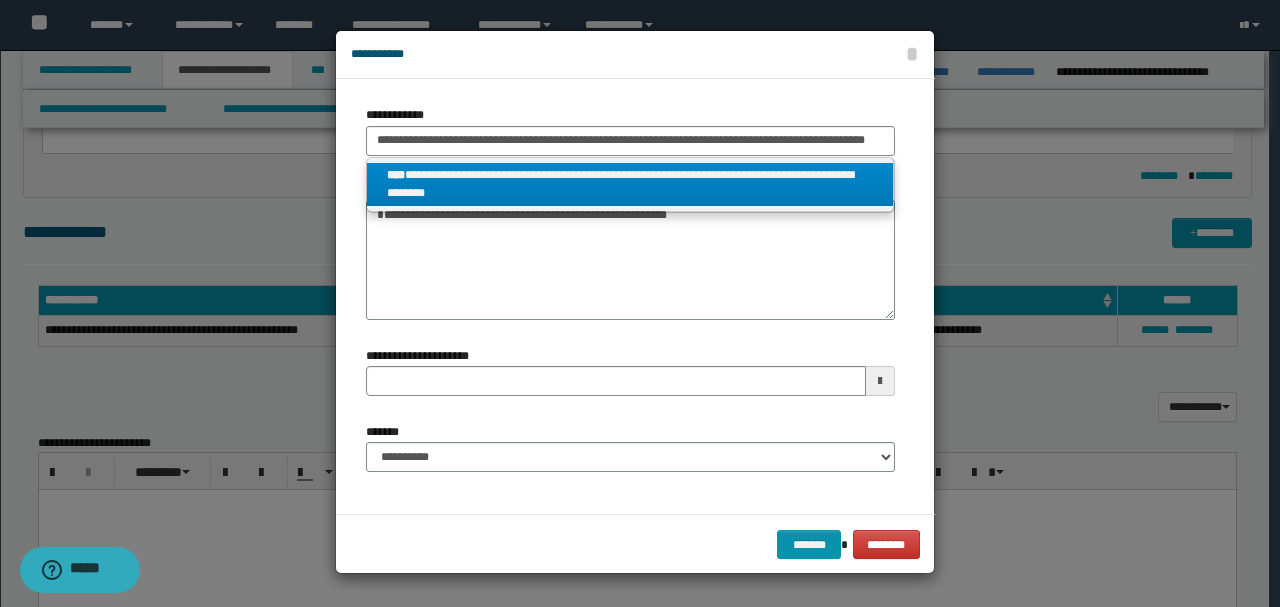 click on "**********" at bounding box center [630, 185] 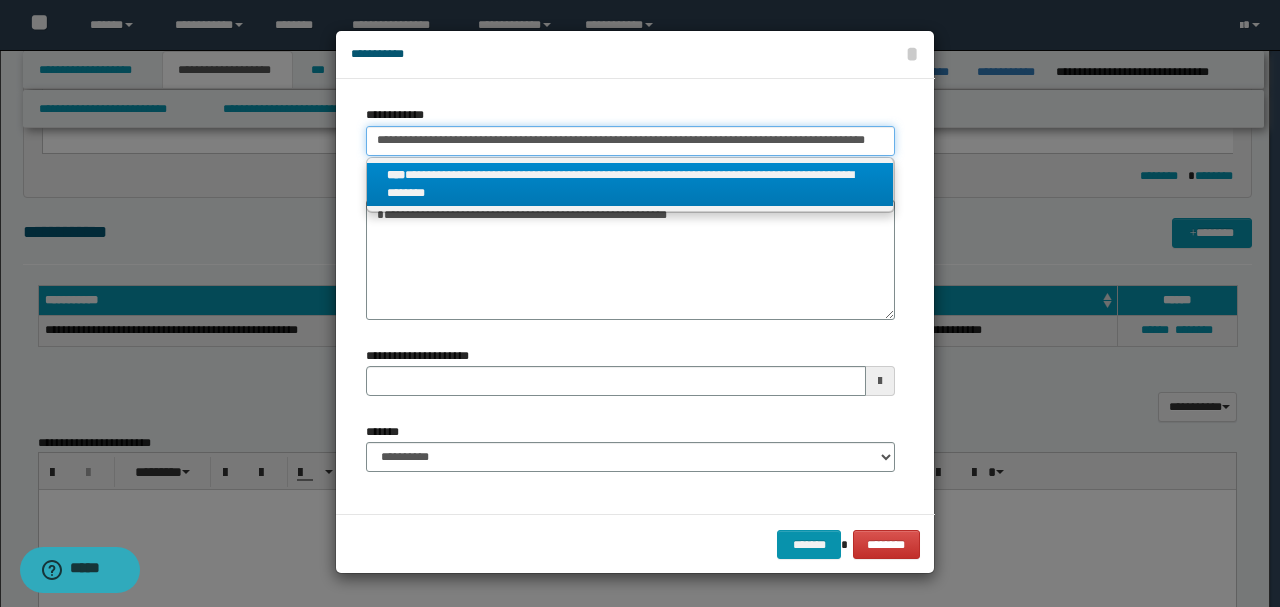 type on "**********" 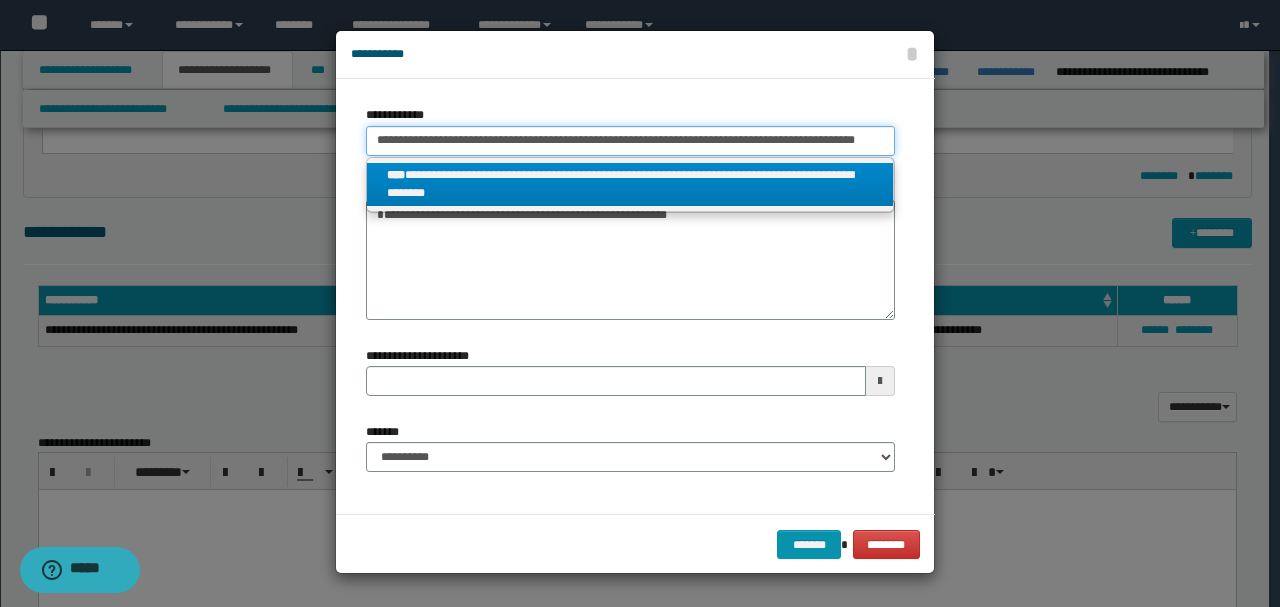 scroll, scrollTop: 0, scrollLeft: 14, axis: horizontal 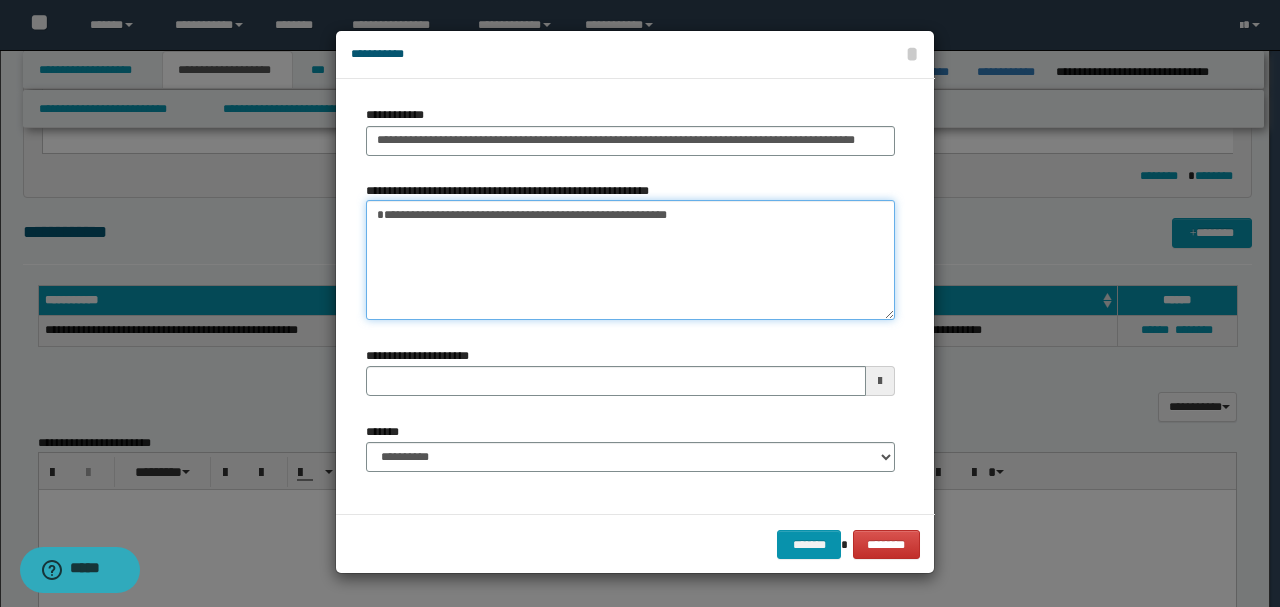 drag, startPoint x: 388, startPoint y: 211, endPoint x: 281, endPoint y: 201, distance: 107.46627 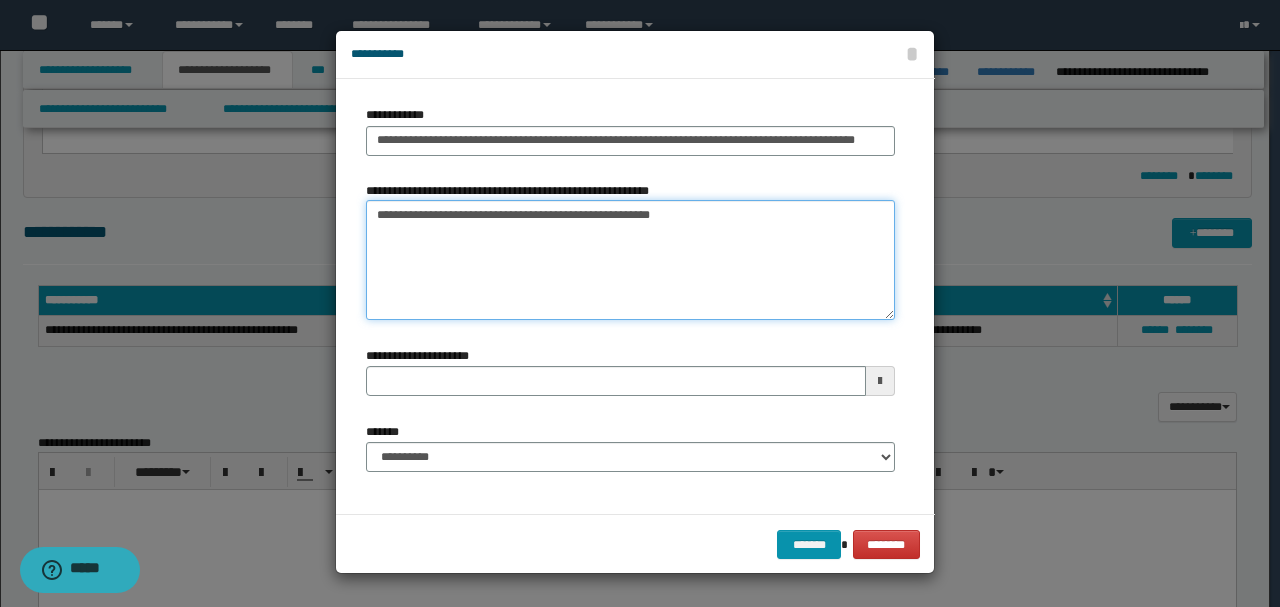 type on "**********" 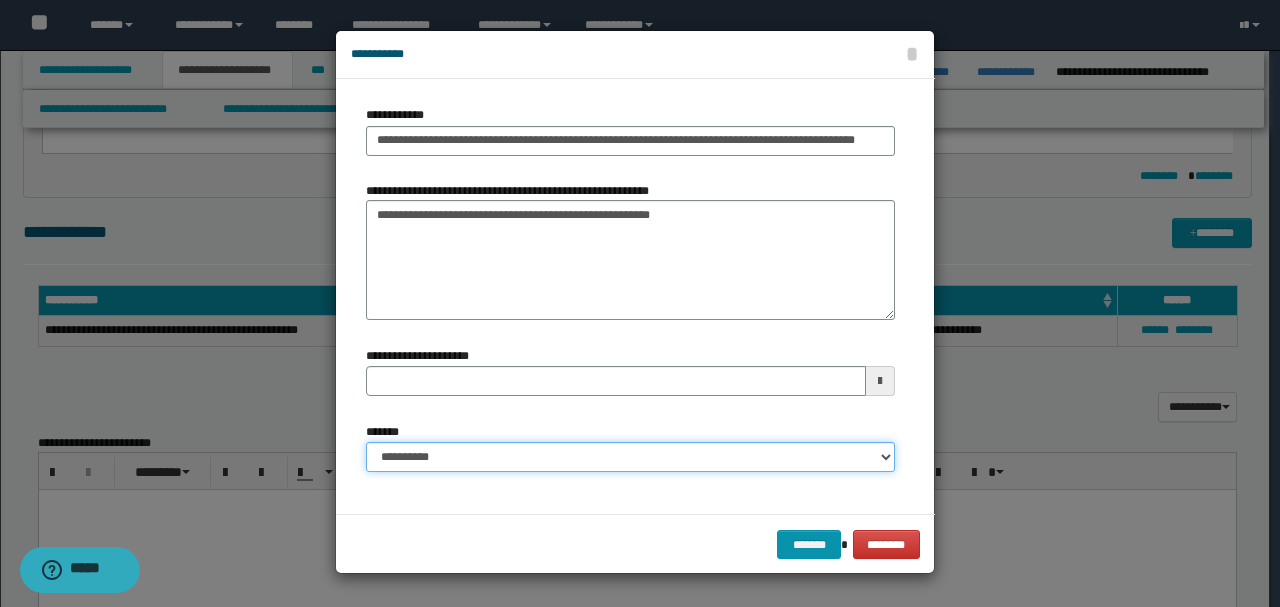 drag, startPoint x: 579, startPoint y: 451, endPoint x: 681, endPoint y: 453, distance: 102.01961 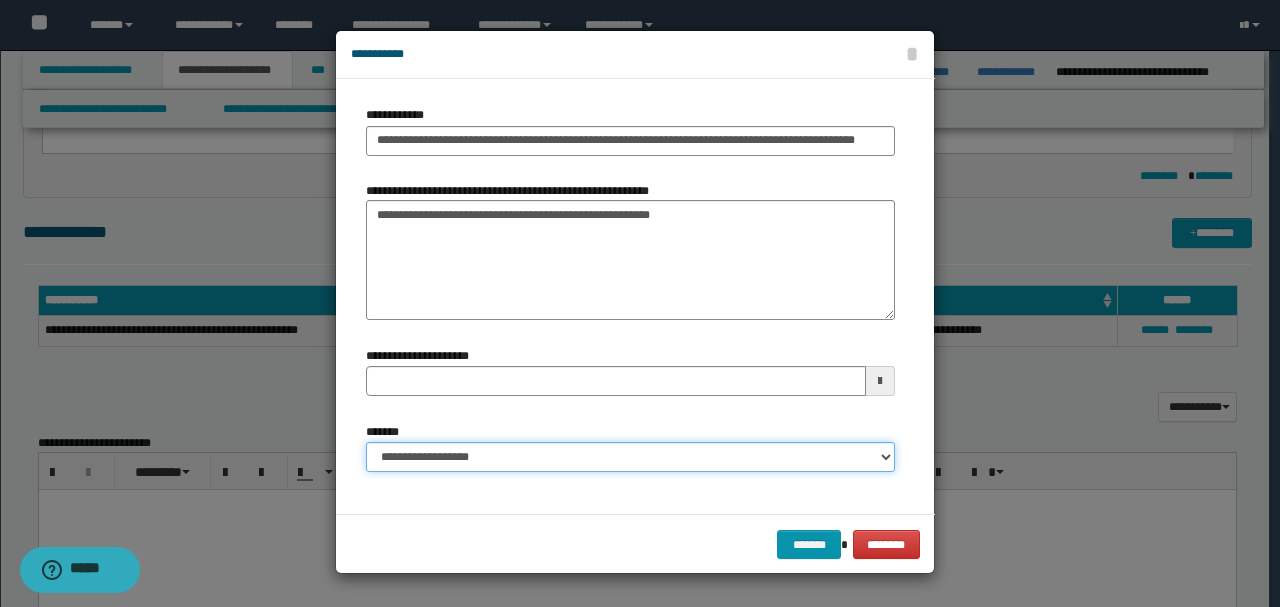 click on "**********" at bounding box center [630, 457] 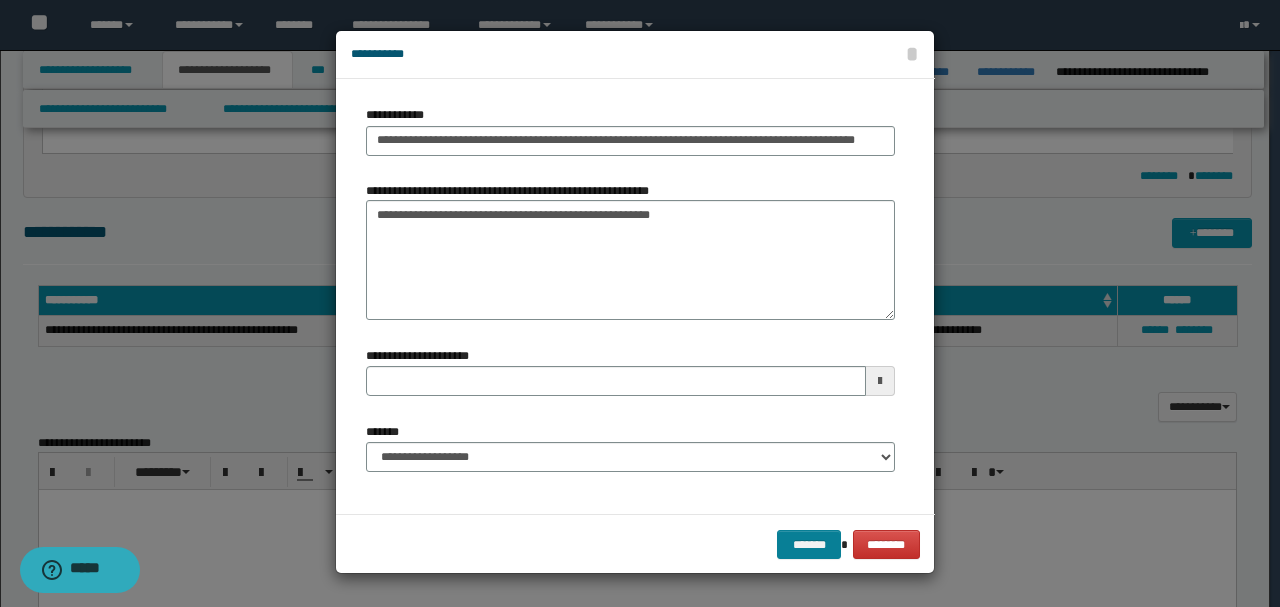click on "*******
********" at bounding box center (635, 544) 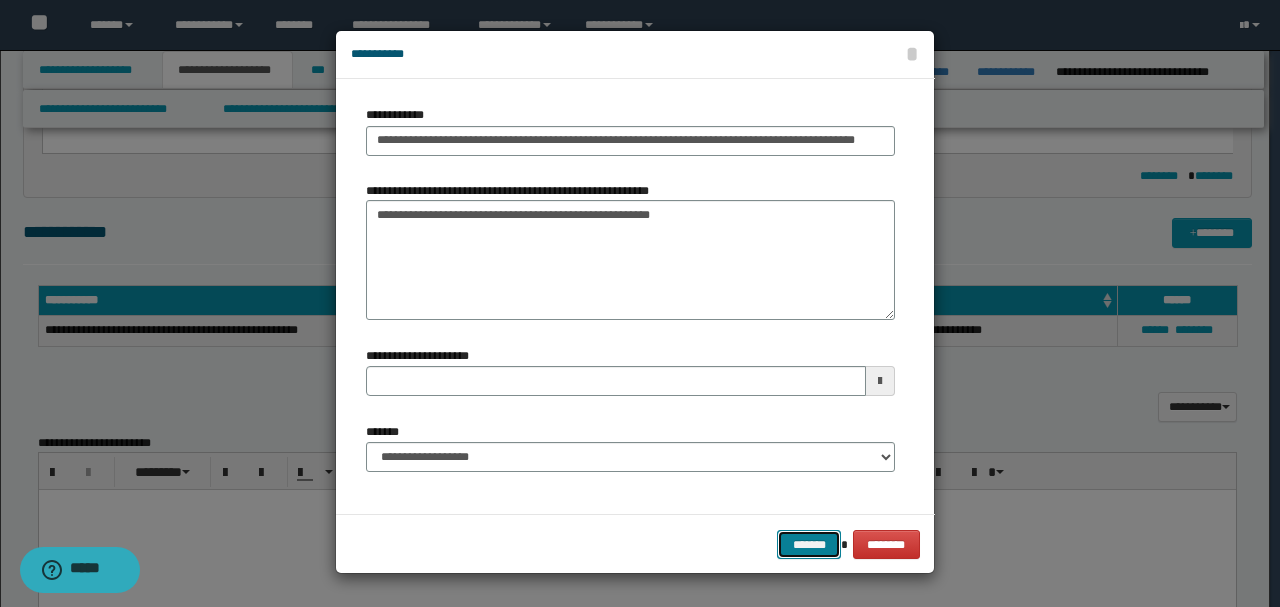 click on "*******" at bounding box center (809, 544) 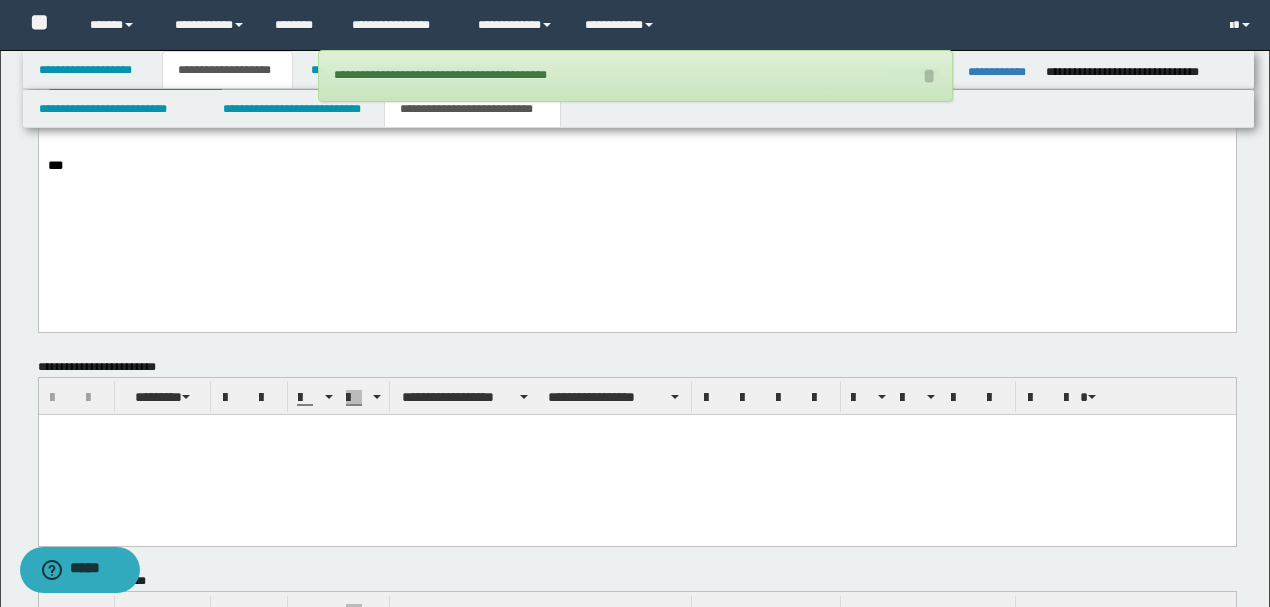 scroll, scrollTop: 1133, scrollLeft: 0, axis: vertical 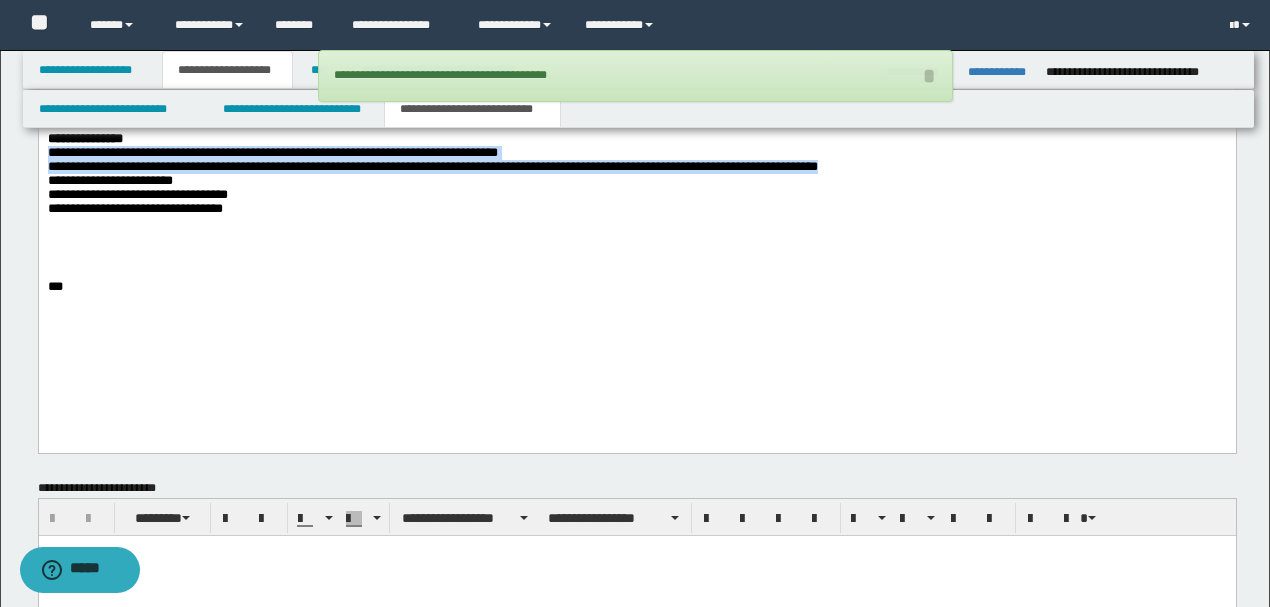 click at bounding box center [636, 223] 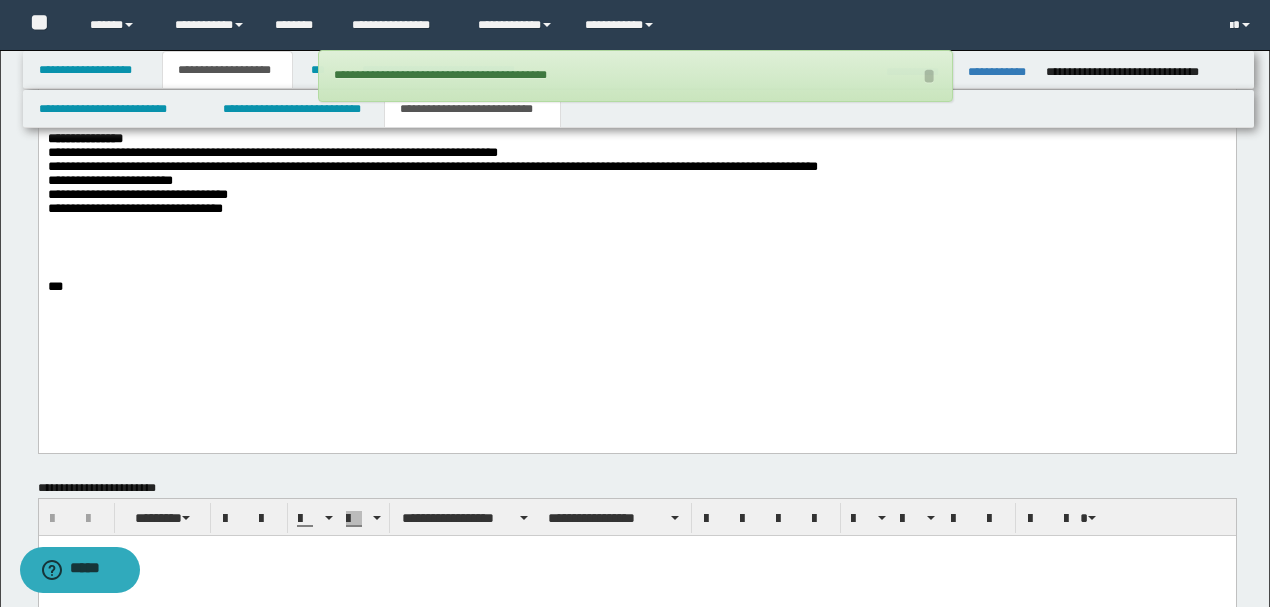 click at bounding box center [636, 223] 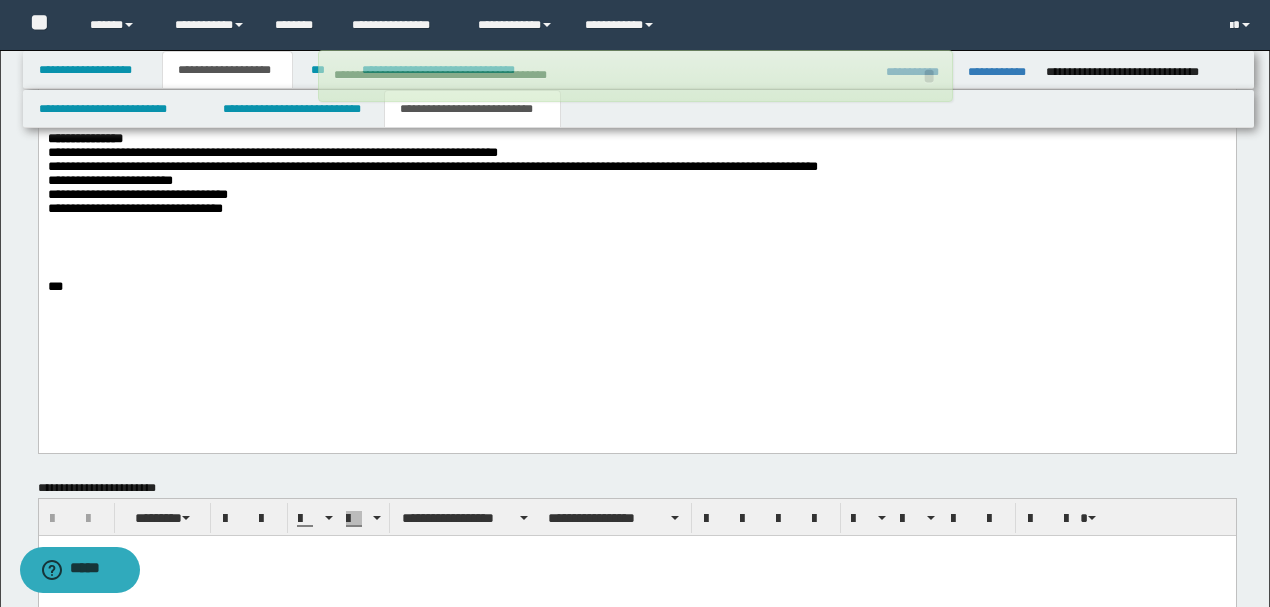 click on "**********" at bounding box center (137, 194) 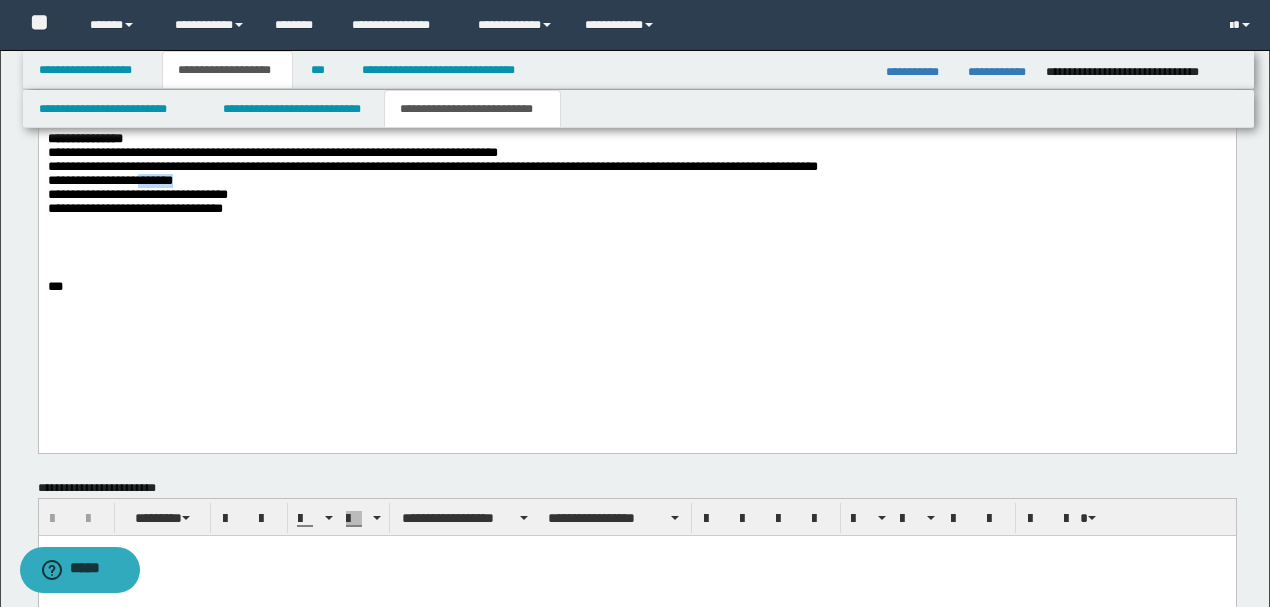 drag, startPoint x: 187, startPoint y: 223, endPoint x: 148, endPoint y: 225, distance: 39.051247 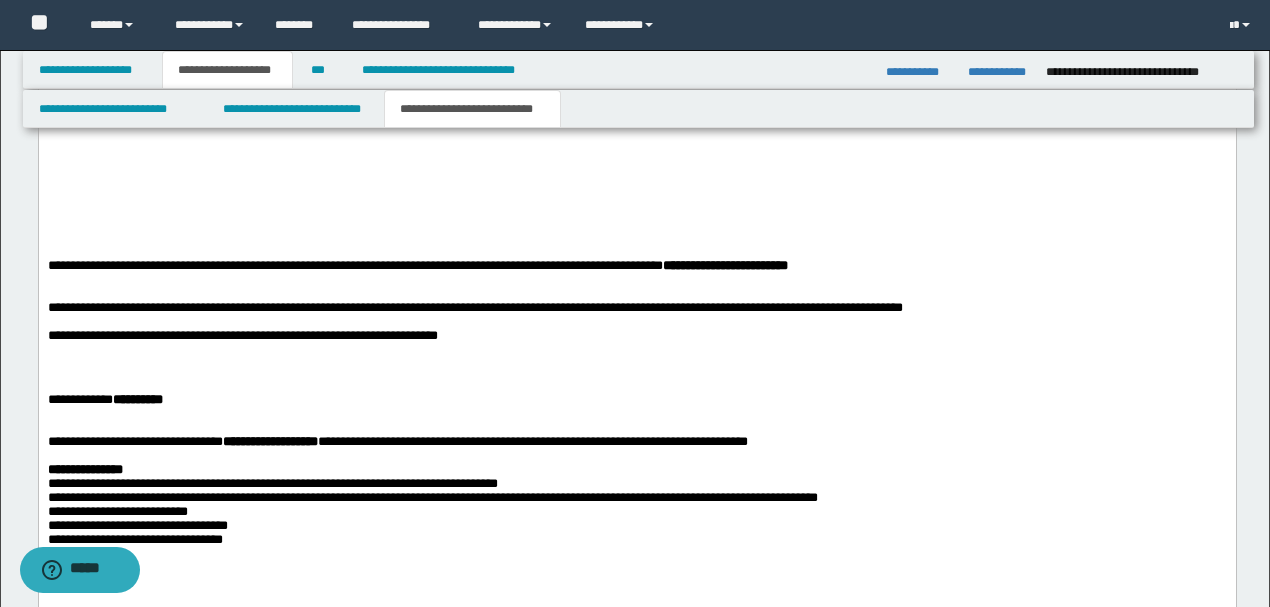scroll, scrollTop: 800, scrollLeft: 0, axis: vertical 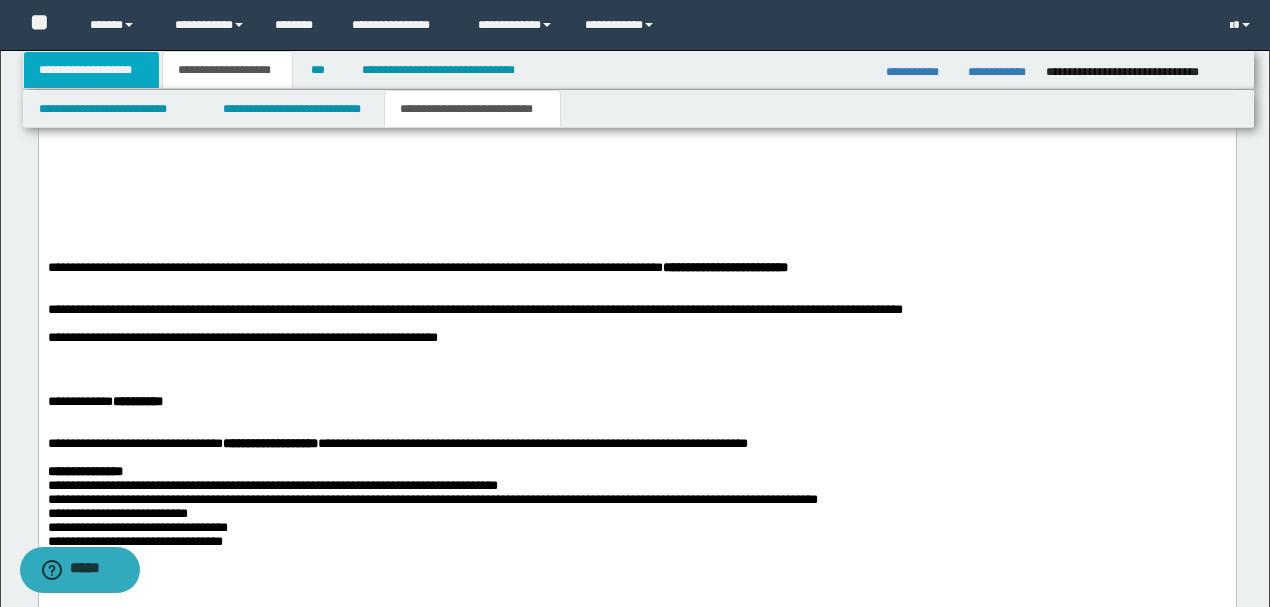 click on "**********" at bounding box center (92, 70) 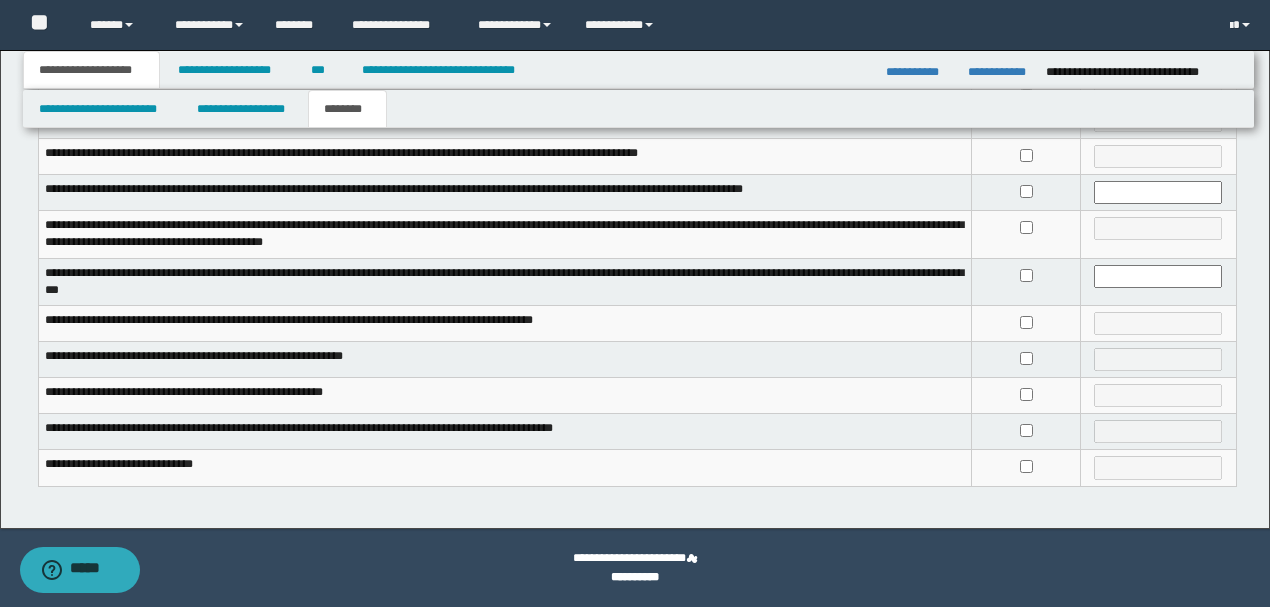 scroll, scrollTop: 537, scrollLeft: 0, axis: vertical 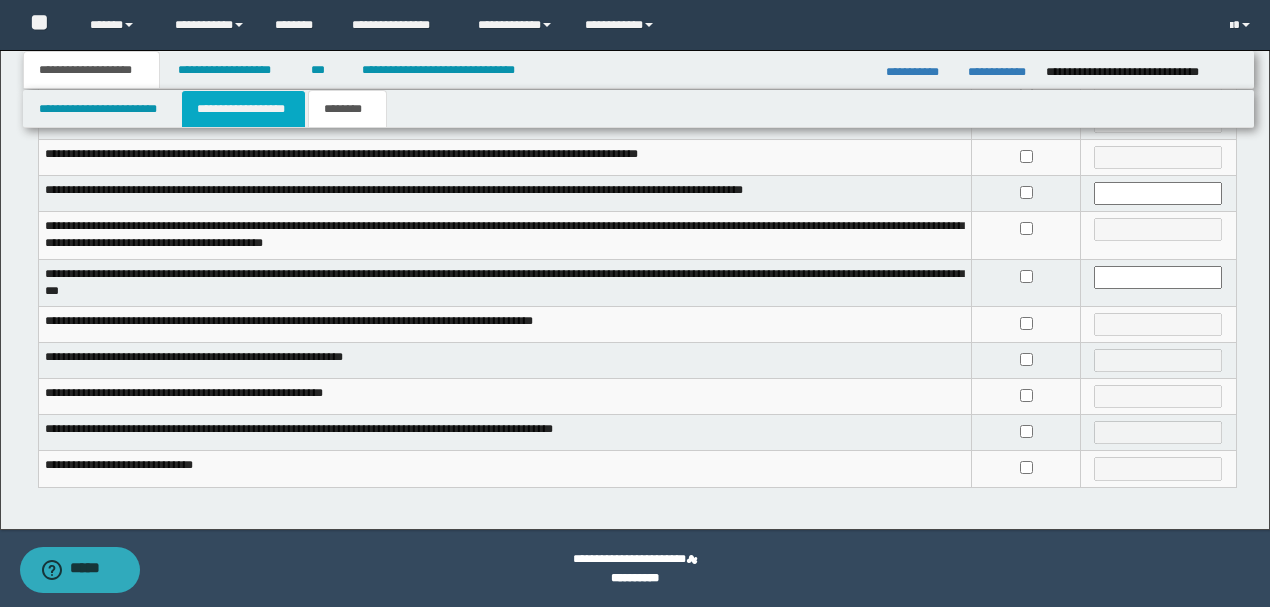 click on "**********" at bounding box center (243, 109) 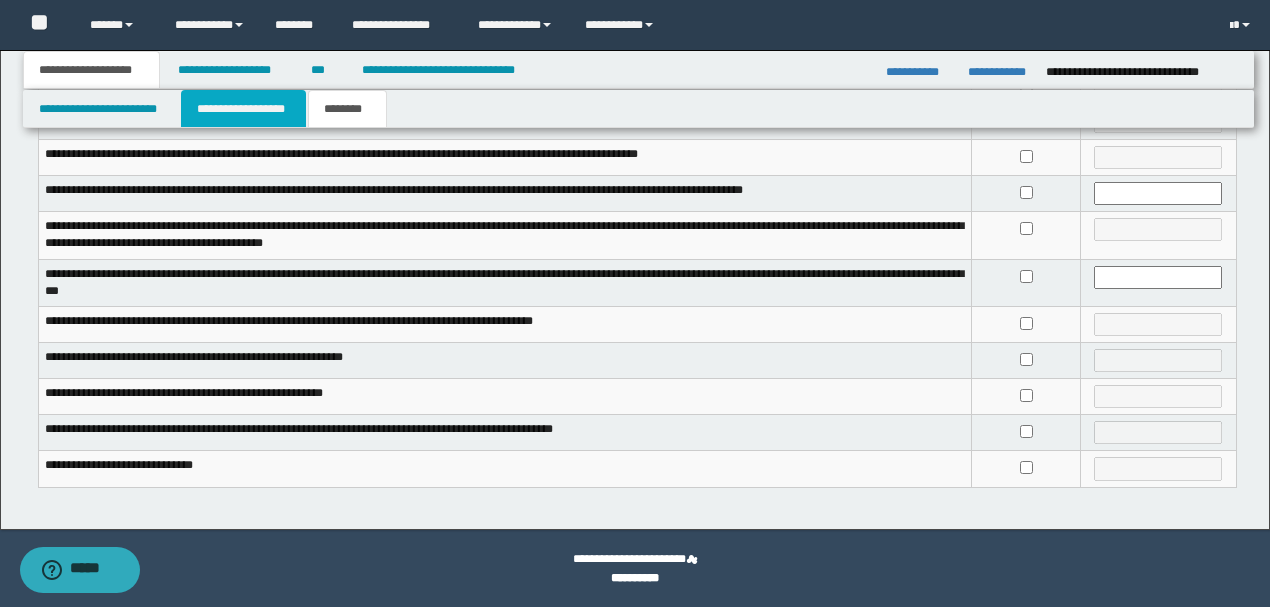 scroll, scrollTop: 0, scrollLeft: 0, axis: both 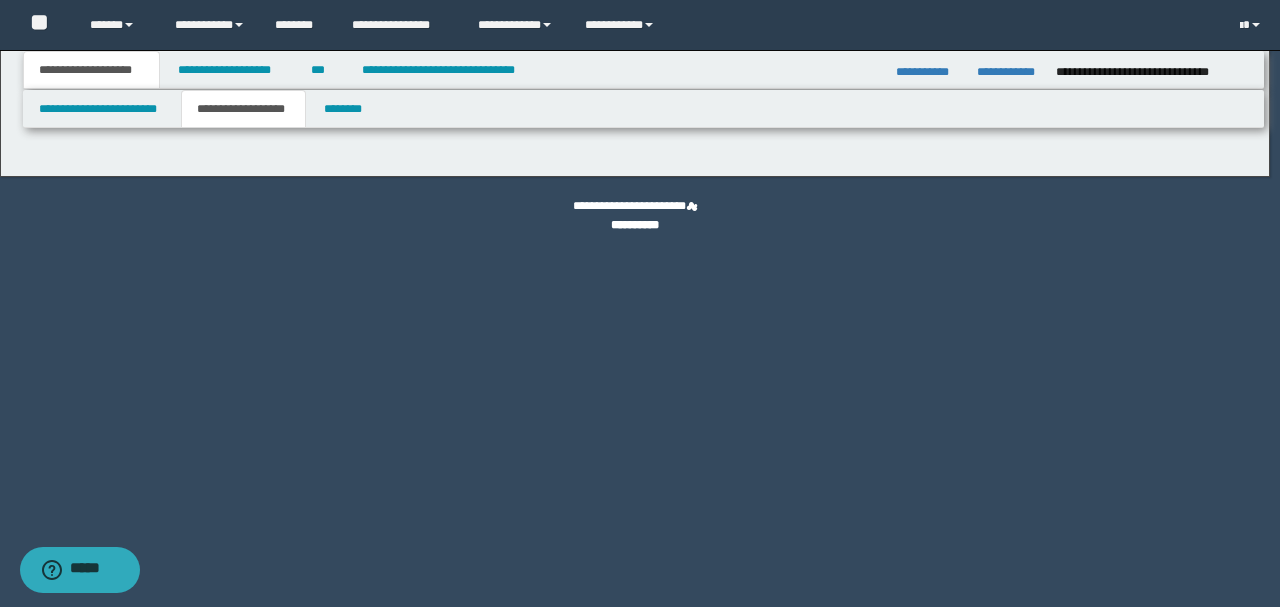type on "*******" 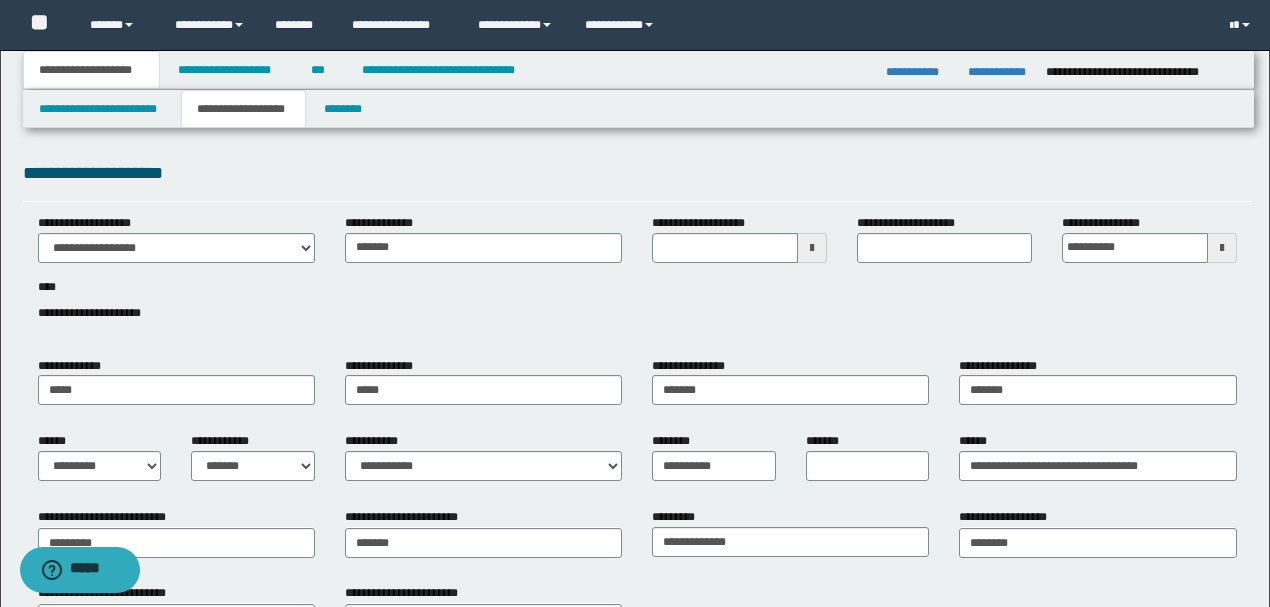 click on "**********" at bounding box center [637, 173] 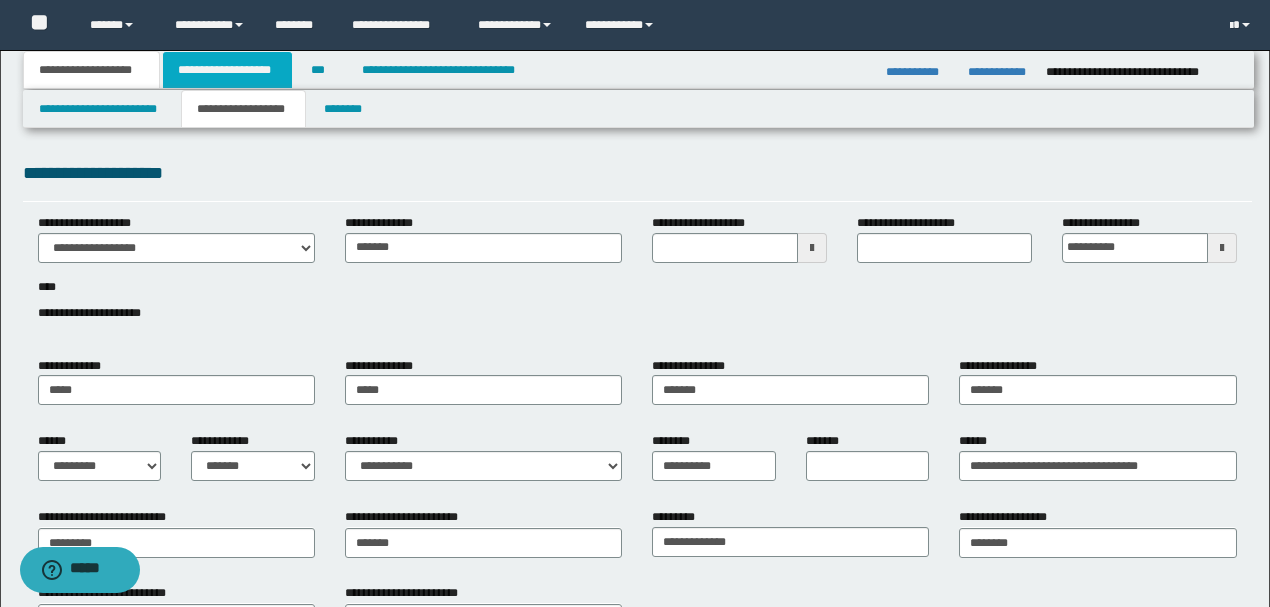 click on "**********" at bounding box center (227, 70) 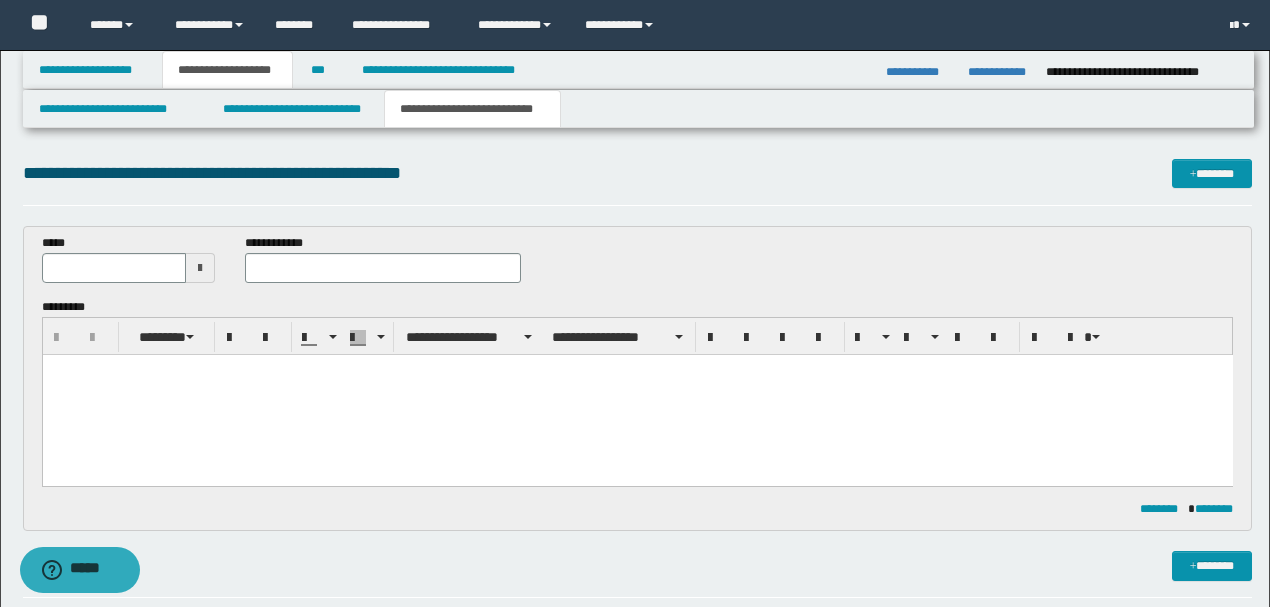 drag, startPoint x: 96, startPoint y: 391, endPoint x: 236, endPoint y: 387, distance: 140.05713 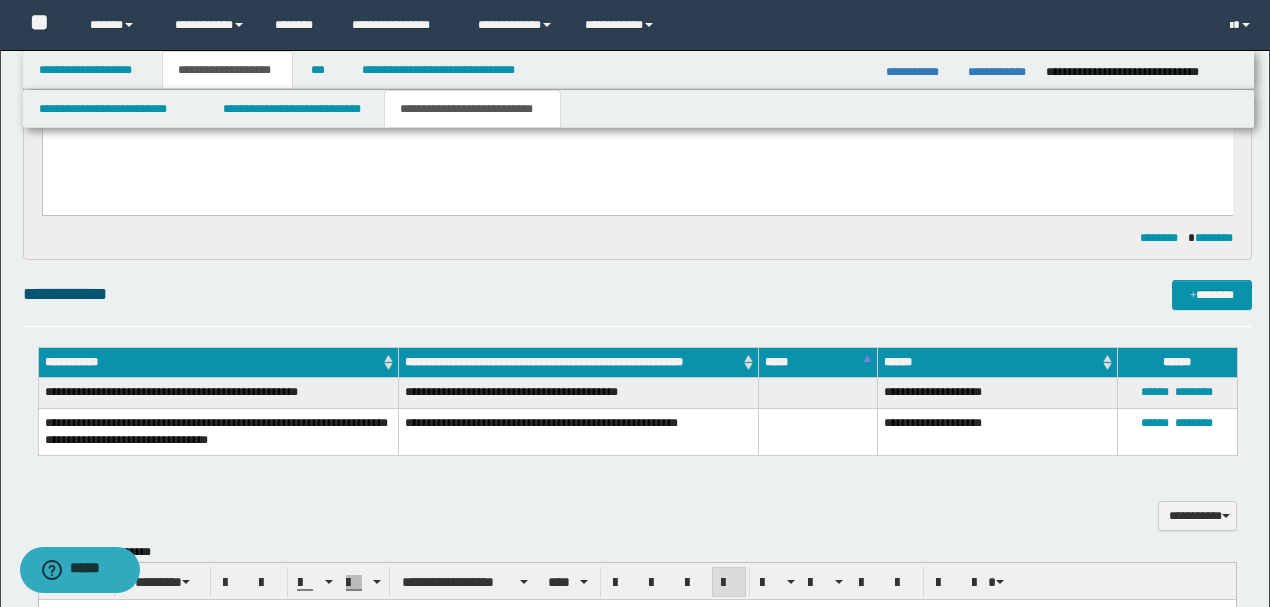 scroll, scrollTop: 400, scrollLeft: 0, axis: vertical 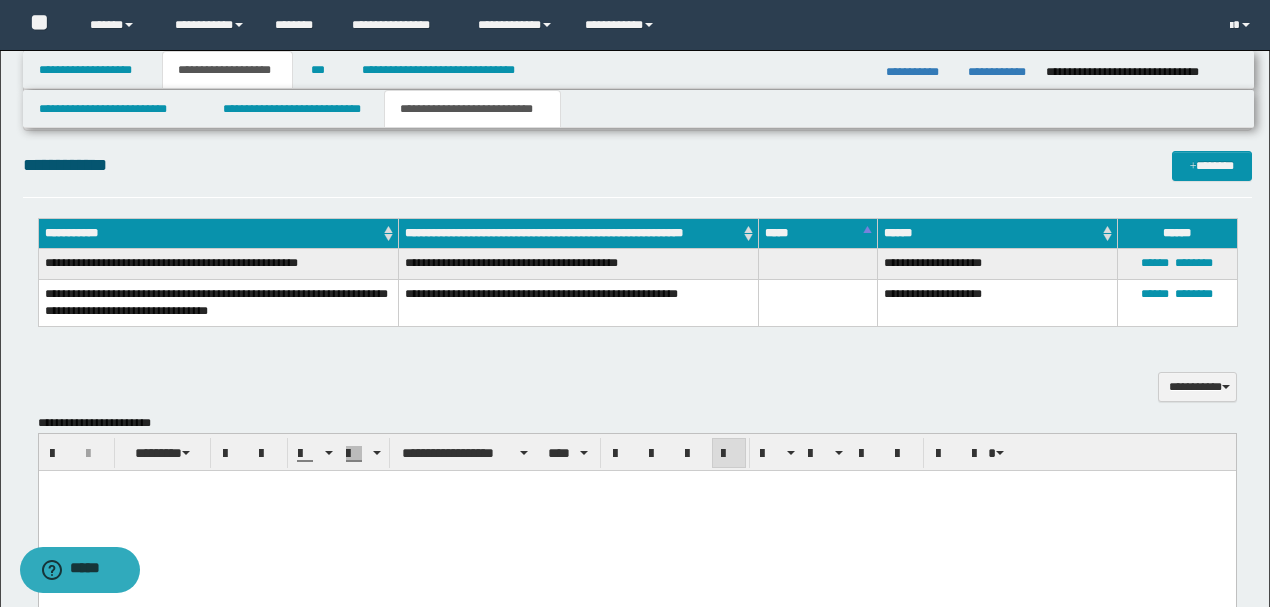 click at bounding box center [636, 485] 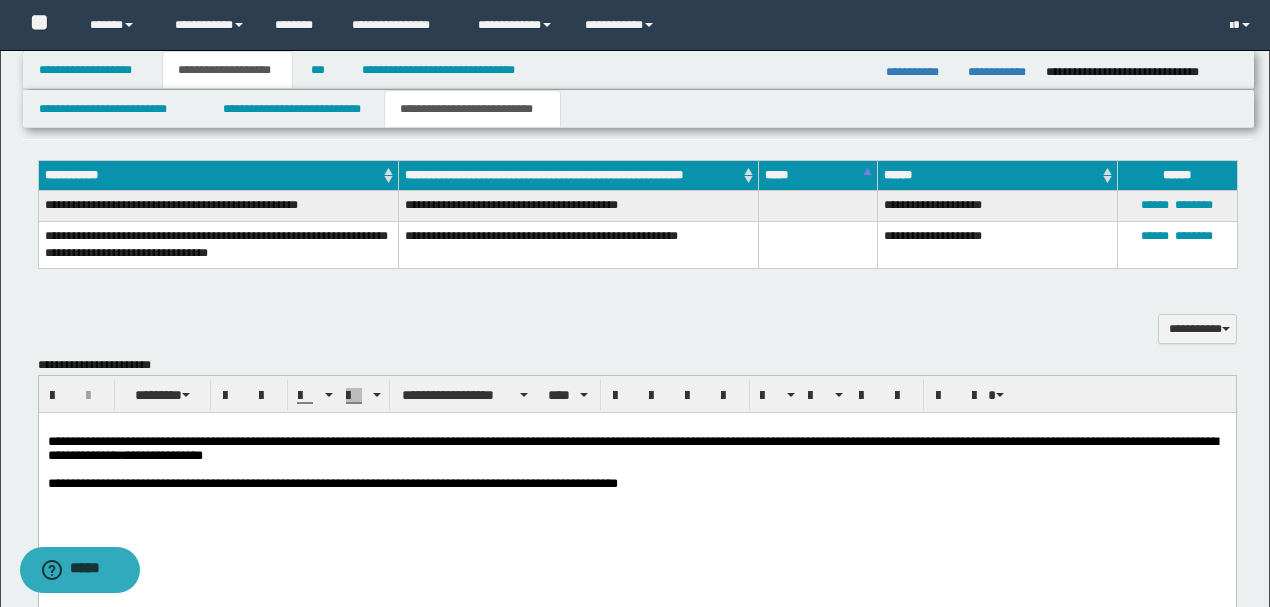 scroll, scrollTop: 666, scrollLeft: 0, axis: vertical 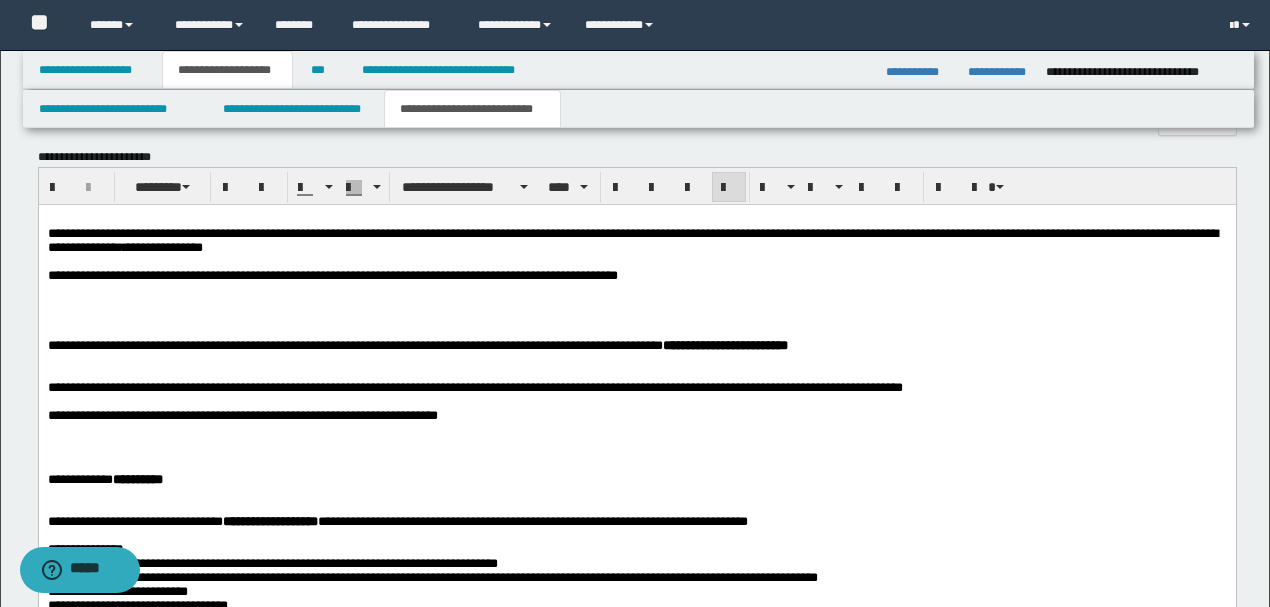 click at bounding box center [636, 317] 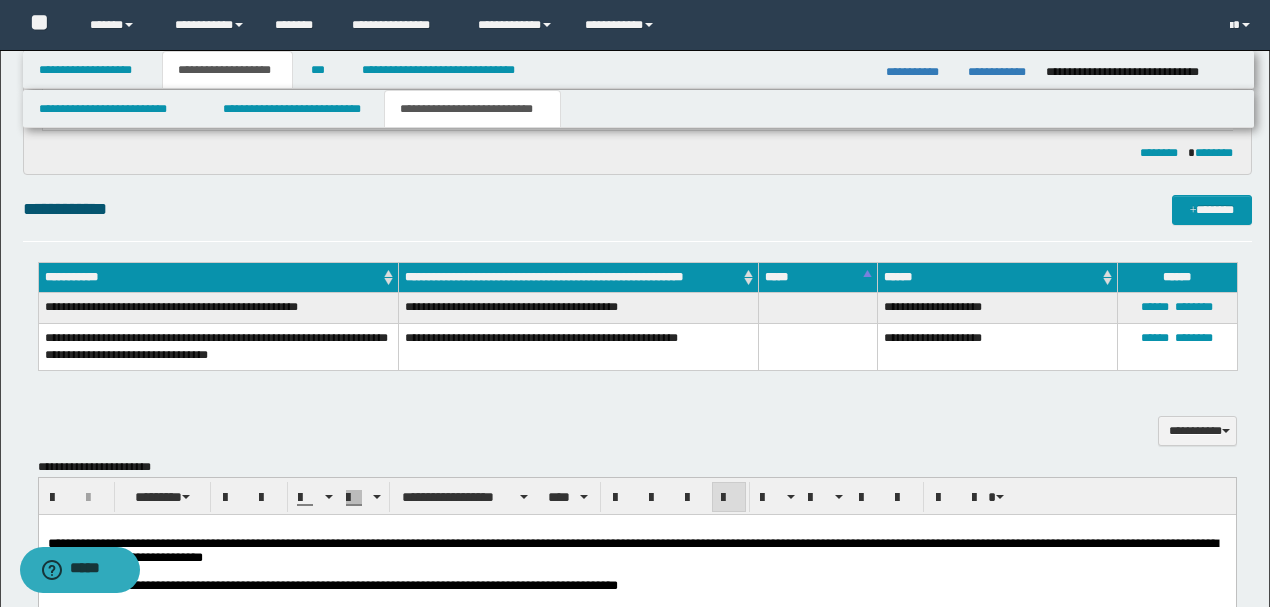 scroll, scrollTop: 333, scrollLeft: 0, axis: vertical 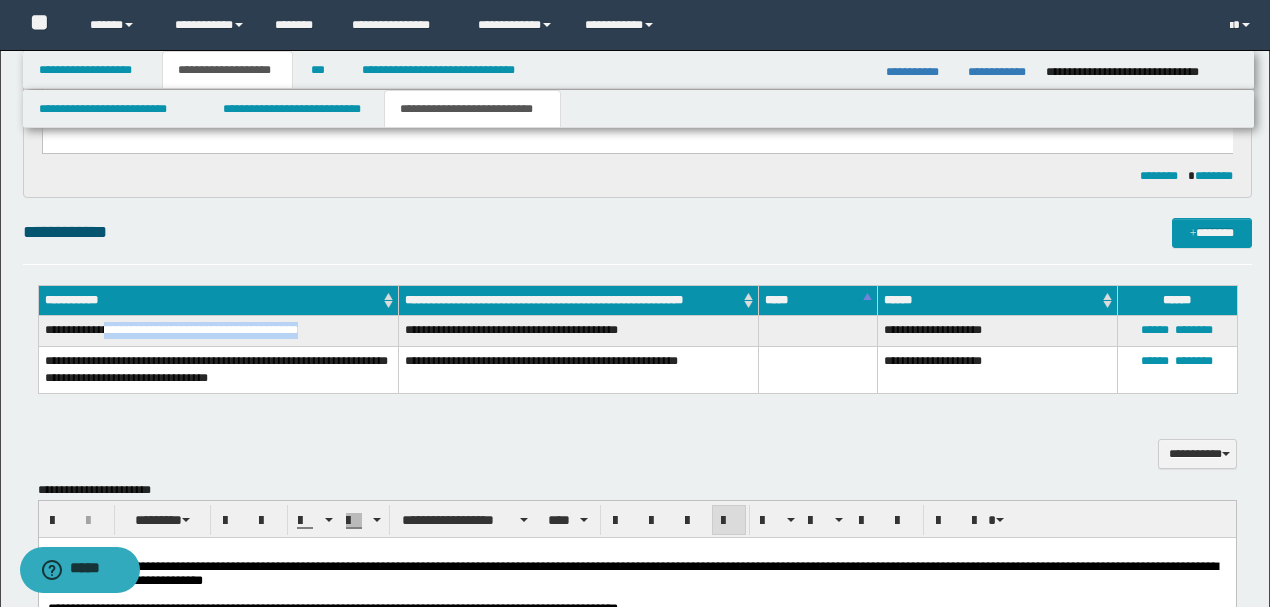 drag, startPoint x: 322, startPoint y: 327, endPoint x: 112, endPoint y: 324, distance: 210.02142 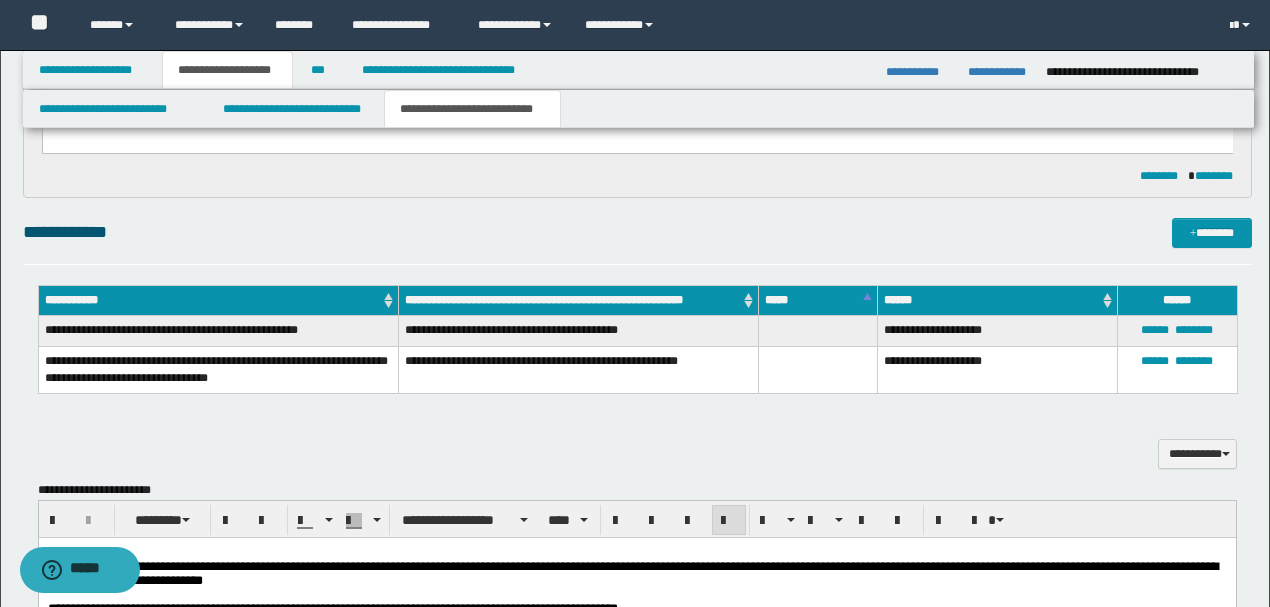click on "**********" at bounding box center [218, 369] 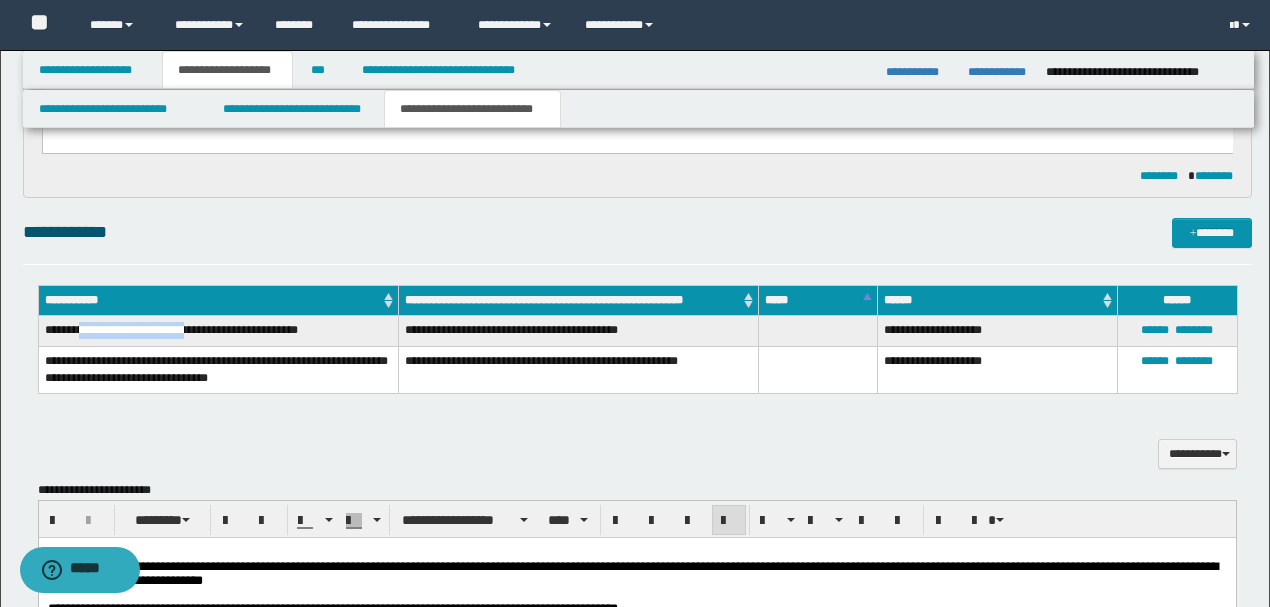 drag, startPoint x: 195, startPoint y: 328, endPoint x: 84, endPoint y: 325, distance: 111.040535 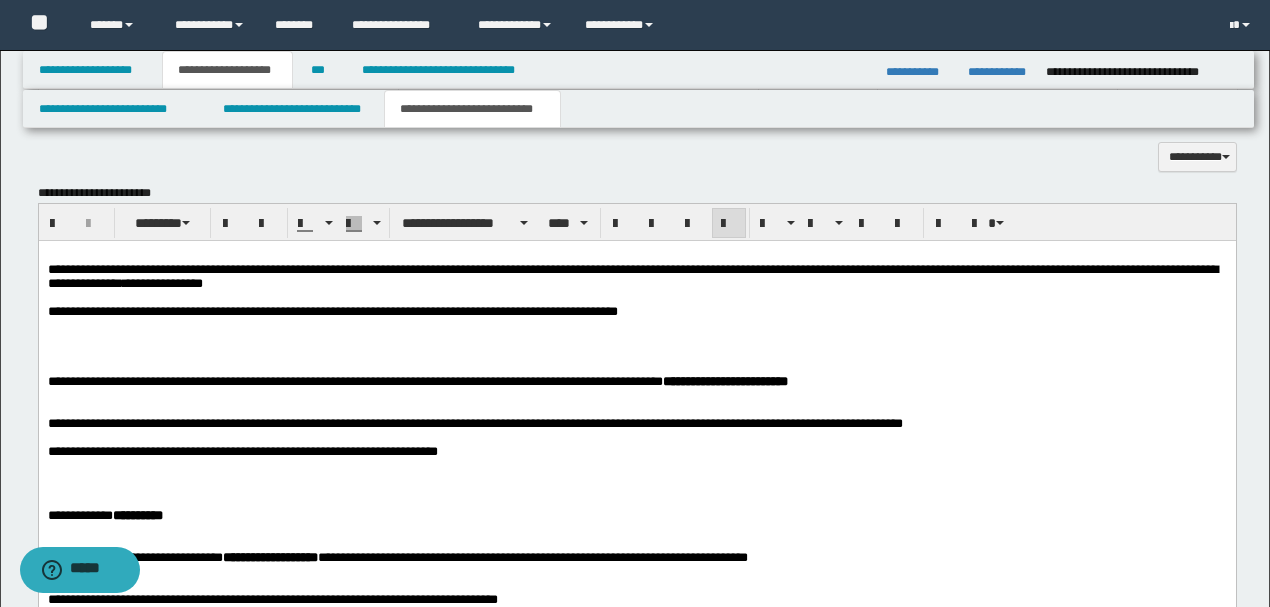 scroll, scrollTop: 666, scrollLeft: 0, axis: vertical 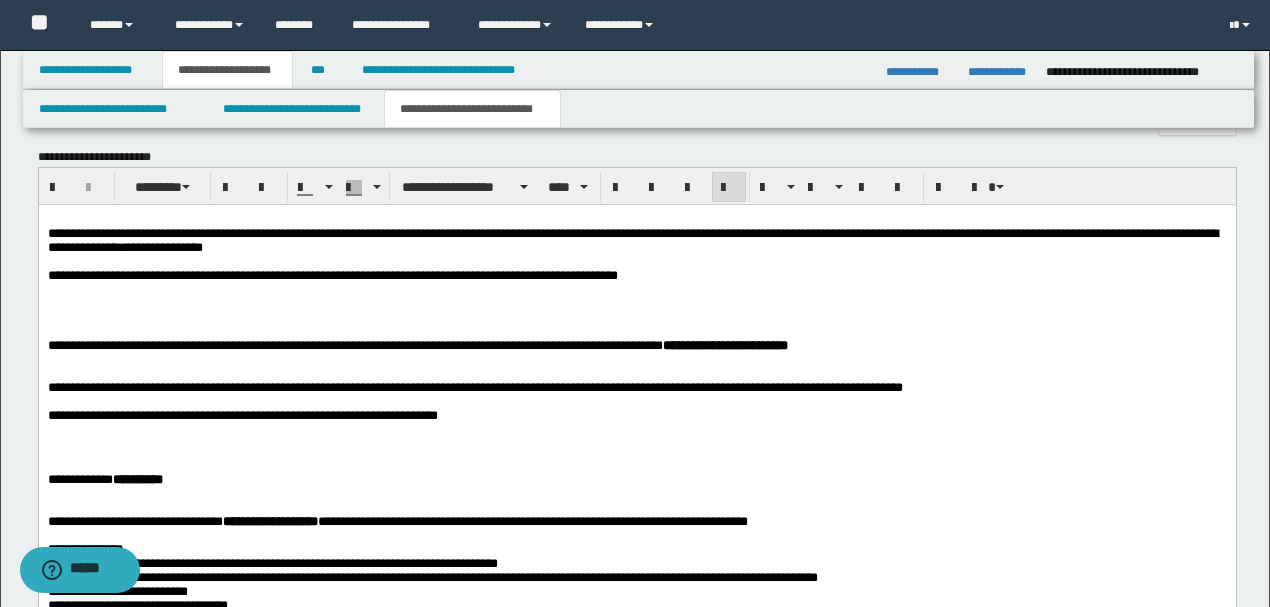 click at bounding box center [636, 317] 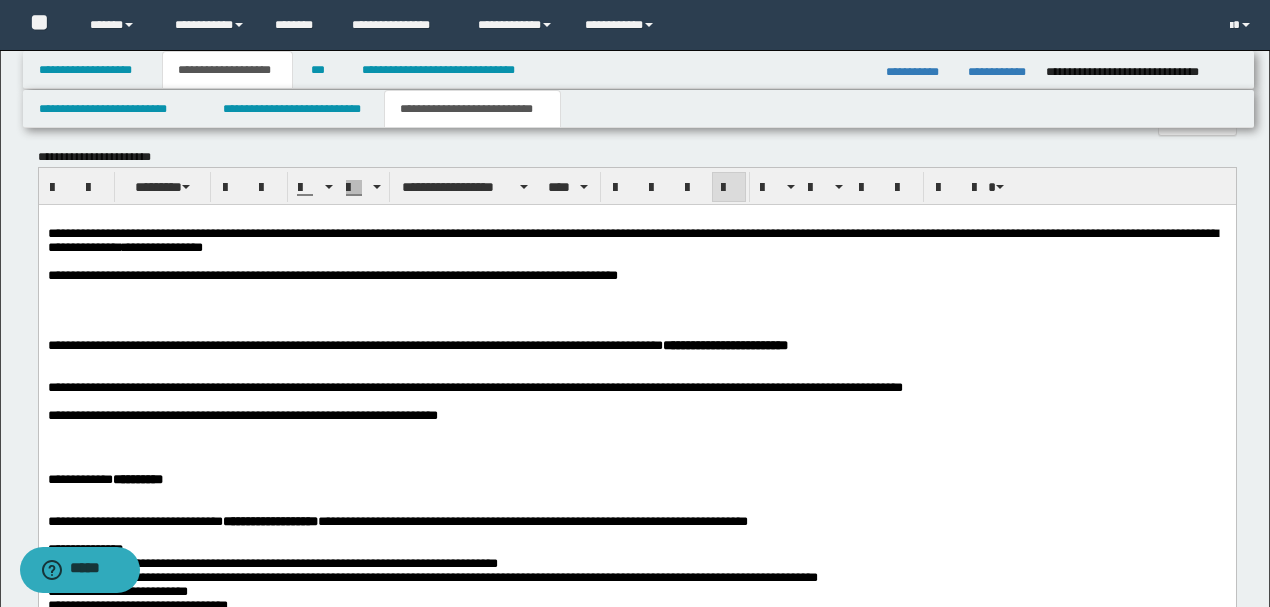drag, startPoint x: 318, startPoint y: 339, endPoint x: 277, endPoint y: 329, distance: 42.201897 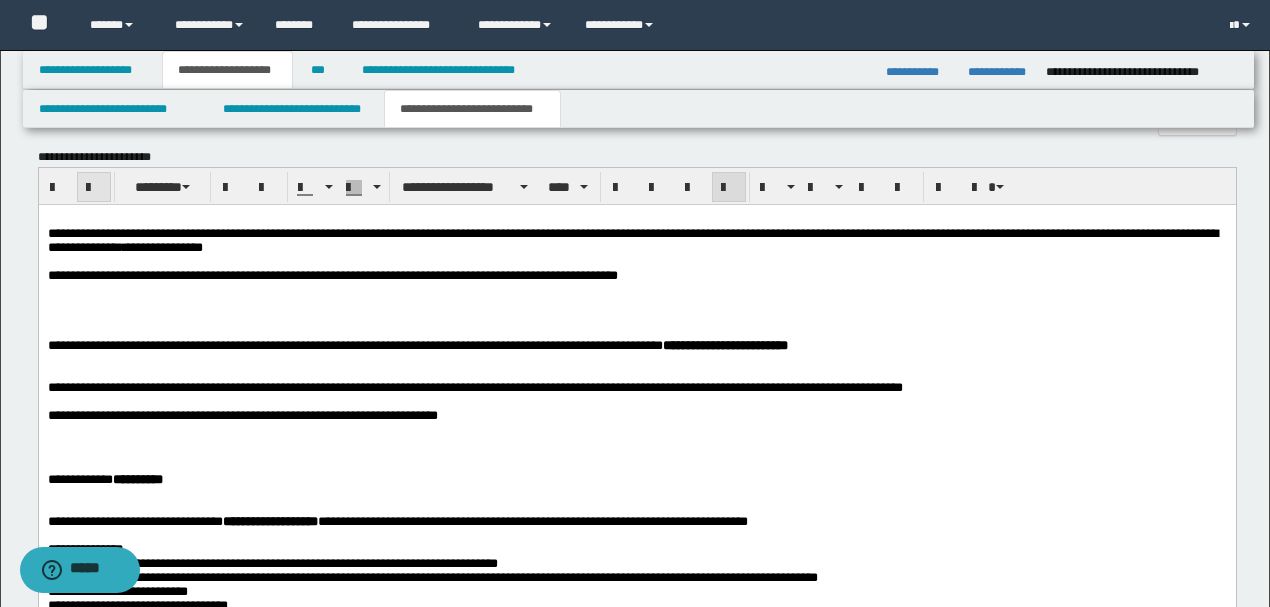 click at bounding box center (94, 188) 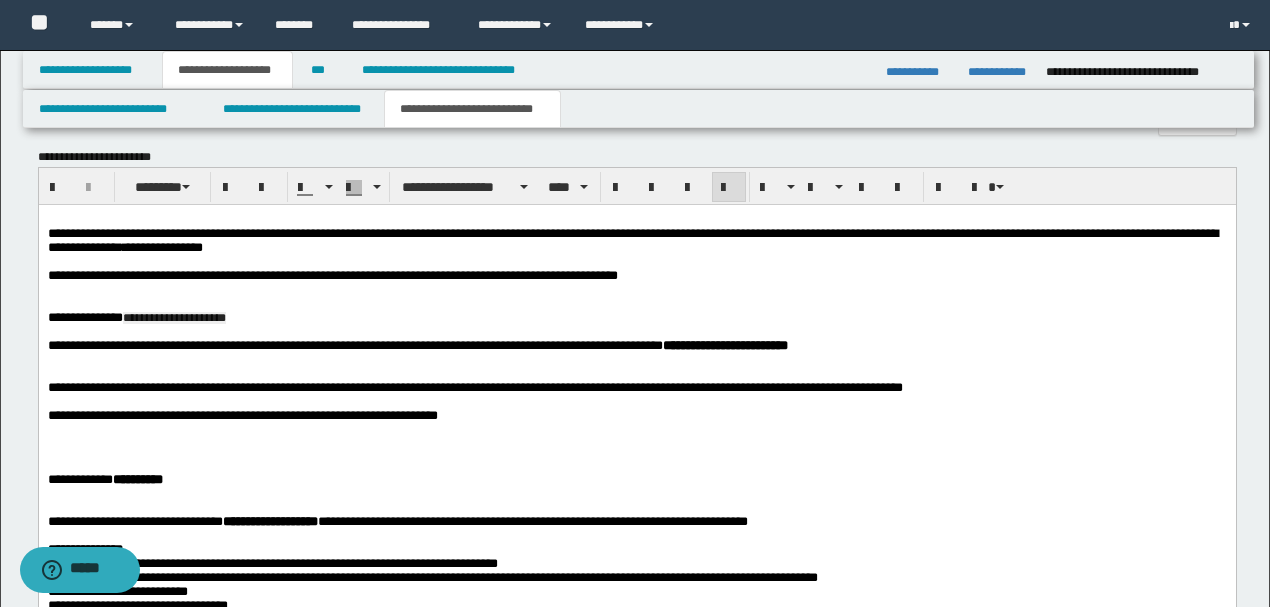 click at bounding box center [636, 331] 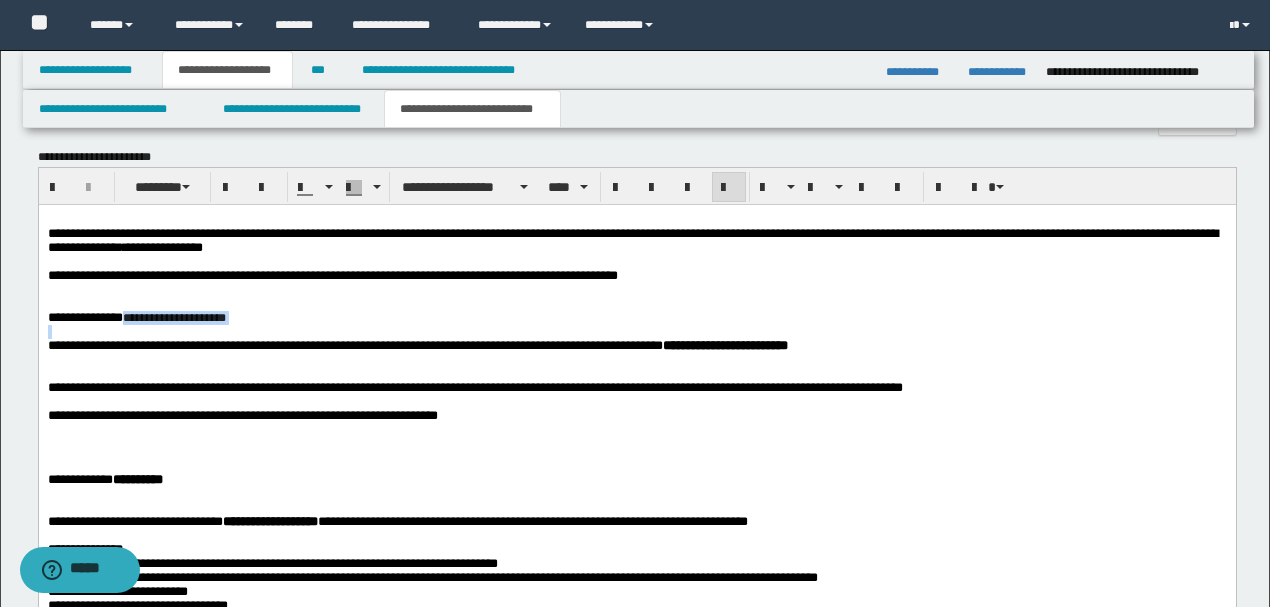 drag, startPoint x: 279, startPoint y: 335, endPoint x: 148, endPoint y: 327, distance: 131.24405 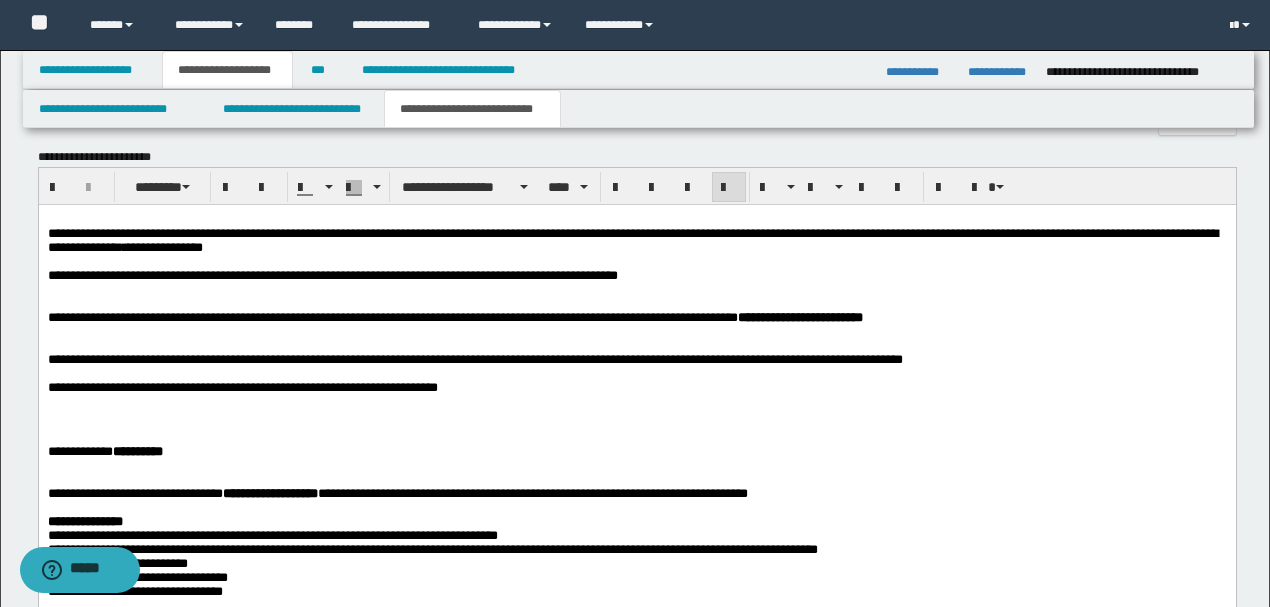 drag, startPoint x: 250, startPoint y: 331, endPoint x: 138, endPoint y: 317, distance: 112.871605 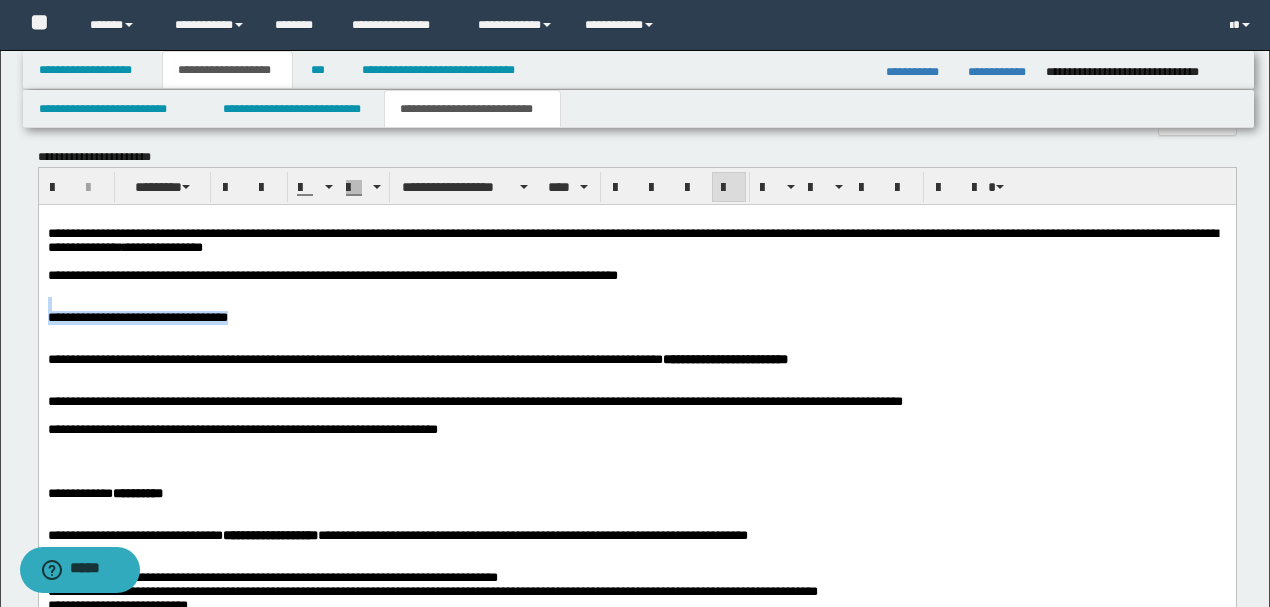 drag, startPoint x: 344, startPoint y: 331, endPoint x: 48, endPoint y: 518, distance: 350.1214 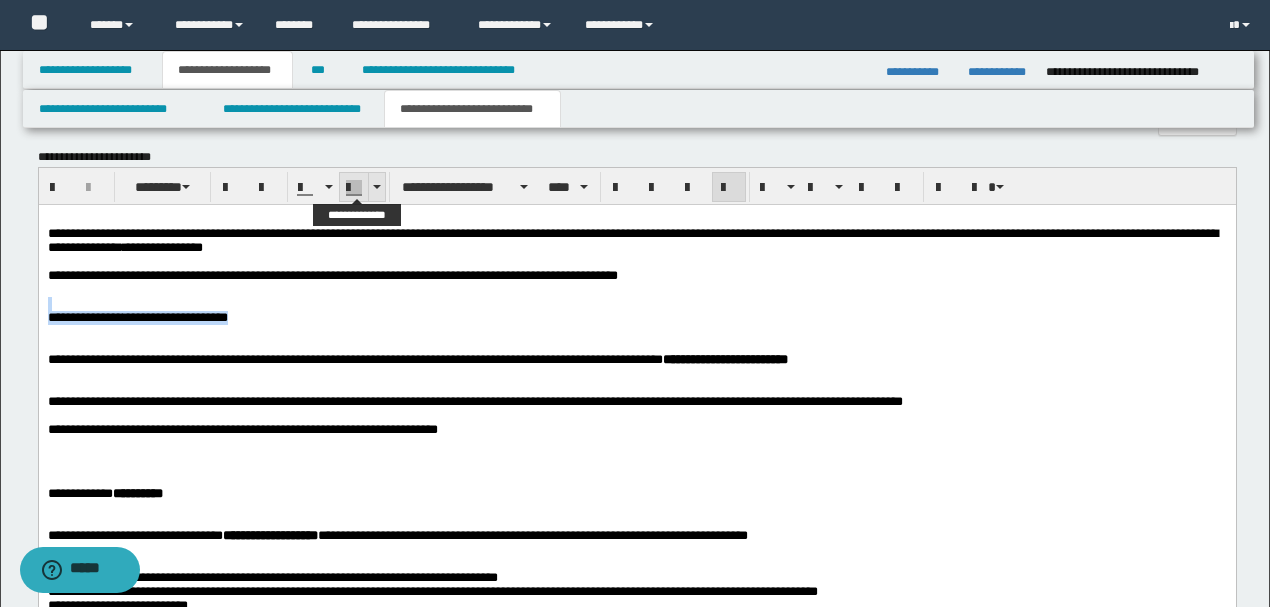 click at bounding box center [376, 187] 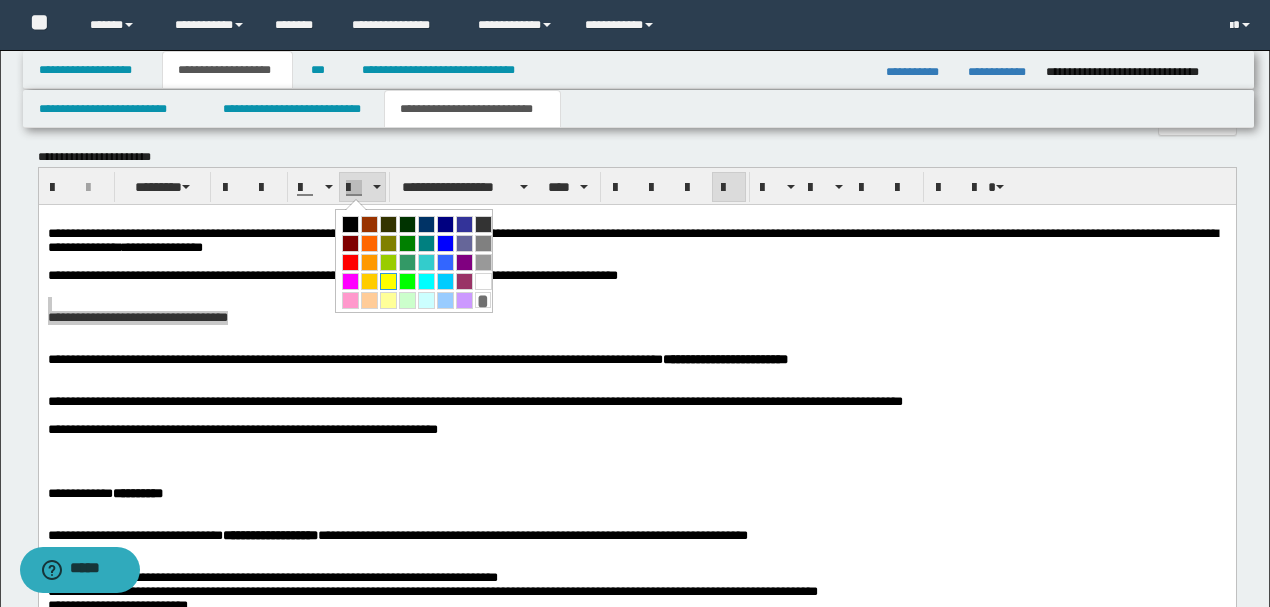 click at bounding box center (388, 281) 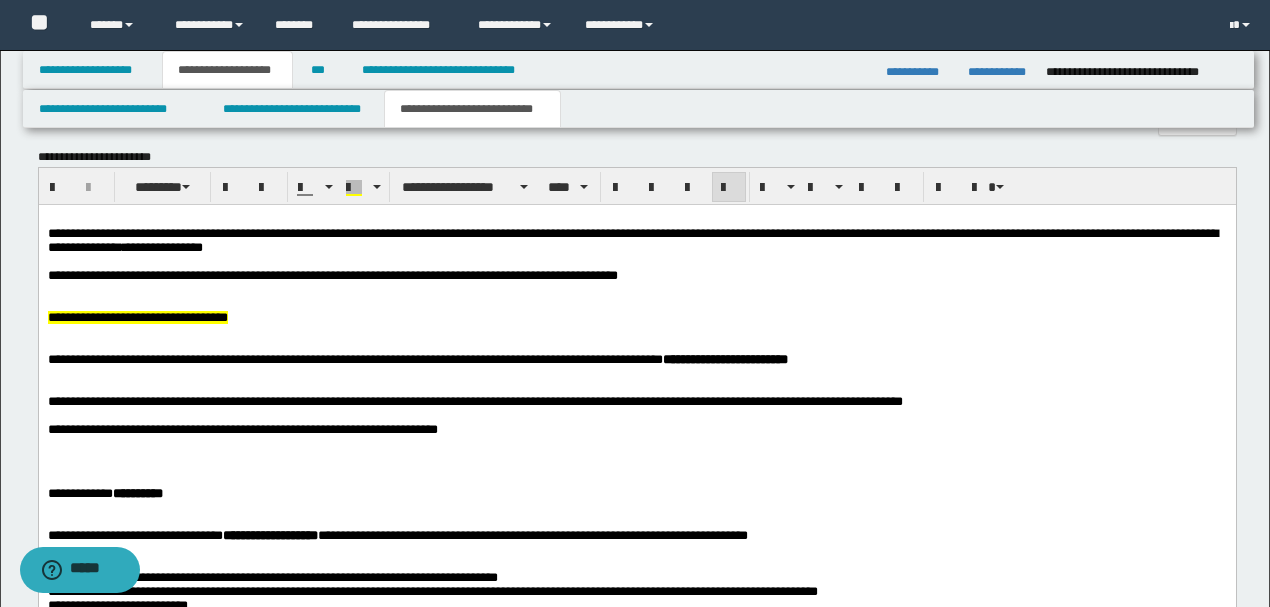 drag, startPoint x: 241, startPoint y: 337, endPoint x: 420, endPoint y: 332, distance: 179.06982 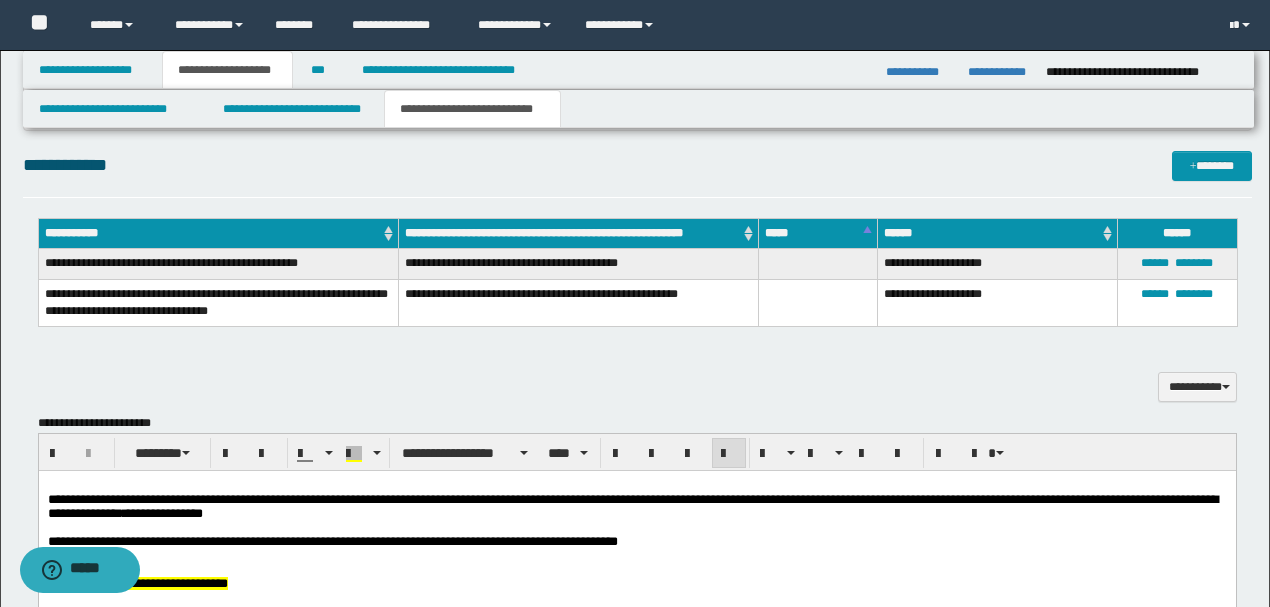 scroll, scrollTop: 666, scrollLeft: 0, axis: vertical 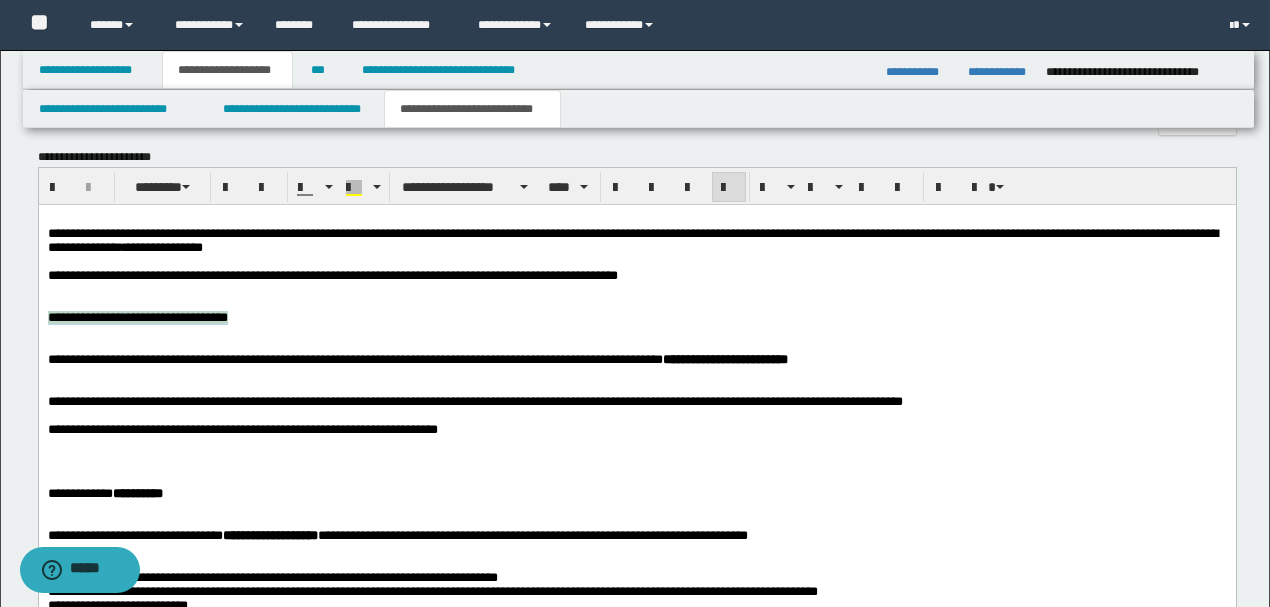 drag, startPoint x: 379, startPoint y: 339, endPoint x: 20, endPoint y: 319, distance: 359.55667 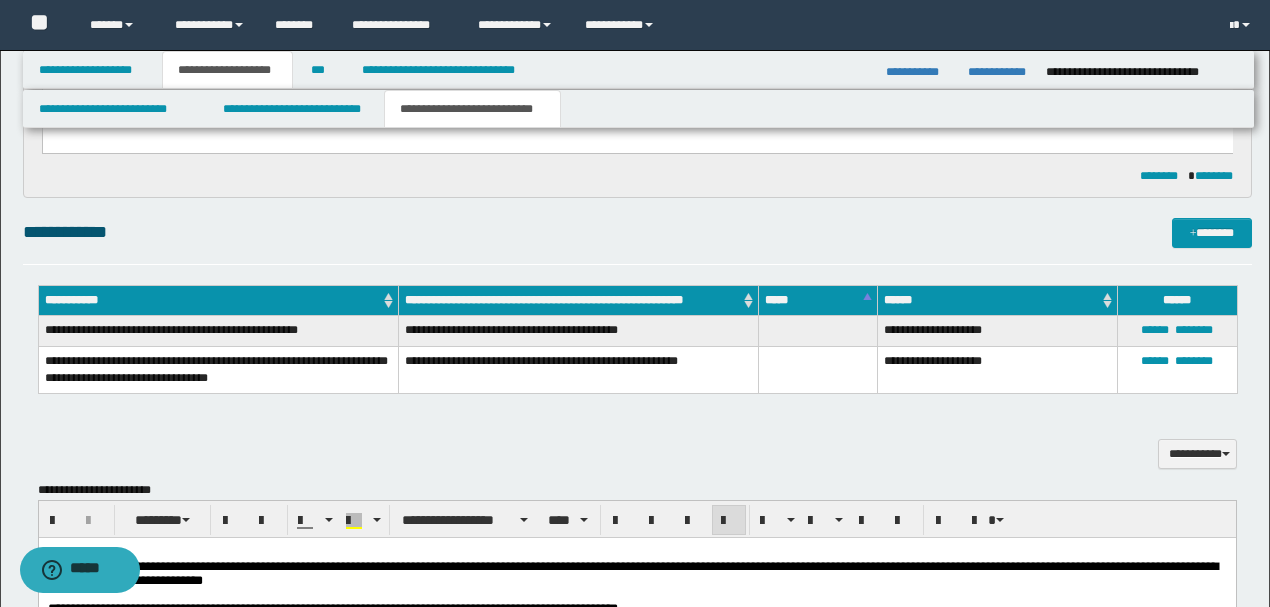 scroll, scrollTop: 0, scrollLeft: 0, axis: both 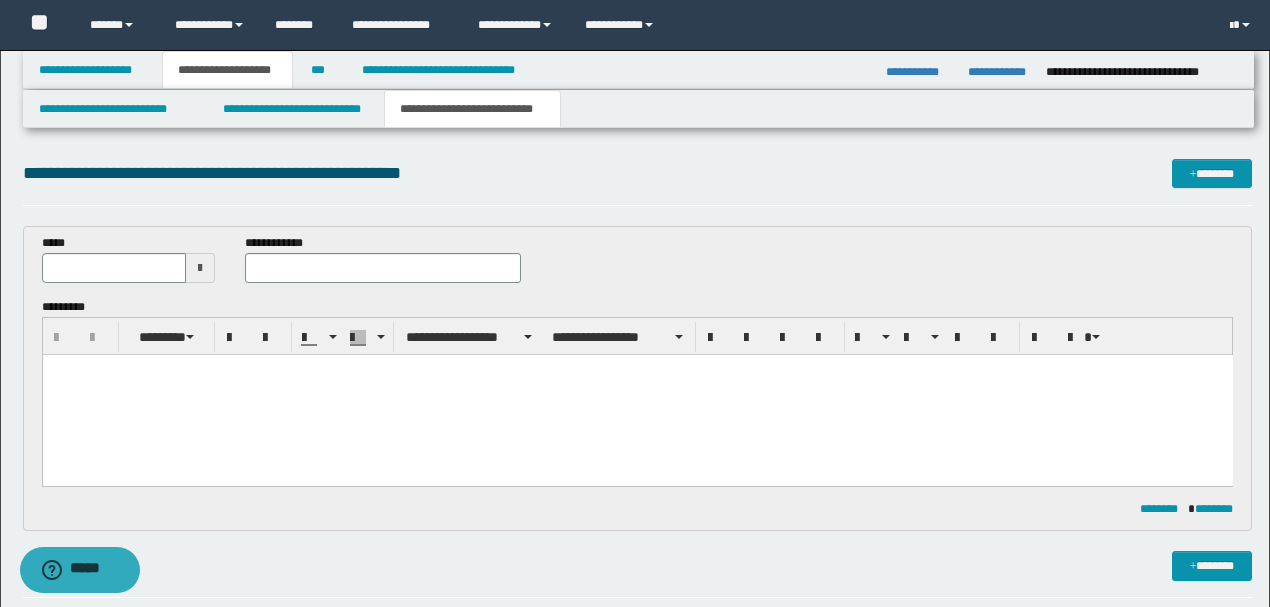 click at bounding box center (637, 394) 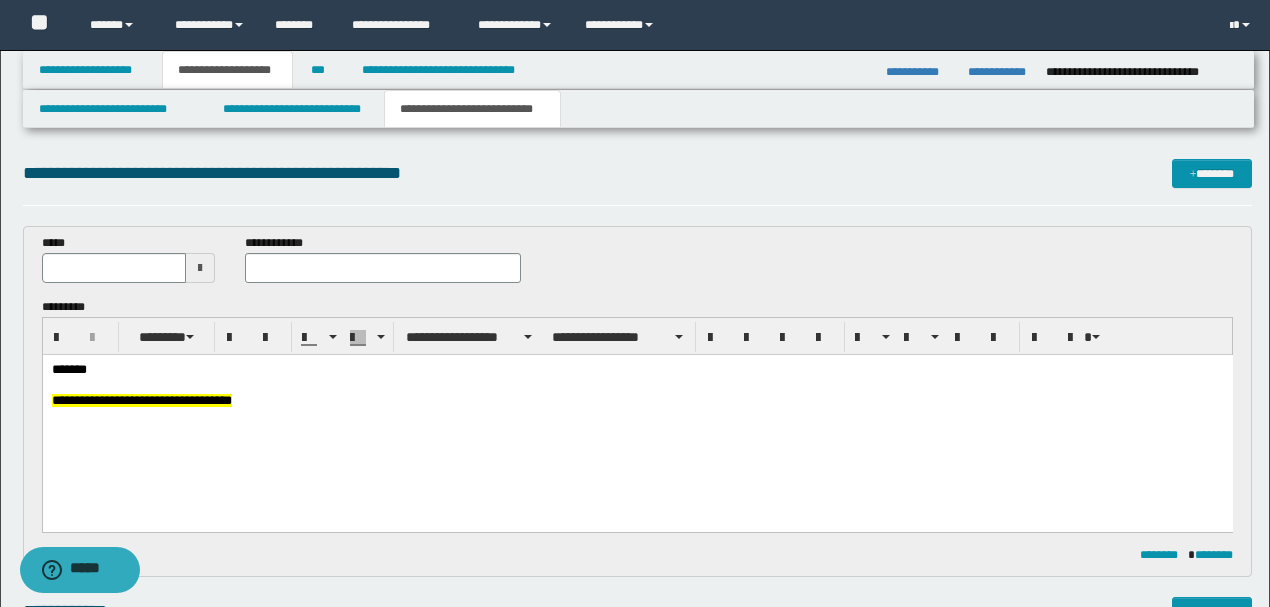 click on "*******" at bounding box center [637, 369] 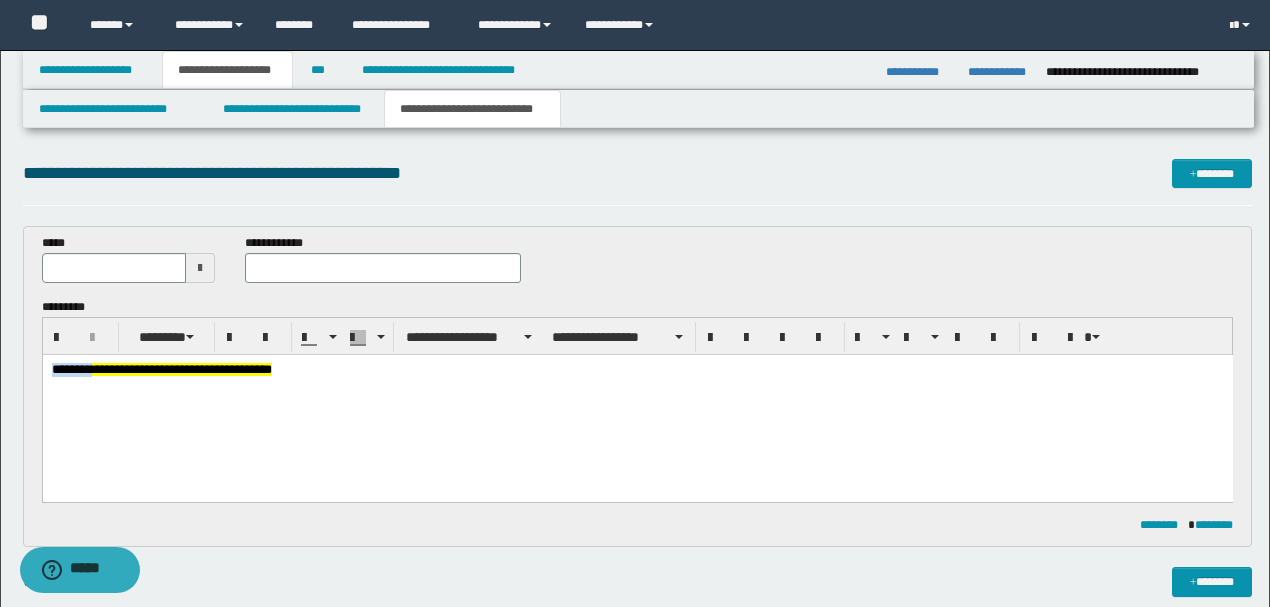 drag, startPoint x: 89, startPoint y: 367, endPoint x: 49, endPoint y: 365, distance: 40.04997 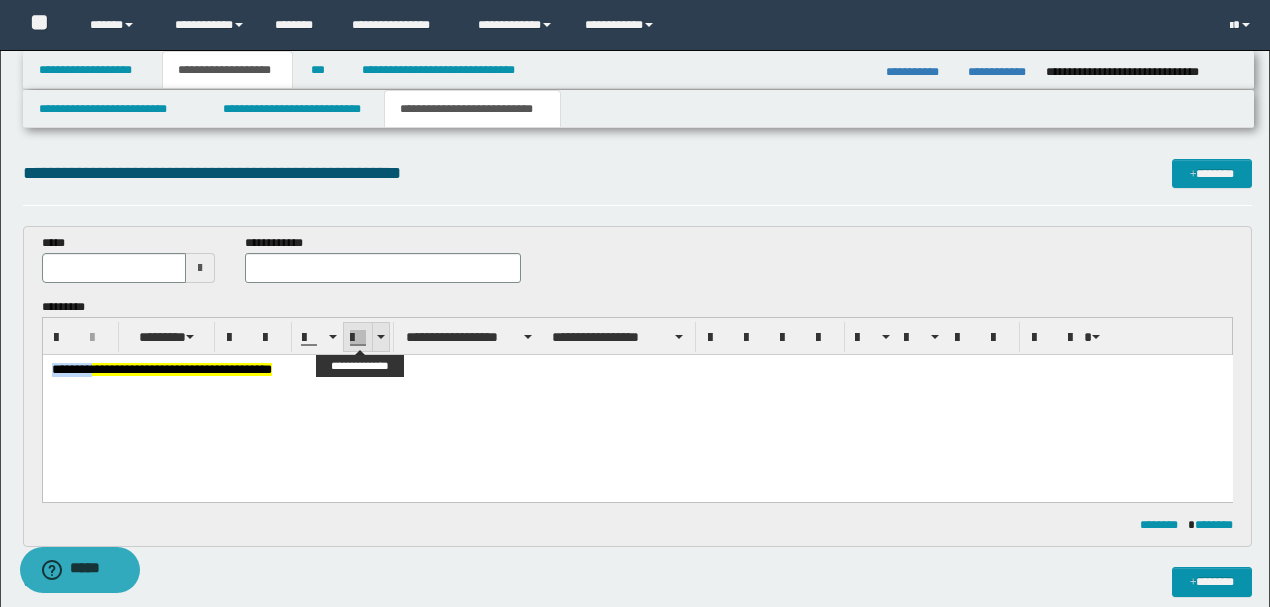 click at bounding box center [380, 337] 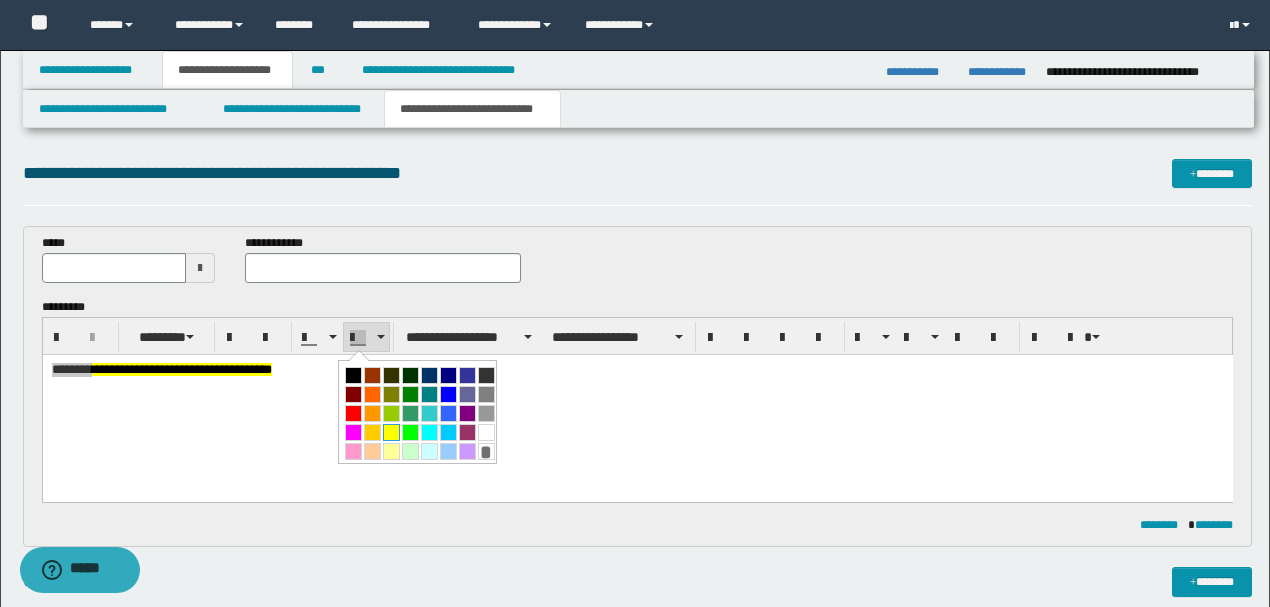 click at bounding box center [391, 432] 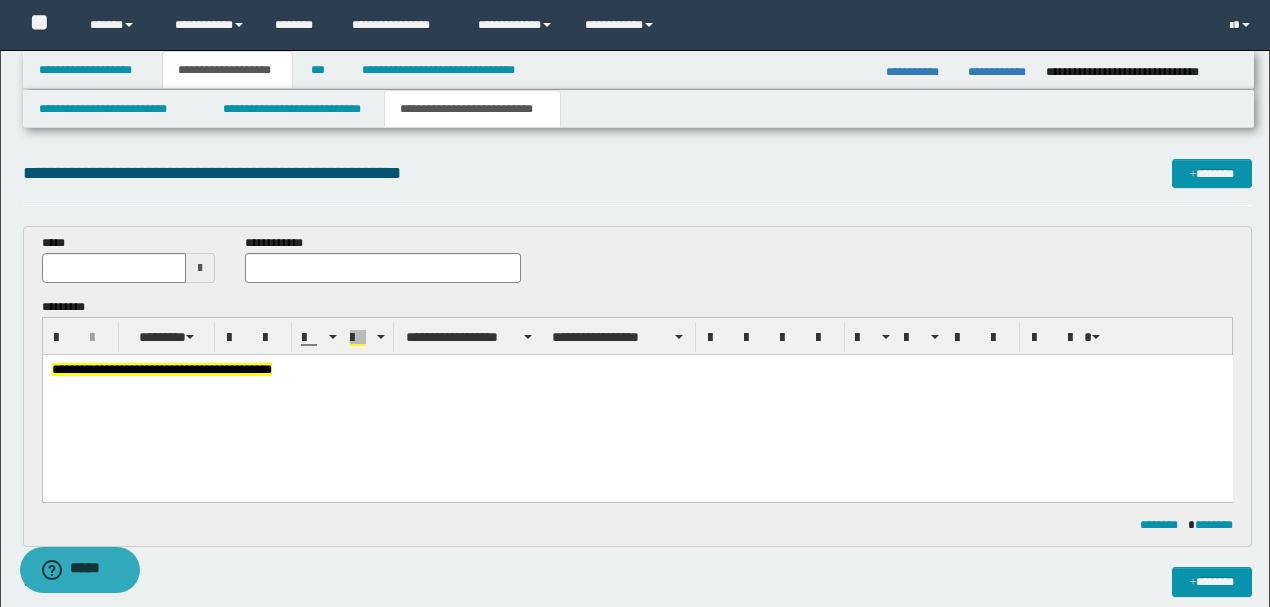 click at bounding box center [637, 384] 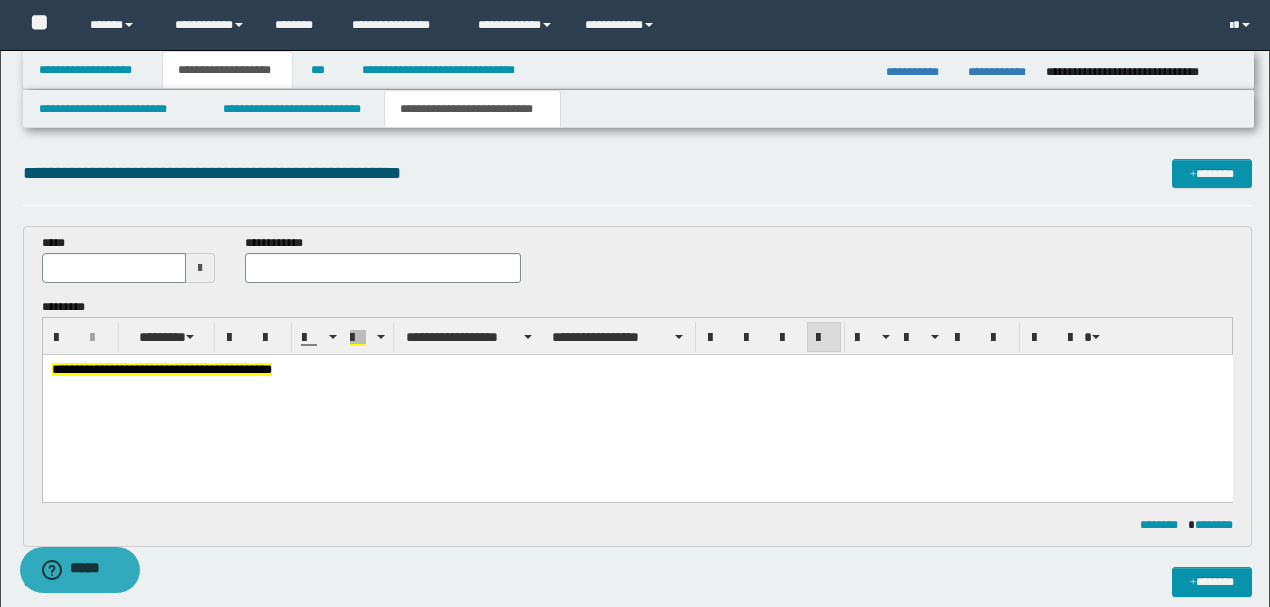 click at bounding box center [637, 384] 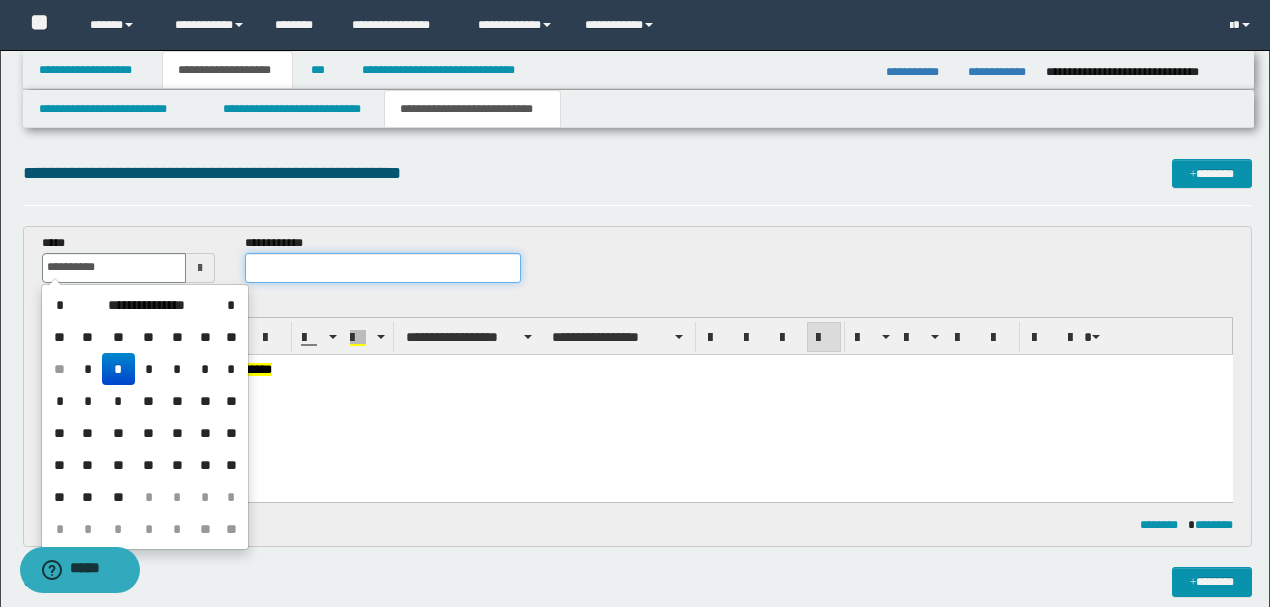 type on "**********" 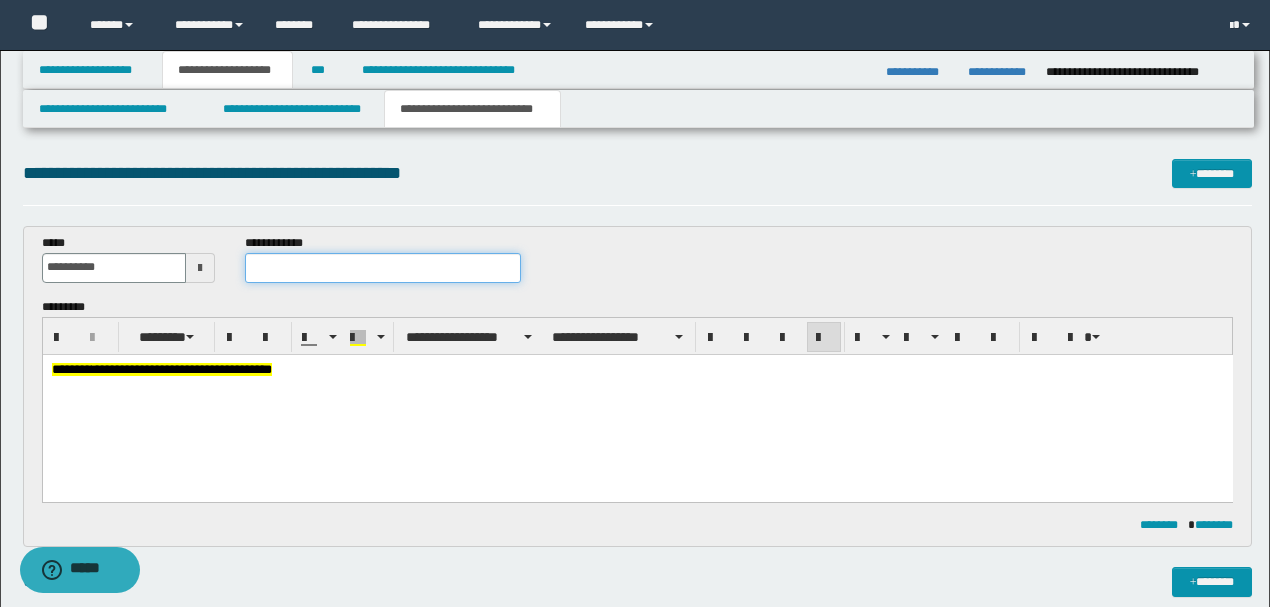 click at bounding box center [382, 268] 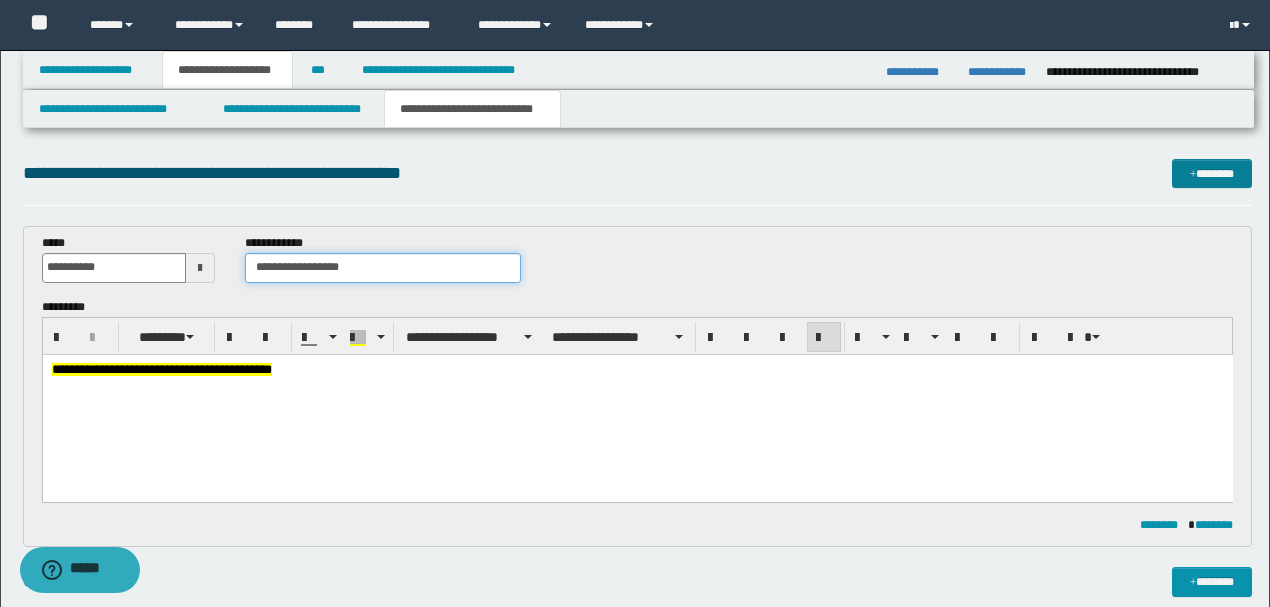 type on "**********" 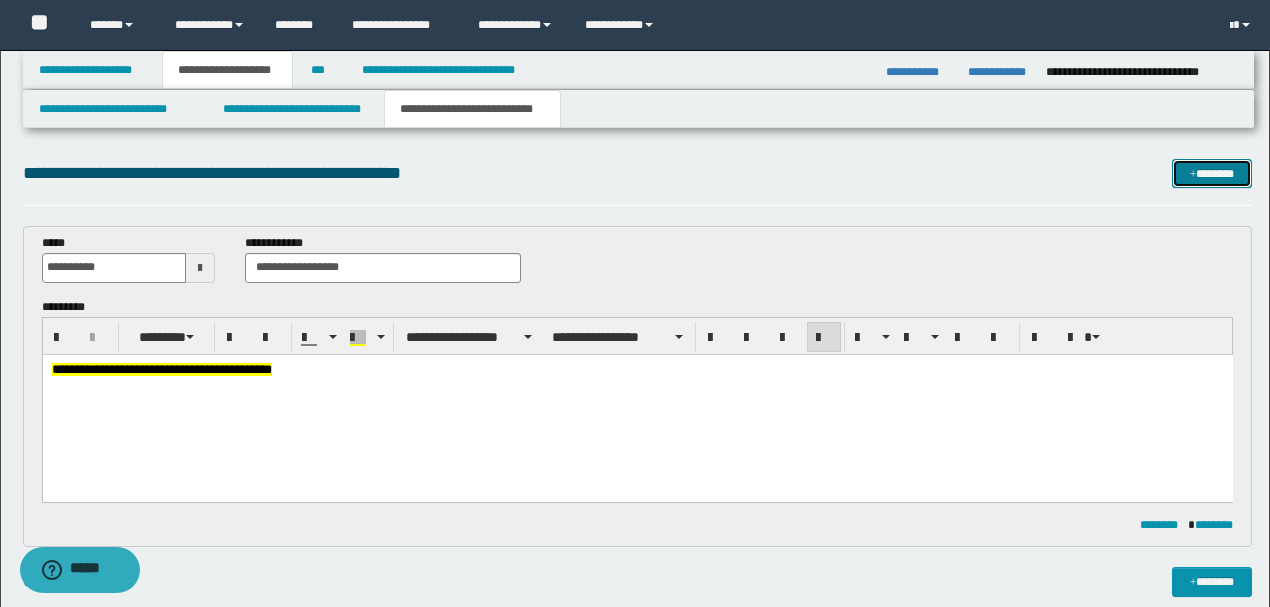 click on "*******" at bounding box center [1211, 173] 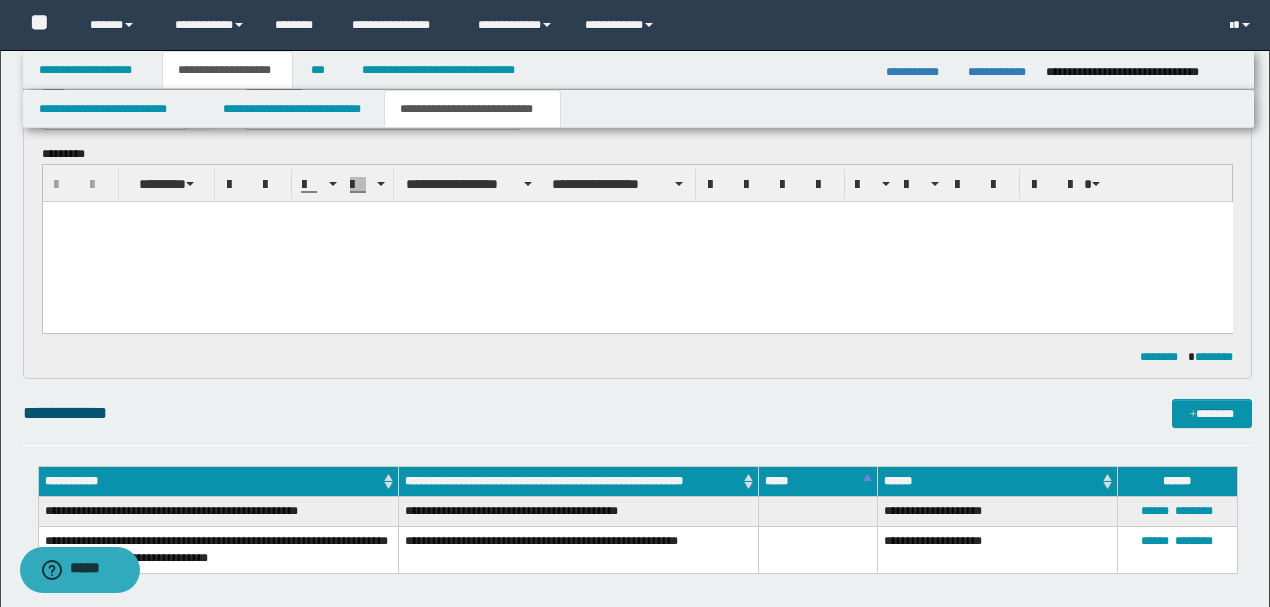 scroll, scrollTop: 294, scrollLeft: 0, axis: vertical 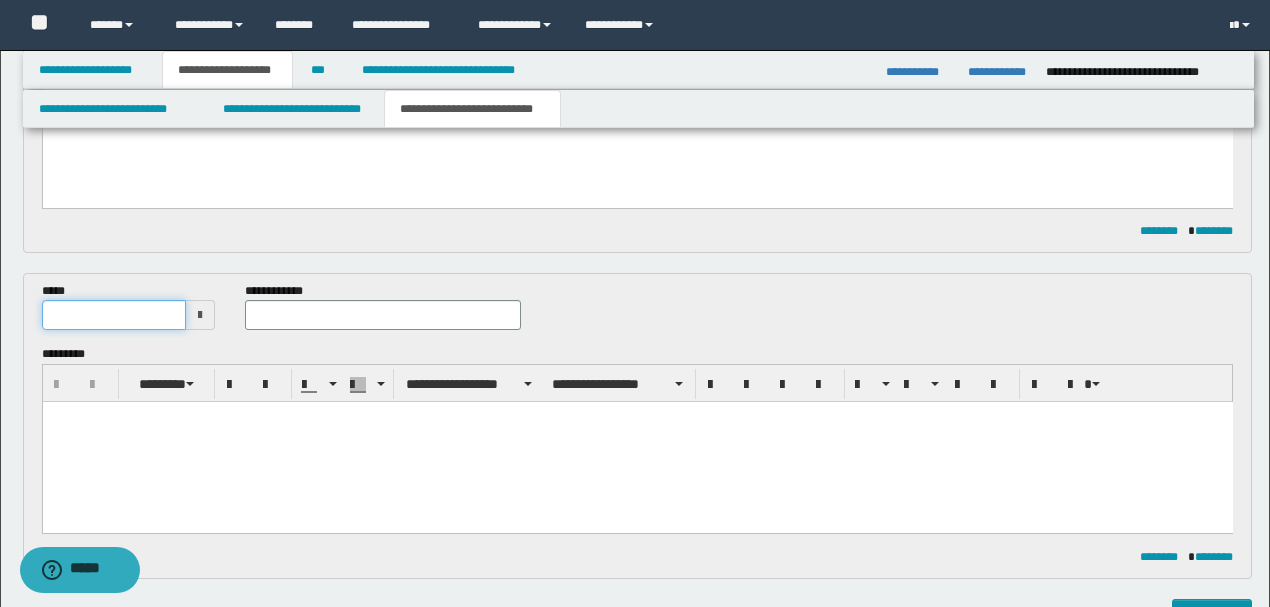click at bounding box center [114, 315] 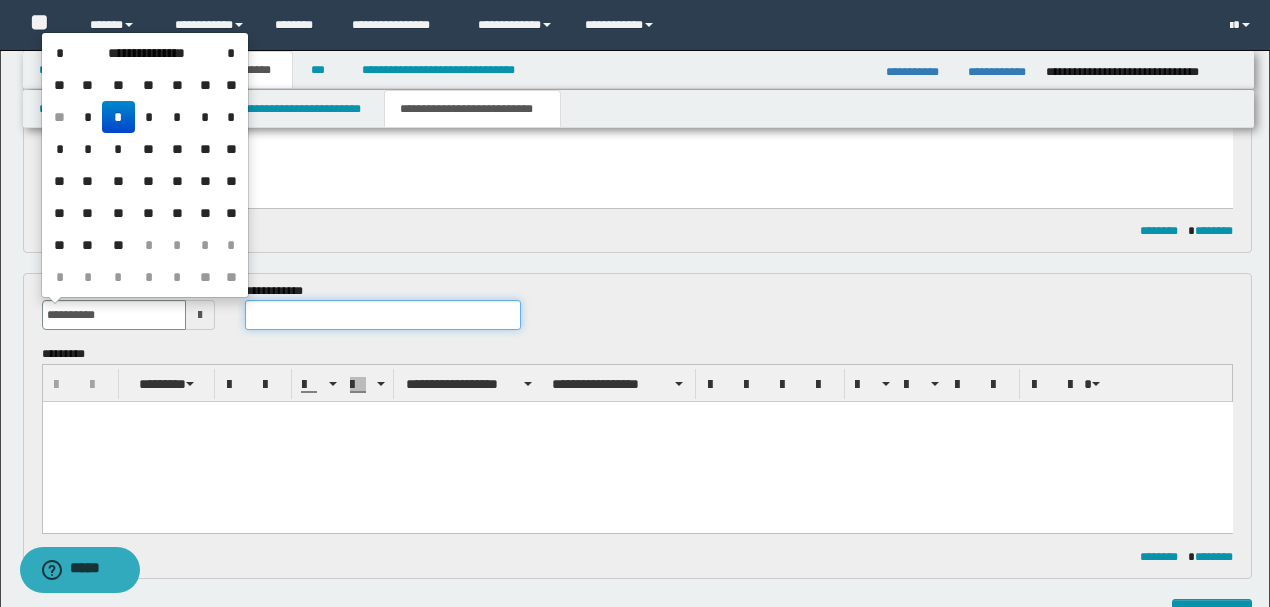 type on "**********" 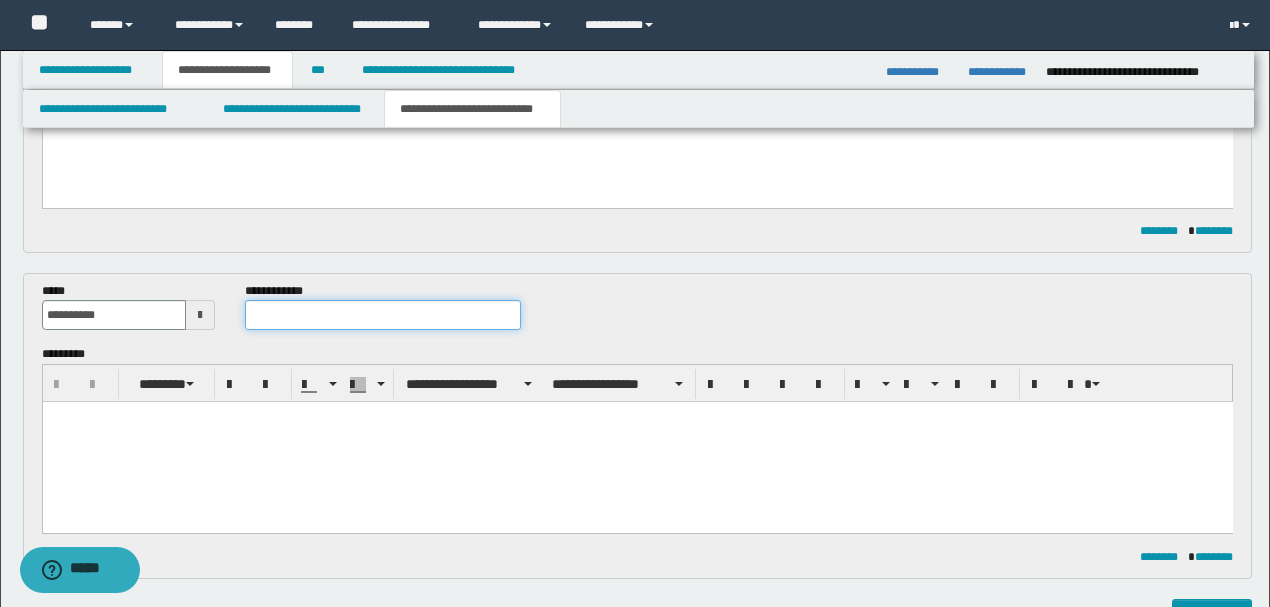 click at bounding box center (382, 315) 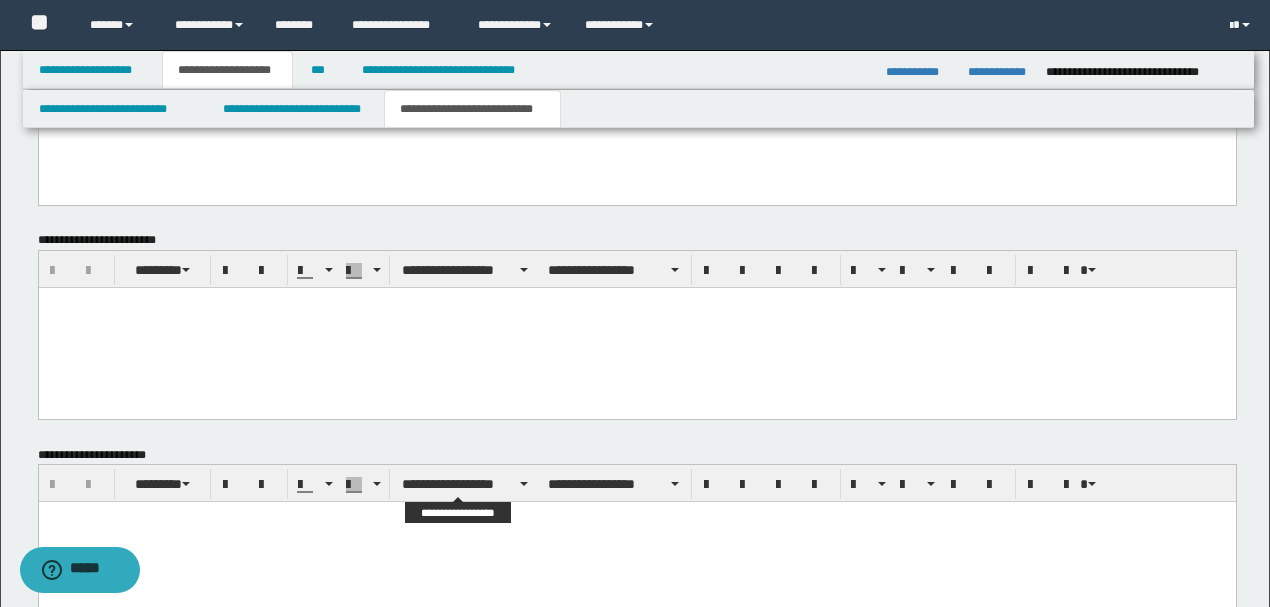 scroll, scrollTop: 1627, scrollLeft: 0, axis: vertical 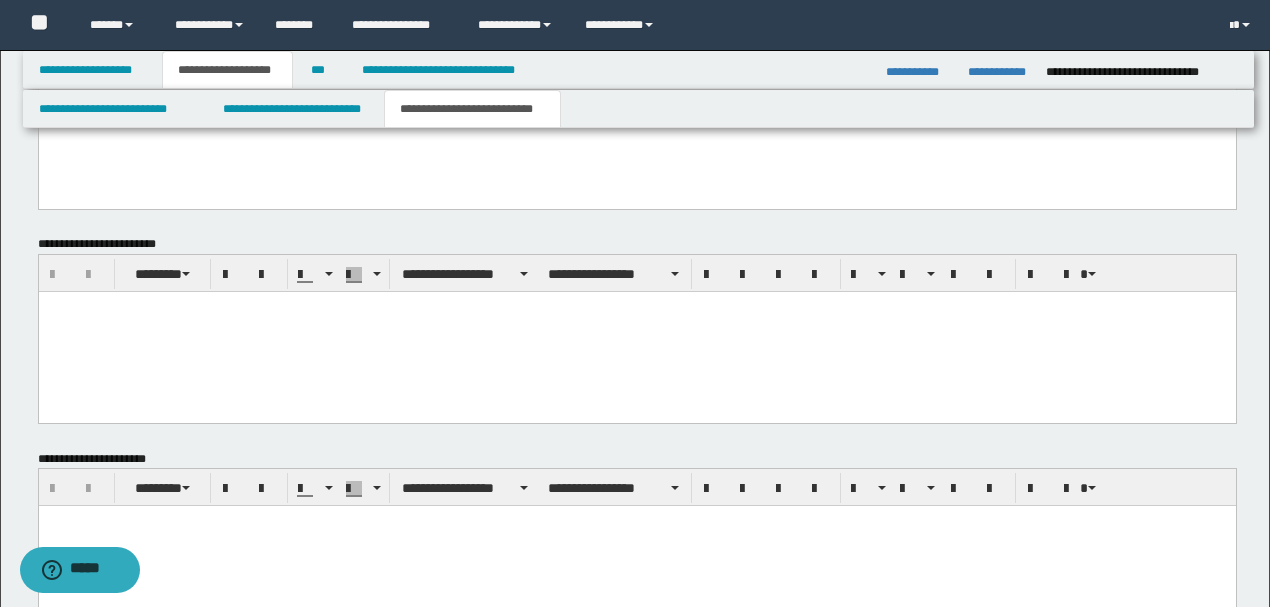 type on "**********" 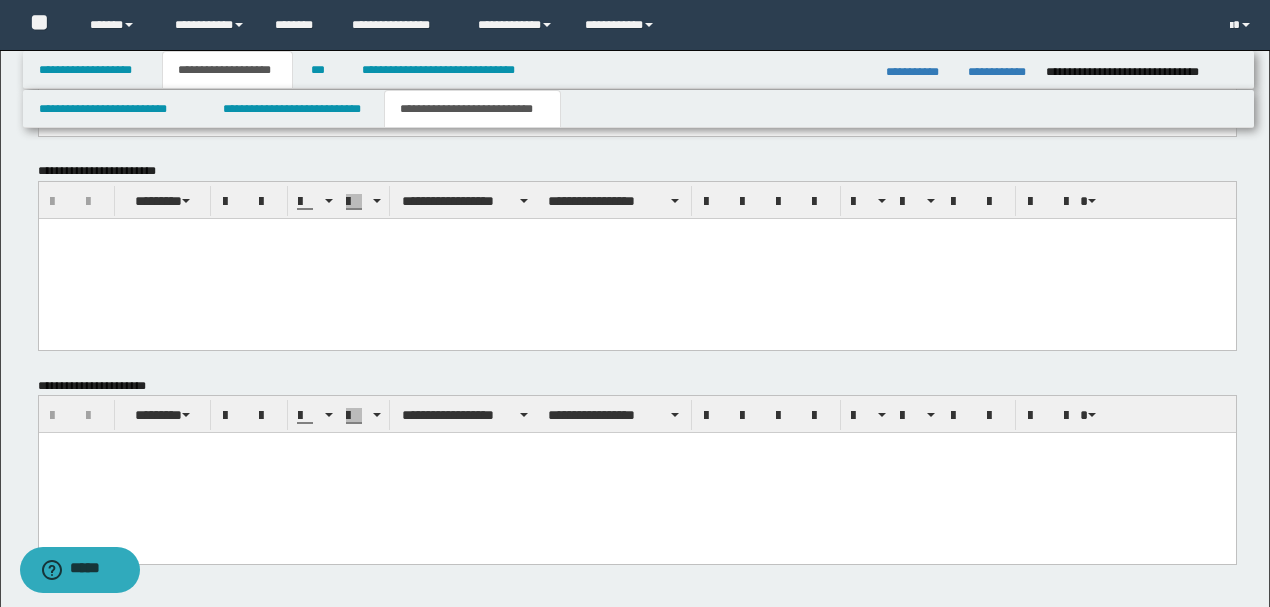 scroll, scrollTop: 1778, scrollLeft: 0, axis: vertical 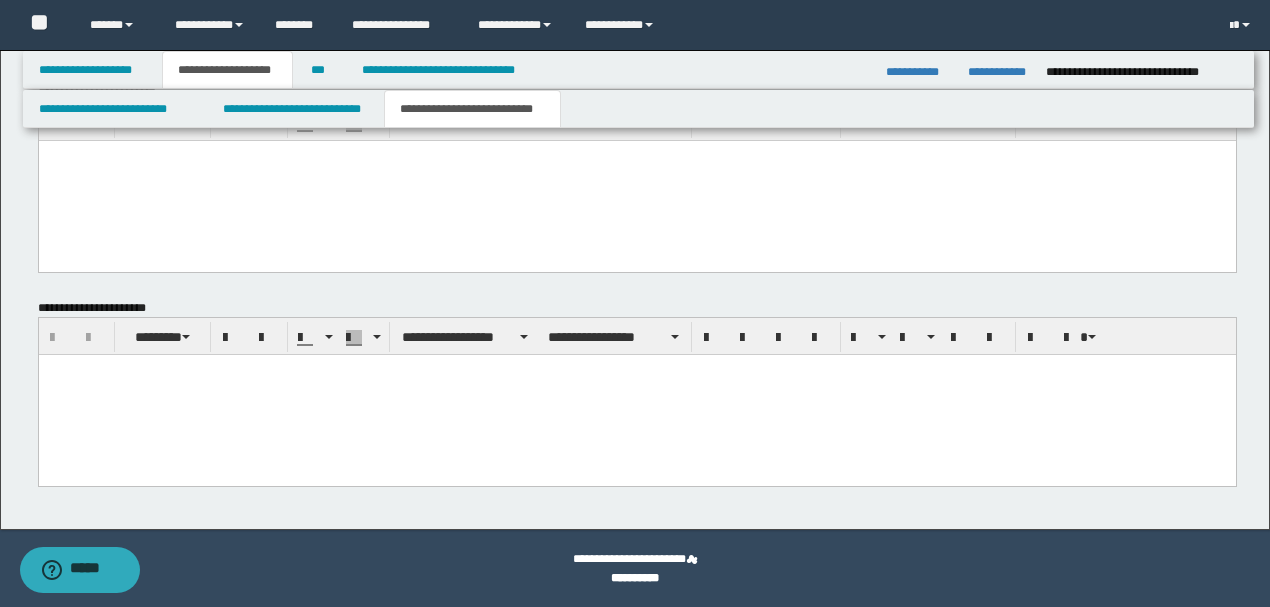 type 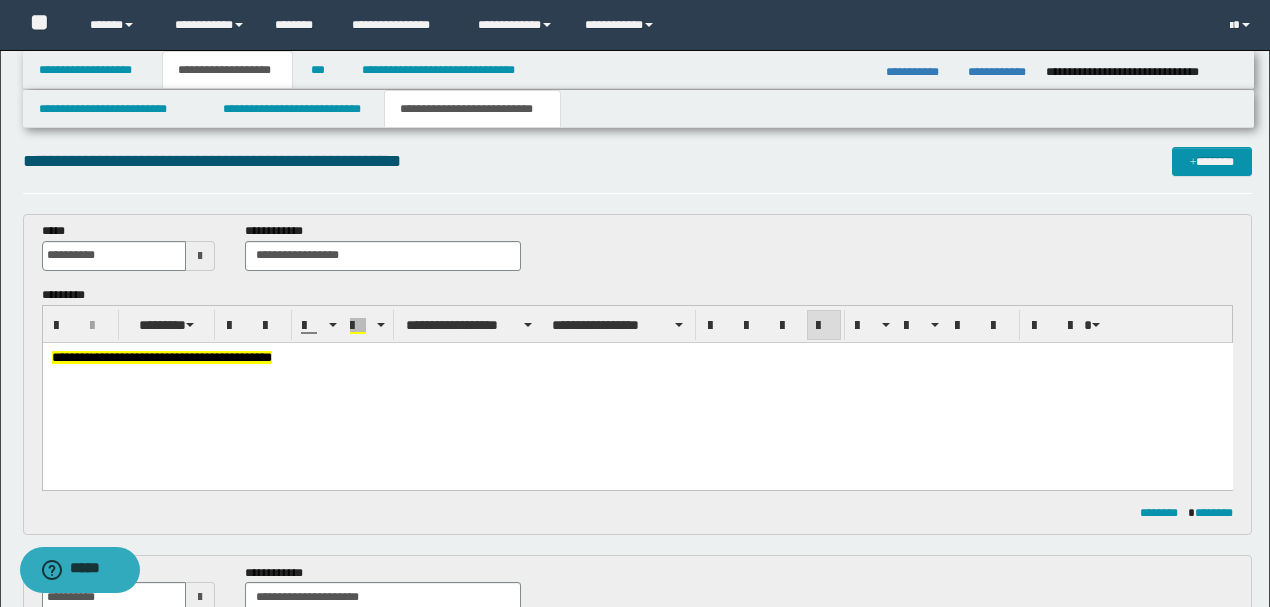 scroll, scrollTop: 0, scrollLeft: 0, axis: both 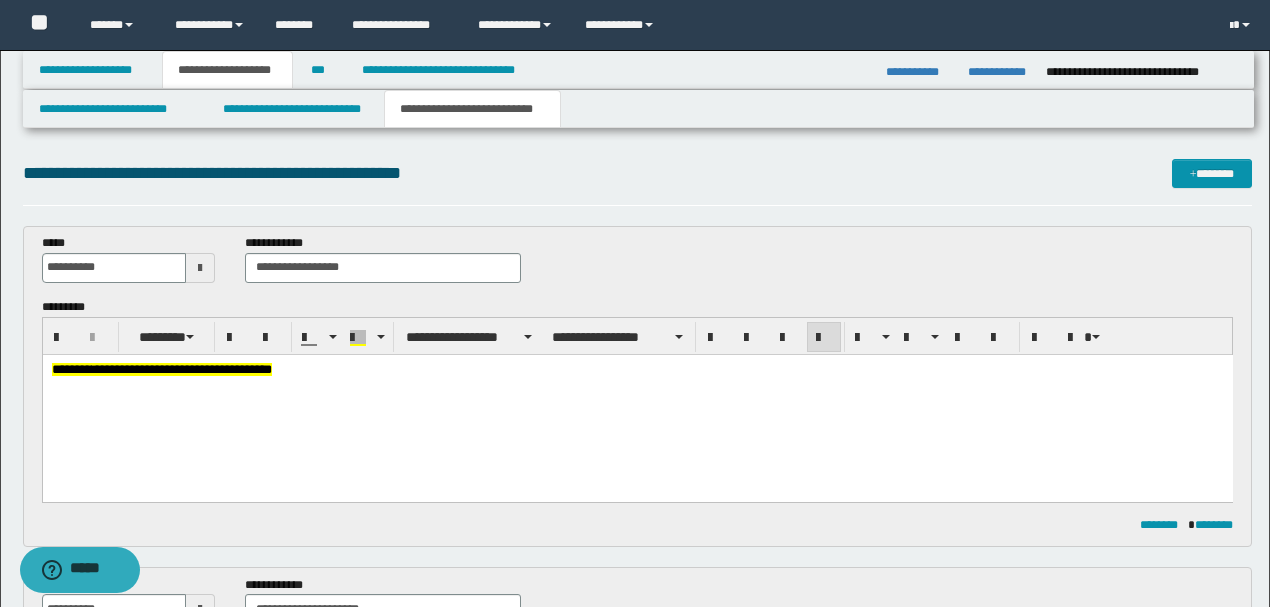 drag, startPoint x: 277, startPoint y: 104, endPoint x: 260, endPoint y: 134, distance: 34.48188 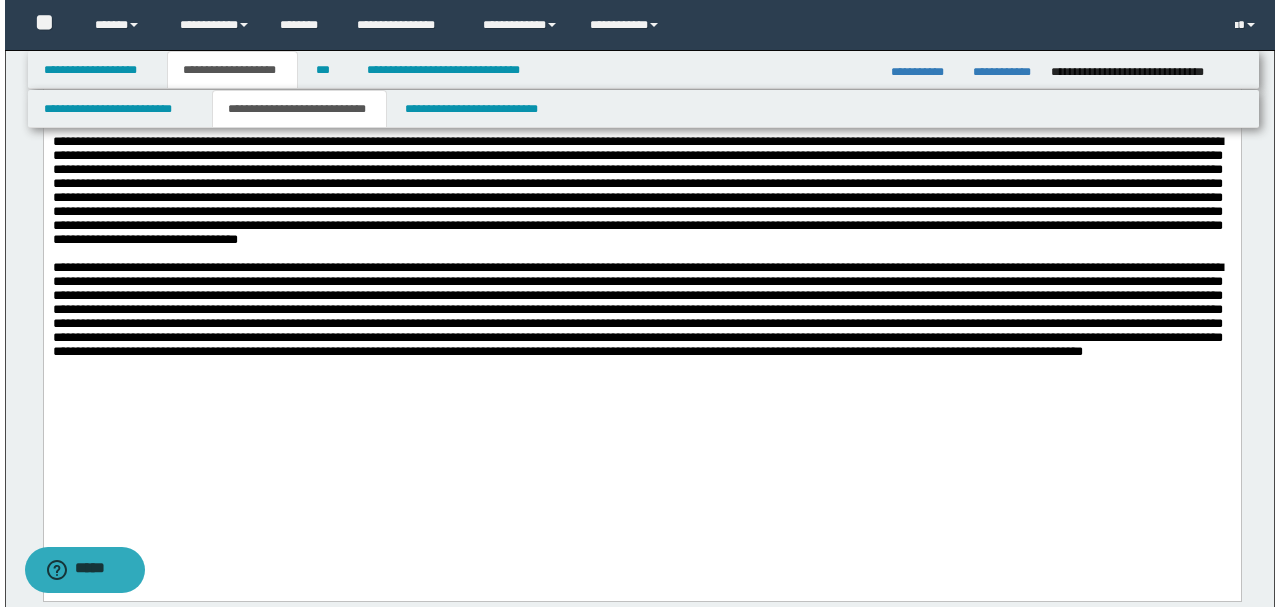 scroll, scrollTop: 2266, scrollLeft: 0, axis: vertical 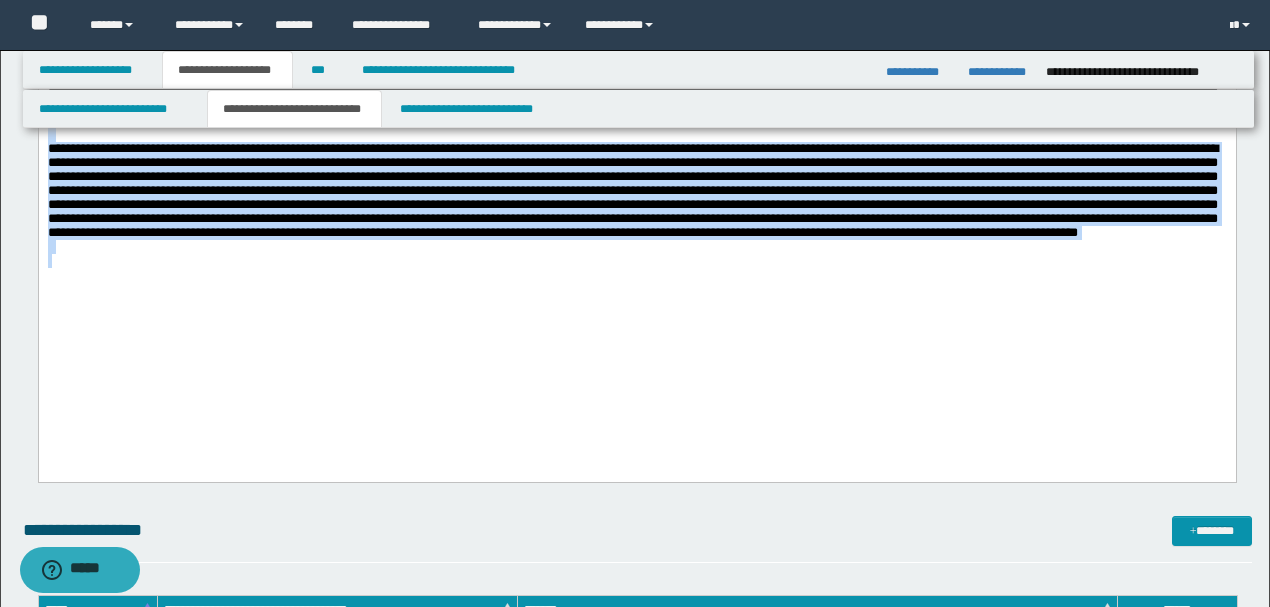 drag, startPoint x: 833, startPoint y: 359, endPoint x: 38, endPoint y: -374, distance: 1081.3483 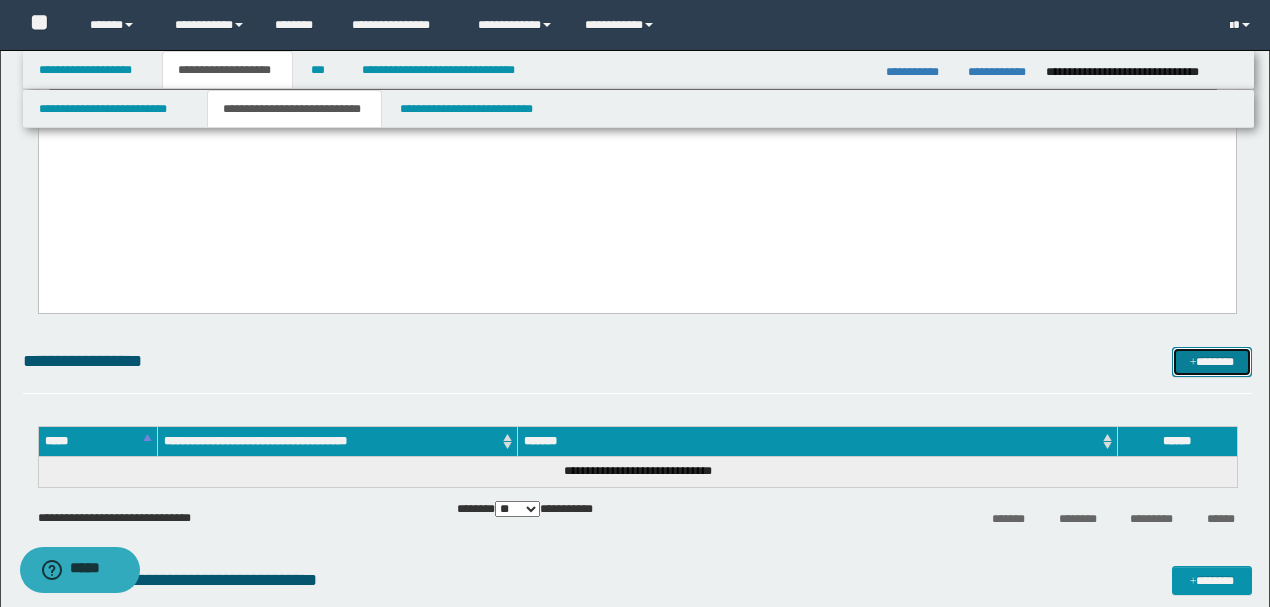 click on "*******" at bounding box center (1211, 361) 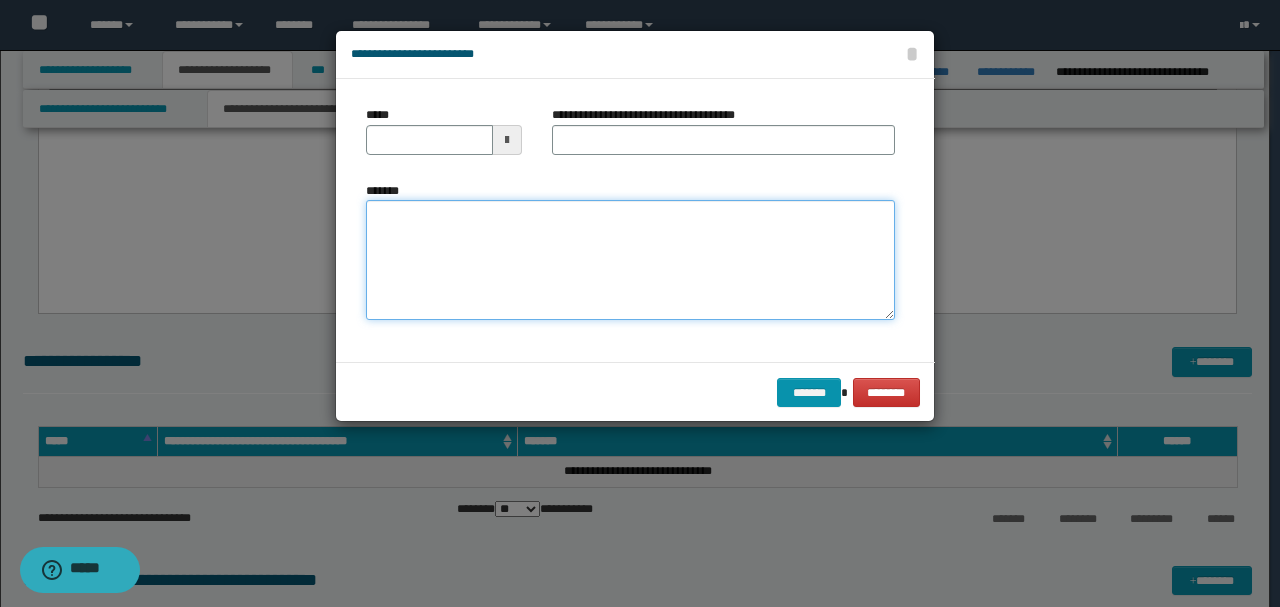 paste on "**********" 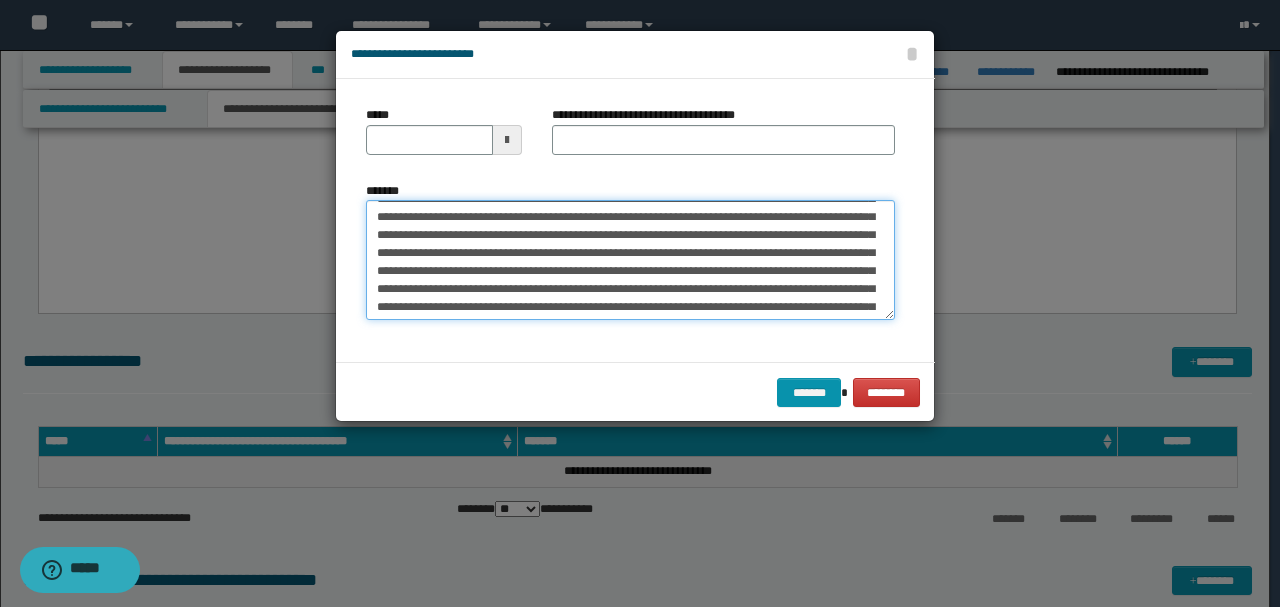 scroll, scrollTop: 0, scrollLeft: 0, axis: both 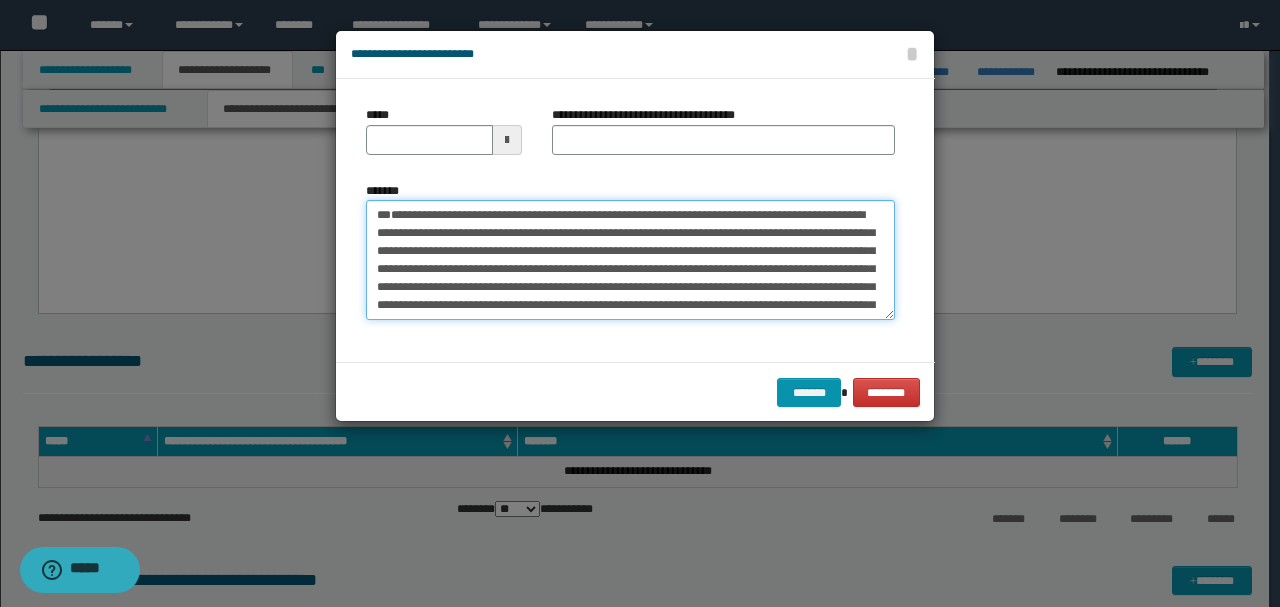 drag, startPoint x: 444, startPoint y: 250, endPoint x: 332, endPoint y: 140, distance: 156.98407 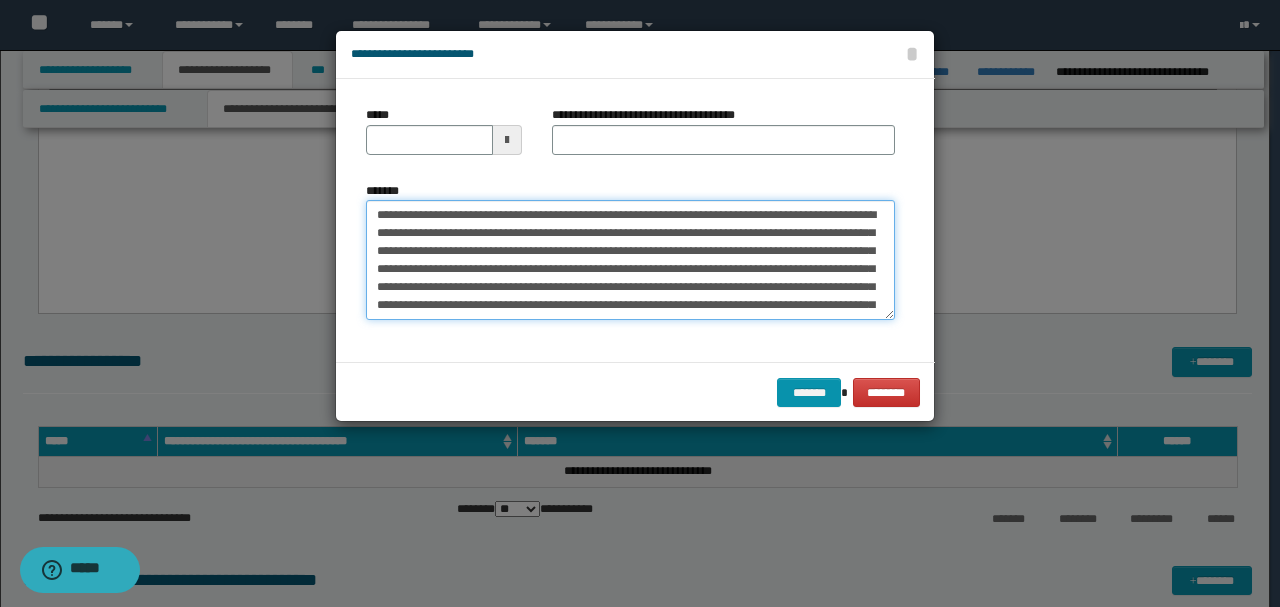 type 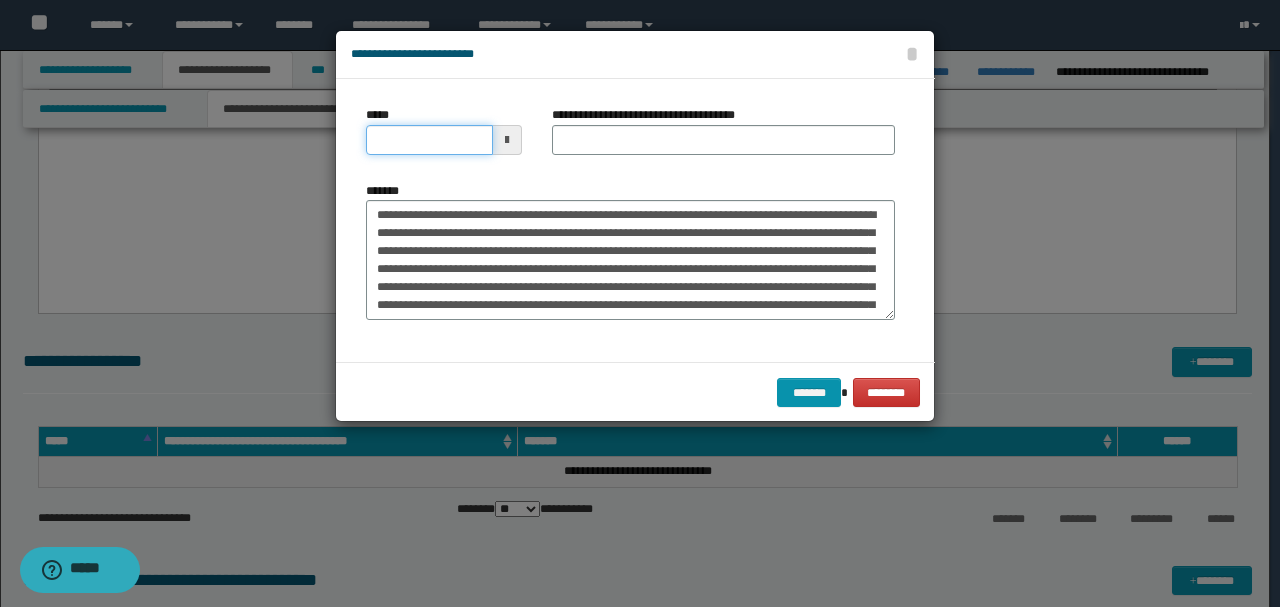 click on "*****" at bounding box center (429, 140) 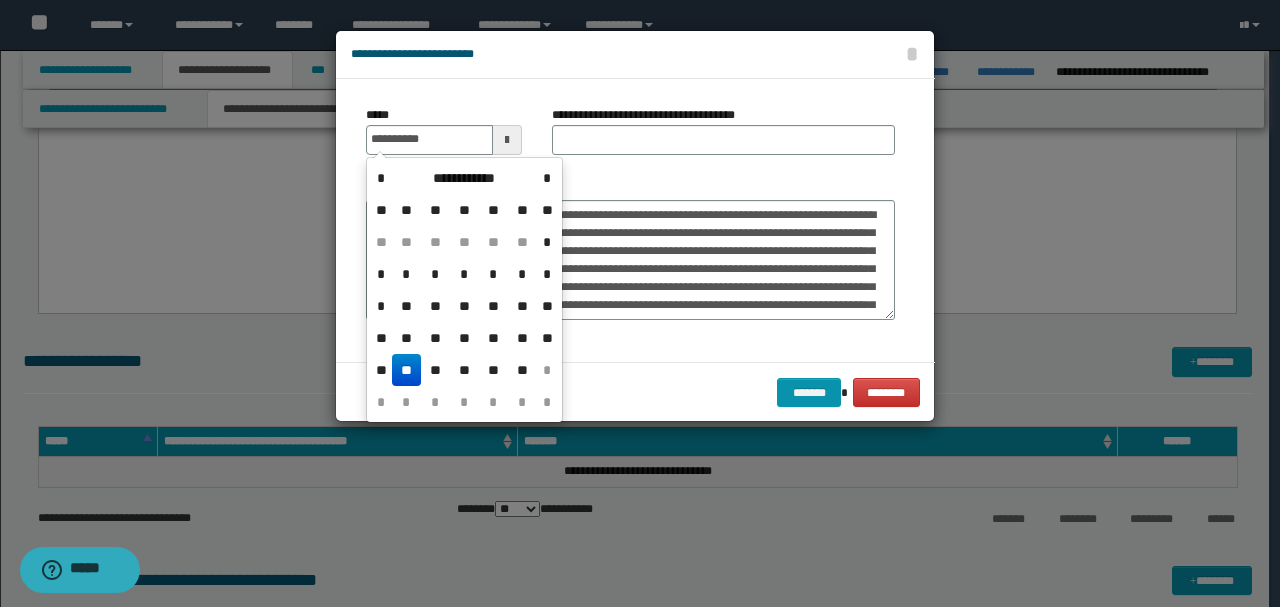 type on "**********" 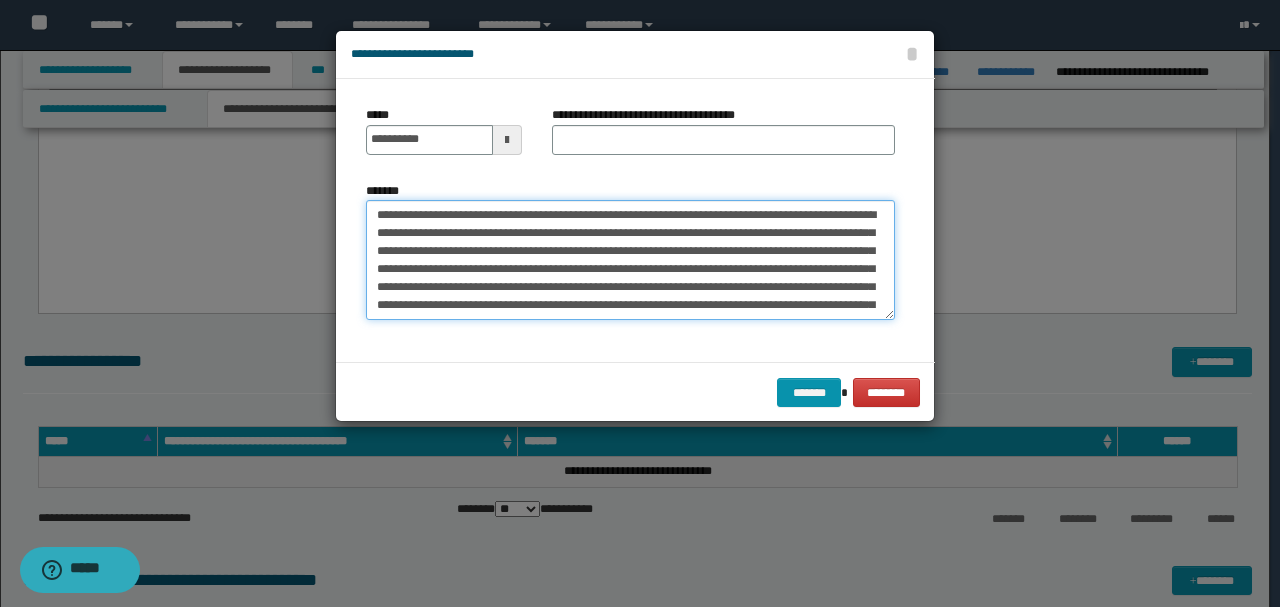 drag, startPoint x: 577, startPoint y: 214, endPoint x: 297, endPoint y: 203, distance: 280.21597 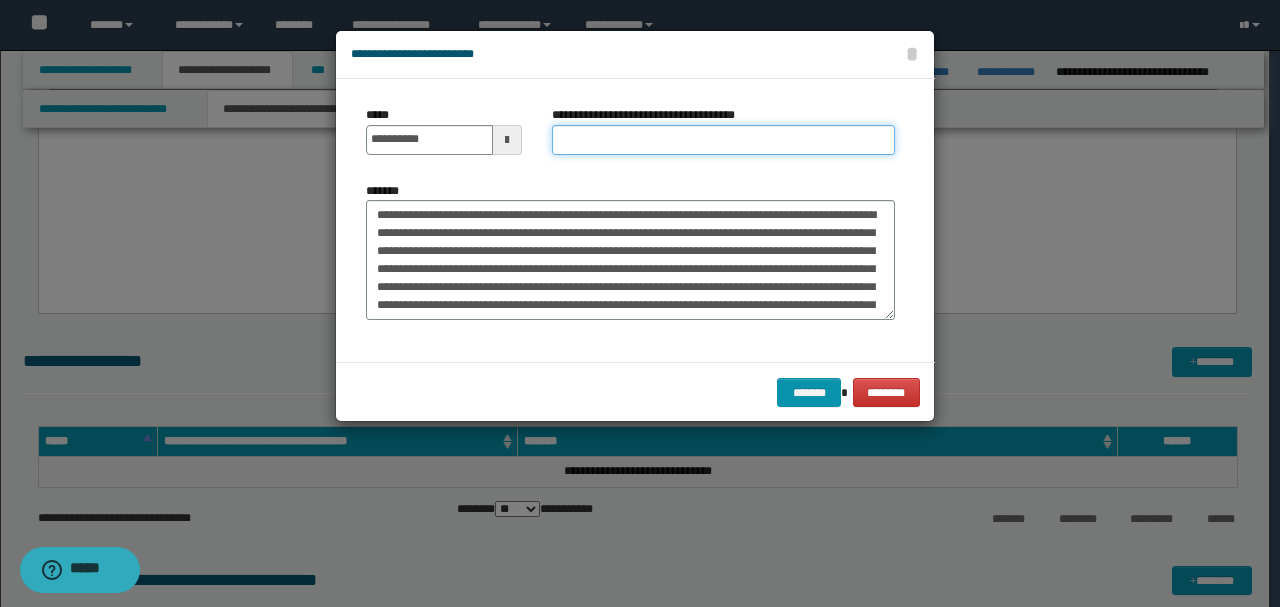 paste on "**********" 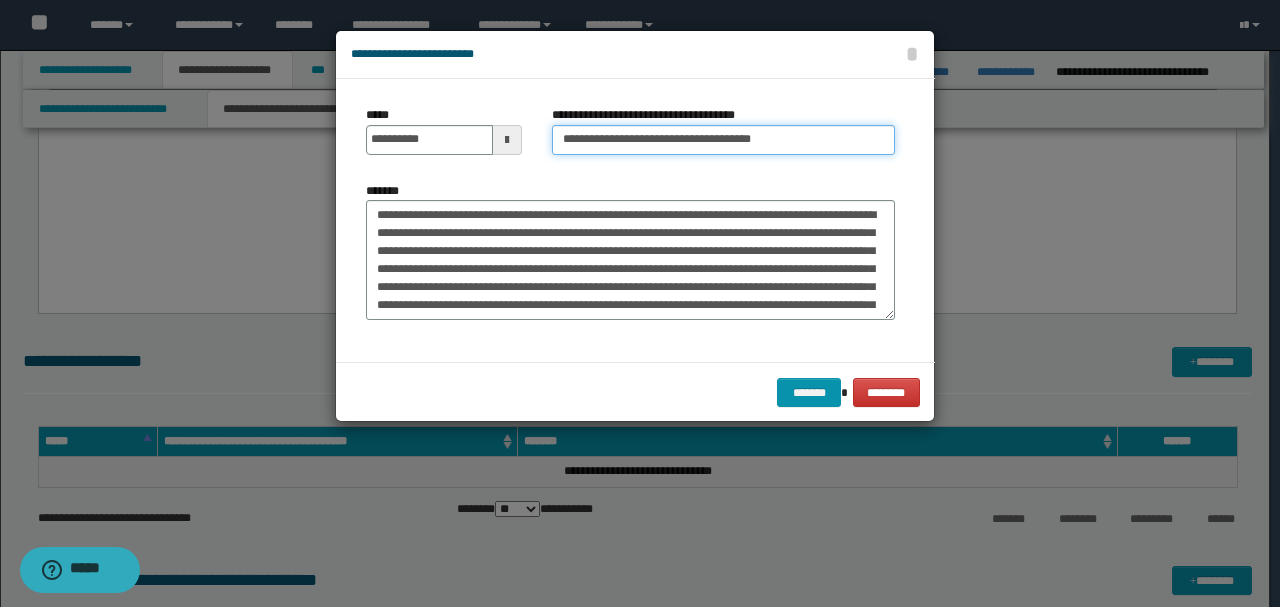 click on "**********" at bounding box center (723, 140) 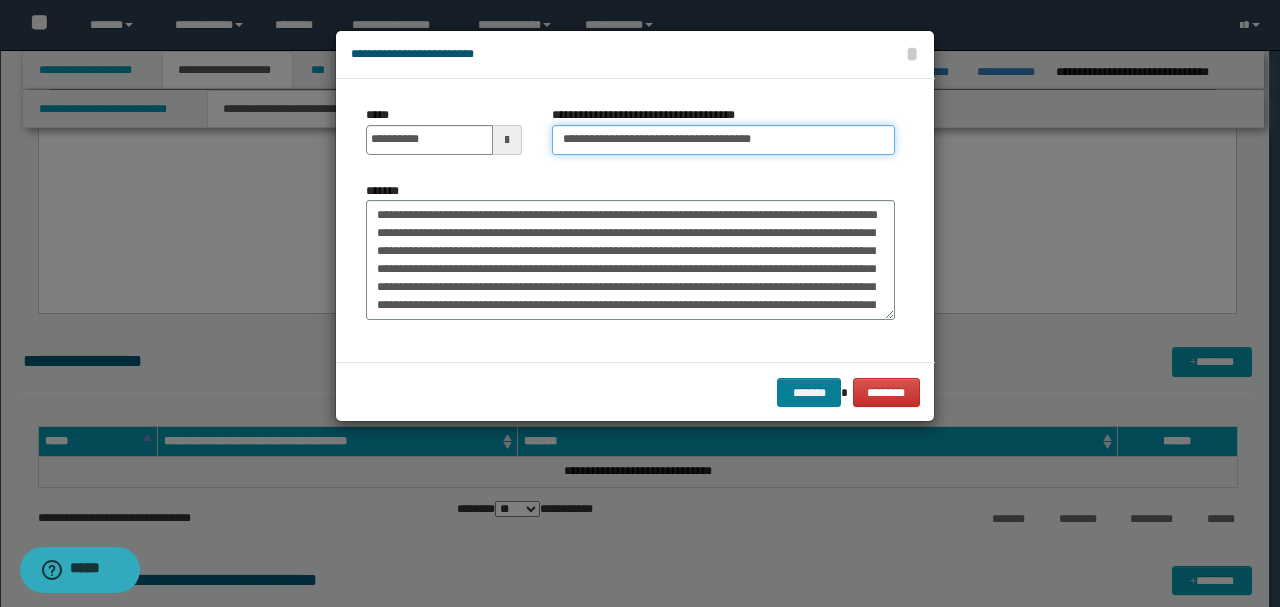 type on "**********" 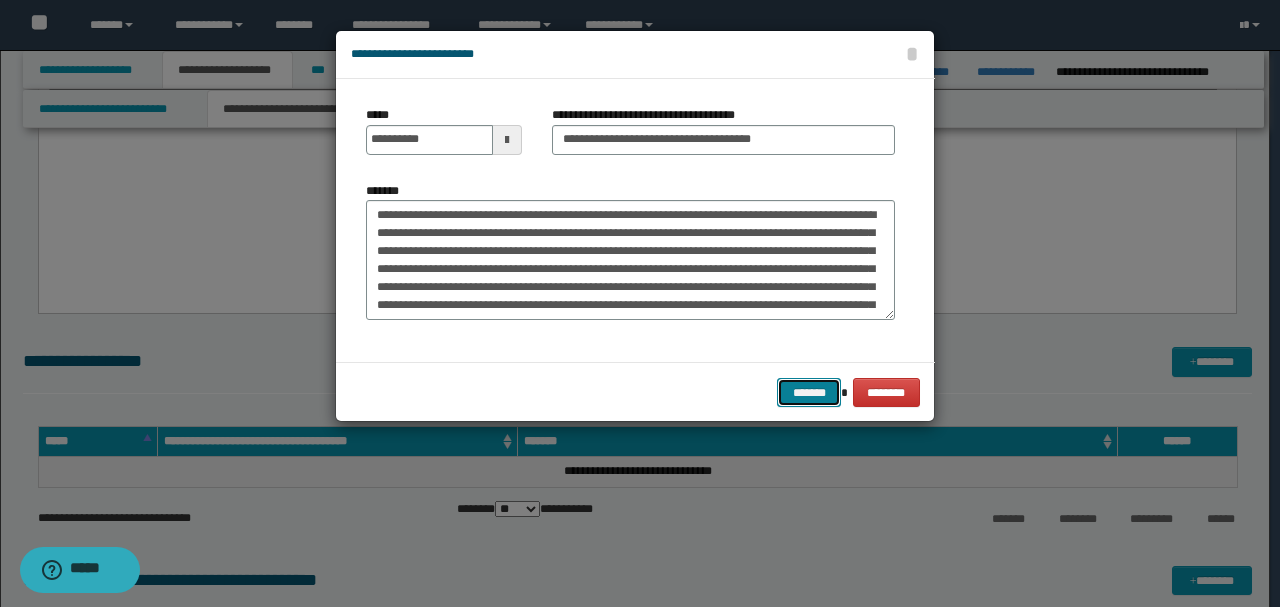 click on "*******" at bounding box center (809, 392) 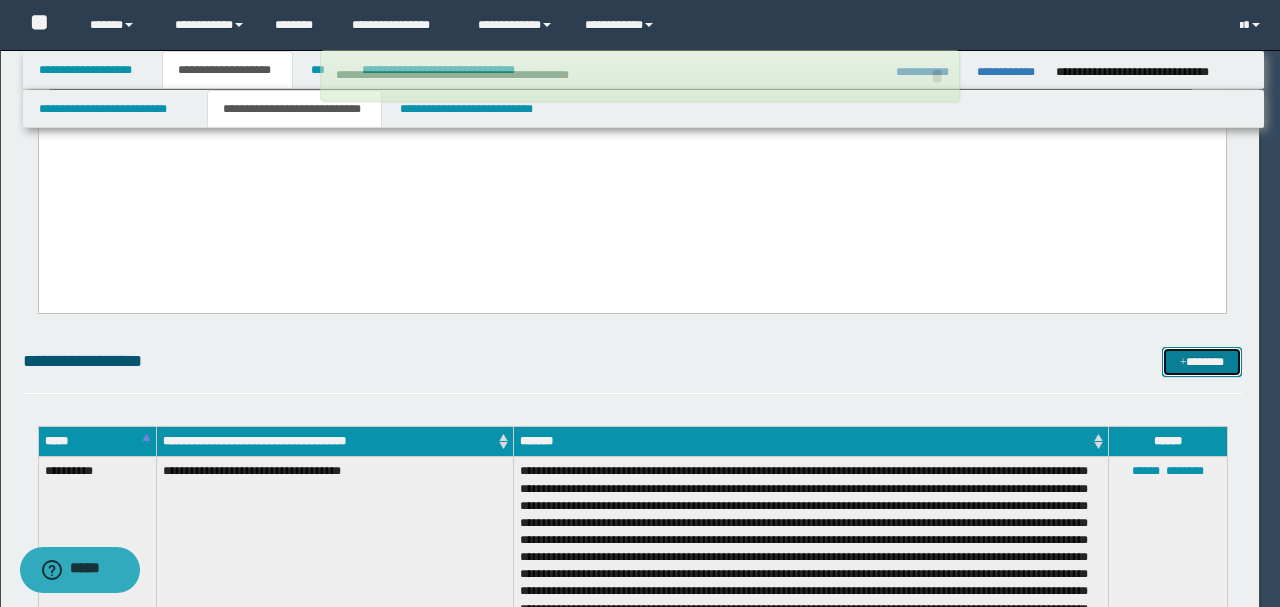 type 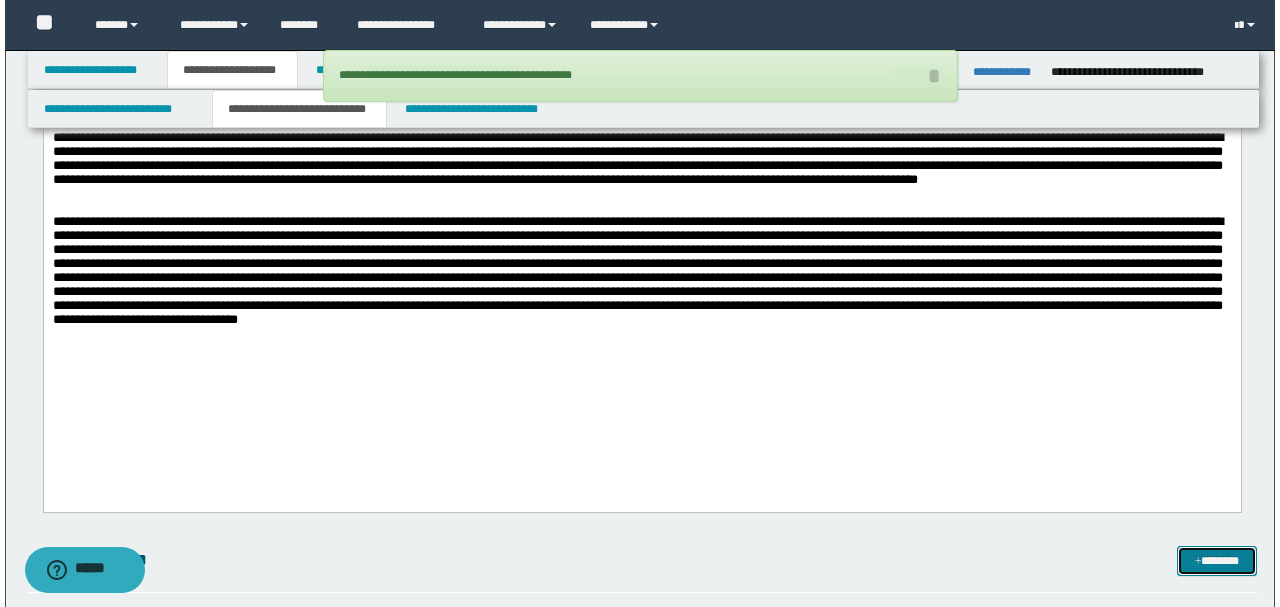 scroll, scrollTop: 2066, scrollLeft: 0, axis: vertical 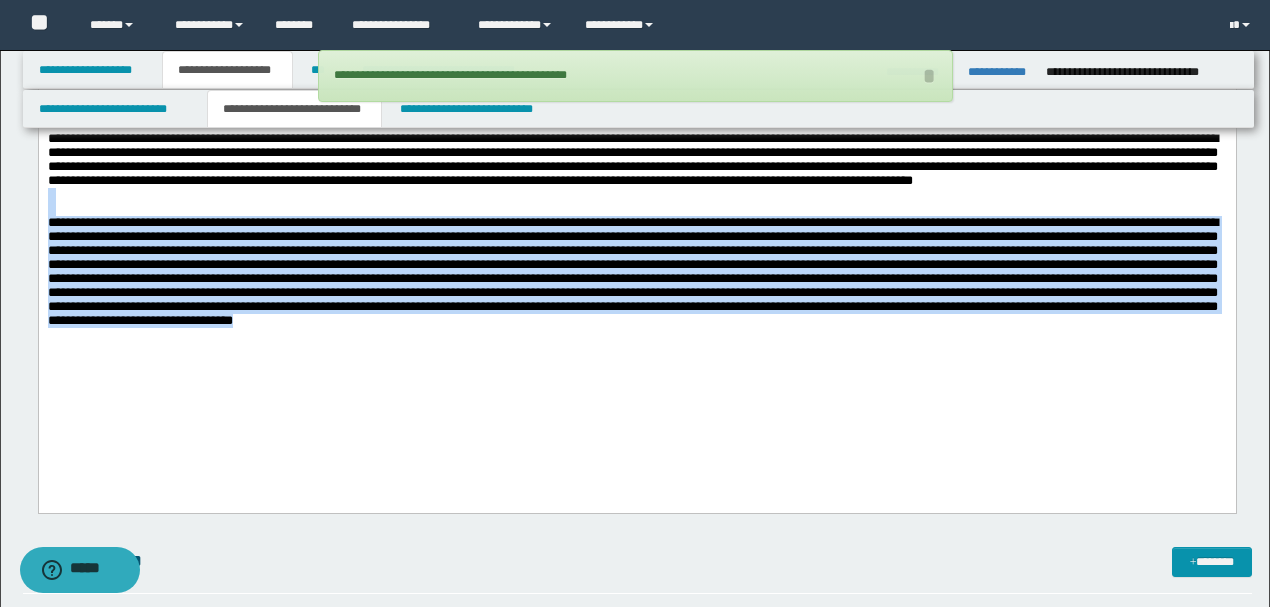 drag, startPoint x: 1026, startPoint y: 415, endPoint x: 0, endPoint y: 254, distance: 1038.5553 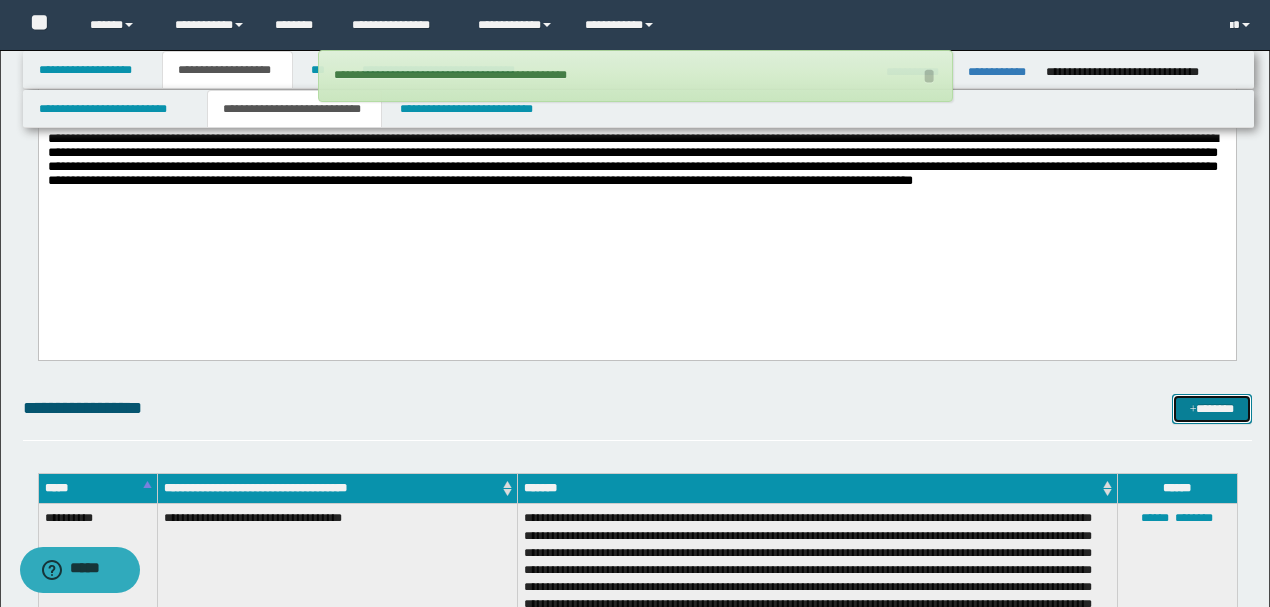 click on "*******" at bounding box center [1211, 408] 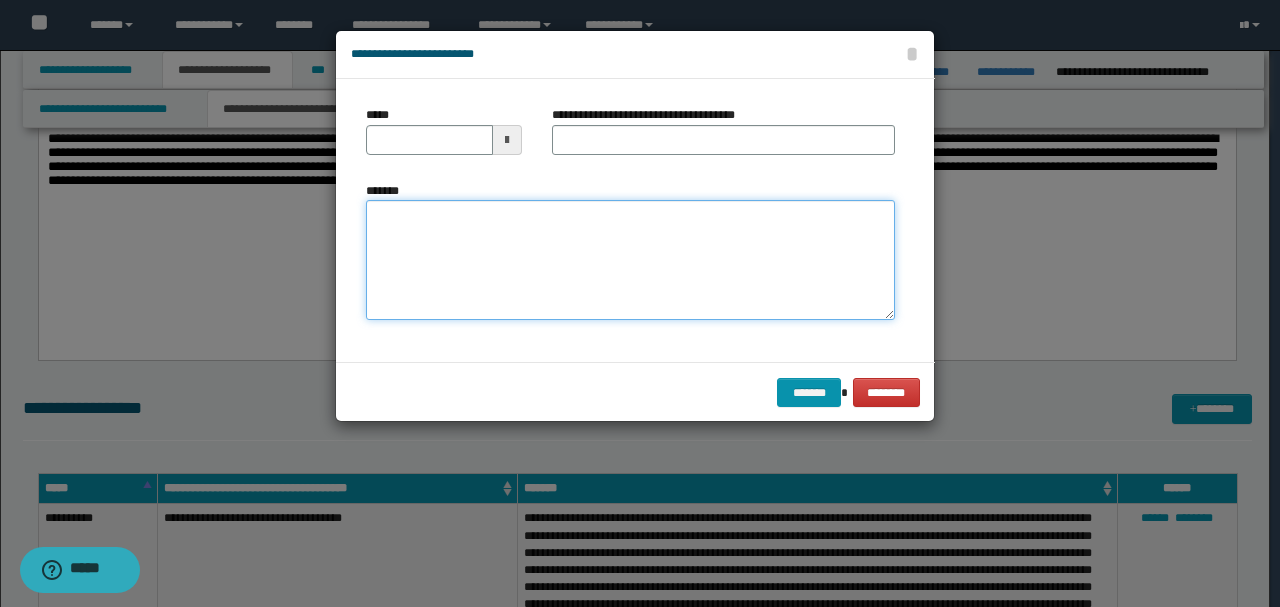 paste on "**********" 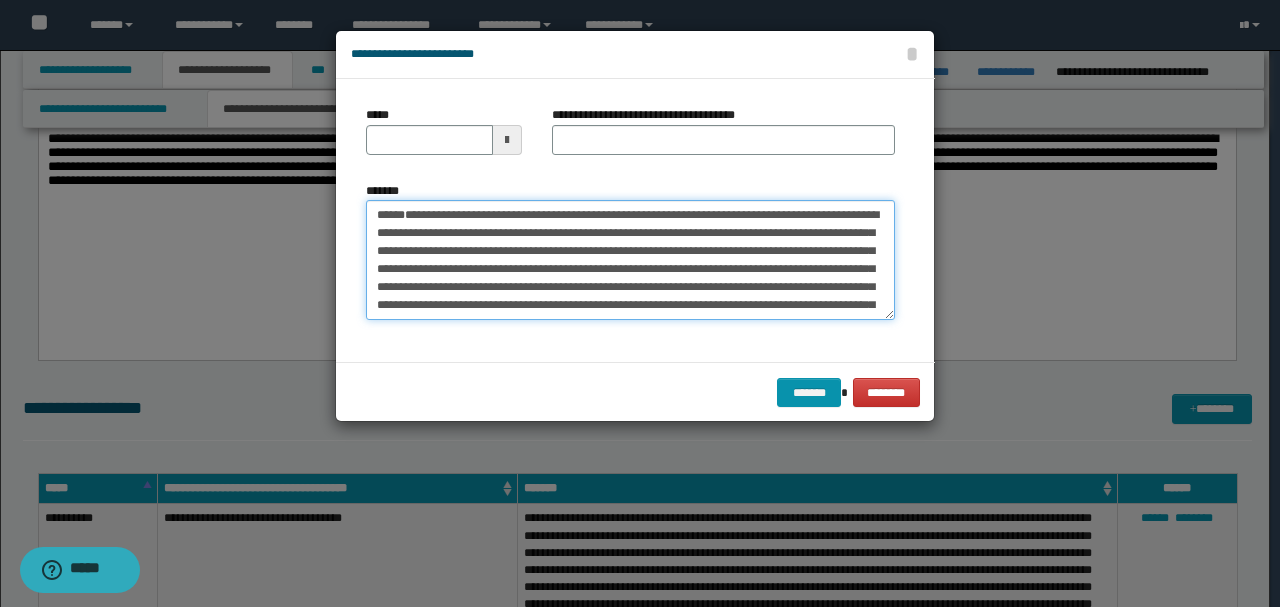 click on "*******" at bounding box center (630, 259) 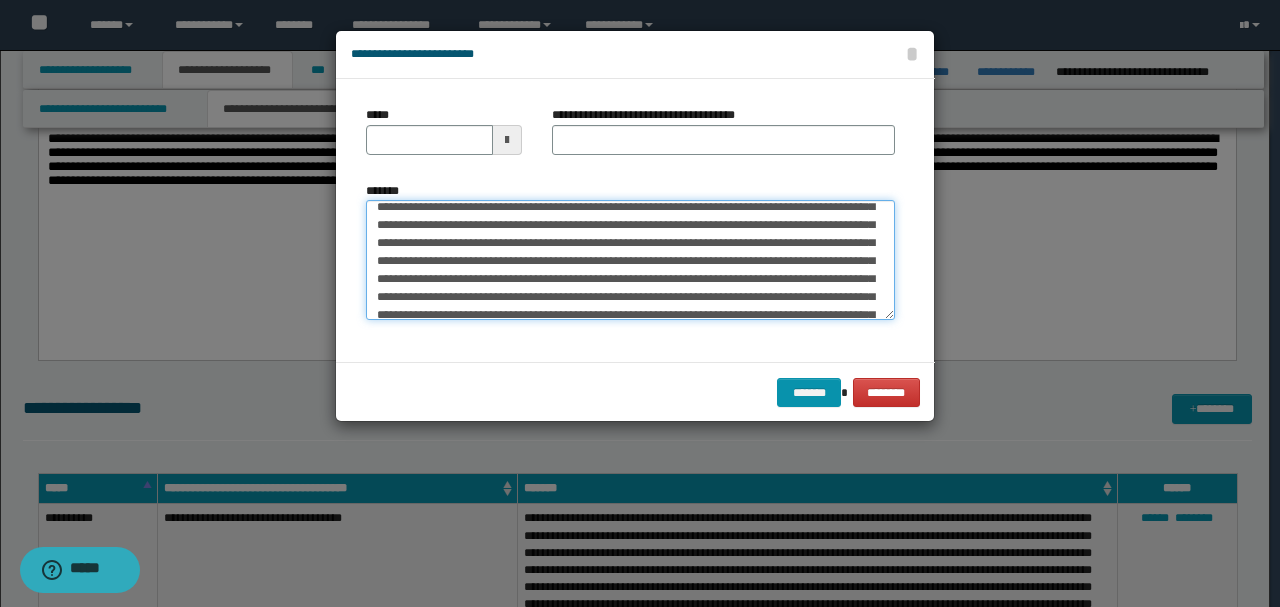 scroll, scrollTop: 0, scrollLeft: 0, axis: both 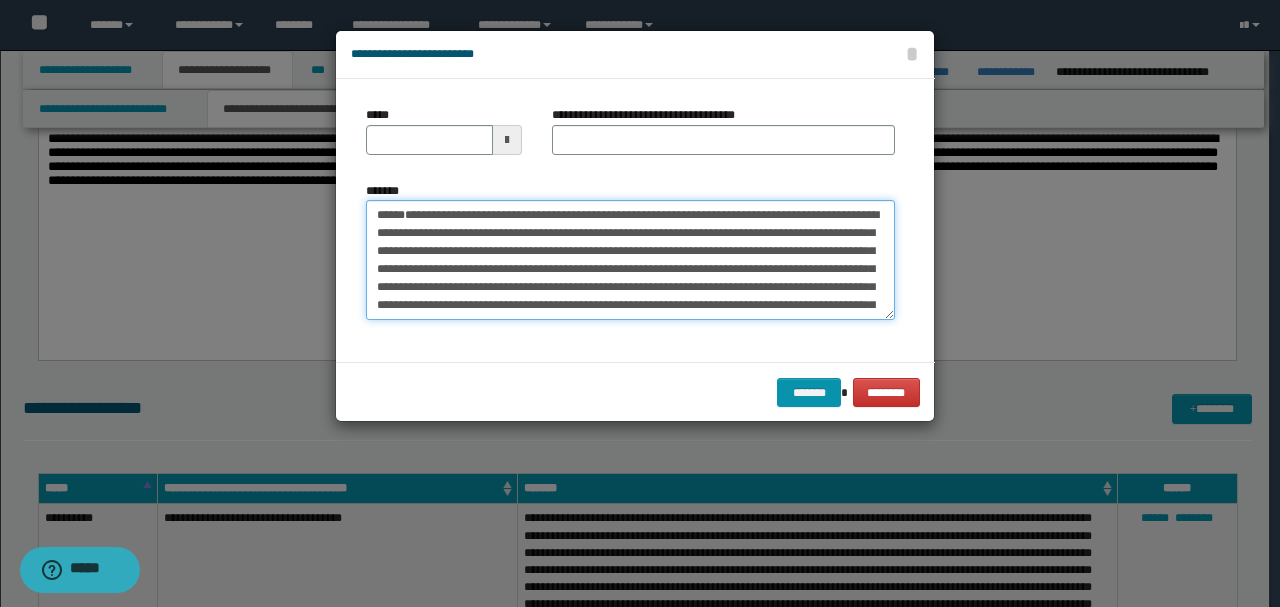 drag, startPoint x: 444, startPoint y: 282, endPoint x: 424, endPoint y: 249, distance: 38.587563 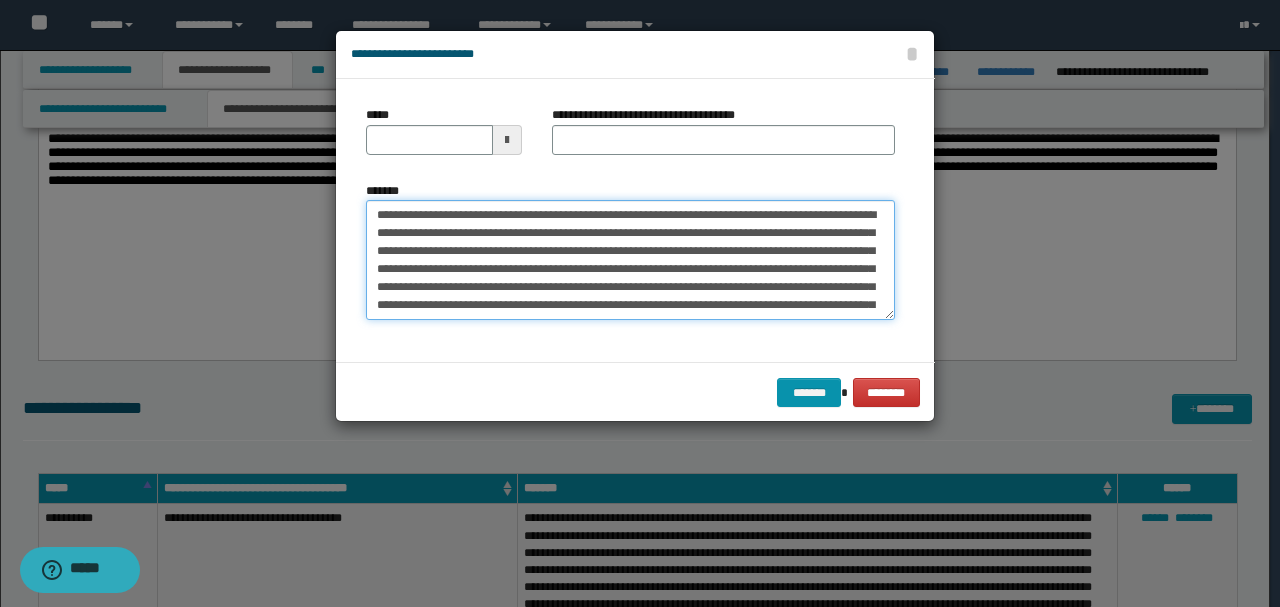 type 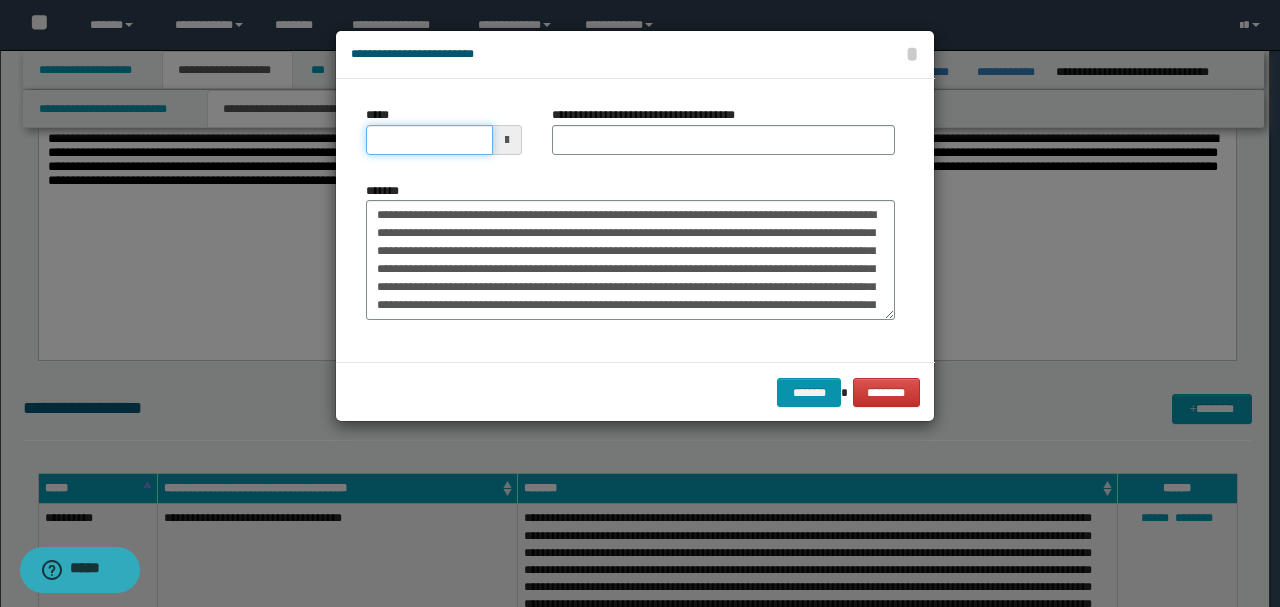 click on "*****" at bounding box center (429, 140) 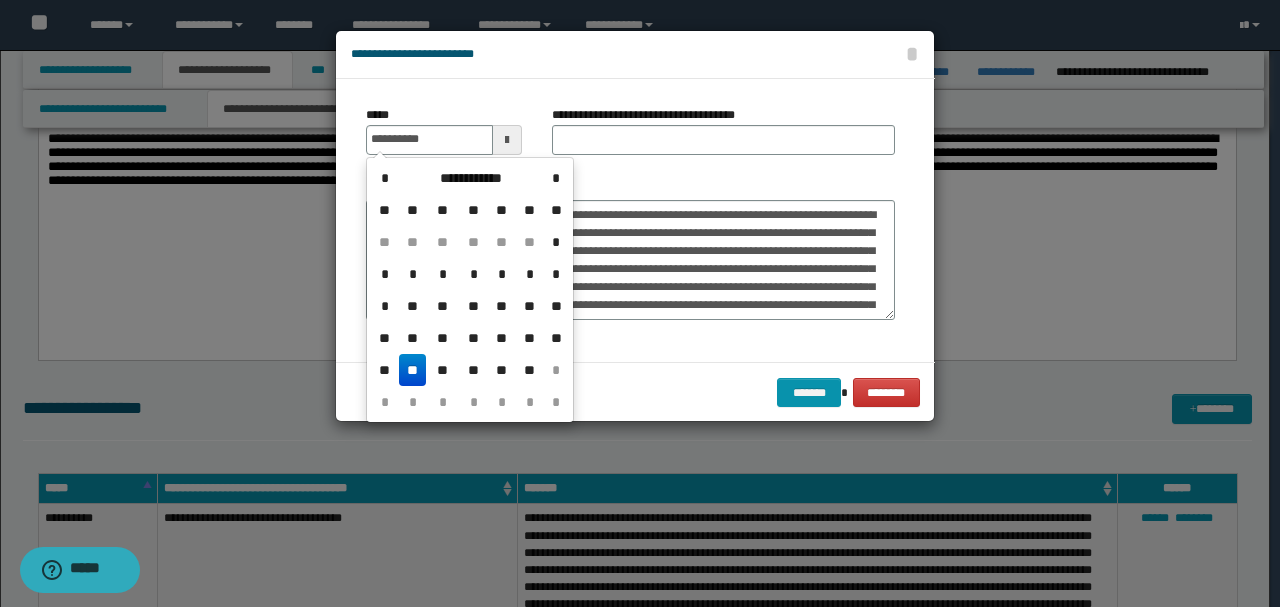 type on "**********" 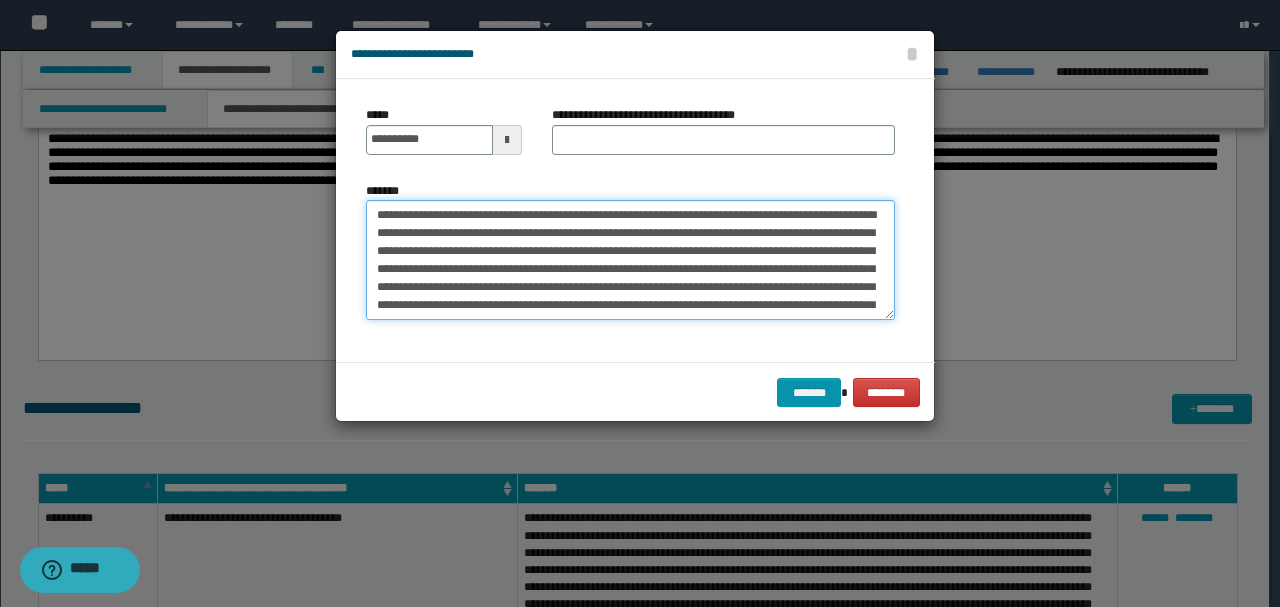 drag, startPoint x: 512, startPoint y: 209, endPoint x: 566, endPoint y: 277, distance: 86.833176 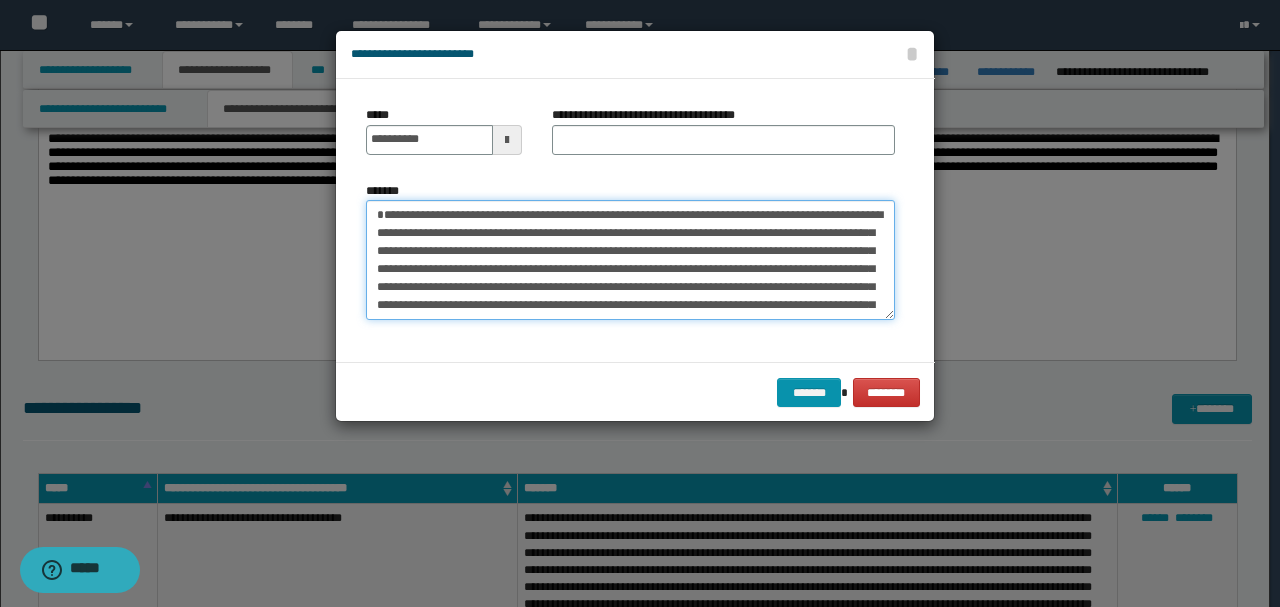 type on "**********" 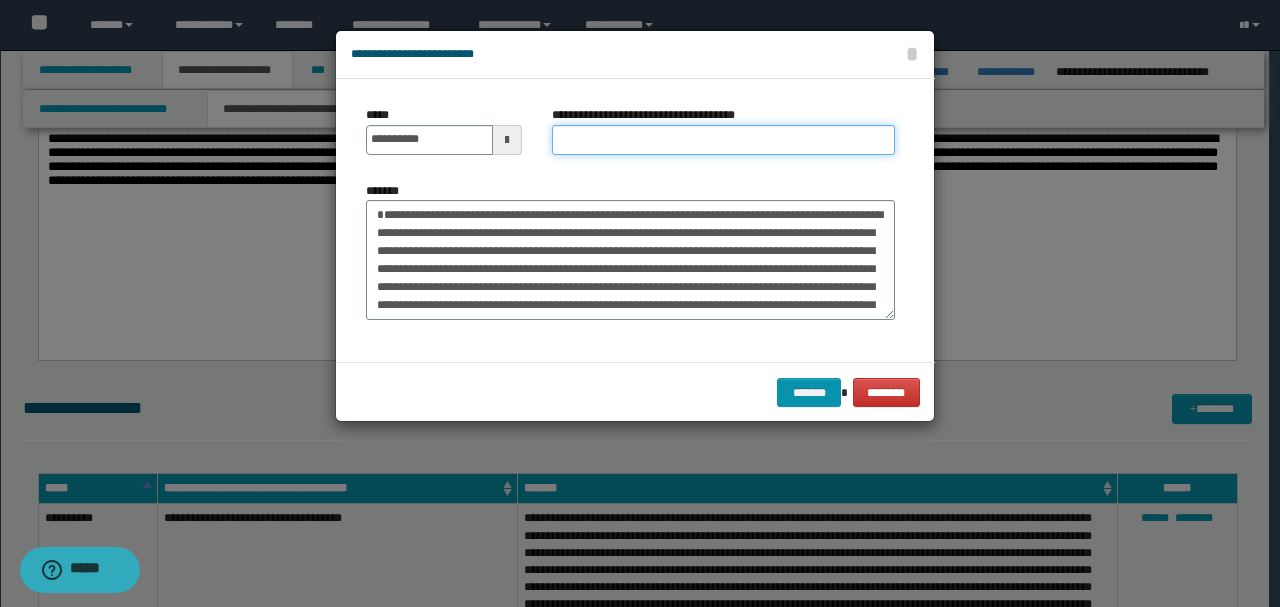 click on "**********" at bounding box center [723, 140] 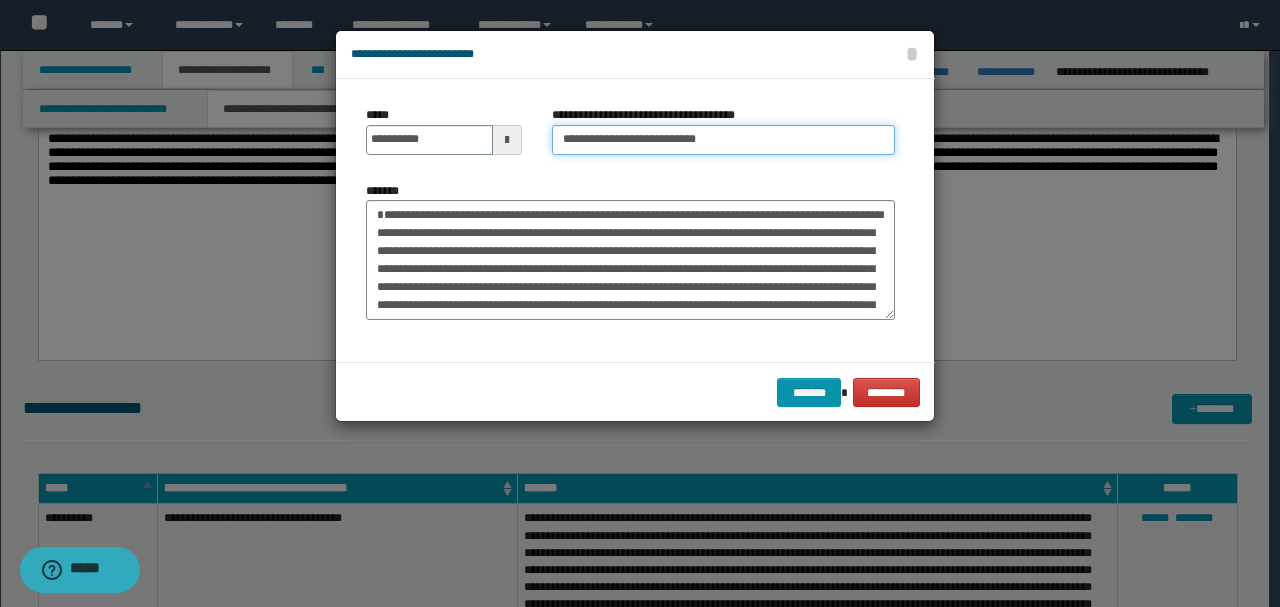type on "**********" 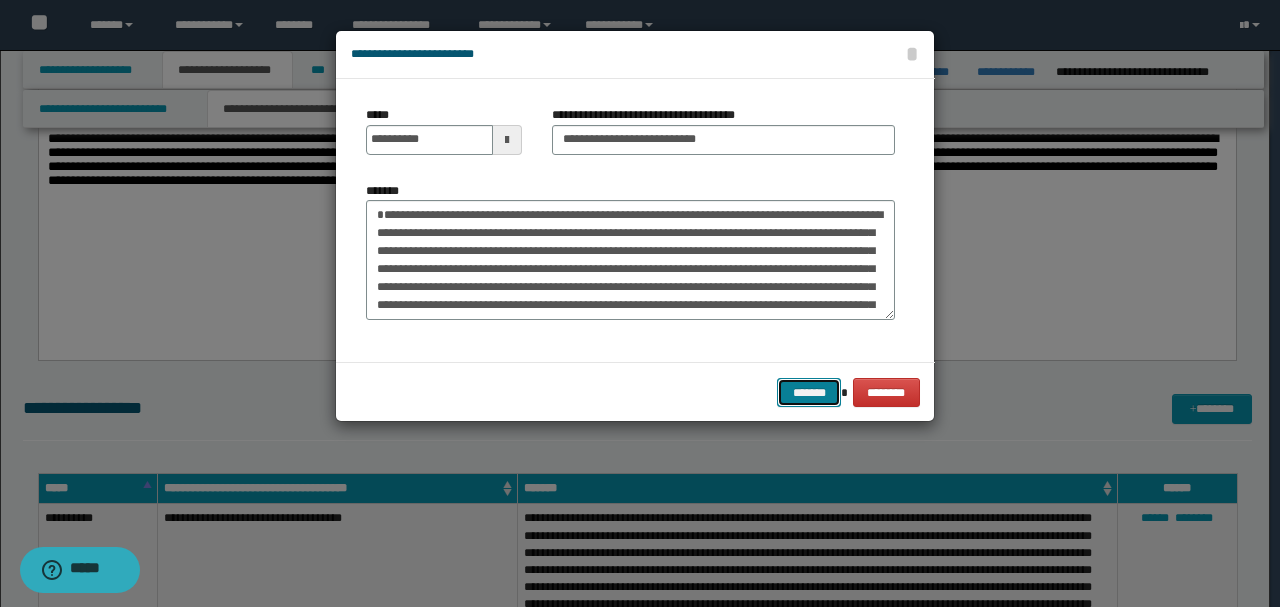 click on "*******" at bounding box center [809, 392] 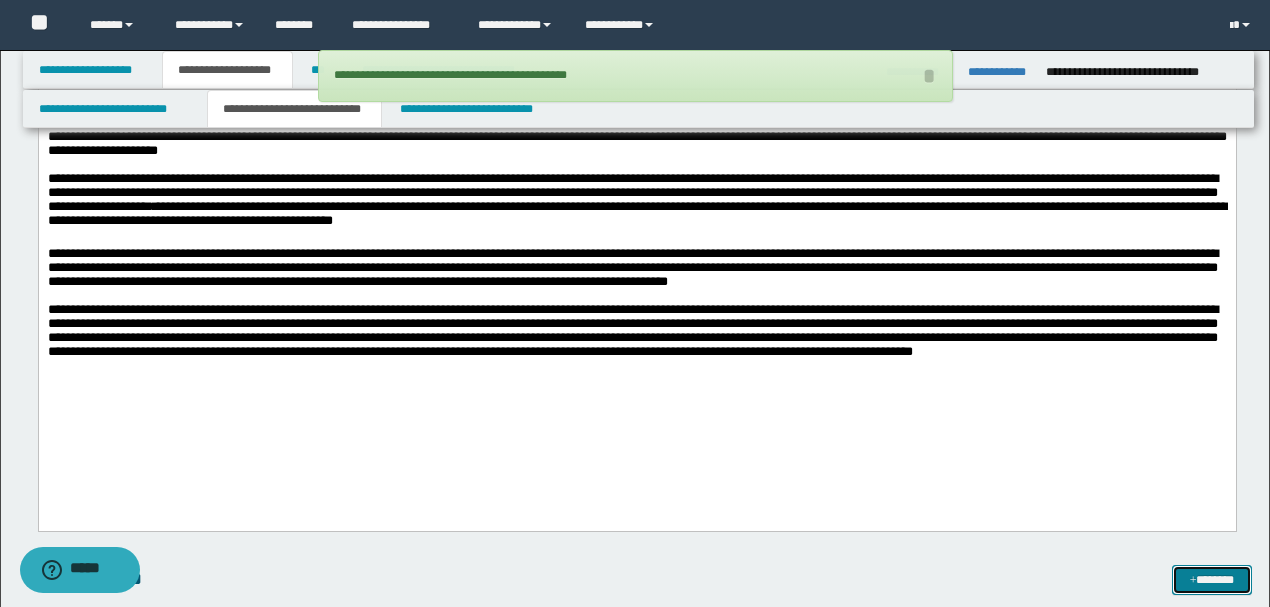 scroll, scrollTop: 1866, scrollLeft: 0, axis: vertical 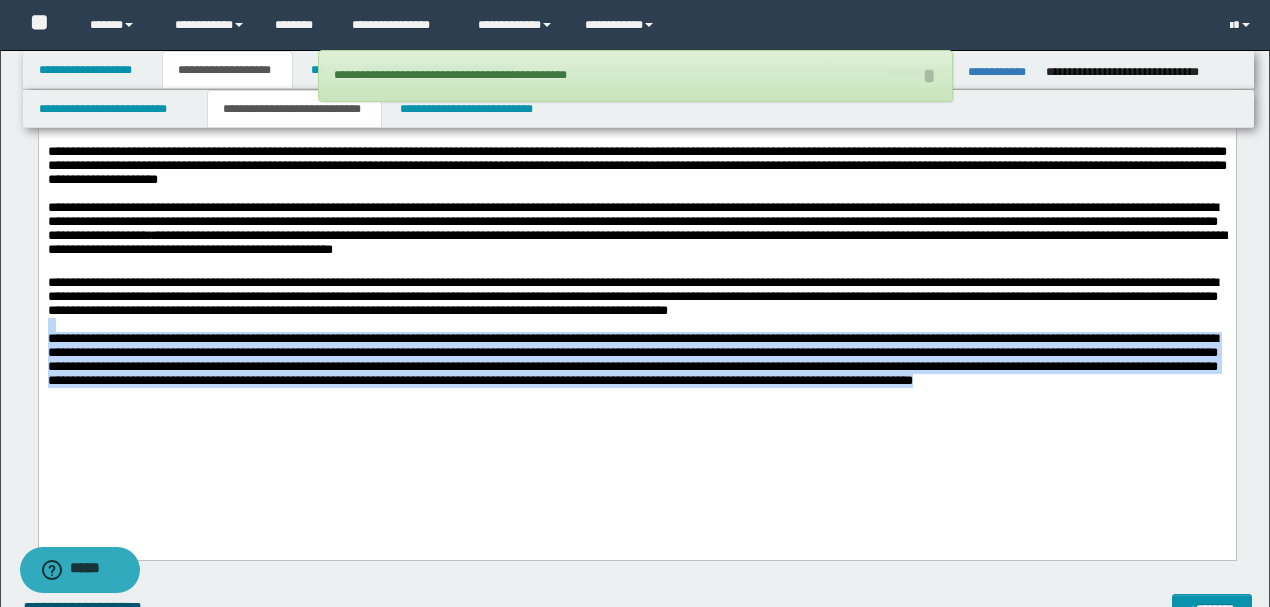 drag, startPoint x: 785, startPoint y: 467, endPoint x: 0, endPoint y: 370, distance: 790.9703 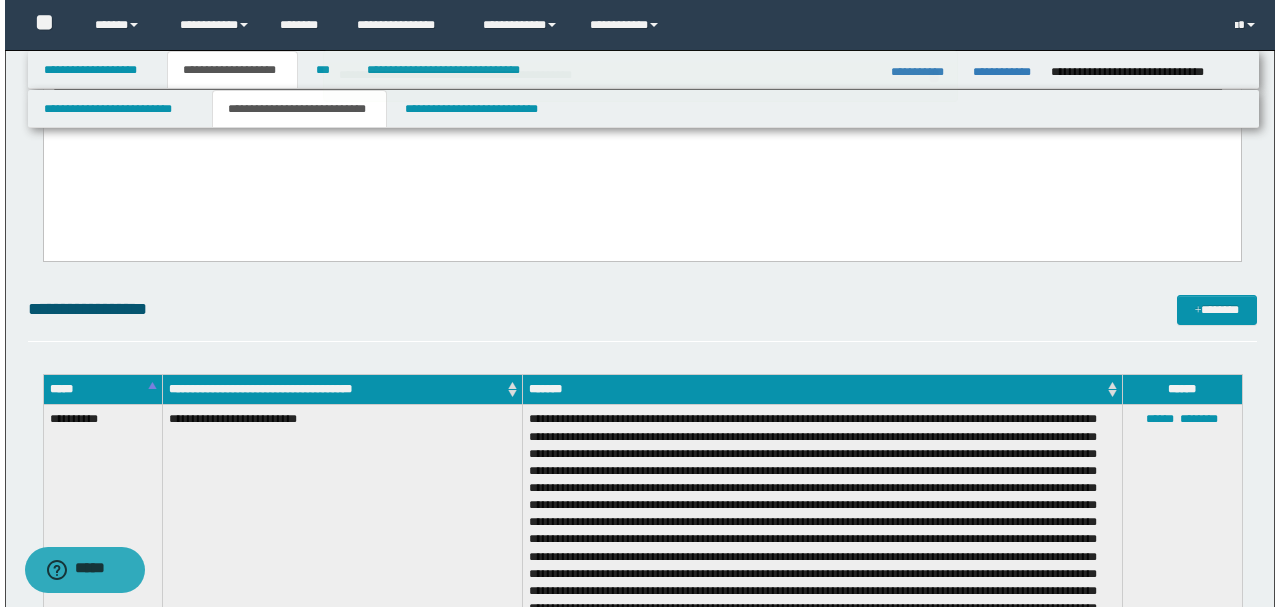 scroll, scrollTop: 2066, scrollLeft: 0, axis: vertical 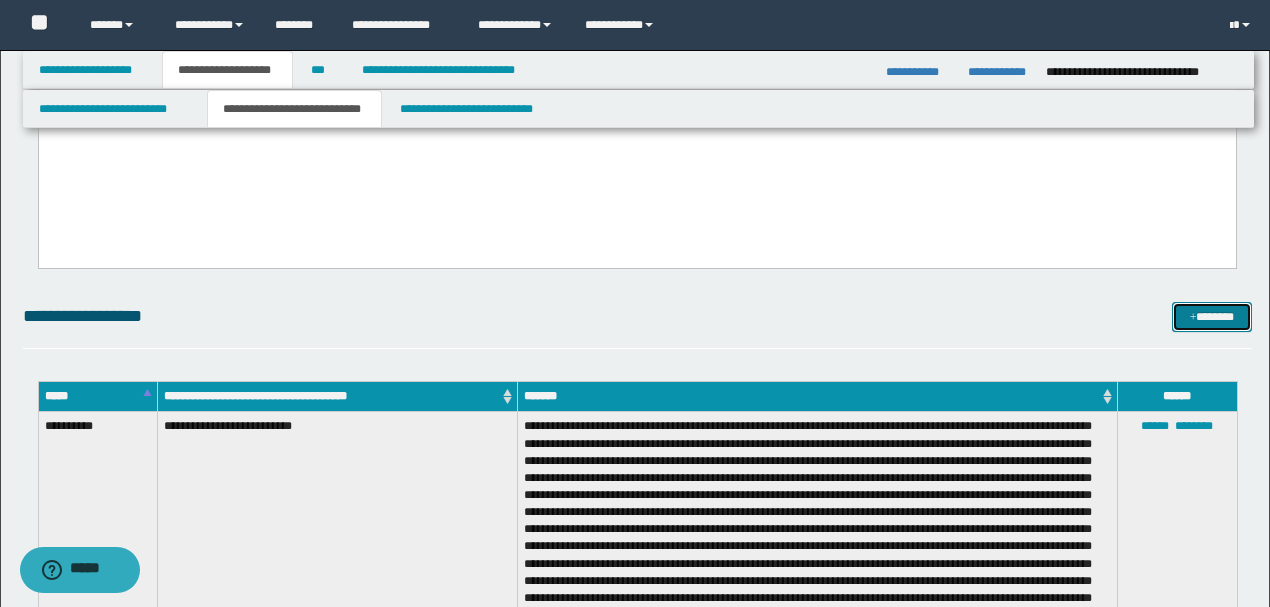 click on "*******" at bounding box center [1211, 316] 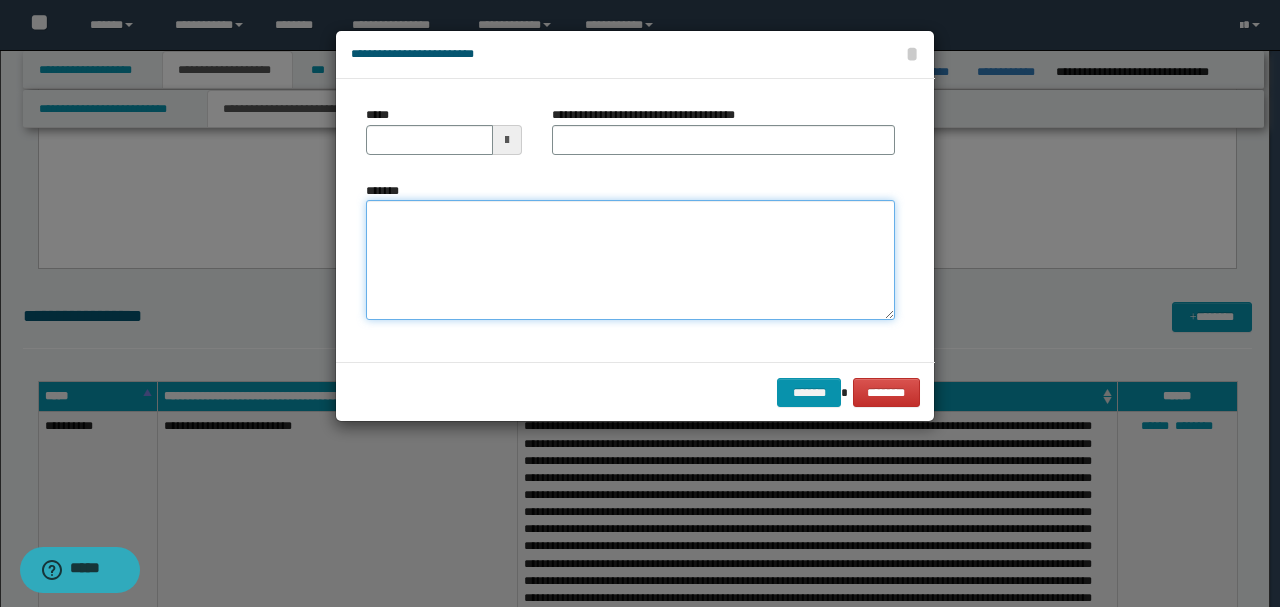 paste on "**********" 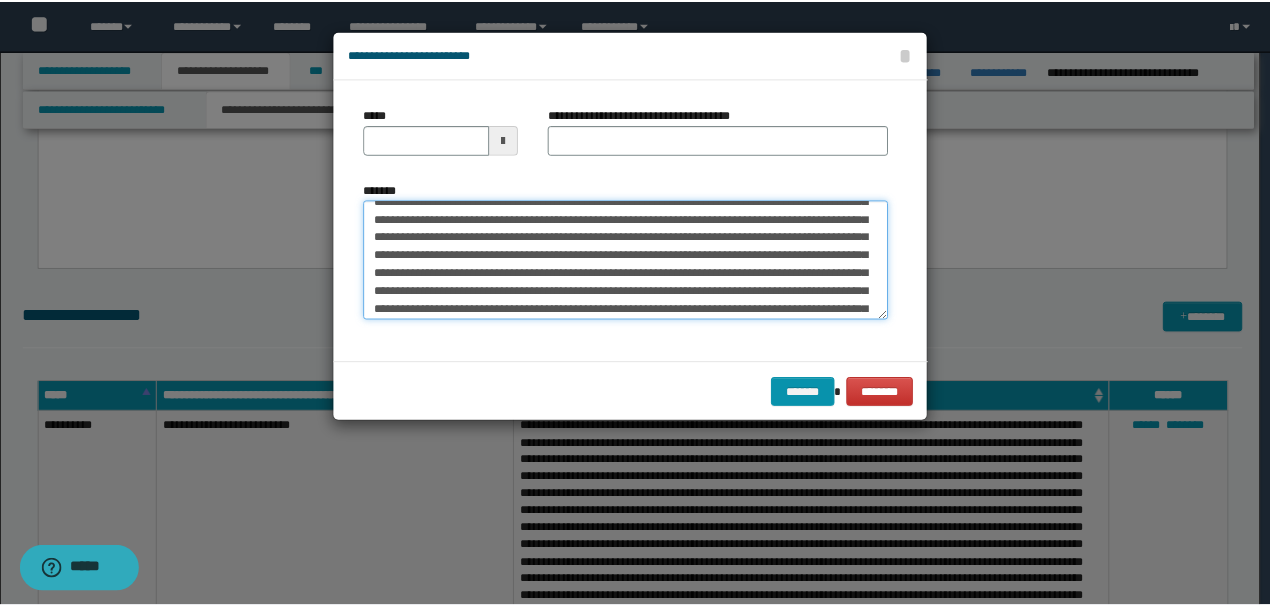 scroll, scrollTop: 0, scrollLeft: 0, axis: both 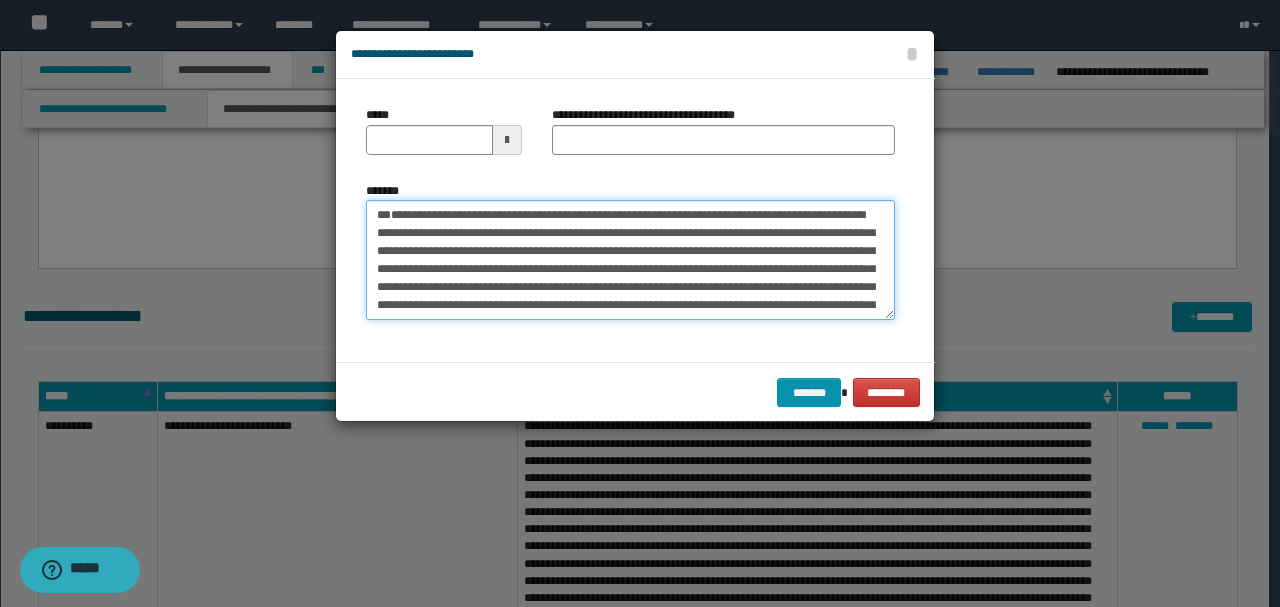 drag, startPoint x: 443, startPoint y: 246, endPoint x: 256, endPoint y: 172, distance: 201.10942 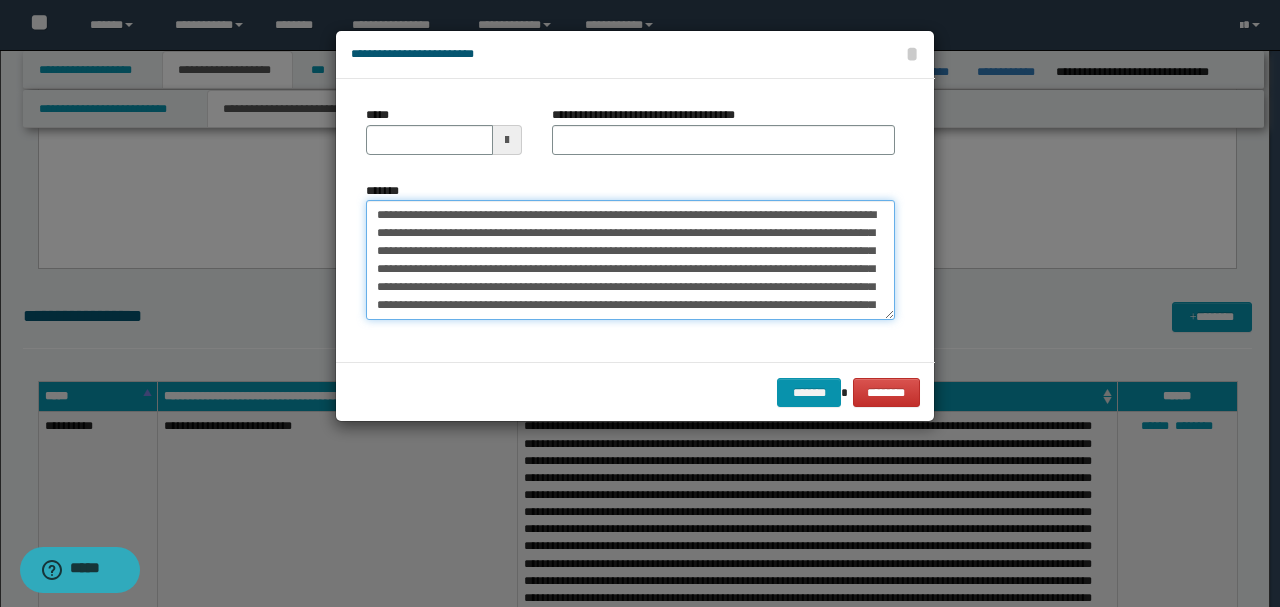 type 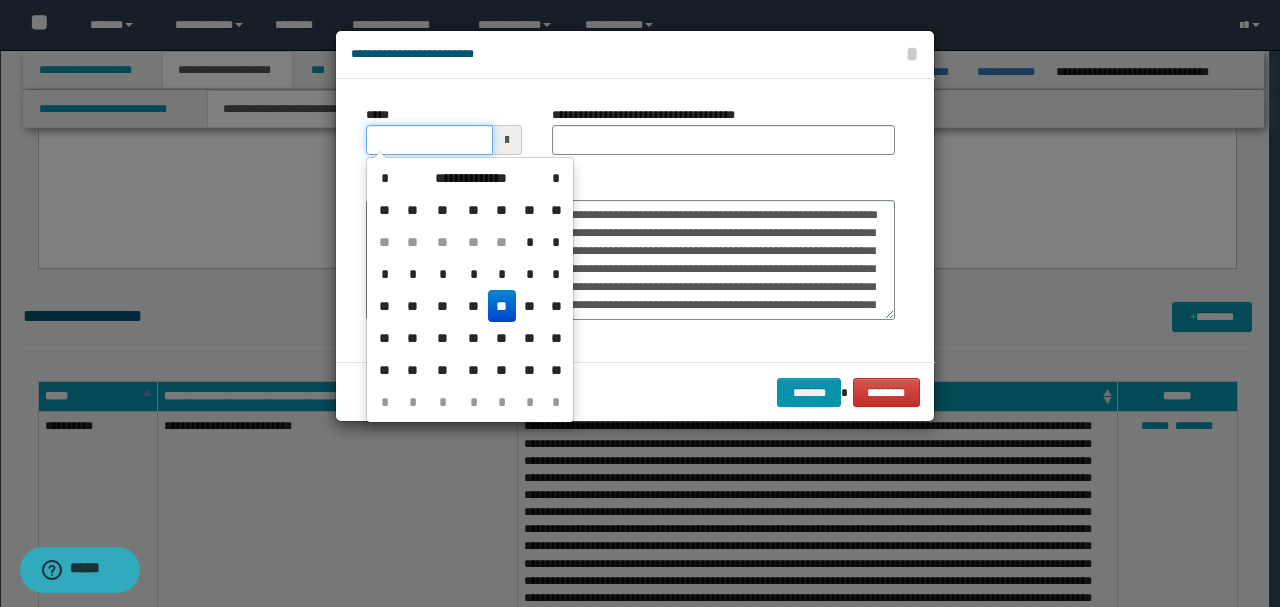 click on "*****" at bounding box center (429, 140) 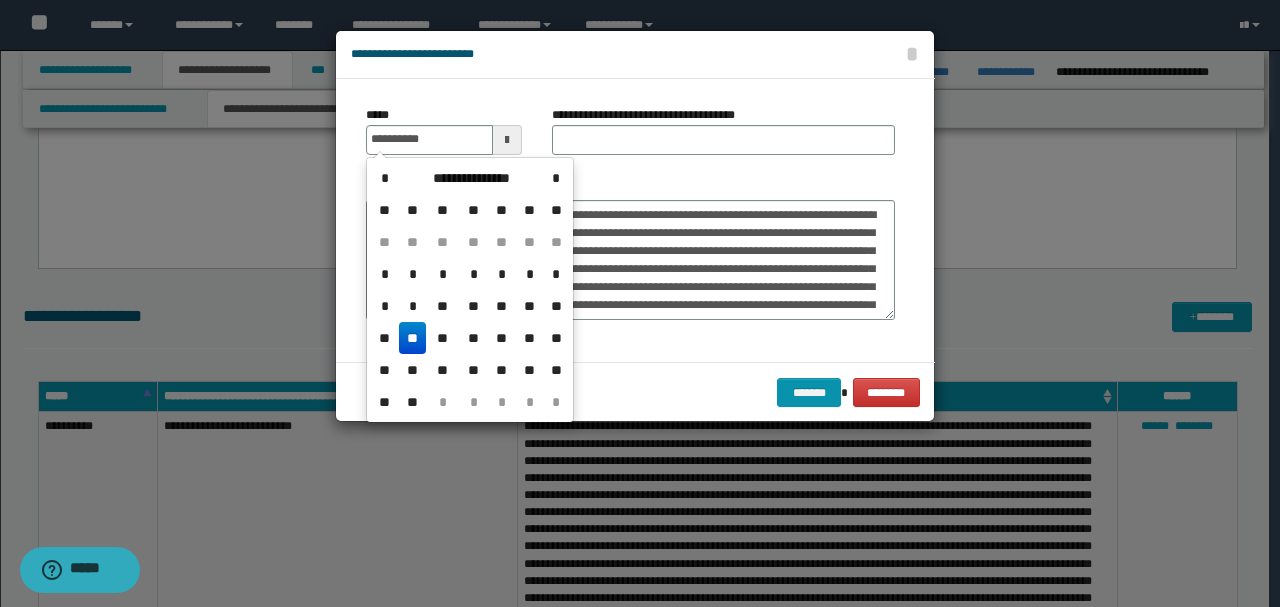 type on "**********" 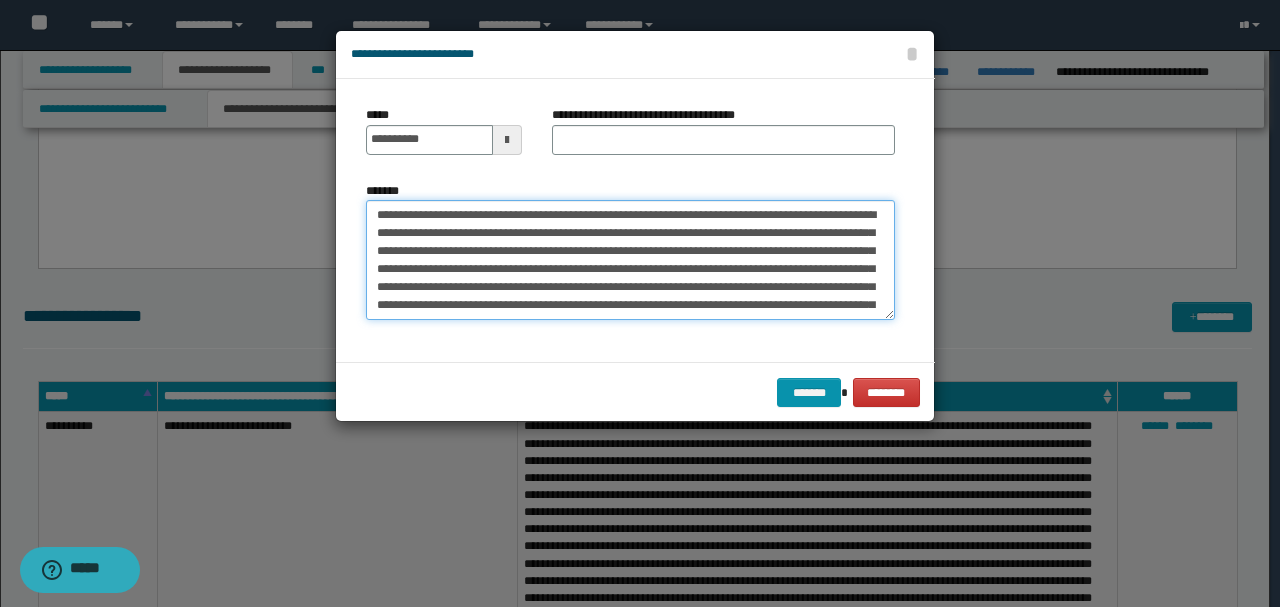 drag, startPoint x: 561, startPoint y: 210, endPoint x: 190, endPoint y: 180, distance: 372.21097 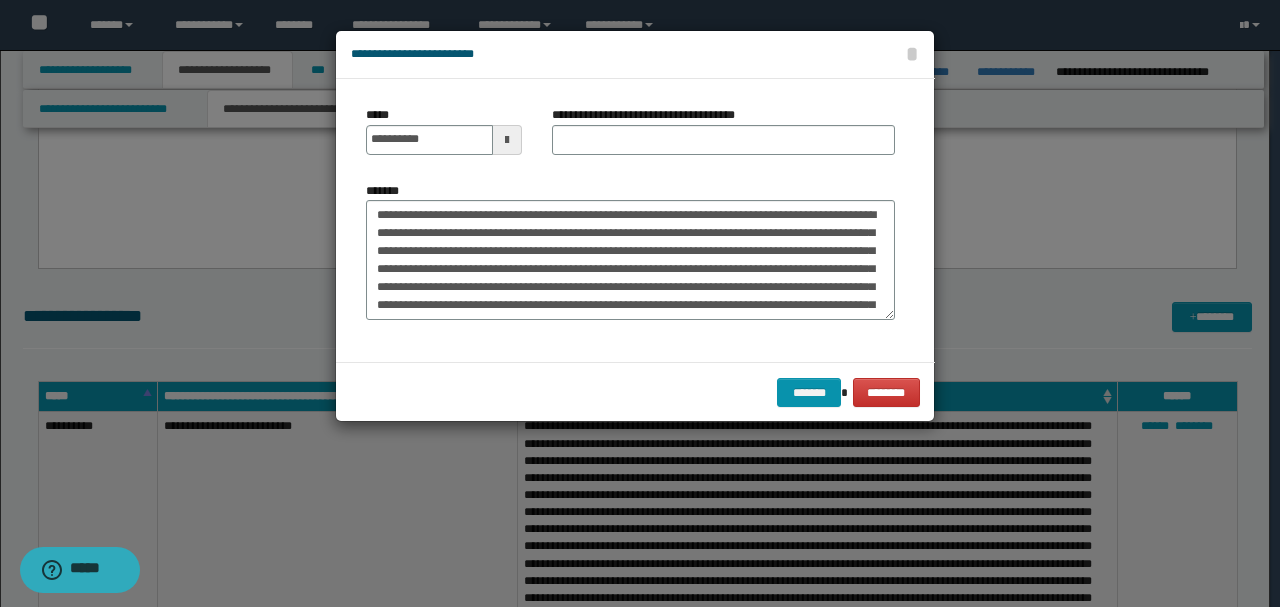 click on "**********" at bounding box center (651, 115) 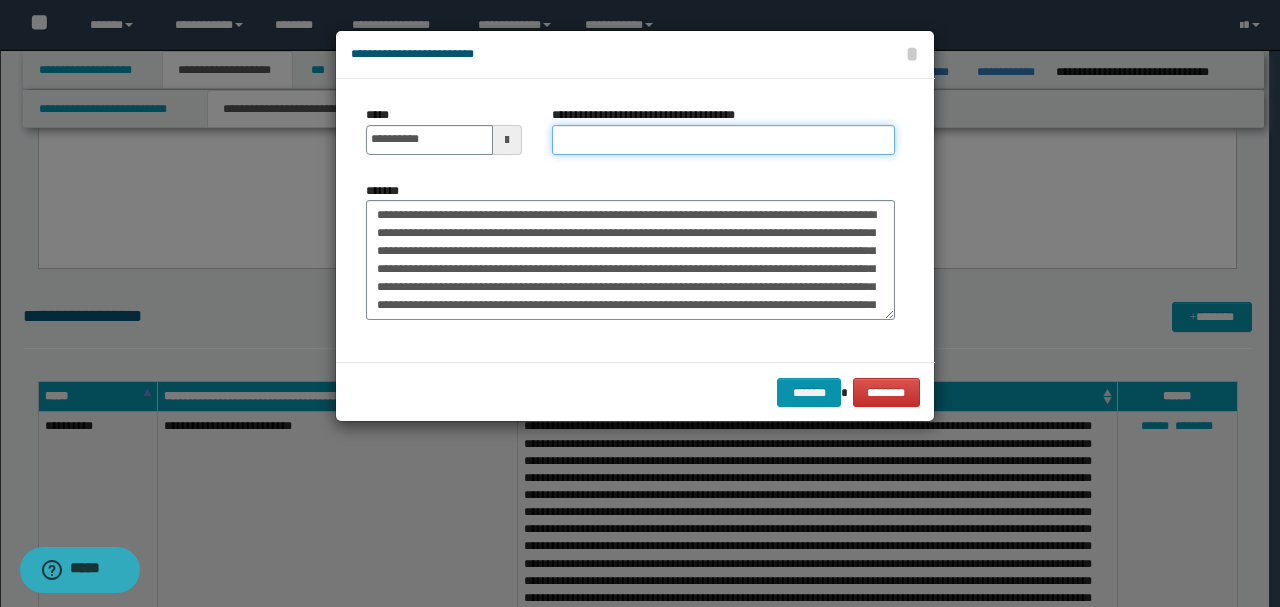 click on "**********" at bounding box center [723, 140] 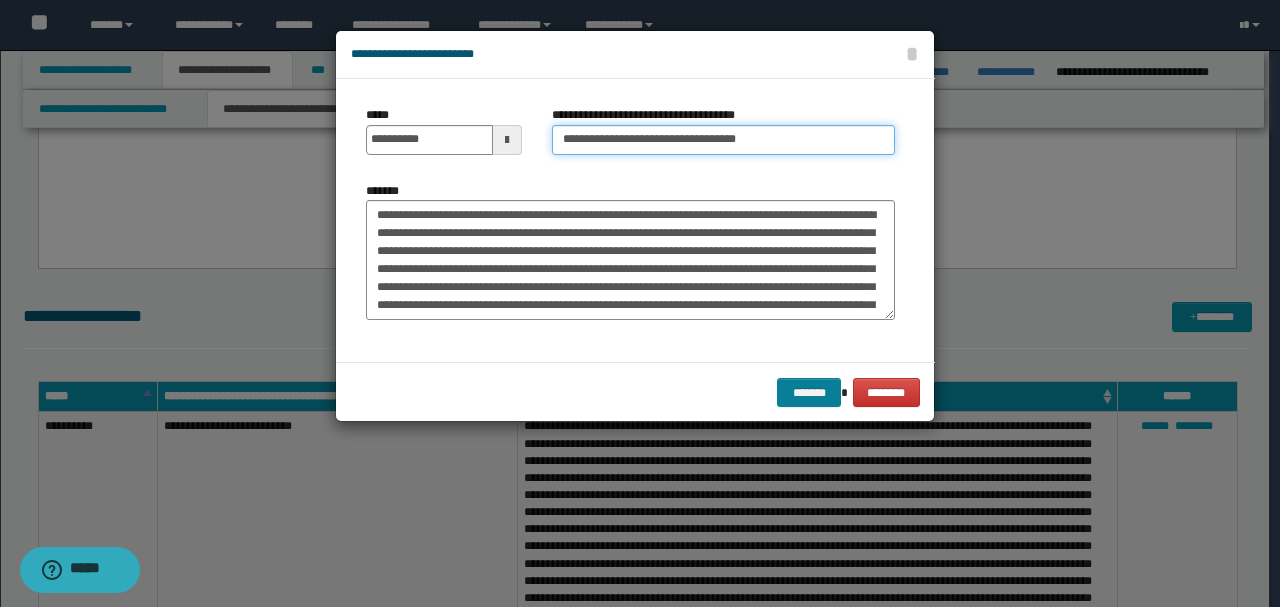 type on "**********" 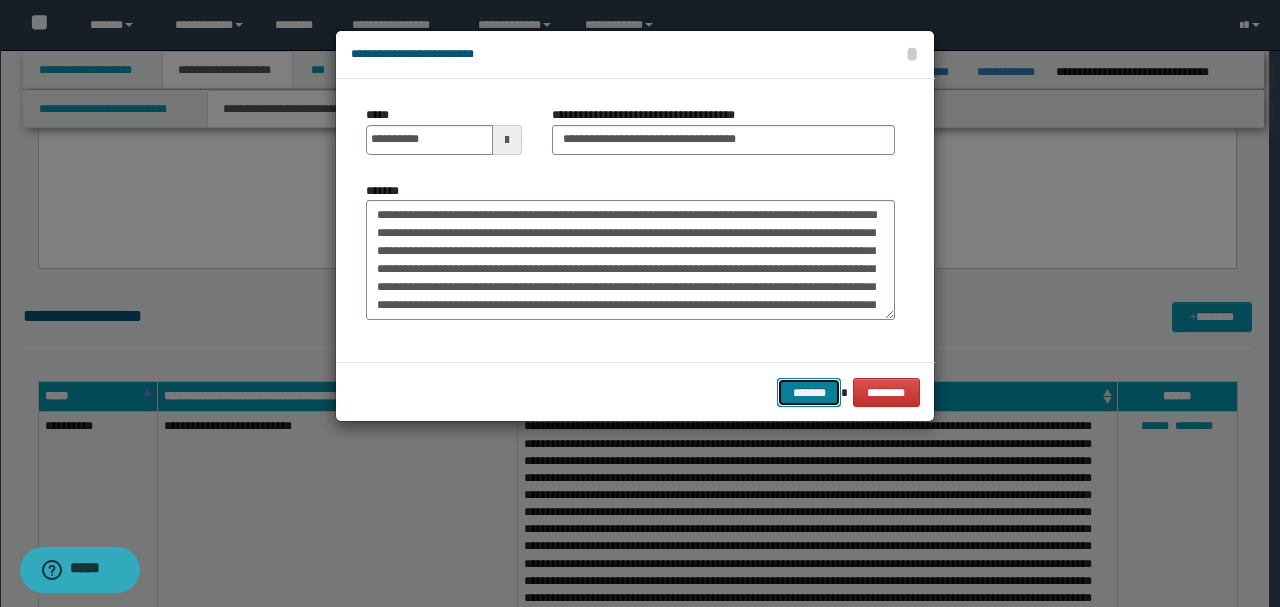 click on "*******" at bounding box center (809, 392) 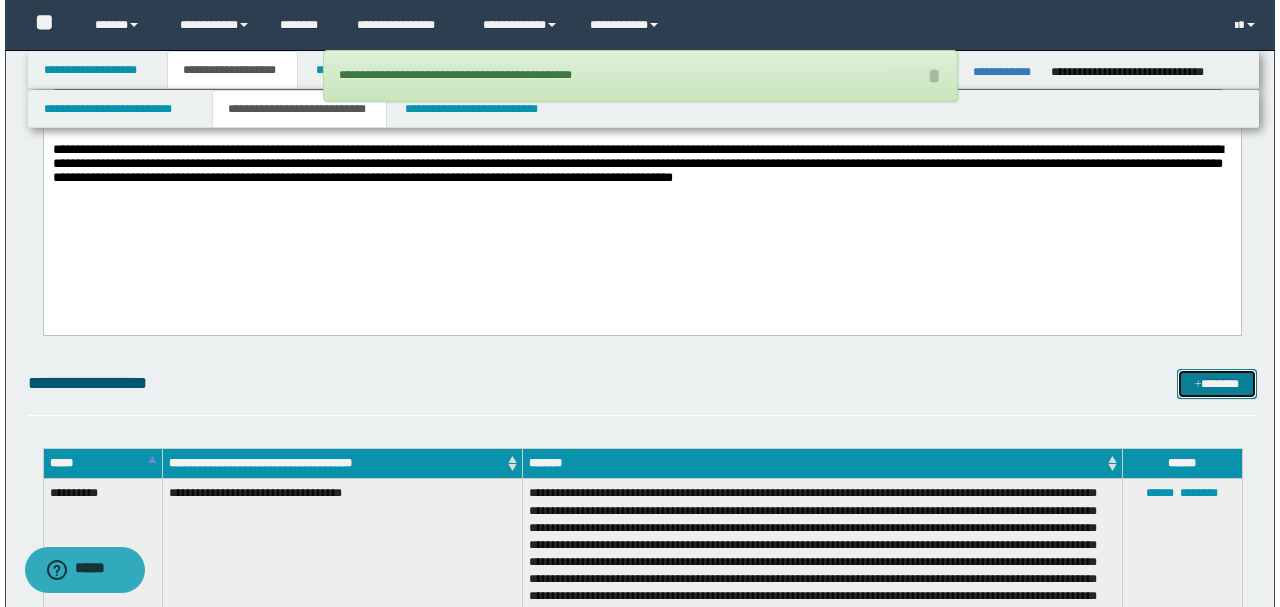 scroll, scrollTop: 1866, scrollLeft: 0, axis: vertical 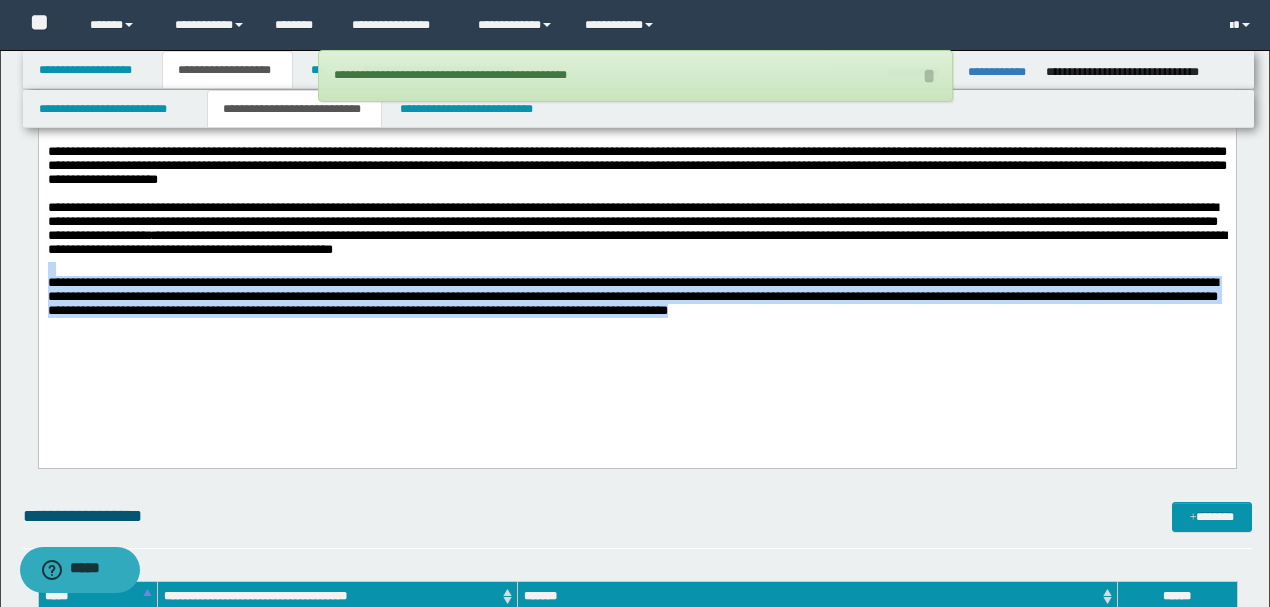 drag, startPoint x: 1020, startPoint y: 365, endPoint x: 38, endPoint y: 124, distance: 1011.14044 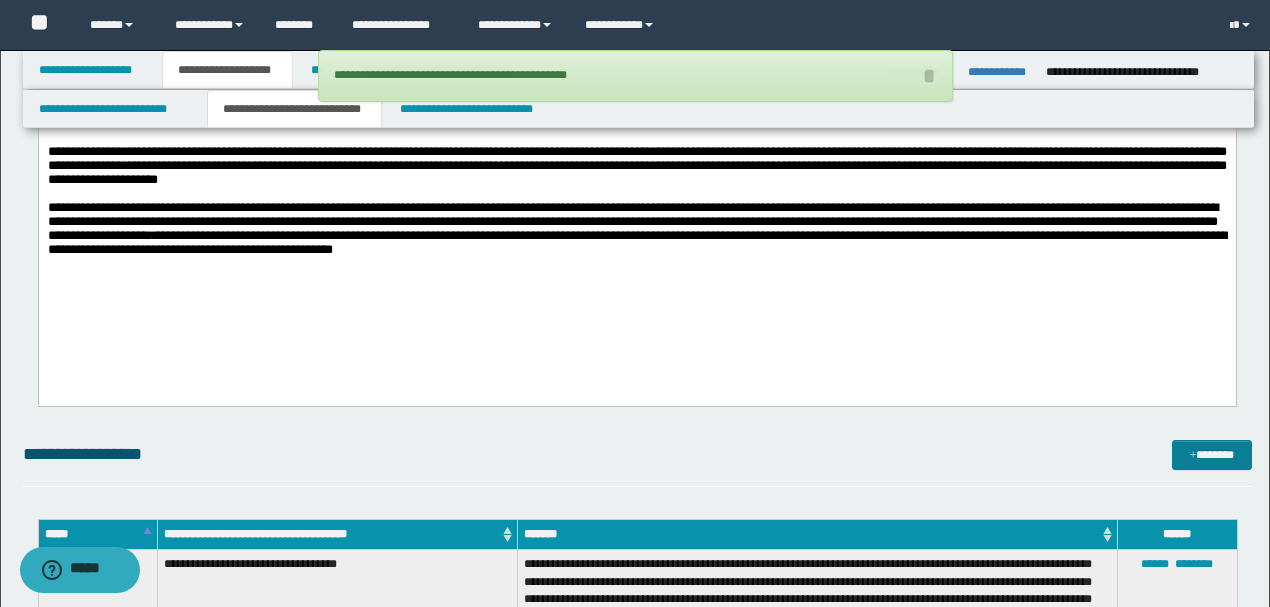 click on "*******" at bounding box center (1211, 454) 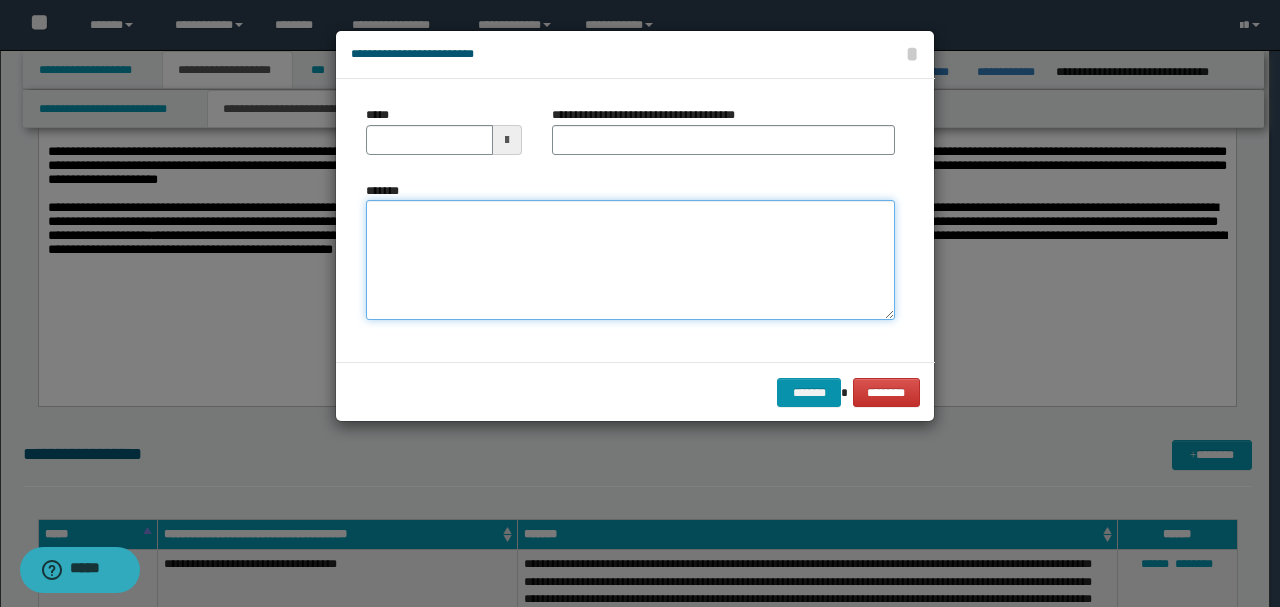 paste on "**********" 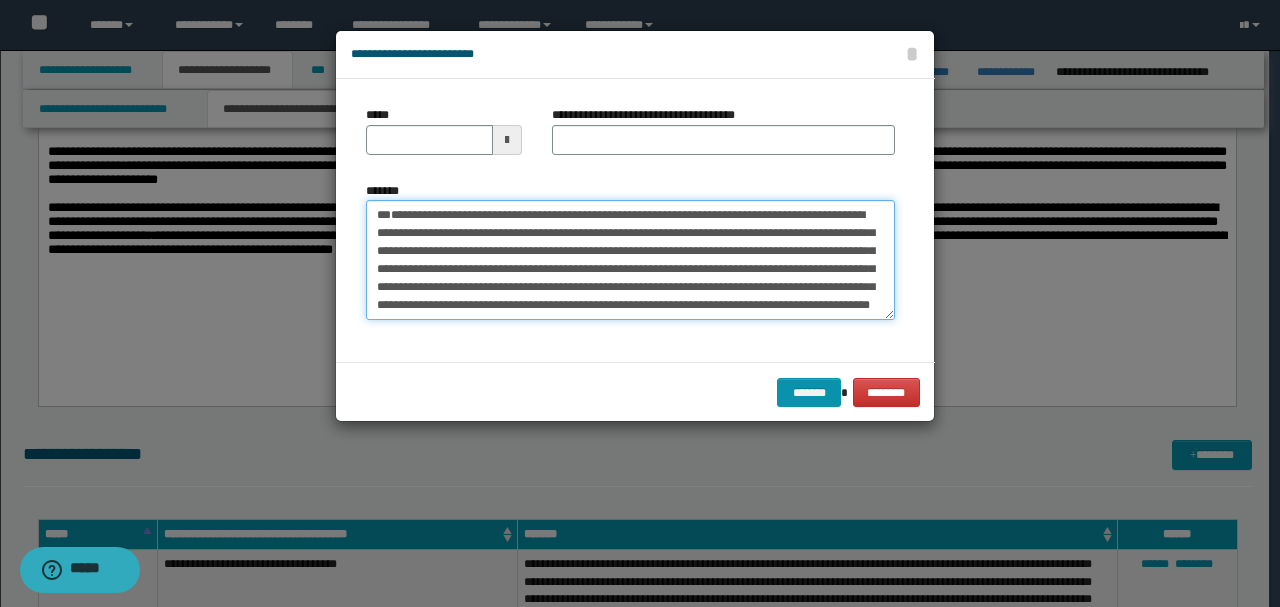 click on "**********" at bounding box center [630, 259] 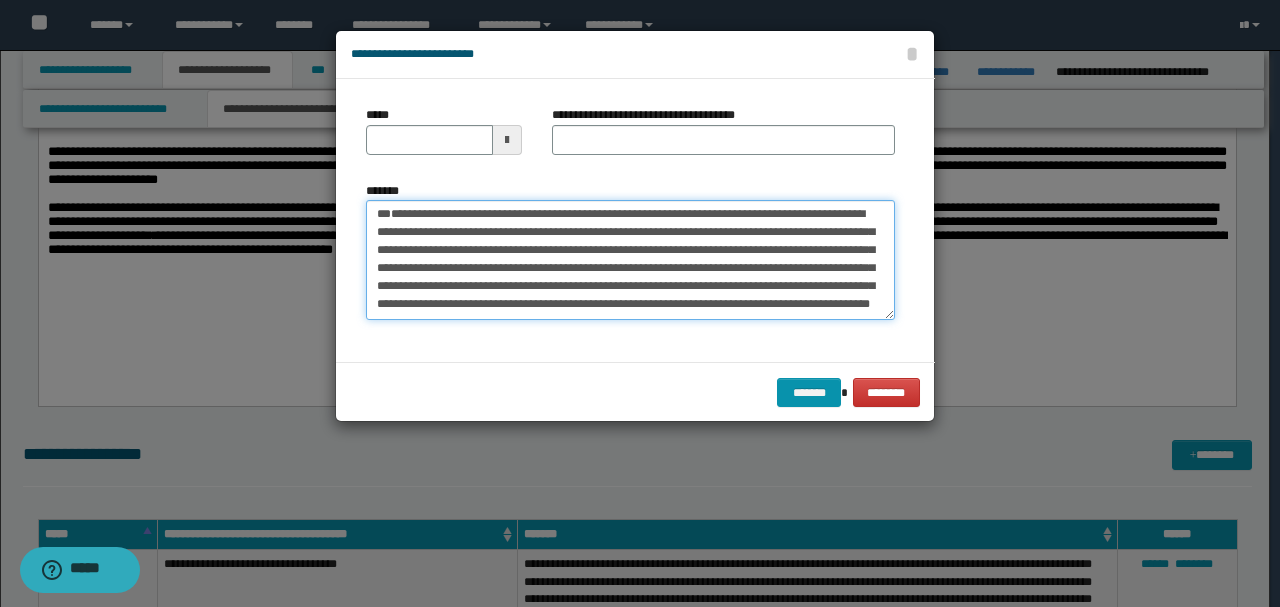 scroll, scrollTop: 0, scrollLeft: 0, axis: both 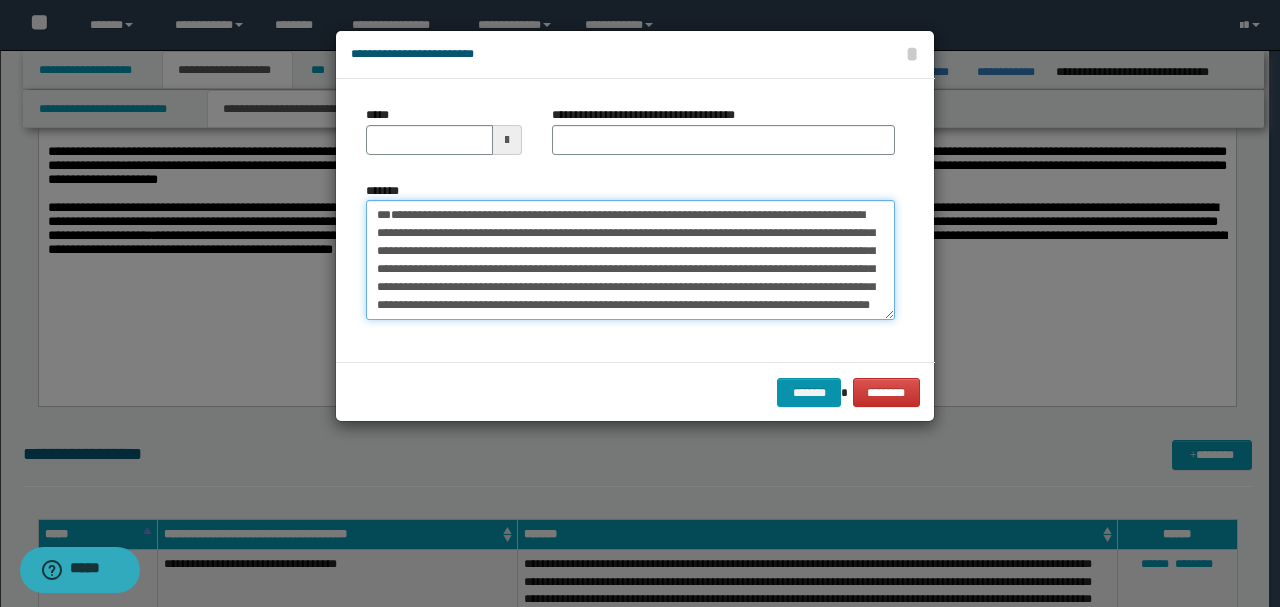 drag, startPoint x: 444, startPoint y: 248, endPoint x: 298, endPoint y: 131, distance: 187.09624 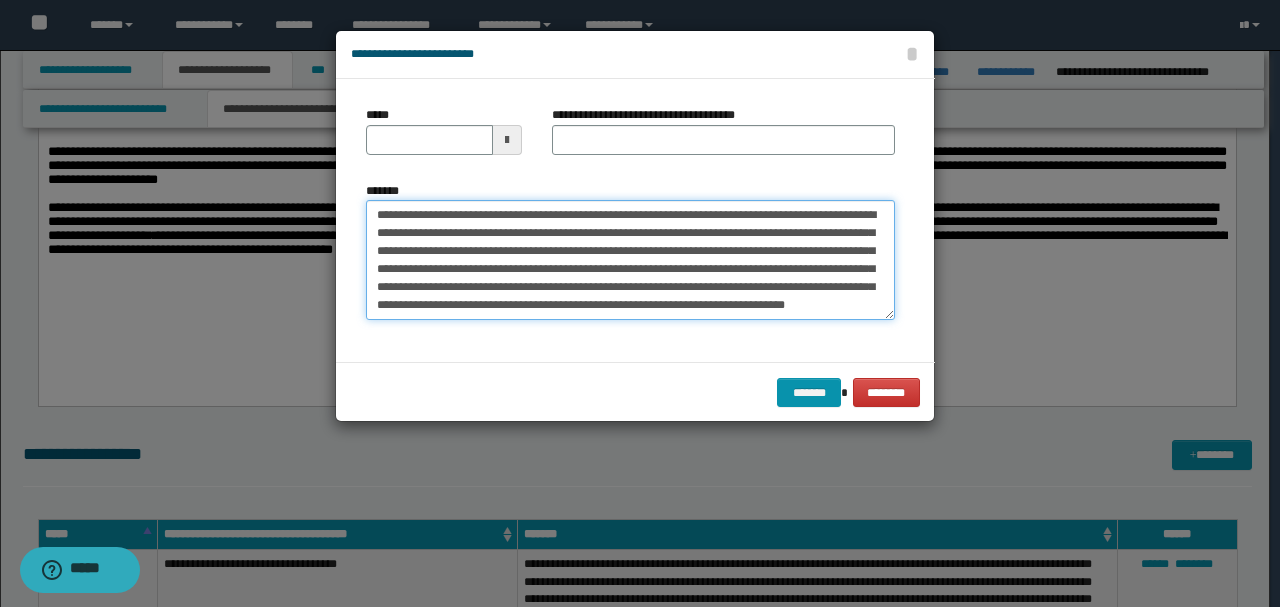 type 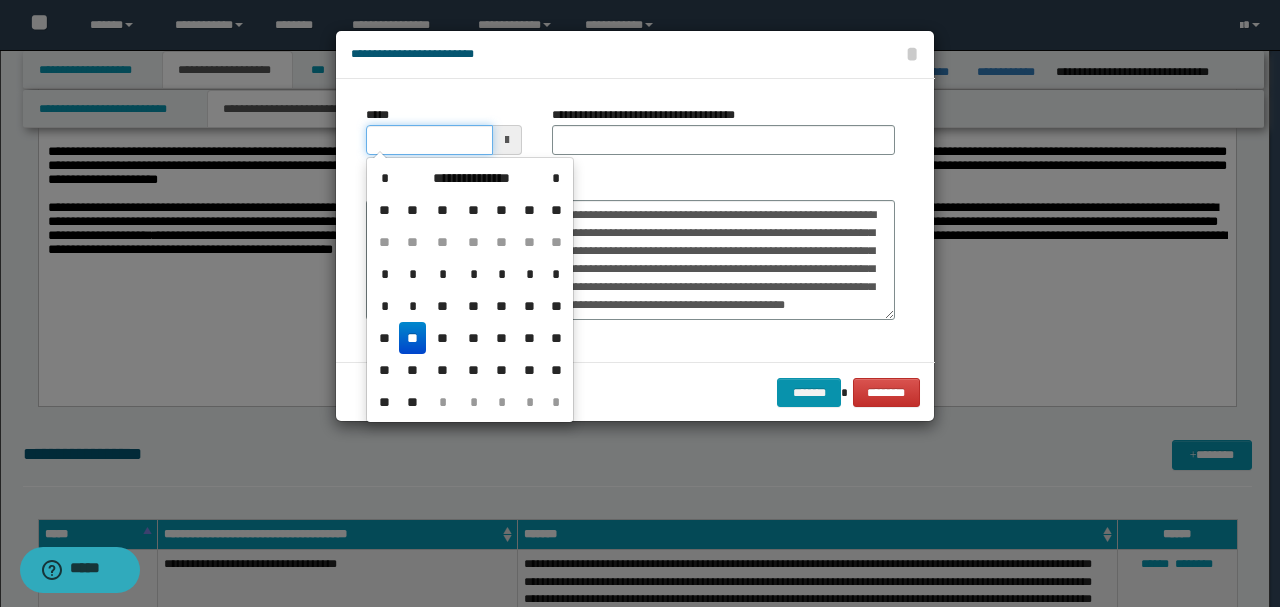 click on "*****" at bounding box center (429, 140) 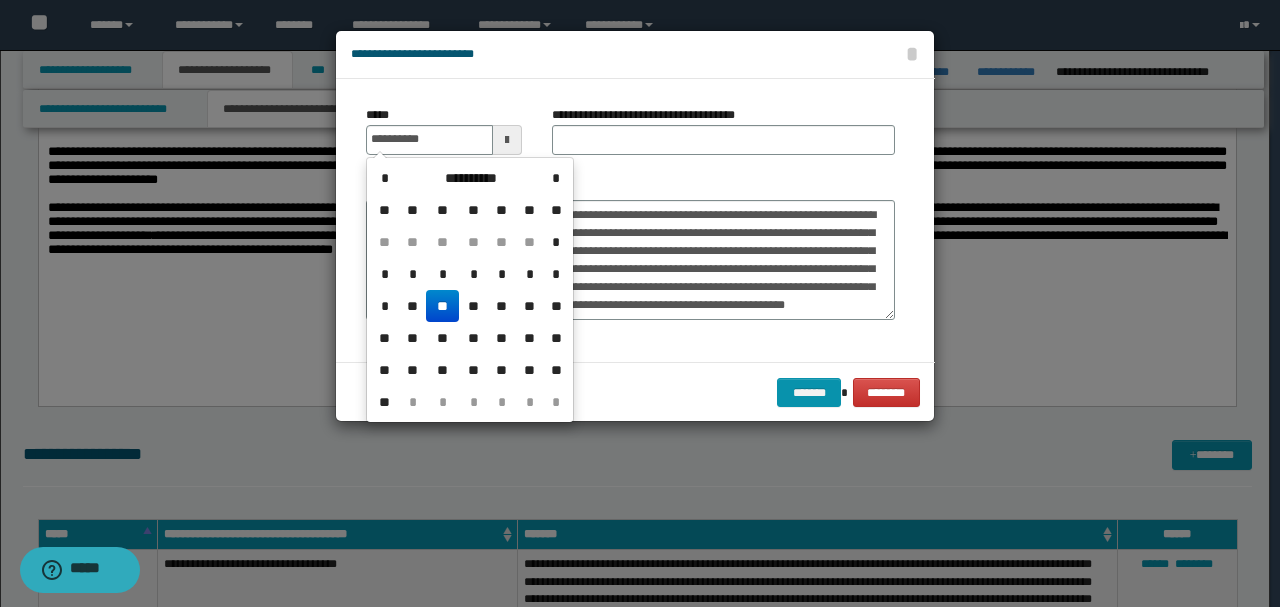 type on "**********" 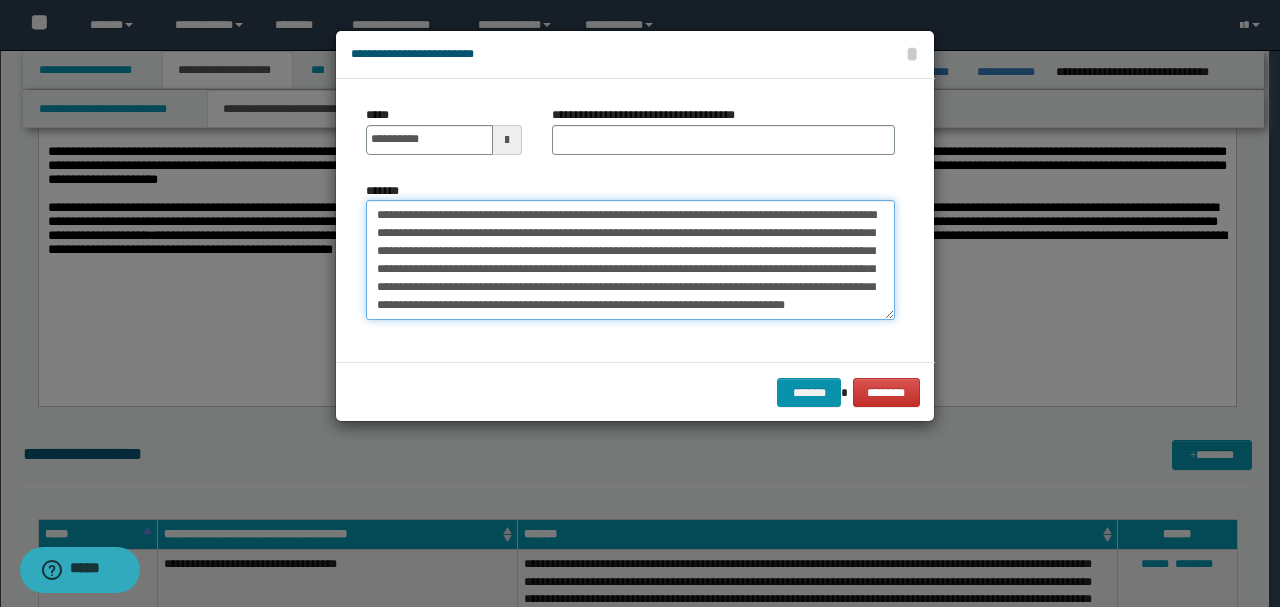 drag, startPoint x: 556, startPoint y: 212, endPoint x: 196, endPoint y: 200, distance: 360.19995 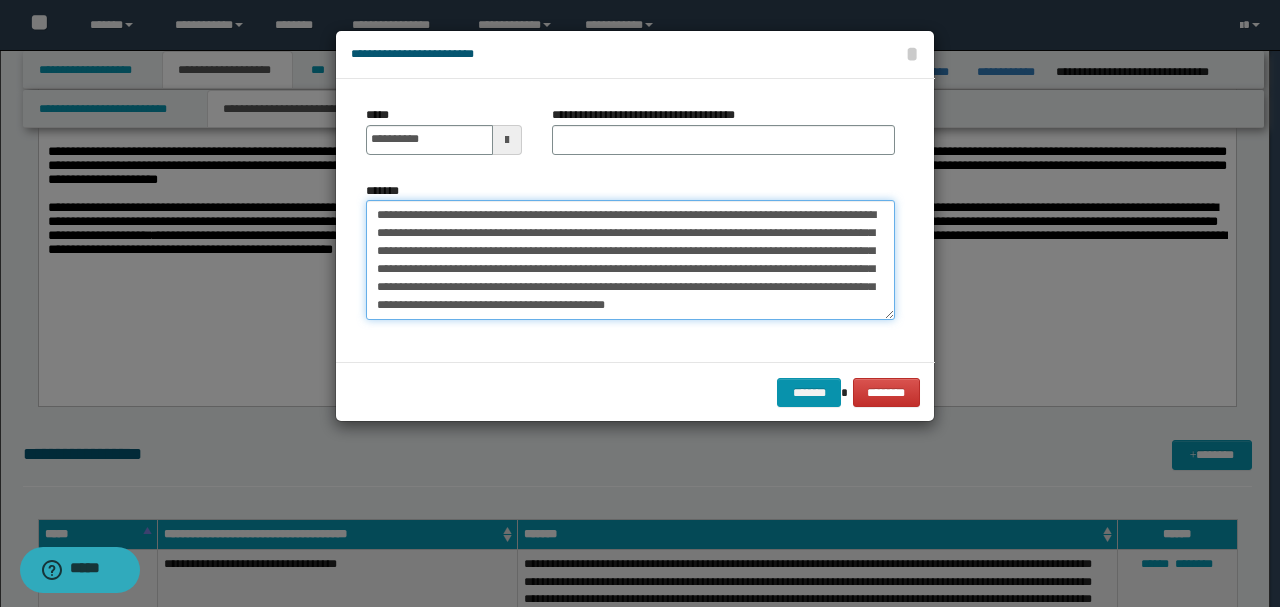 type on "**********" 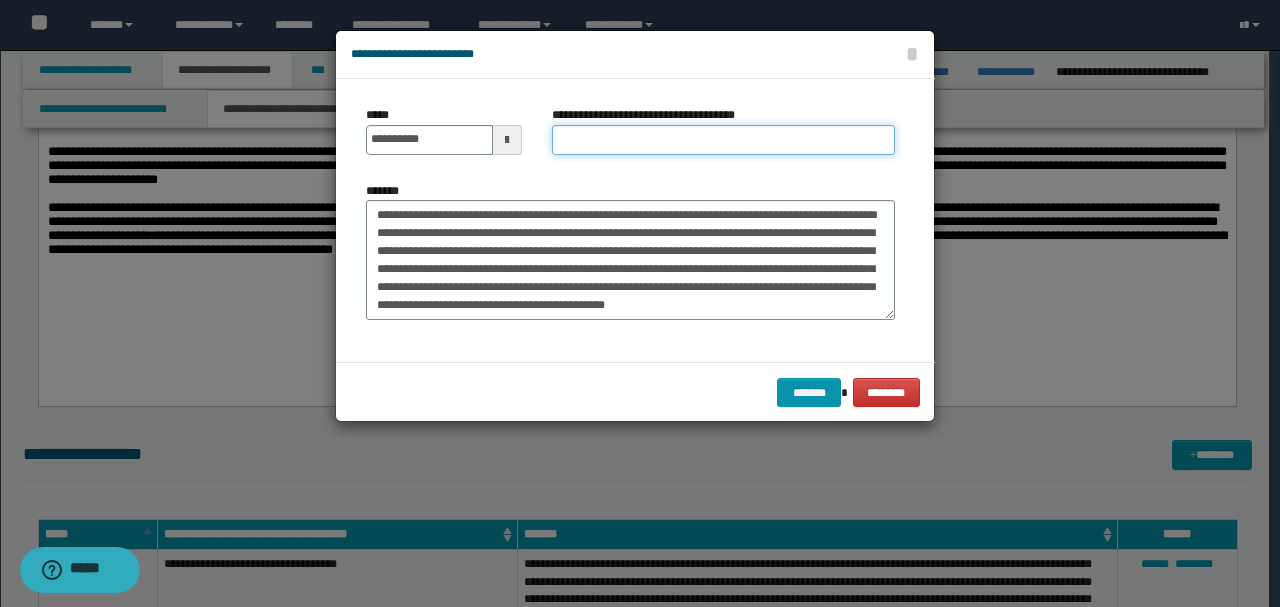 paste on "**********" 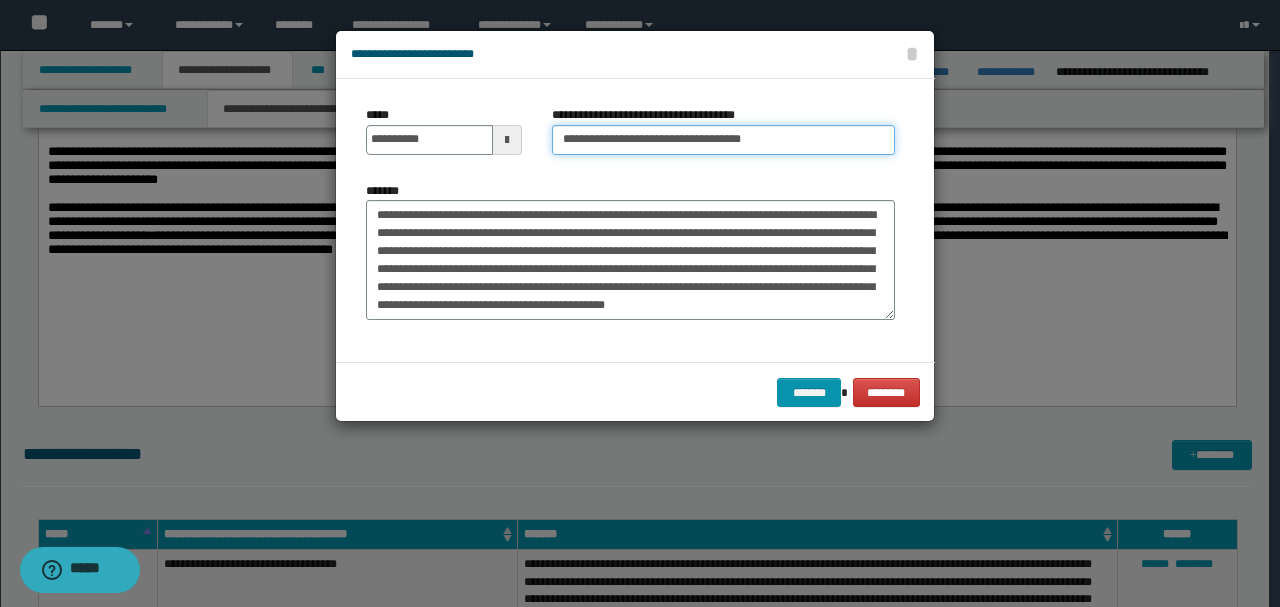 click on "**********" at bounding box center [723, 140] 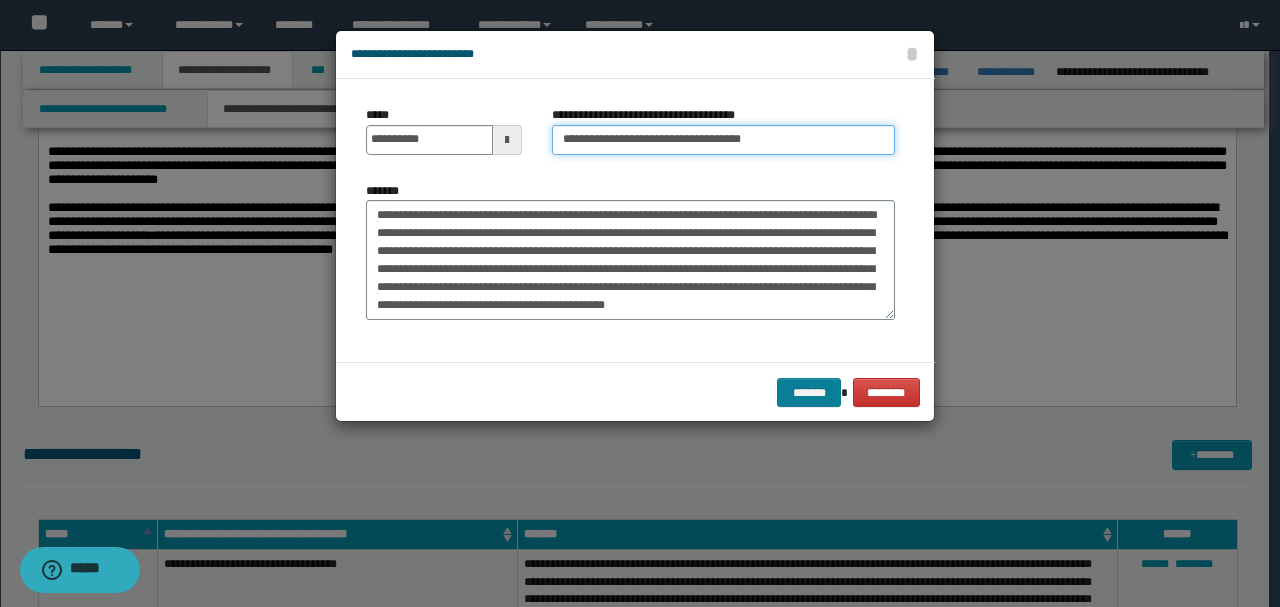 type on "**********" 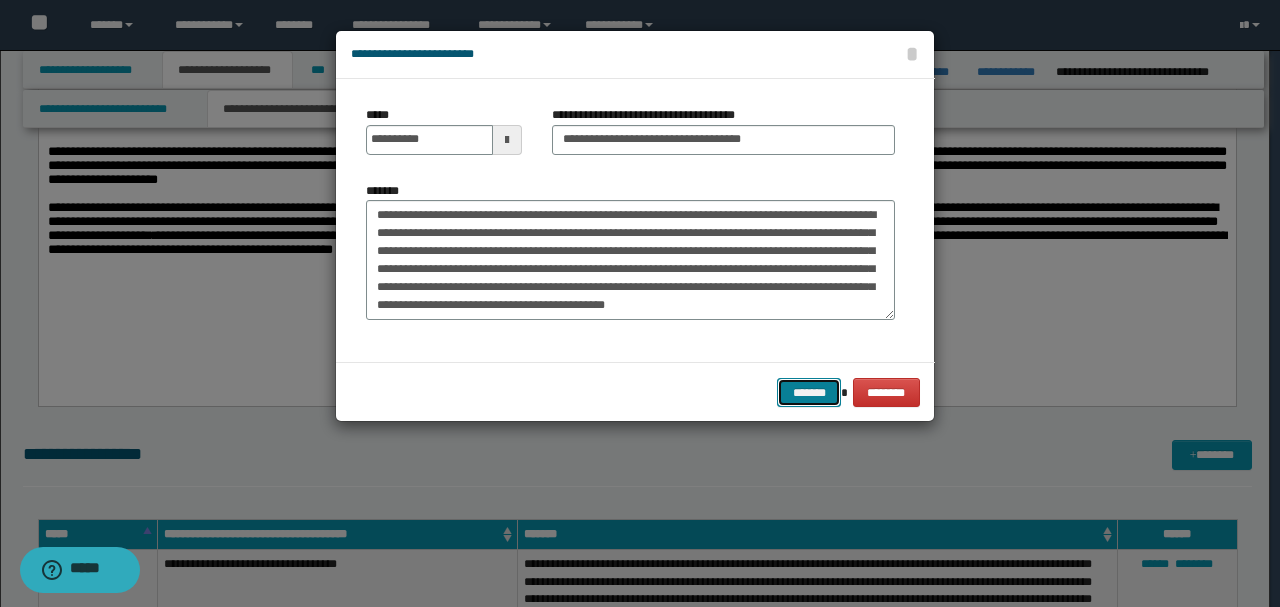 click on "*******" at bounding box center [809, 392] 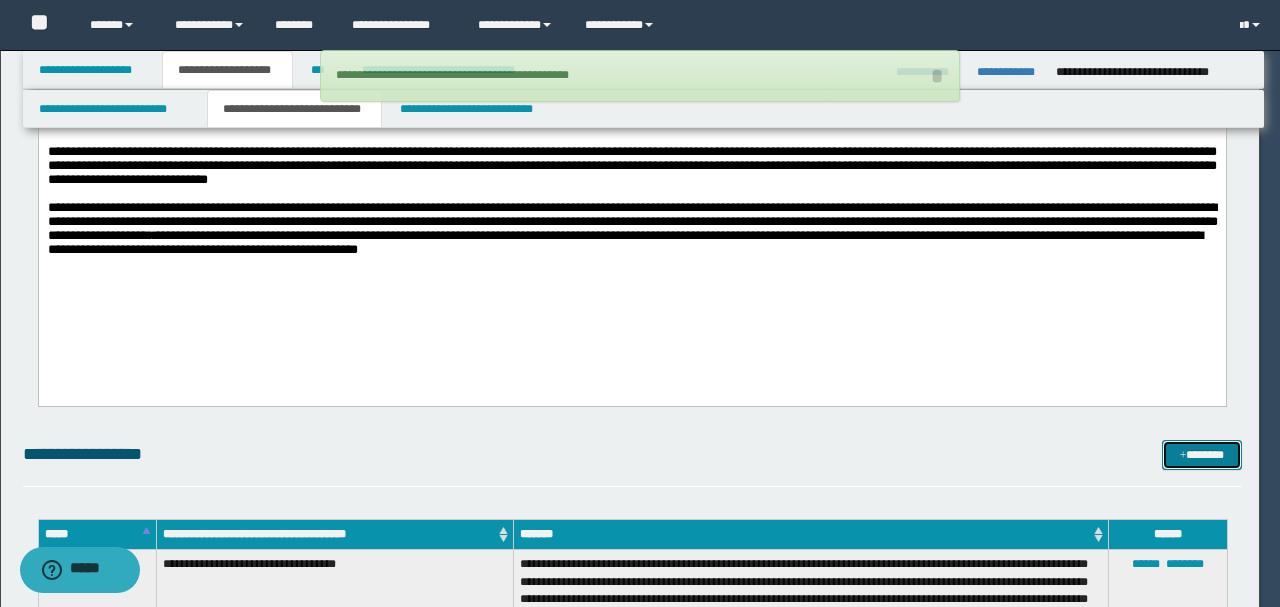 type 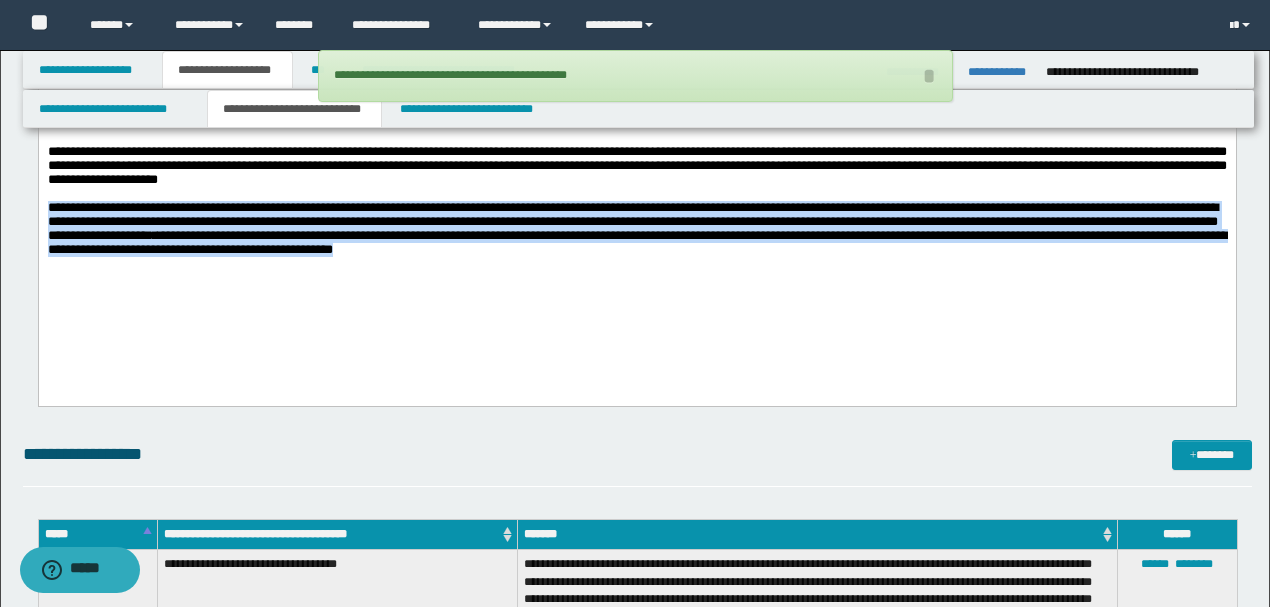 drag, startPoint x: 602, startPoint y: 297, endPoint x: 38, endPoint y: 60, distance: 611.77203 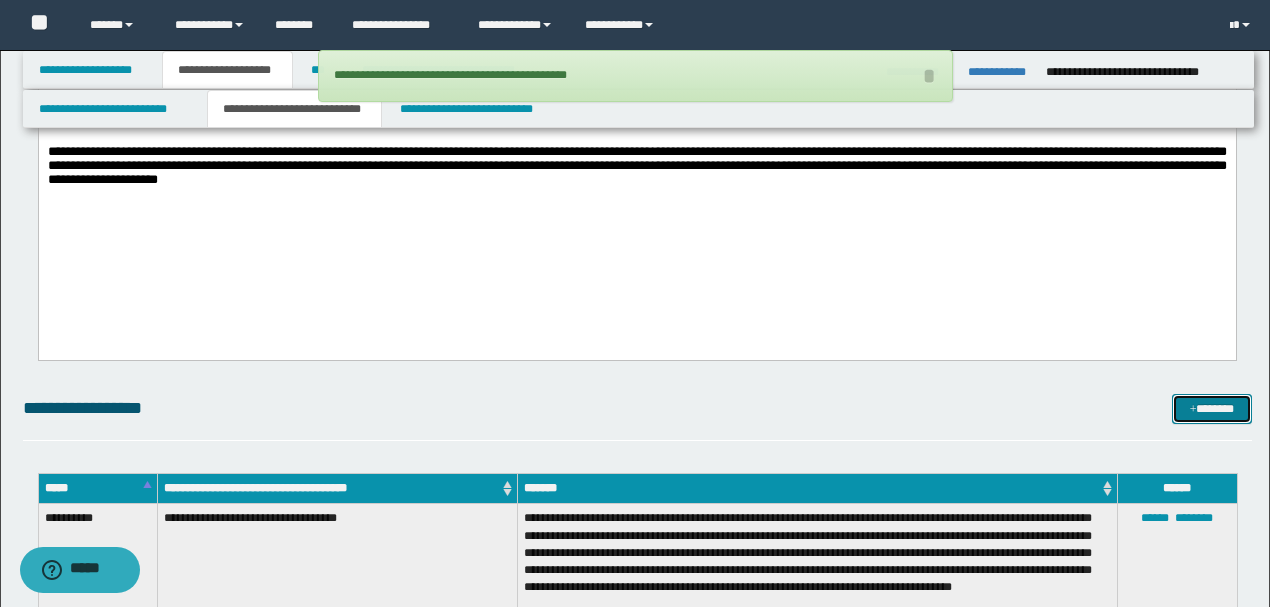click on "*******" at bounding box center (1211, 408) 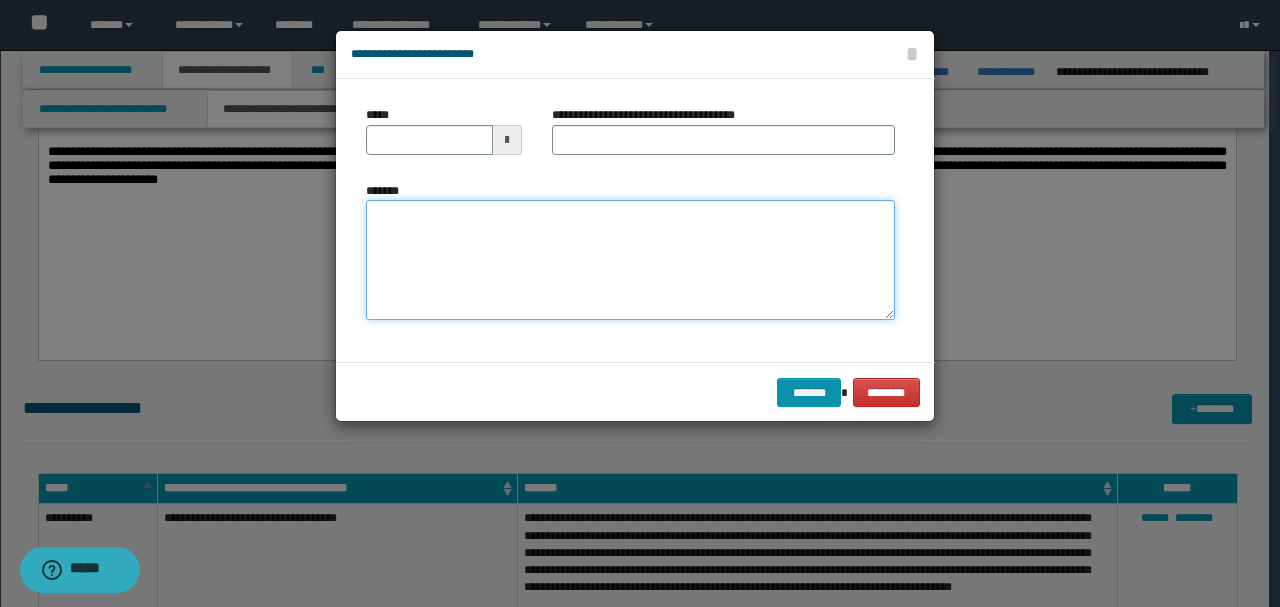 paste on "**********" 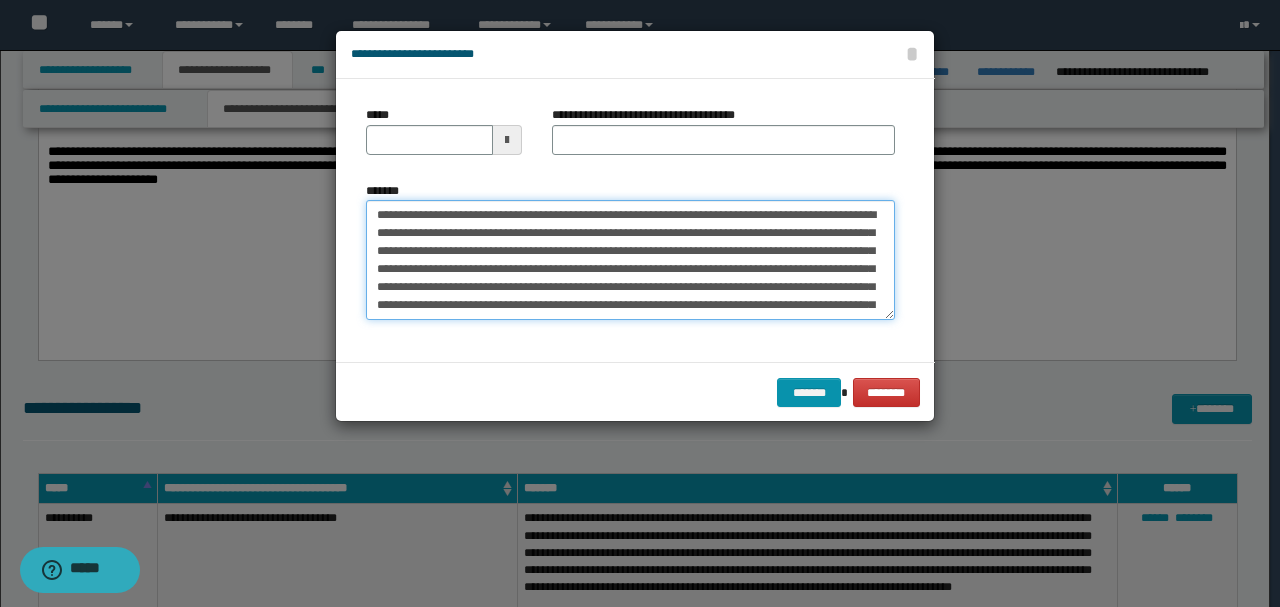 click on "**********" at bounding box center (630, 259) 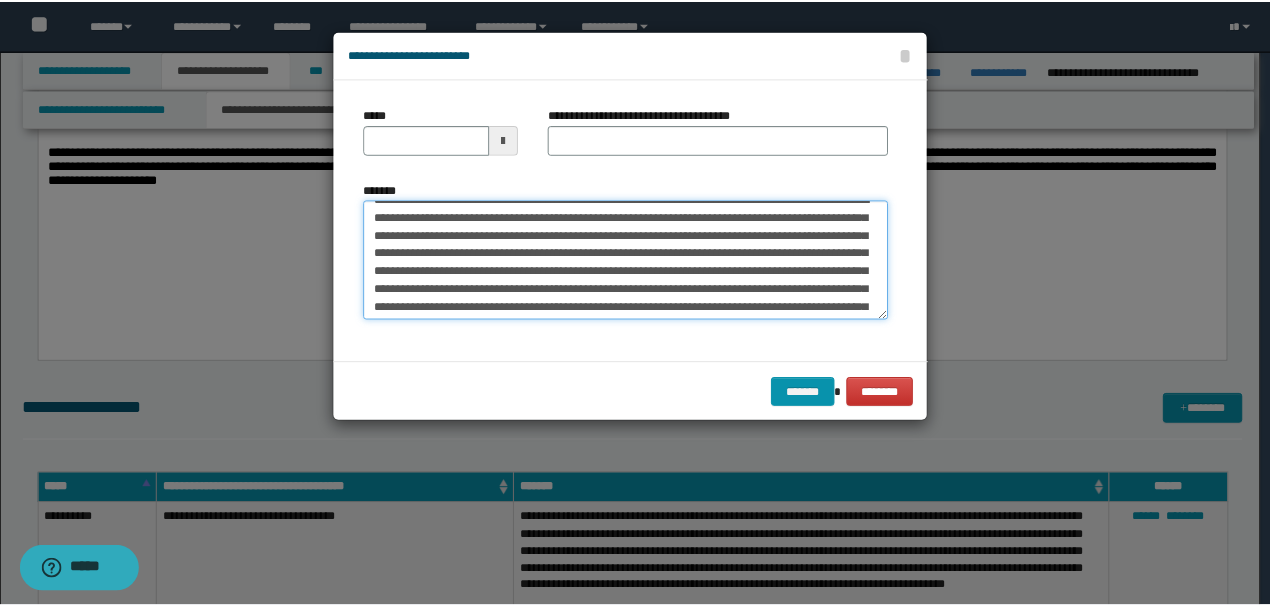 scroll, scrollTop: 0, scrollLeft: 0, axis: both 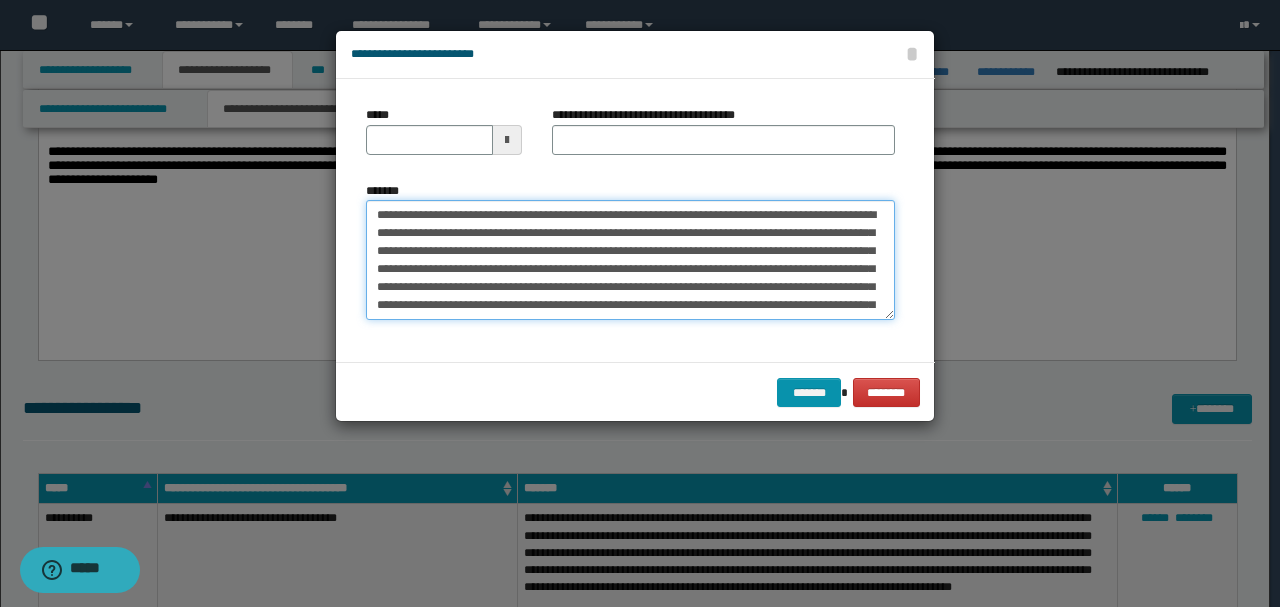 drag, startPoint x: 446, startPoint y: 212, endPoint x: 287, endPoint y: 203, distance: 159.25452 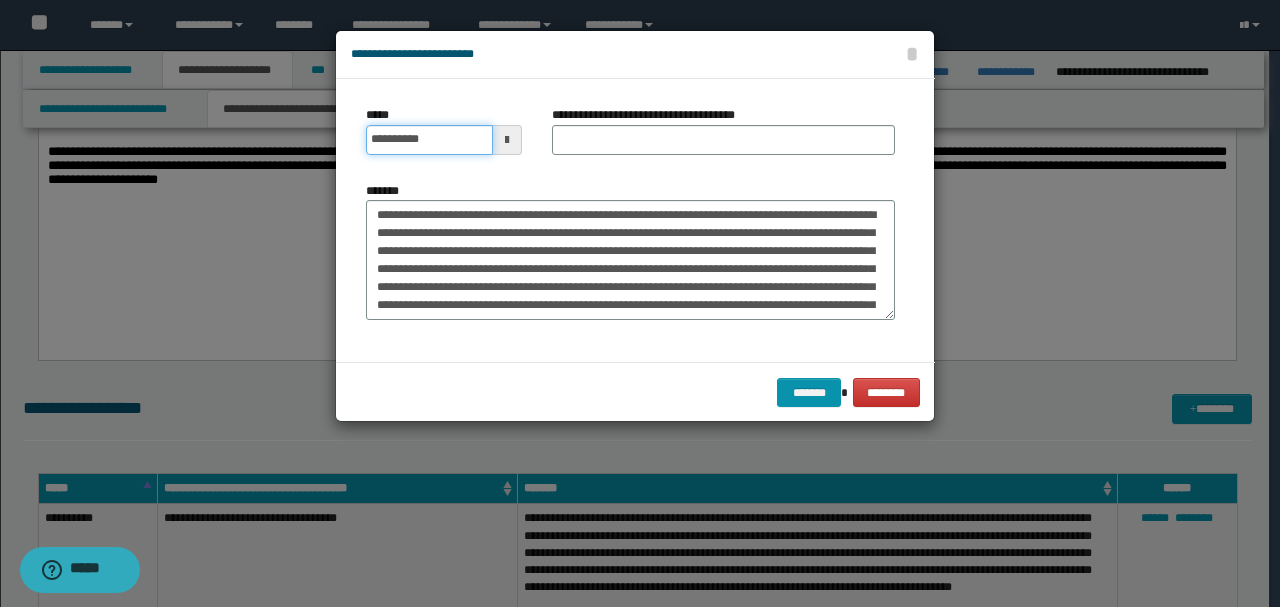 click on "**********" at bounding box center [429, 140] 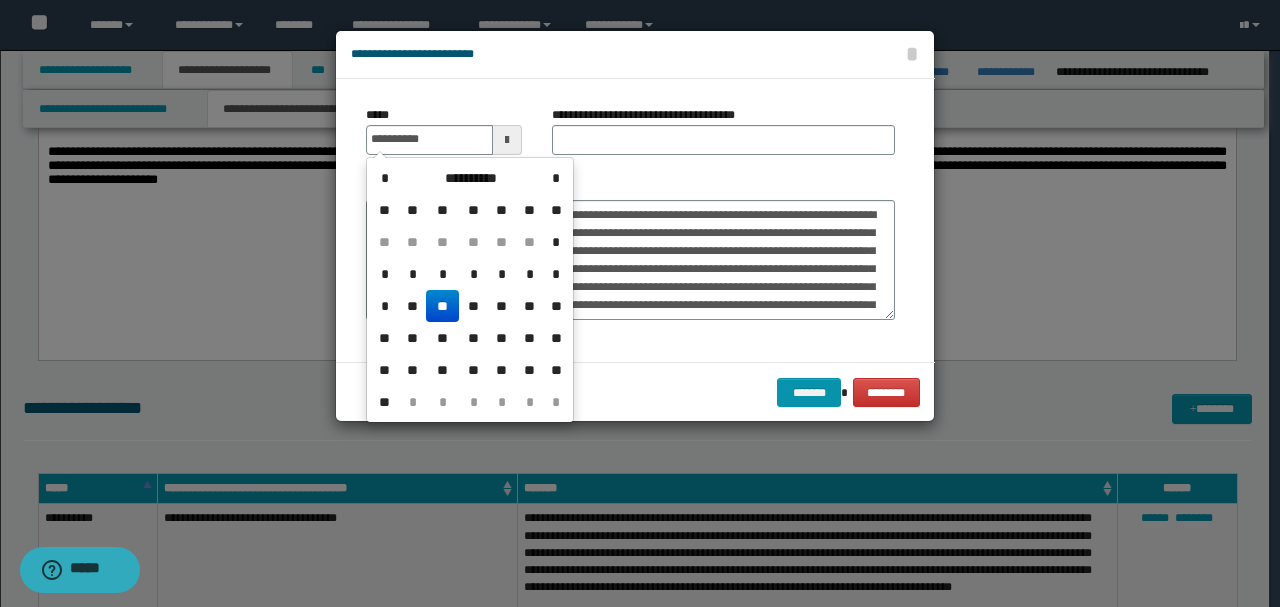 type on "**********" 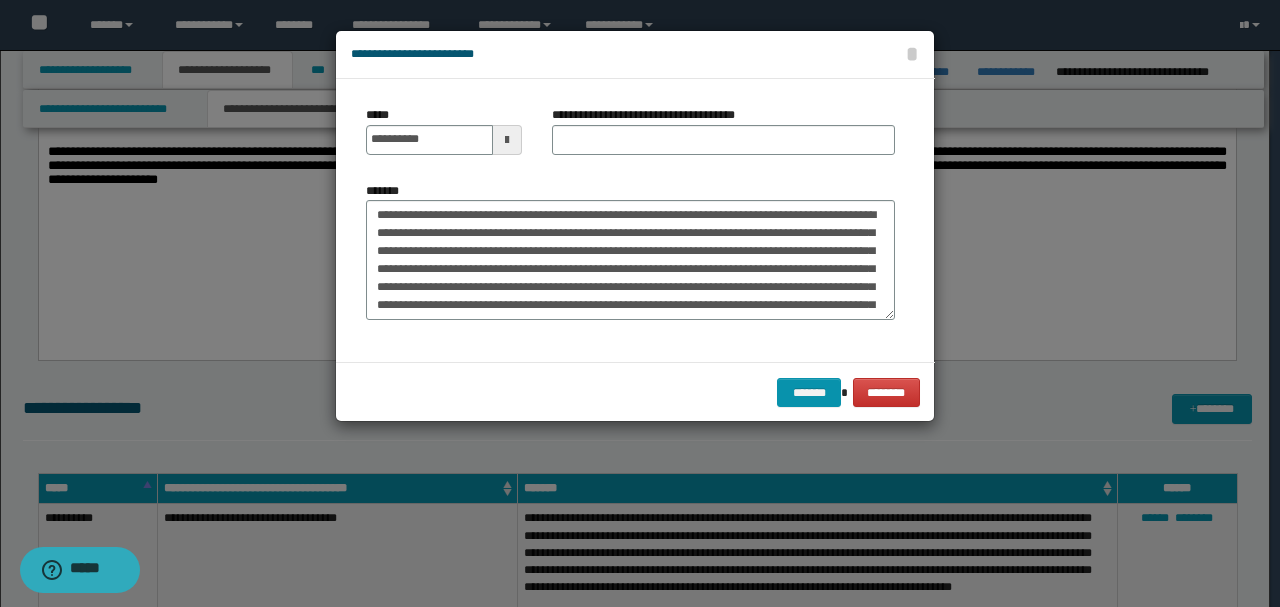 click on "**********" at bounding box center [630, 220] 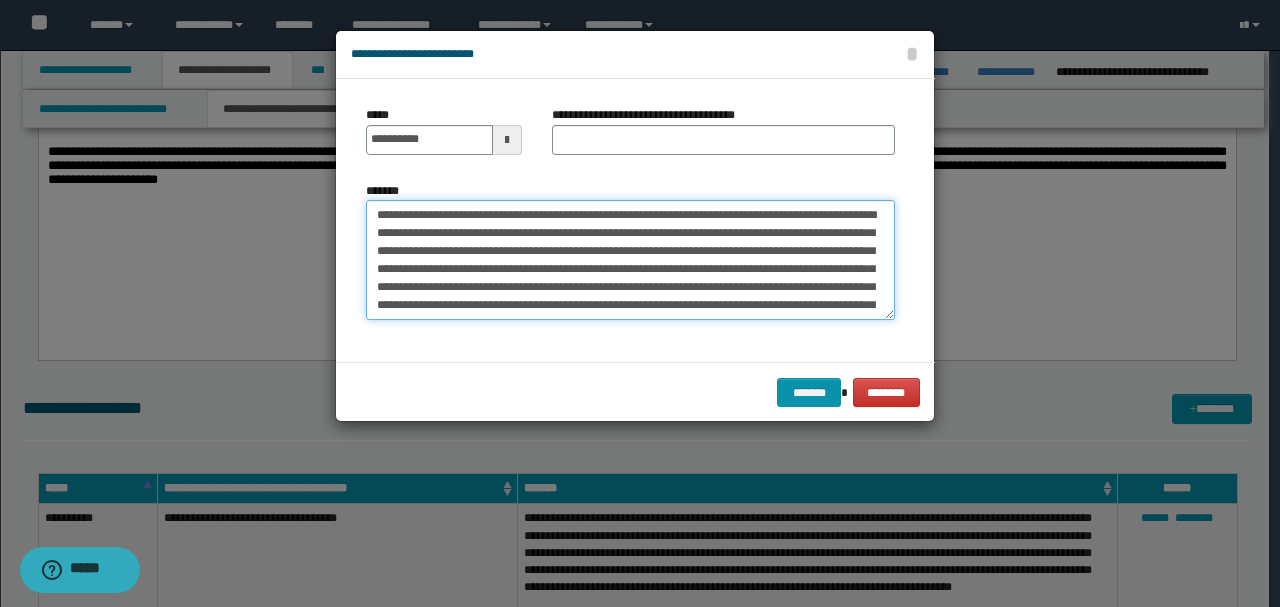 drag, startPoint x: 587, startPoint y: 215, endPoint x: 202, endPoint y: 196, distance: 385.46854 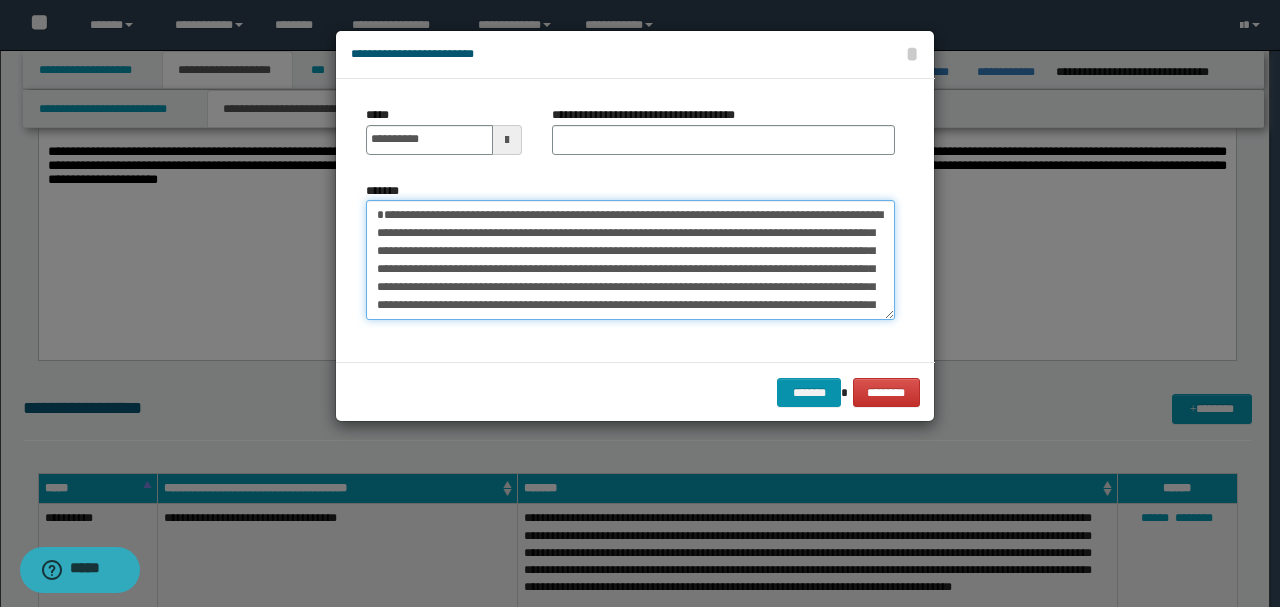 type on "**********" 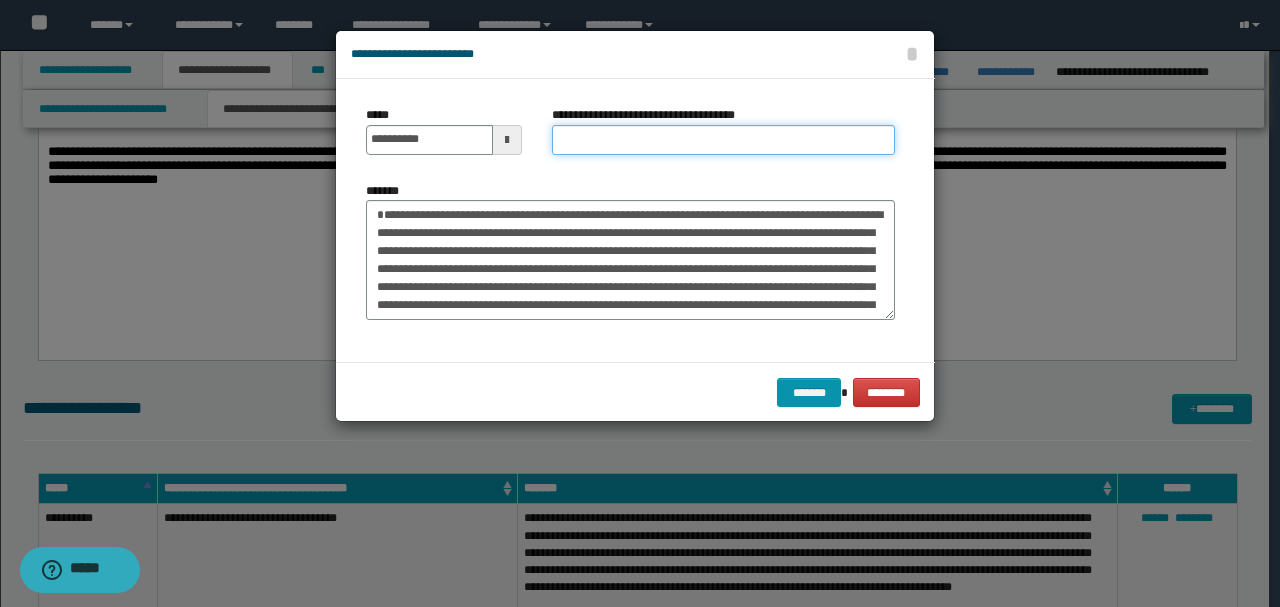 paste on "**********" 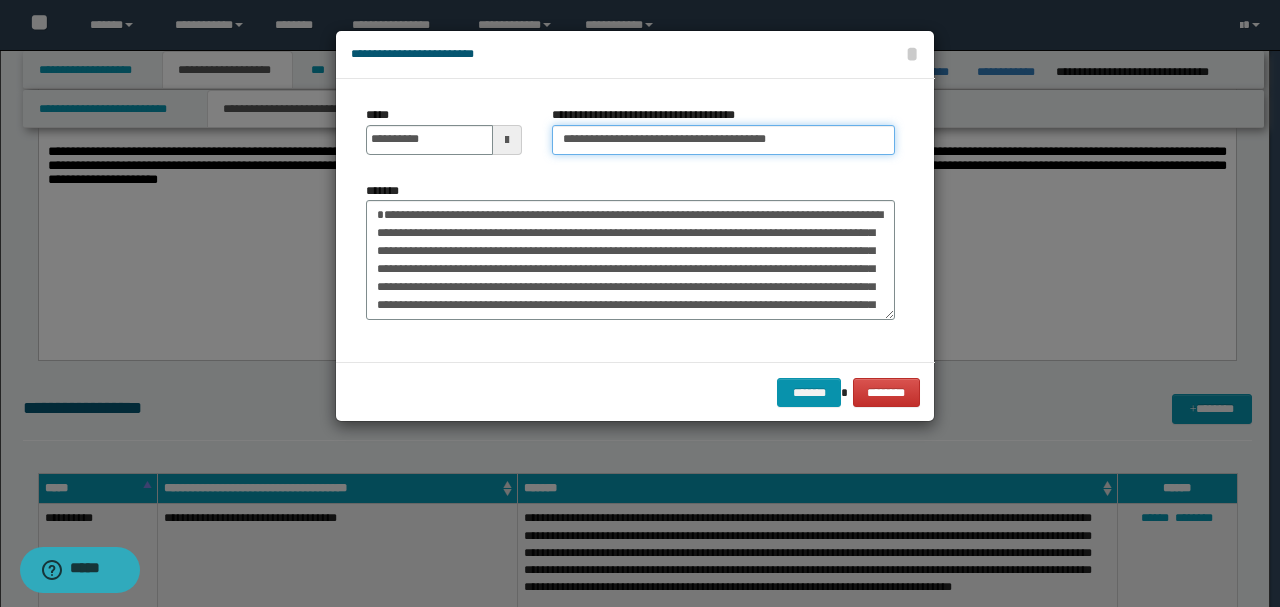 click on "**********" at bounding box center (723, 140) 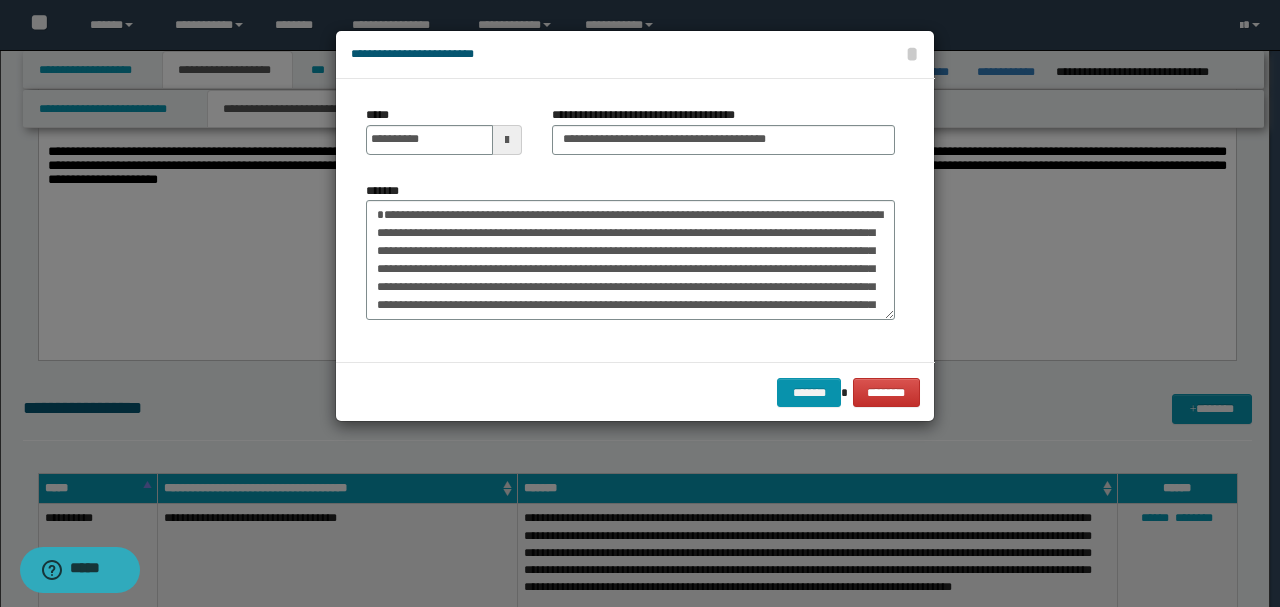 drag, startPoint x: 810, startPoint y: 409, endPoint x: 776, endPoint y: 413, distance: 34.234486 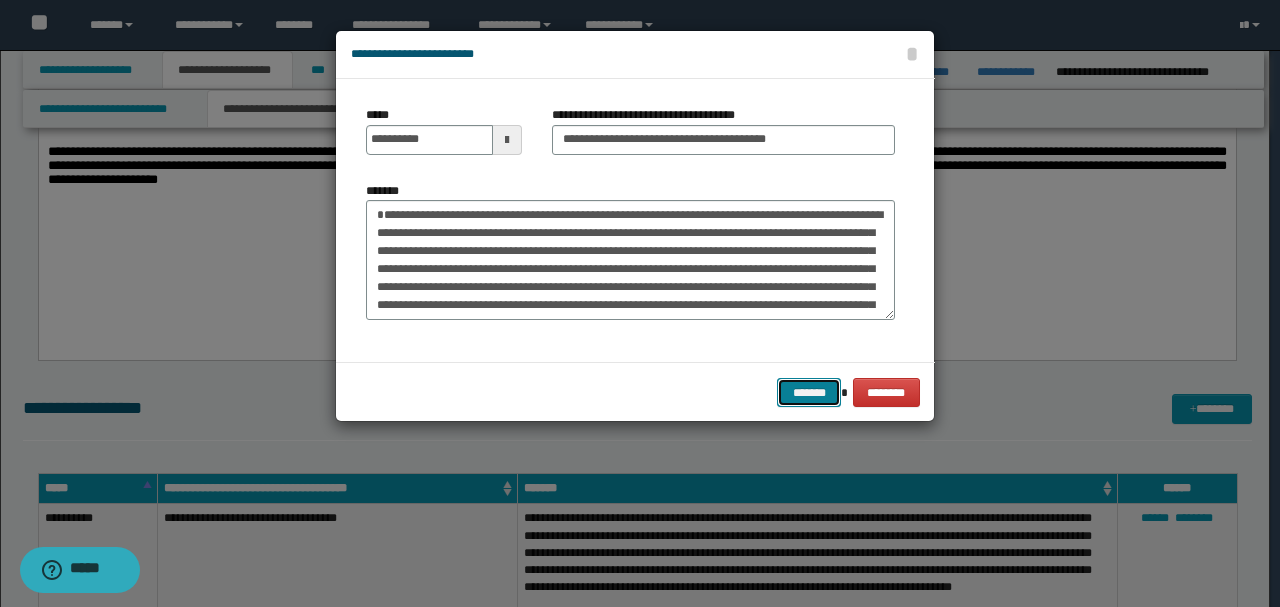 click on "*******" at bounding box center [809, 392] 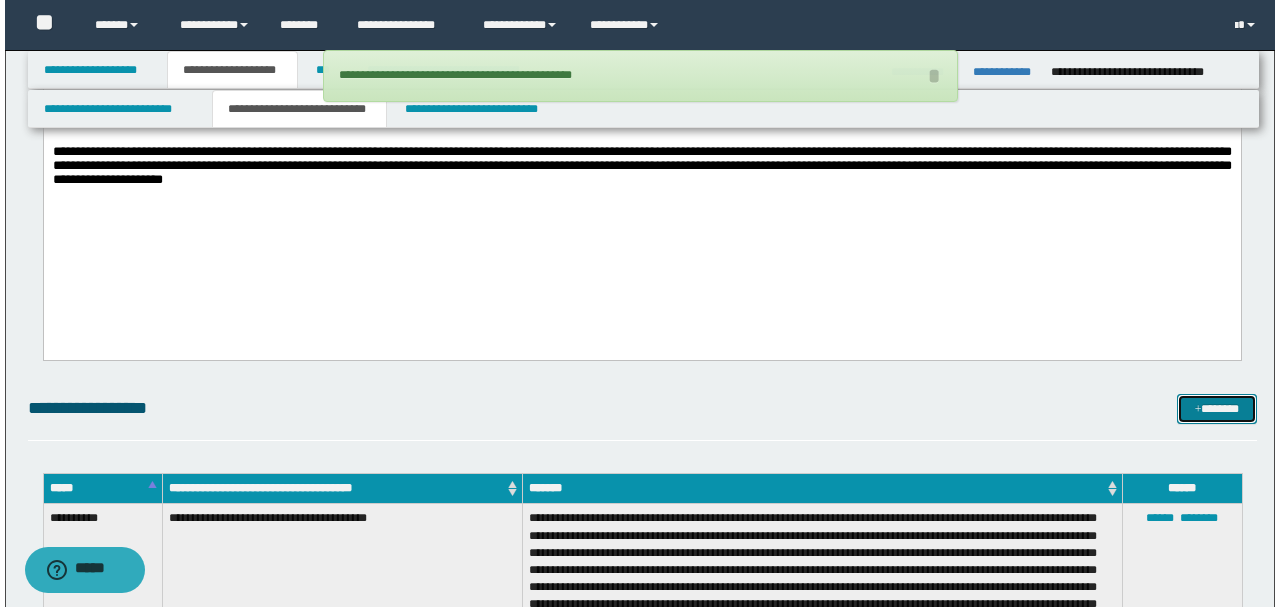 scroll, scrollTop: 1733, scrollLeft: 0, axis: vertical 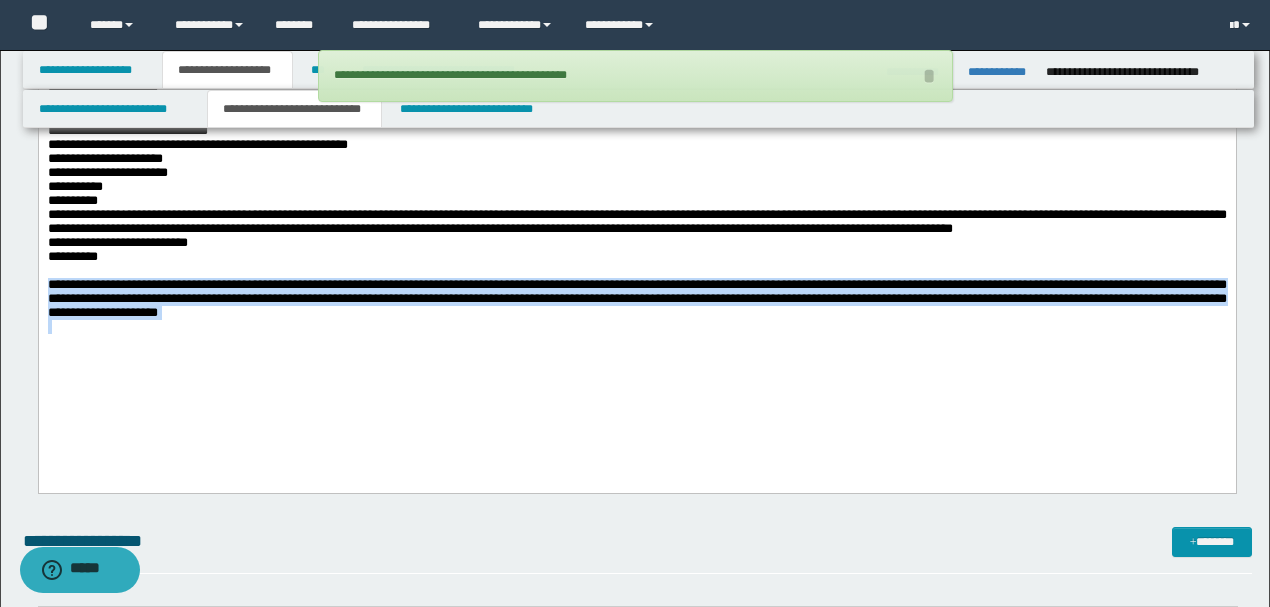 drag, startPoint x: 782, startPoint y: 356, endPoint x: 38, endPoint y: 256, distance: 750.69037 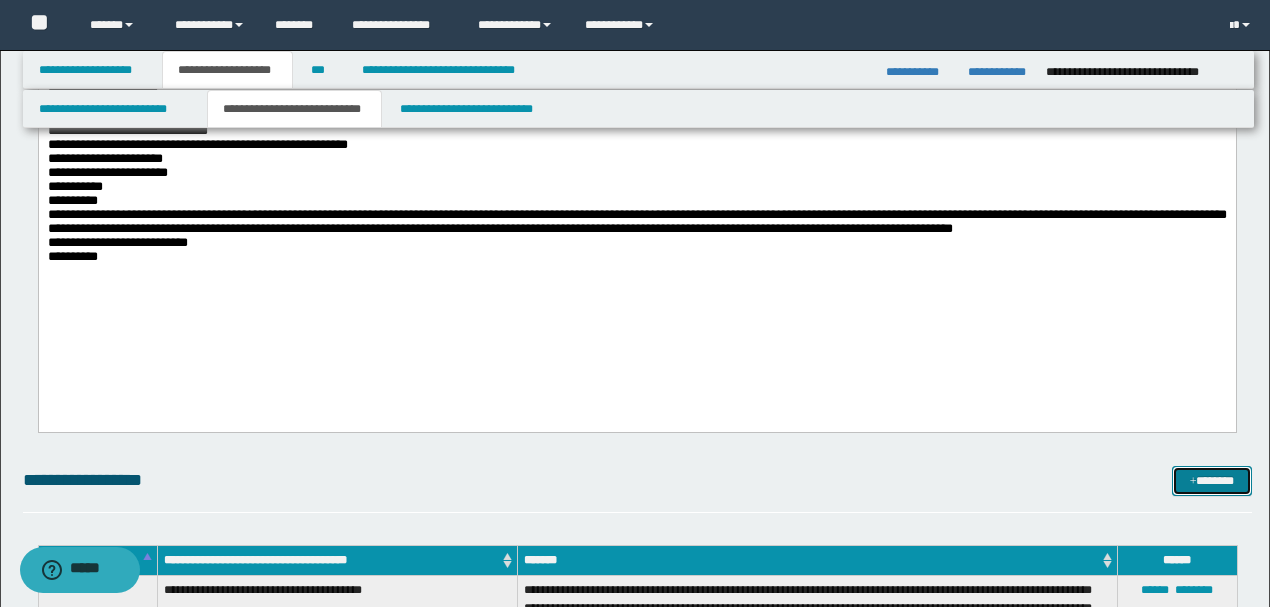 click on "*******" at bounding box center [1211, 480] 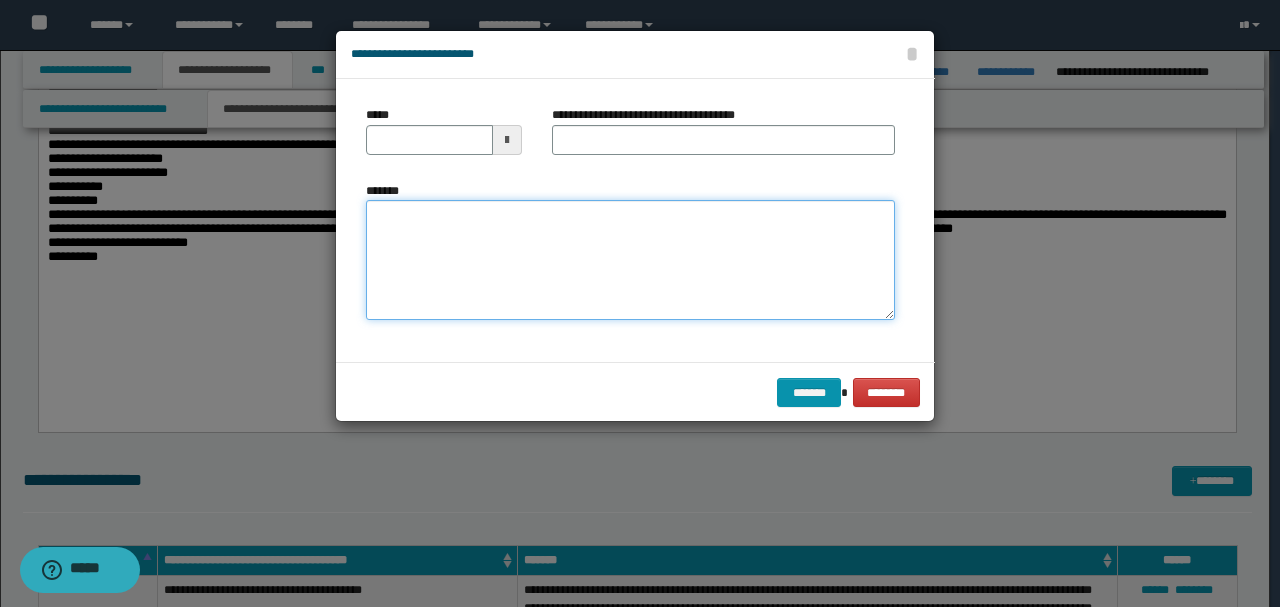 click on "*******" at bounding box center (630, 259) 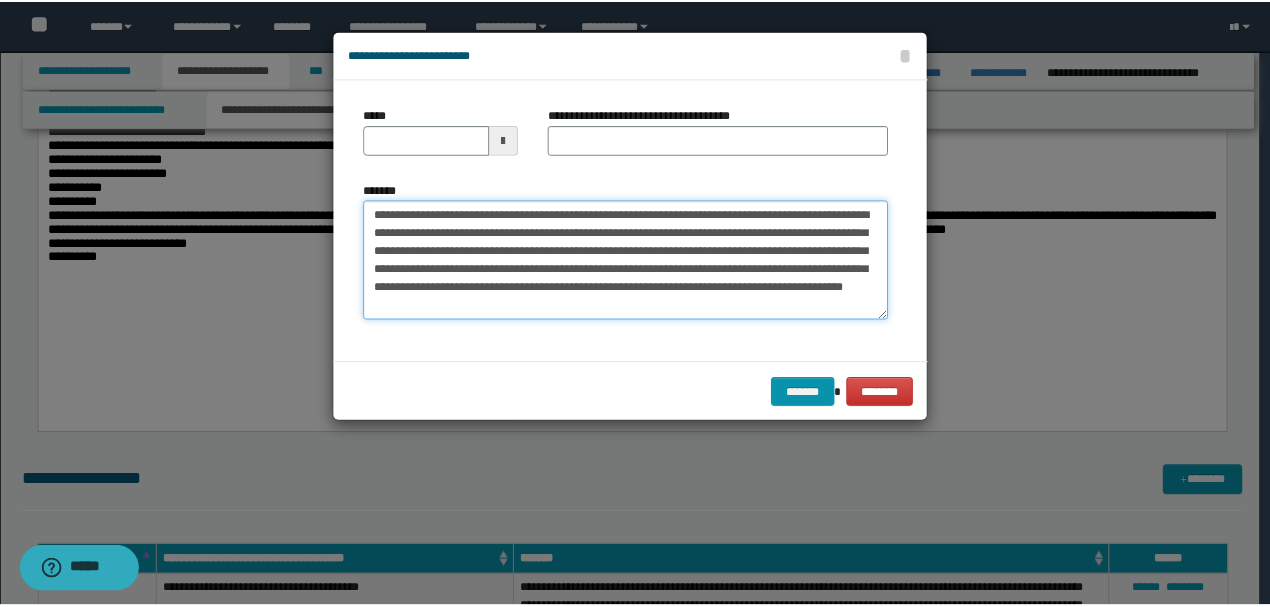 scroll, scrollTop: 0, scrollLeft: 0, axis: both 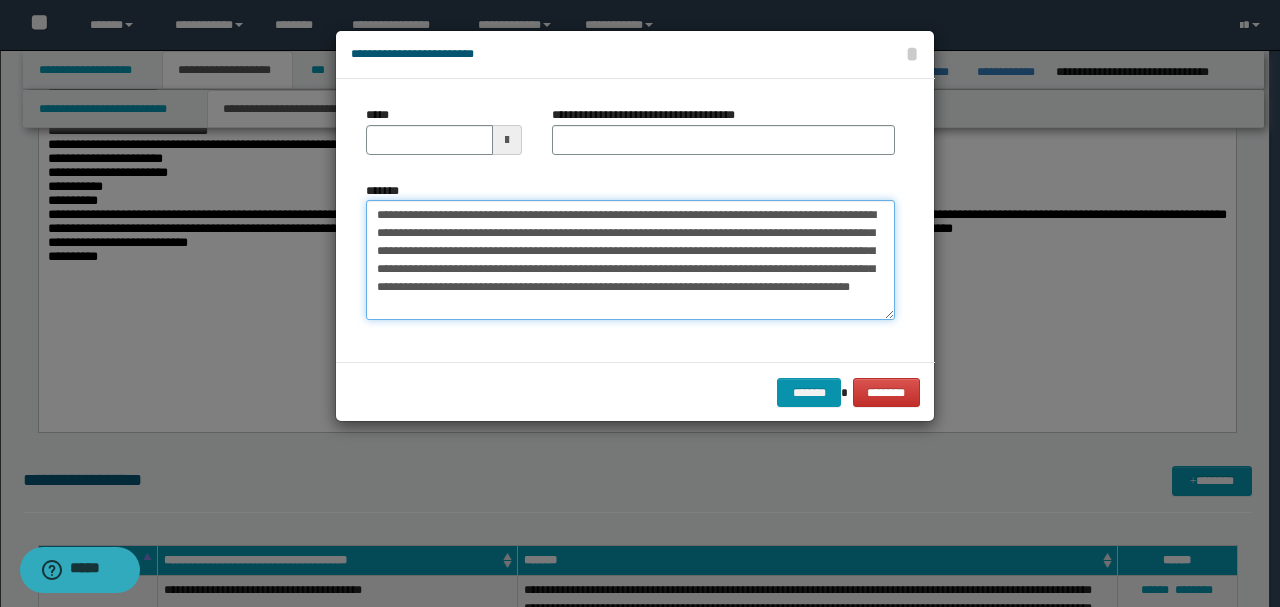 drag, startPoint x: 444, startPoint y: 207, endPoint x: 252, endPoint y: 198, distance: 192.21082 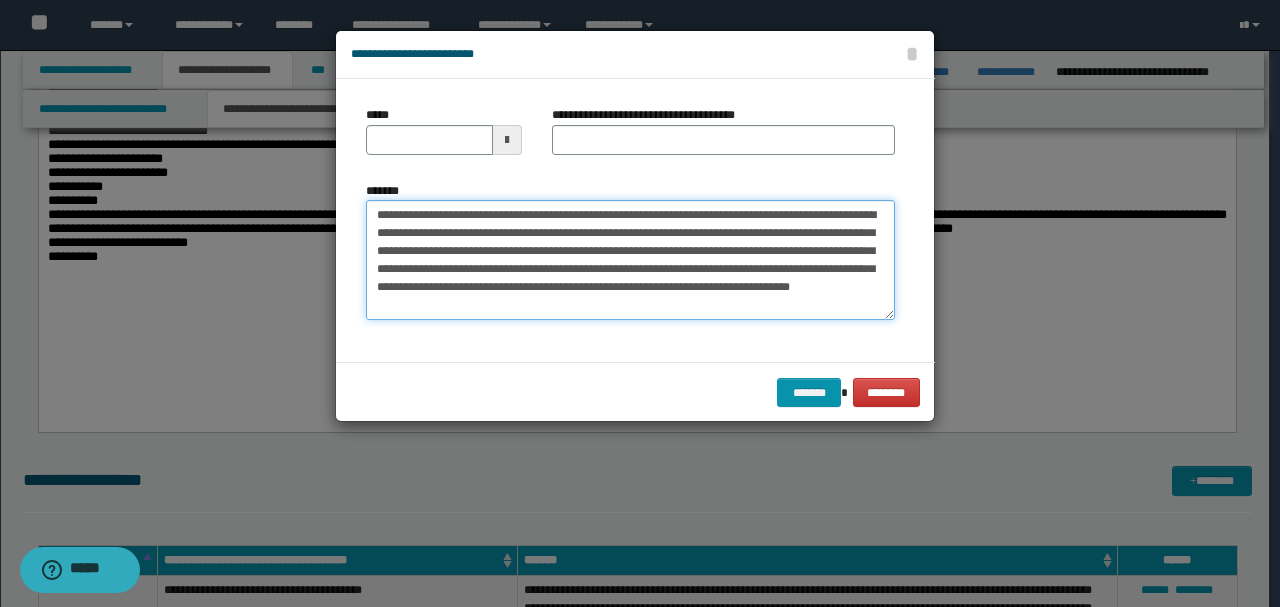 type 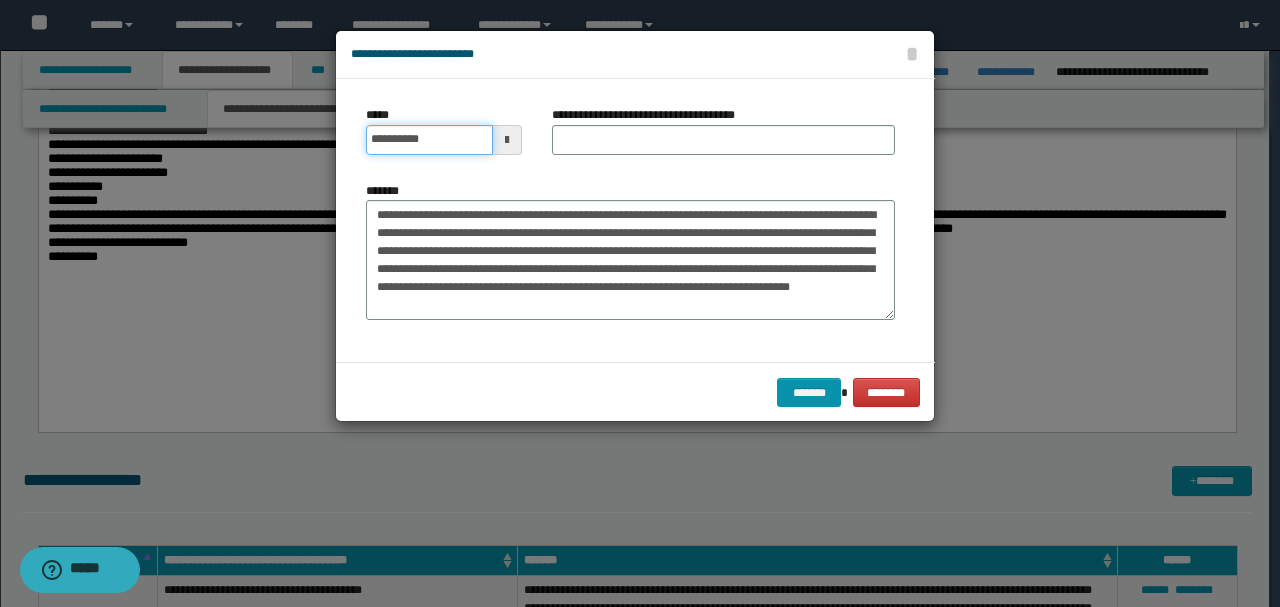 click on "**********" at bounding box center [429, 140] 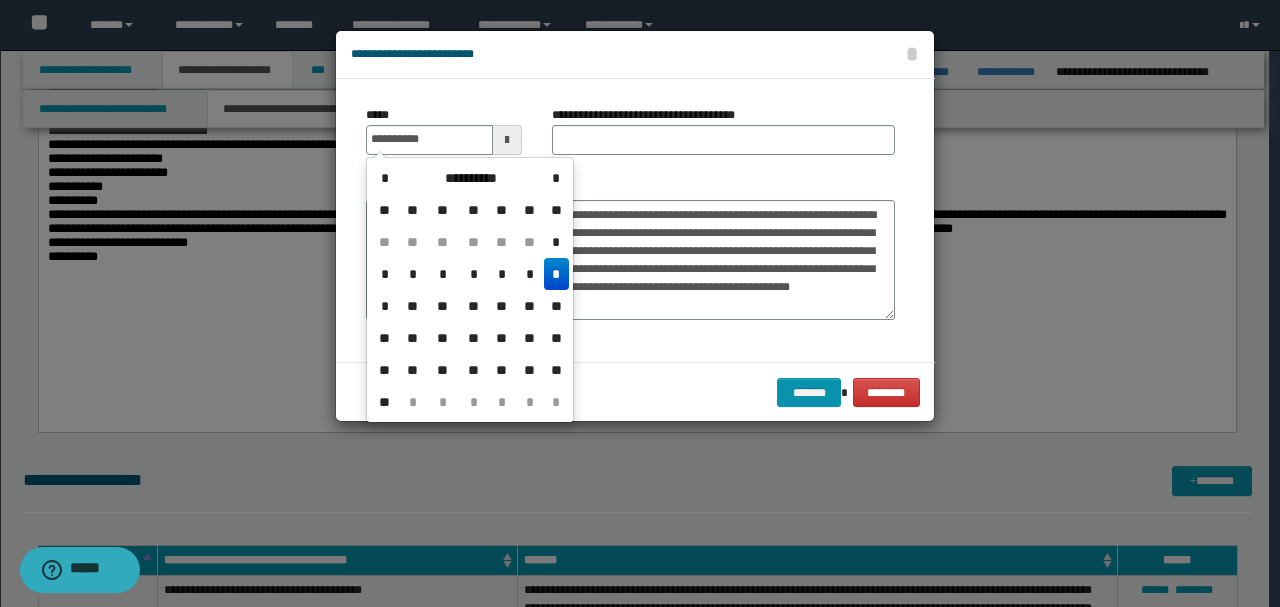 type on "**********" 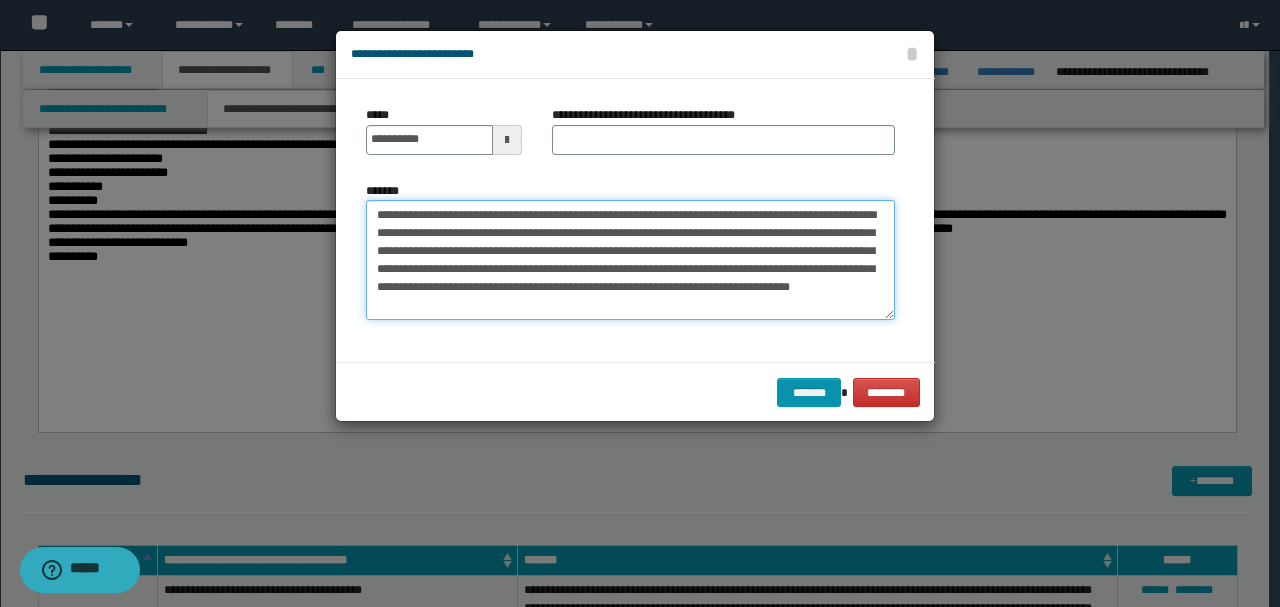 drag, startPoint x: 576, startPoint y: 211, endPoint x: 248, endPoint y: 206, distance: 328.03812 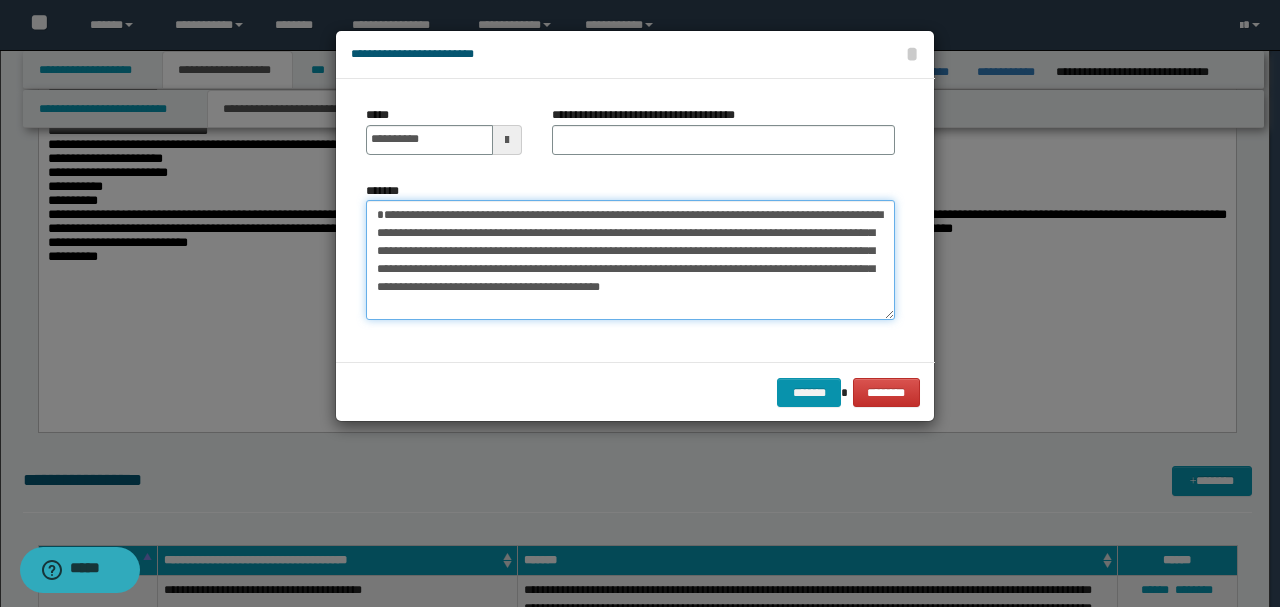 type on "**********" 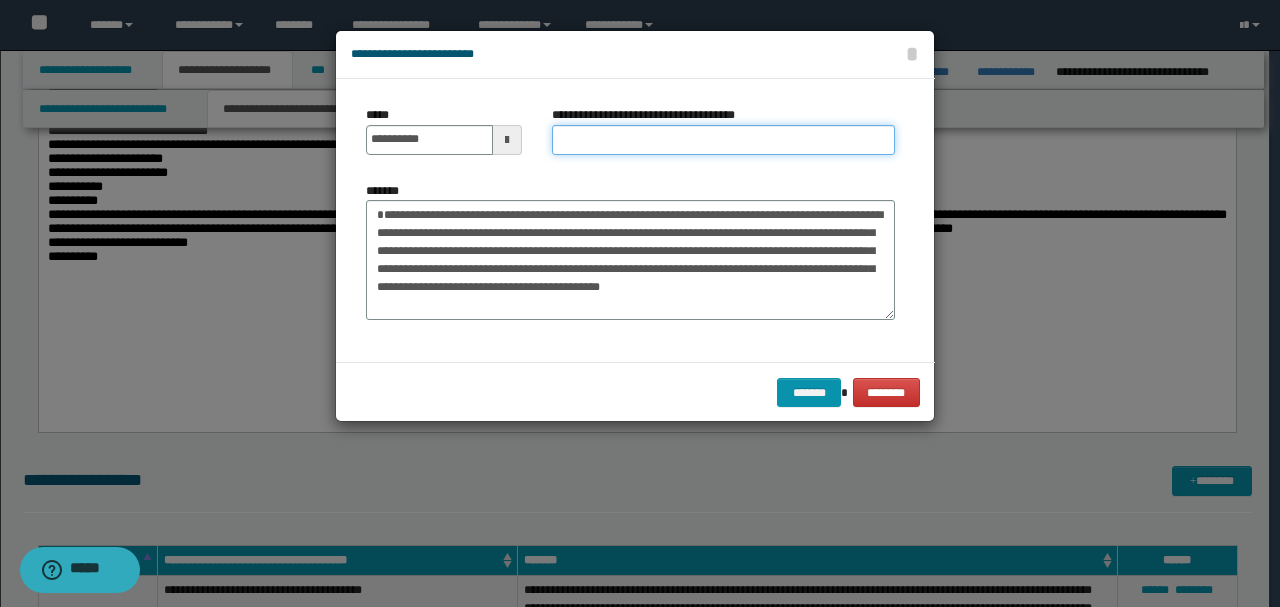 paste on "**********" 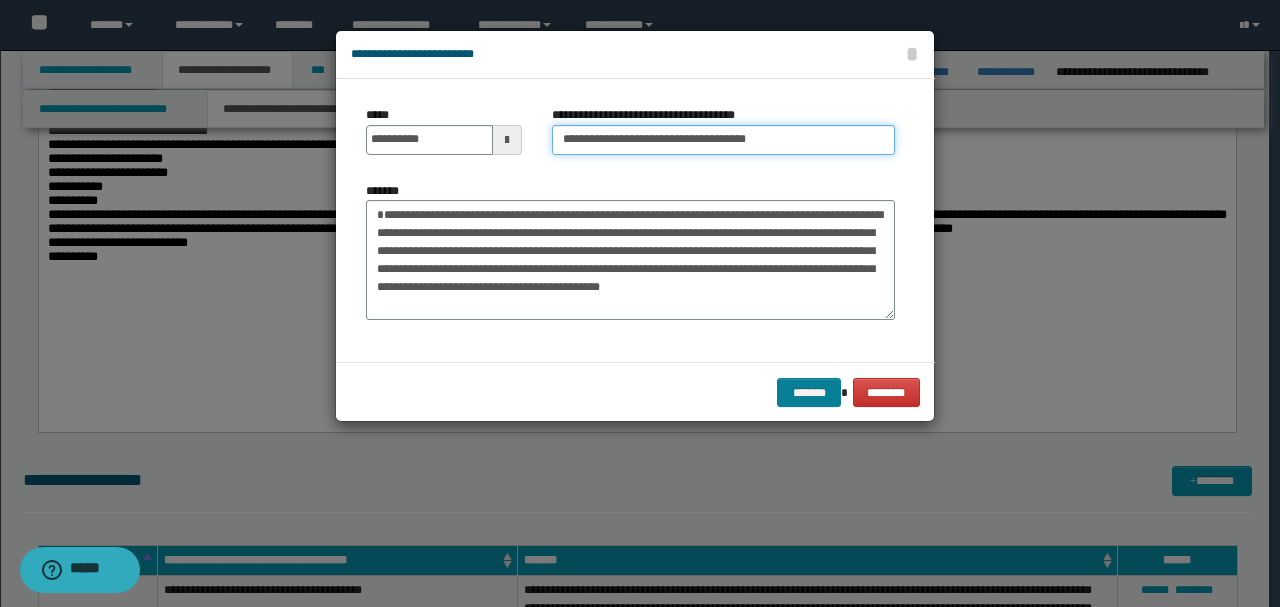type on "**********" 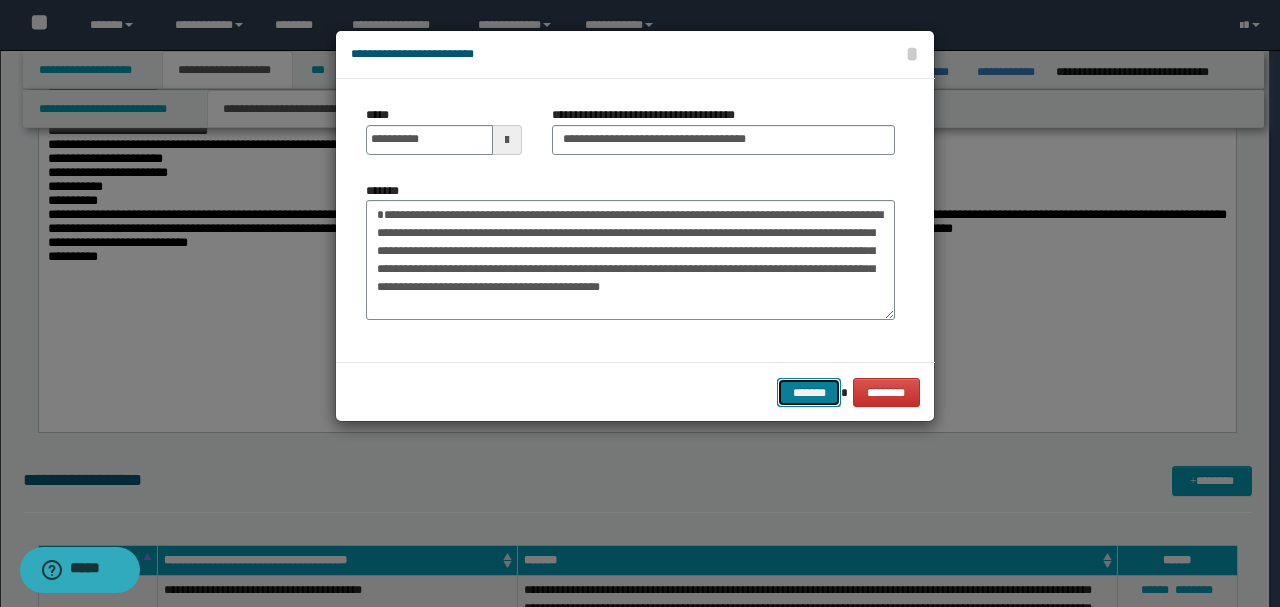 click on "*******" at bounding box center (809, 392) 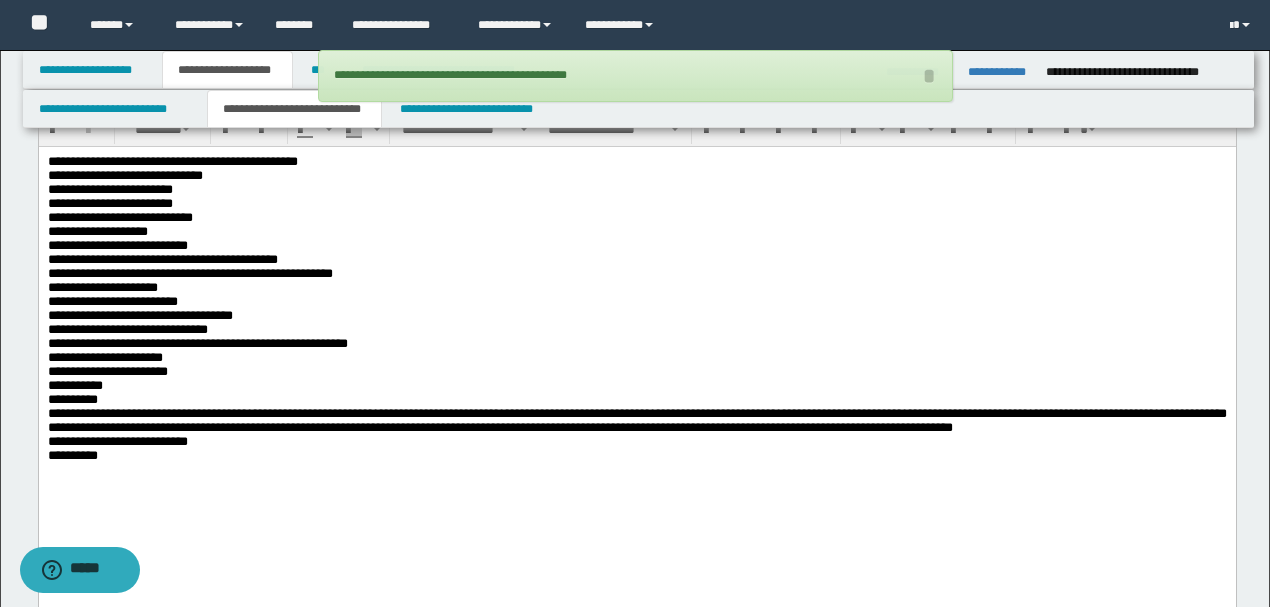 scroll, scrollTop: 1533, scrollLeft: 0, axis: vertical 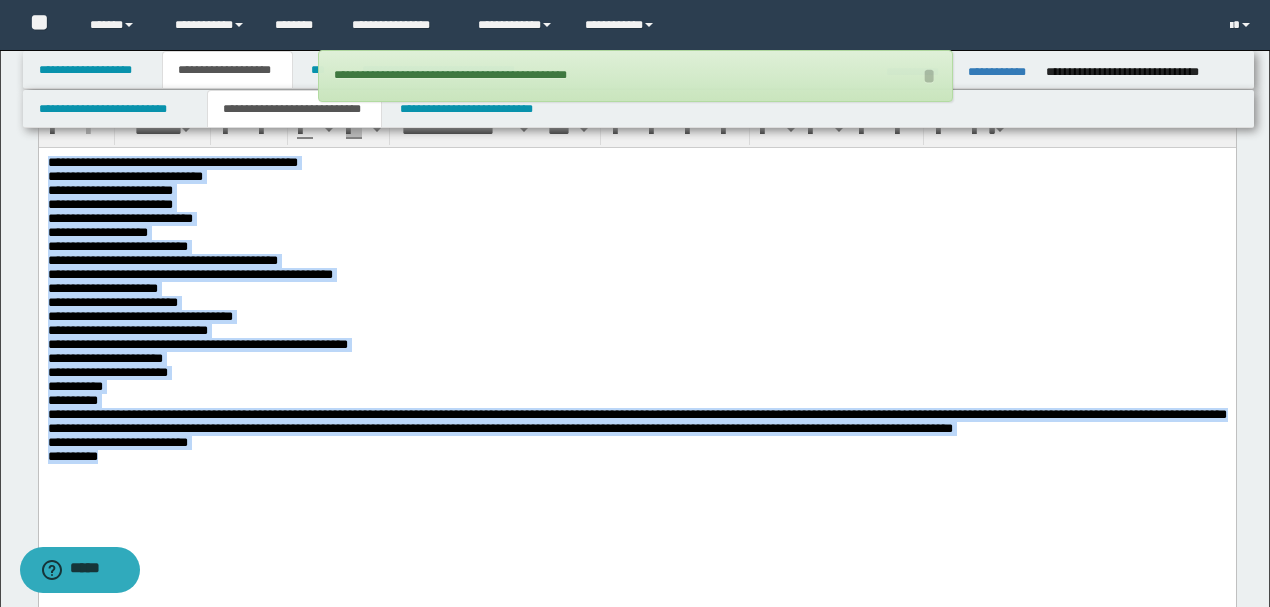 drag, startPoint x: 452, startPoint y: 488, endPoint x: 0, endPoint y: 151, distance: 563.80225 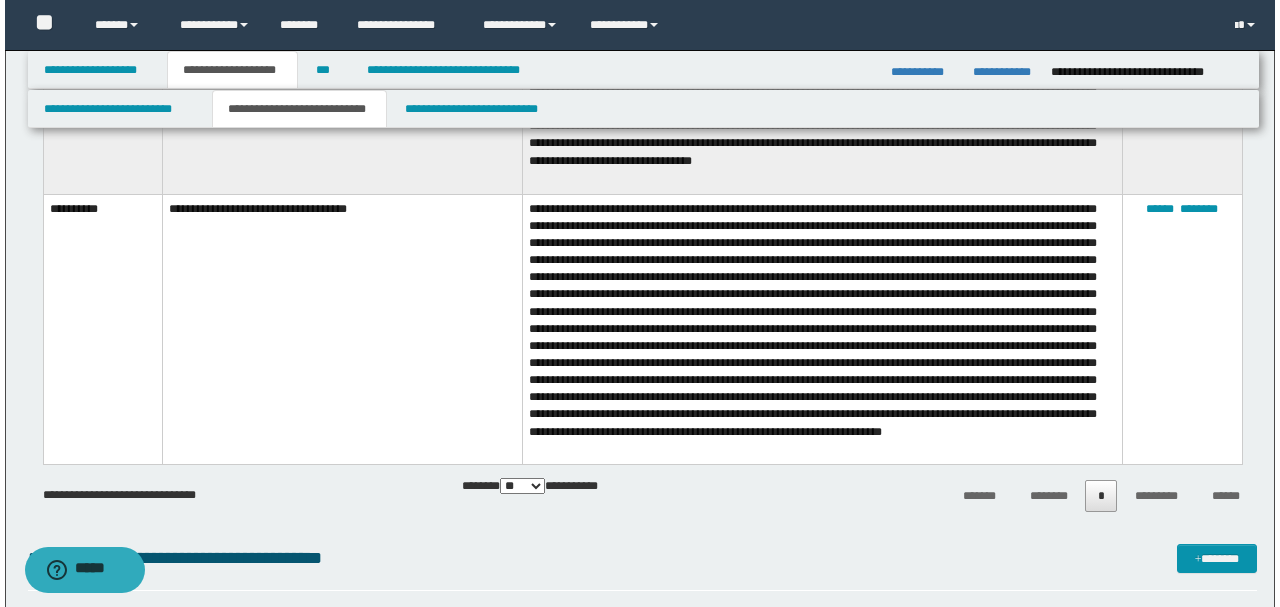 scroll, scrollTop: 3000, scrollLeft: 0, axis: vertical 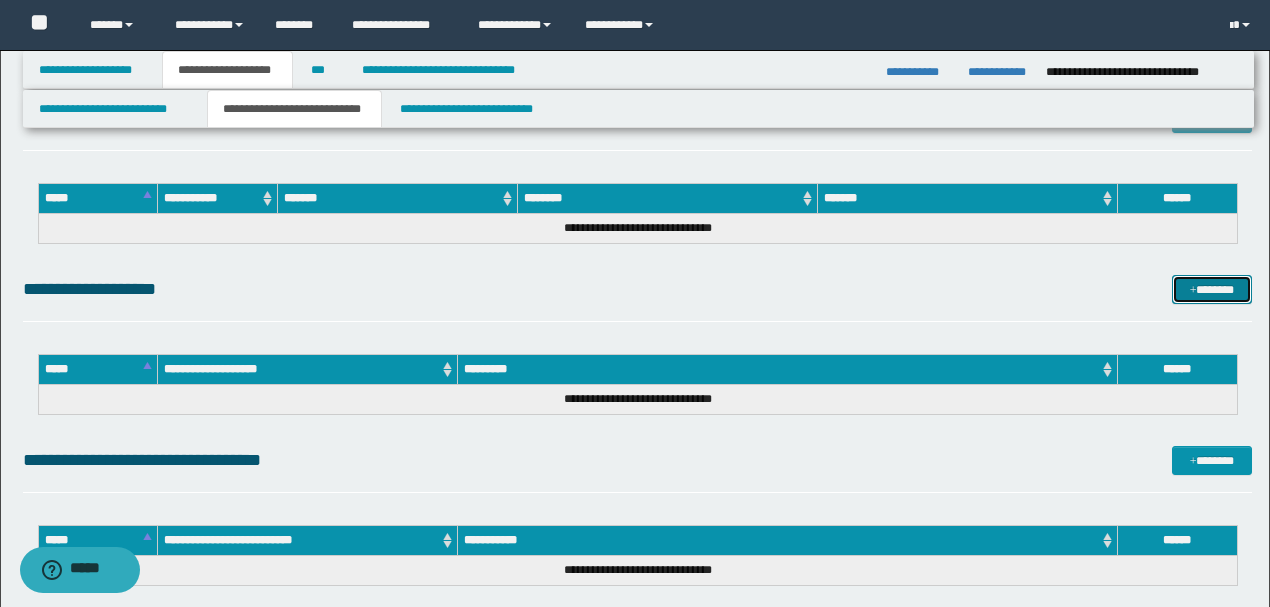 click on "*******" at bounding box center [1211, 289] 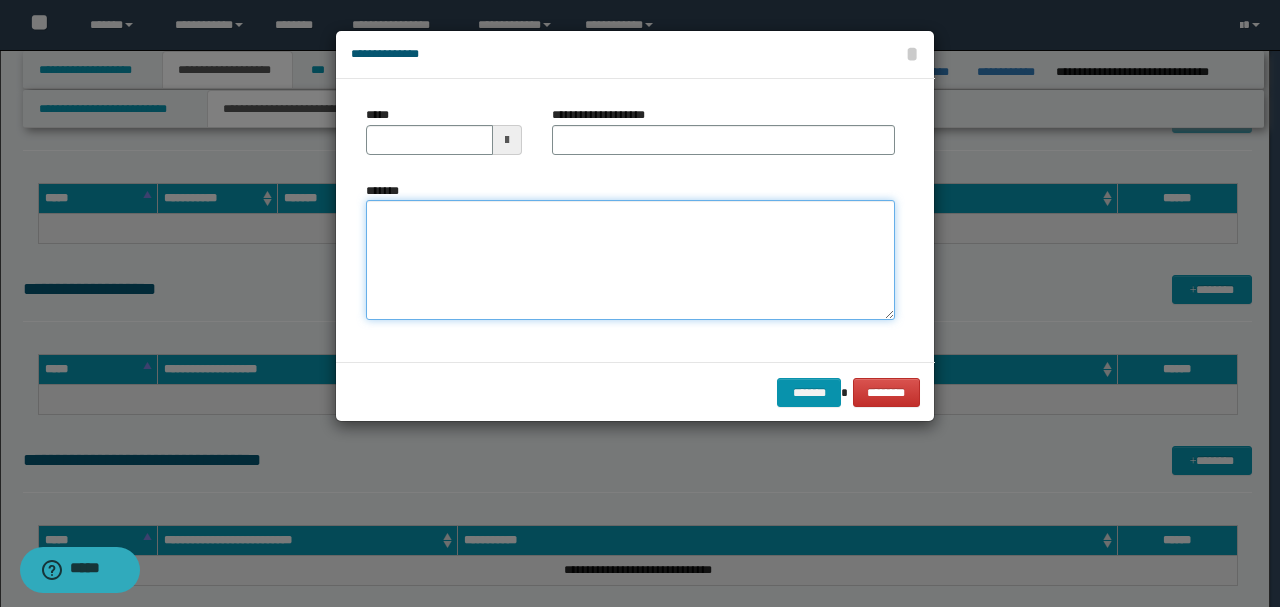 paste on "**********" 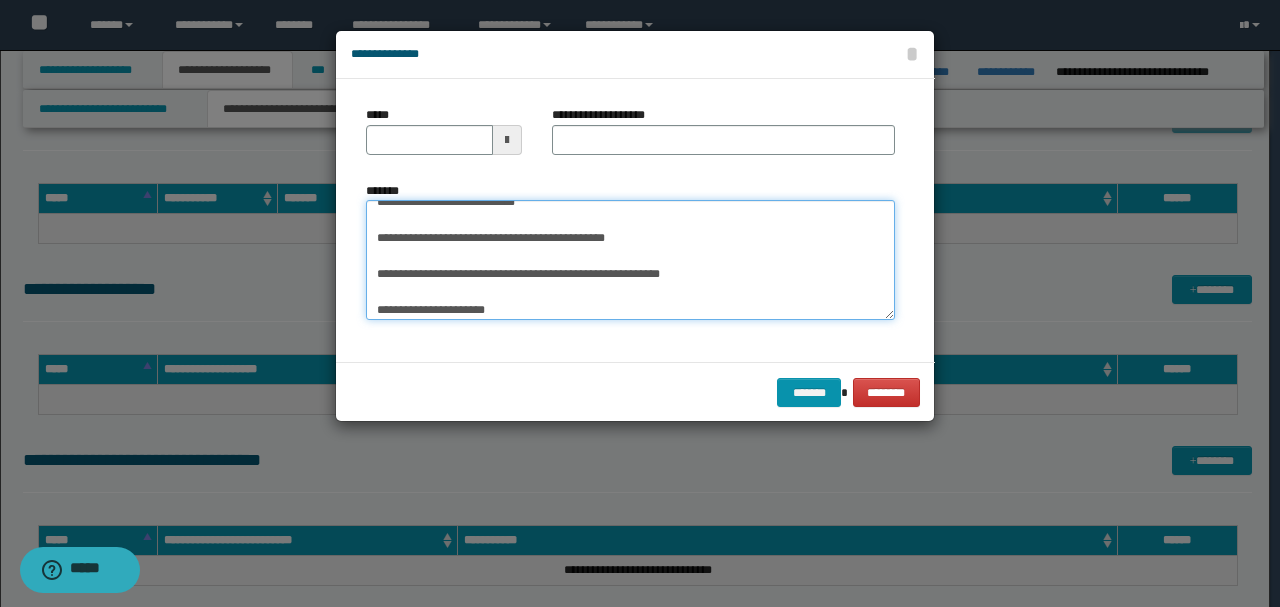 scroll, scrollTop: 0, scrollLeft: 0, axis: both 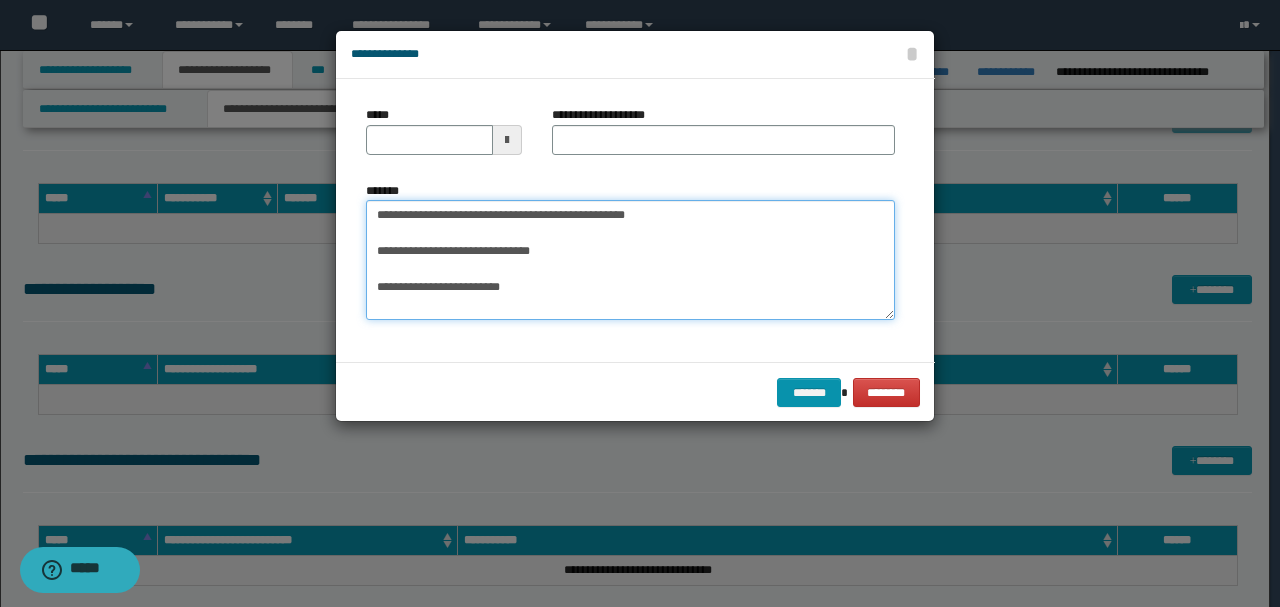 drag, startPoint x: 510, startPoint y: 246, endPoint x: 257, endPoint y: 230, distance: 253.50542 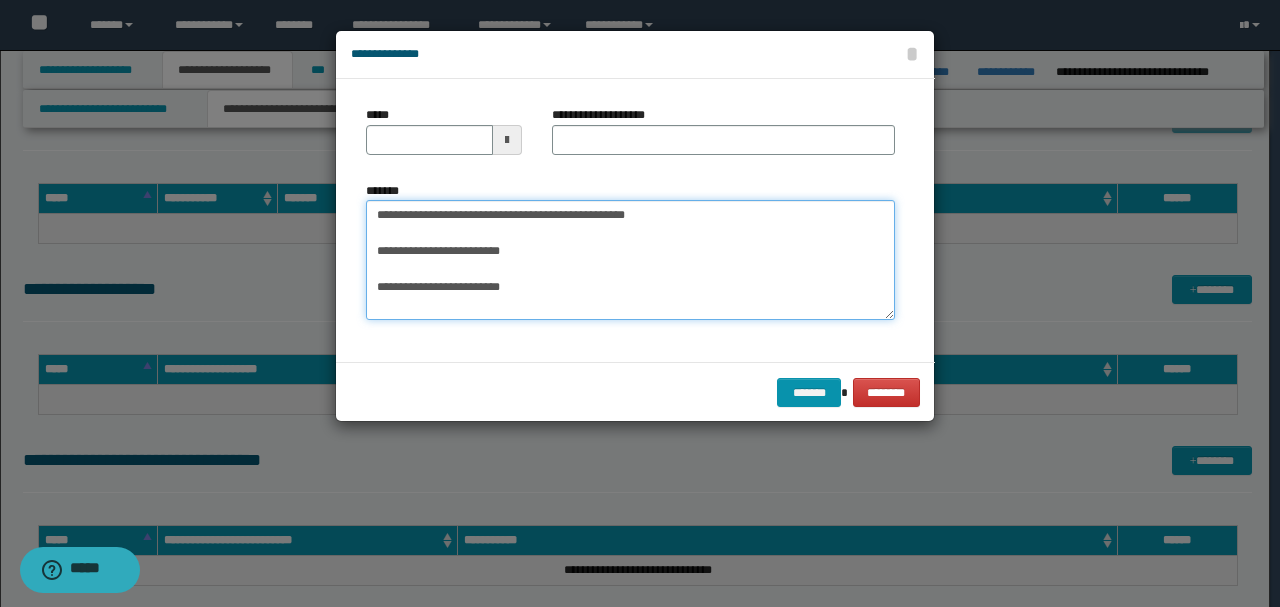 type 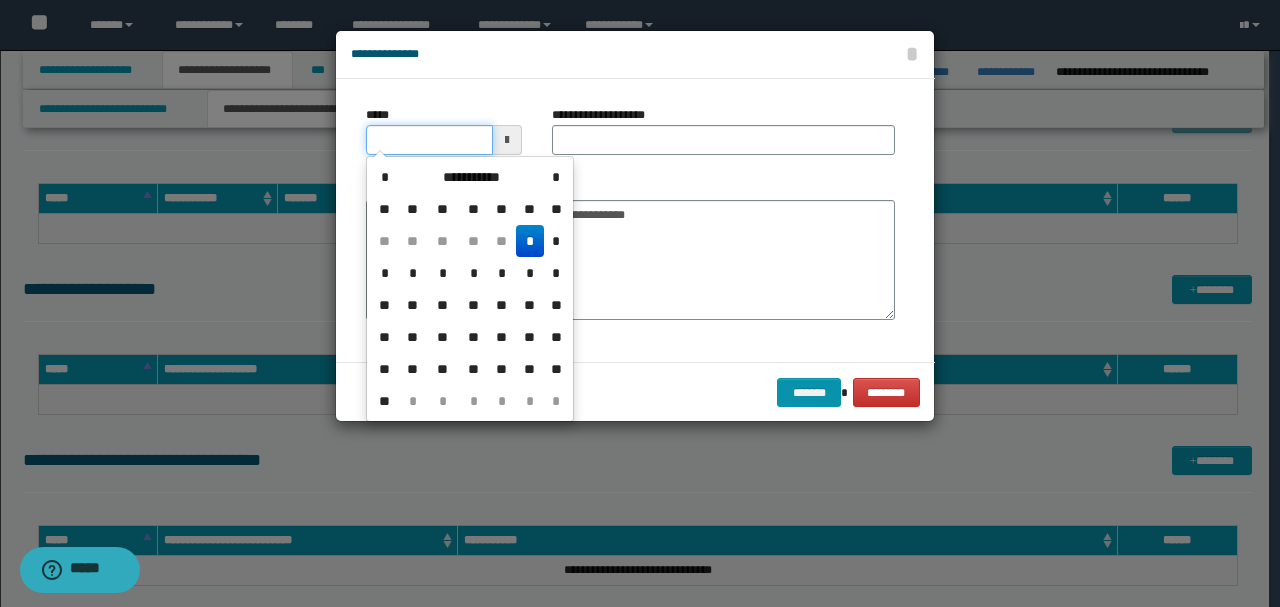 drag, startPoint x: 455, startPoint y: 144, endPoint x: 605, endPoint y: 164, distance: 151.32745 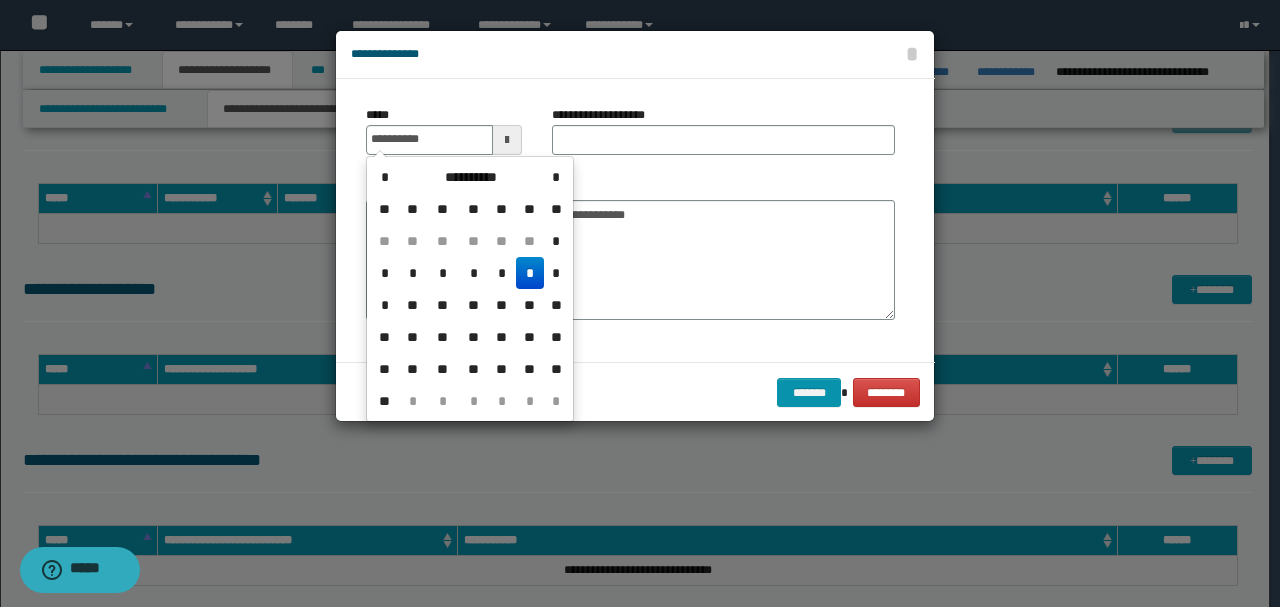 type on "**********" 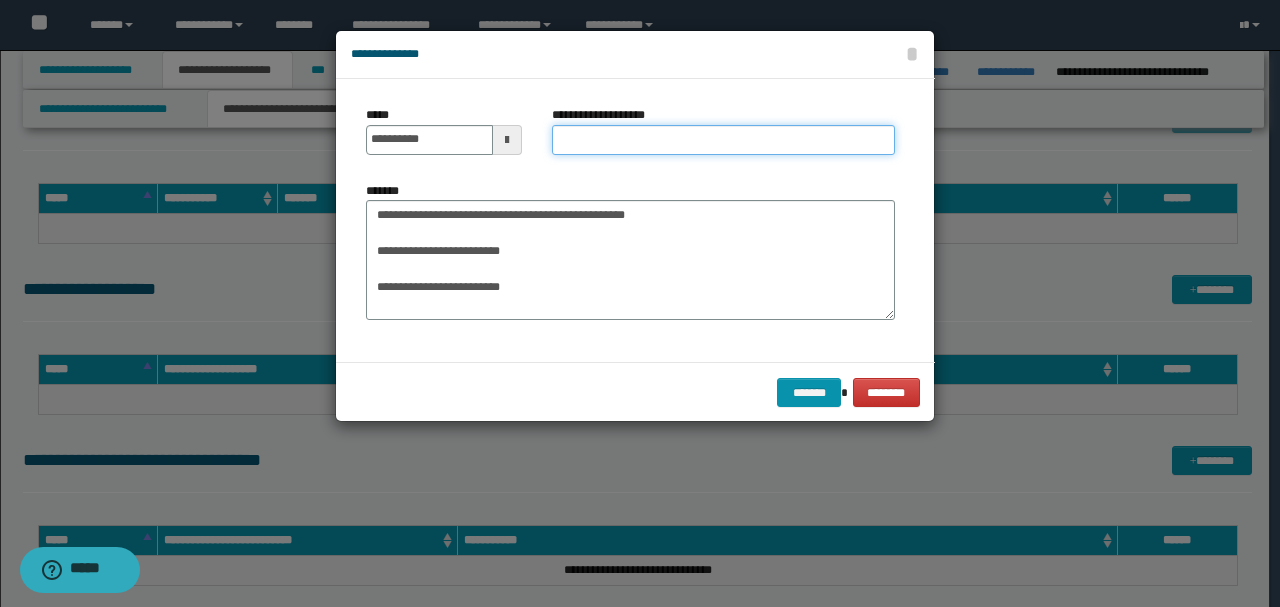 drag, startPoint x: 604, startPoint y: 148, endPoint x: 613, endPoint y: 167, distance: 21.023796 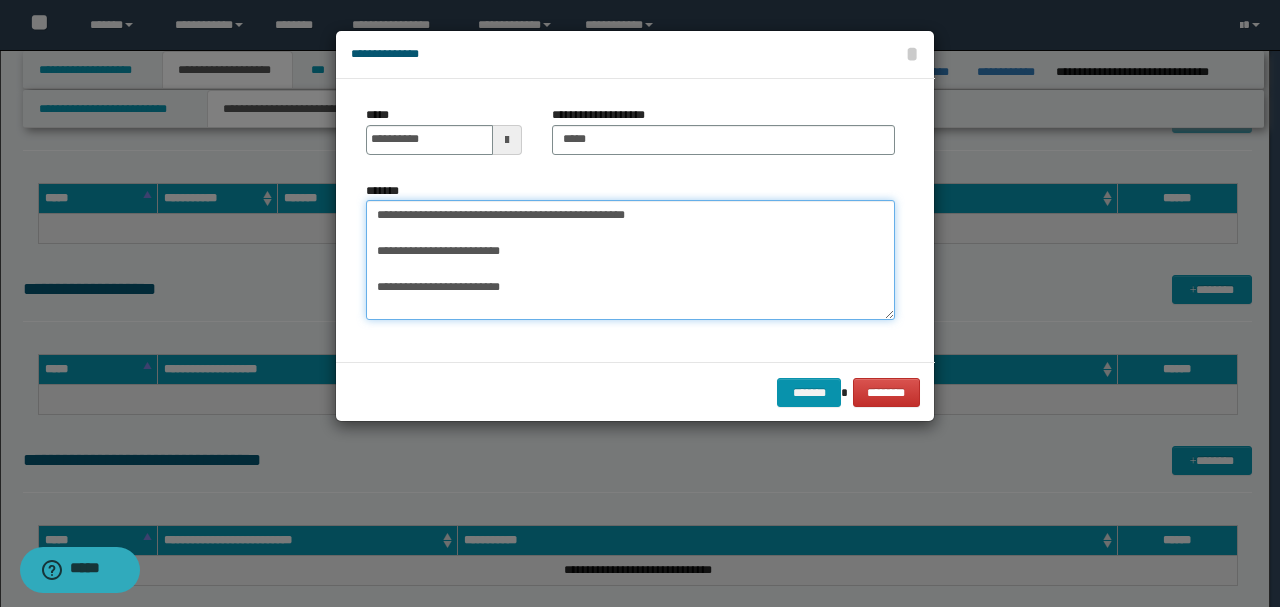 drag, startPoint x: 448, startPoint y: 228, endPoint x: 385, endPoint y: 222, distance: 63.28507 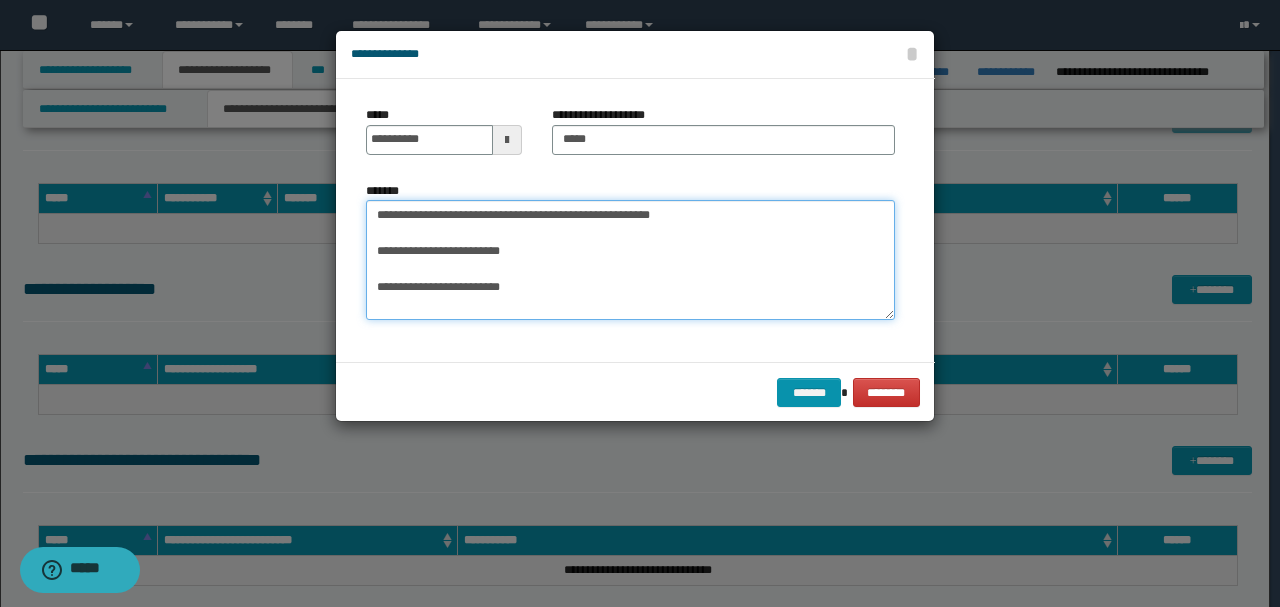 click on "**********" at bounding box center (630, 259) 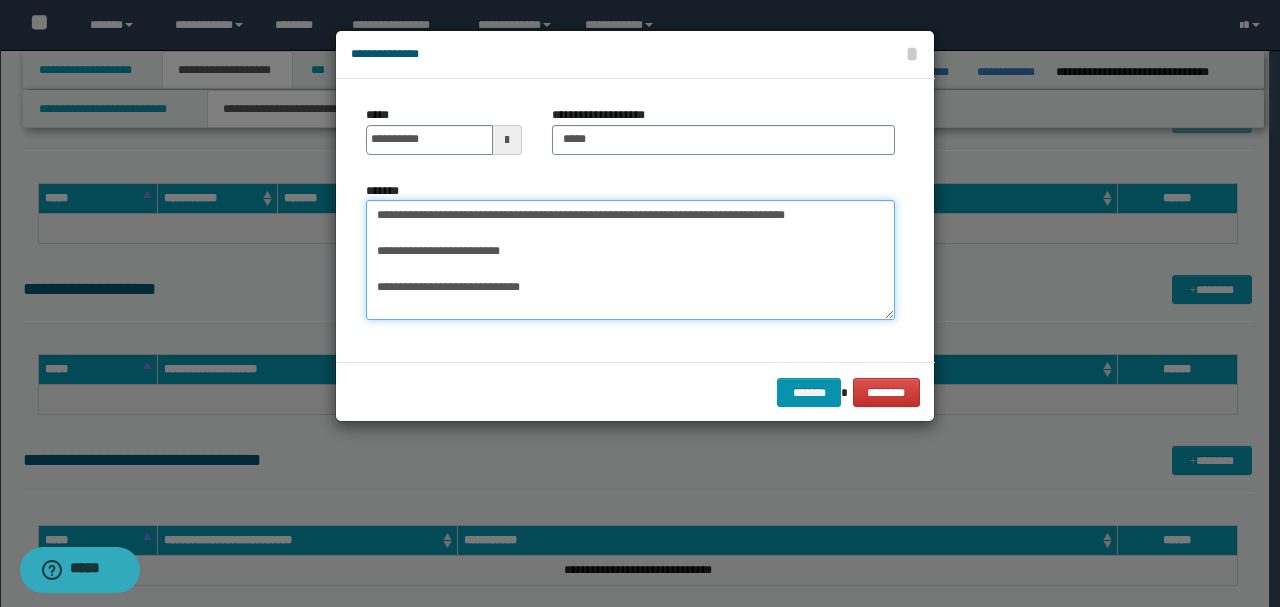 click on "**********" at bounding box center (630, 259) 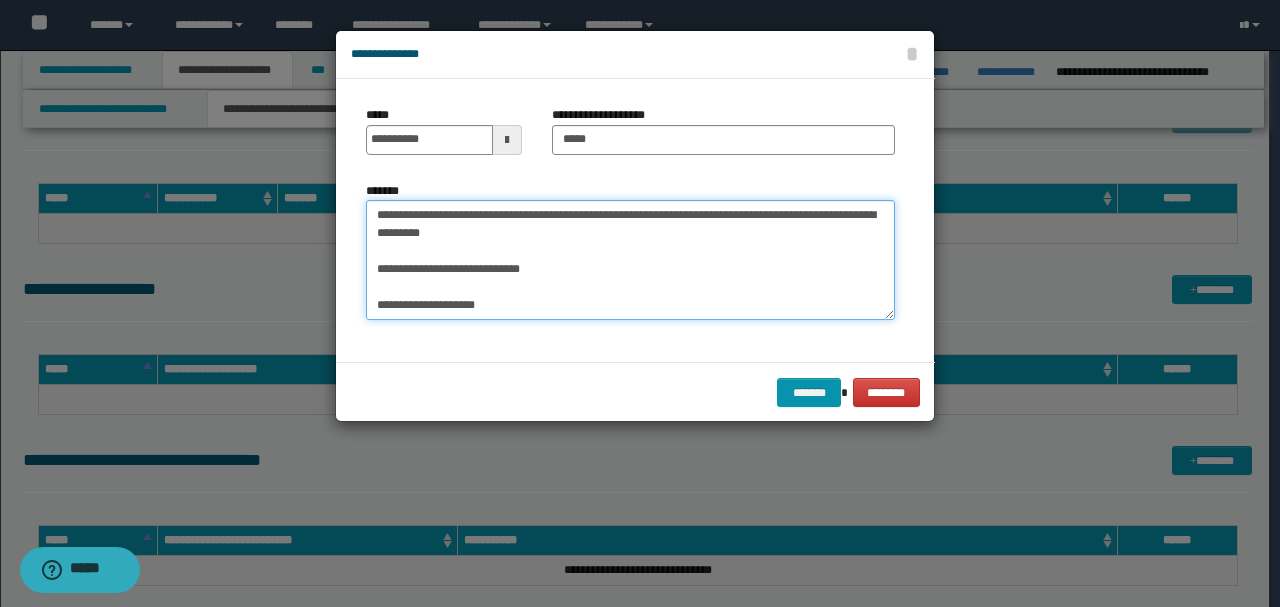 click on "**********" at bounding box center [630, 259] 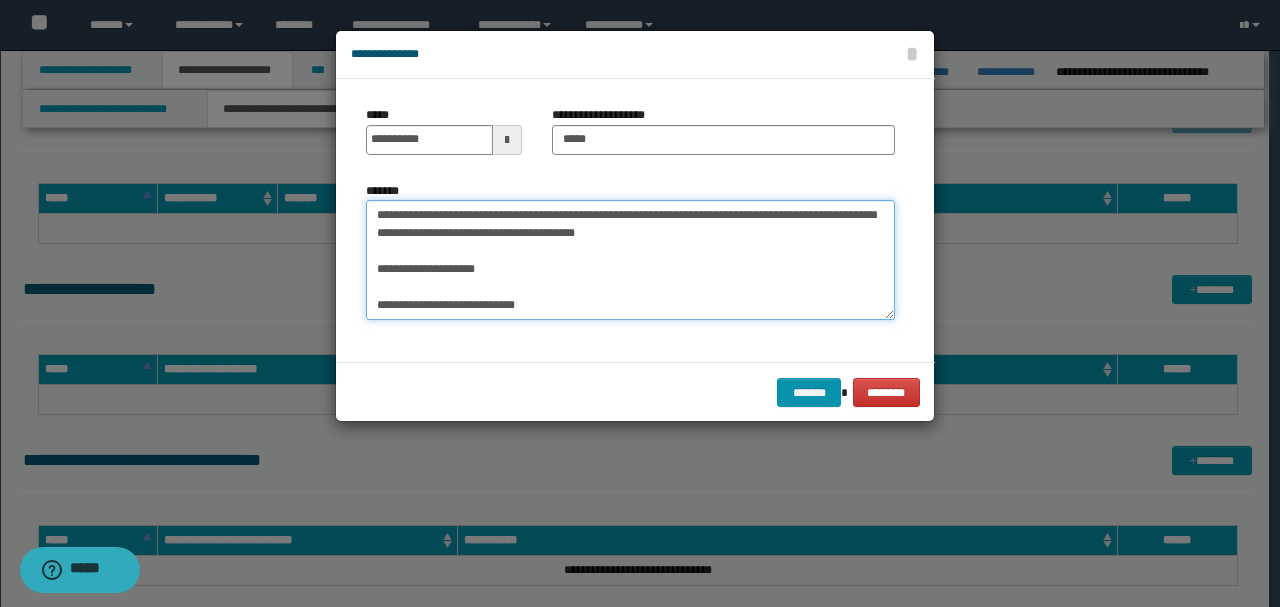 click on "**********" at bounding box center (630, 259) 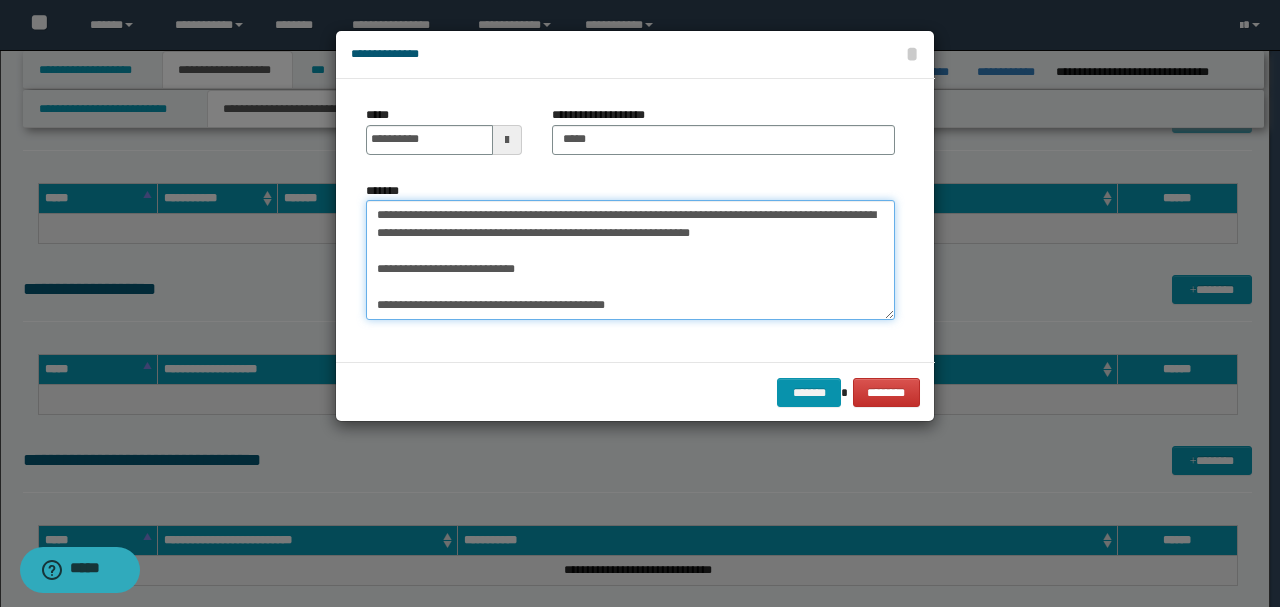 click on "**********" at bounding box center (630, 259) 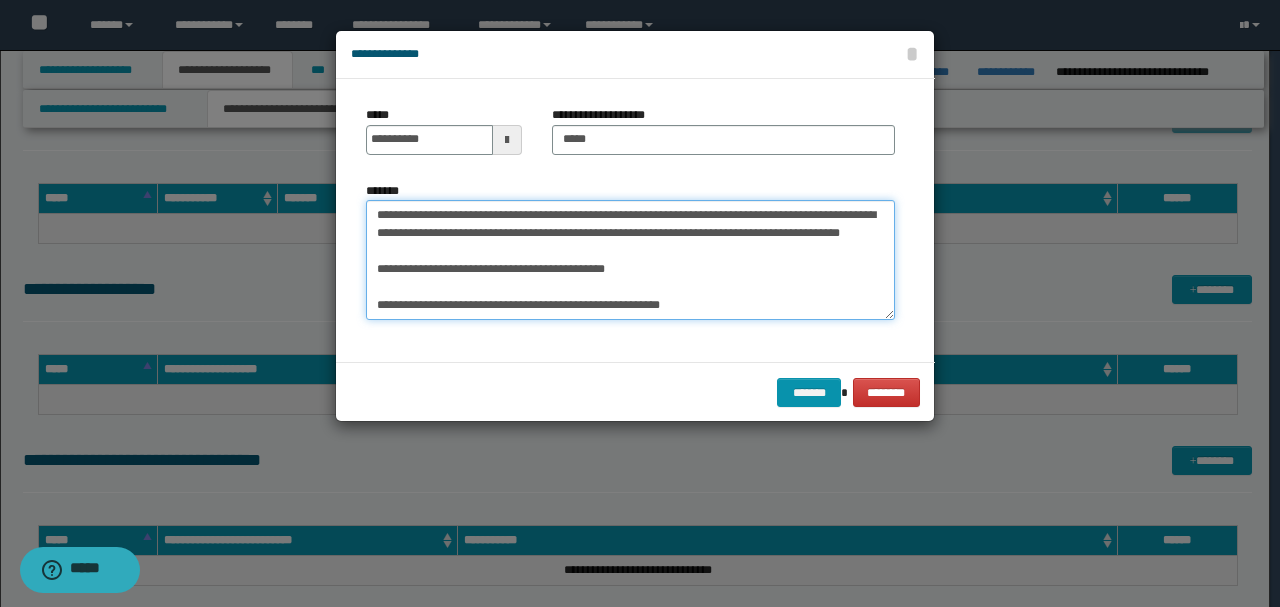 click on "**********" at bounding box center (630, 259) 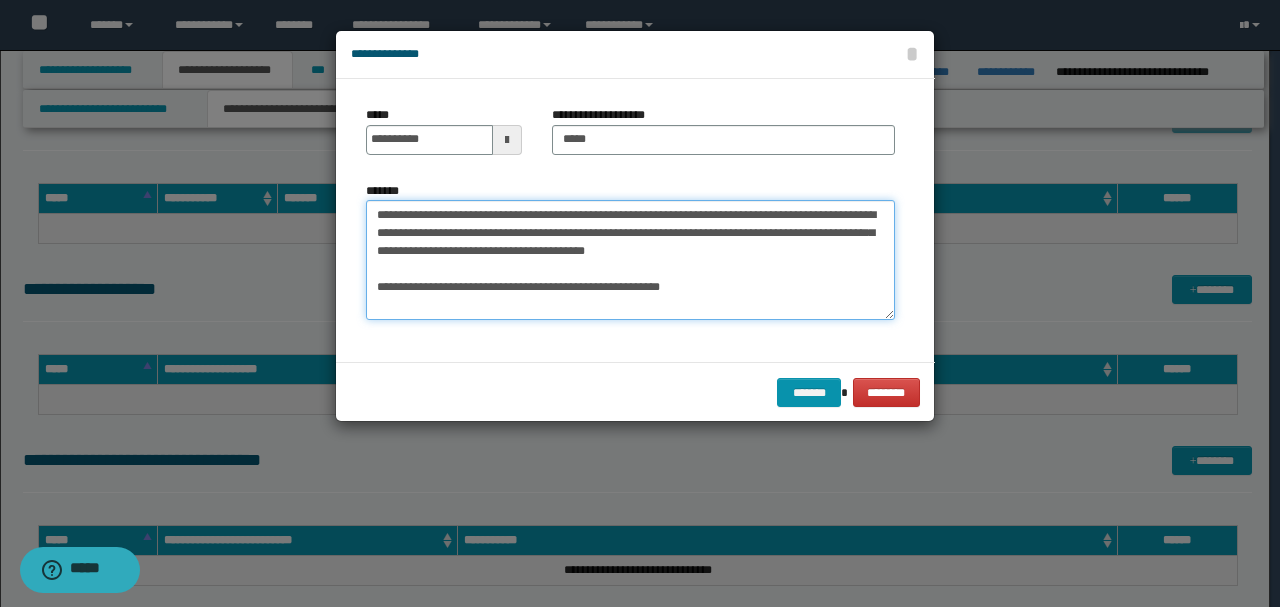 click on "*******" at bounding box center [630, 259] 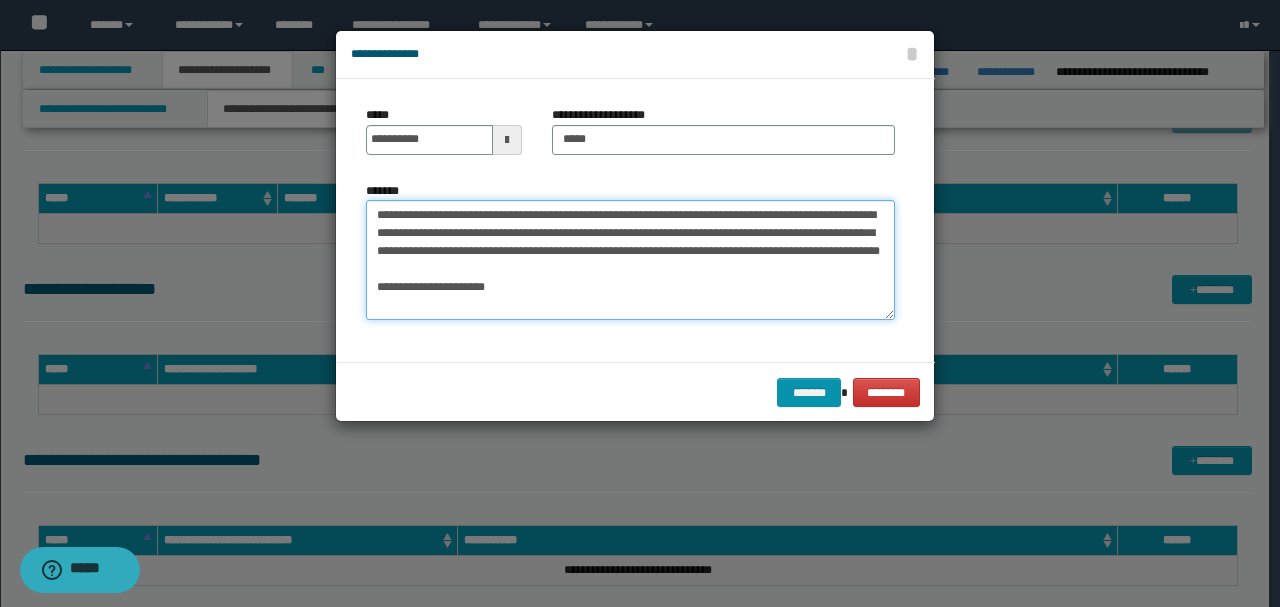 click on "*******" at bounding box center [630, 259] 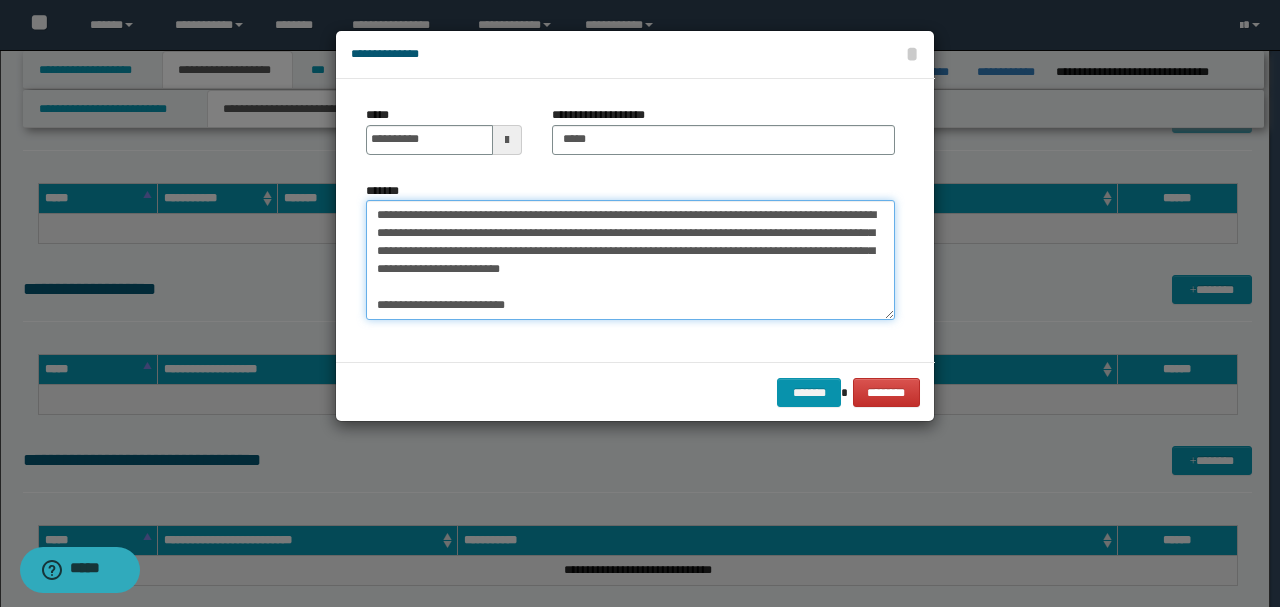 click on "*******" at bounding box center [630, 259] 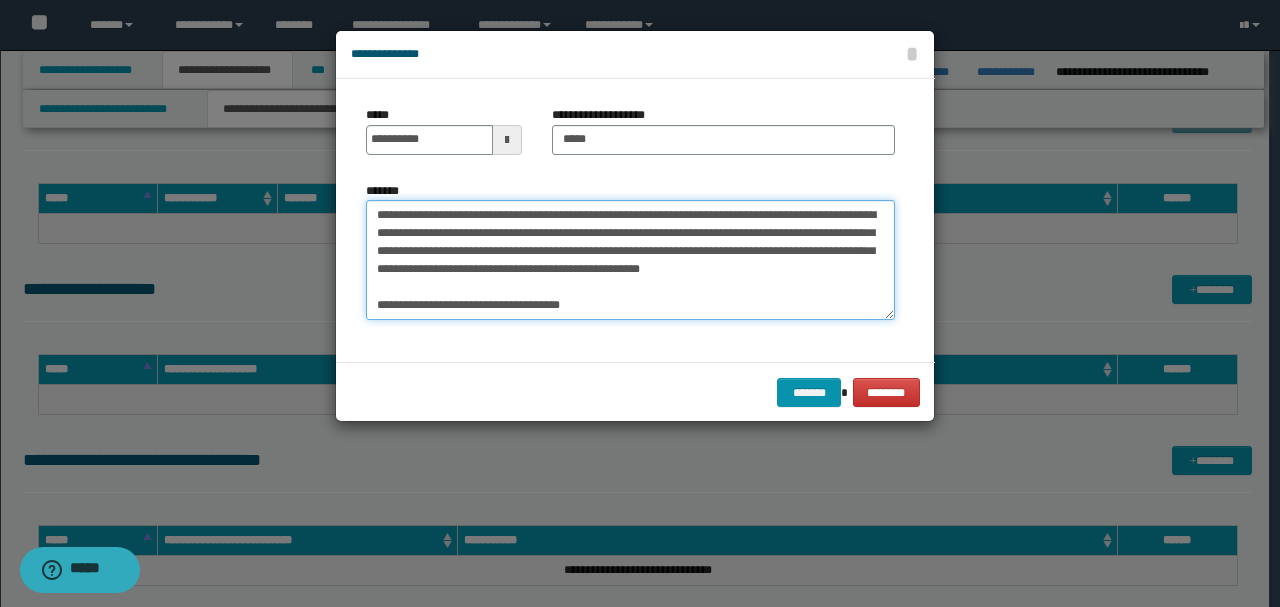 drag, startPoint x: 838, startPoint y: 264, endPoint x: 851, endPoint y: 279, distance: 19.849434 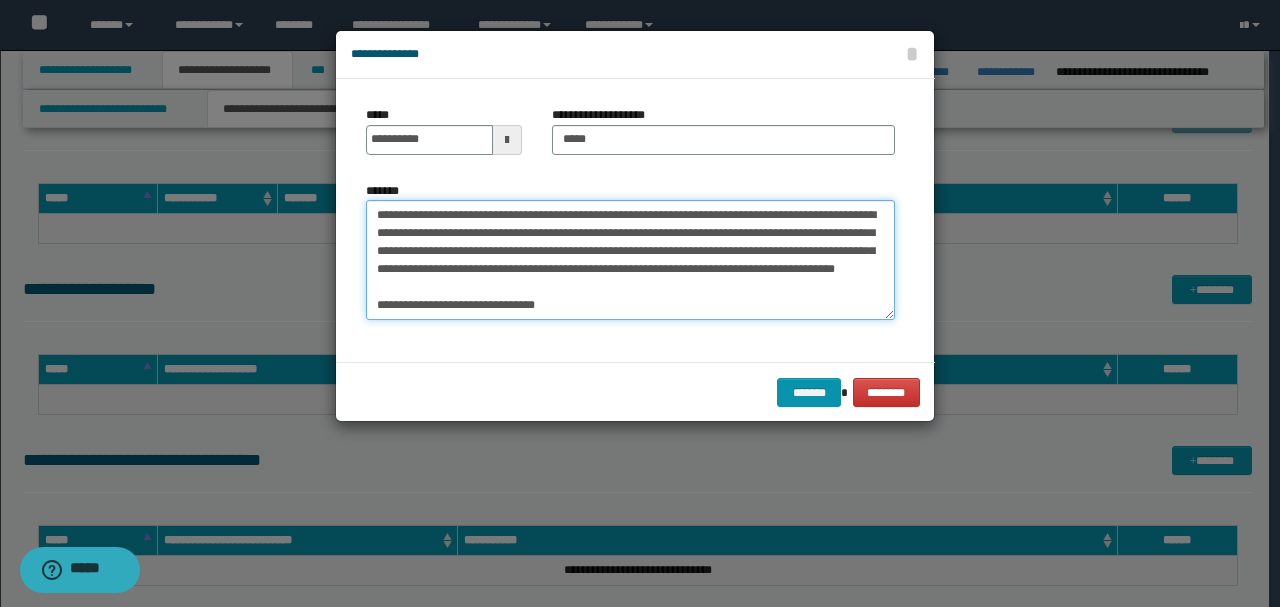 click on "*******" at bounding box center (630, 259) 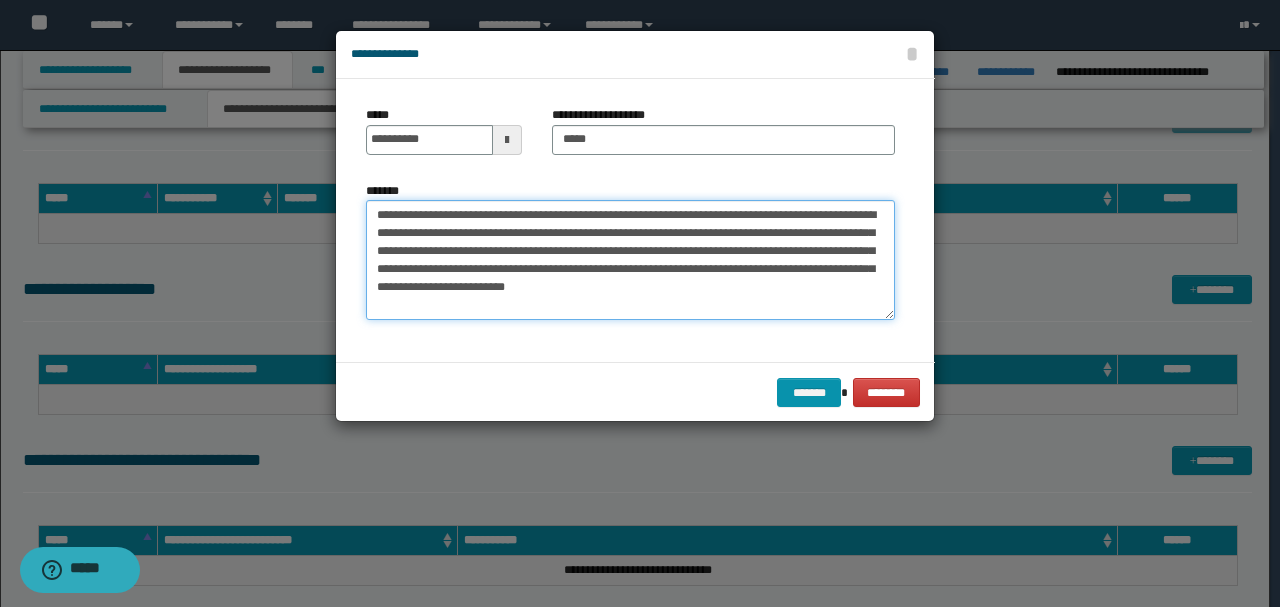 click on "*******" at bounding box center [630, 259] 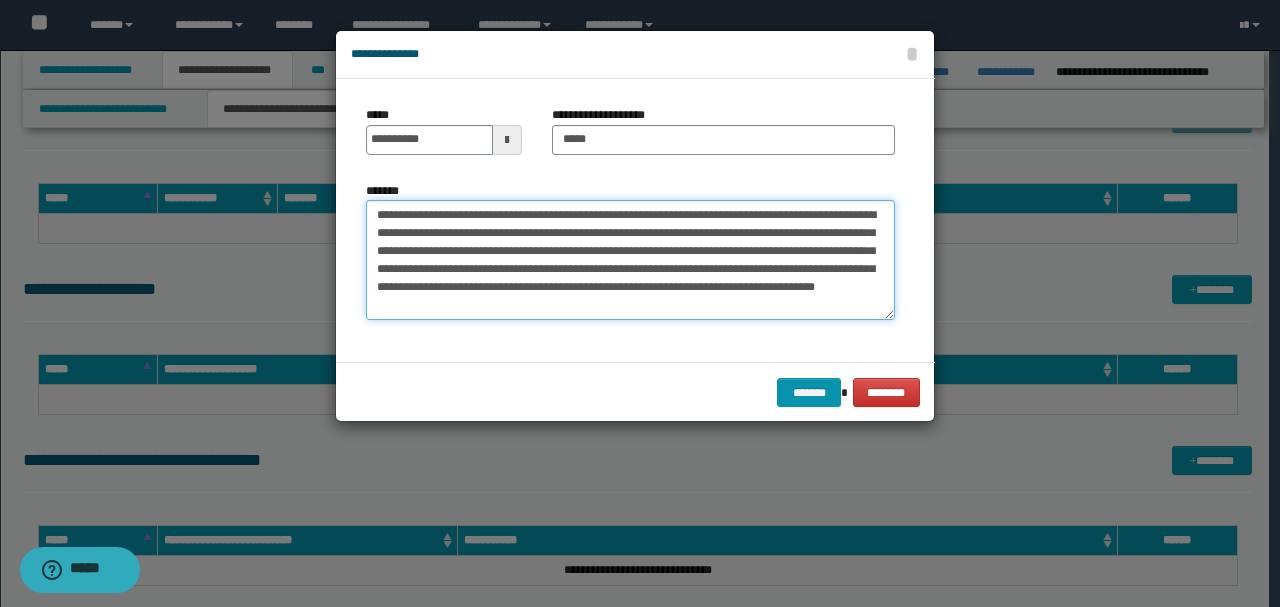 click on "*******" at bounding box center [630, 259] 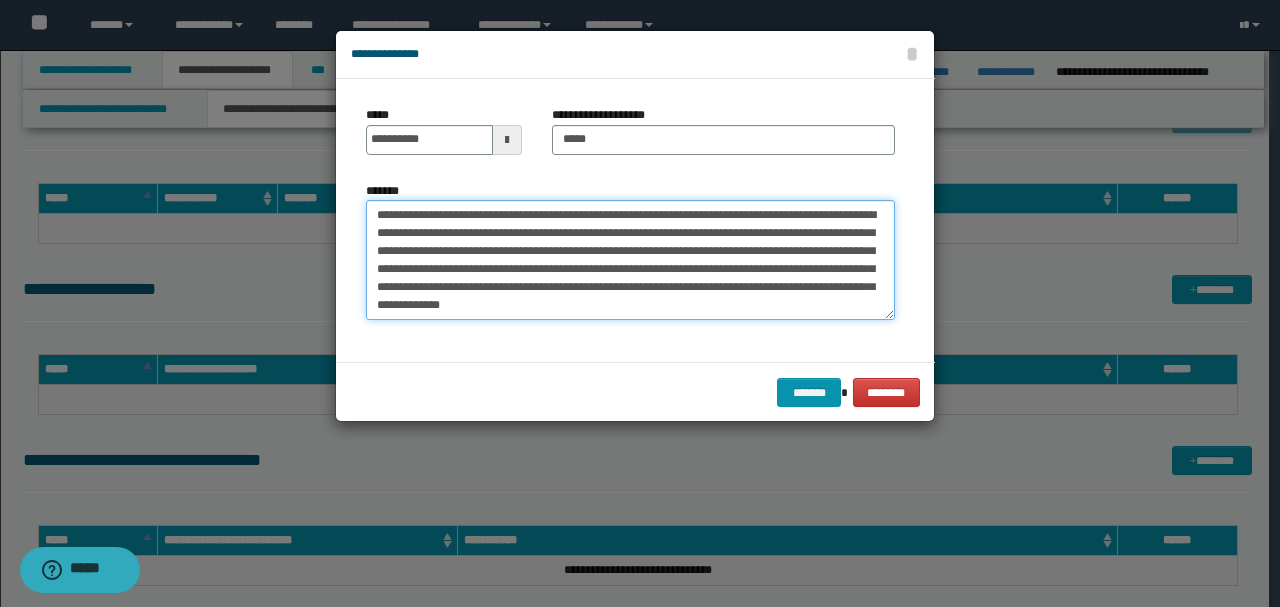 click on "*******" at bounding box center (630, 259) 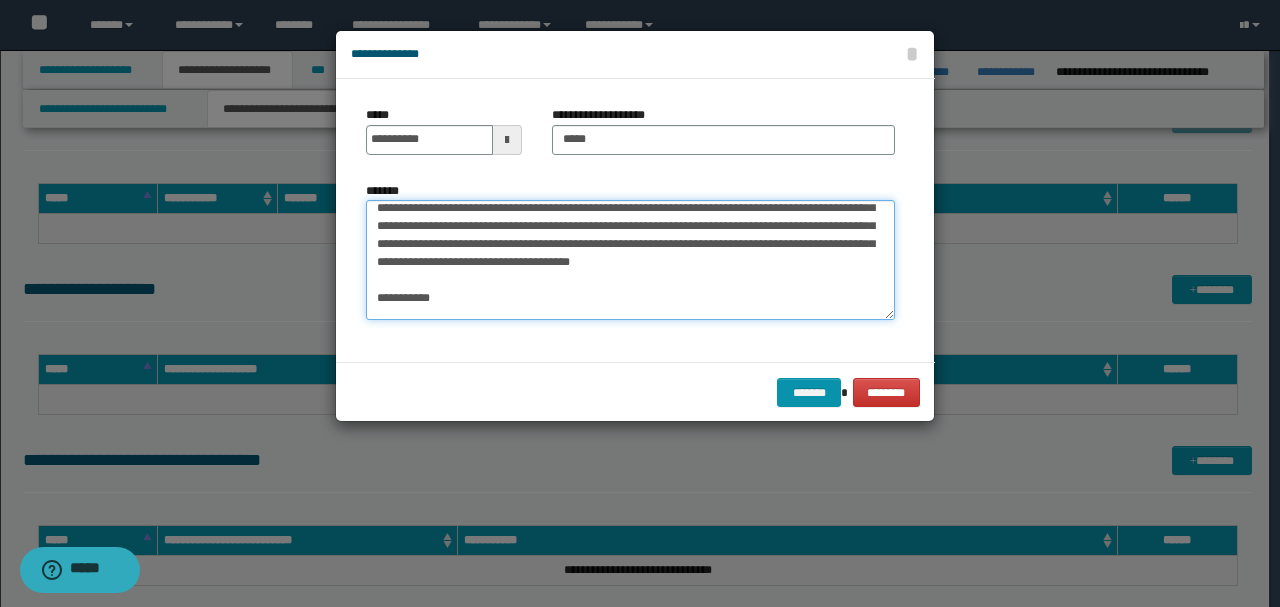 scroll, scrollTop: 66, scrollLeft: 0, axis: vertical 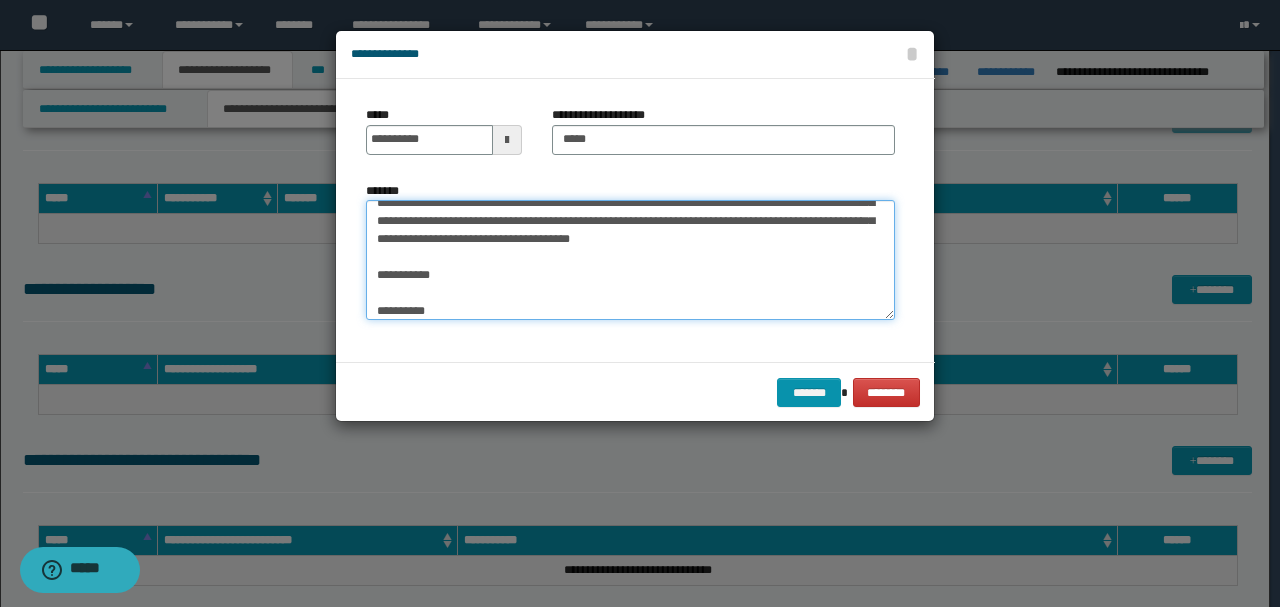 click on "*******" at bounding box center (630, 259) 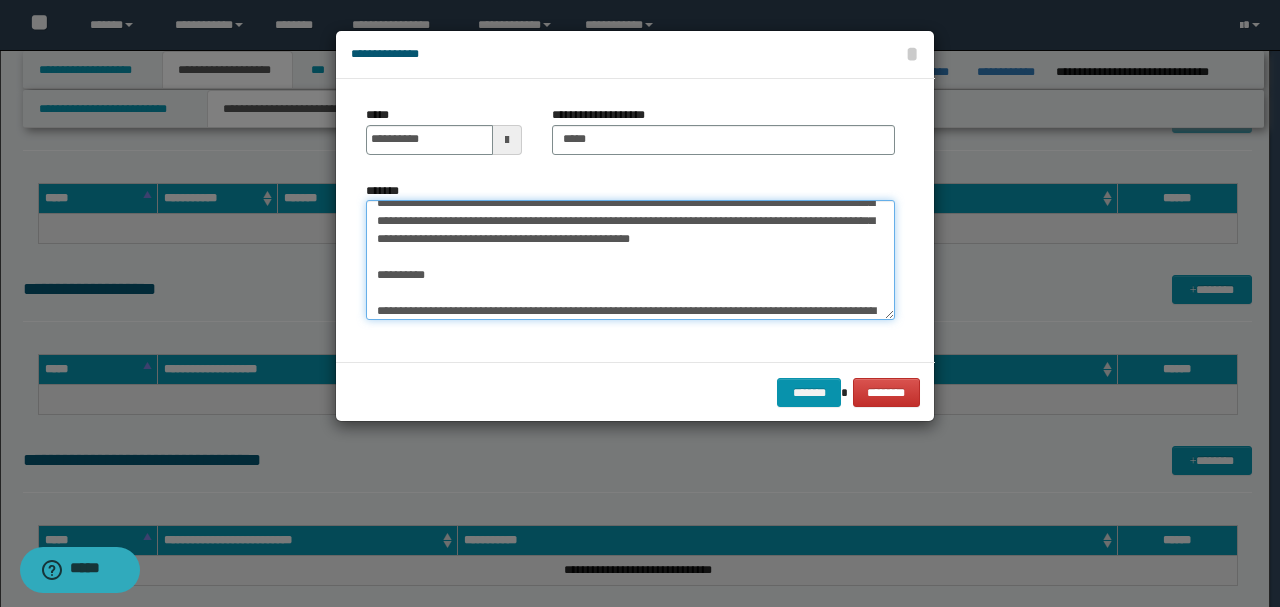 scroll, scrollTop: 30, scrollLeft: 0, axis: vertical 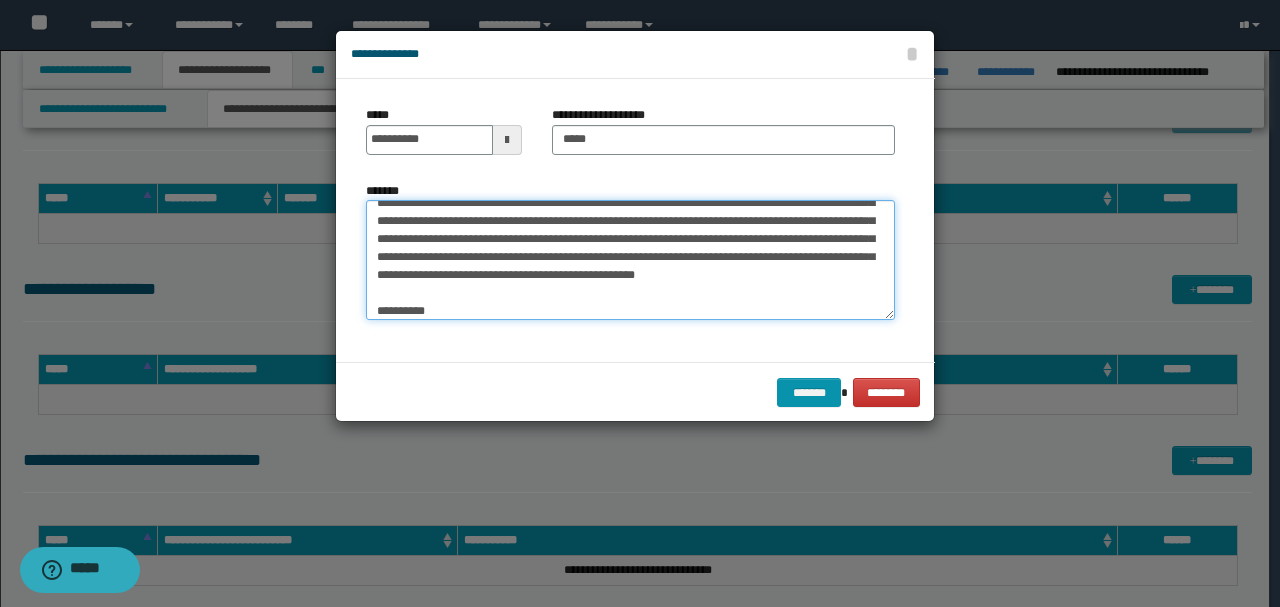 click on "*******" at bounding box center (630, 259) 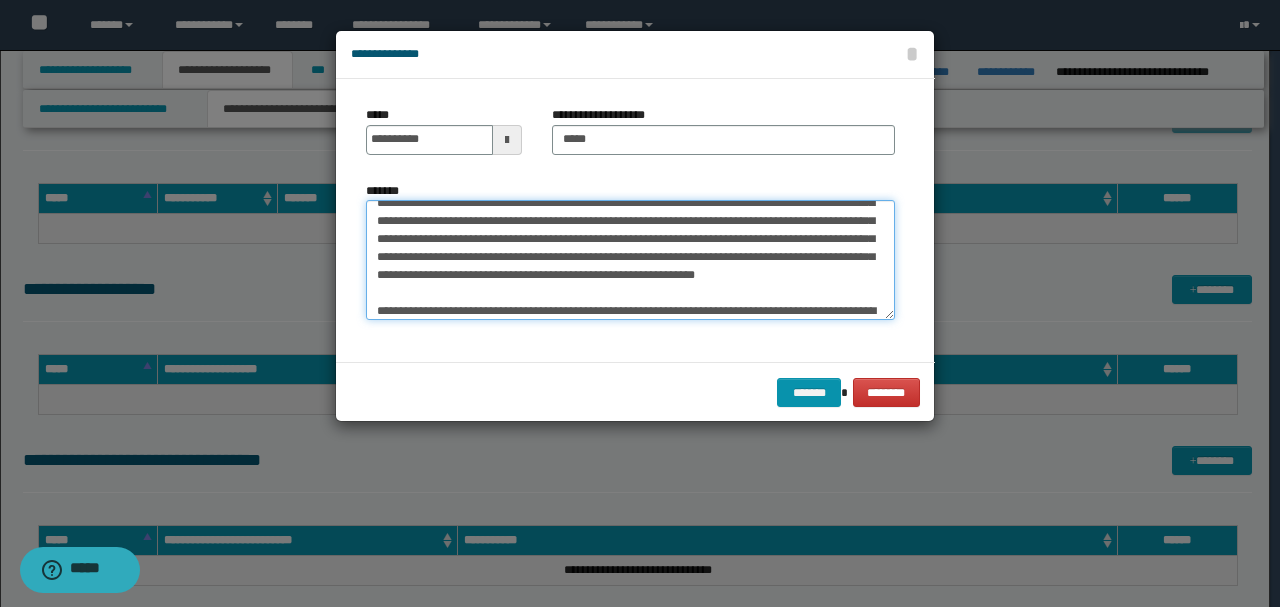 click on "*******" at bounding box center [630, 259] 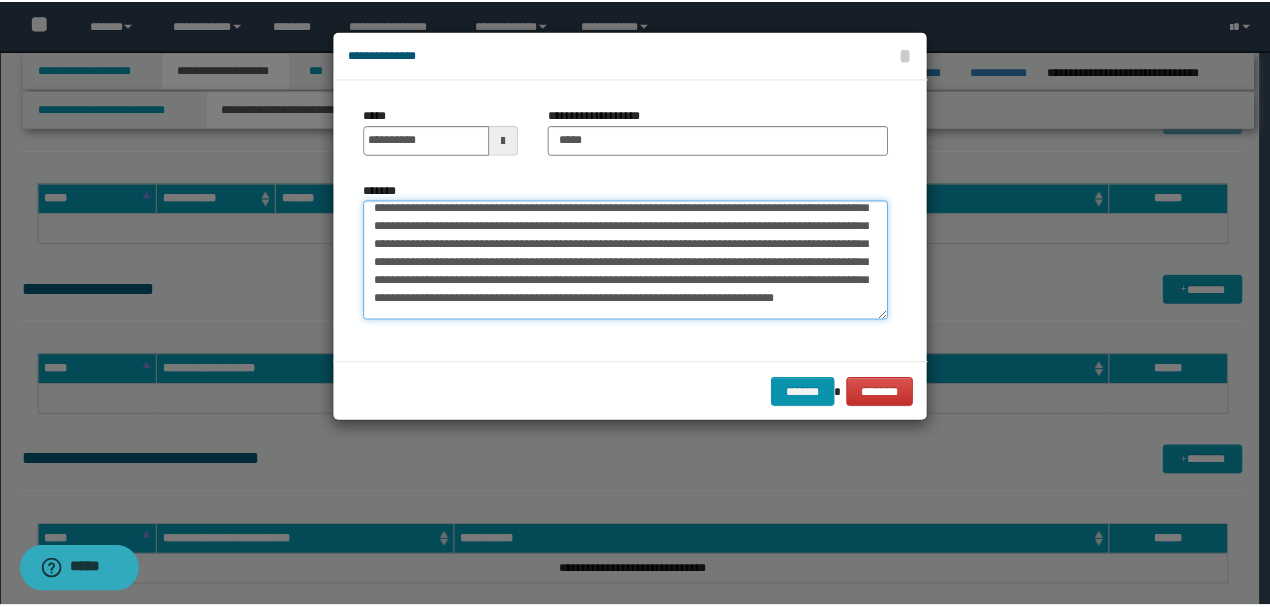 scroll, scrollTop: 61, scrollLeft: 0, axis: vertical 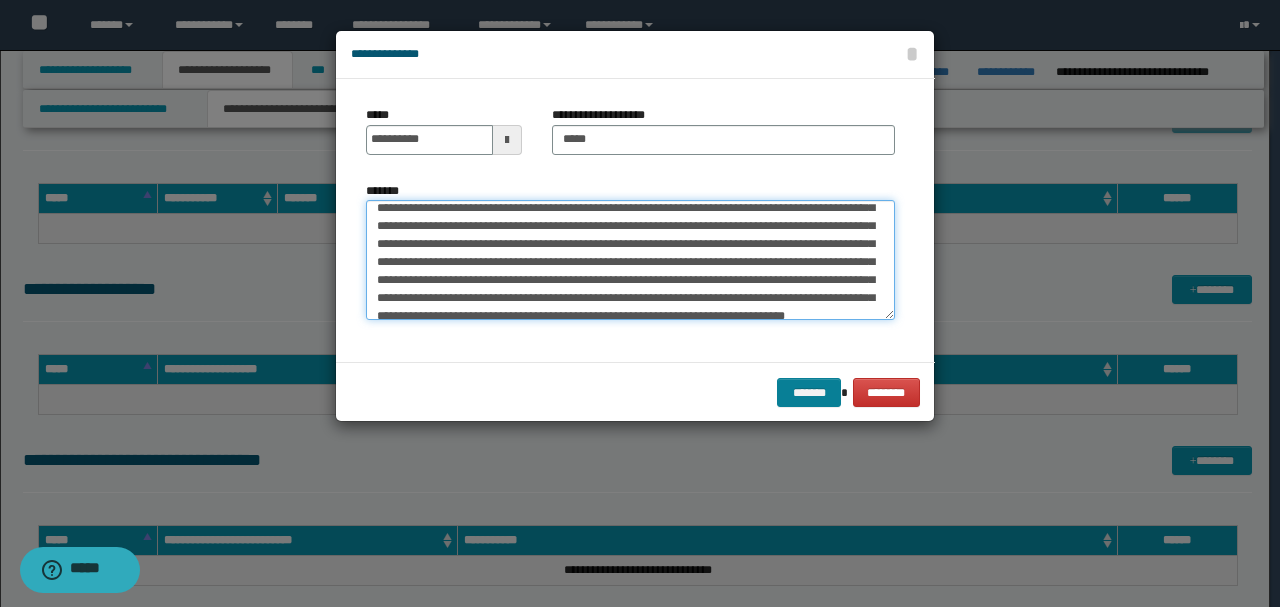 type on "**********" 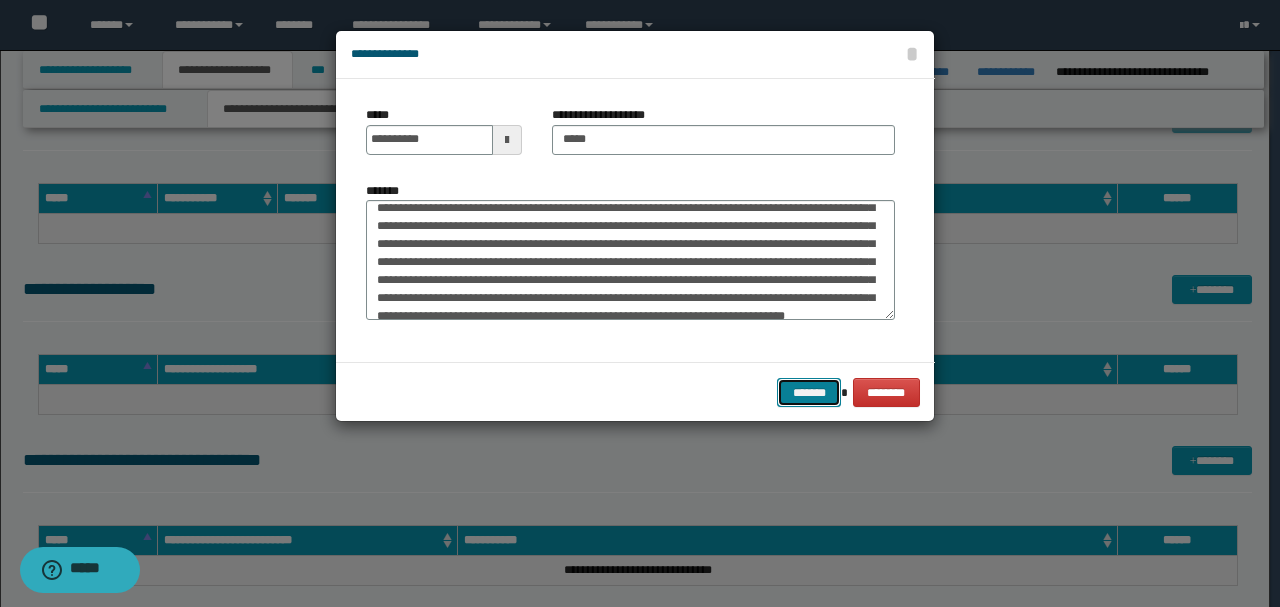 click on "*******" at bounding box center [809, 392] 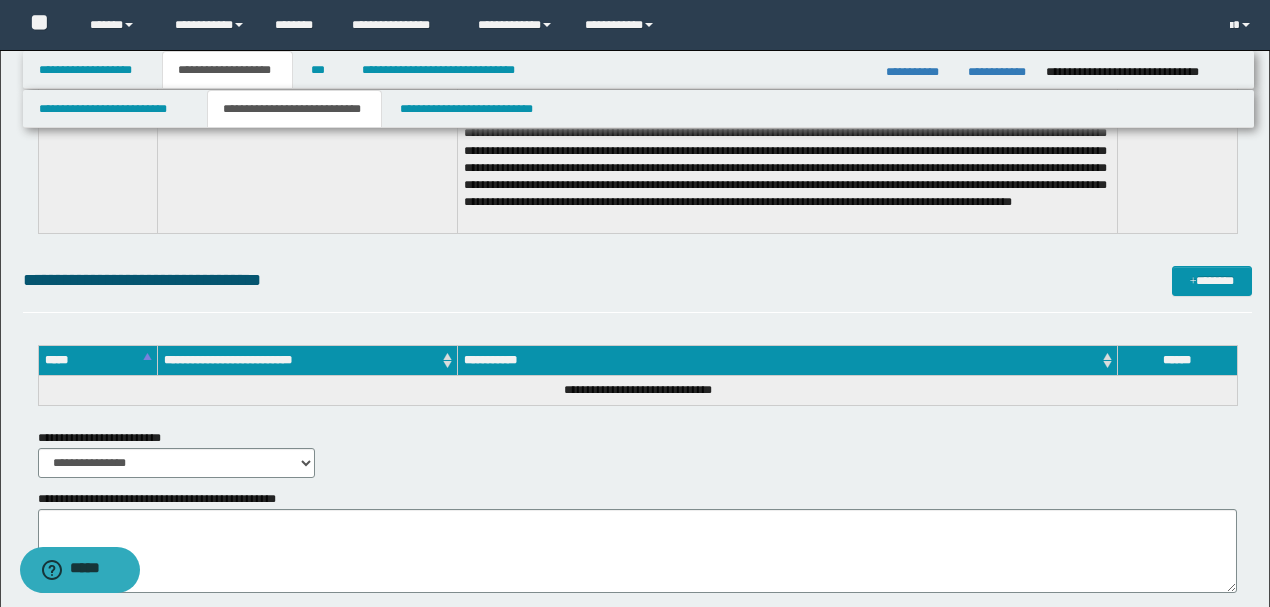 scroll, scrollTop: 3400, scrollLeft: 0, axis: vertical 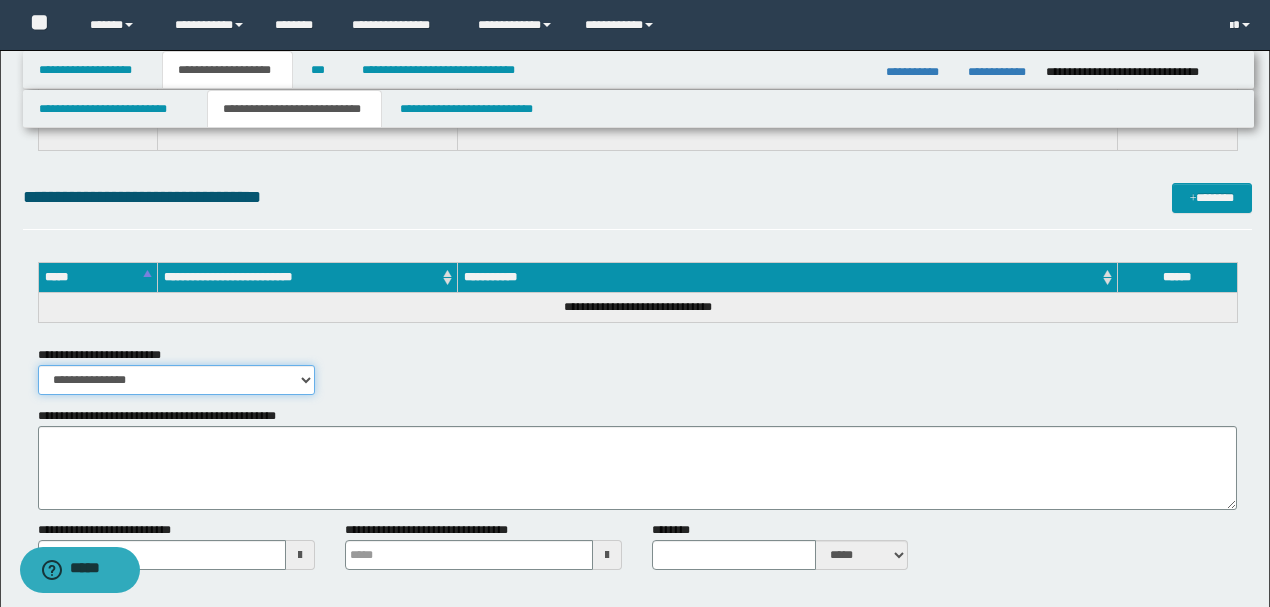 click on "**********" at bounding box center (176, 380) 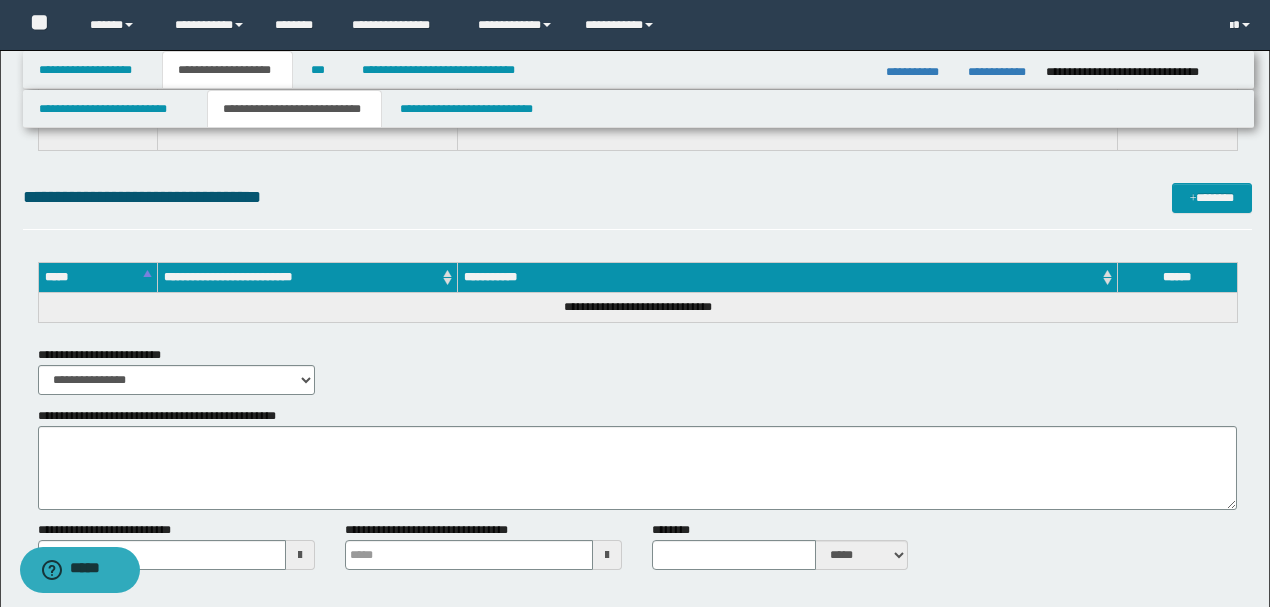 click on "**********" at bounding box center (637, 370) 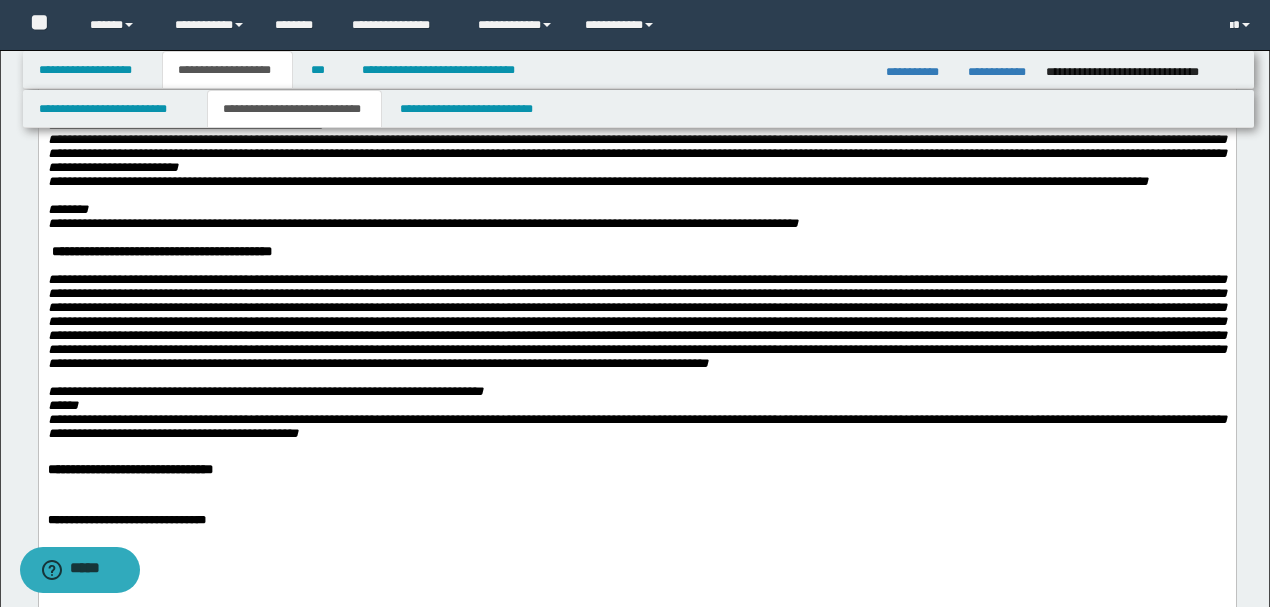 scroll, scrollTop: 400, scrollLeft: 0, axis: vertical 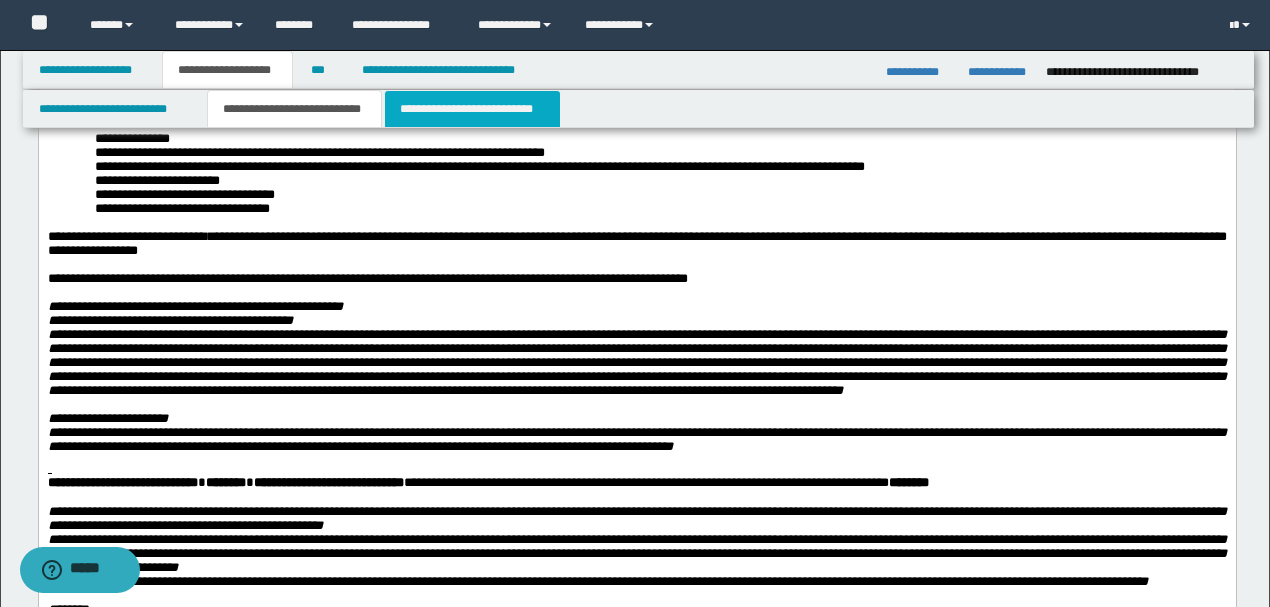 click on "**********" at bounding box center [472, 109] 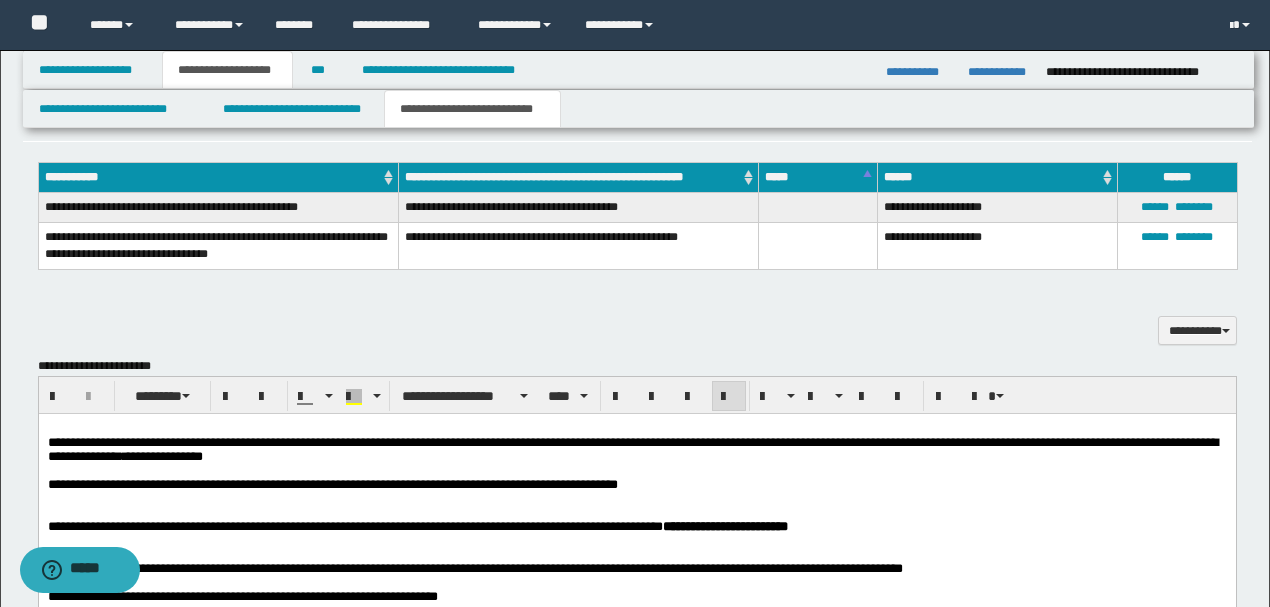 scroll, scrollTop: 796, scrollLeft: 0, axis: vertical 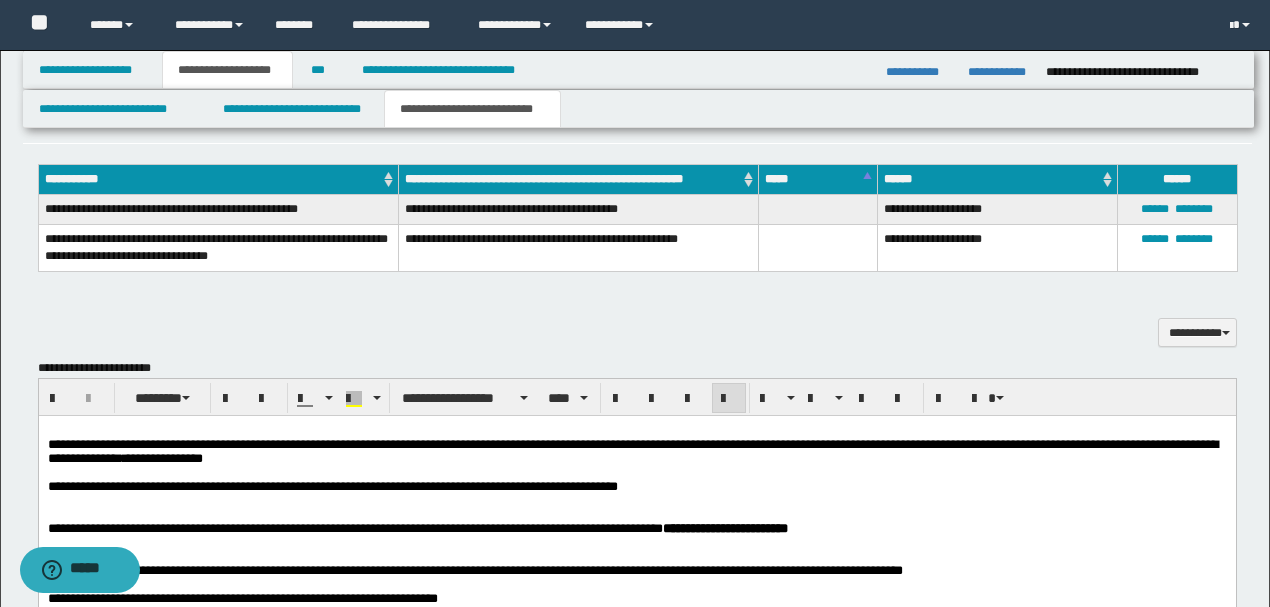 click at bounding box center [636, 501] 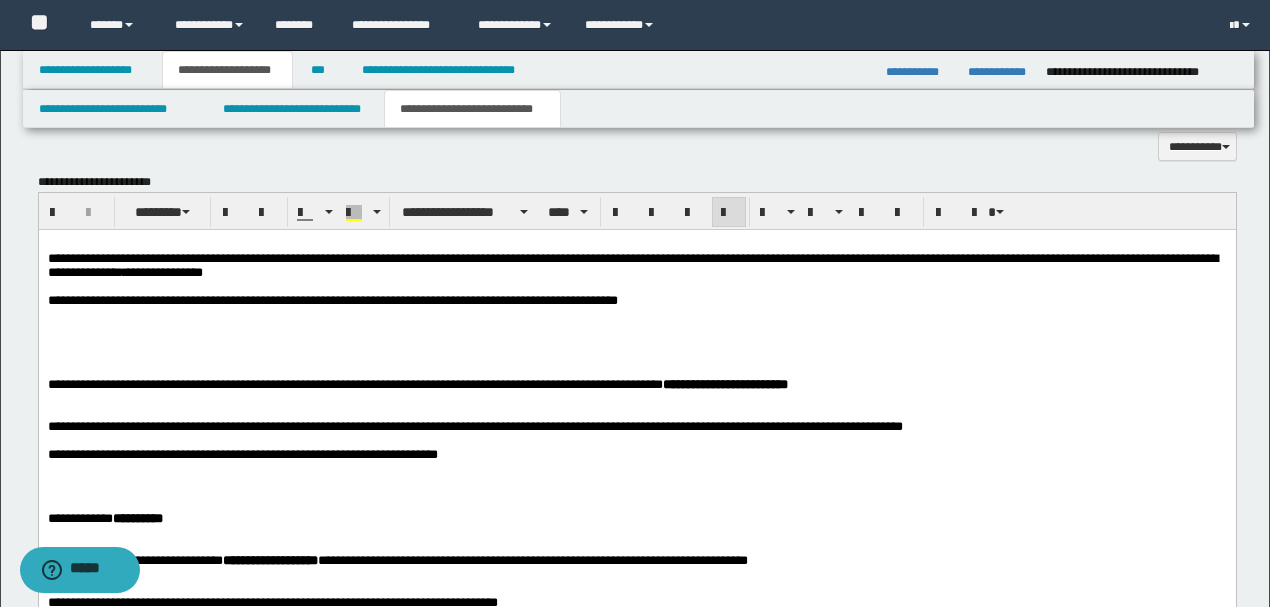 scroll, scrollTop: 996, scrollLeft: 0, axis: vertical 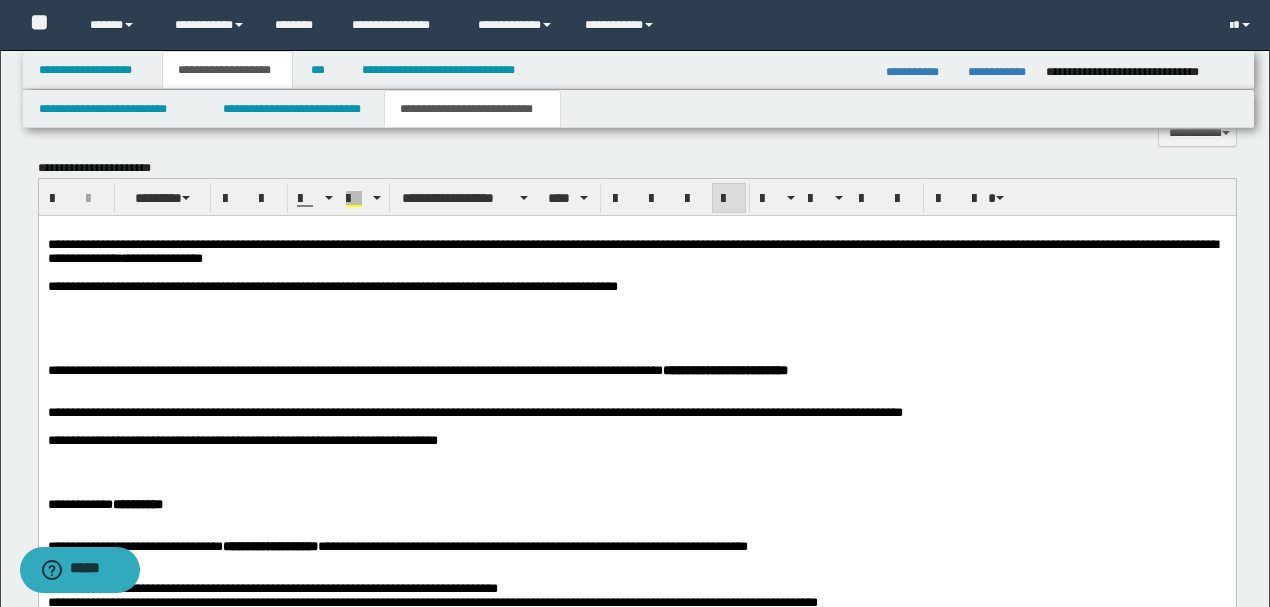 click at bounding box center [636, 329] 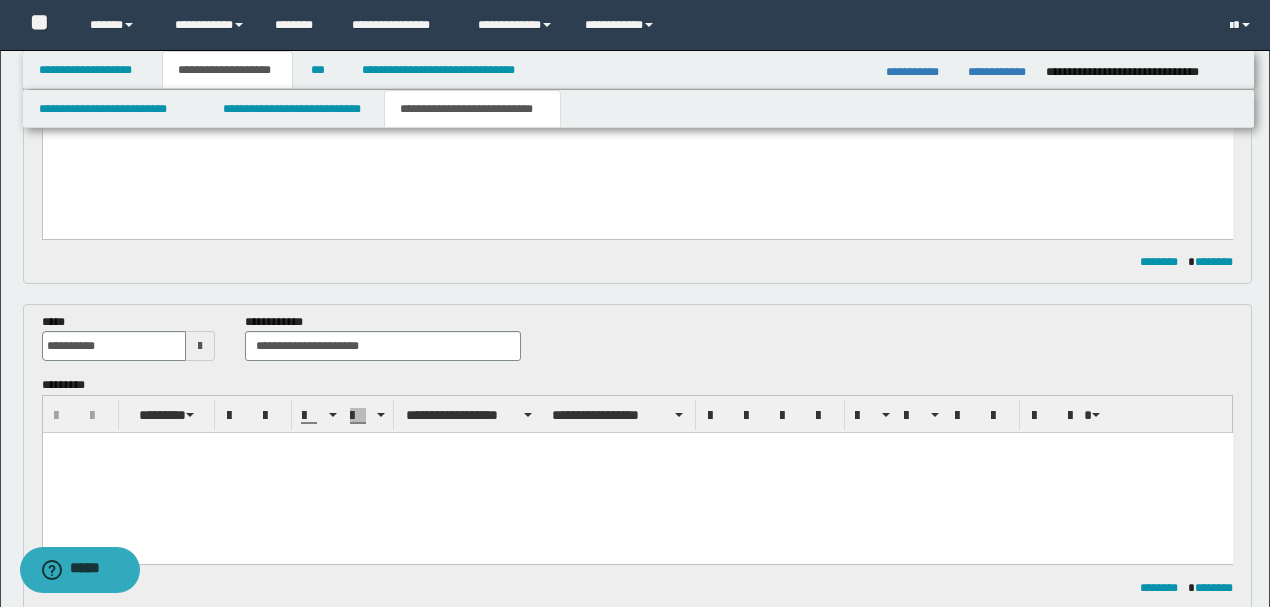 scroll, scrollTop: 0, scrollLeft: 0, axis: both 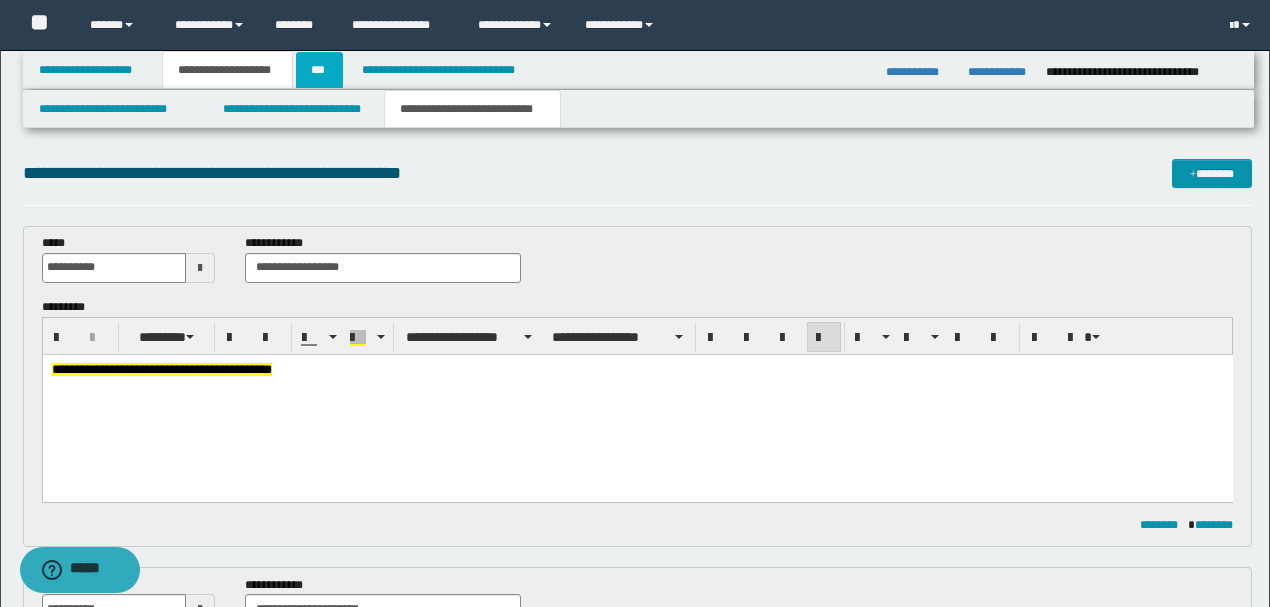 click on "***" at bounding box center (319, 70) 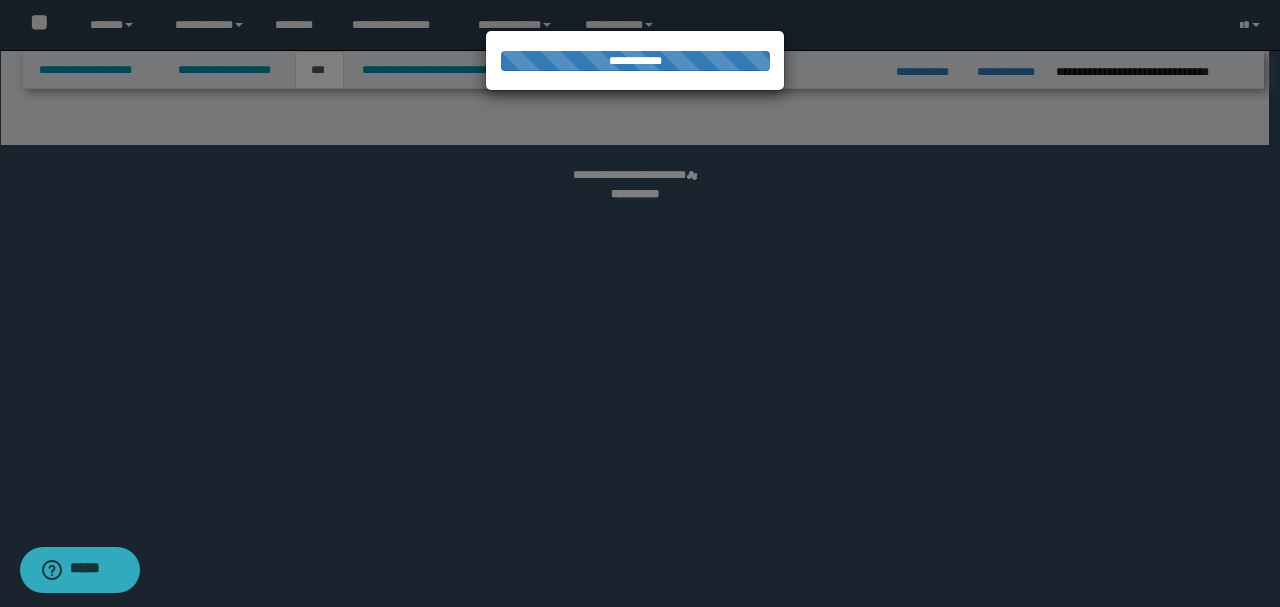 select on "***" 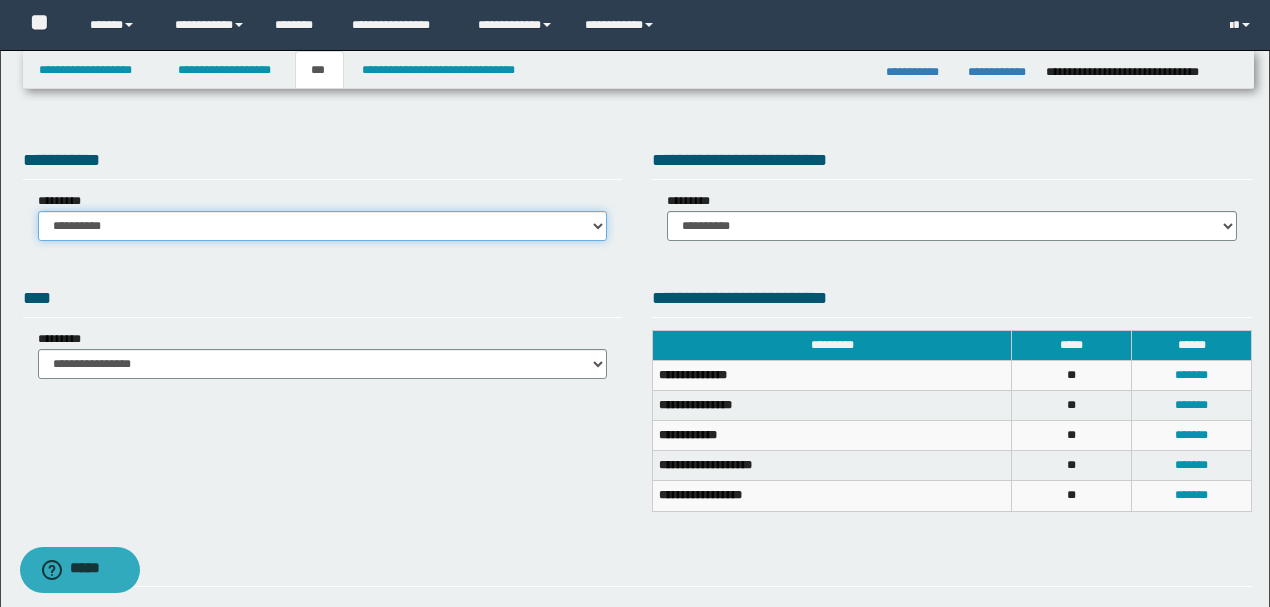 click on "**********" at bounding box center [323, 226] 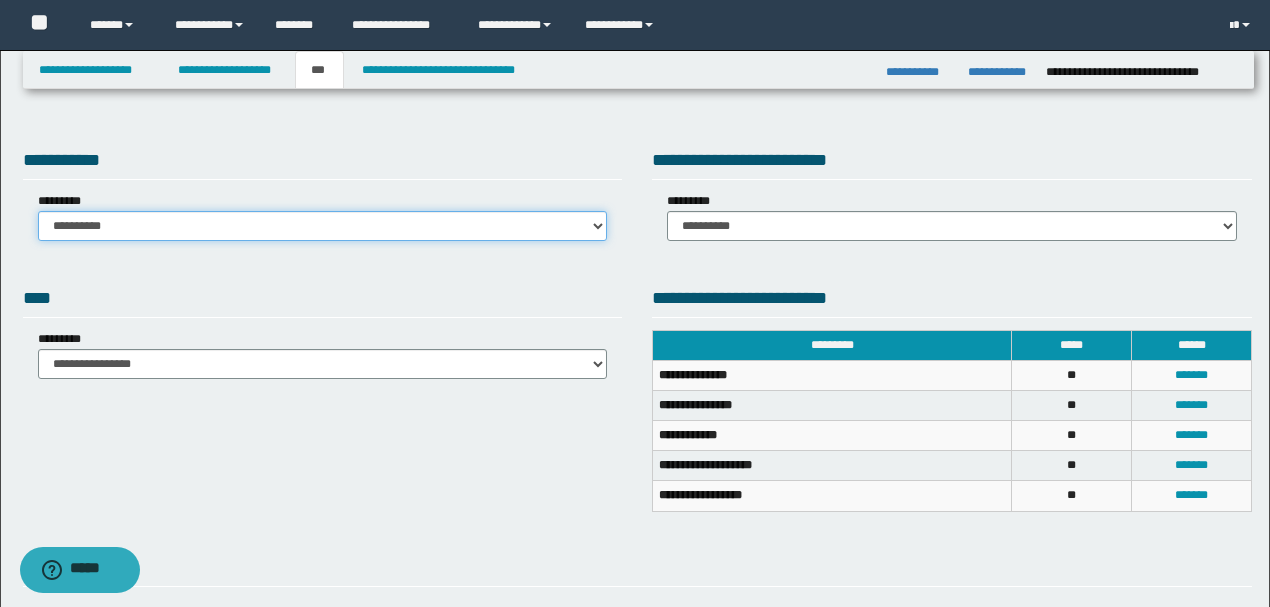 select on "*" 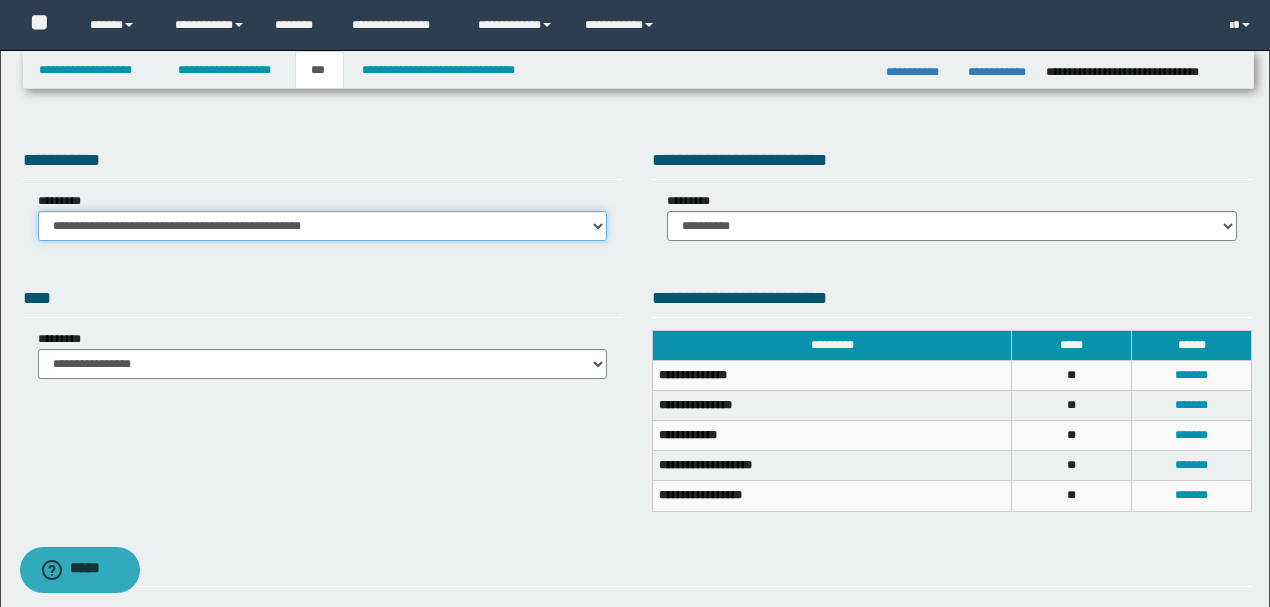 click on "**********" at bounding box center [323, 226] 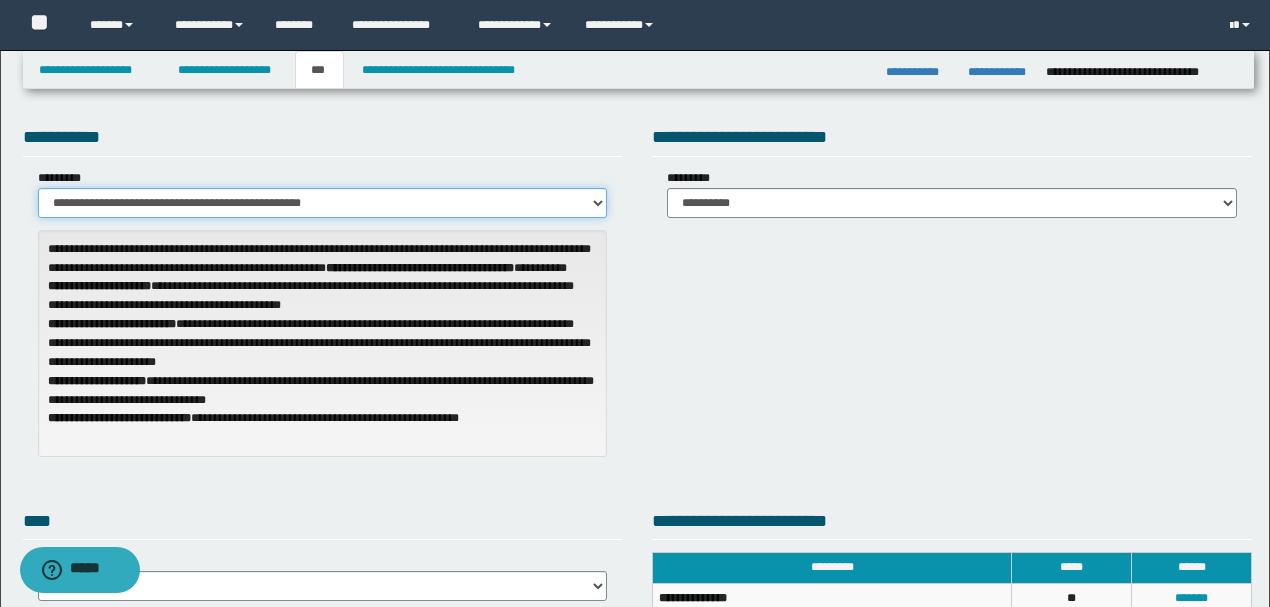 scroll, scrollTop: 0, scrollLeft: 0, axis: both 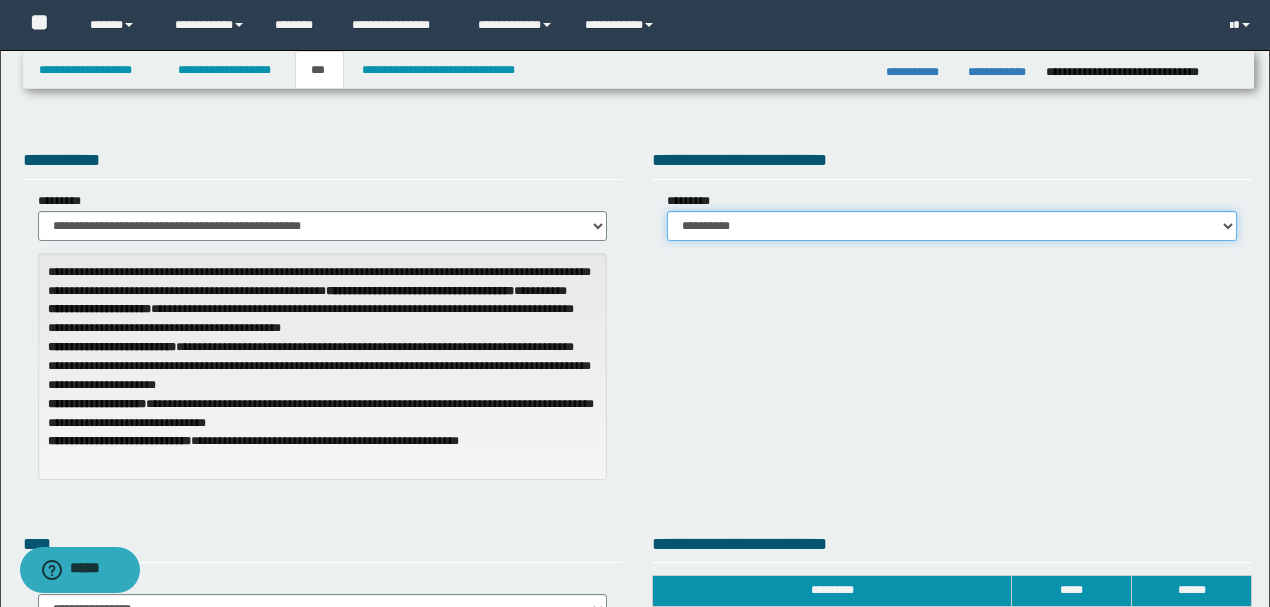 click on "**********" at bounding box center (952, 226) 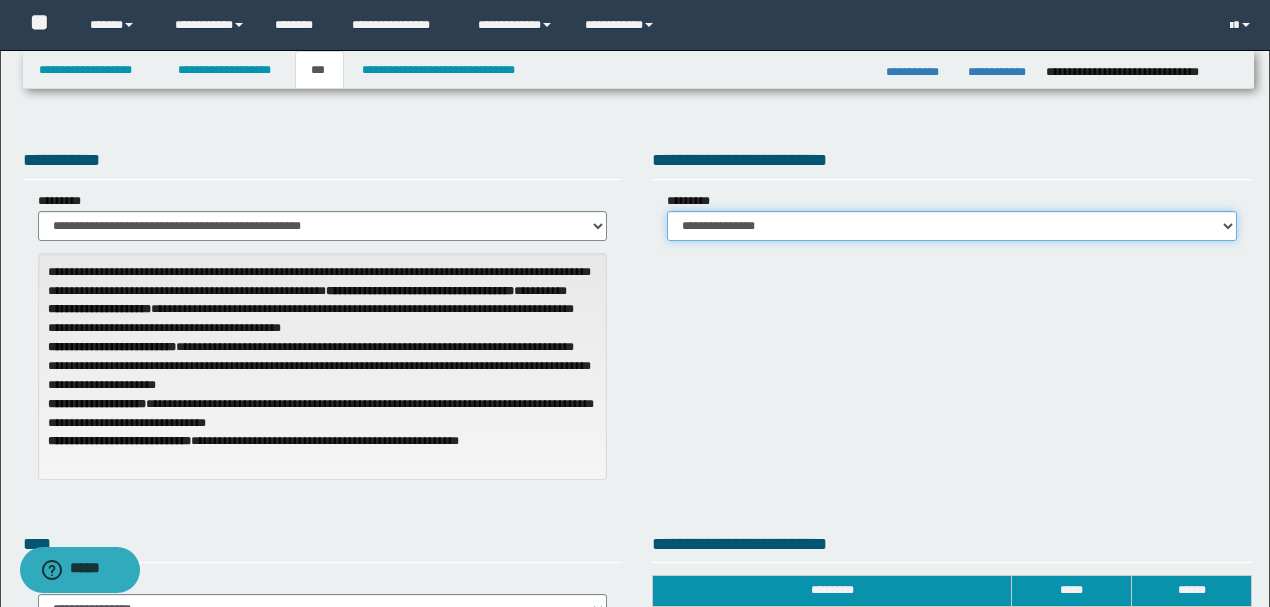 click on "**********" at bounding box center [952, 226] 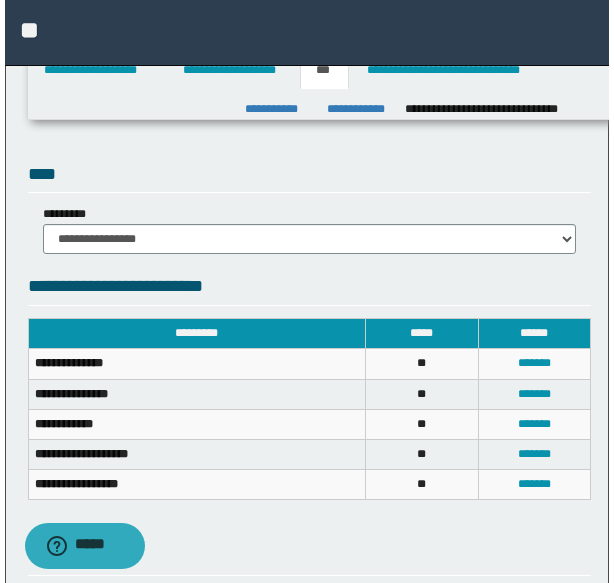 scroll, scrollTop: 866, scrollLeft: 0, axis: vertical 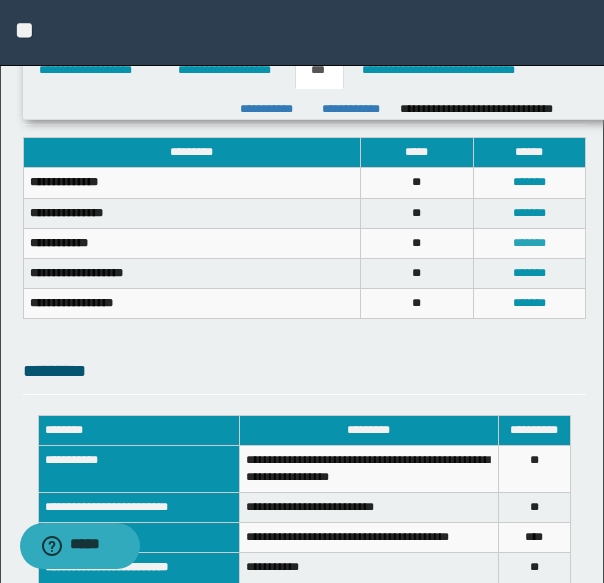 click on "*******" at bounding box center [529, 243] 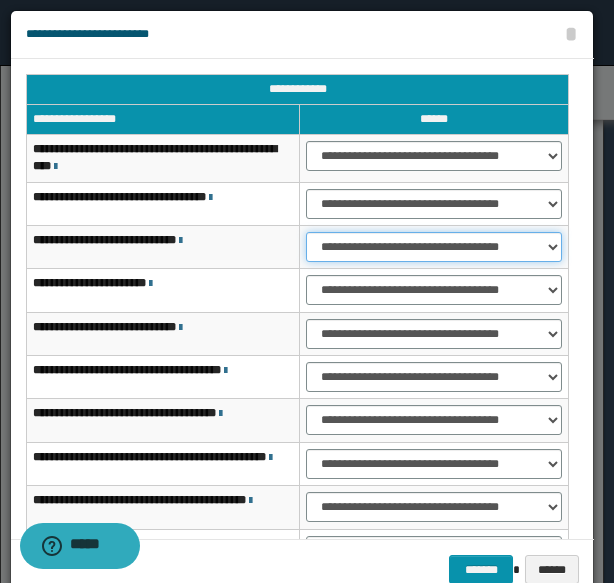 click on "**********" at bounding box center [434, 247] 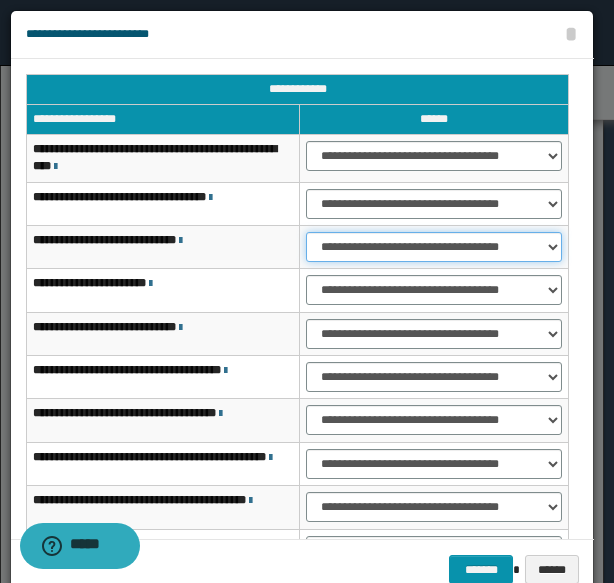 select on "***" 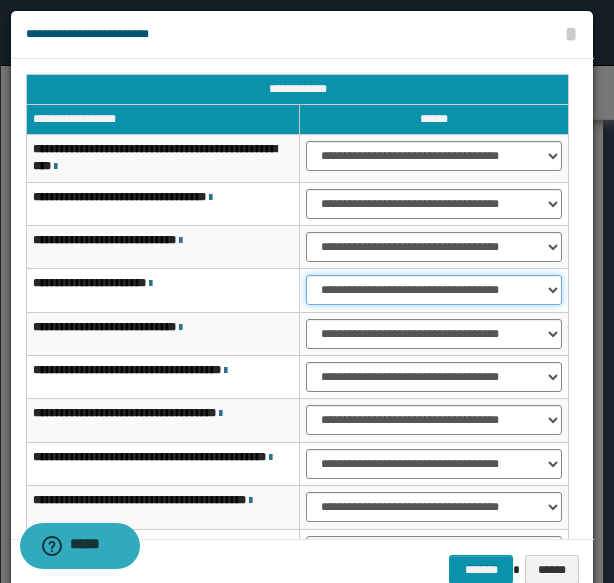 drag, startPoint x: 377, startPoint y: 284, endPoint x: 376, endPoint y: 298, distance: 14.035668 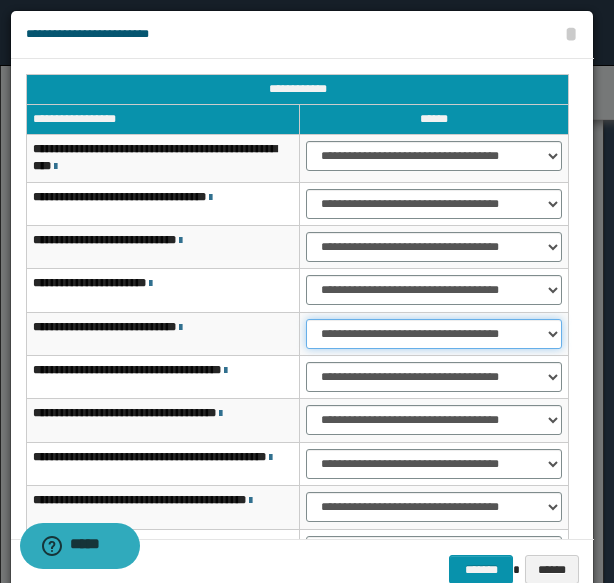 click on "**********" at bounding box center (434, 334) 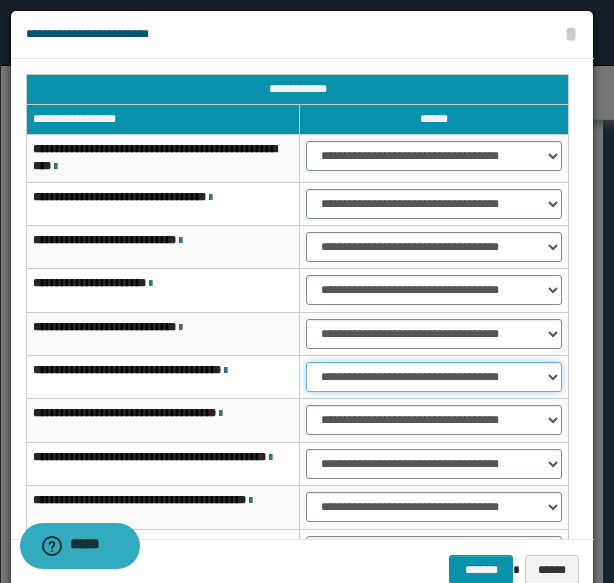 click on "**********" at bounding box center [434, 377] 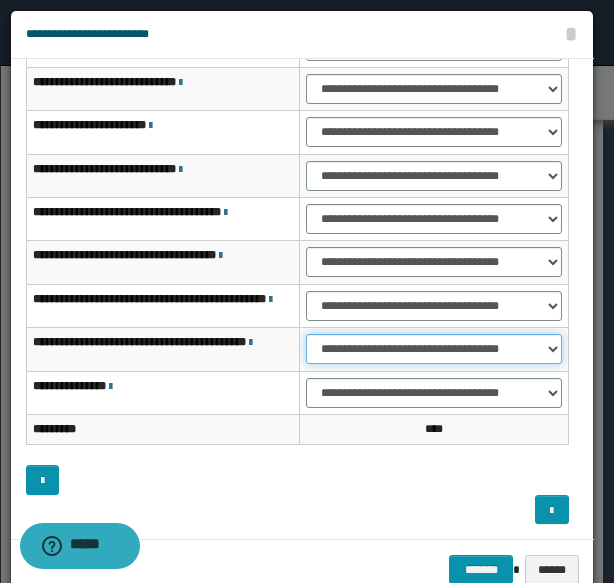 drag, startPoint x: 396, startPoint y: 340, endPoint x: 402, endPoint y: 358, distance: 18.973665 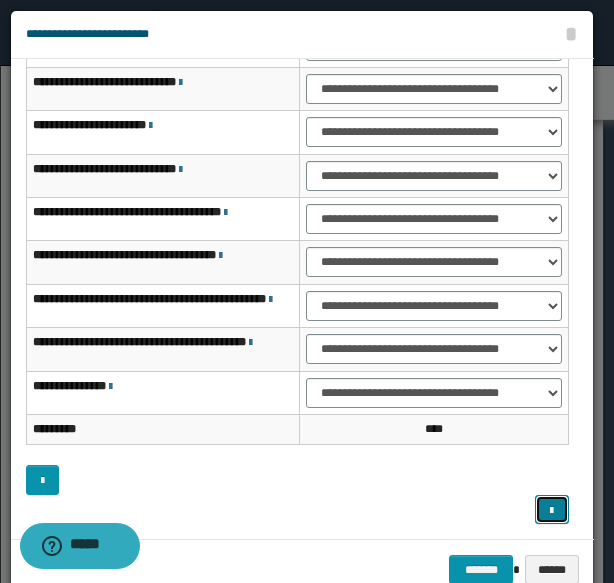 click at bounding box center [551, 509] 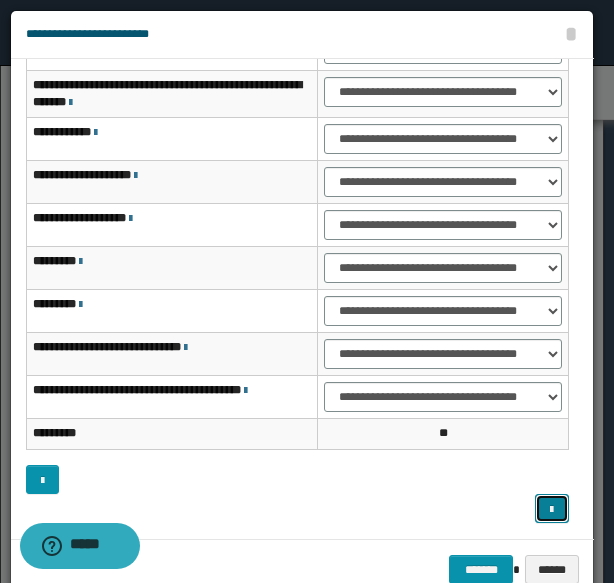 scroll, scrollTop: 150, scrollLeft: 0, axis: vertical 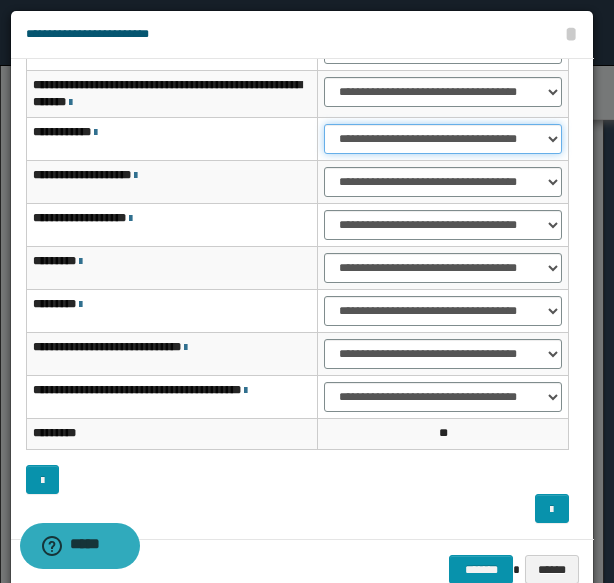 click on "**********" at bounding box center [443, 139] 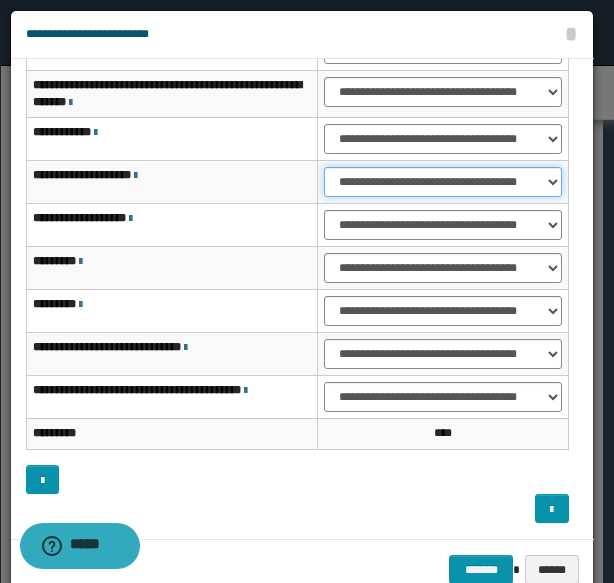 click on "**********" at bounding box center (443, 182) 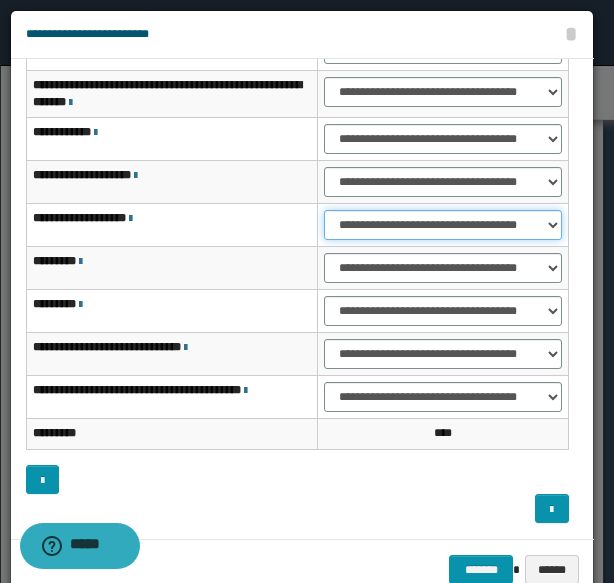 click on "**********" at bounding box center (443, 225) 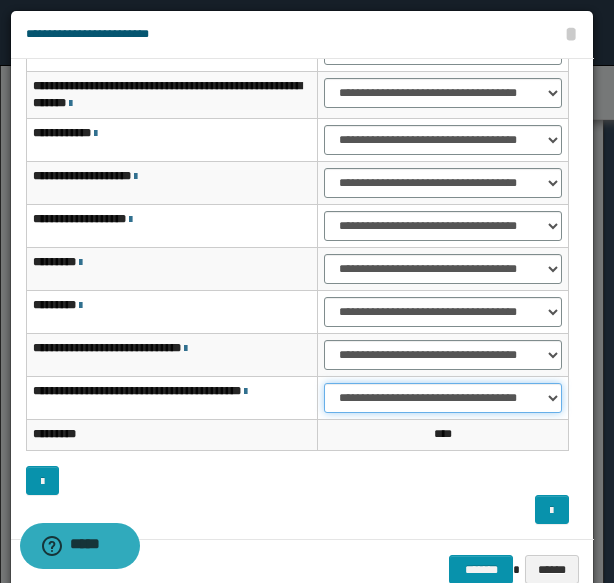 click on "**********" at bounding box center (443, 398) 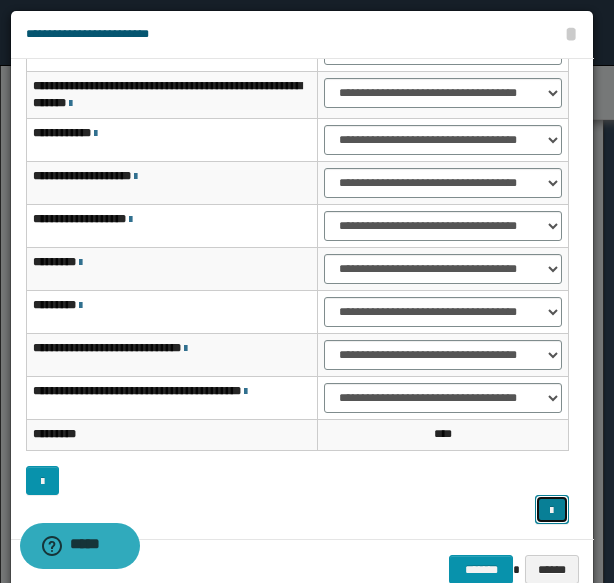 click at bounding box center (551, 509) 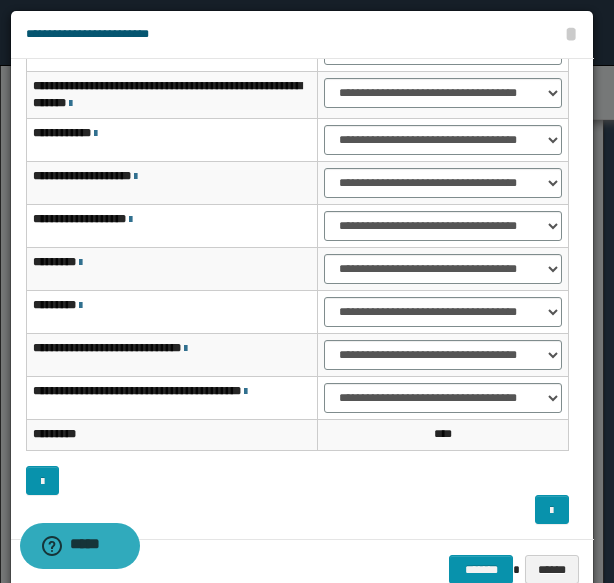 scroll, scrollTop: 121, scrollLeft: 0, axis: vertical 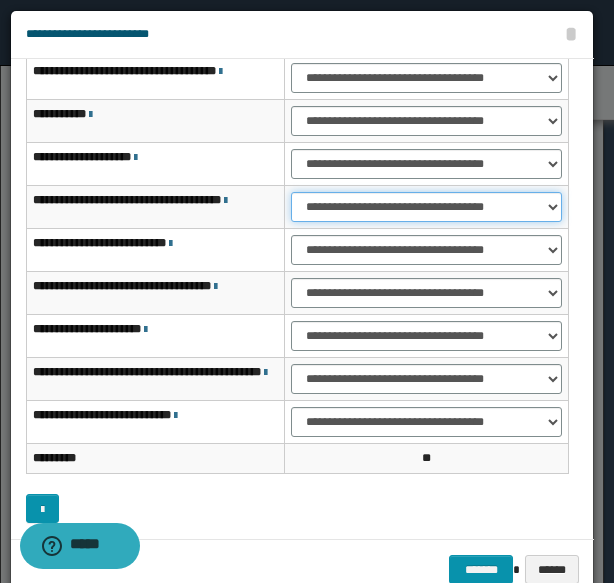 drag, startPoint x: 362, startPoint y: 204, endPoint x: 362, endPoint y: 216, distance: 12 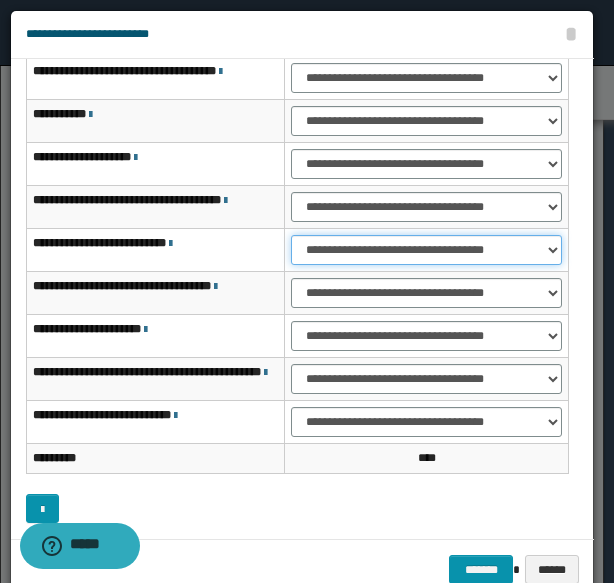 click on "**********" at bounding box center [426, 250] 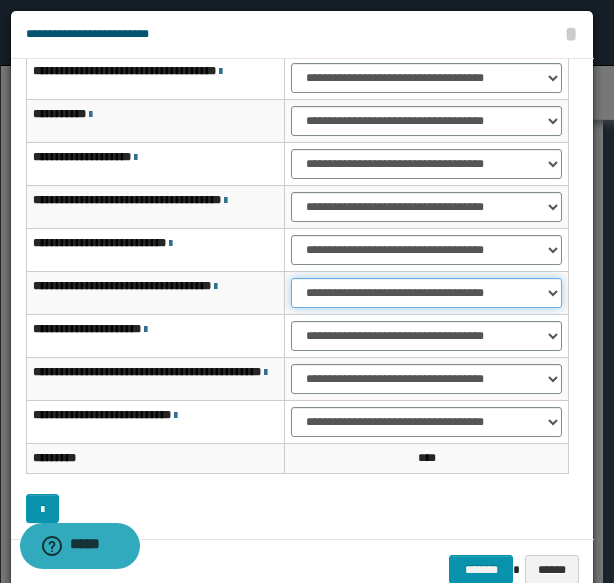 click on "**********" at bounding box center (426, 293) 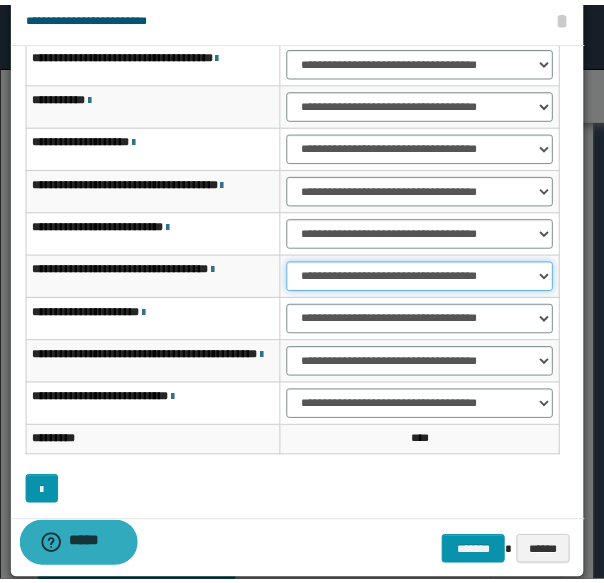 scroll, scrollTop: 26, scrollLeft: 0, axis: vertical 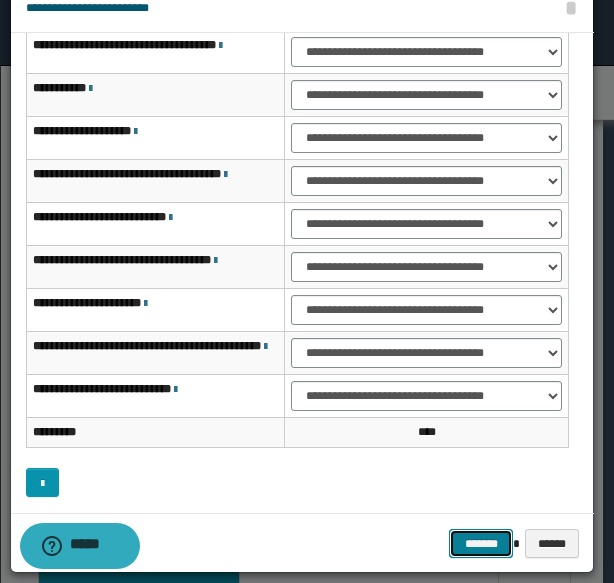 click on "*******" at bounding box center (481, 543) 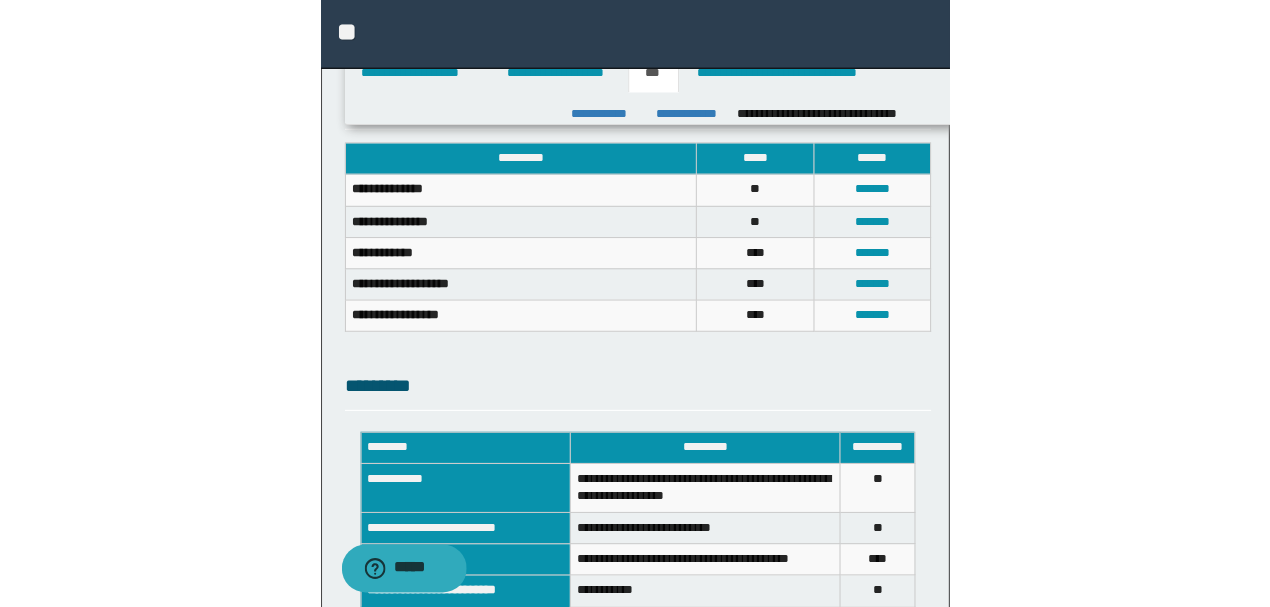 scroll, scrollTop: 672, scrollLeft: 0, axis: vertical 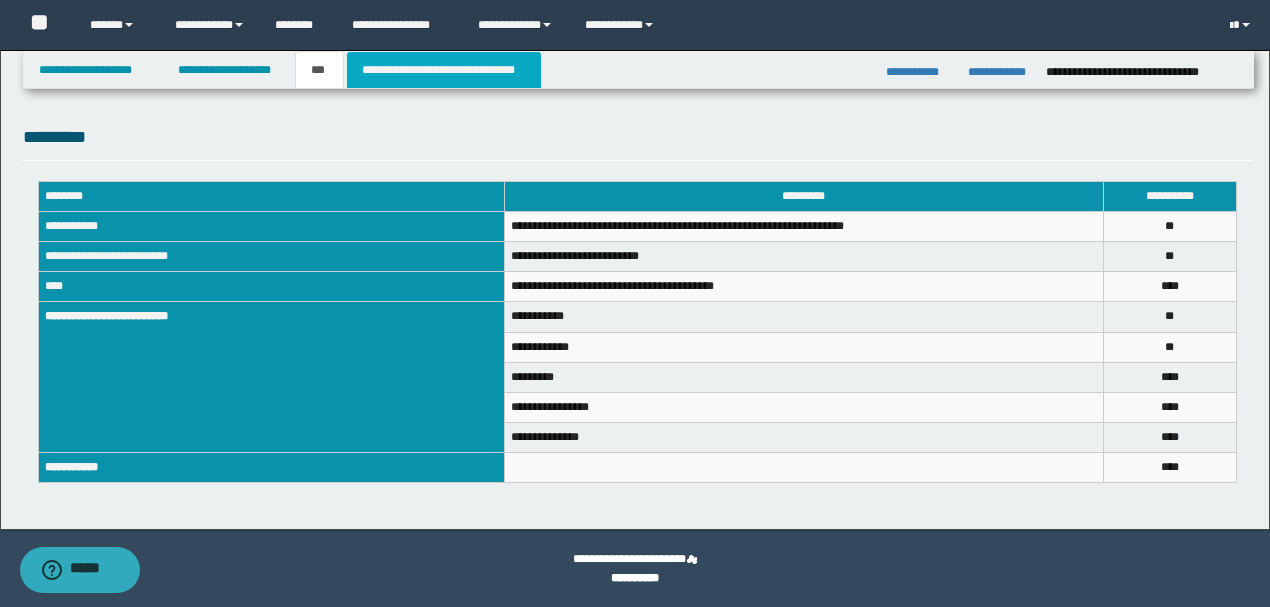 click on "**********" at bounding box center [444, 70] 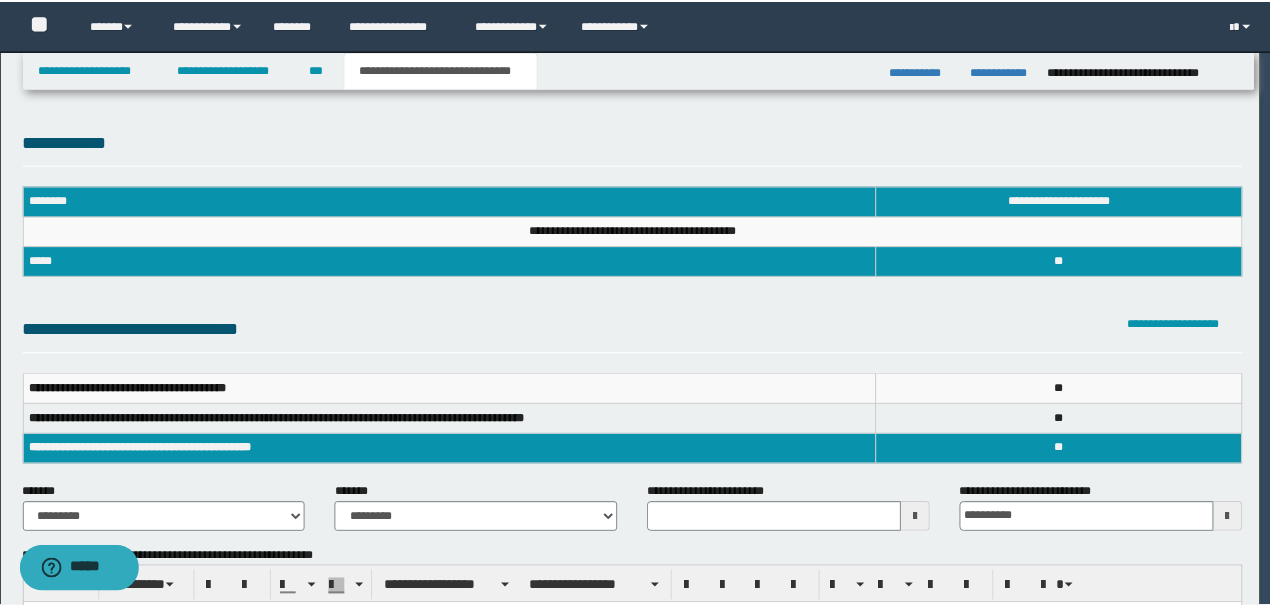 scroll, scrollTop: 0, scrollLeft: 0, axis: both 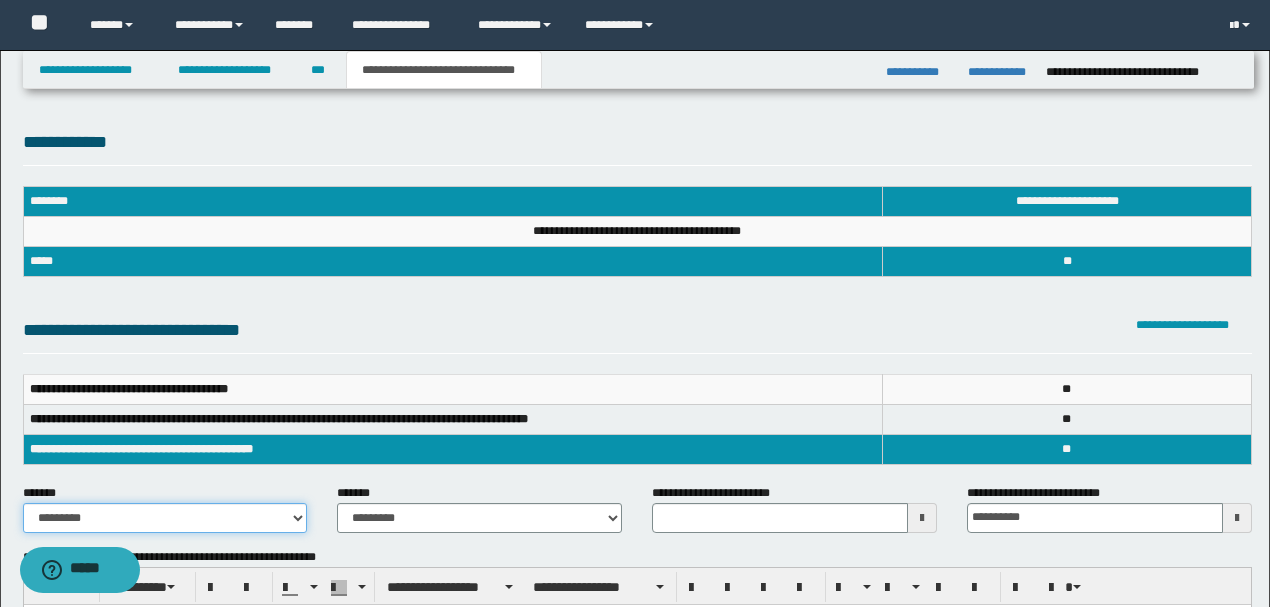 click on "**********" at bounding box center (165, 518) 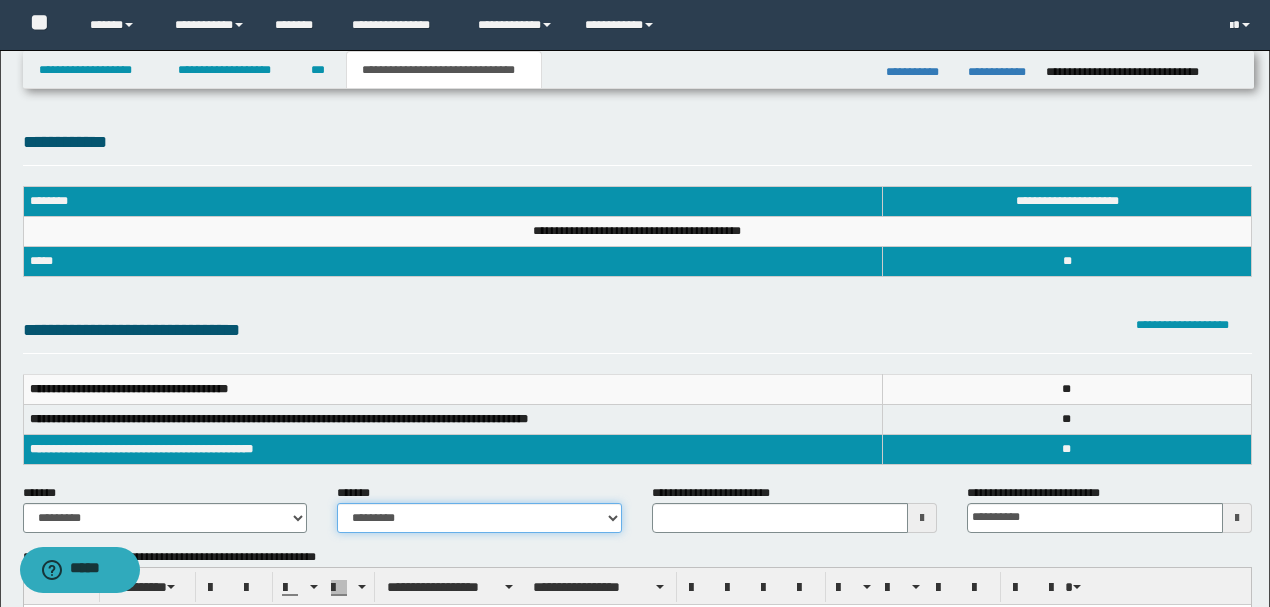 drag, startPoint x: 475, startPoint y: 529, endPoint x: 492, endPoint y: 552, distance: 28.600698 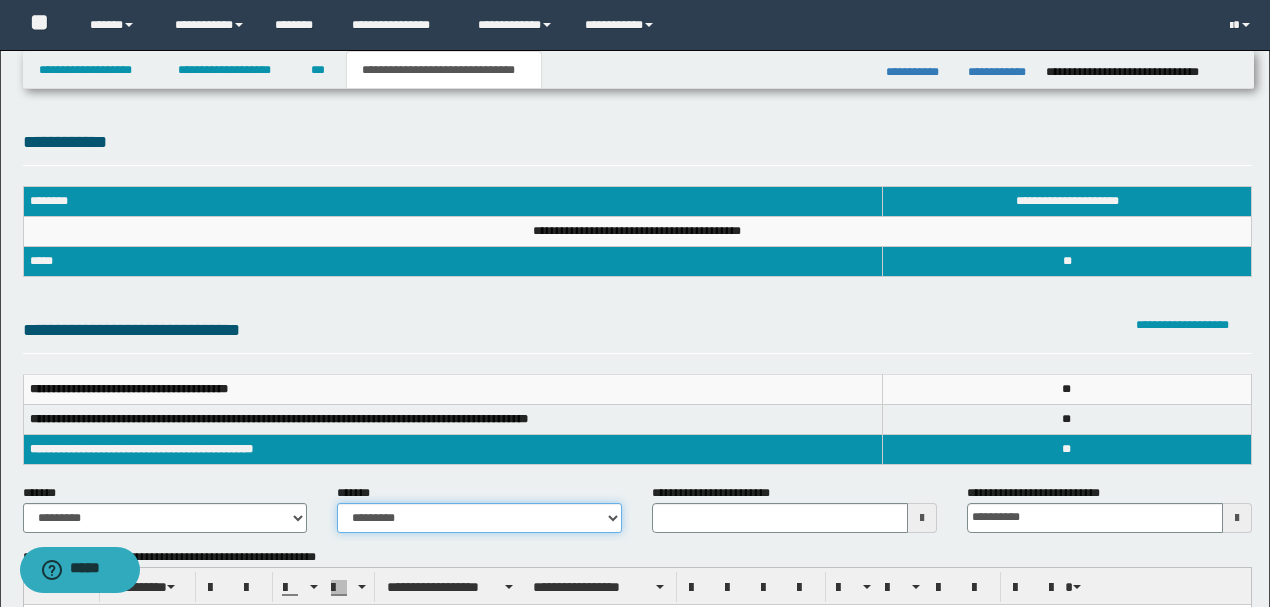 select on "*" 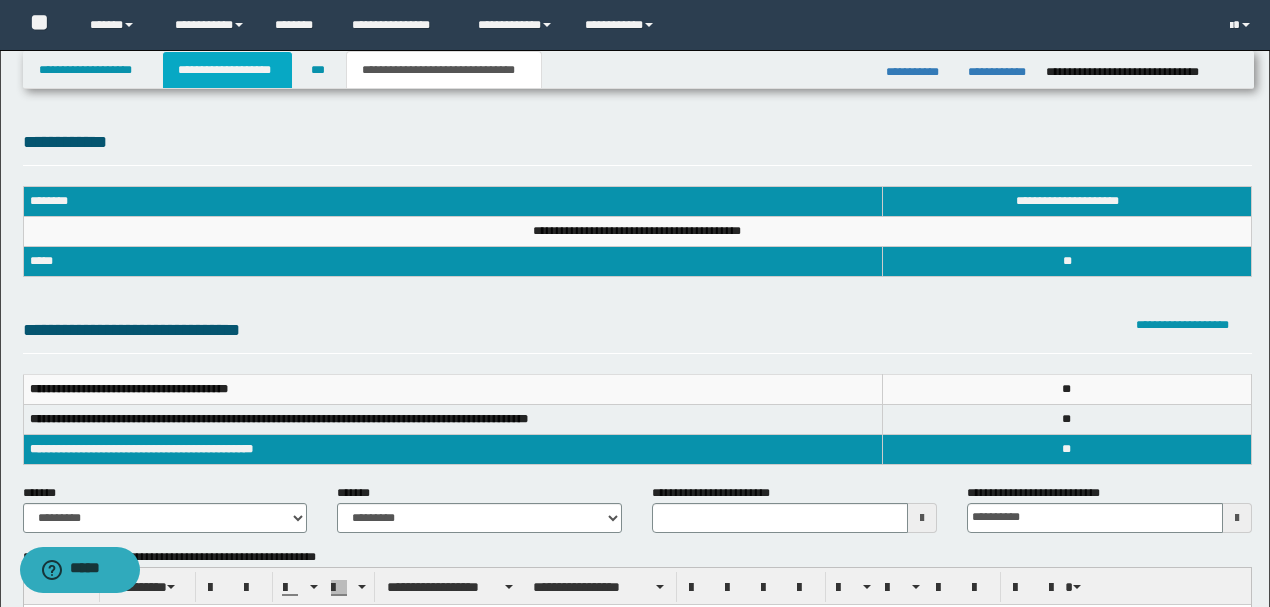 click on "**********" at bounding box center (227, 70) 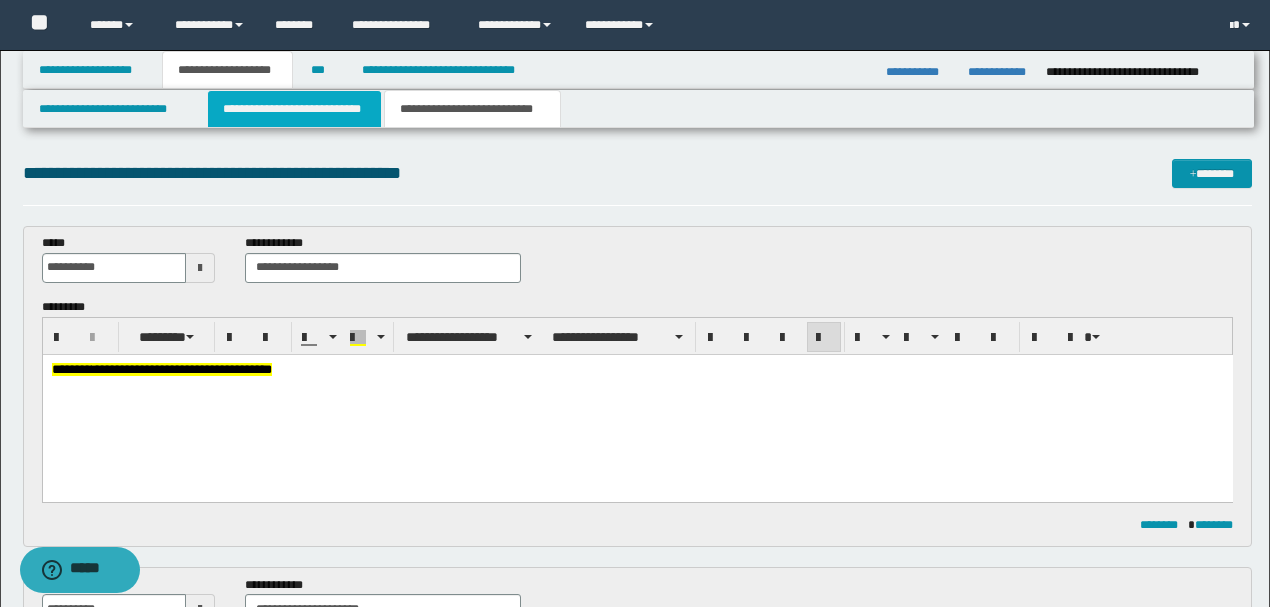 drag, startPoint x: 308, startPoint y: 126, endPoint x: 298, endPoint y: 110, distance: 18.867962 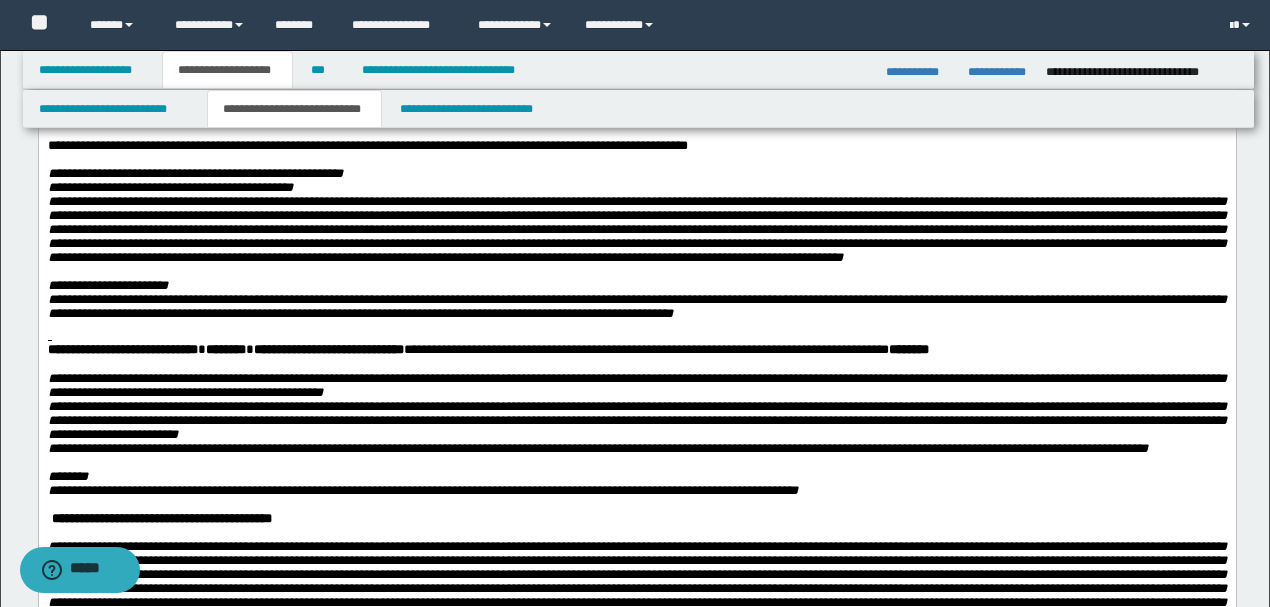 scroll, scrollTop: 400, scrollLeft: 0, axis: vertical 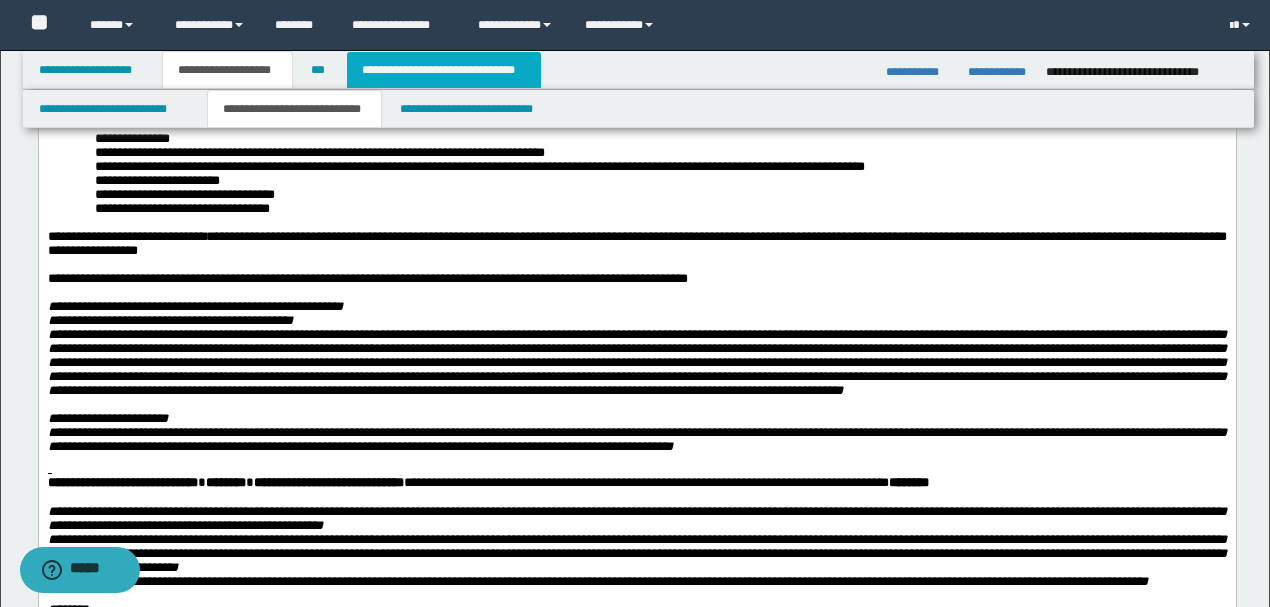 click on "**********" at bounding box center (444, 70) 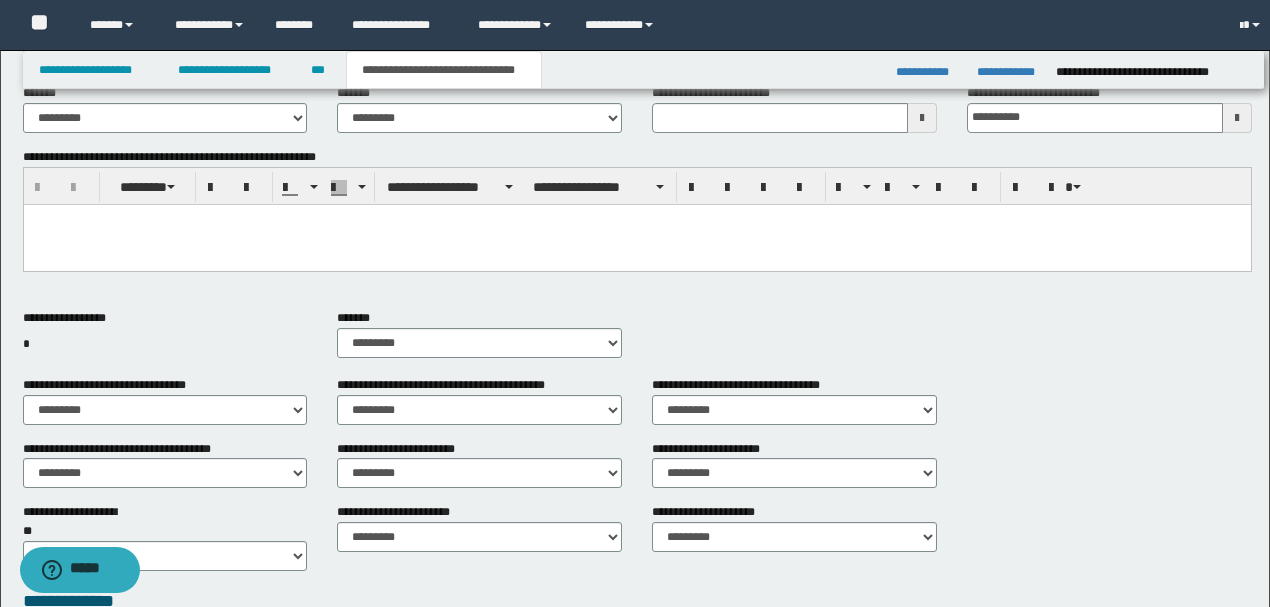 scroll, scrollTop: 369, scrollLeft: 0, axis: vertical 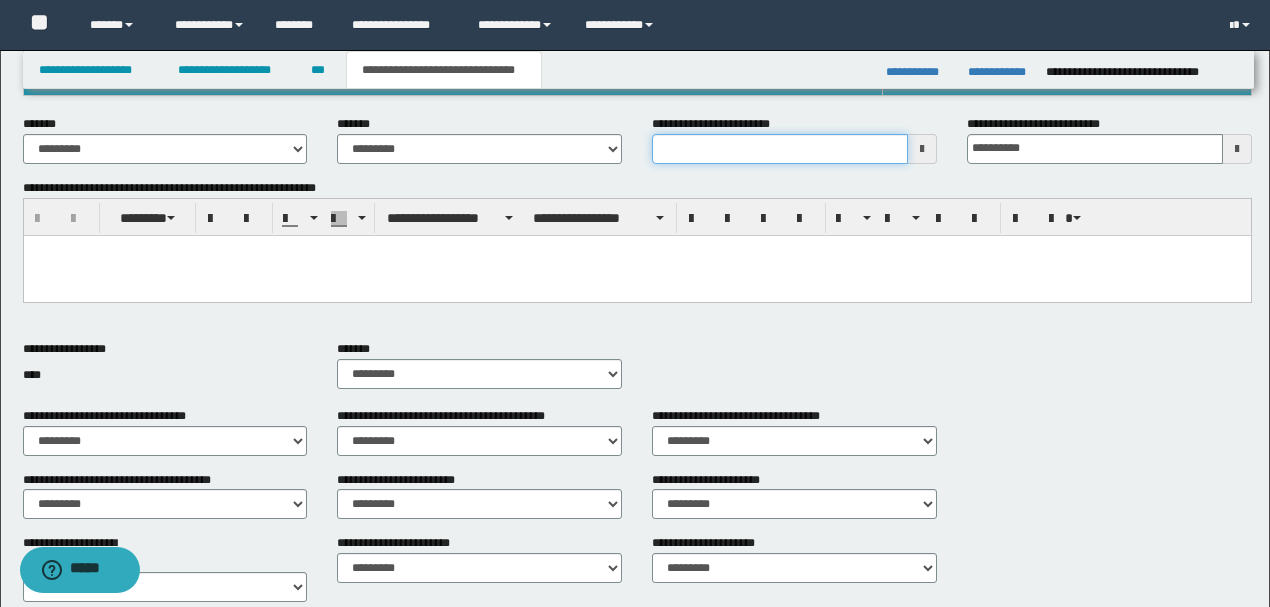 click on "**********" at bounding box center [780, 149] 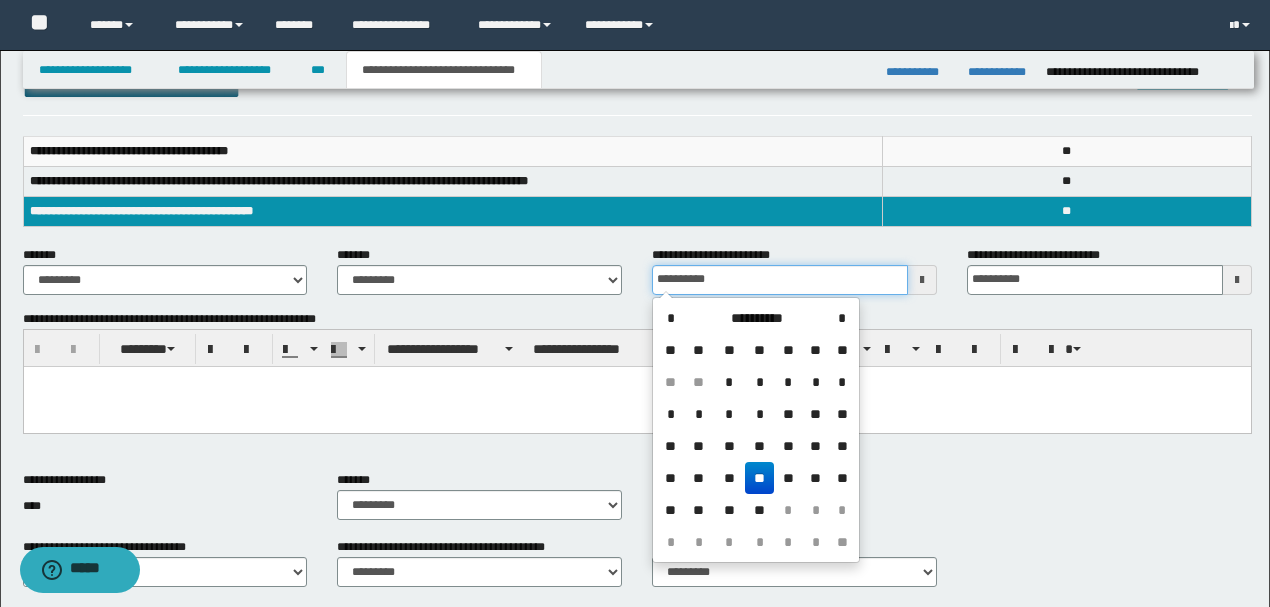 scroll, scrollTop: 236, scrollLeft: 0, axis: vertical 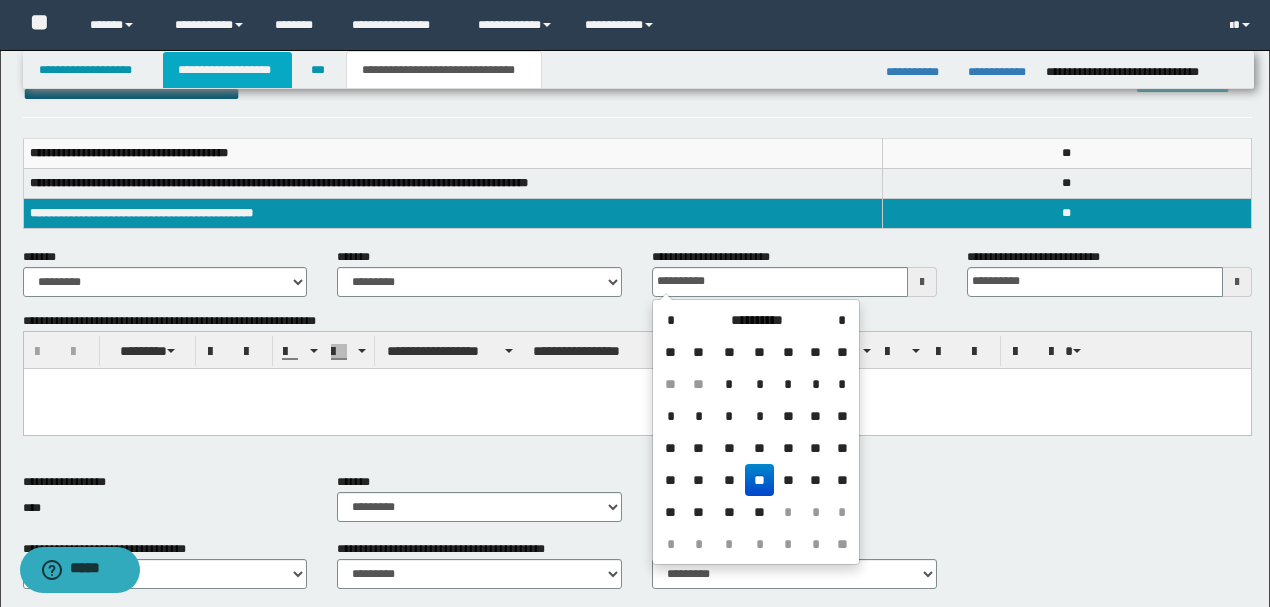 click on "**********" at bounding box center [227, 70] 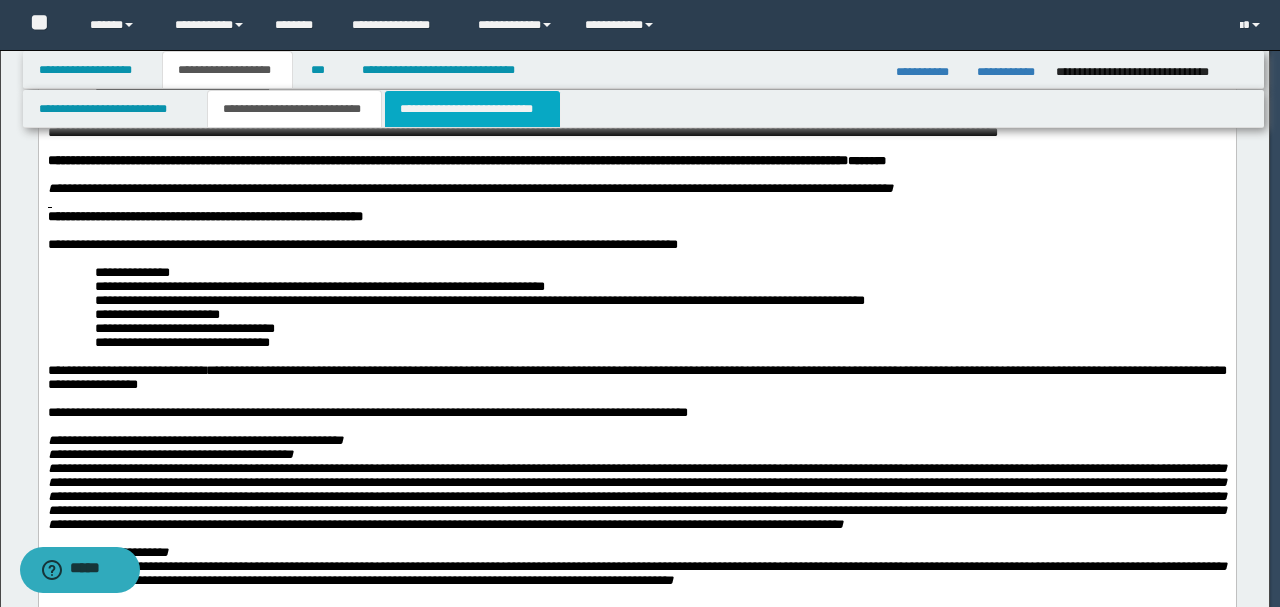 click on "**********" at bounding box center [472, 109] 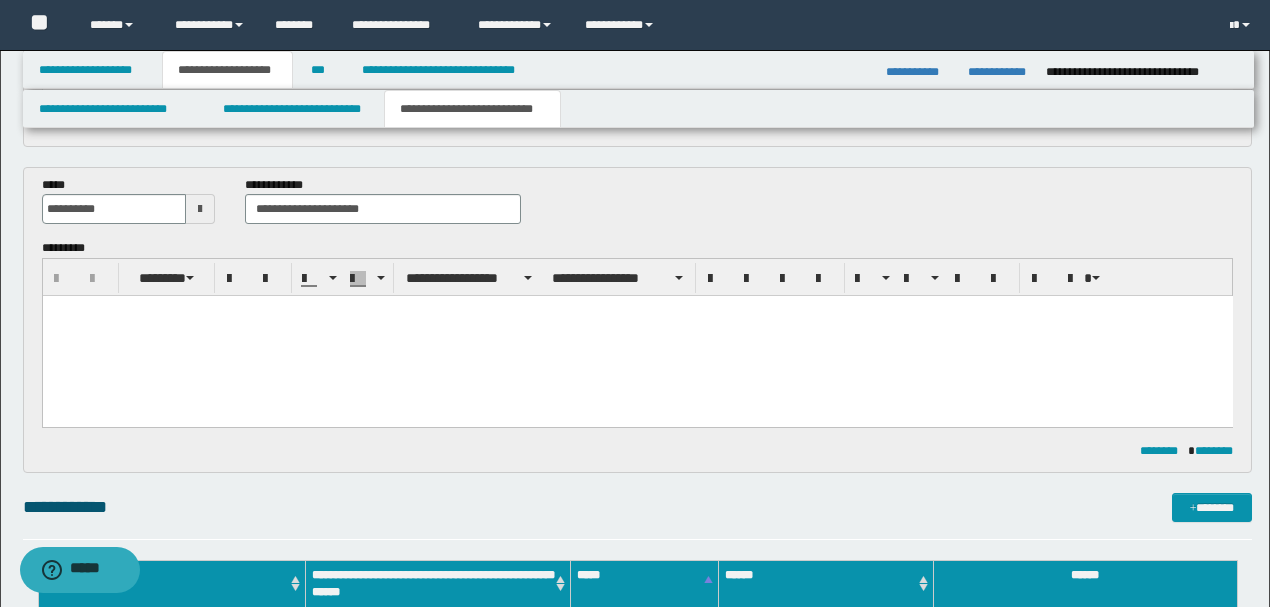 scroll, scrollTop: 933, scrollLeft: 0, axis: vertical 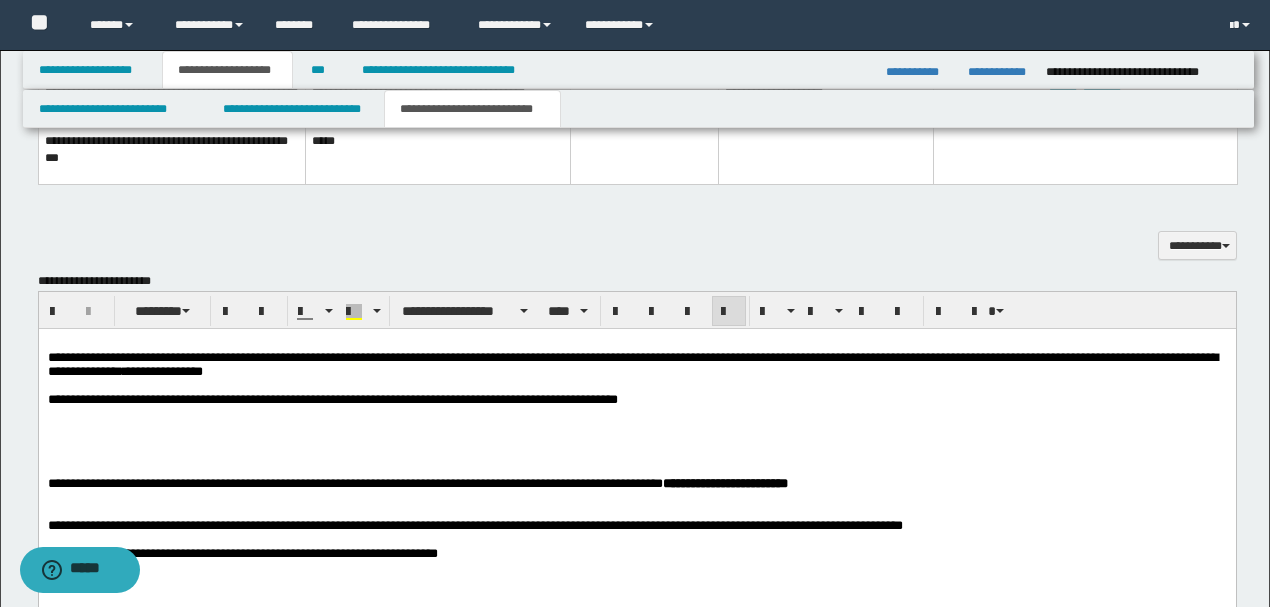 click on "**********" at bounding box center (637, 234) 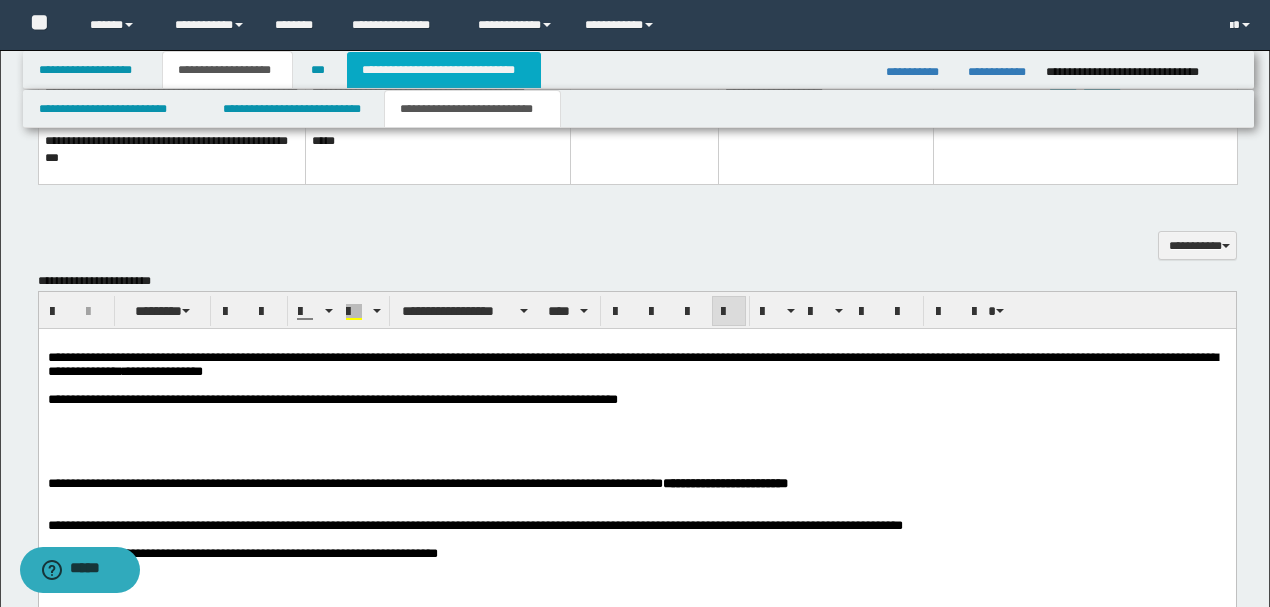 click on "**********" at bounding box center [444, 70] 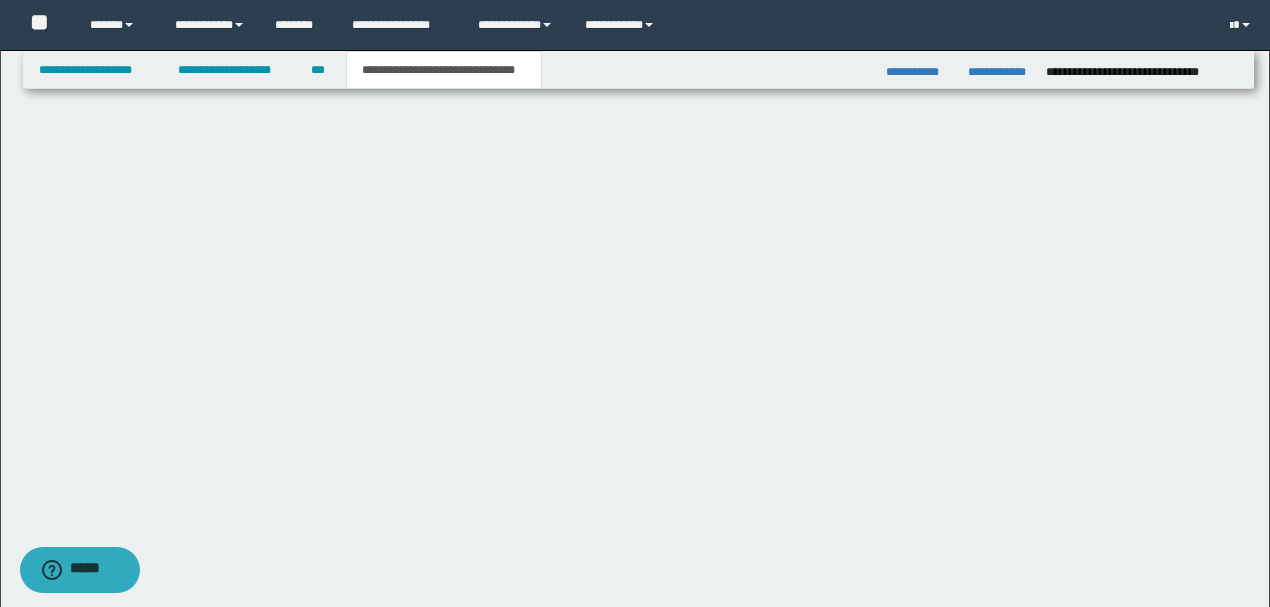 scroll, scrollTop: 816, scrollLeft: 0, axis: vertical 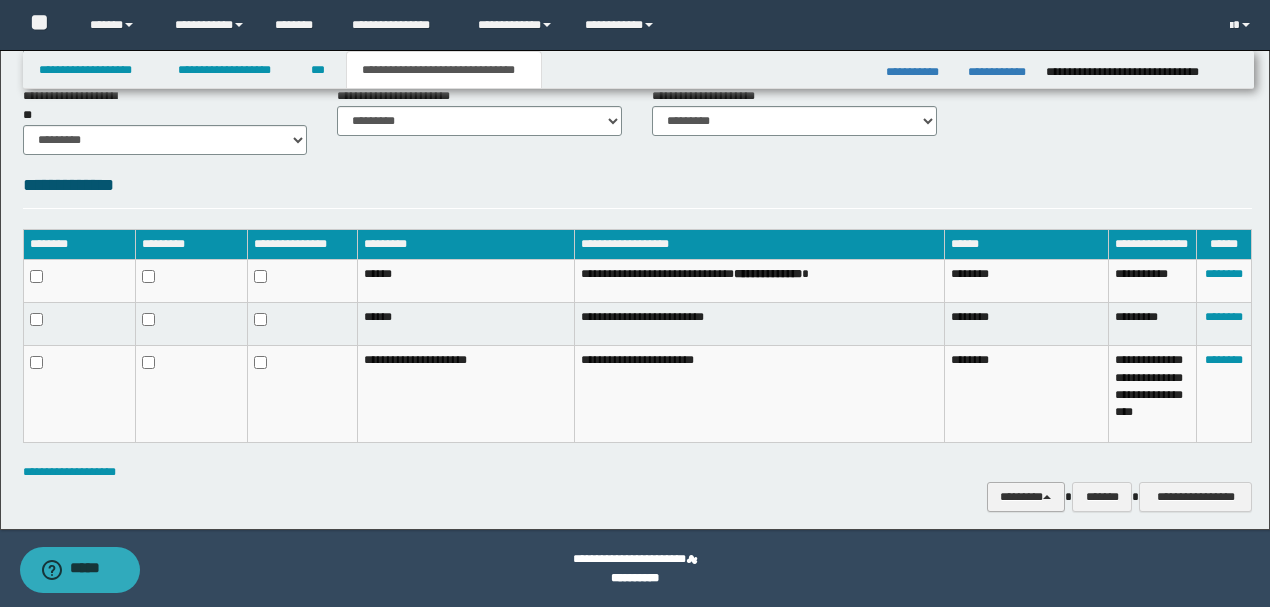 click on "********" at bounding box center [1026, 496] 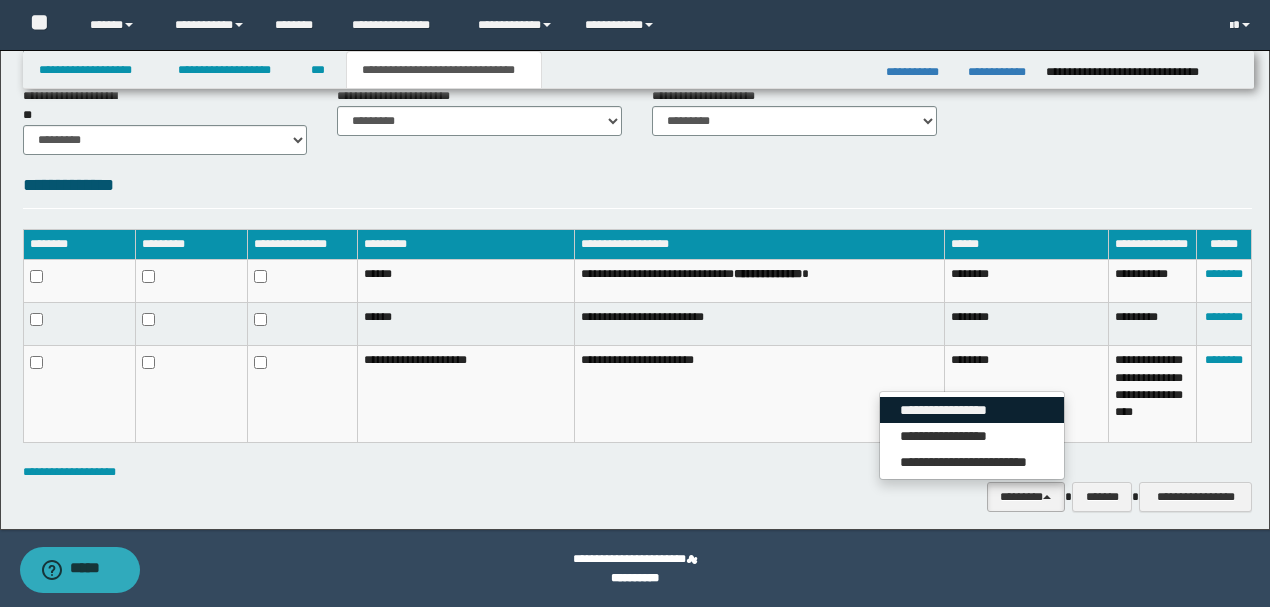 click on "**********" at bounding box center (972, 410) 